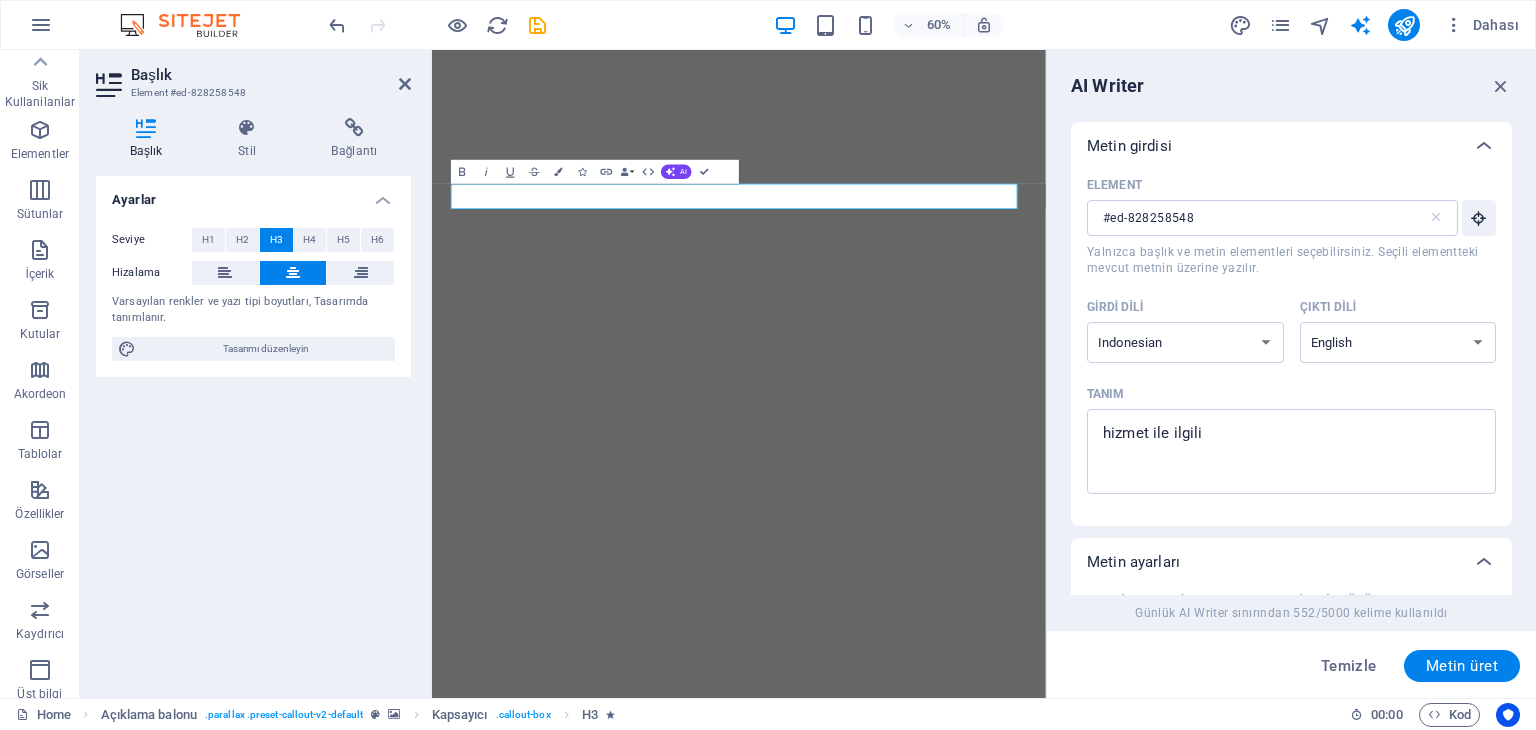 select on "Indonesian" 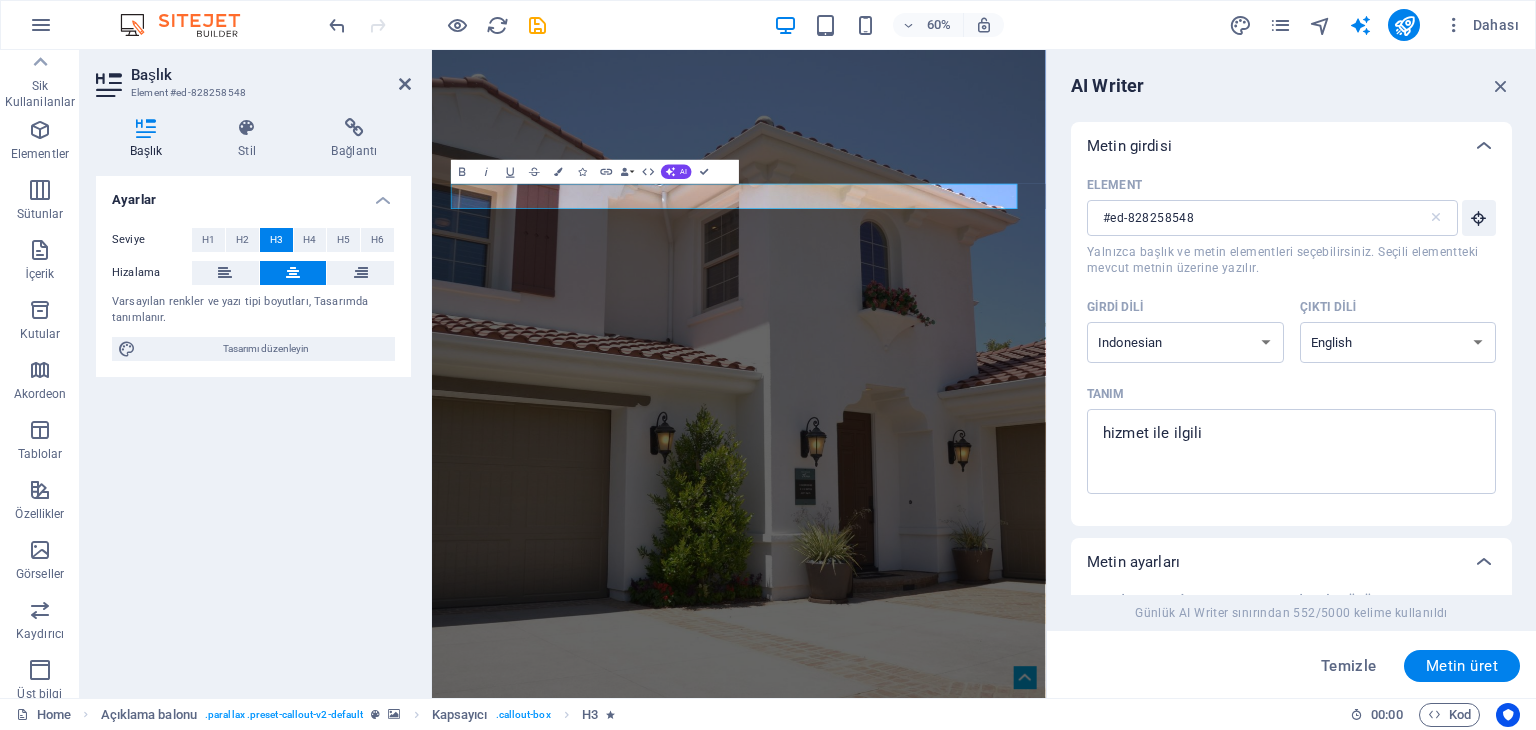scroll, scrollTop: 0, scrollLeft: 0, axis: both 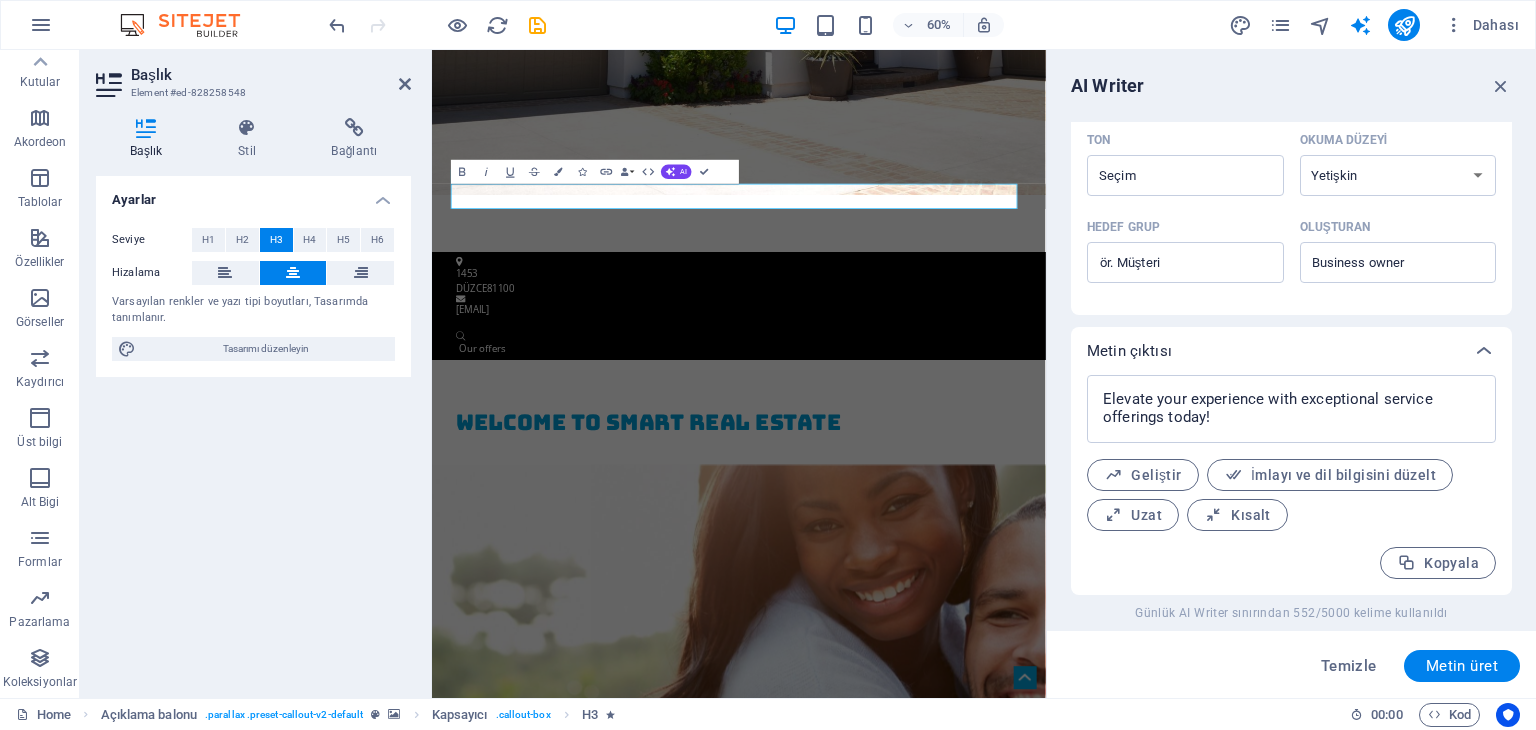 click on "Ayarlar Seviye H1 H2 H3 H4 H5 H6 Hizalama Varsayılan renkler ve yazı tipi boyutları, Tasarımda tanımlanır. Tasarımı düzenleyin" at bounding box center [253, 429] 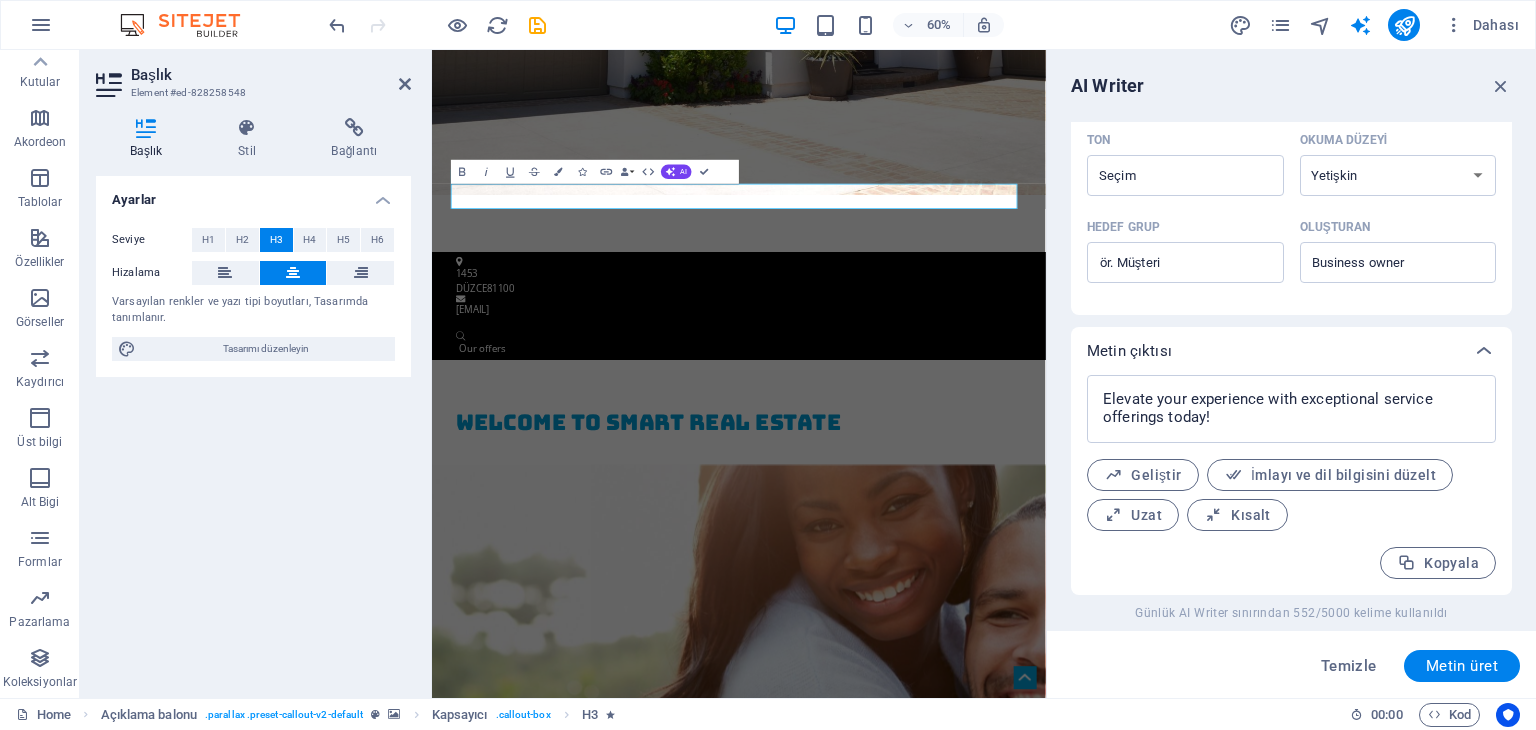 click on "Ayarlar Seviye H1 H2 H3 H4 H5 H6 Hizalama Varsayılan renkler ve yazı tipi boyutları, Tasarımda tanımlanır. Tasarımı düzenleyin" at bounding box center (253, 429) 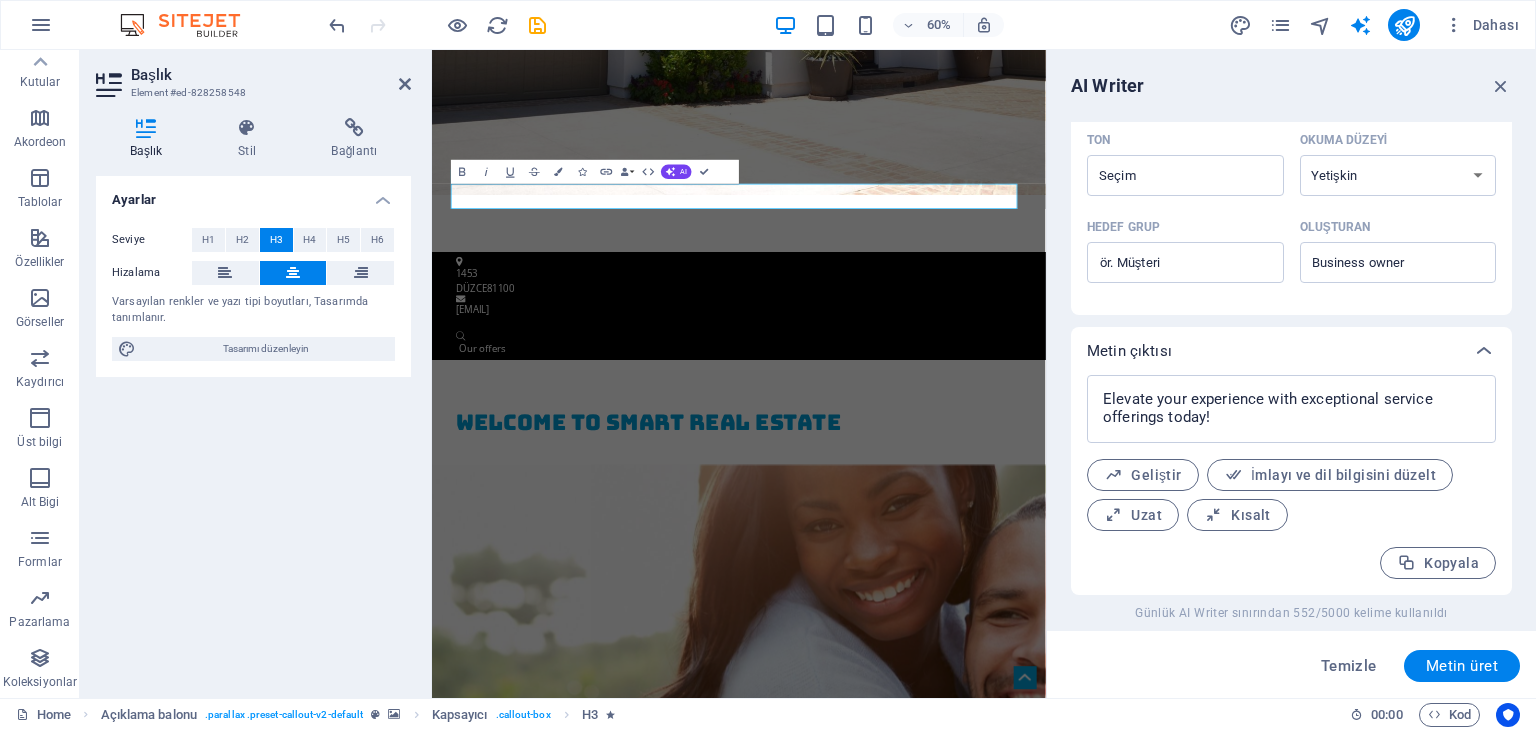 click at bounding box center [943, 1075] 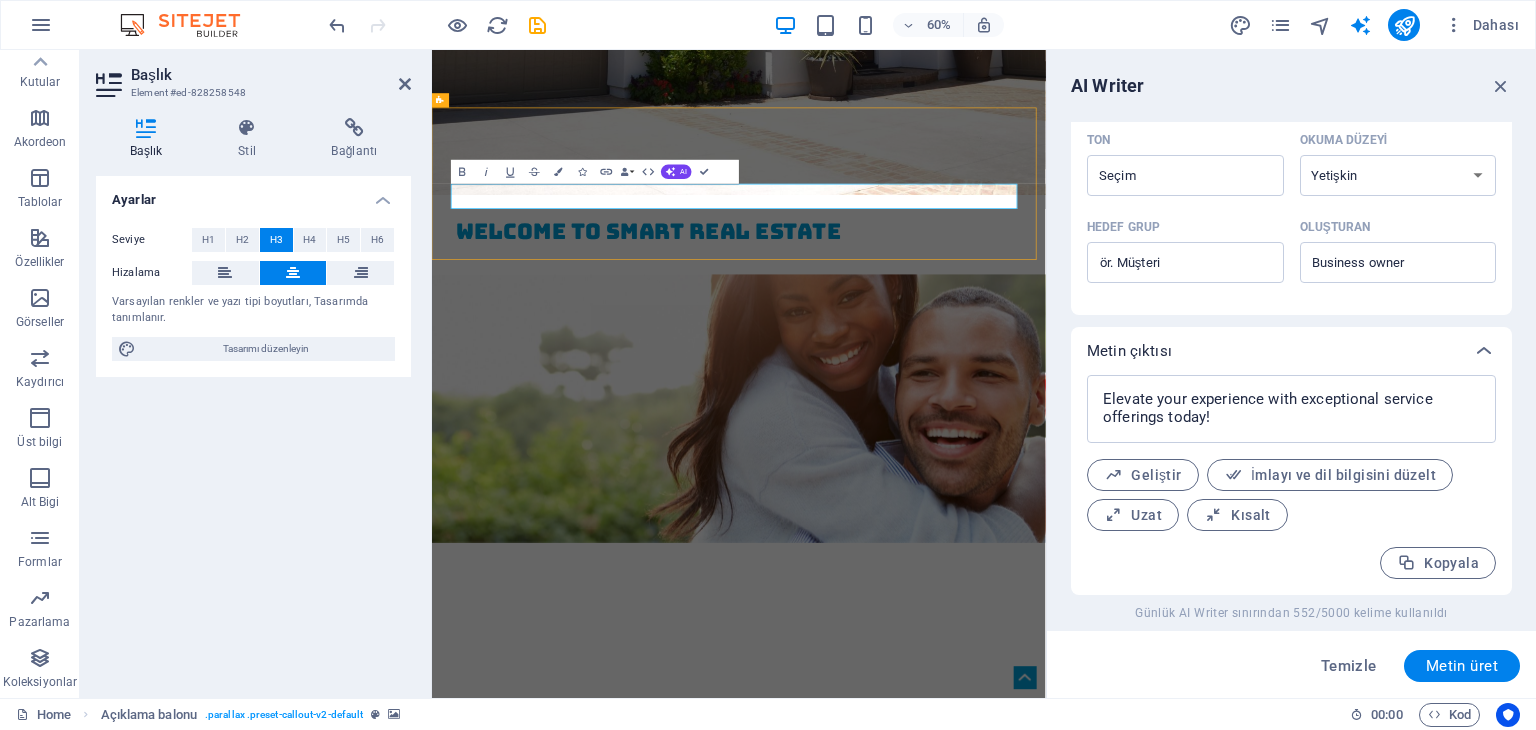 scroll, scrollTop: 600, scrollLeft: 0, axis: vertical 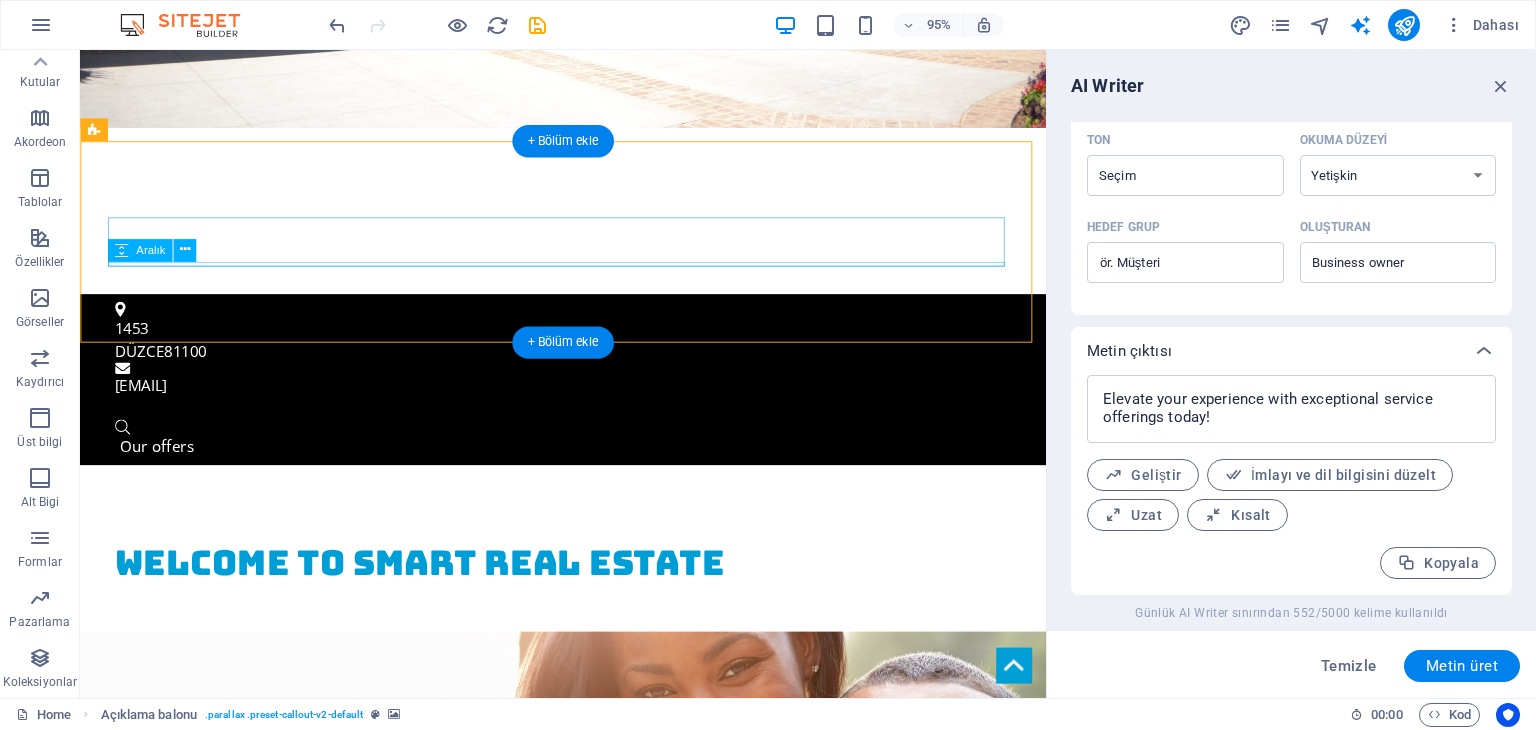 click at bounding box center (589, 1286) 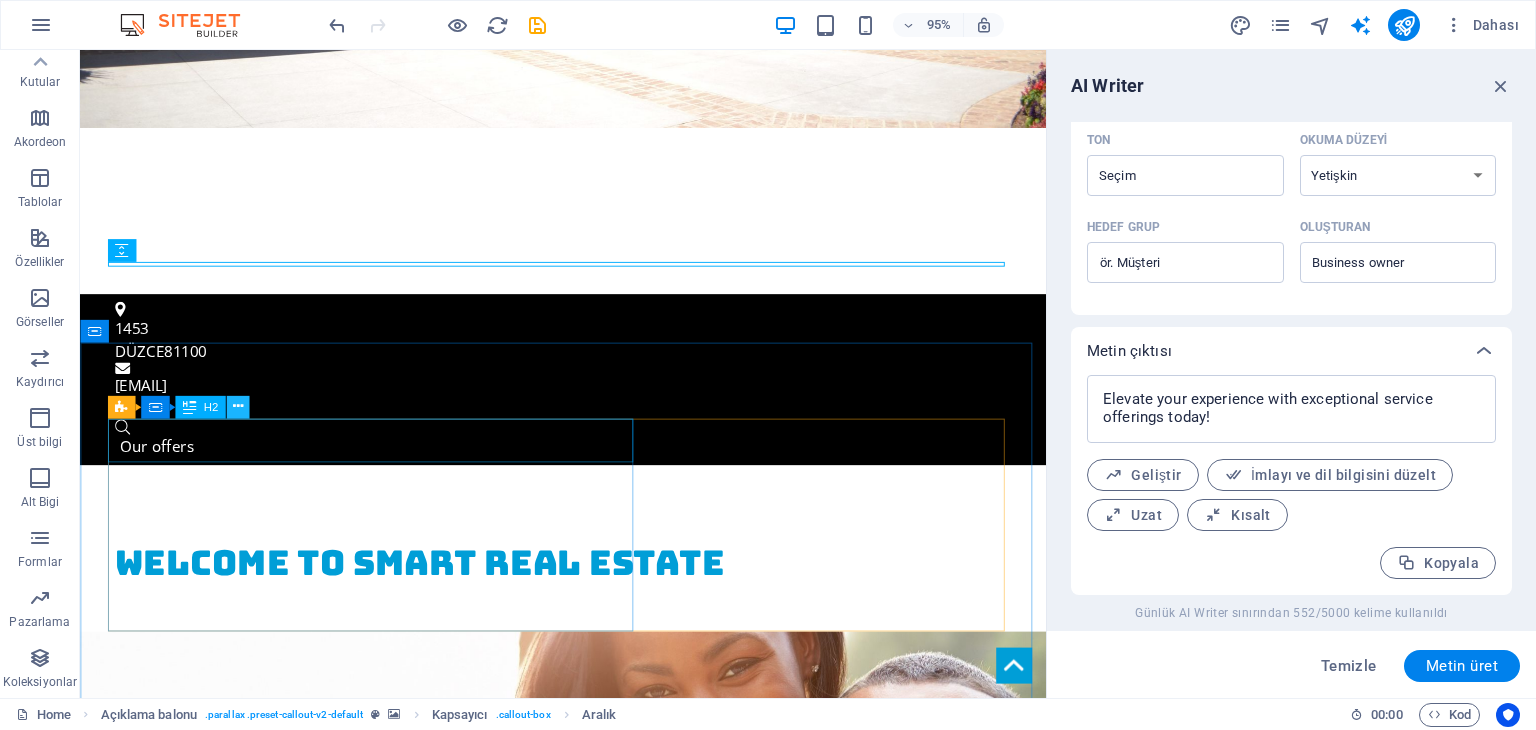 click at bounding box center [238, 407] 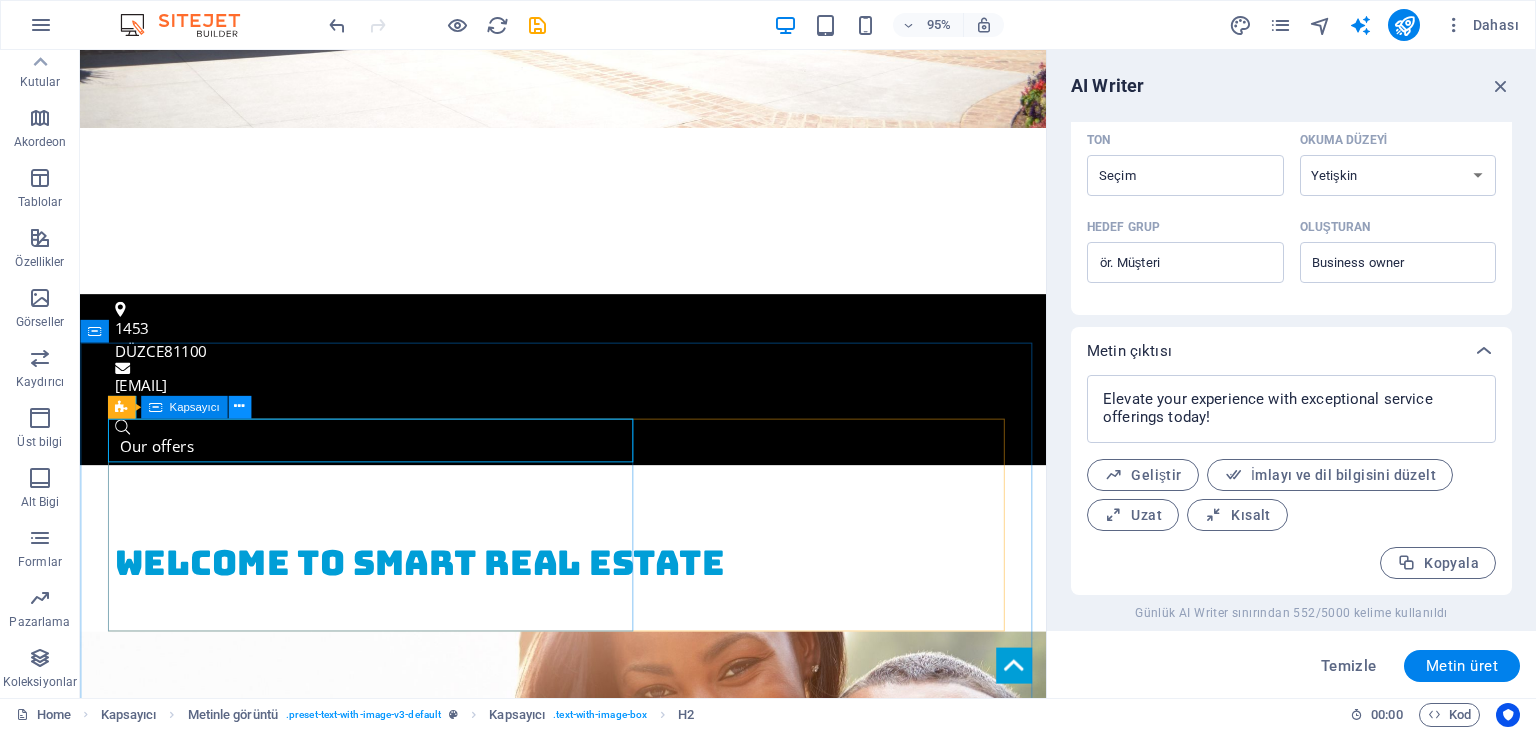 click at bounding box center [239, 407] 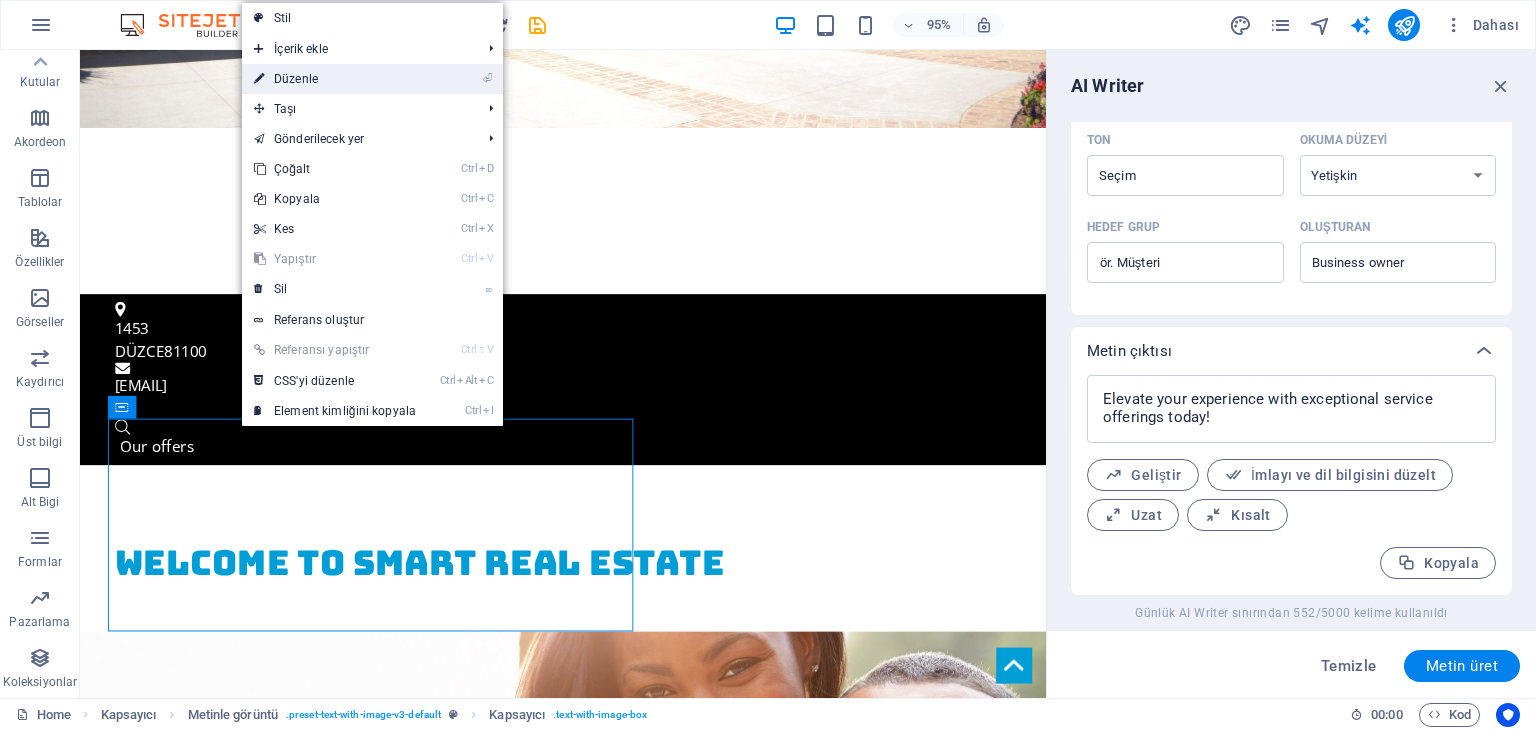 click on "⏎  Düzenle" at bounding box center [335, 79] 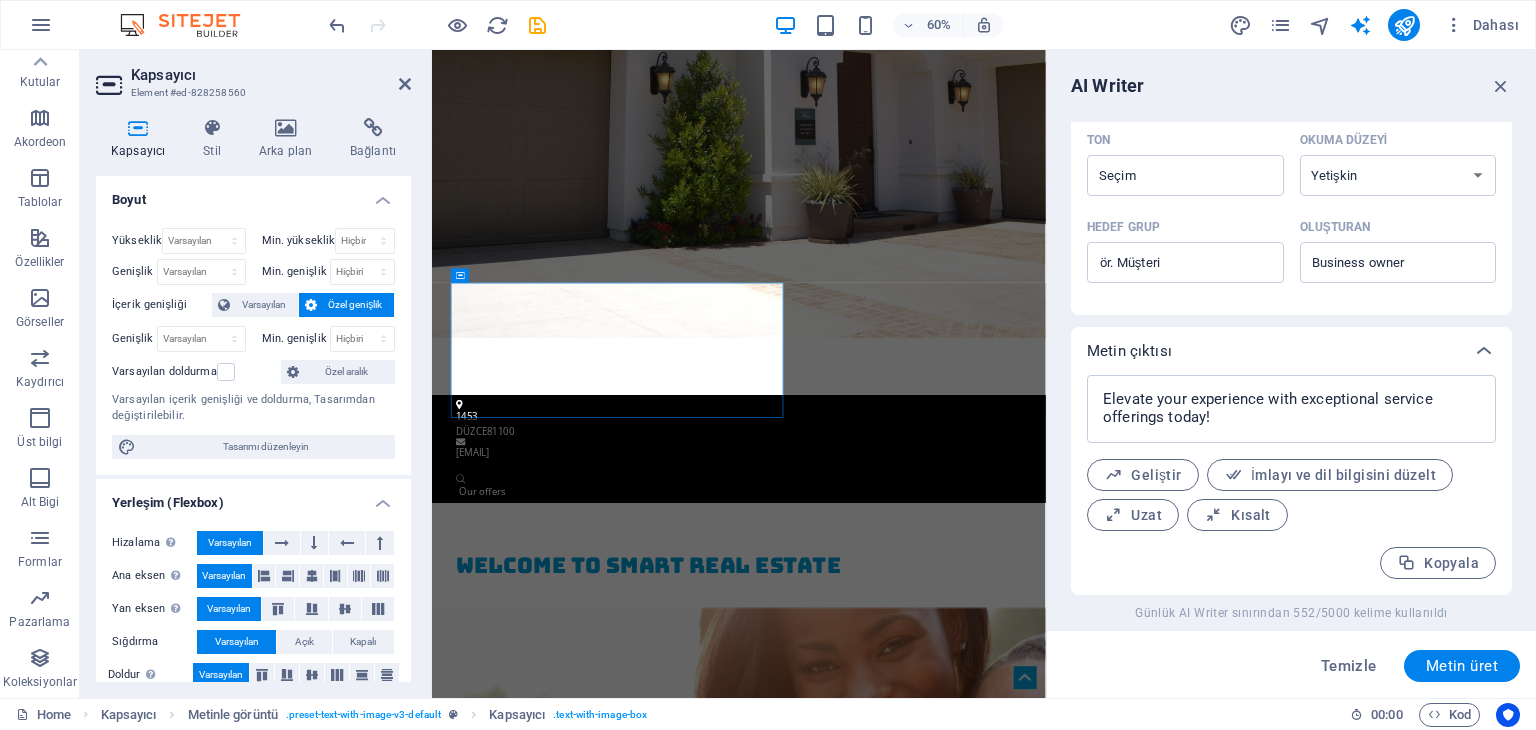 scroll, scrollTop: 838, scrollLeft: 0, axis: vertical 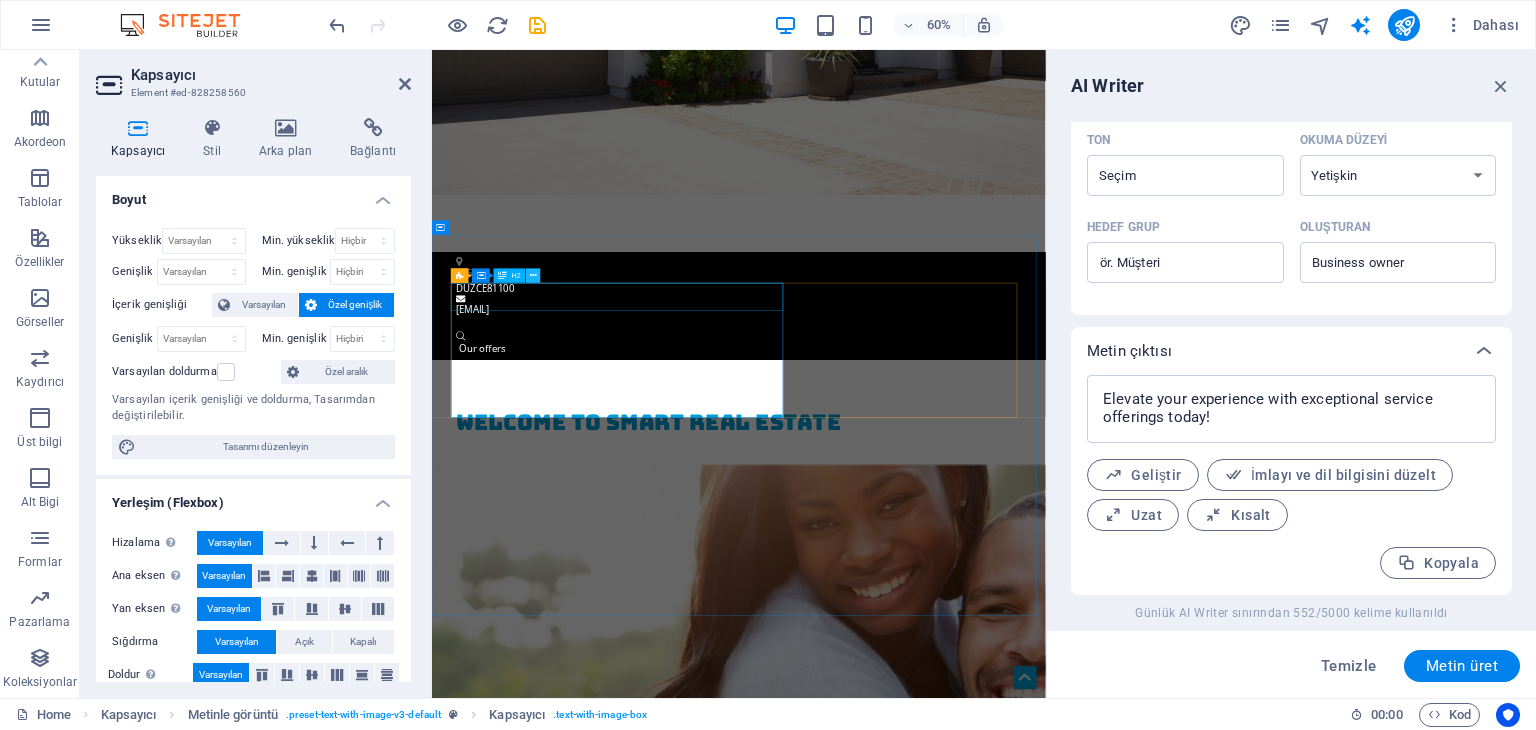 click at bounding box center [533, 275] 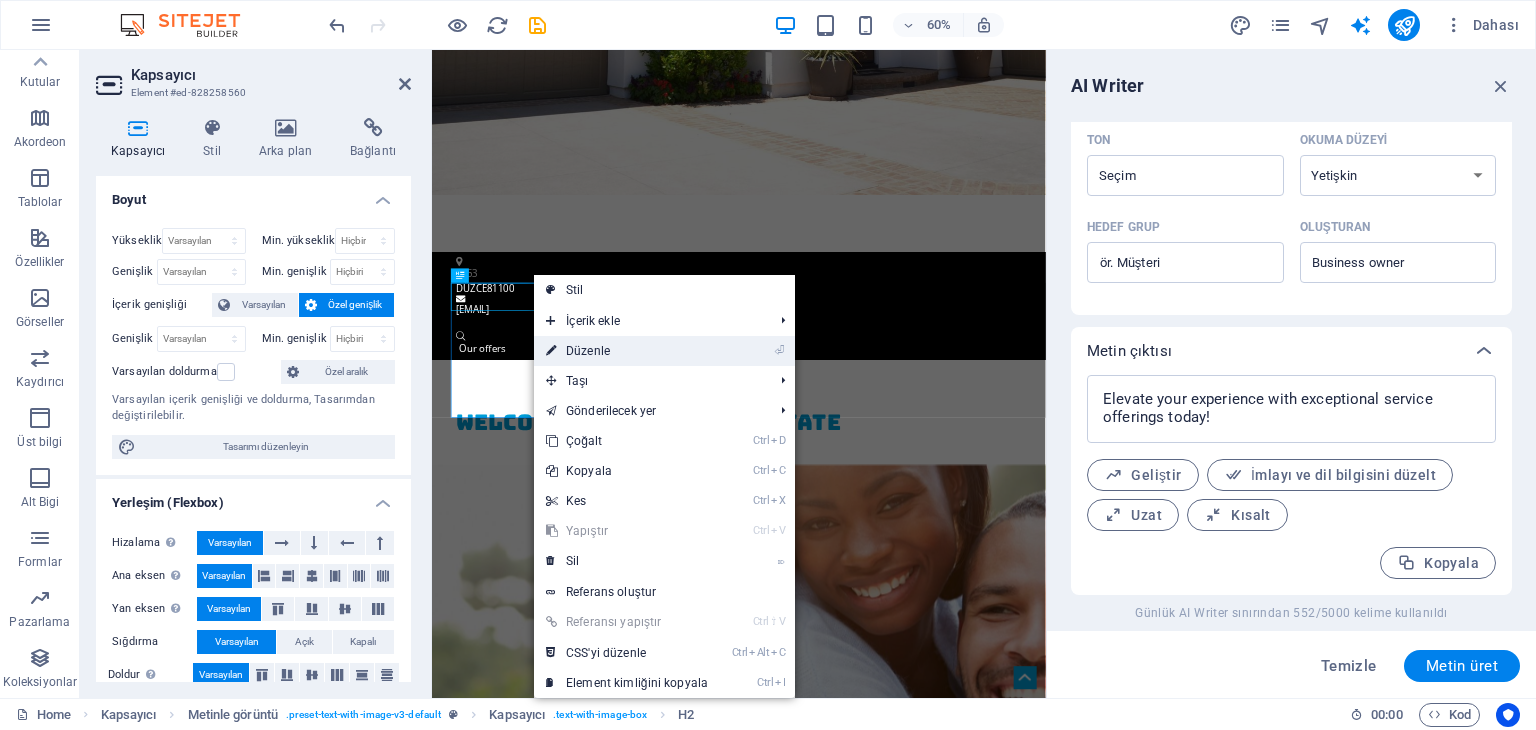 click on "⏎  Düzenle" at bounding box center [627, 351] 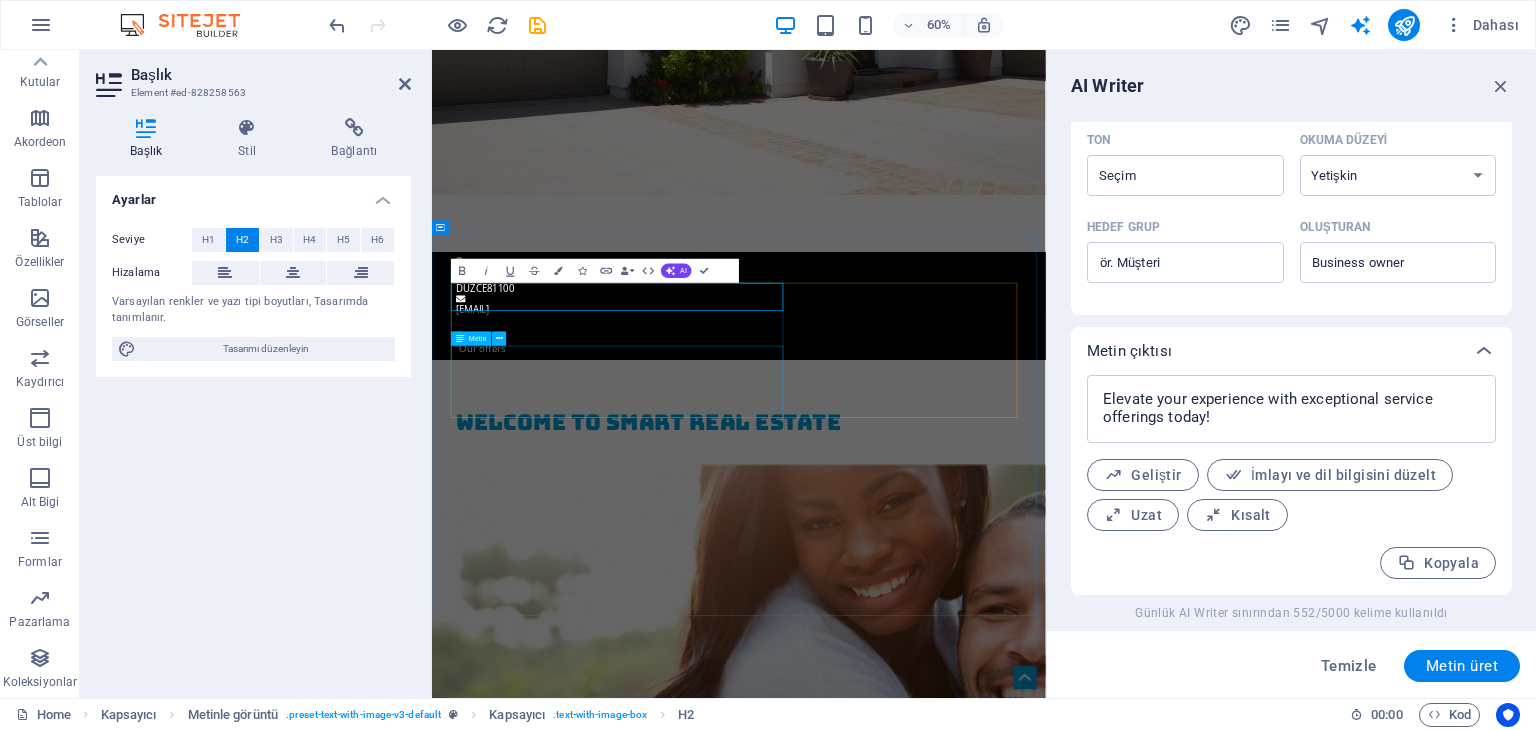type on "#ed-828258563" 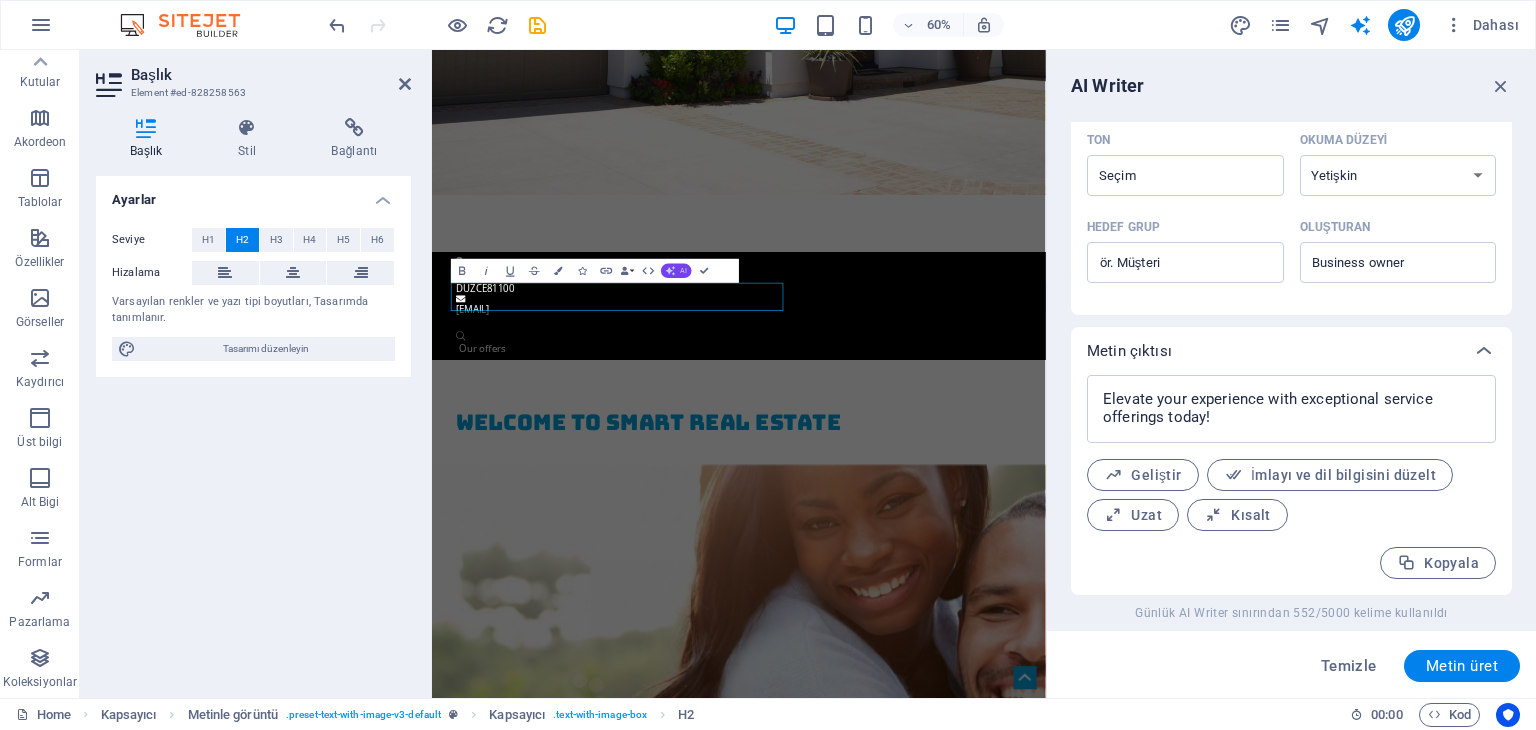 click 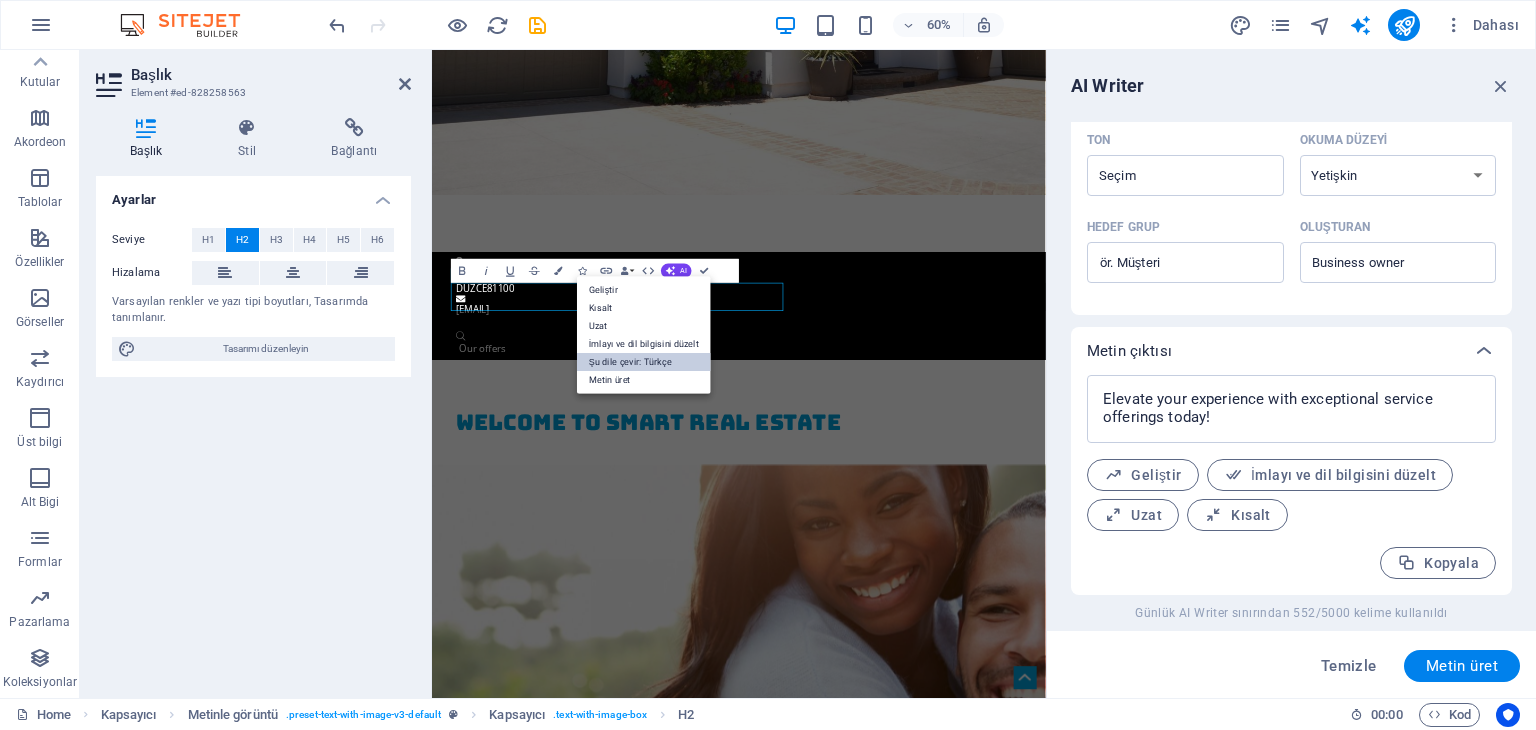 click on "Şu dile çevir: Türkçe" at bounding box center [644, 362] 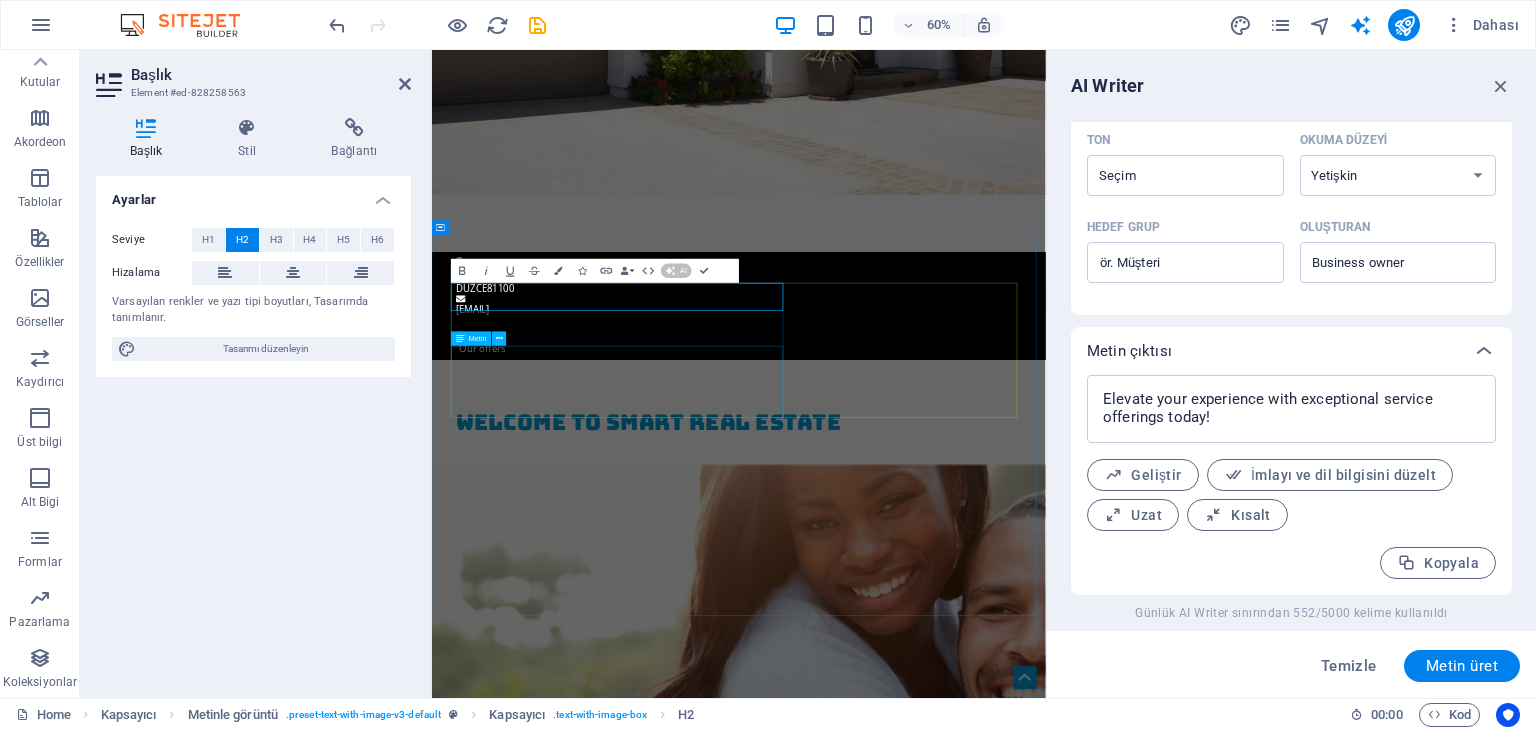 type 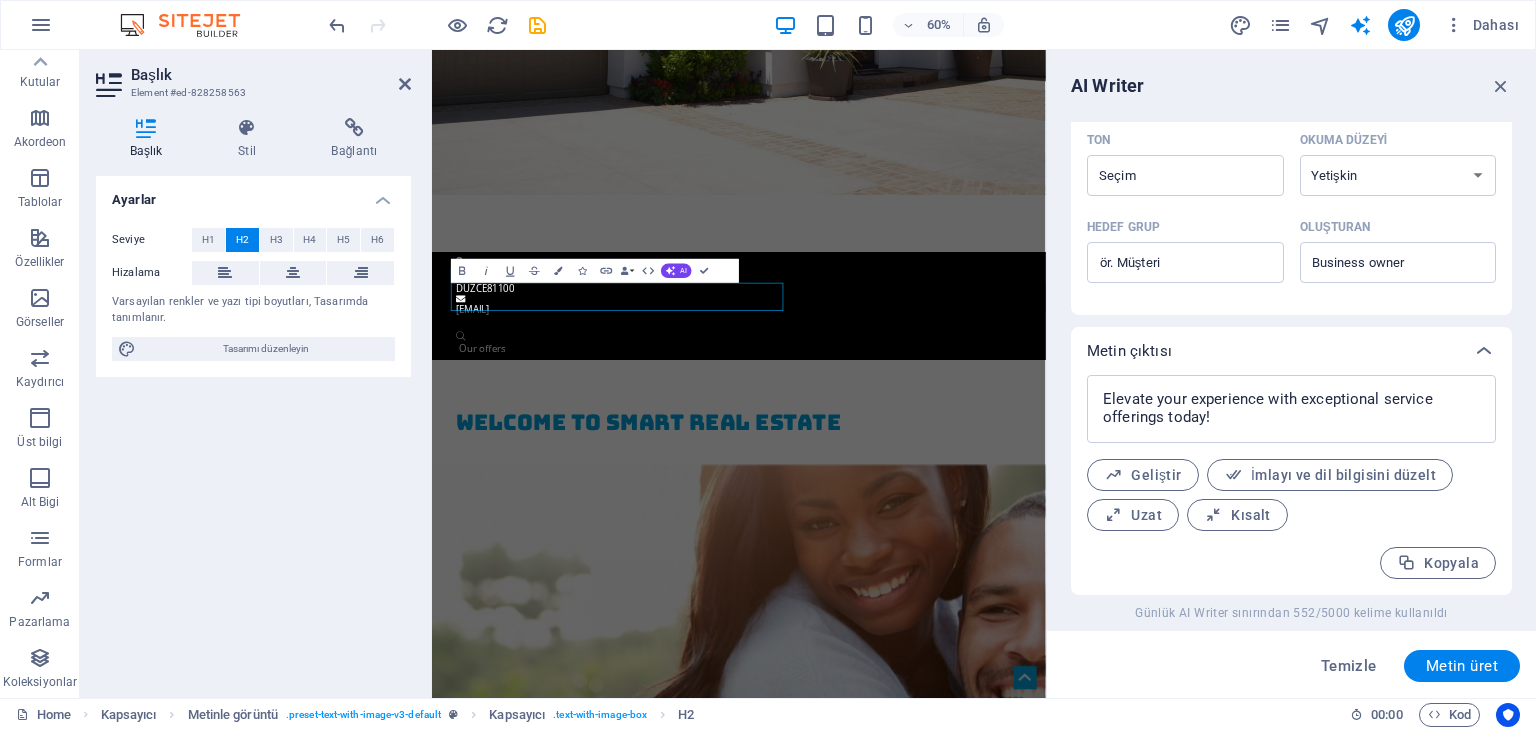 click on "Ayarlar Seviye H1 H2 H3 H4 H5 H6 Hizalama Varsayılan renkler ve yazı tipi boyutları, Tasarımda tanımlanır. Tasarımı düzenleyin" at bounding box center [253, 429] 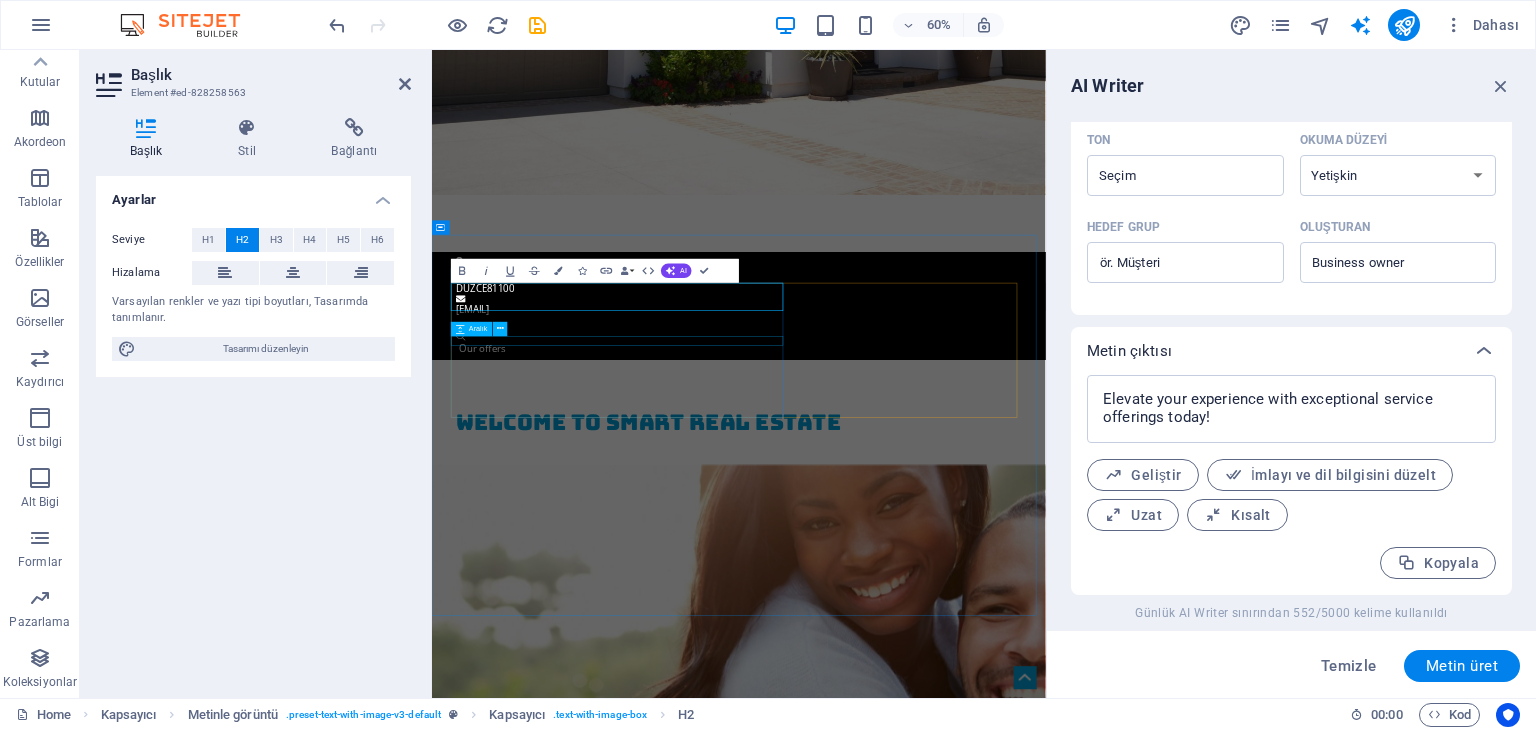 click at bounding box center [944, 1825] 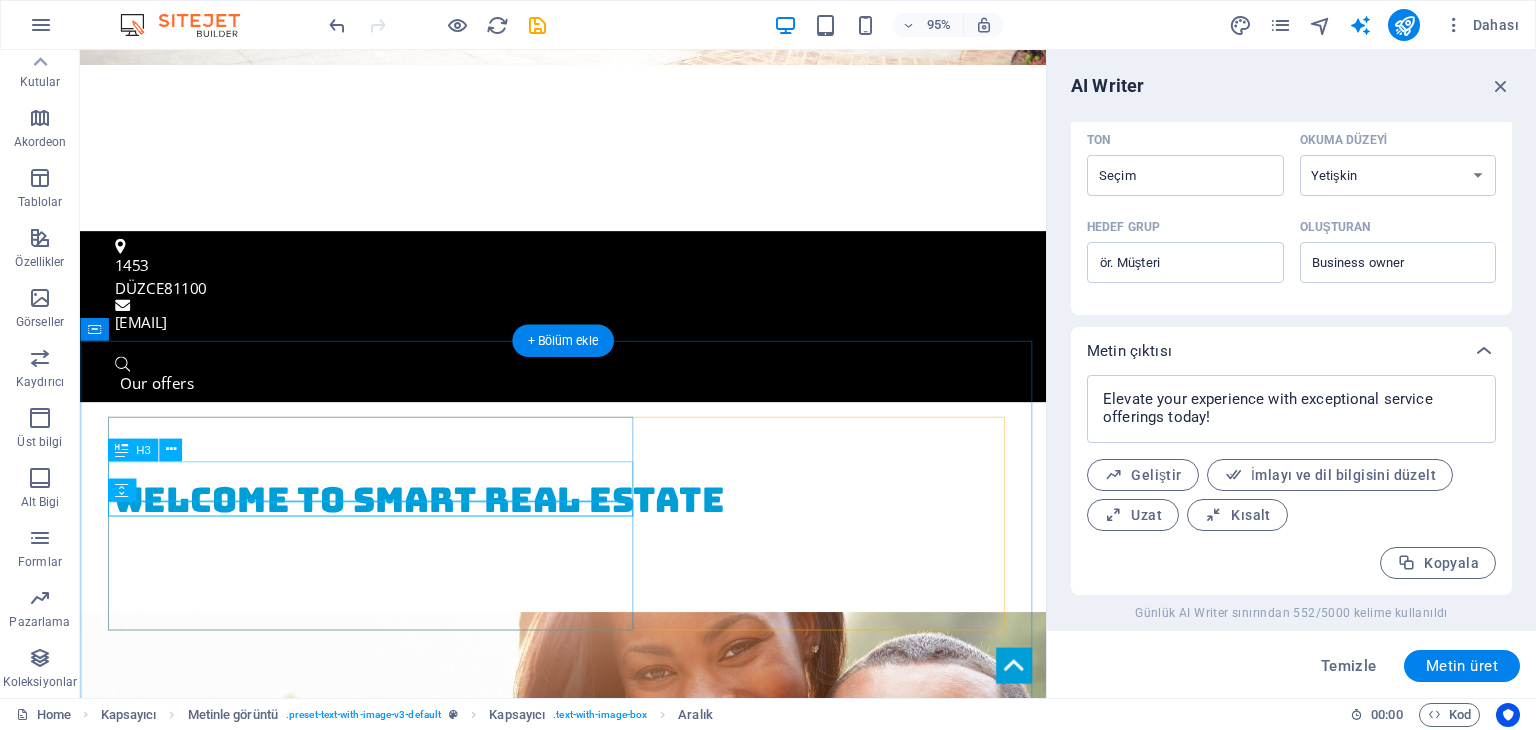 scroll, scrollTop: 700, scrollLeft: 0, axis: vertical 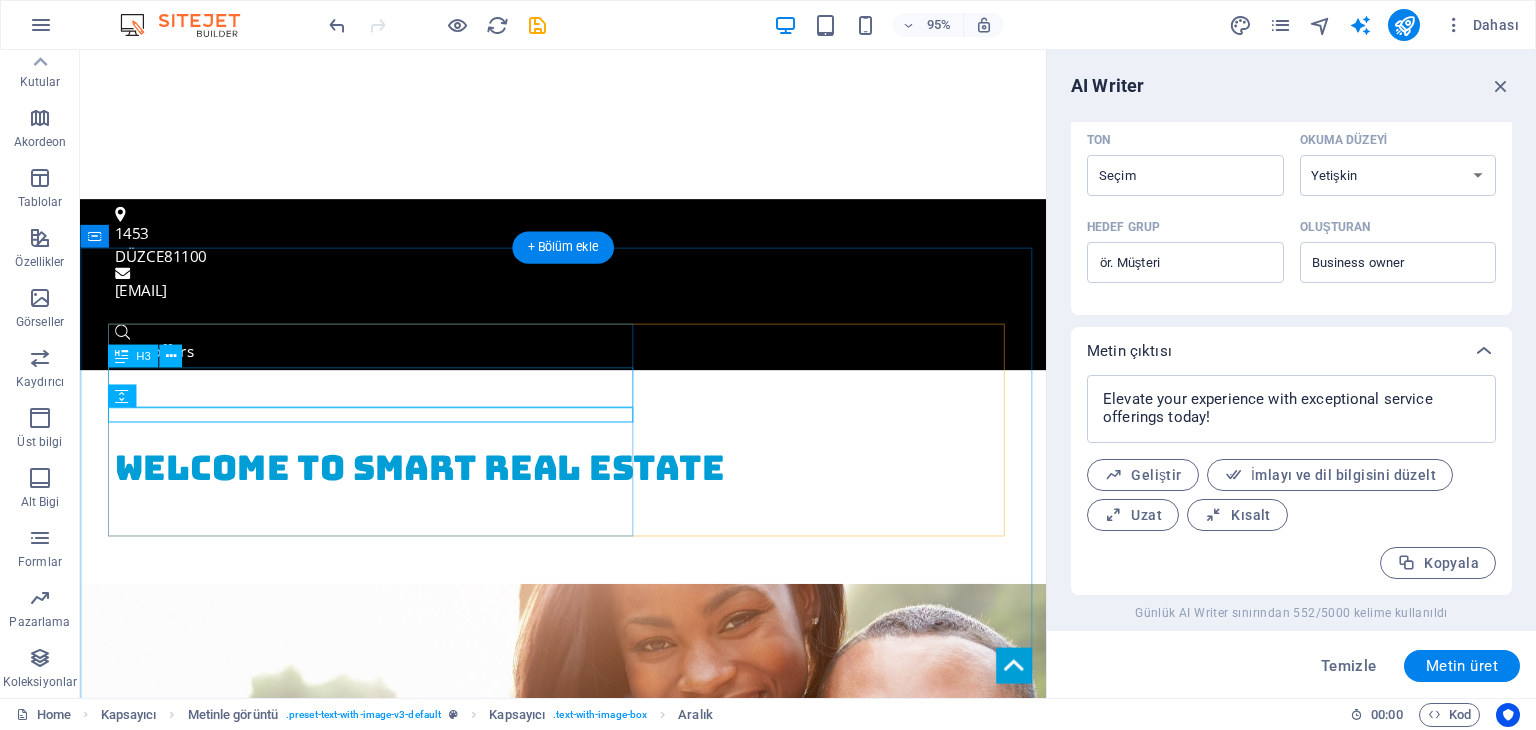 click on "Lorem ipsum dolor sit amet" at bounding box center (589, 1417) 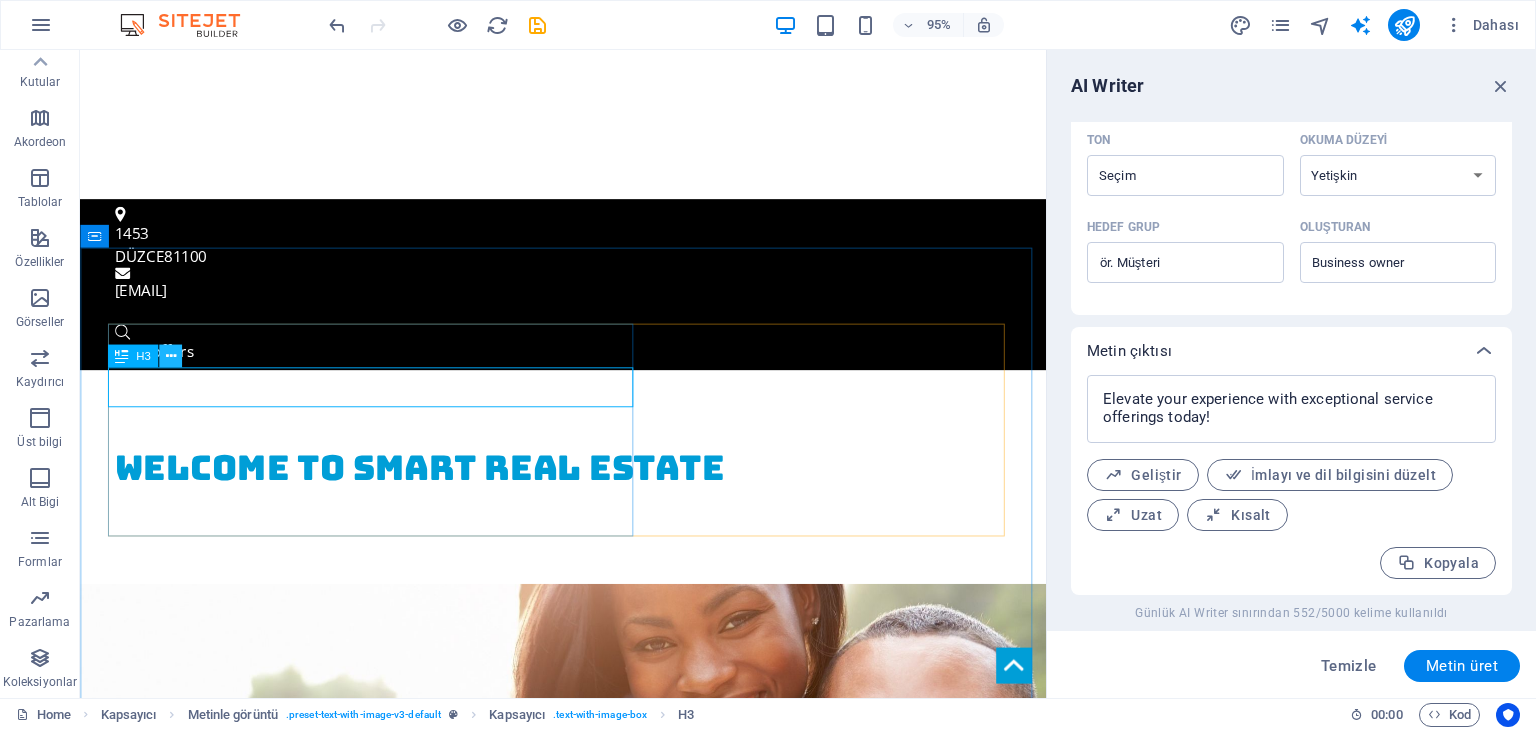 click at bounding box center [170, 356] 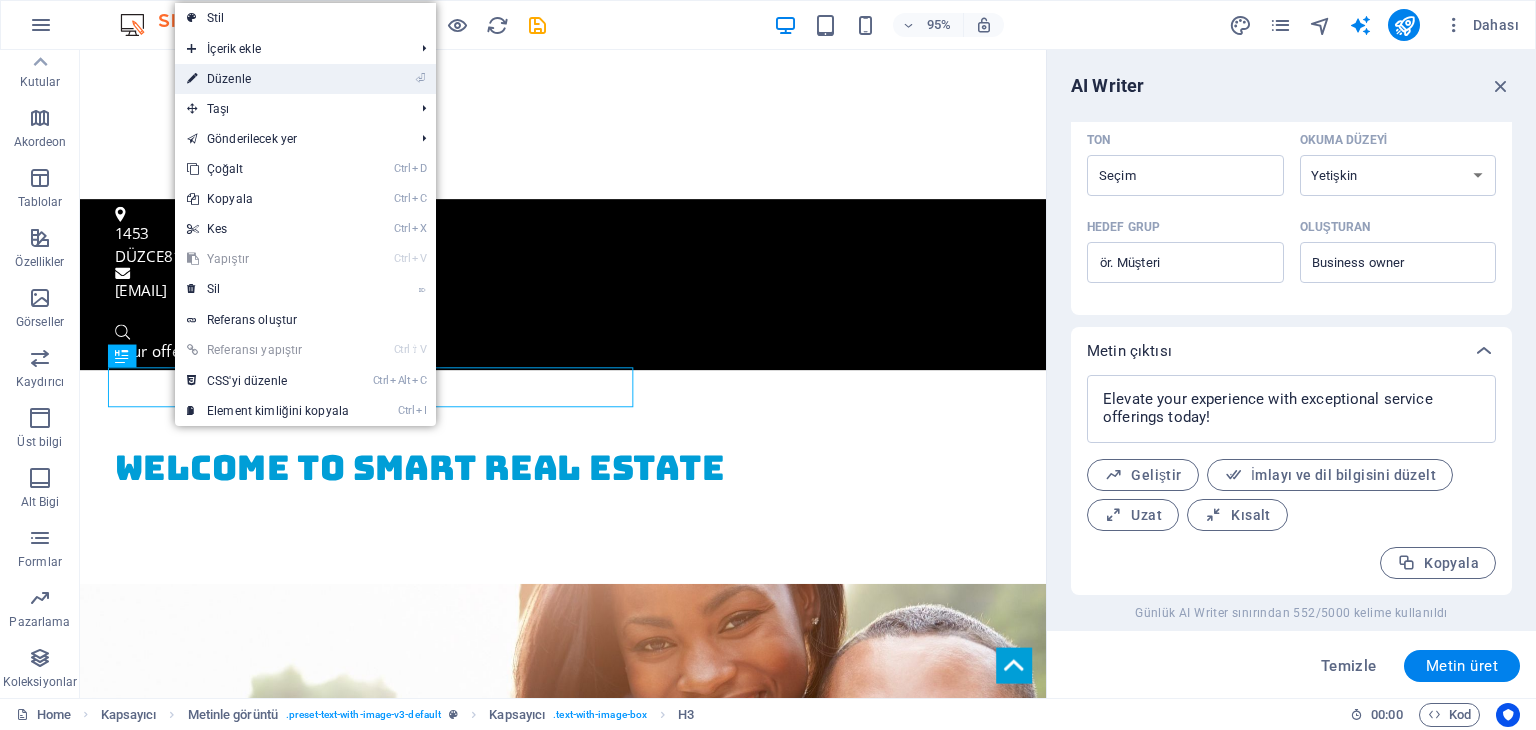 click on "⏎  Düzenle" at bounding box center [268, 79] 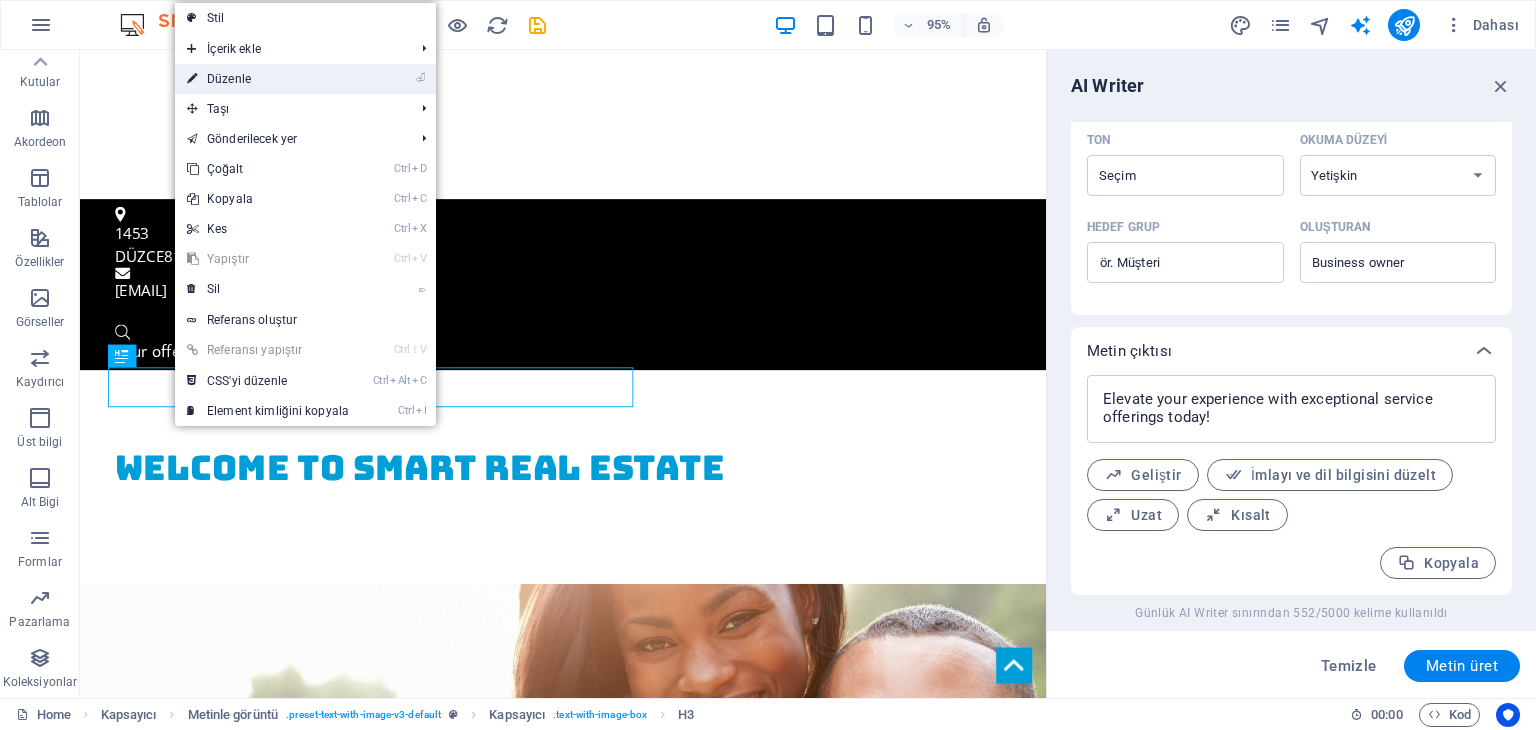 type on "#ed-828258566" 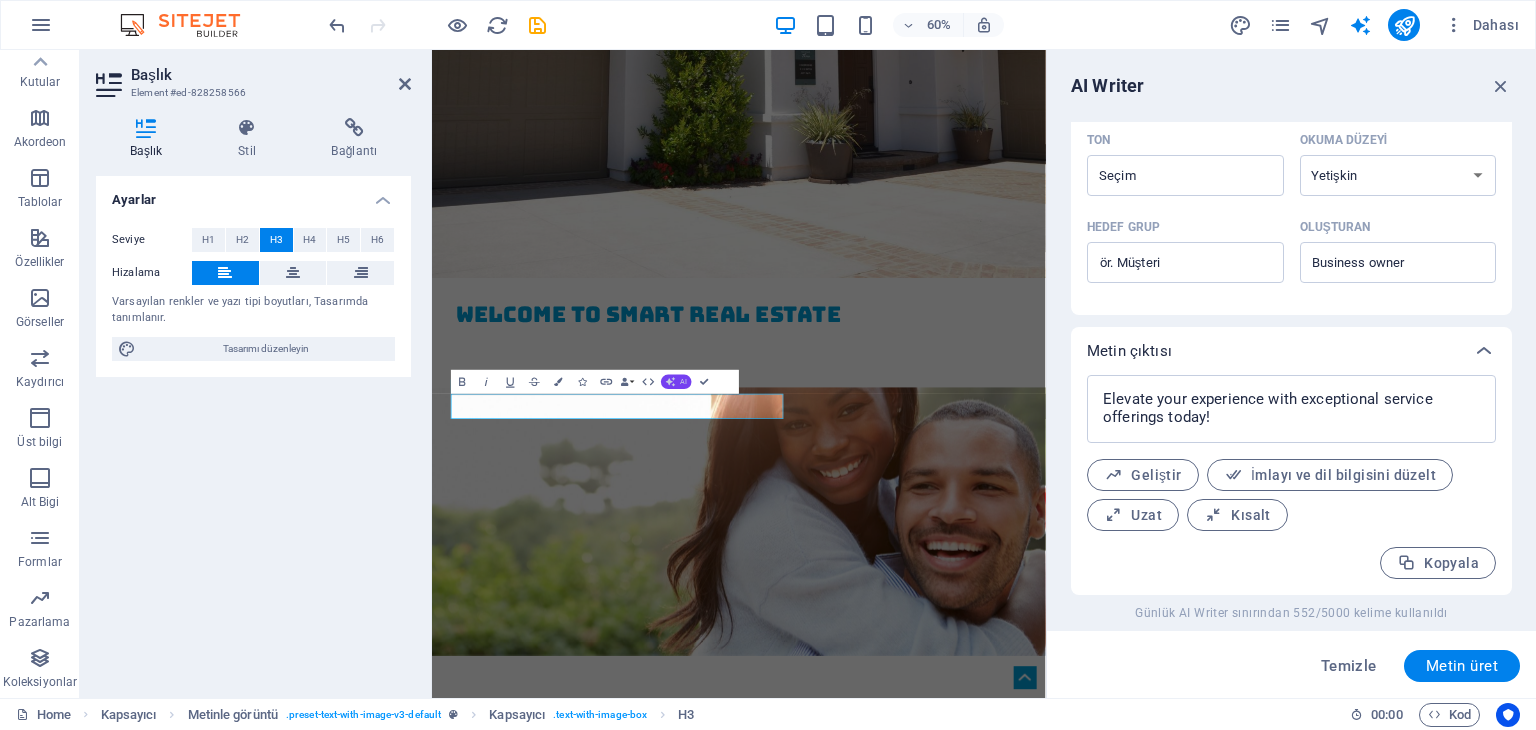 click on "AI" at bounding box center (683, 381) 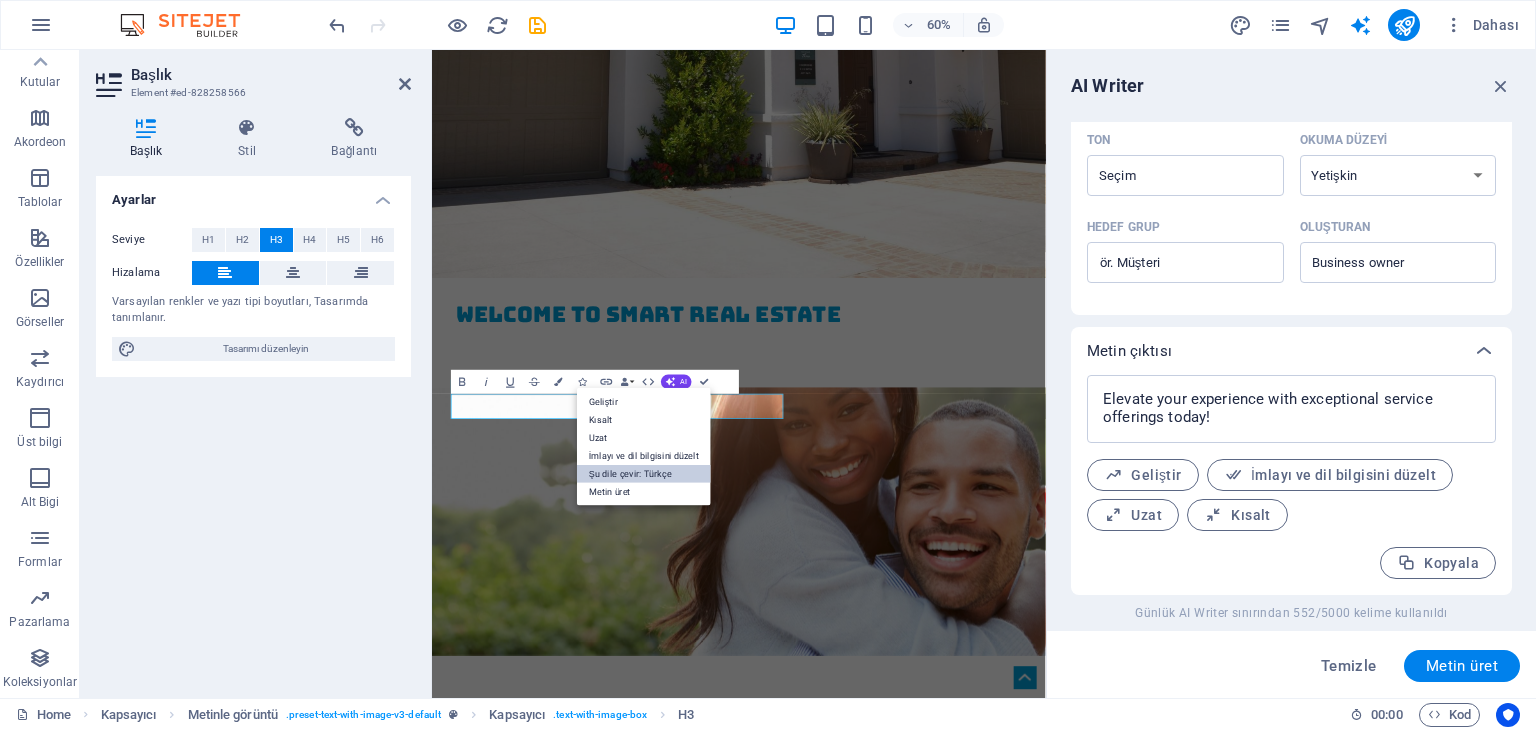 click on "Şu dile çevir: Türkçe" at bounding box center [644, 473] 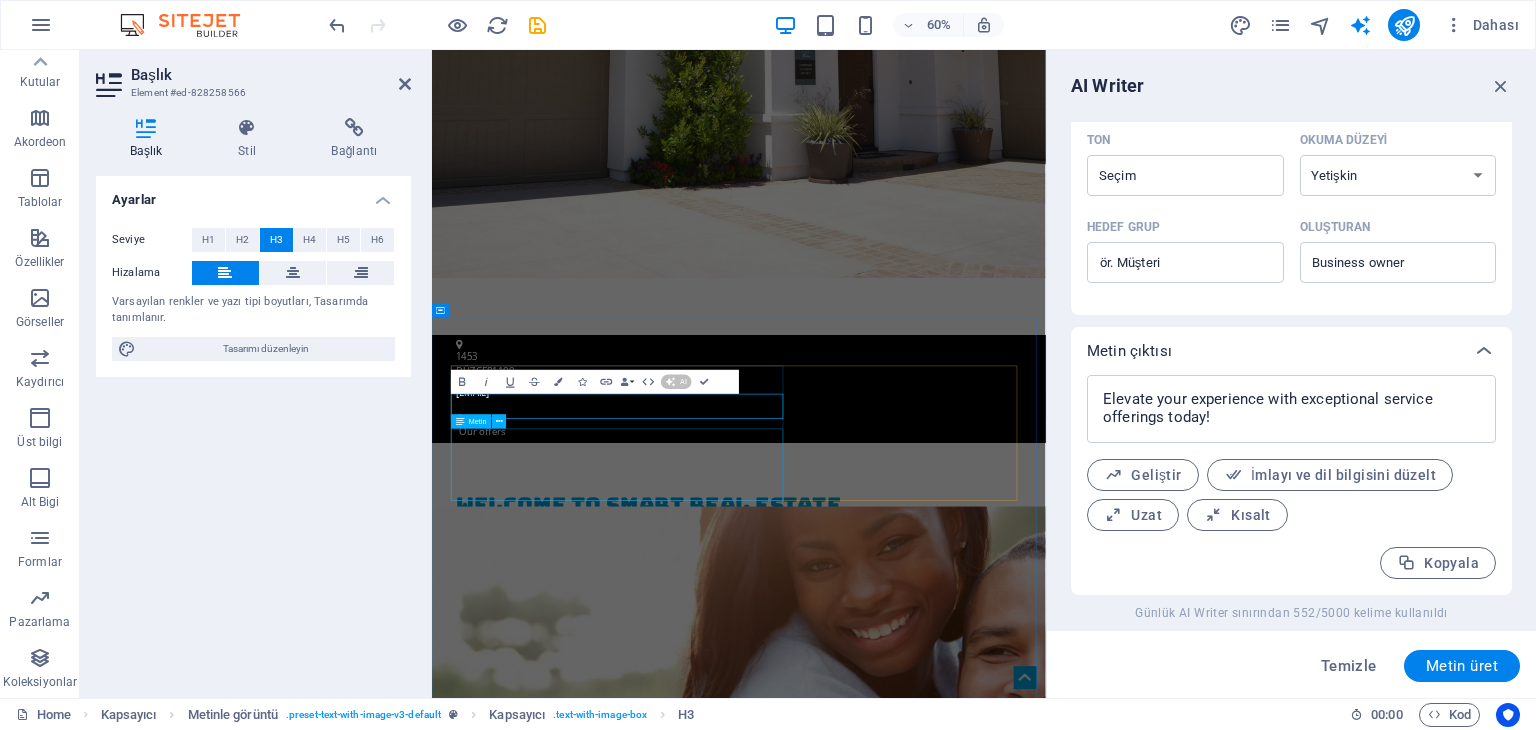 type 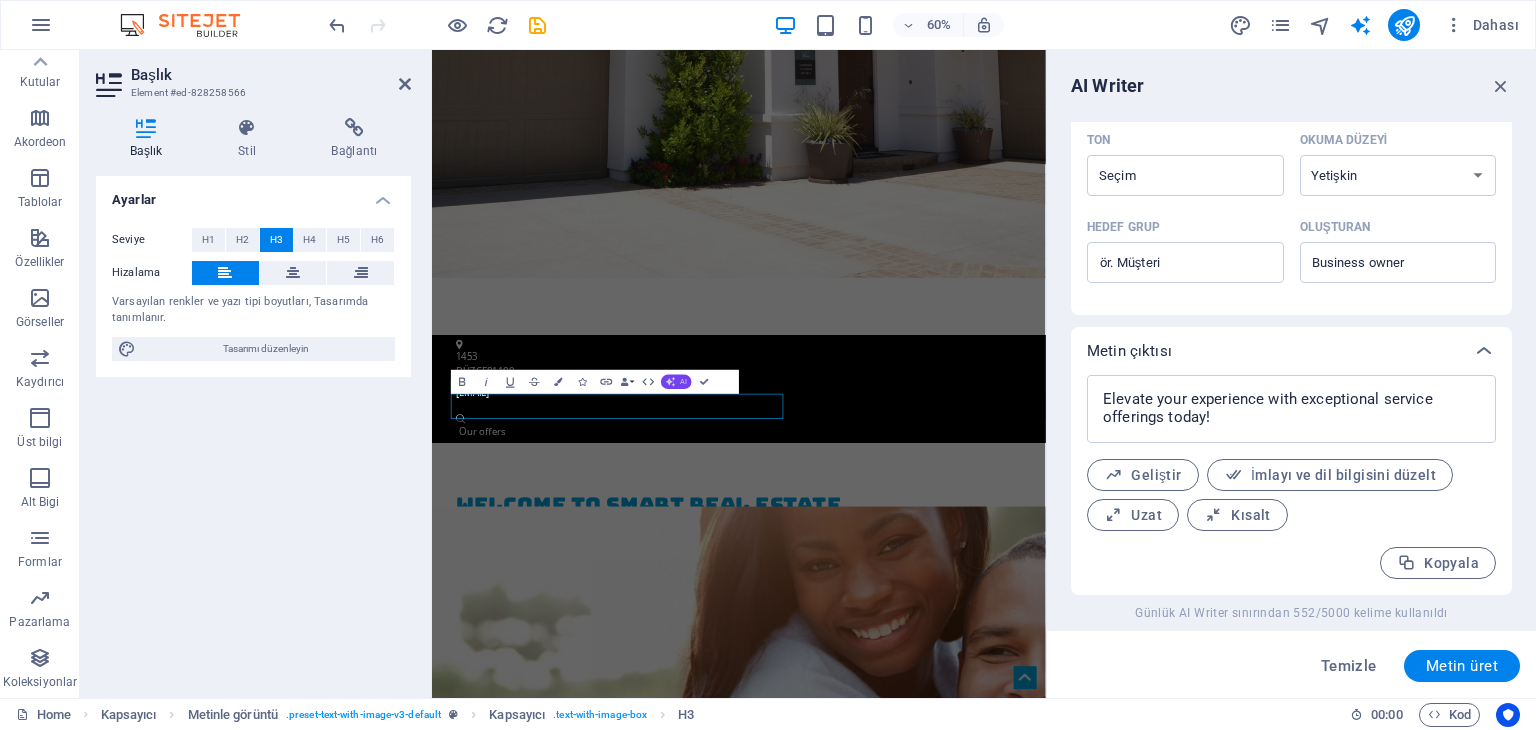 click on "AI" at bounding box center (676, 382) 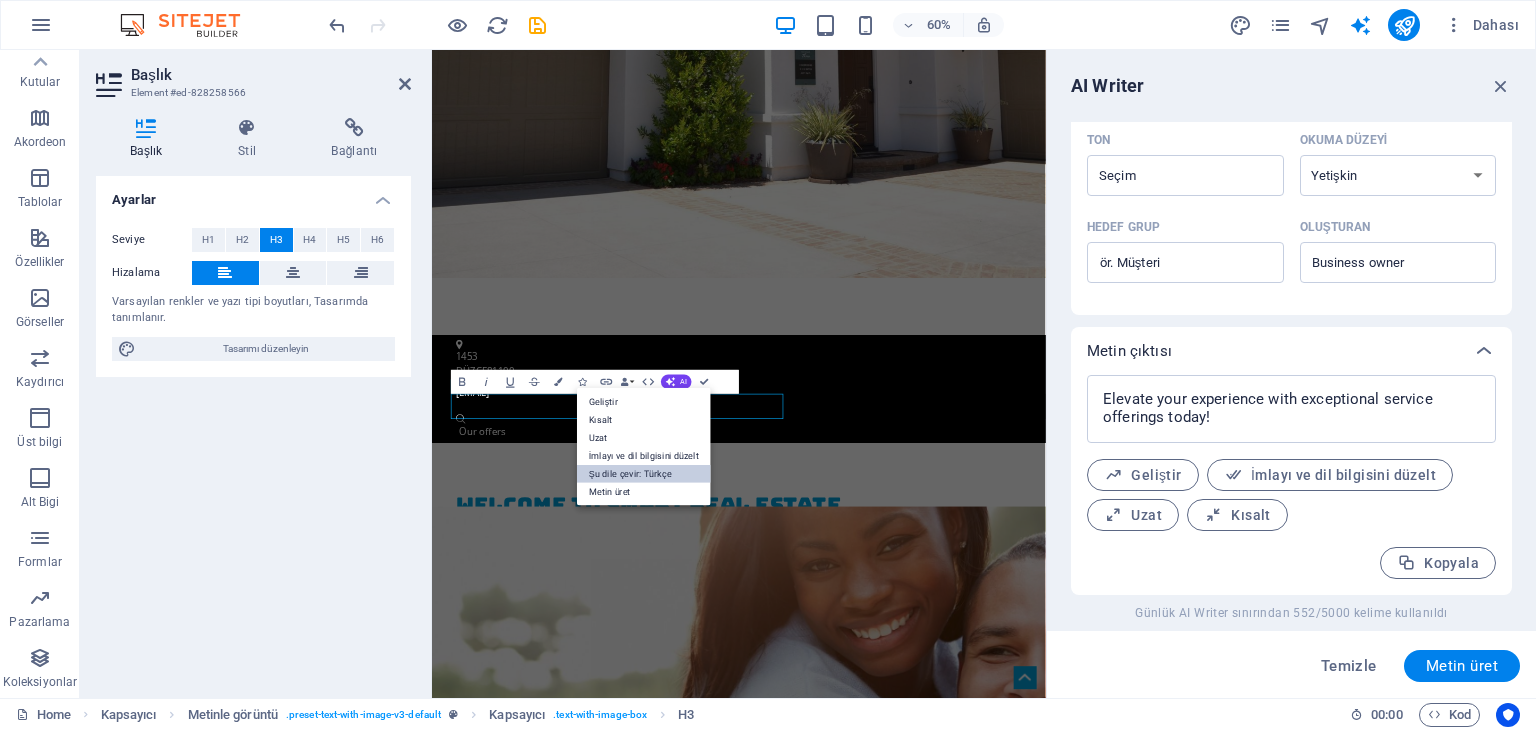 click on "Şu dile çevir: Türkçe" at bounding box center [644, 473] 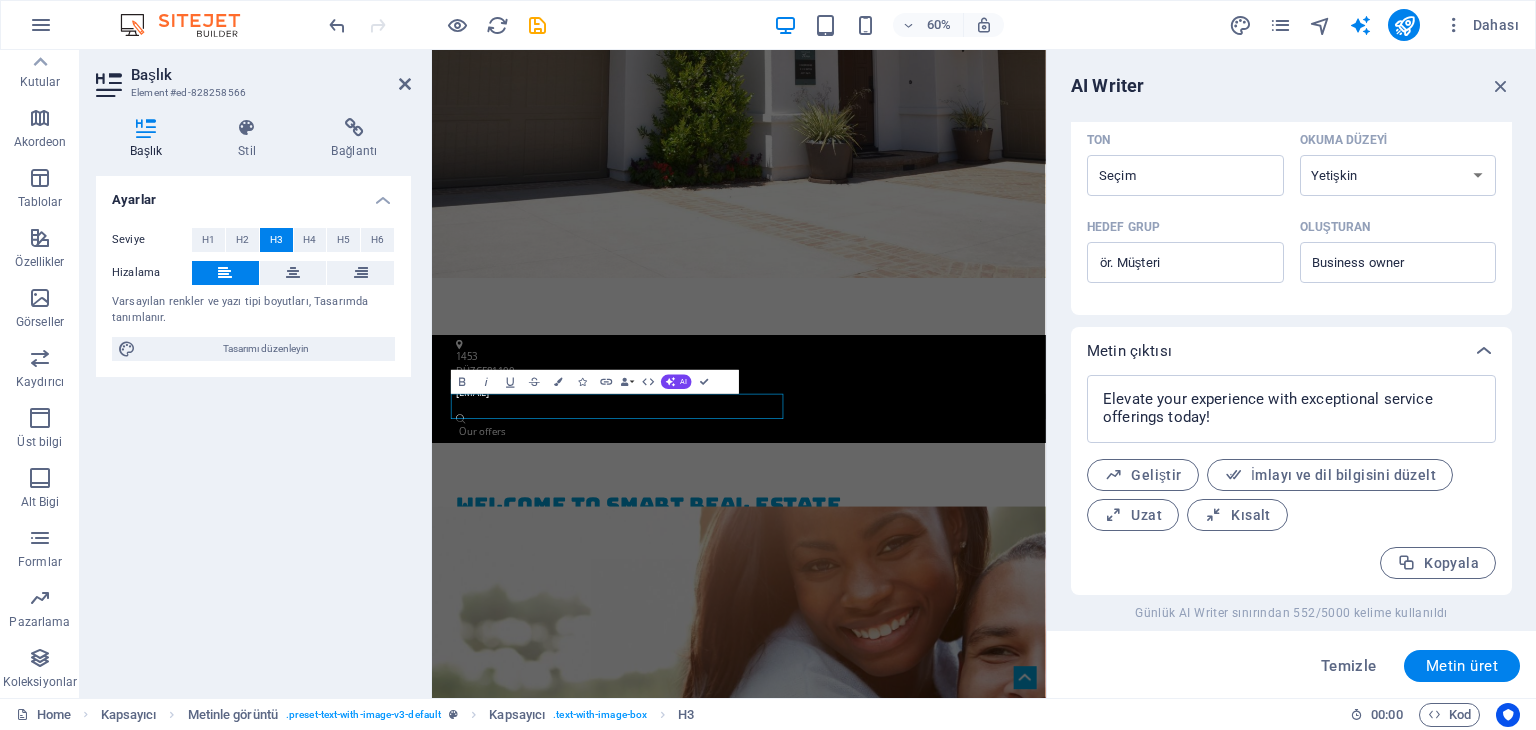 click on "Ayarlar Seviye H1 H2 H3 H4 H5 H6 Hizalama Varsayılan renkler ve yazı tipi boyutları, Tasarımda tanımlanır. Tasarımı düzenleyin" at bounding box center [253, 429] 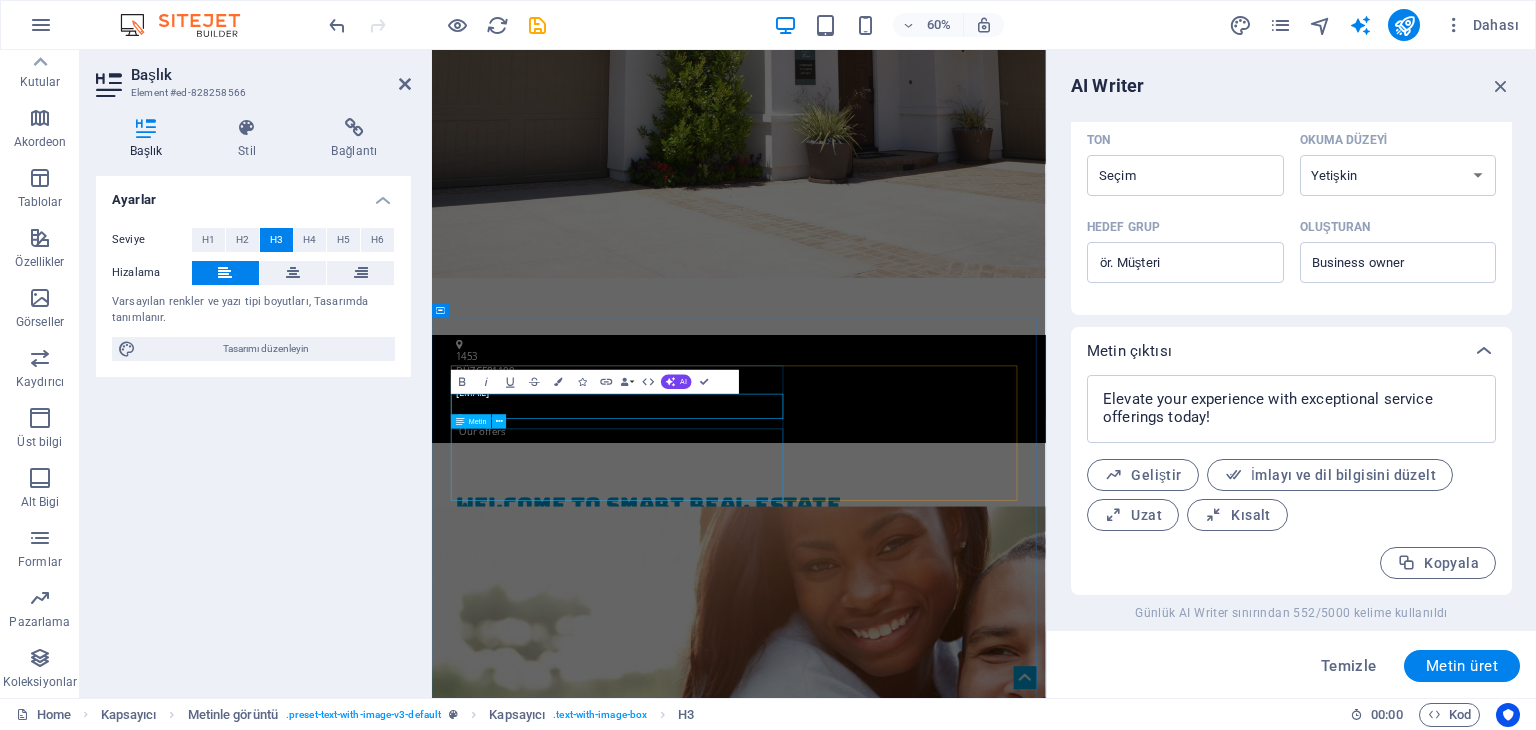 click on "Lorem ipsum dolor sit amet, consetetur sadipscing elitr, sed diam nonumy eirmod tempor invidunt ut labore et dolore magna aliquyam erat, sed diam voluptua. At vero eos et accusam et justo duo dolores et ea rebum.  Lorem ipsum dolor sit amet, consetetur sadipscing elitr, sed diam nonumy." at bounding box center [944, 2007] 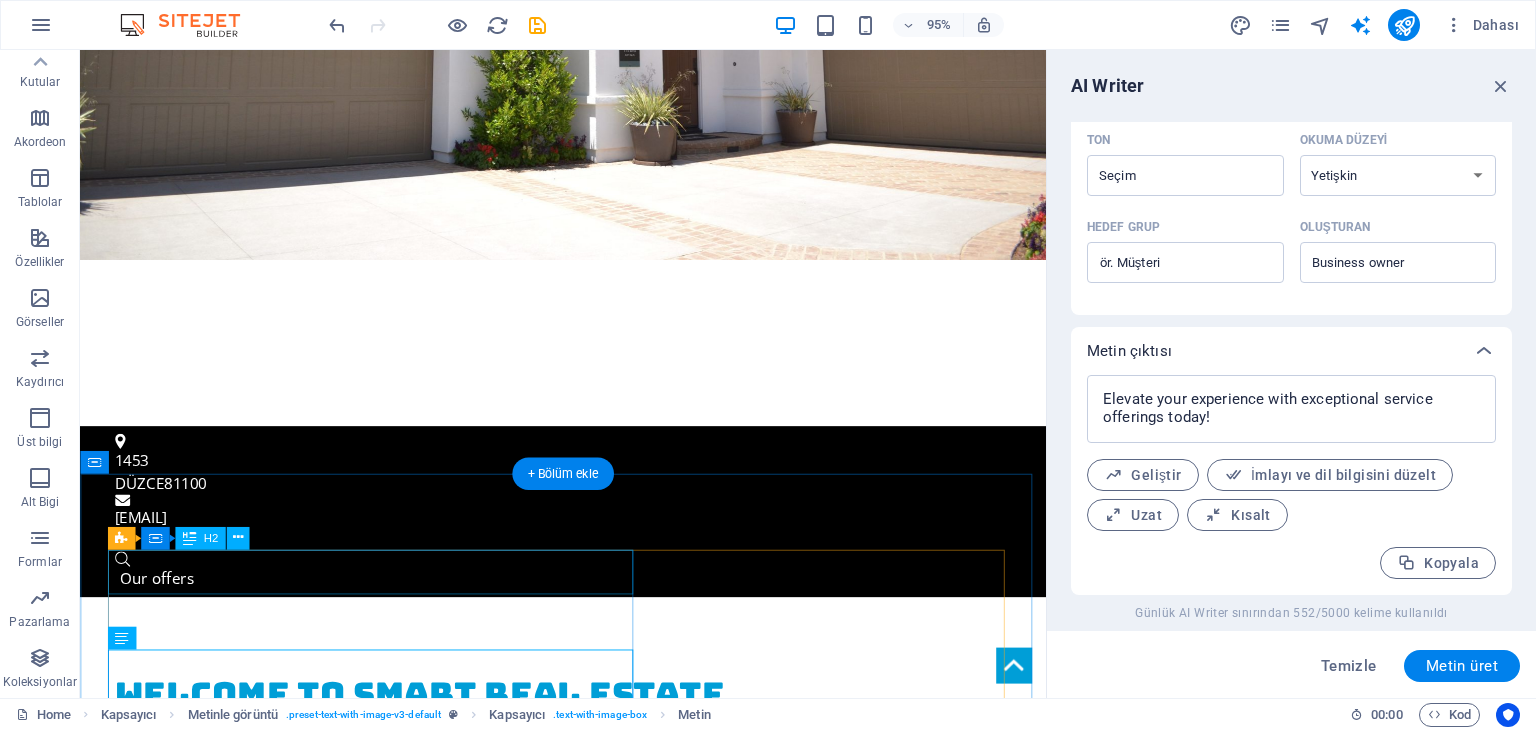 scroll, scrollTop: 661, scrollLeft: 0, axis: vertical 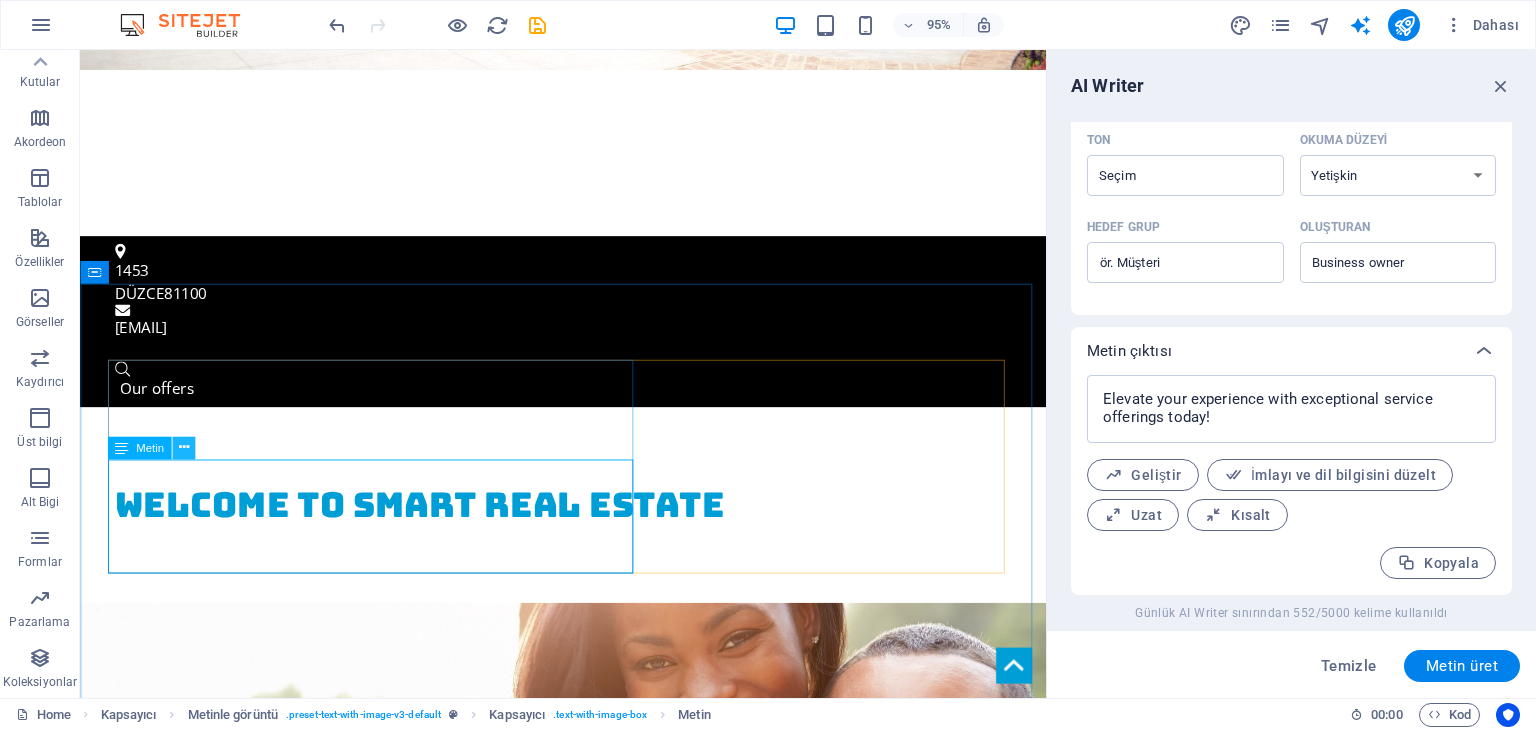 click at bounding box center (183, 448) 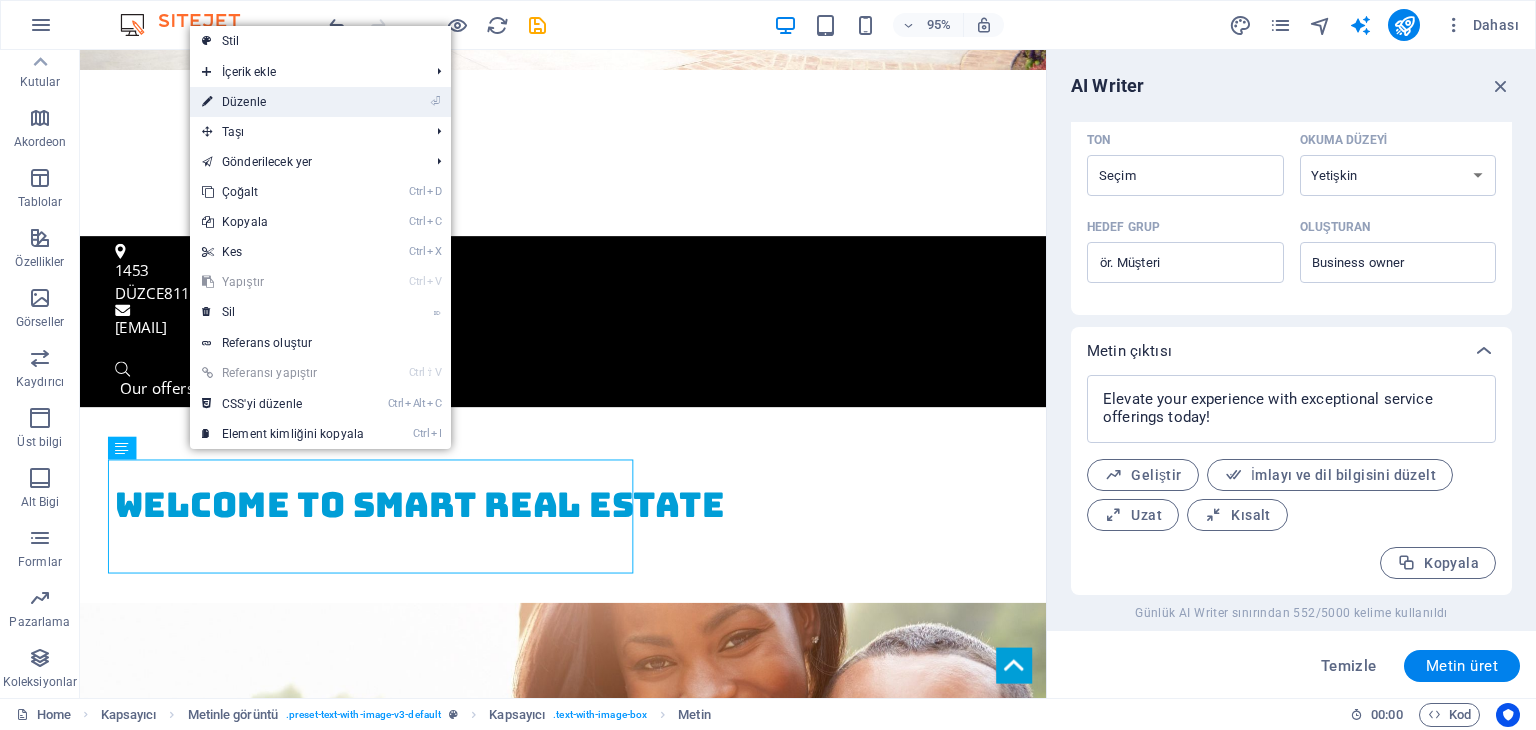 click on "⏎  Düzenle" at bounding box center (283, 102) 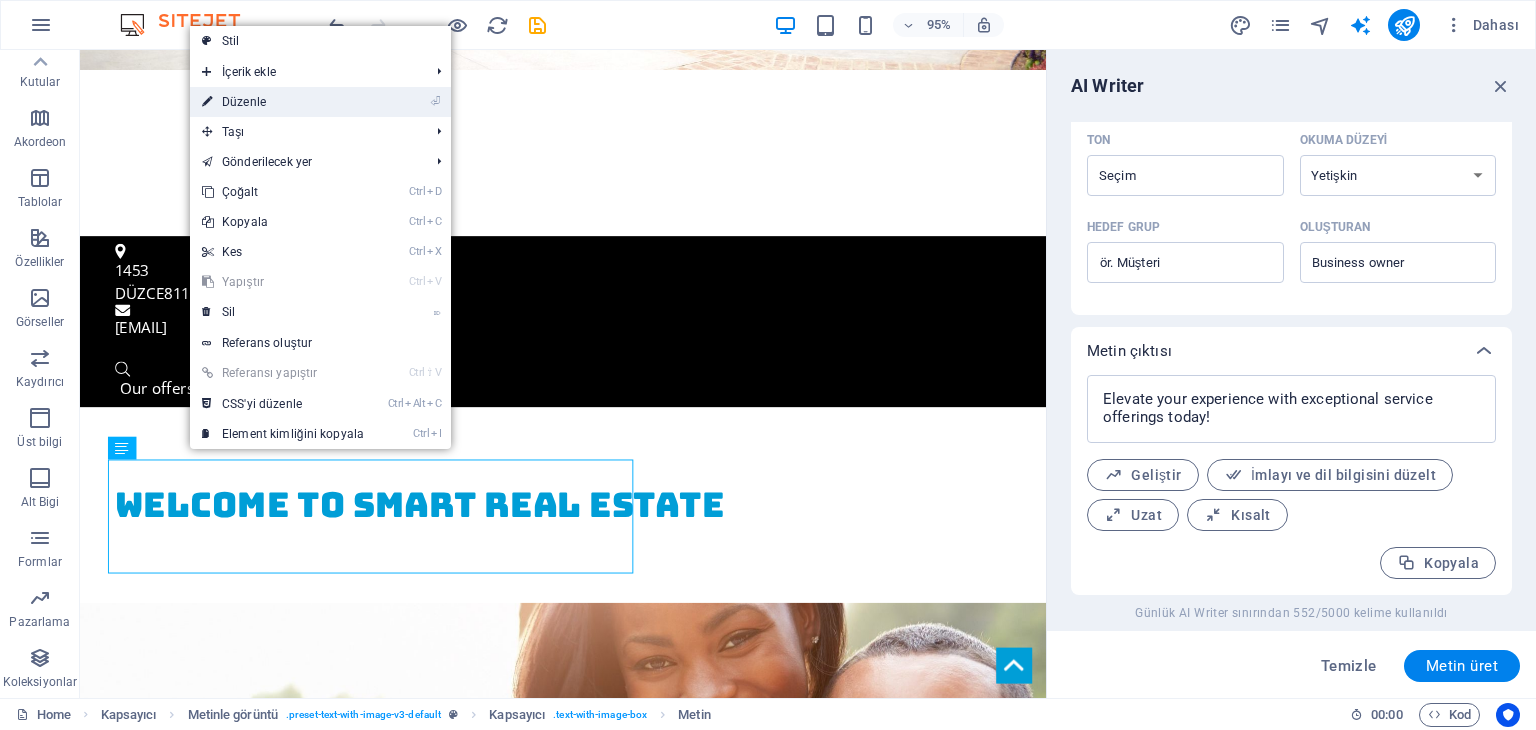 scroll, scrollTop: 900, scrollLeft: 0, axis: vertical 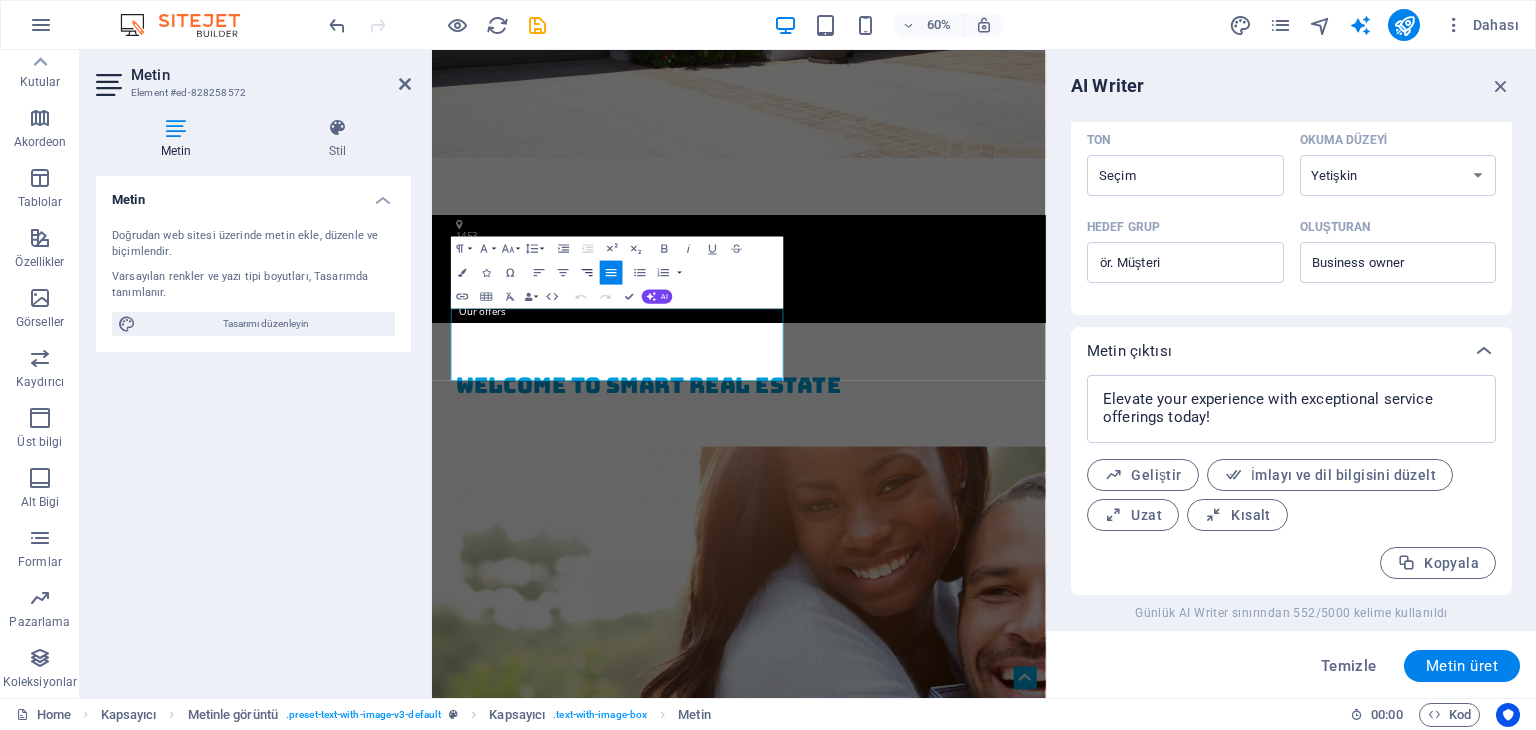 type on "#ed-828258572" 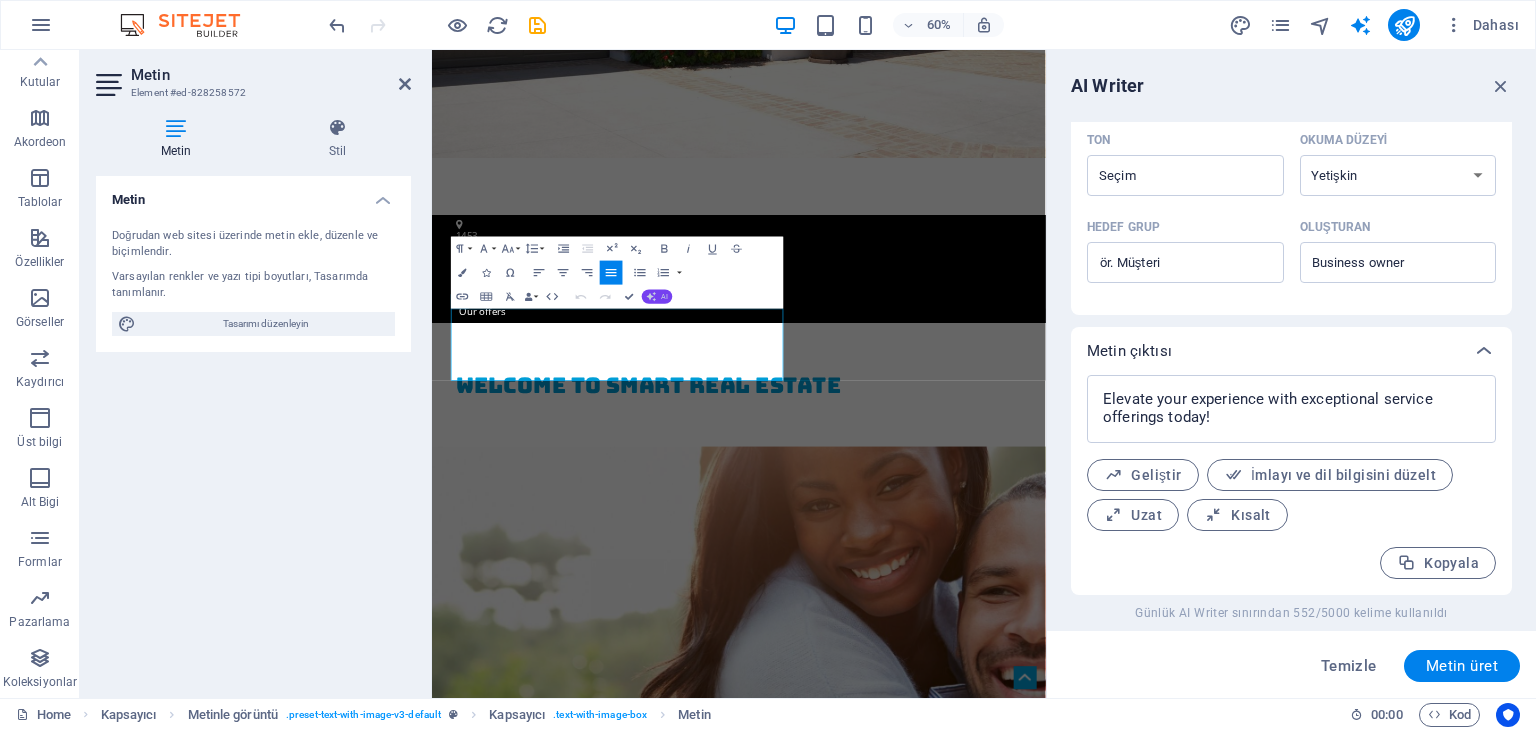 click on "AI" at bounding box center [657, 296] 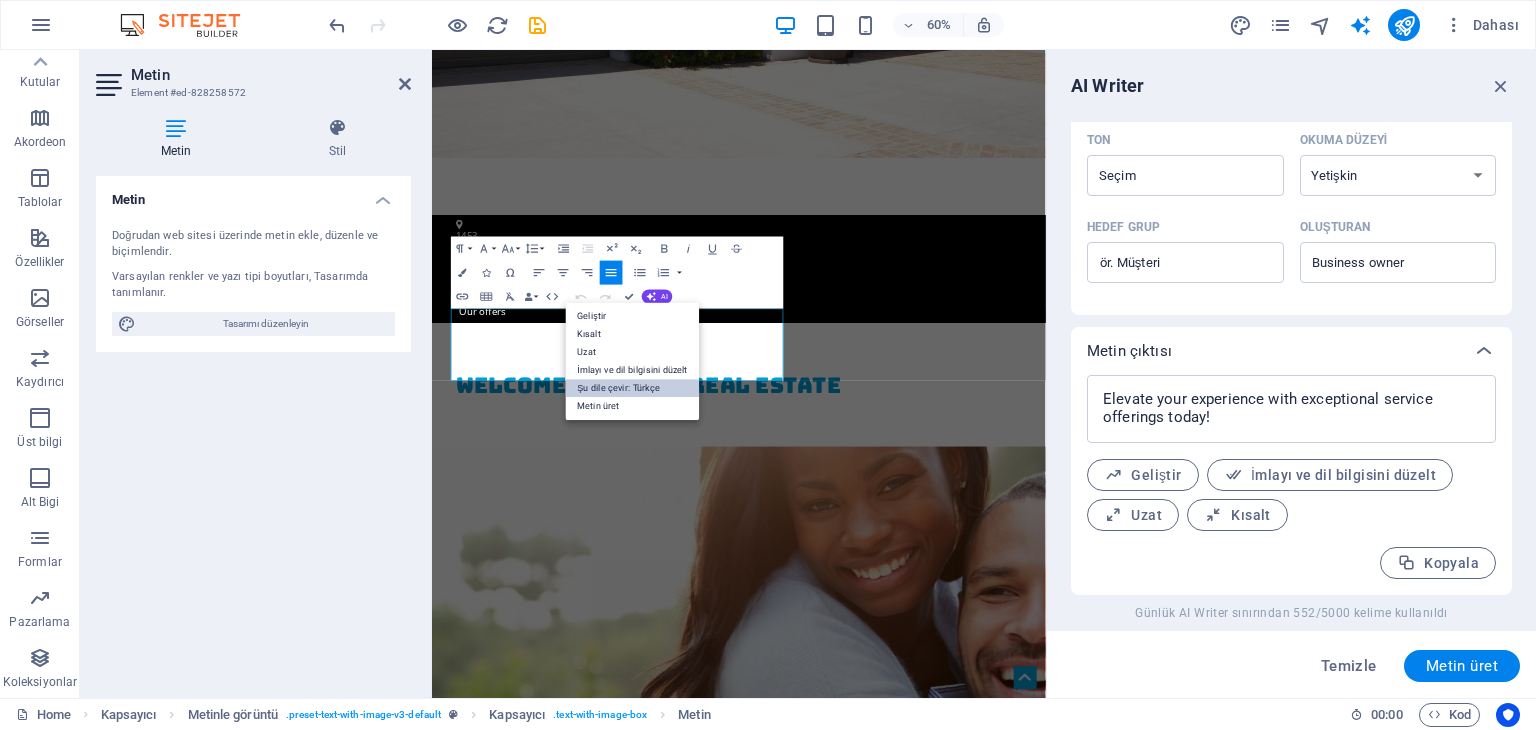 click on "Şu dile çevir: Türkçe" at bounding box center (633, 388) 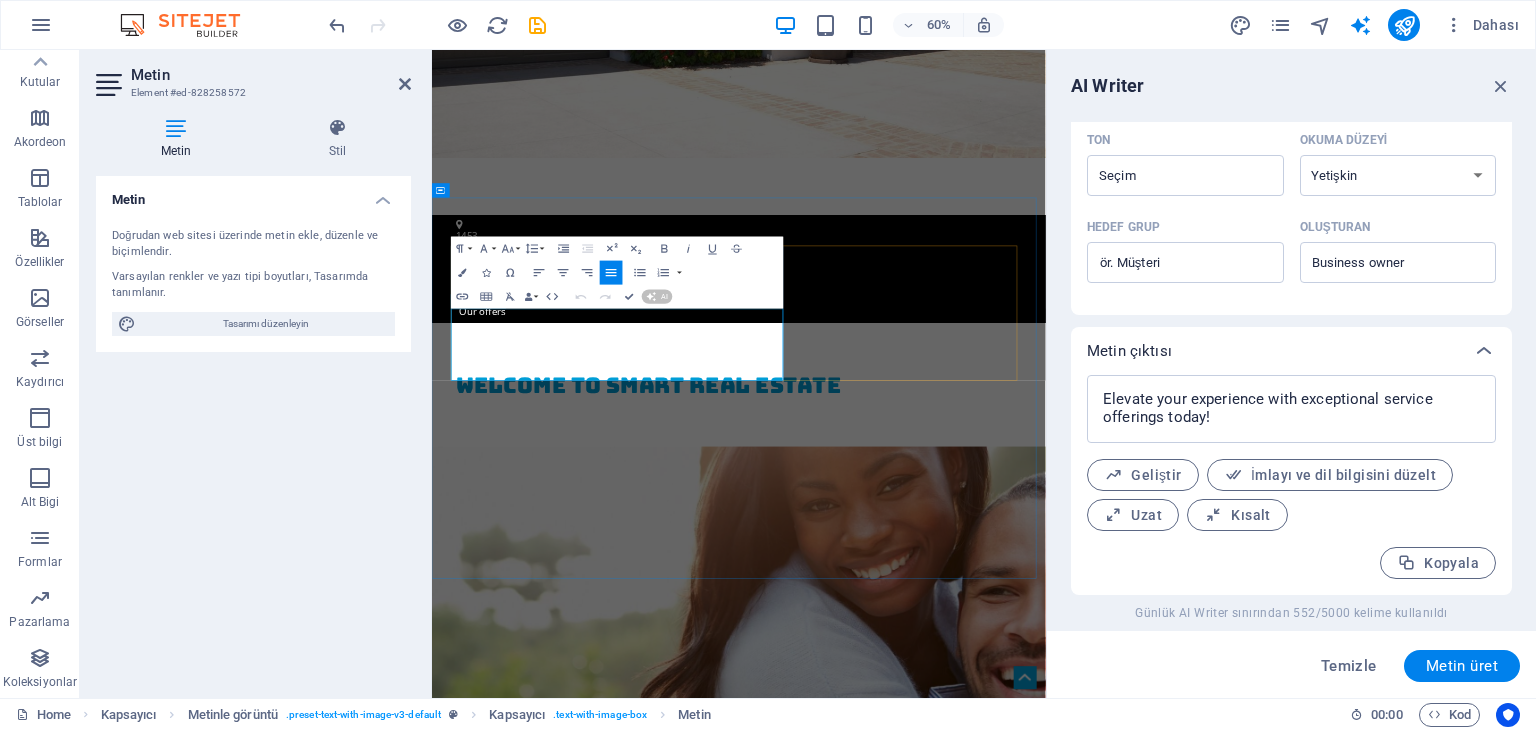 type 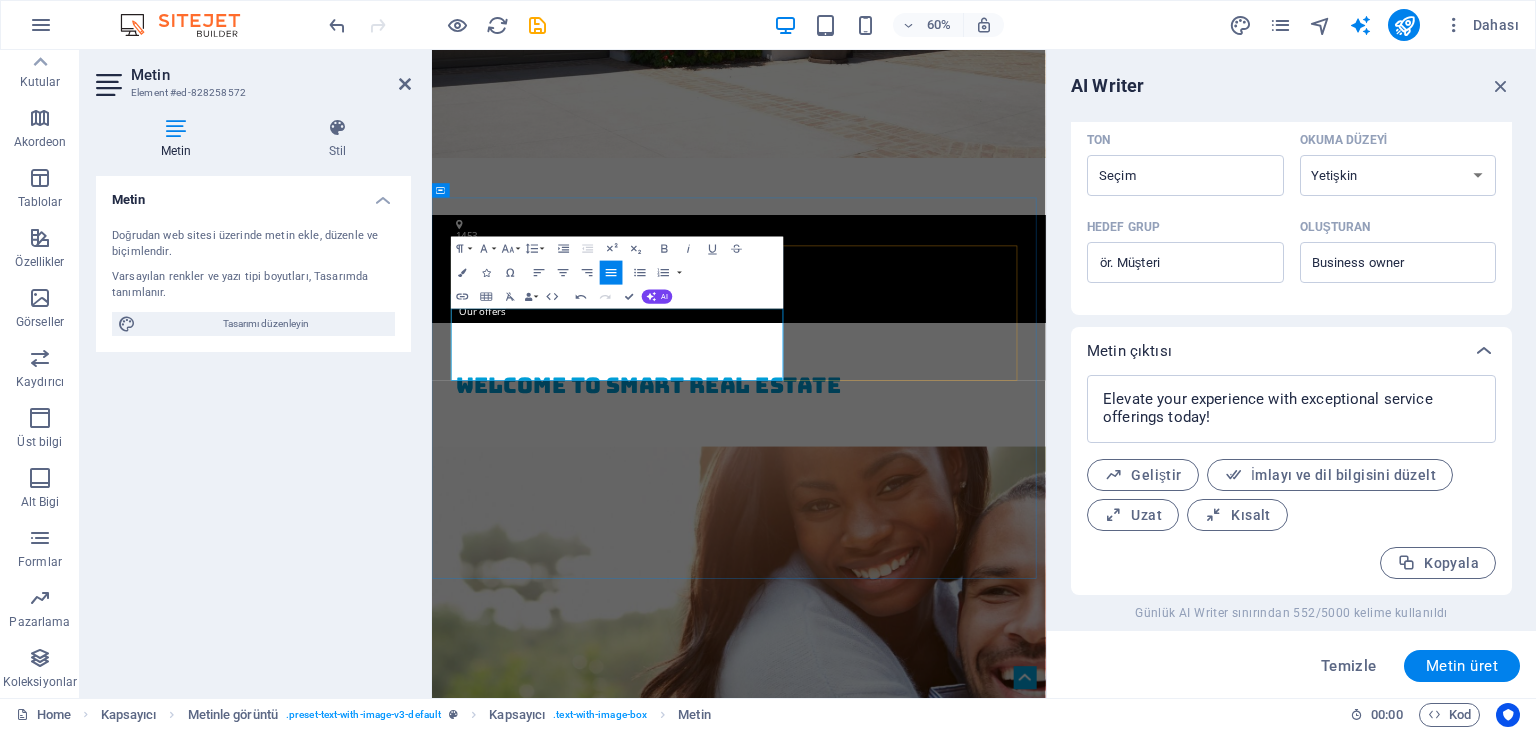 click on "Lorem ipsum dolor sit amet, consetetur sadipscing elitr, sed diam nonumy eirmod tempor invidunt ut labore et dolore magna aliquyam erat, sed diam voluptua. Gerçekten de, onları ve haklı olarak iki acıyı ve bu gerileyi eleştirenler. Lorem ipsum dolor sit amet, consetetur sadipscing elitr, sed diam nonumy." at bounding box center [944, 1807] 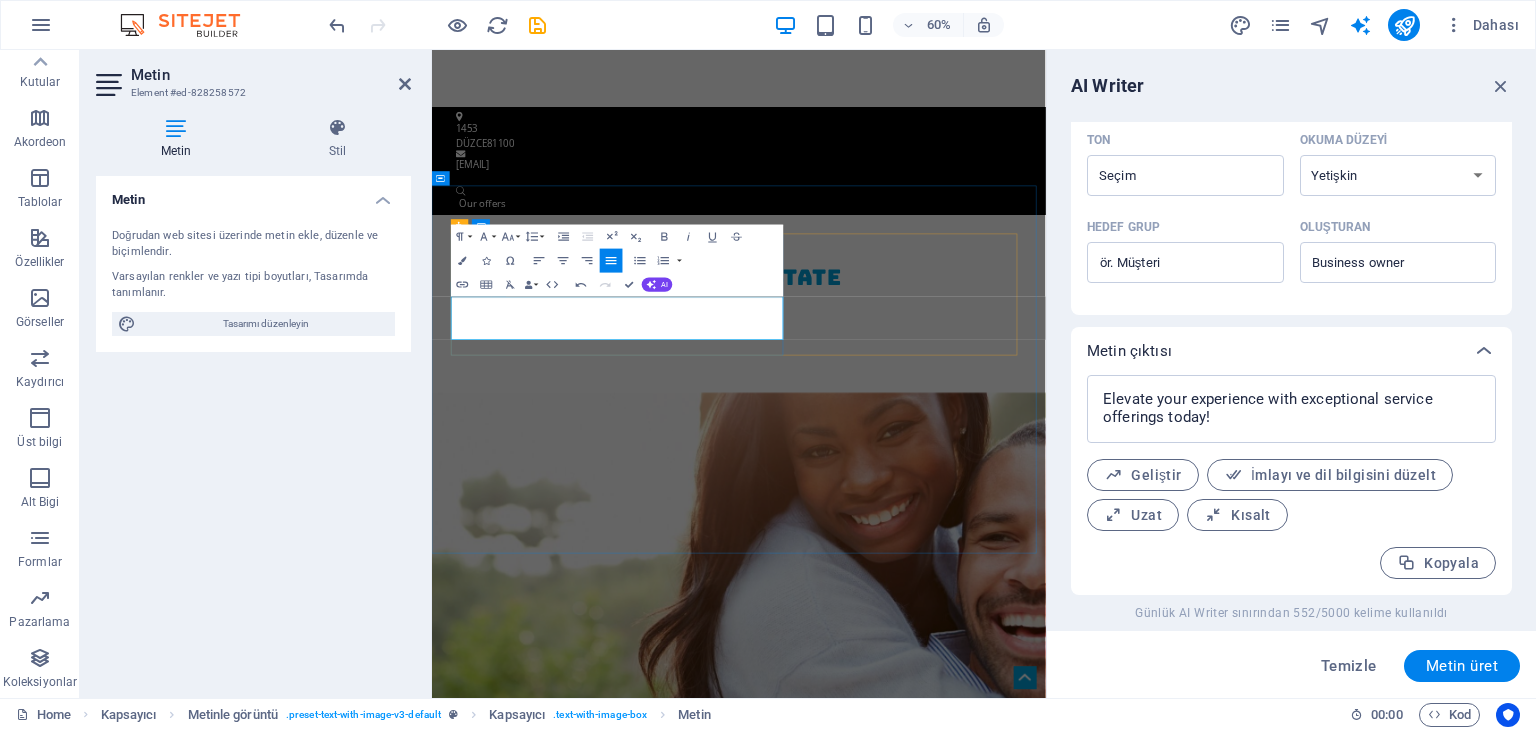 scroll, scrollTop: 1100, scrollLeft: 0, axis: vertical 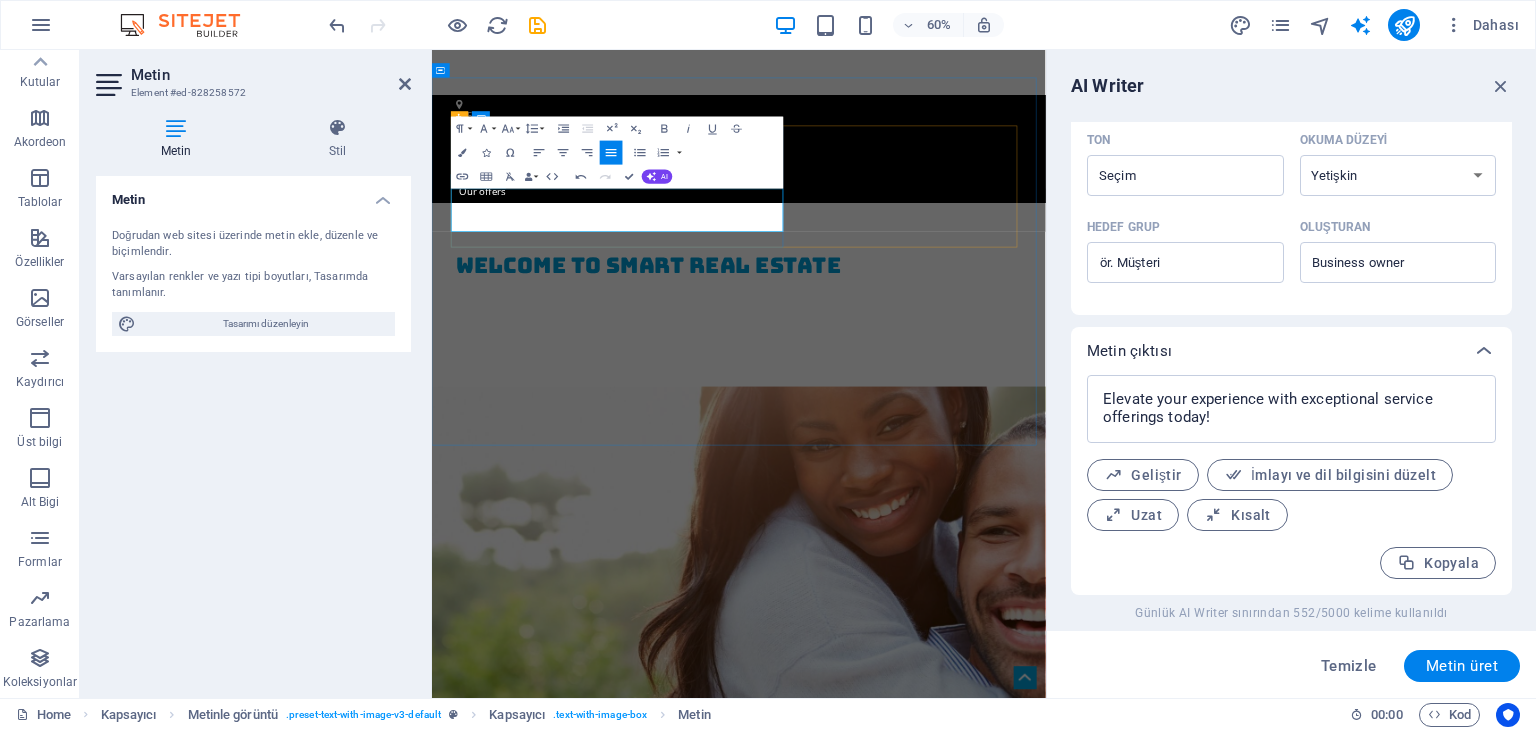 click on "Gerçekten de, onları ve haklı olarak iki acıyı ve bu gerileyi eleştirenler. Lorem ipsum dolor sit amet, consetetur sadipscing elitr, sed diam nonumy." at bounding box center (944, 1595) 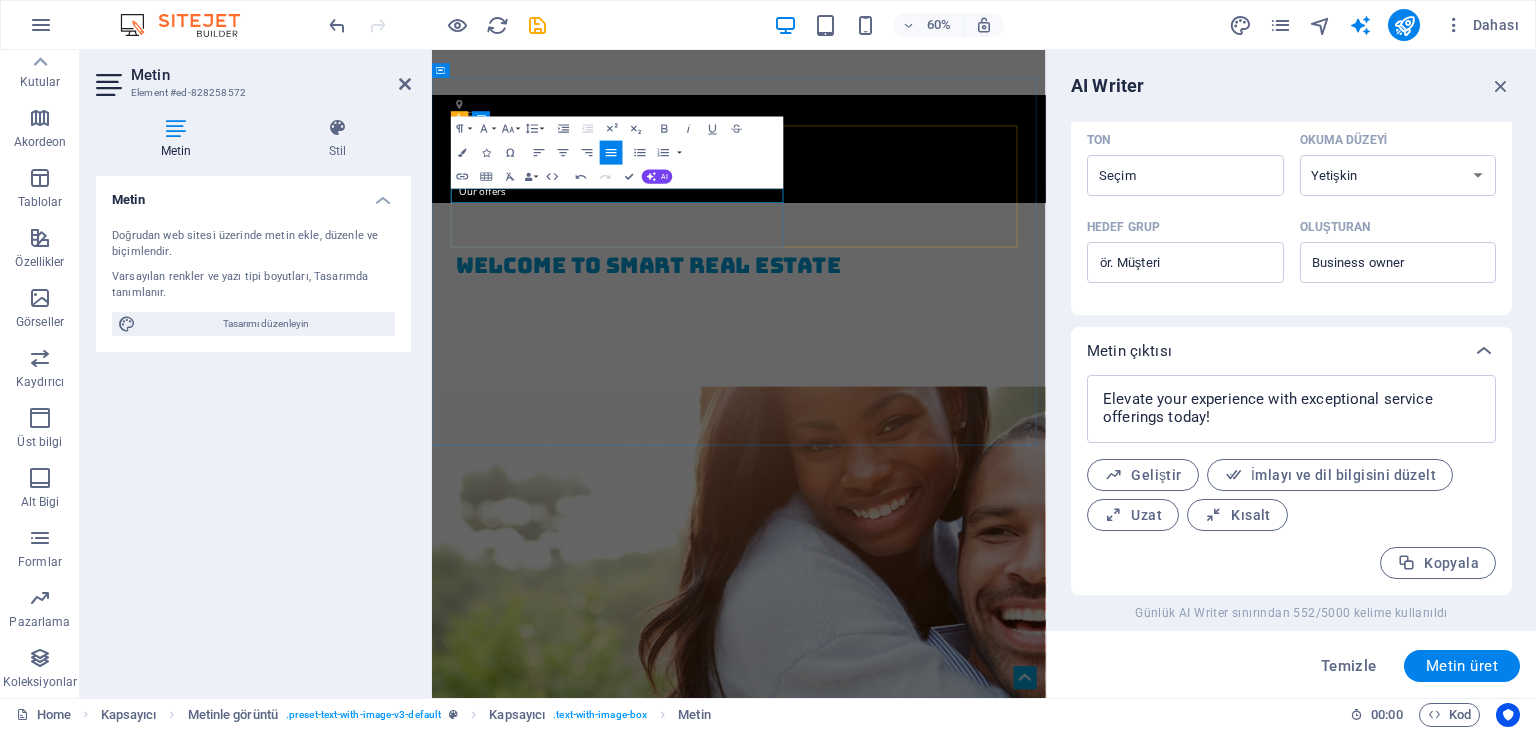 click on "amet, consetetur sadipscing elitr, sed diam nonumy." at bounding box center (944, 1583) 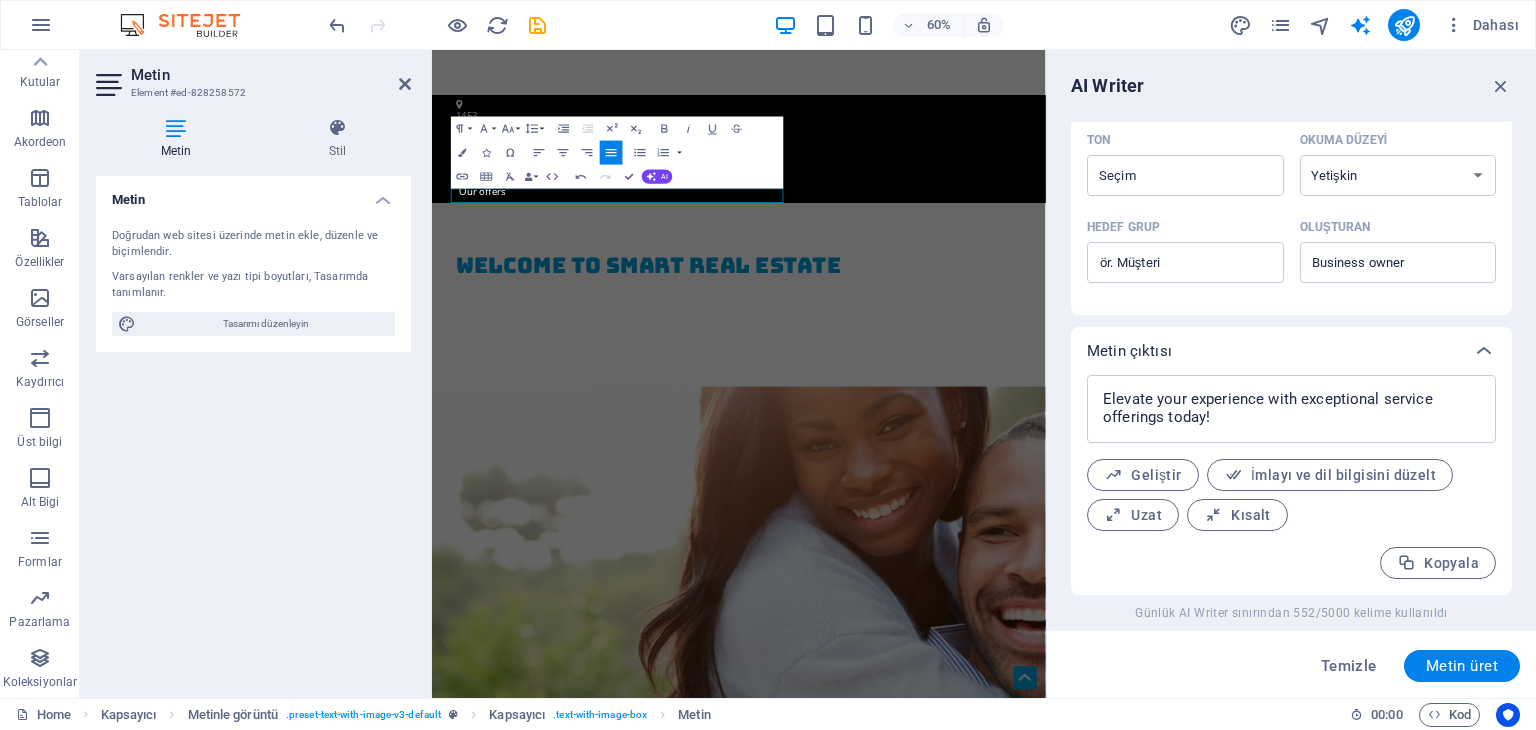 click on "Metin Doğrudan web sitesi üzerinde metin ekle, düzenle ve biçimlendir. Varsayılan renkler ve yazı tipi boyutları, Tasarımda tanımlanır. Tasarımı düzenleyin Hizalama Sola hizalı Ortalandı Sağa hizalı" at bounding box center [253, 429] 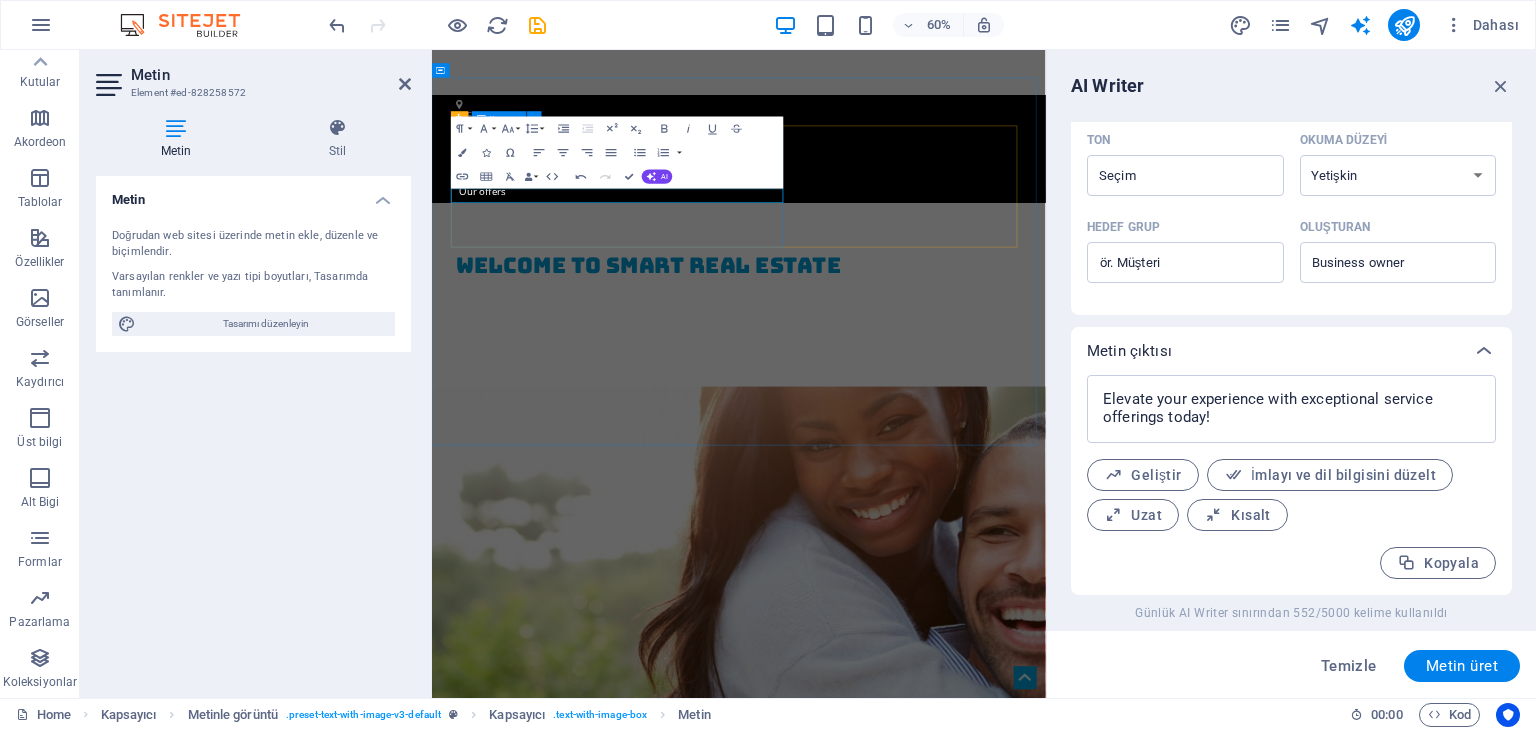 click on "HİZMETLER LOREM IPSUM DOLOR SİT AMET" at bounding box center [944, 1530] 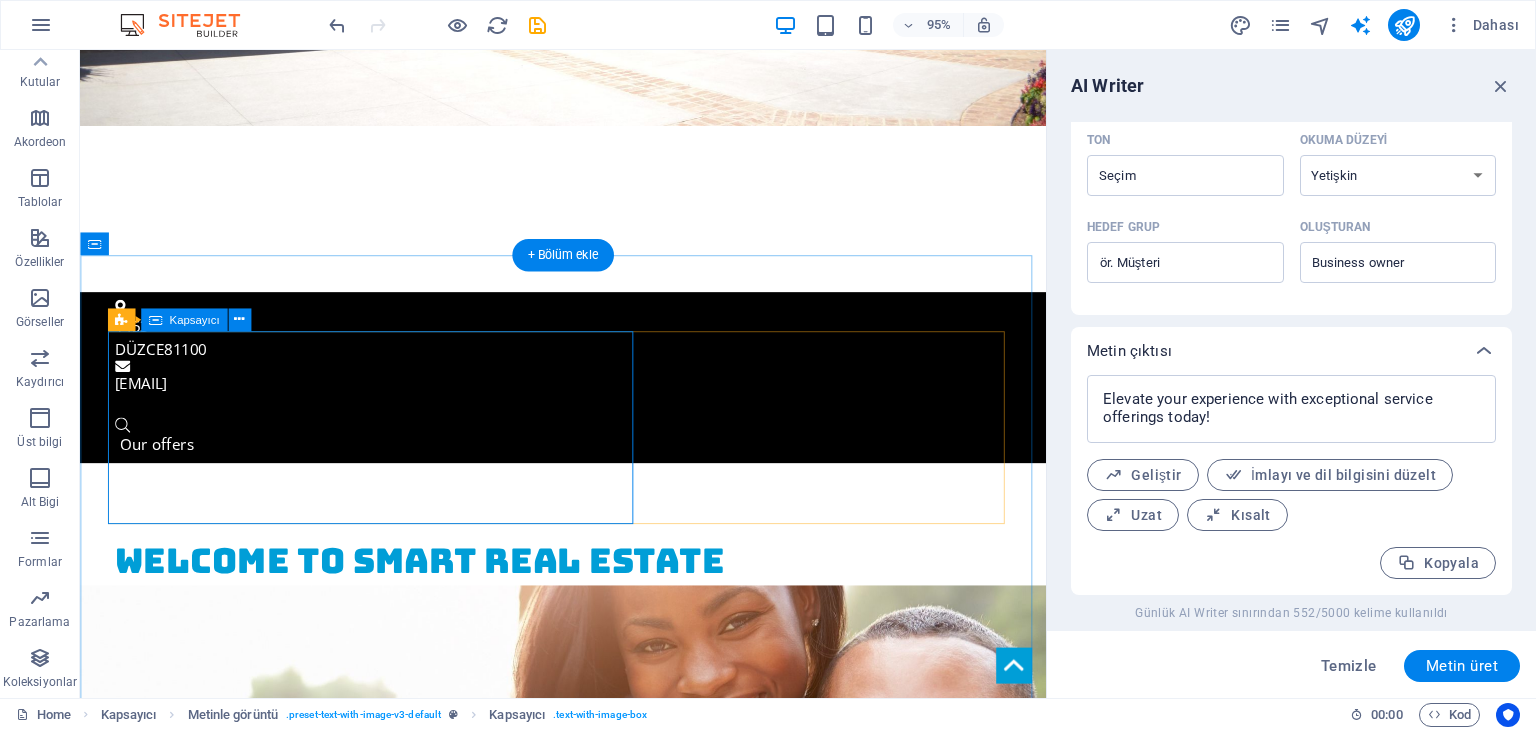 scroll, scrollTop: 500, scrollLeft: 0, axis: vertical 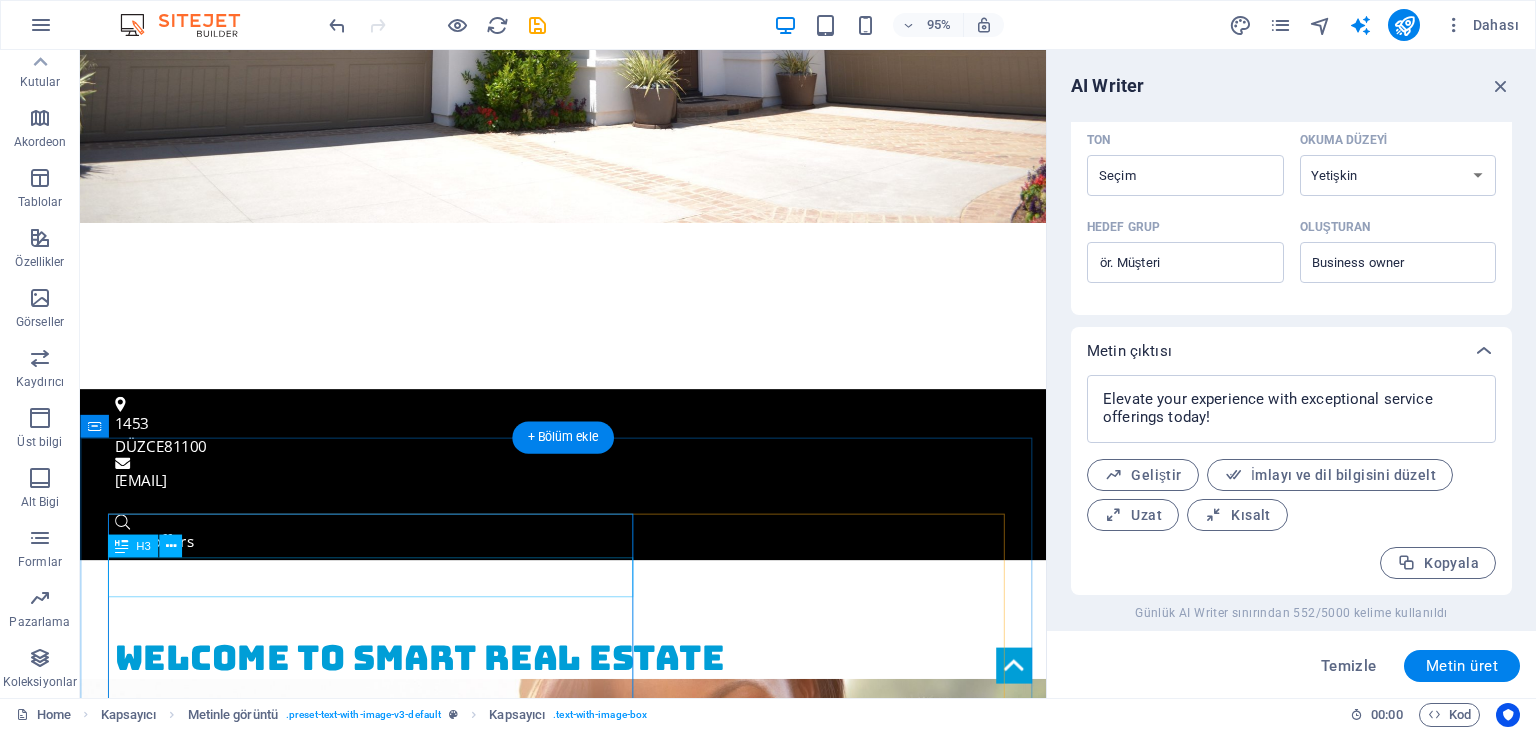 click on "LOREM IPSUM DOLOR SİT AMET" at bounding box center [589, 1617] 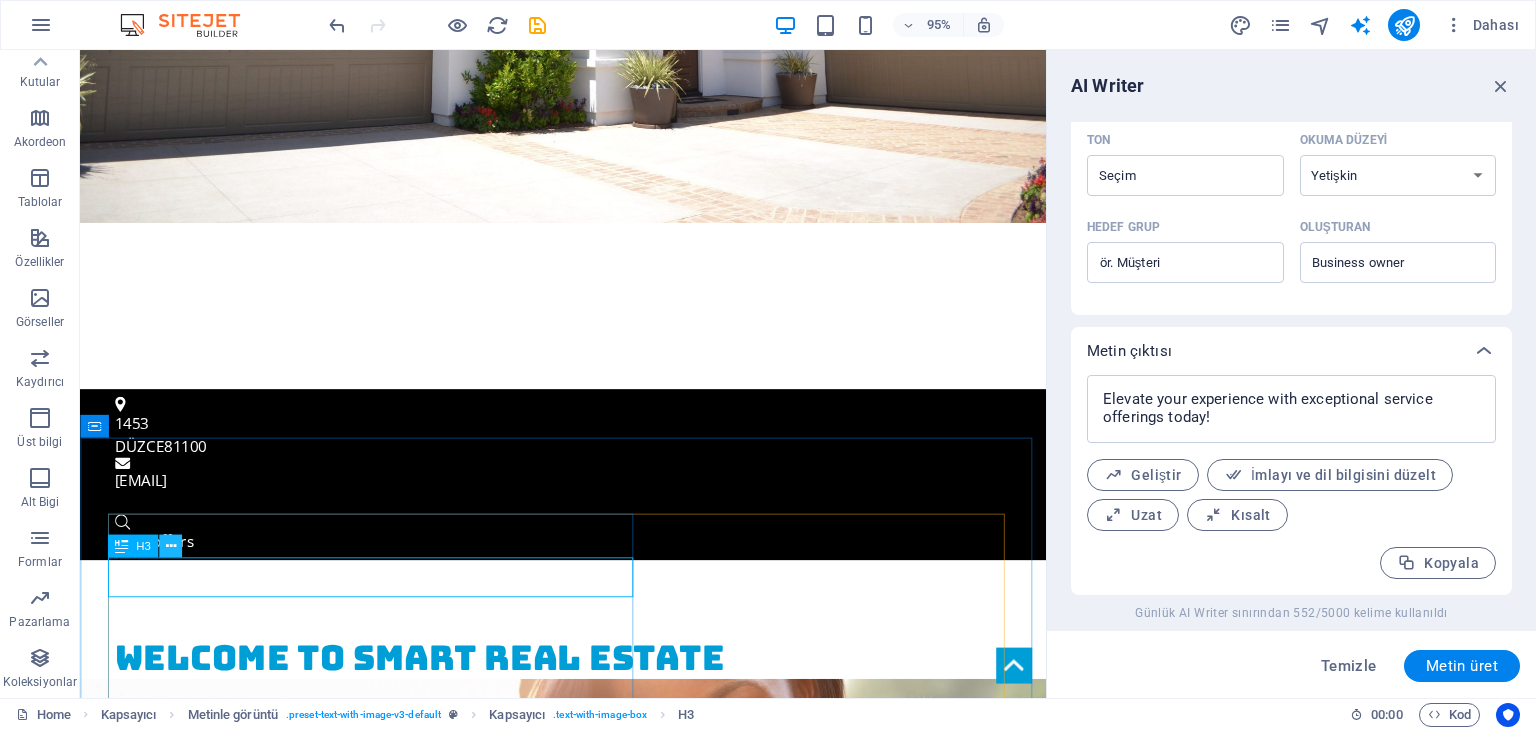 click at bounding box center (170, 546) 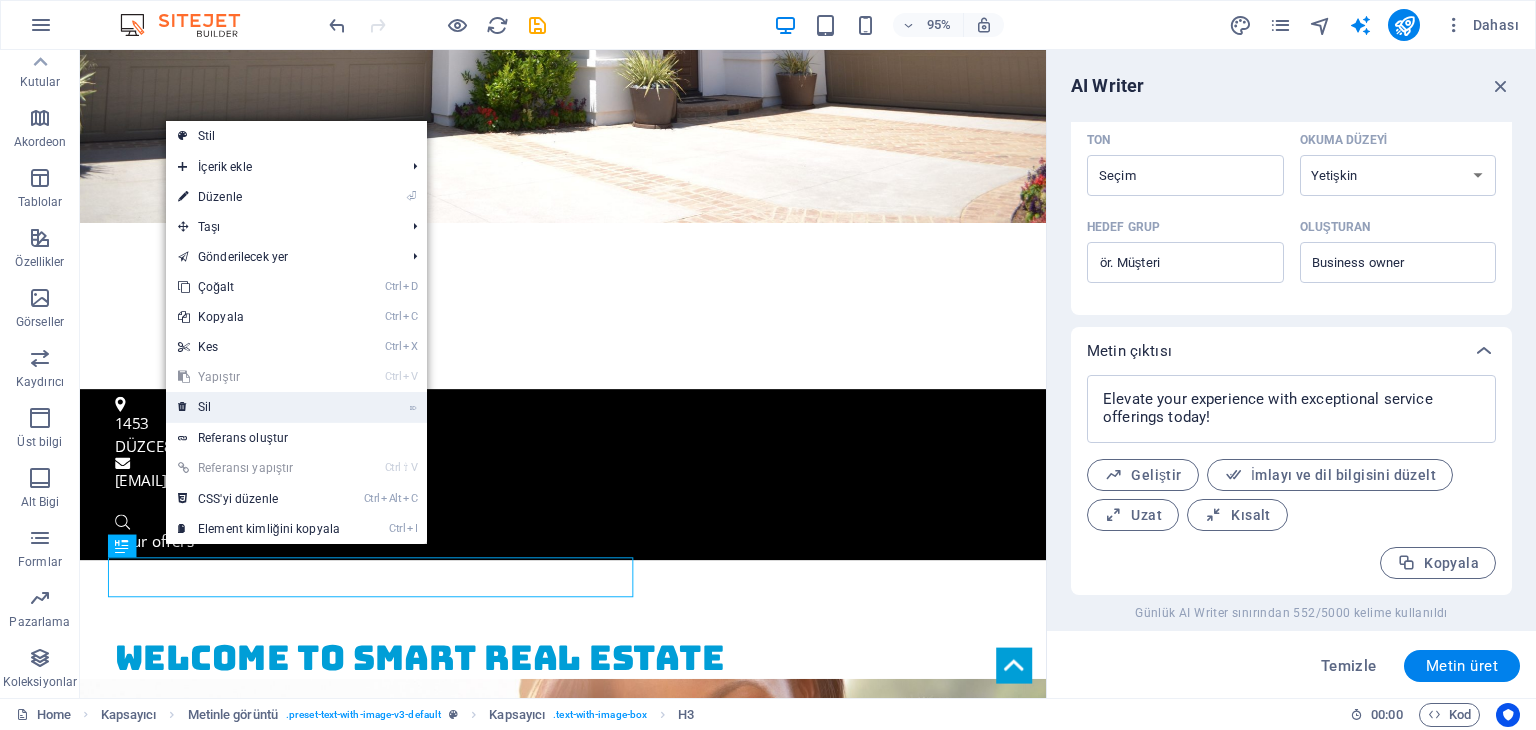 click on "⌦  Sil" at bounding box center [259, 407] 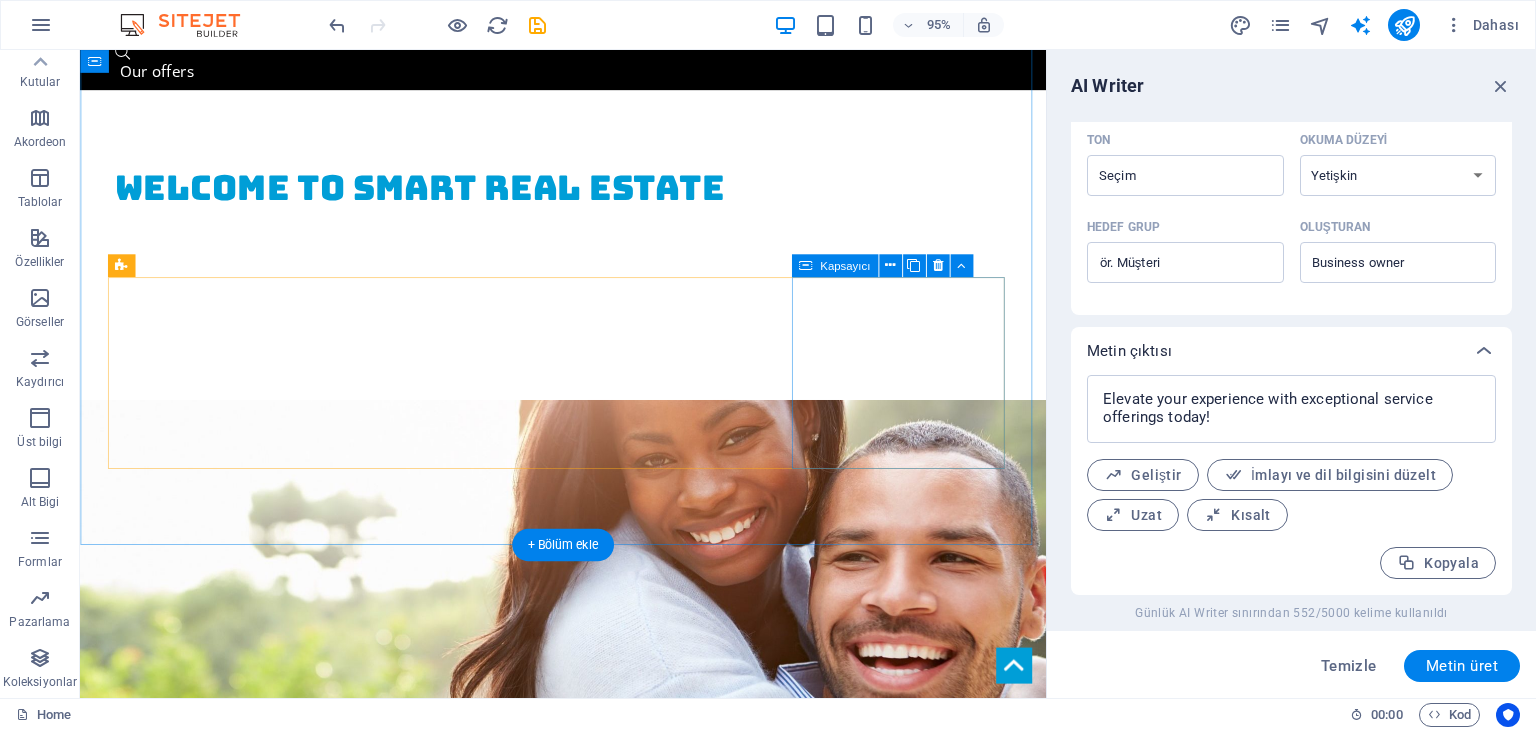 scroll, scrollTop: 1000, scrollLeft: 0, axis: vertical 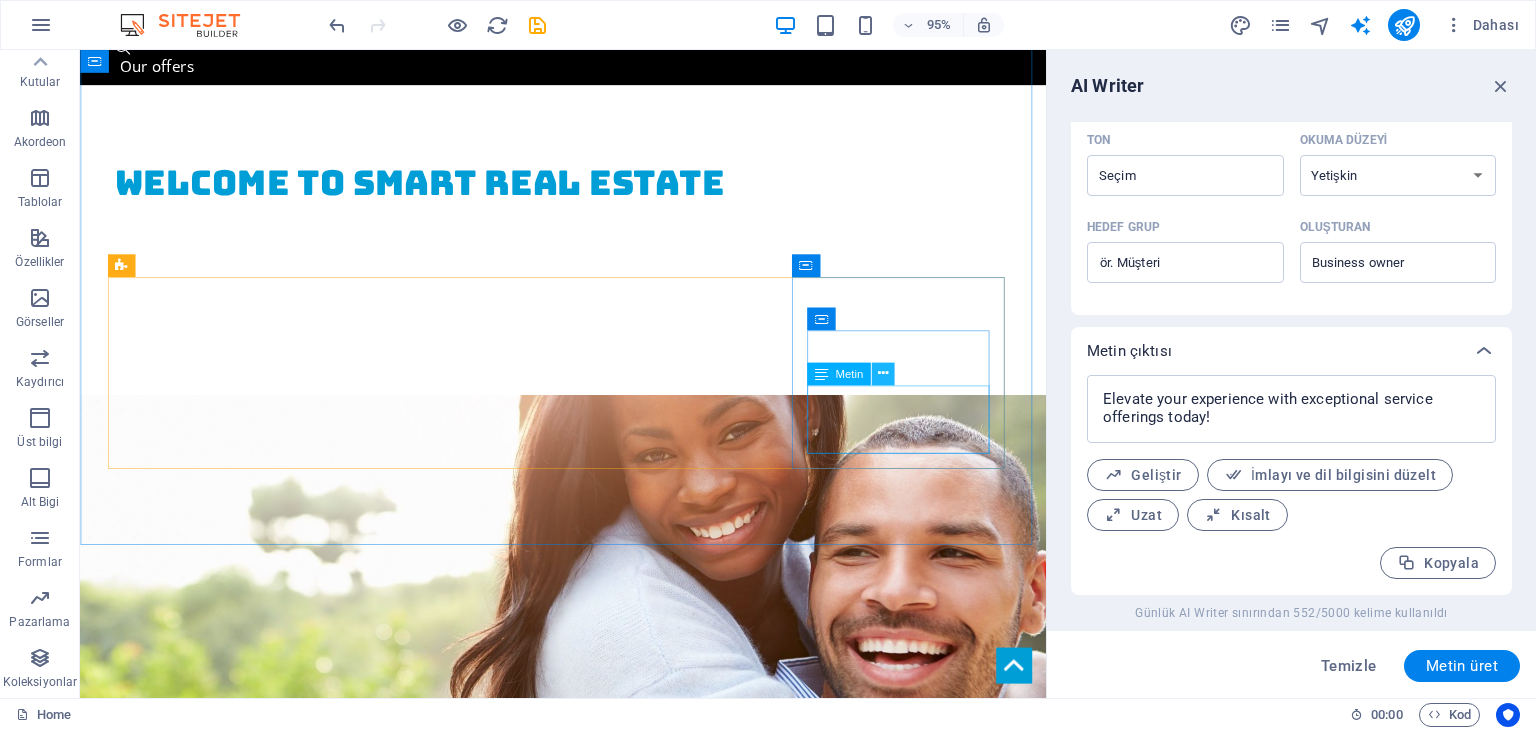 click at bounding box center [883, 374] 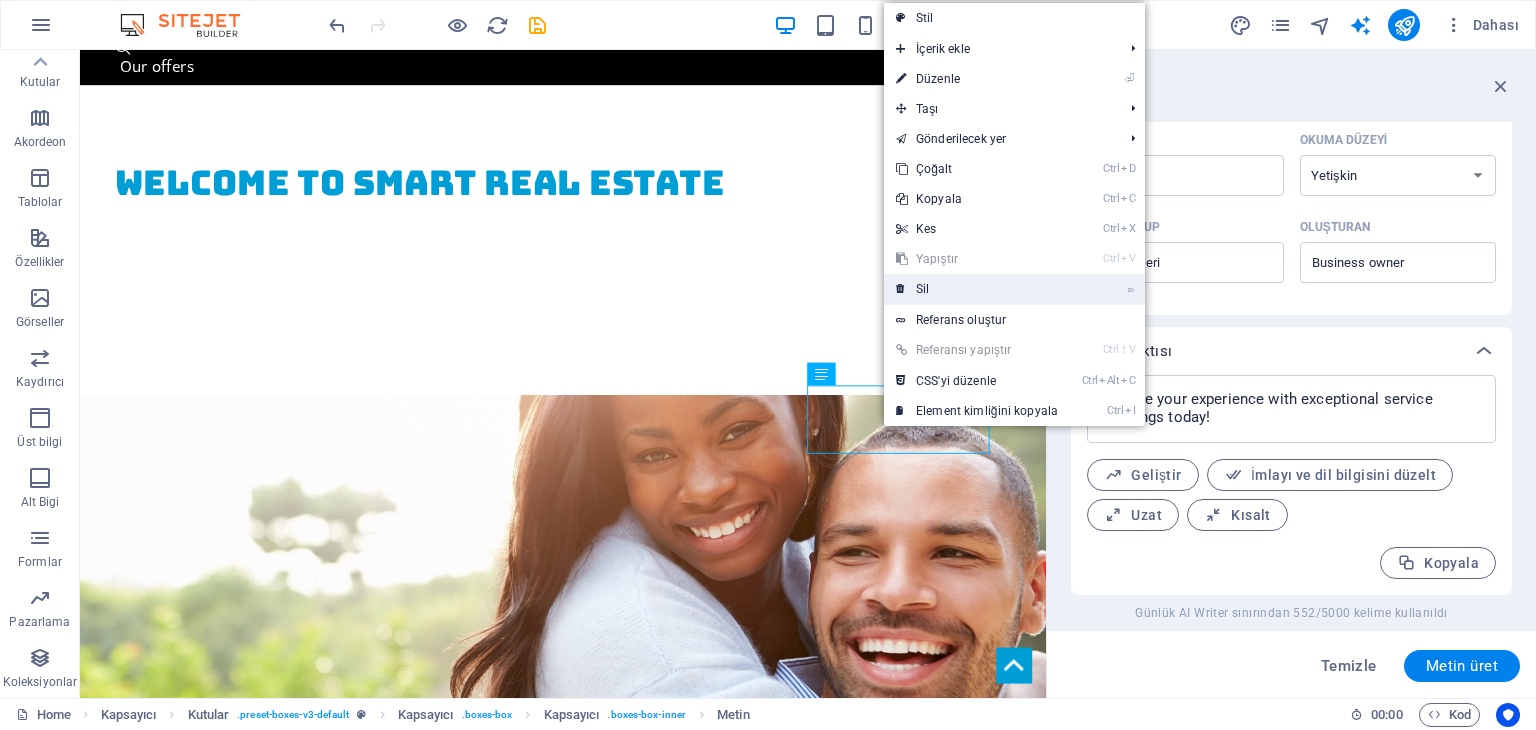 click on "⌦  Sil" at bounding box center [977, 289] 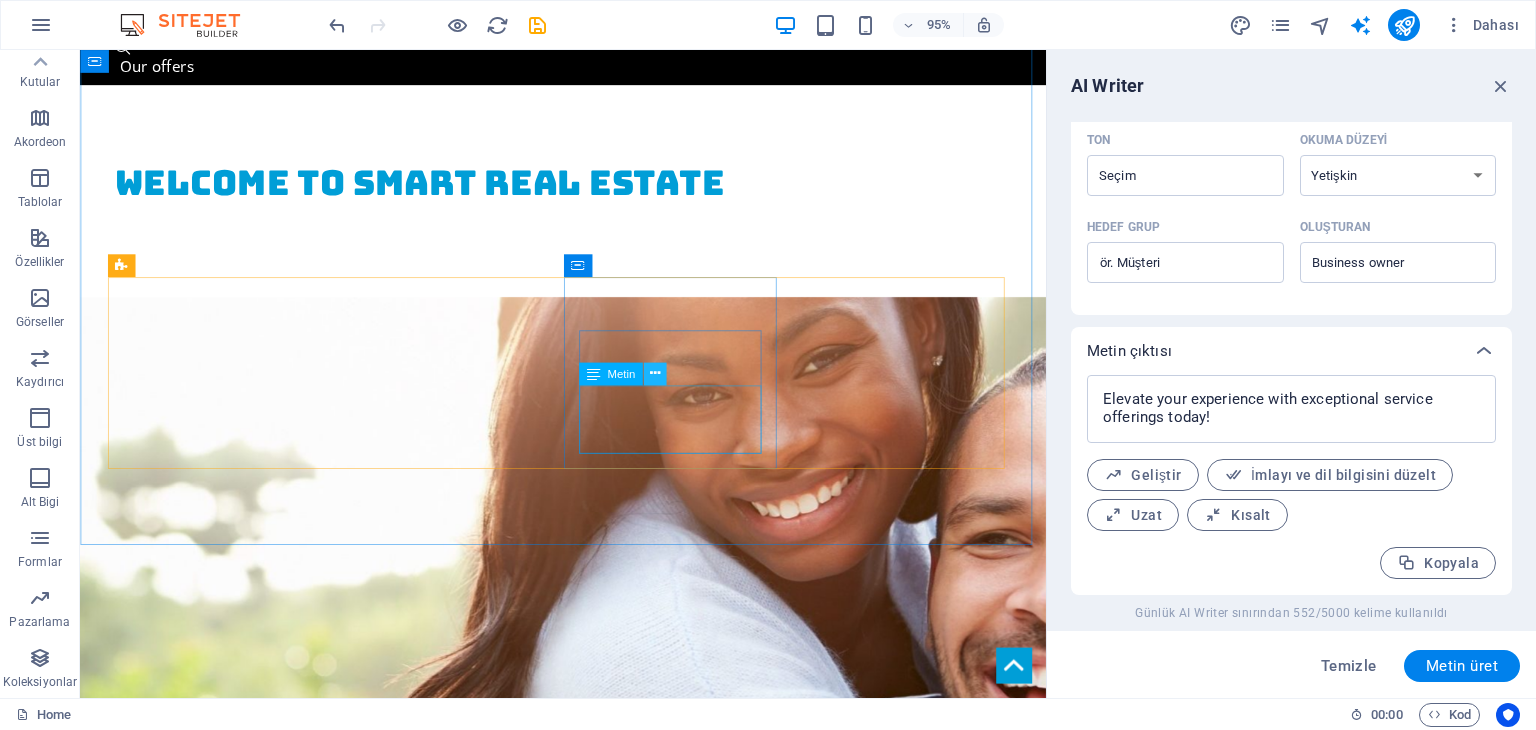 click at bounding box center [655, 374] 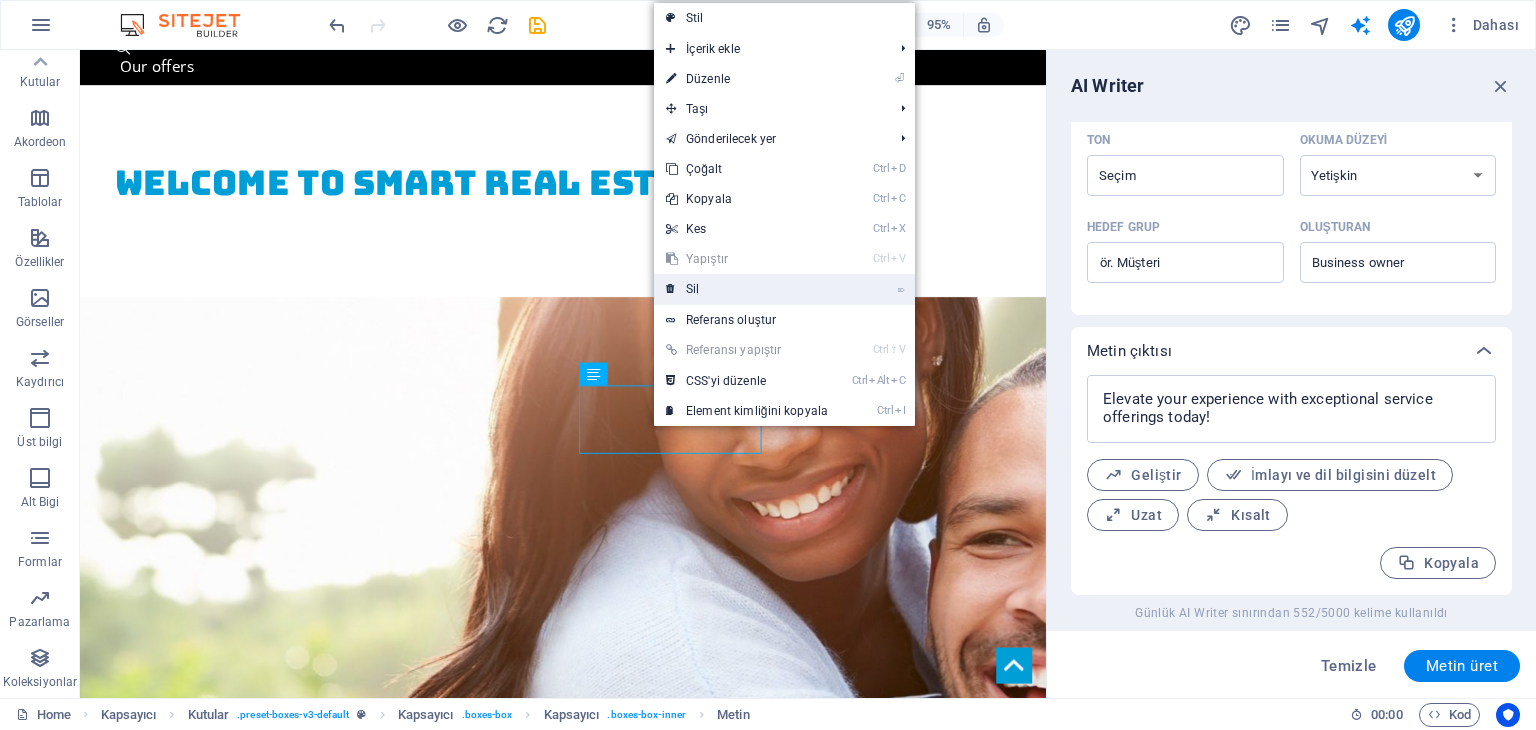 click on "⌦  Sil" at bounding box center [747, 289] 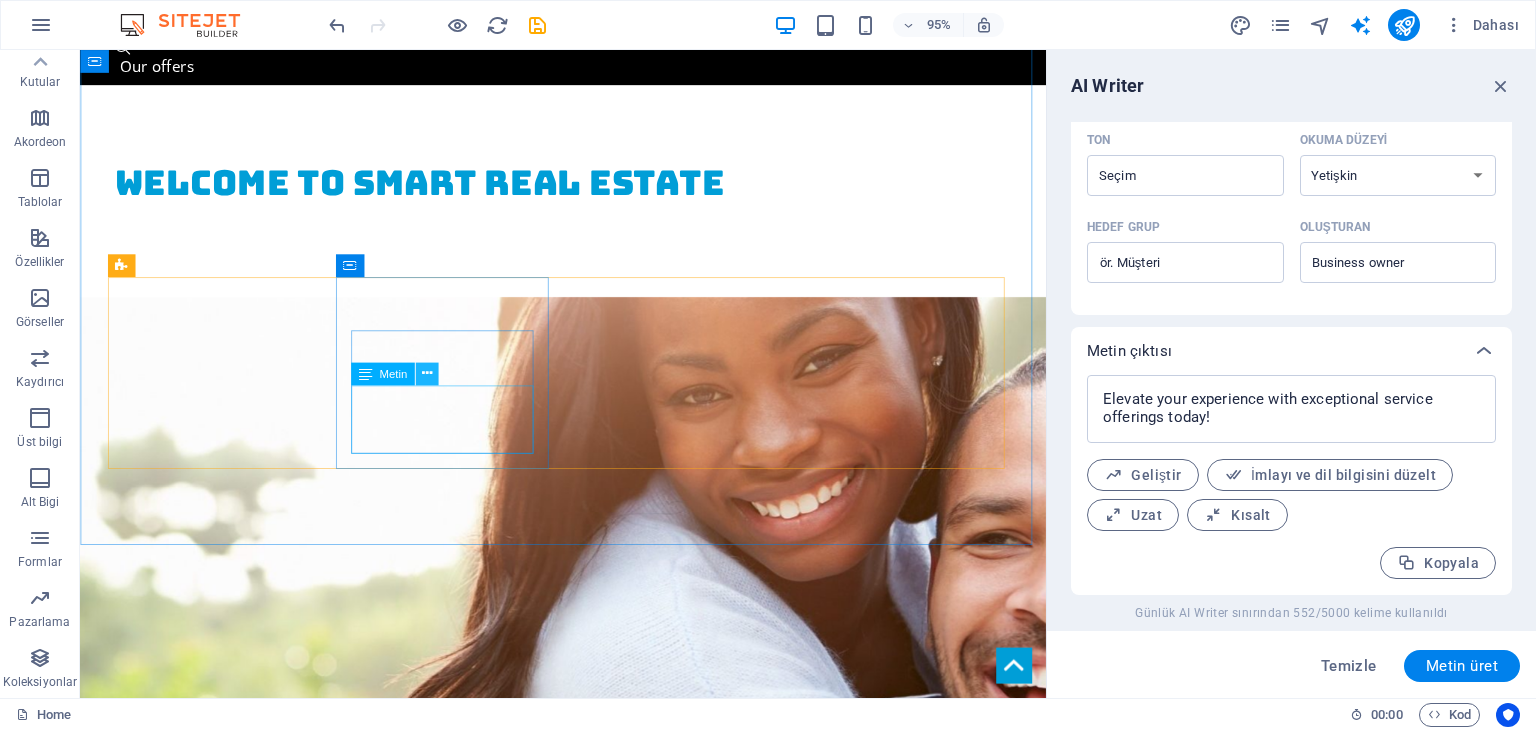 click at bounding box center [427, 374] 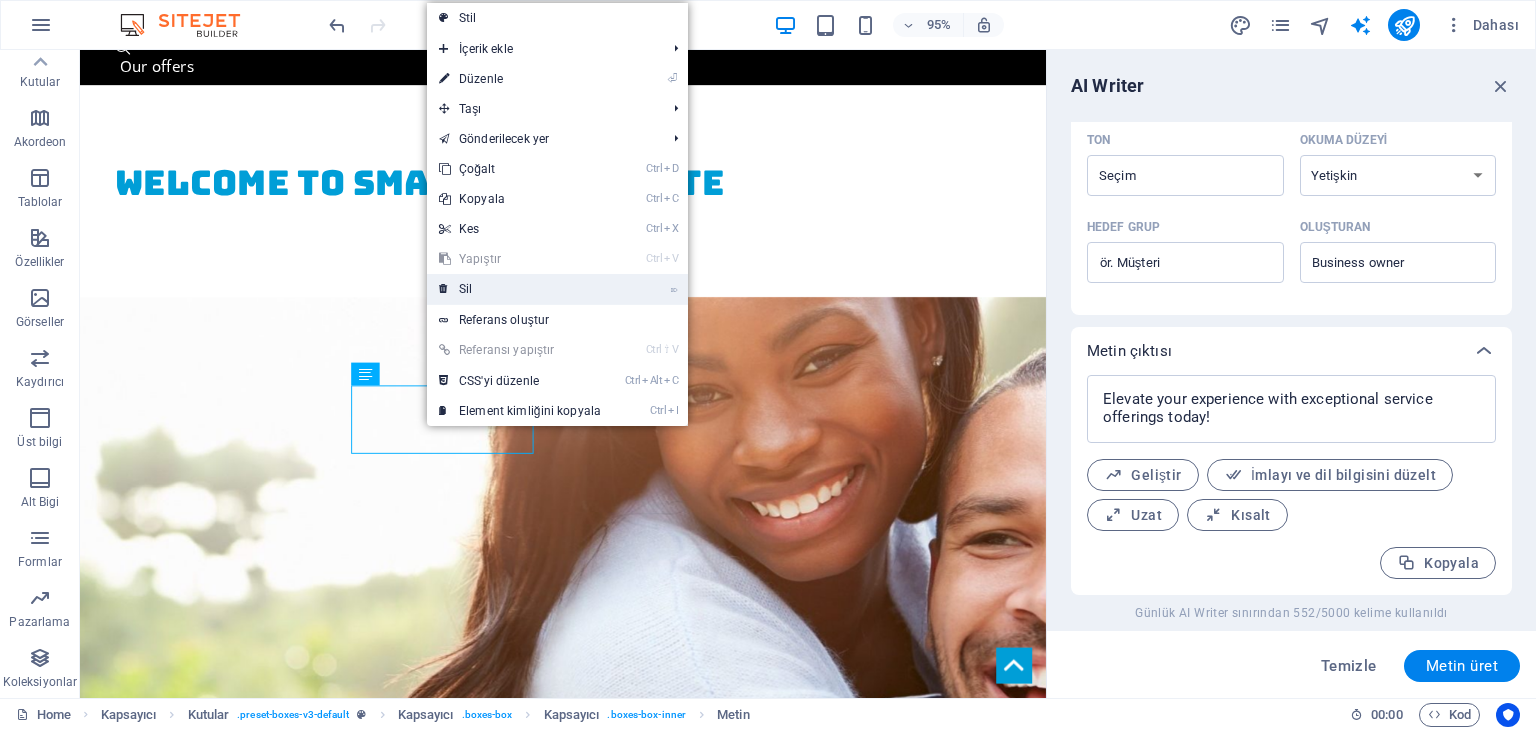 click on "⌦  Sil" at bounding box center (520, 289) 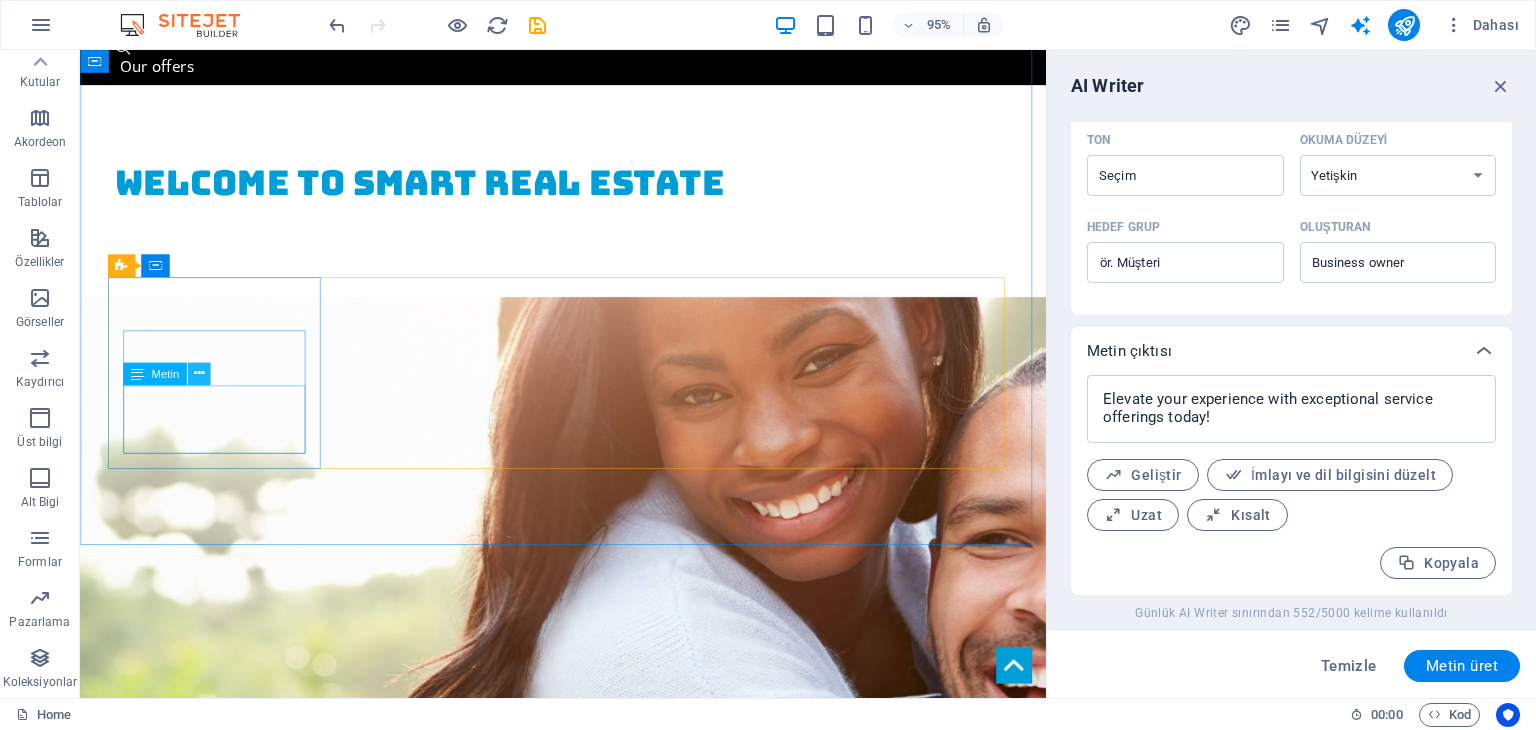 click at bounding box center [199, 374] 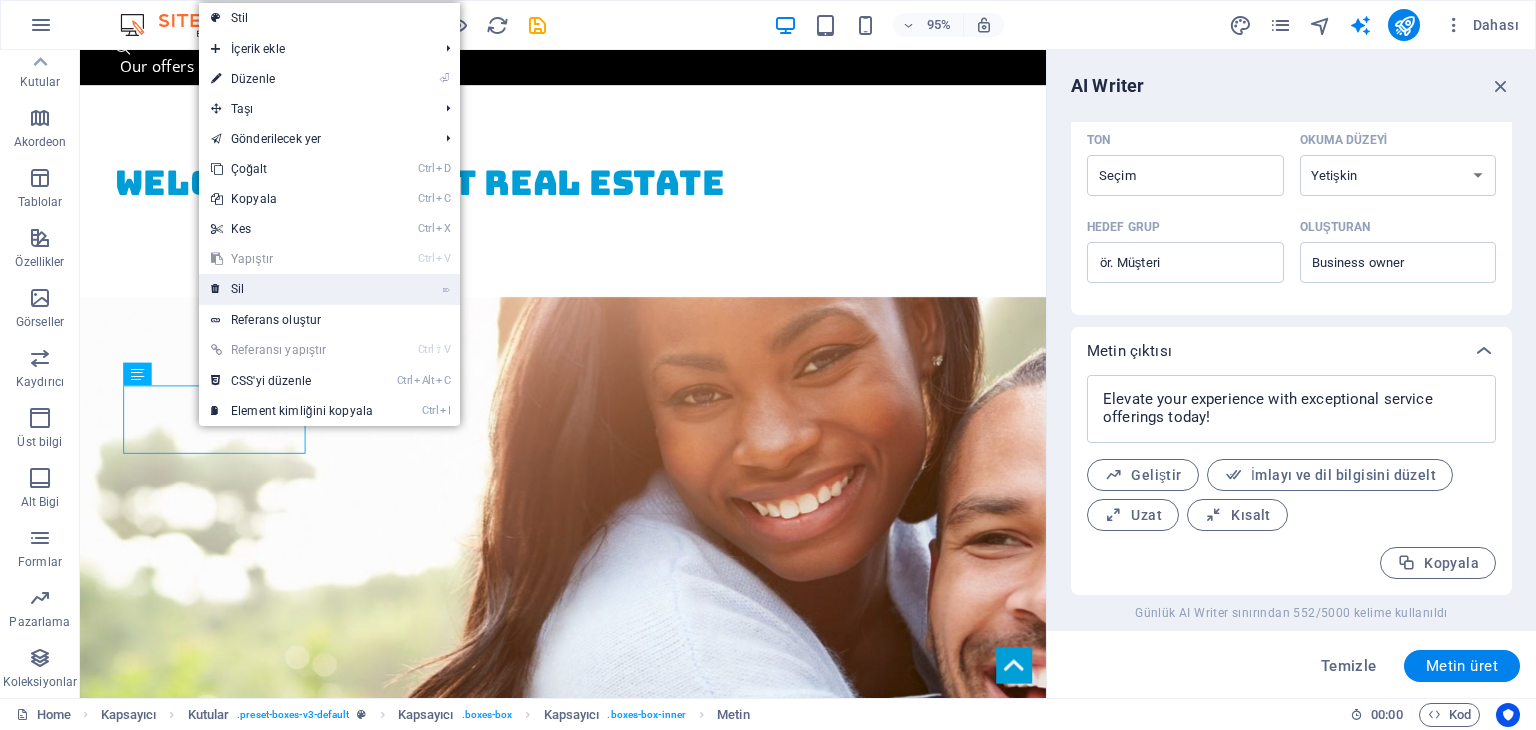 click on "⌦  Sil" at bounding box center (292, 289) 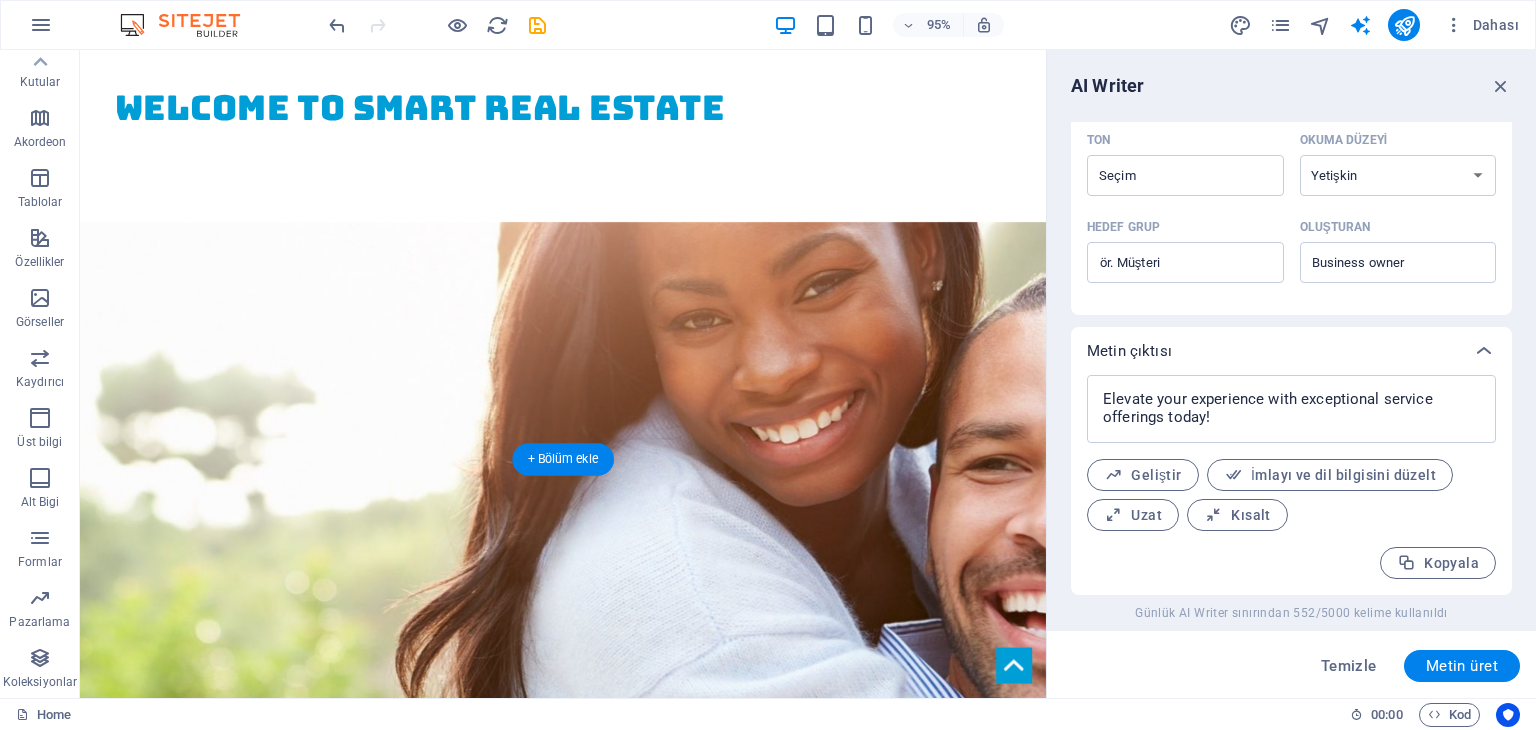 scroll, scrollTop: 1200, scrollLeft: 0, axis: vertical 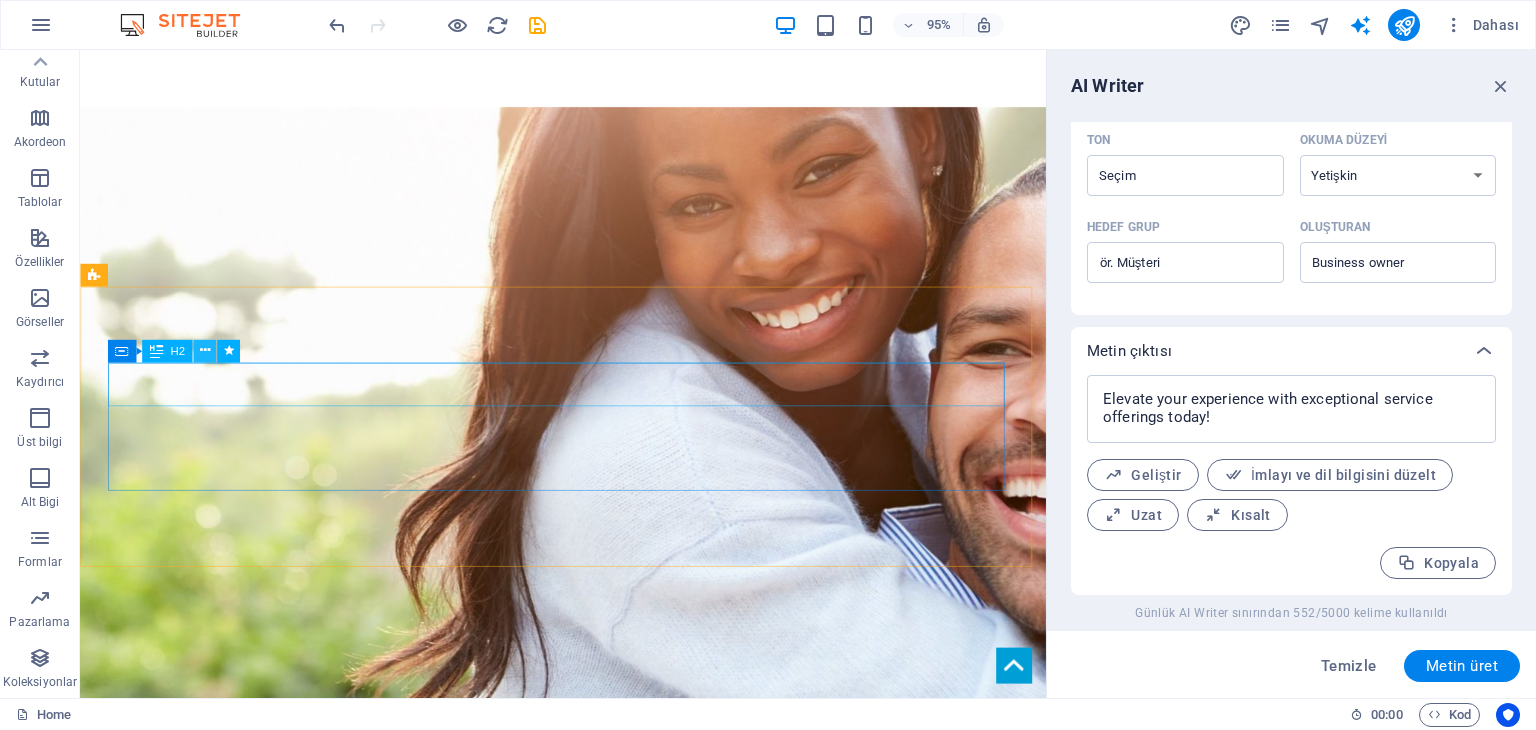 click at bounding box center [204, 351] 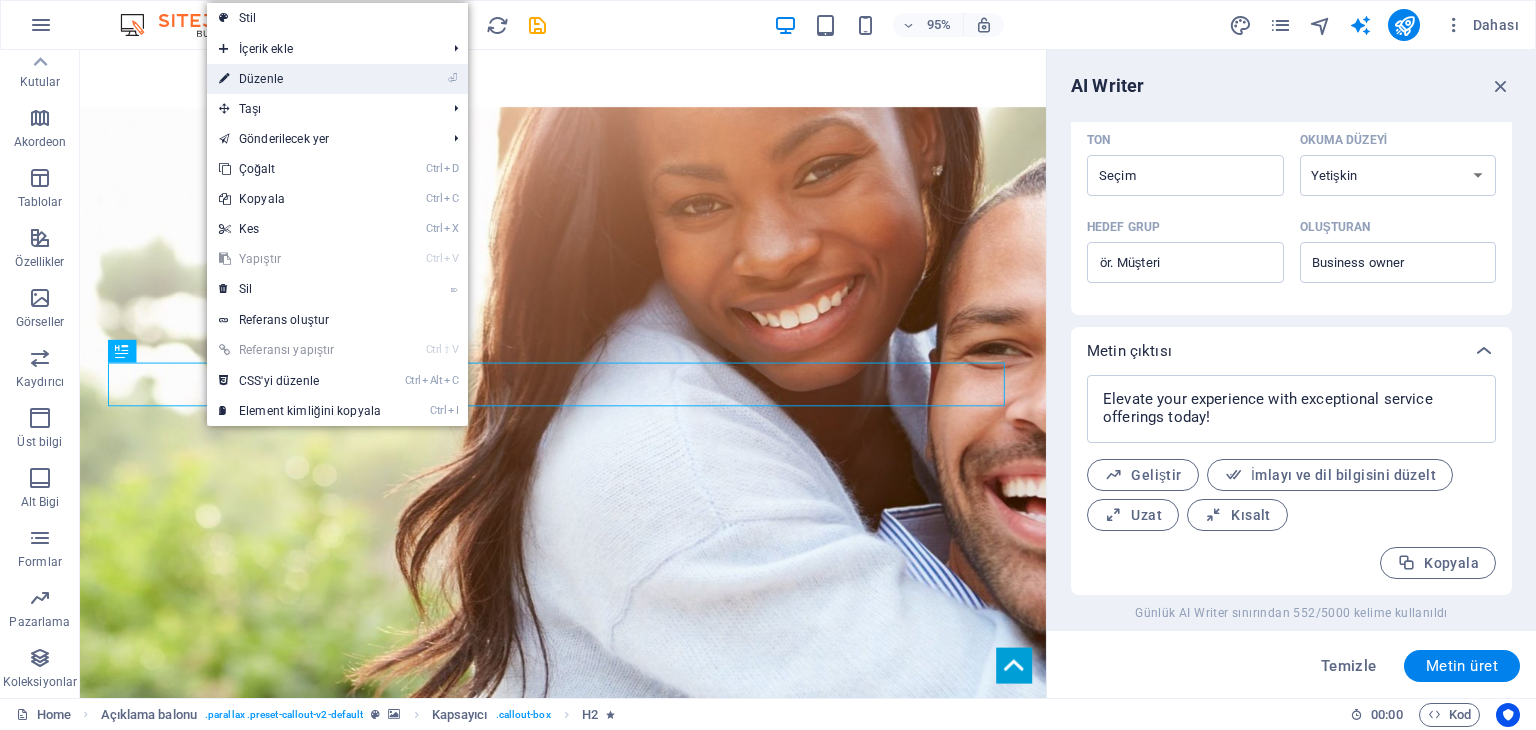 click on "⏎  Düzenle" at bounding box center (337, 79) 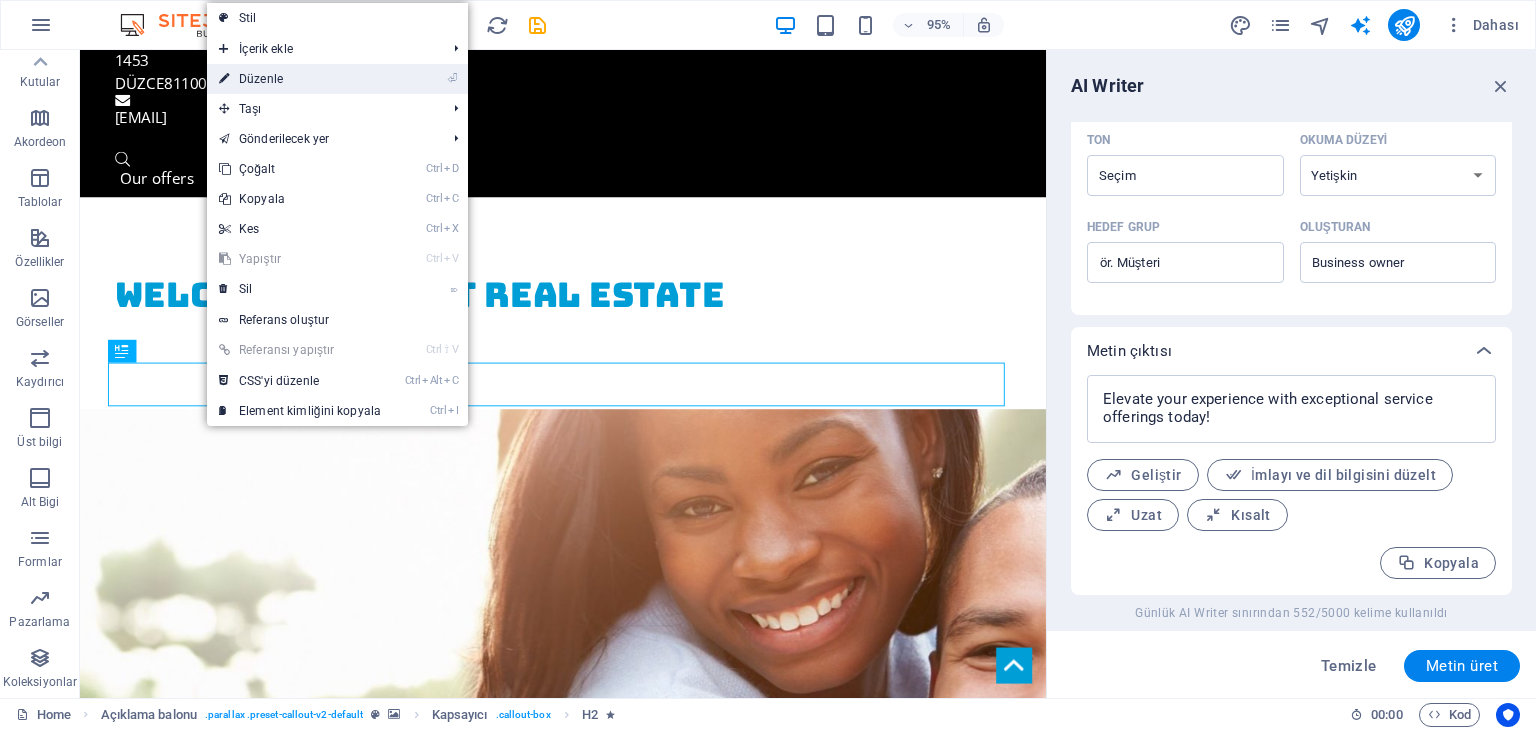 scroll, scrollTop: 1438, scrollLeft: 0, axis: vertical 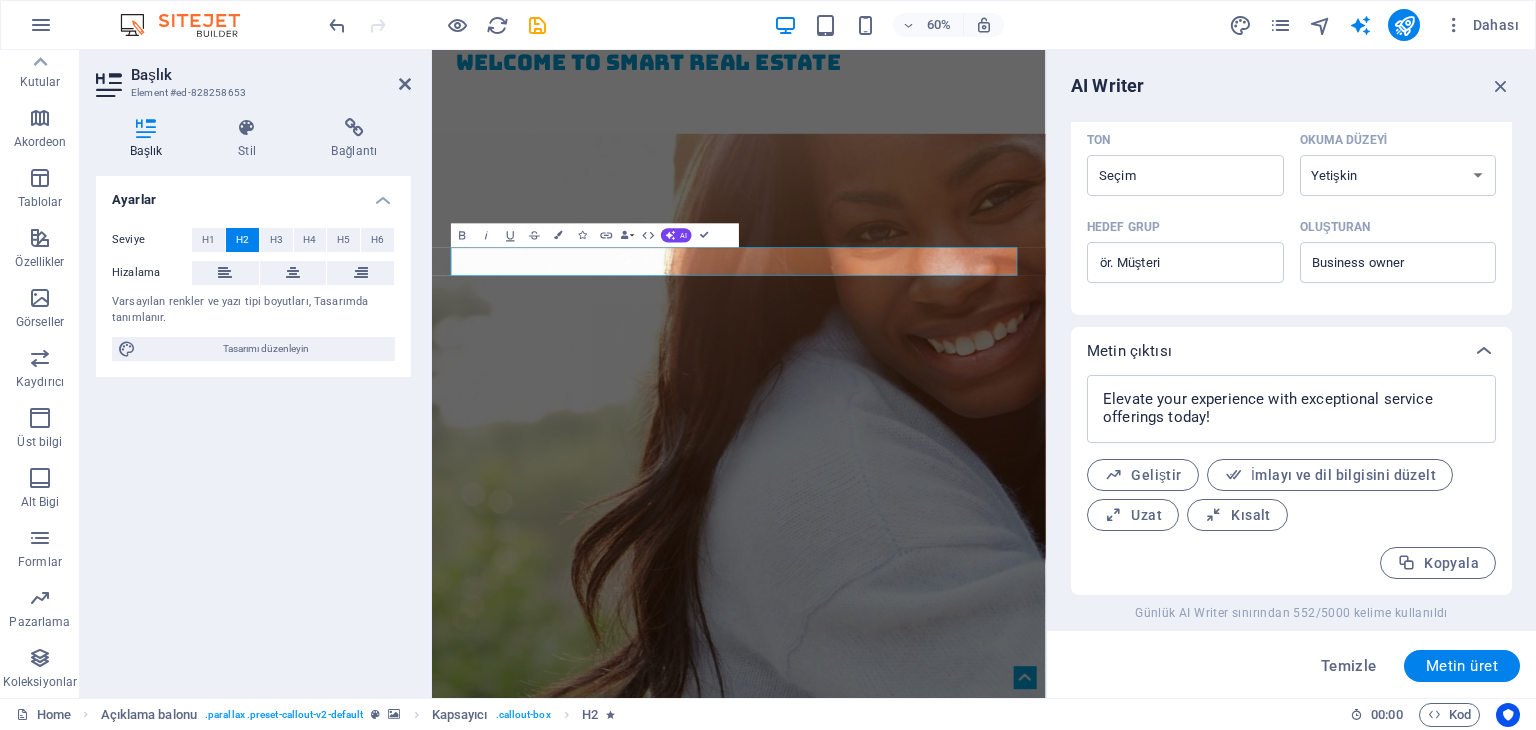 type on "#ed-828258653" 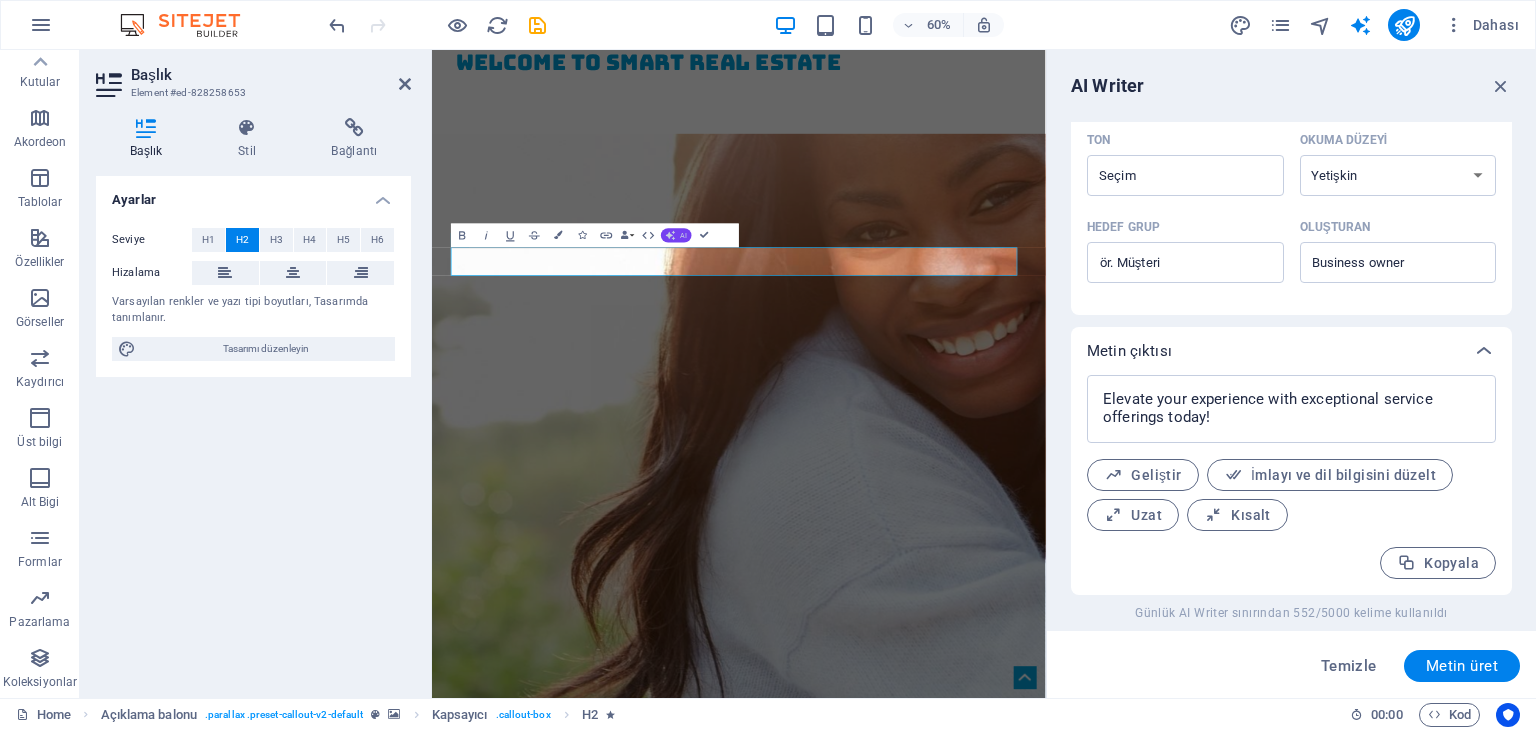 click on "AI" at bounding box center (683, 235) 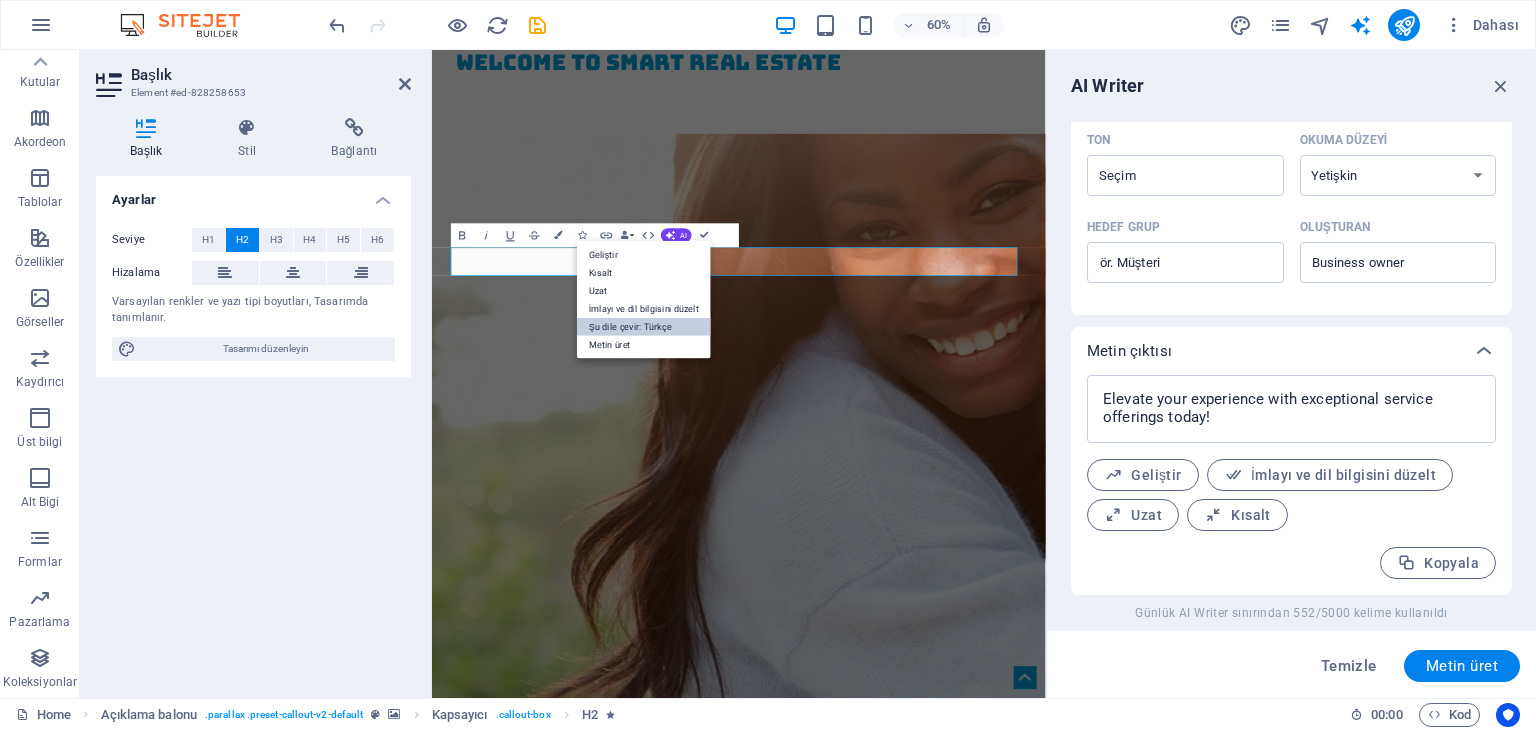 click on "Şu dile çevir: Türkçe" at bounding box center [644, 327] 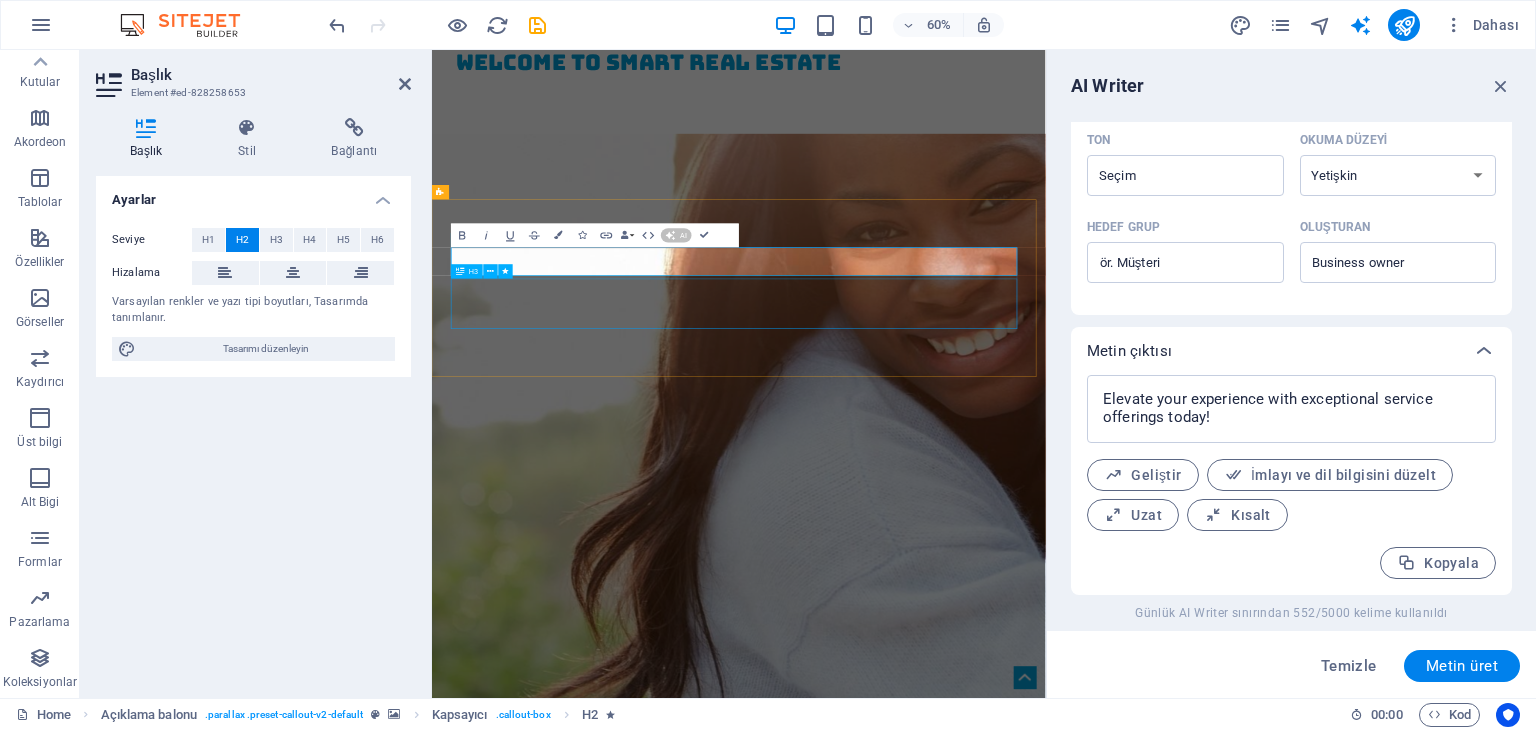 type 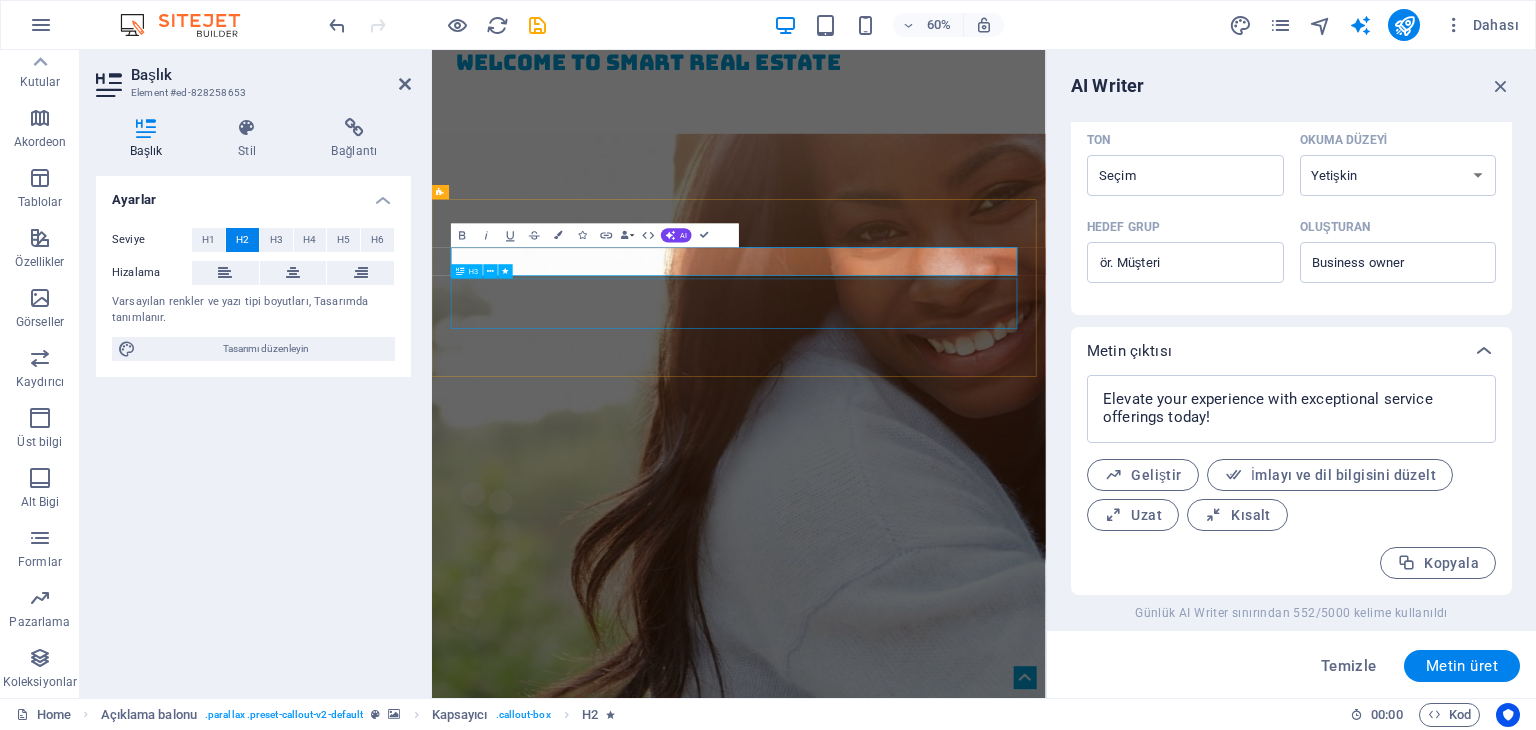 click on "Lorem ipsum dolor sit amet, consetetur sadipscing elitr sed diam." at bounding box center (944, 3299) 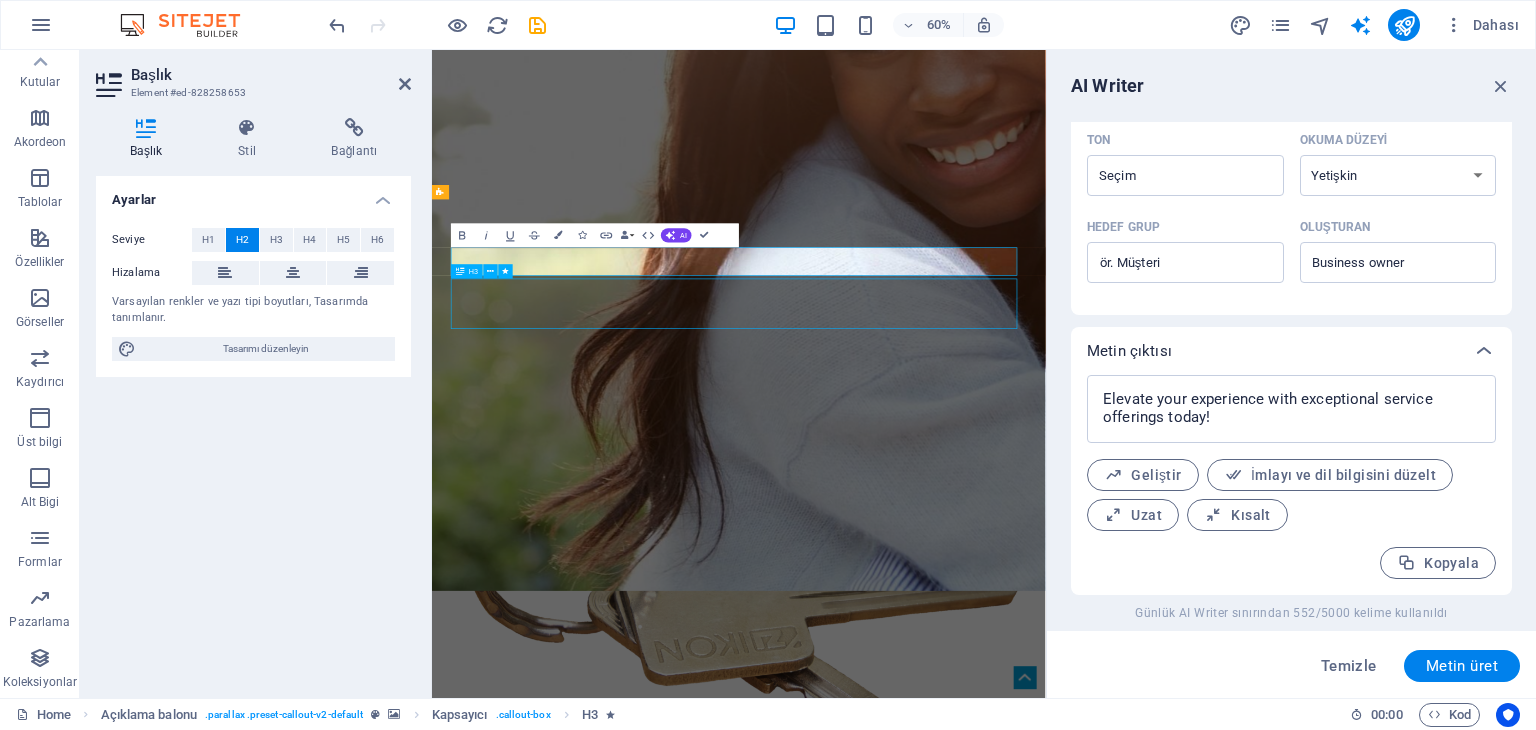scroll, scrollTop: 1200, scrollLeft: 0, axis: vertical 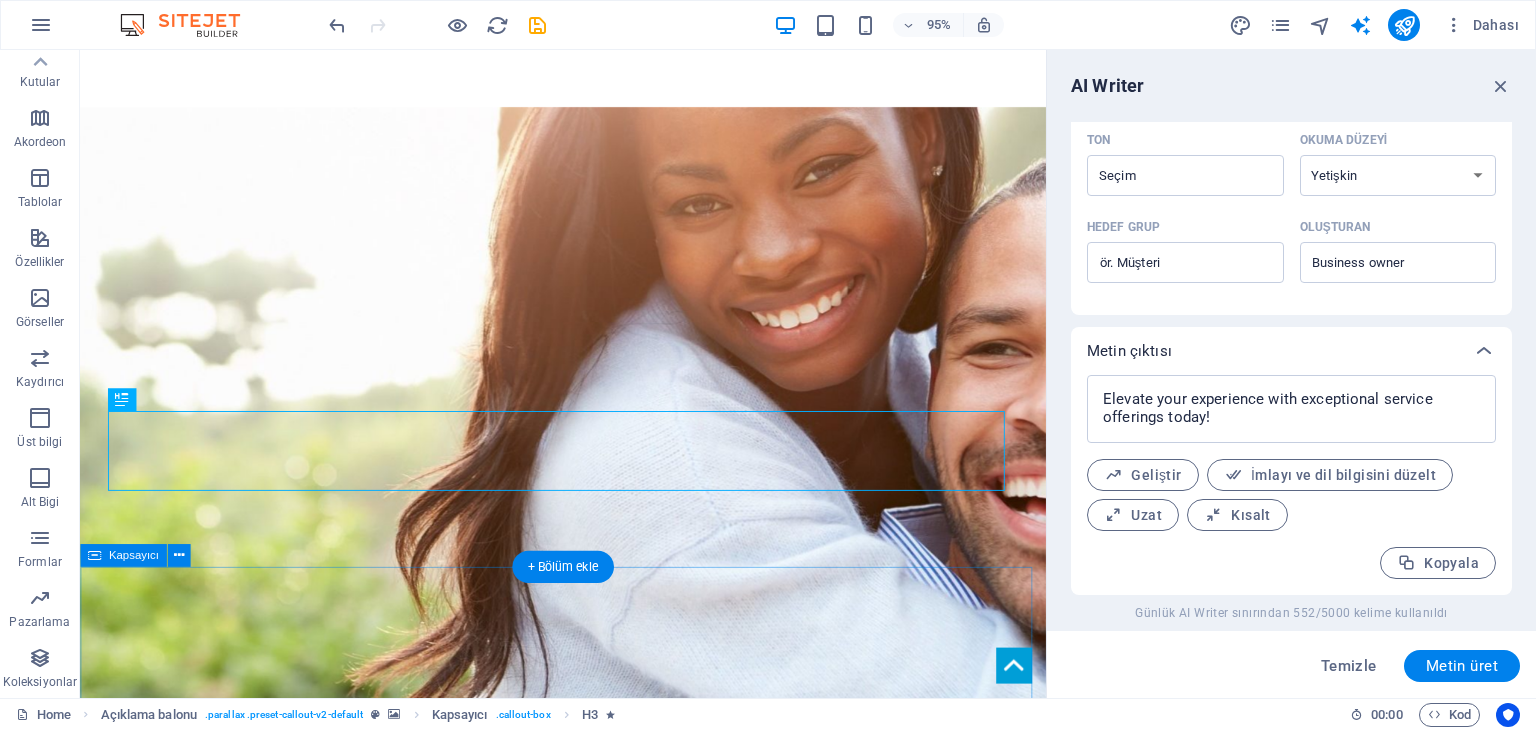 click on "Our offers  Lorem ipsum dolor sit amet, consetetur sadipscing elitr Lorem ipsum dolor sit Lorem ipsum dolor sit amet, consetetur sadipscing elitr, sed diam nonumy eirmod tempor invidunt ut labore et dolore magna aliquyam.   See Exposè Lorem ipsum dolor sit  Lorem ipsum dolor sit amet, consetetur sadipscing elitr, sed diam nonumy eirmod tempor invidunt ut labore et dolore magna aliquyam.   See Exposè Lorem ipsum dolor sit  Lorem ipsum dolor sit amet, consetetur sadipscing elitr, sed diam nonumy eirmod tempor invidunt ut labore et dolore magna aliquyam.   See Exposè Lorem ipsum dolor sit  Lorem ipsum dolor sit amet, consetetur sadipscing elitr, sed diam nonumy eirmod tempor invidunt ut labore et dolore magna aliquyam.   See Exposè Lorem ipsum dolor sit  Lorem ipsum dolor sit amet, consetetur sadipscing elitr, sed diam nonumy eirmod tempor invidunt ut labore et dolore magna aliquyam.    See Exposè Lorem ipsum dolor sit    See Exposè" at bounding box center [588, 4512] 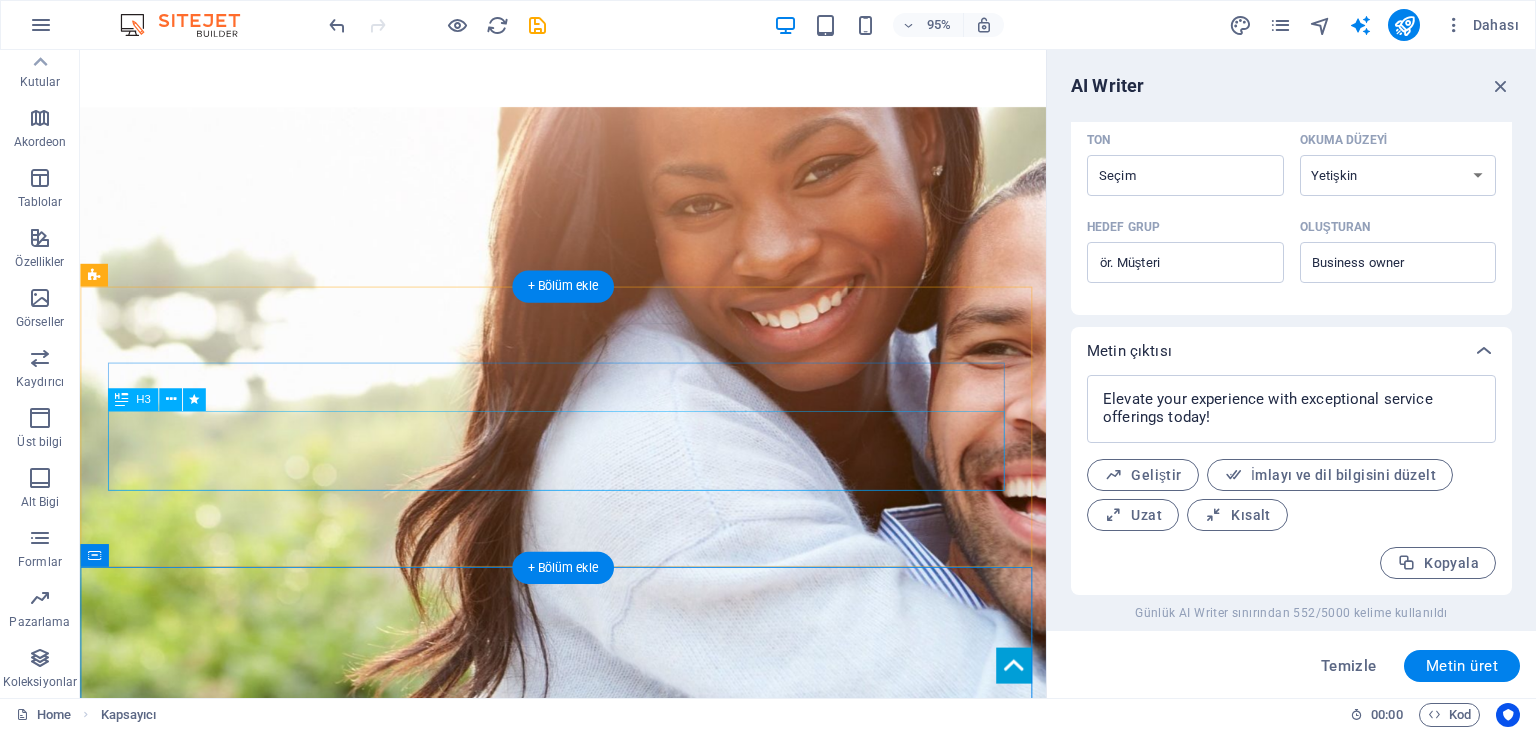 click on "Lorem ipsum dolor sit amet, consetetur sadipscing elitr sed diam." at bounding box center (589, 2821) 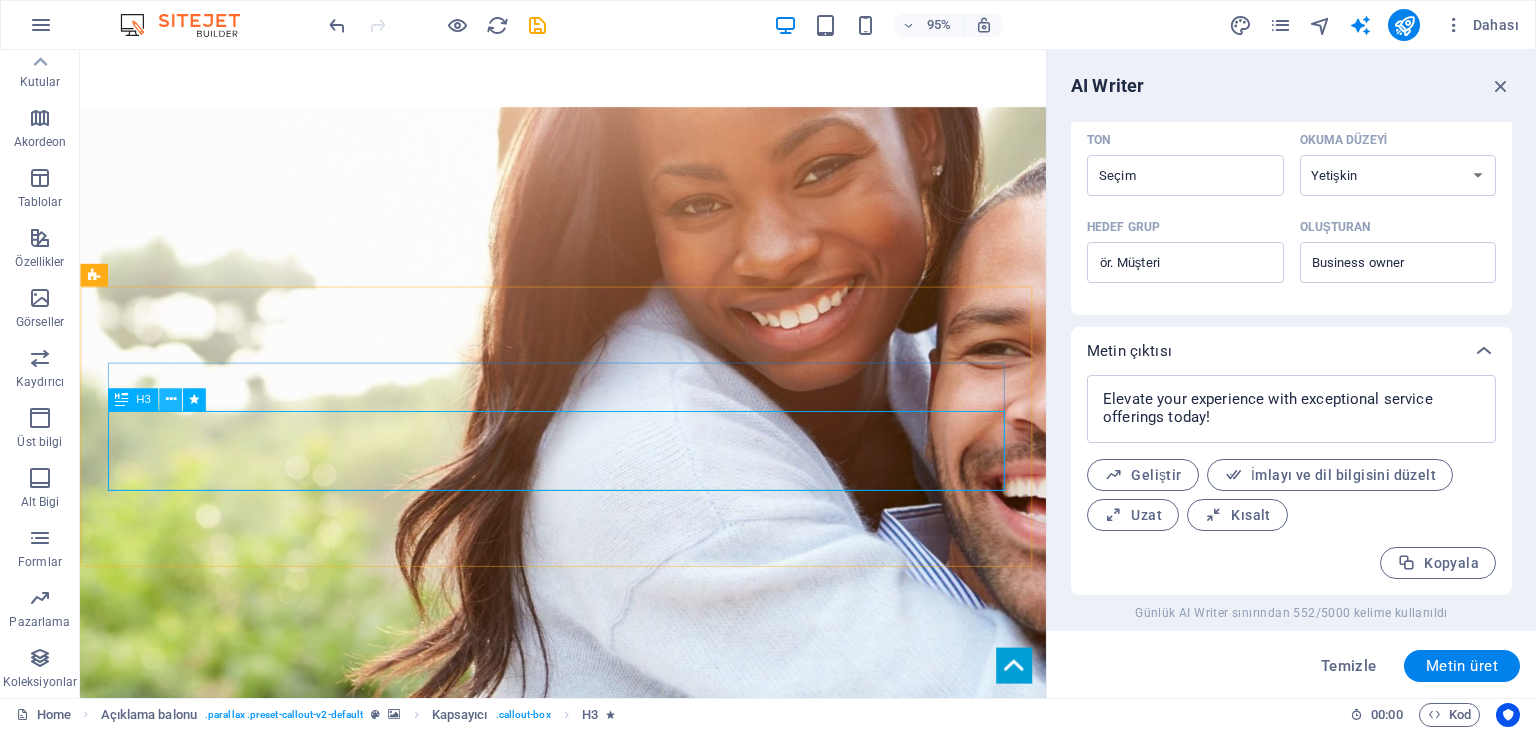 click at bounding box center (170, 400) 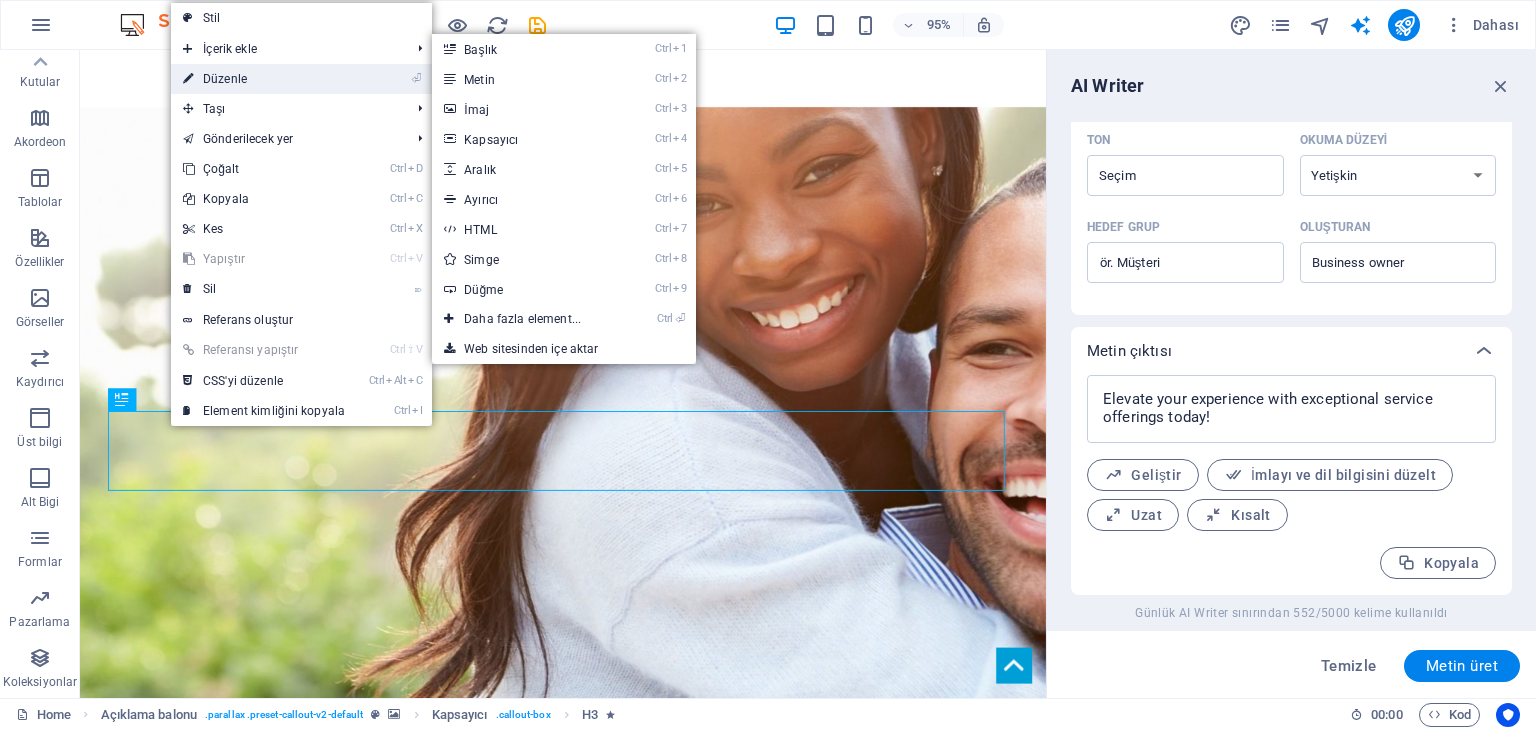 click on "⏎  Düzenle" at bounding box center [264, 79] 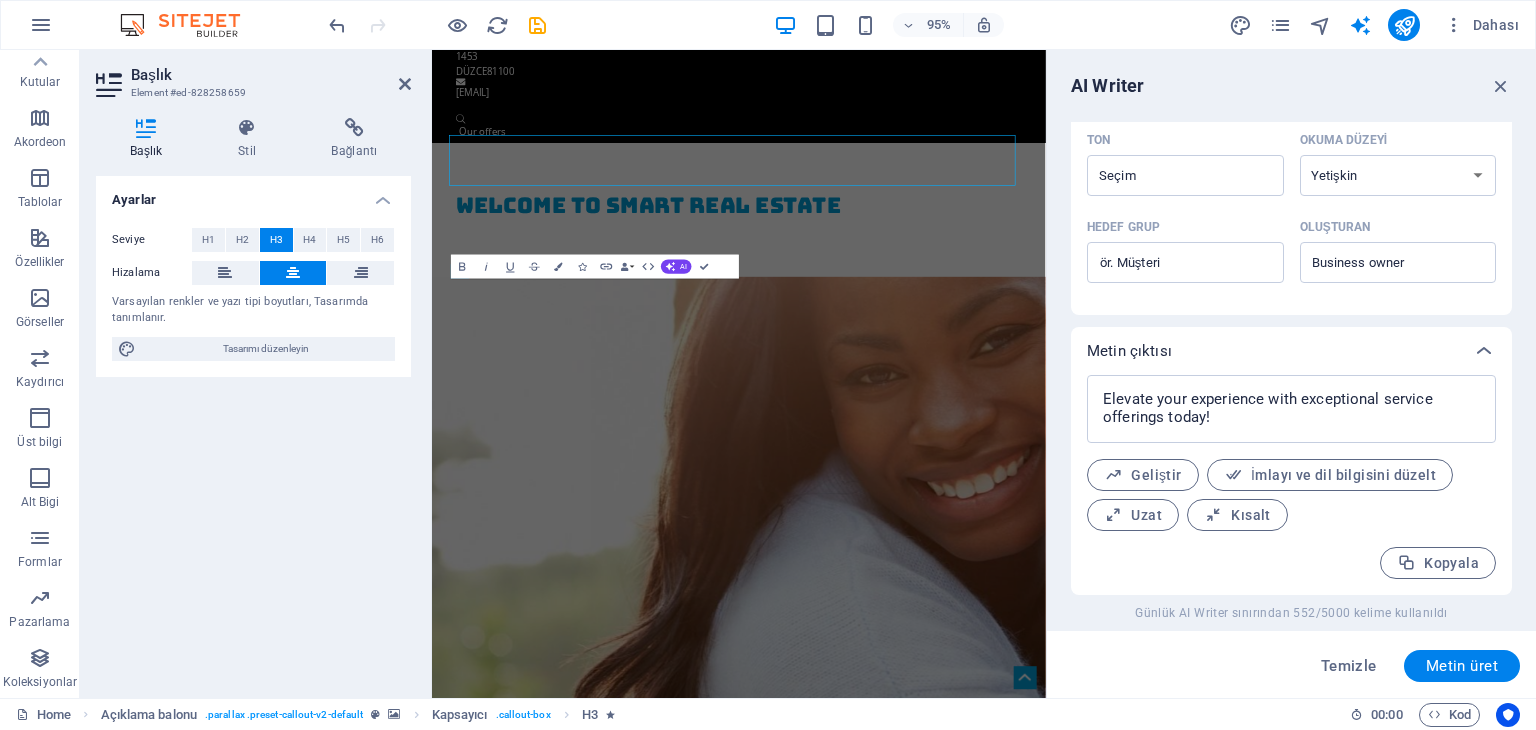 scroll, scrollTop: 1438, scrollLeft: 0, axis: vertical 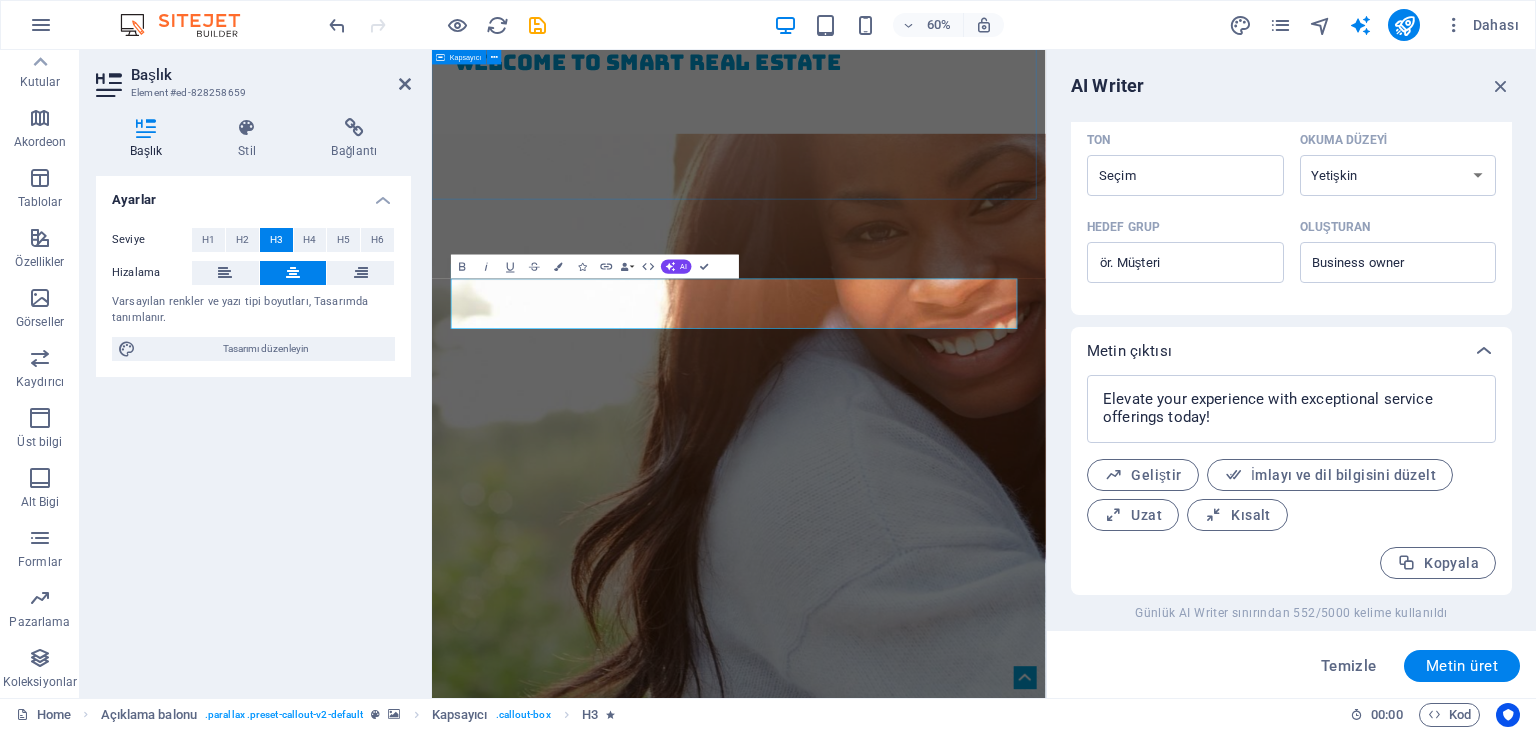 type on "#ed-828258659" 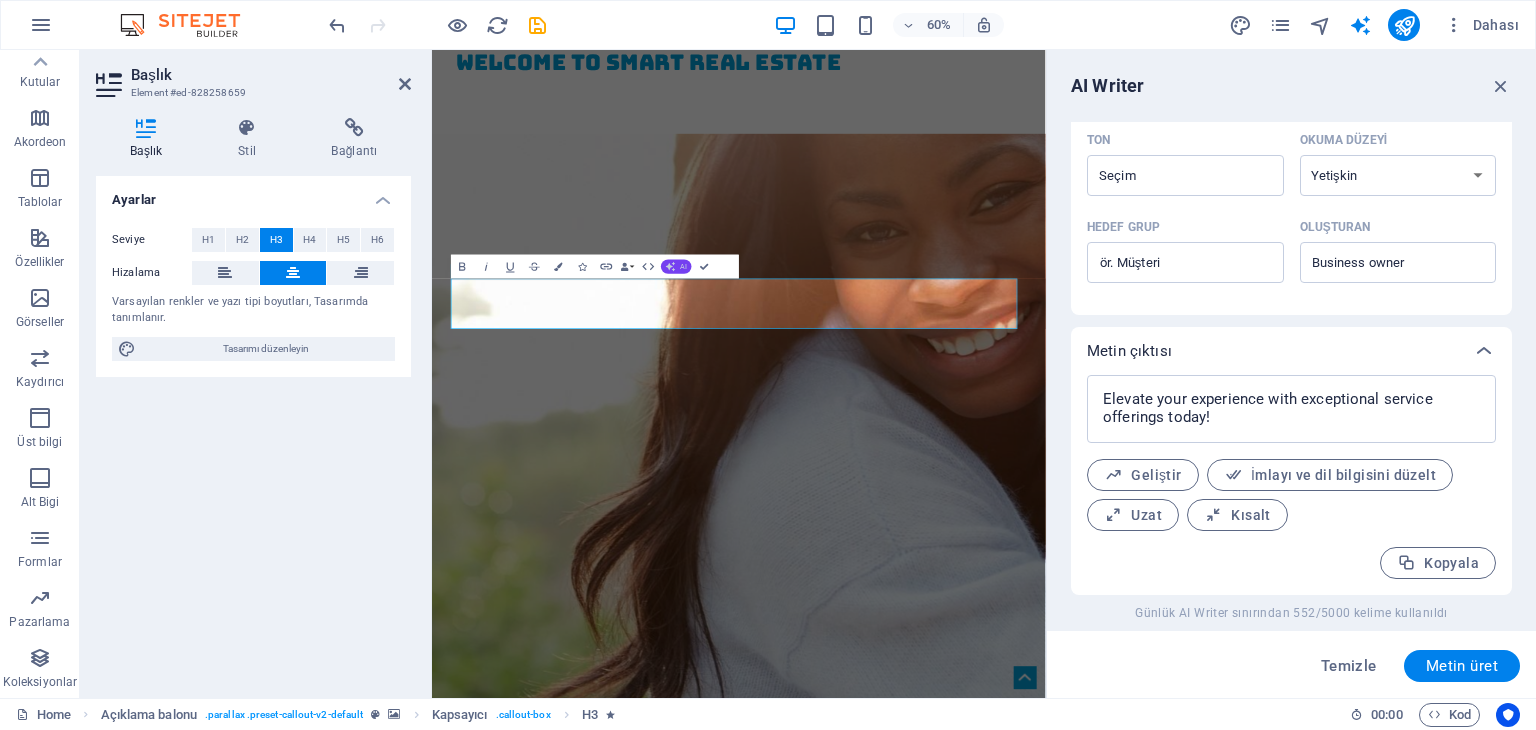 click on "AI" at bounding box center [676, 266] 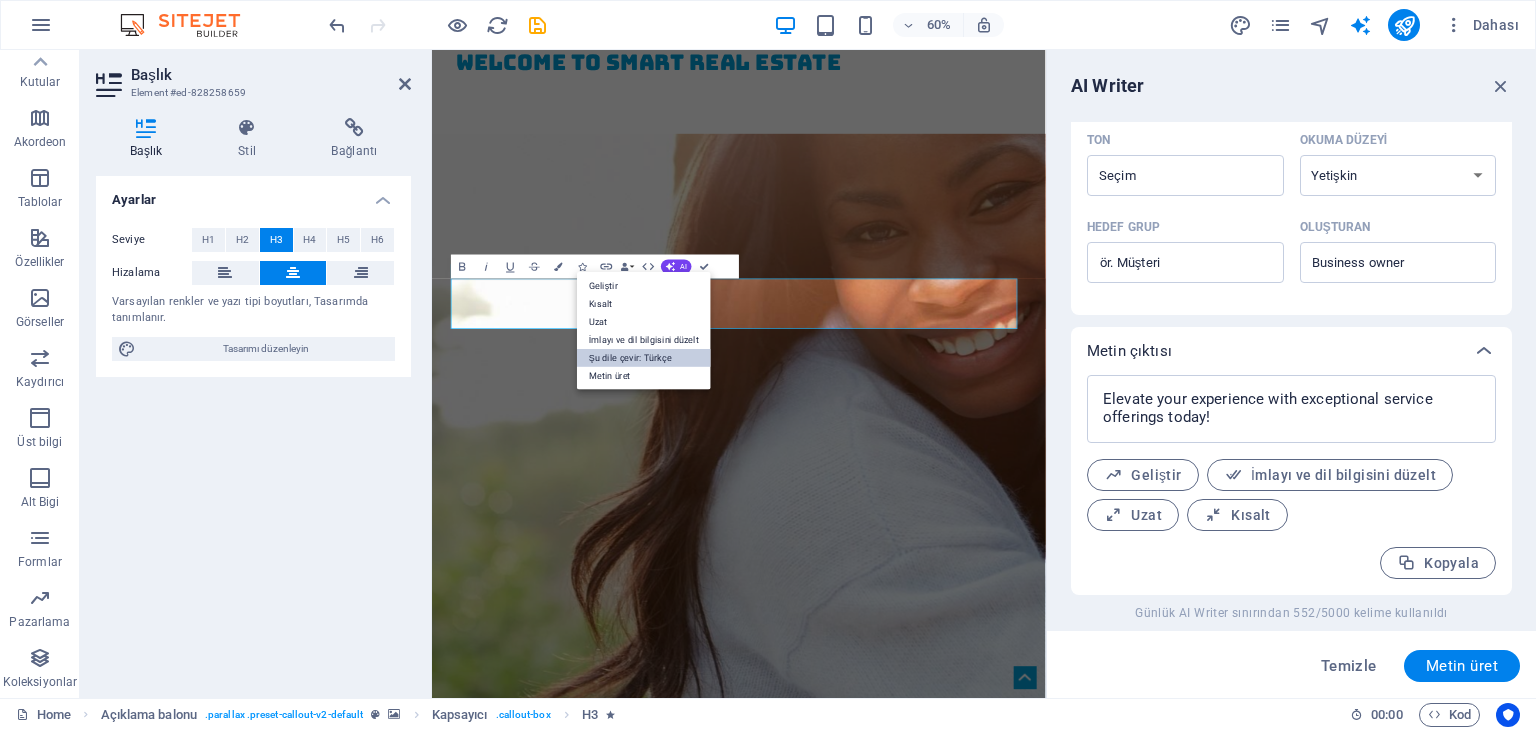 click on "Şu dile çevir: Türkçe" at bounding box center (644, 358) 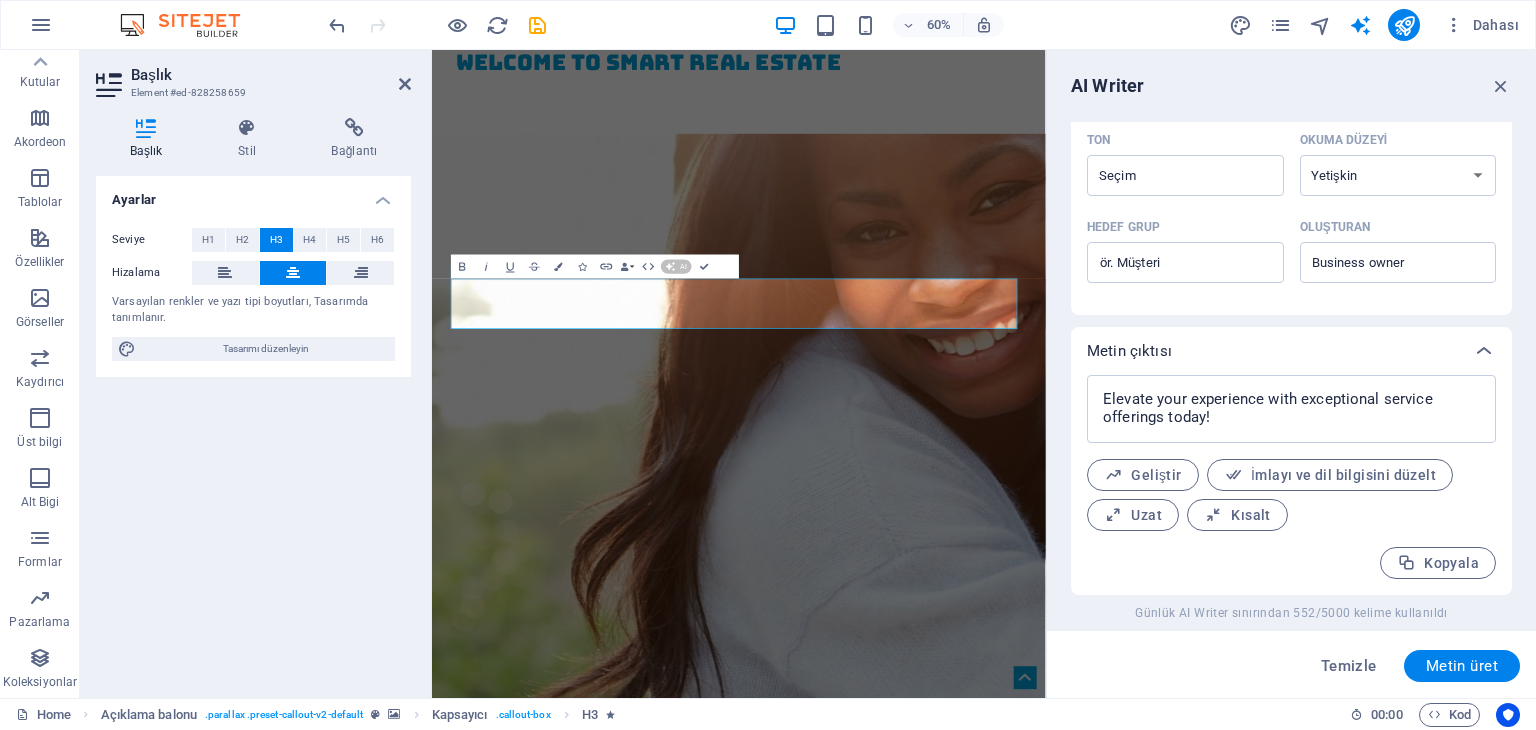 type 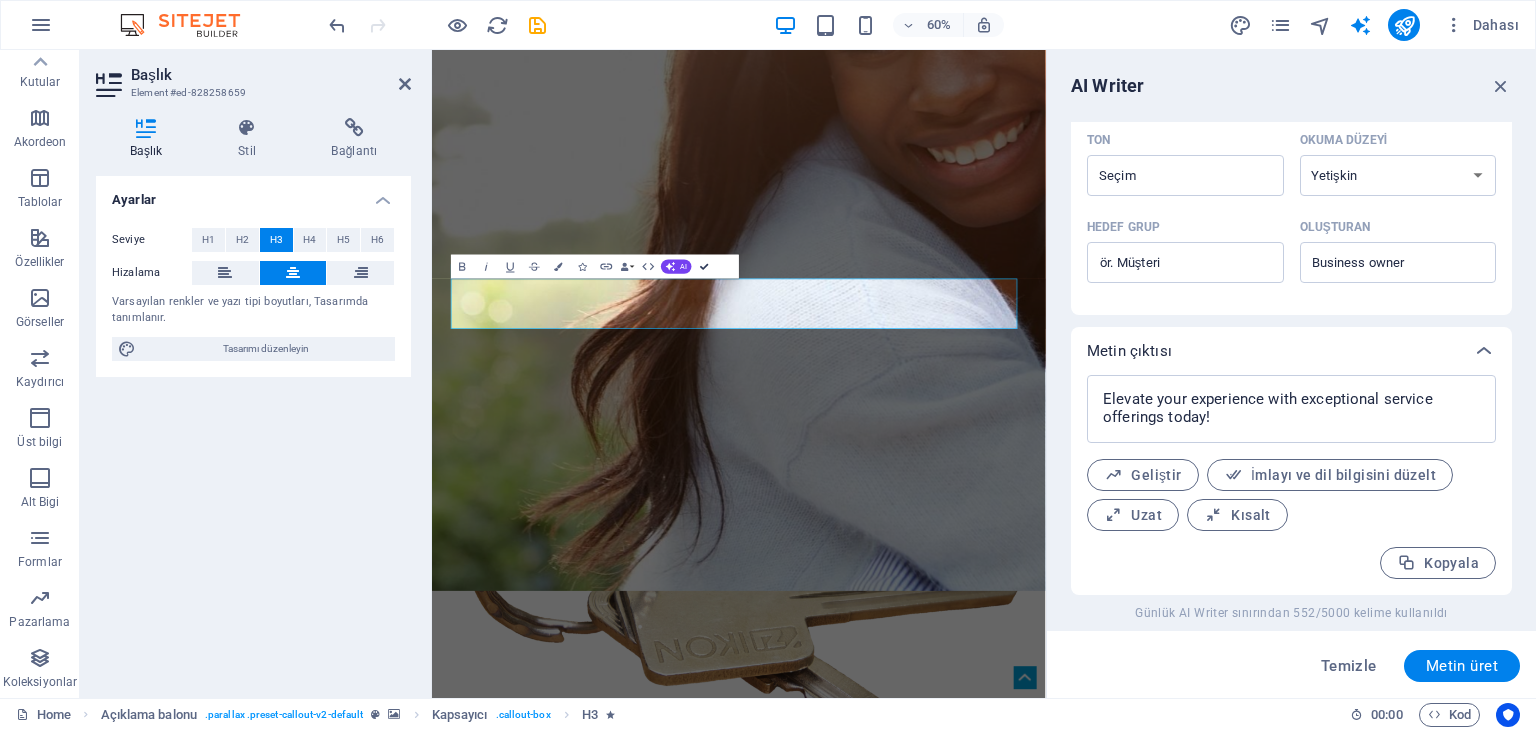 scroll, scrollTop: 1199, scrollLeft: 0, axis: vertical 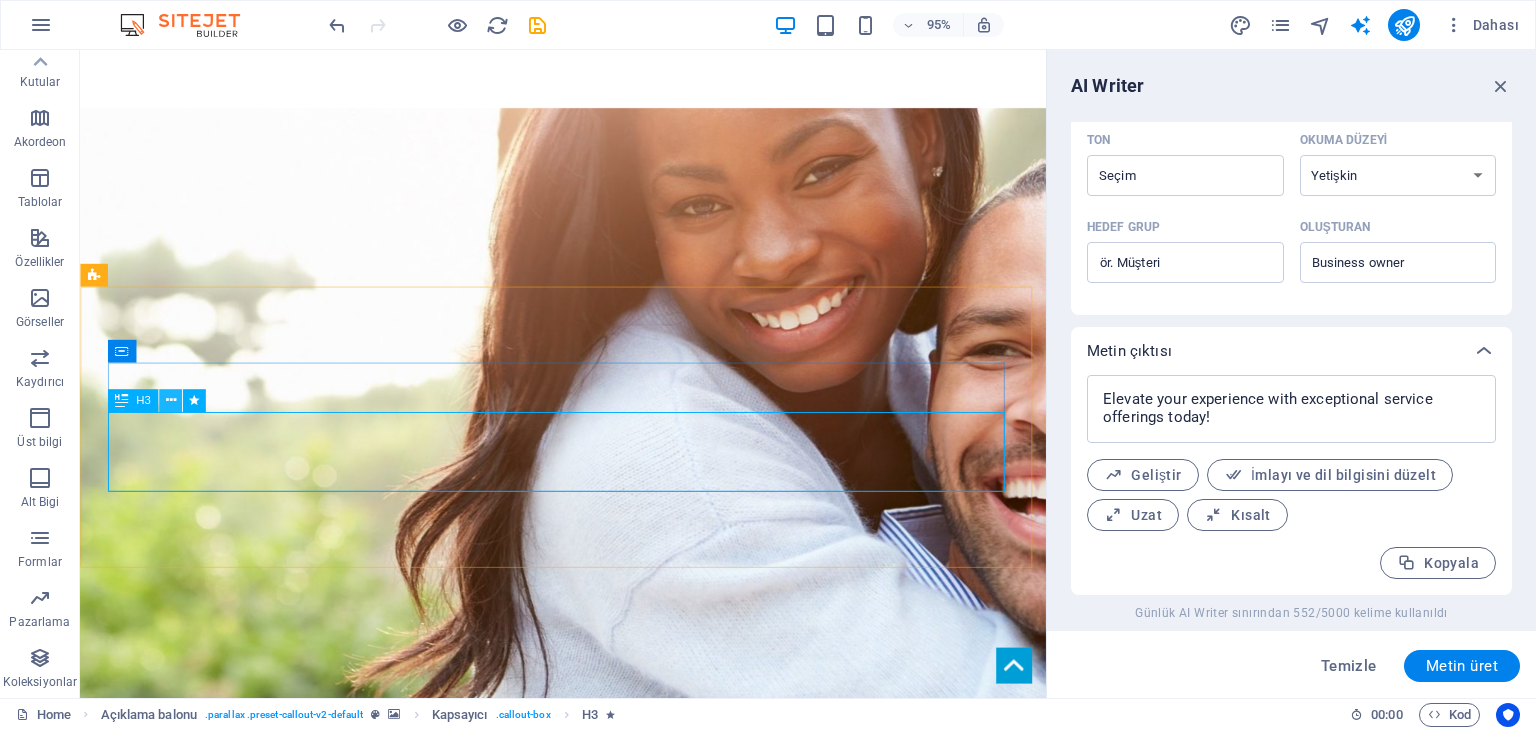 click at bounding box center [170, 401] 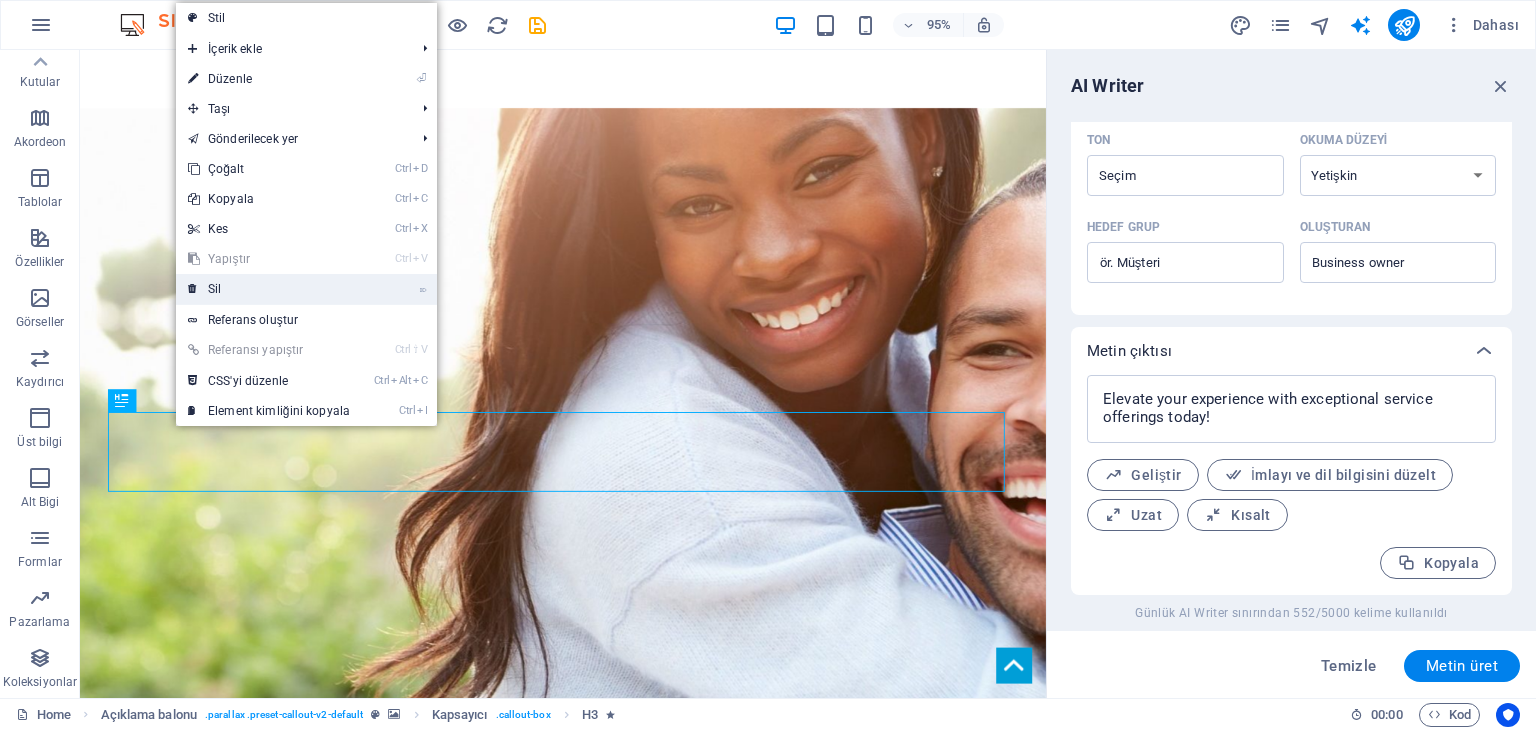 click on "⌦  Sil" at bounding box center [269, 289] 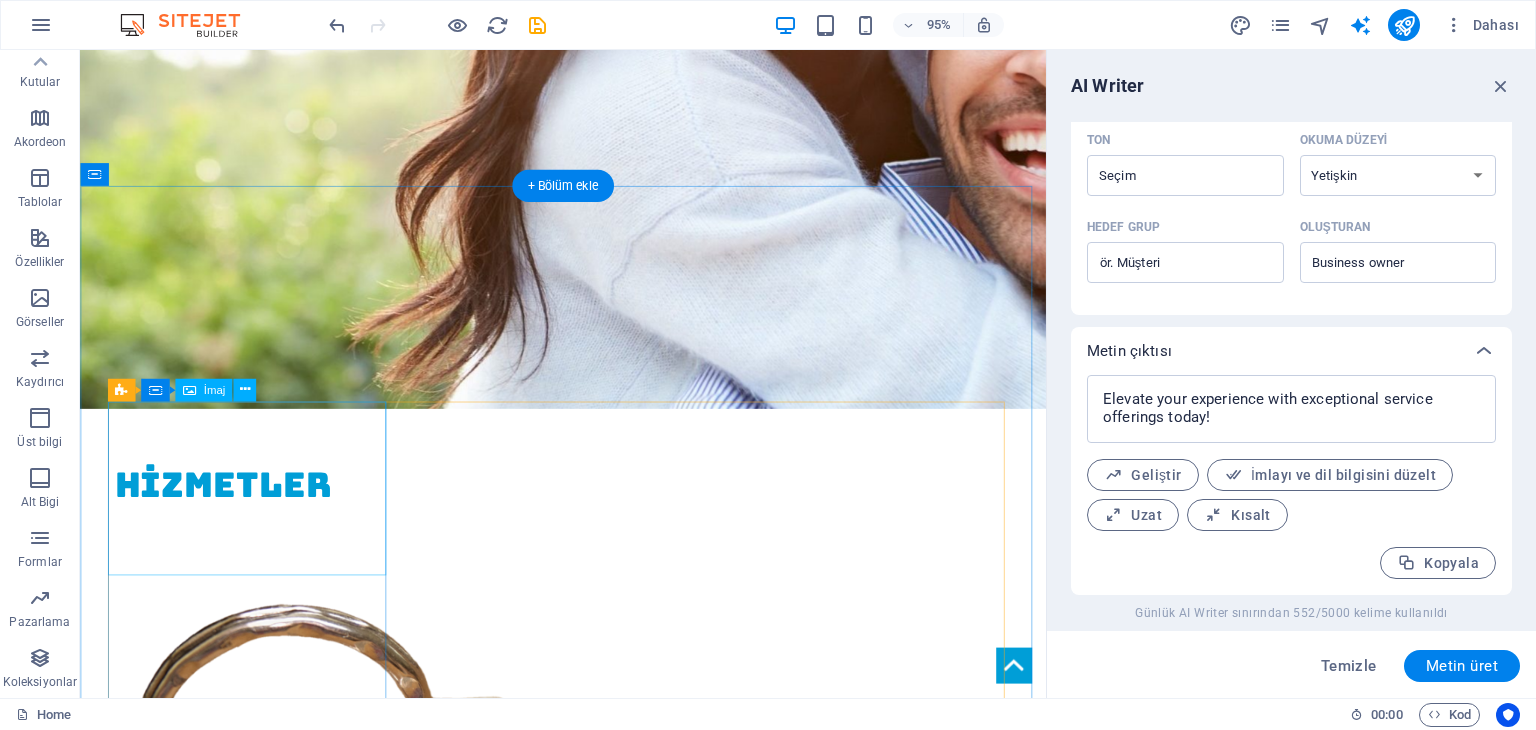 scroll, scrollTop: 1599, scrollLeft: 0, axis: vertical 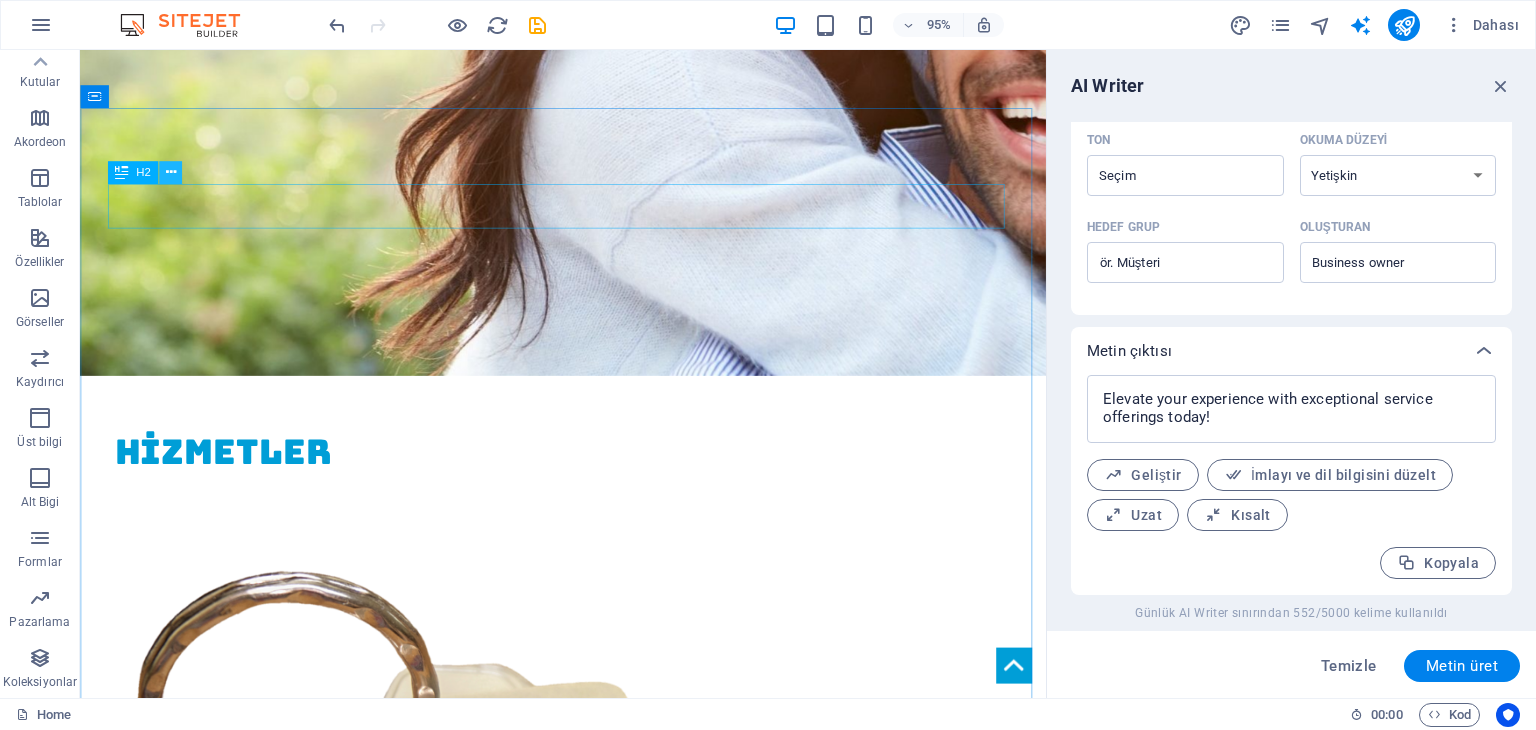 click at bounding box center (170, 173) 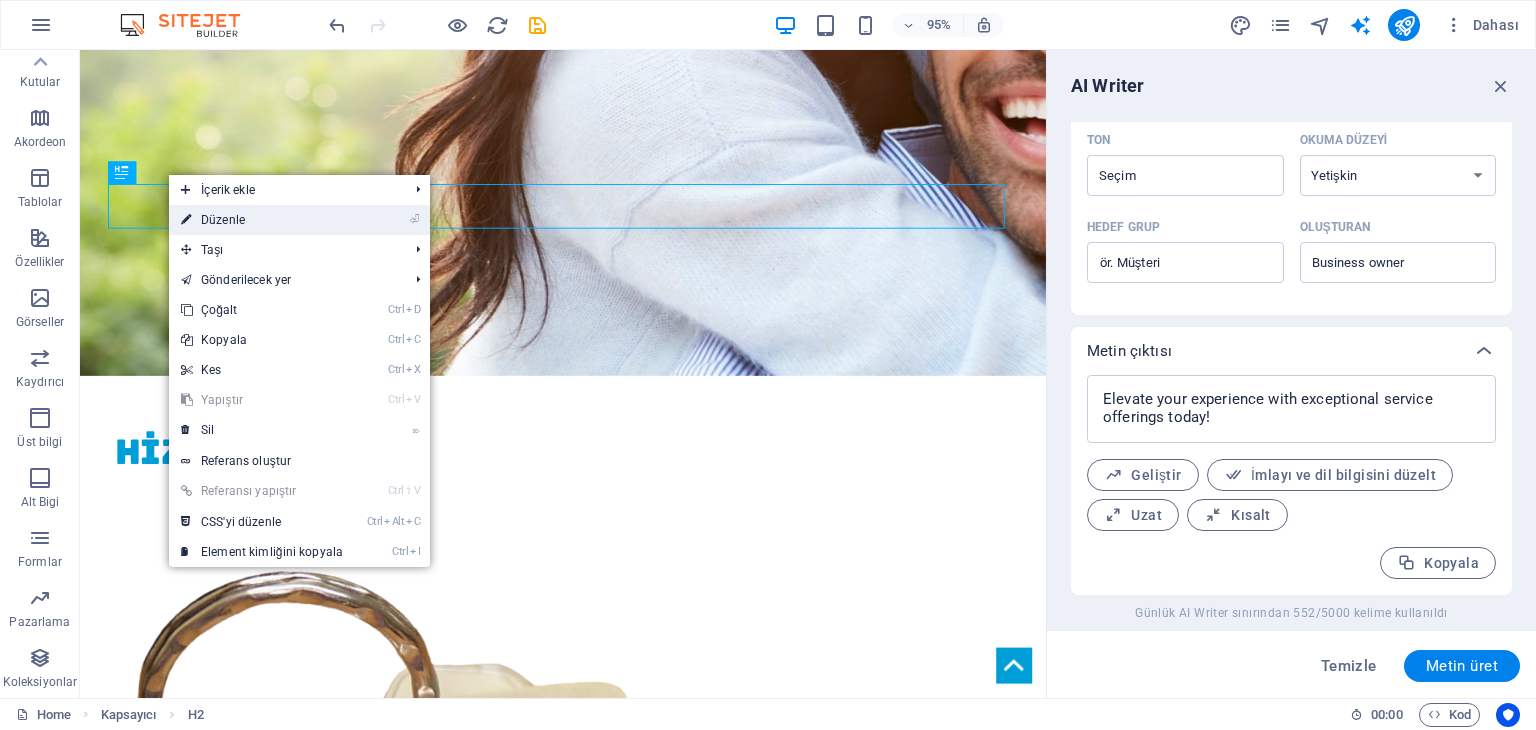 click on "⏎  Düzenle" at bounding box center (262, 220) 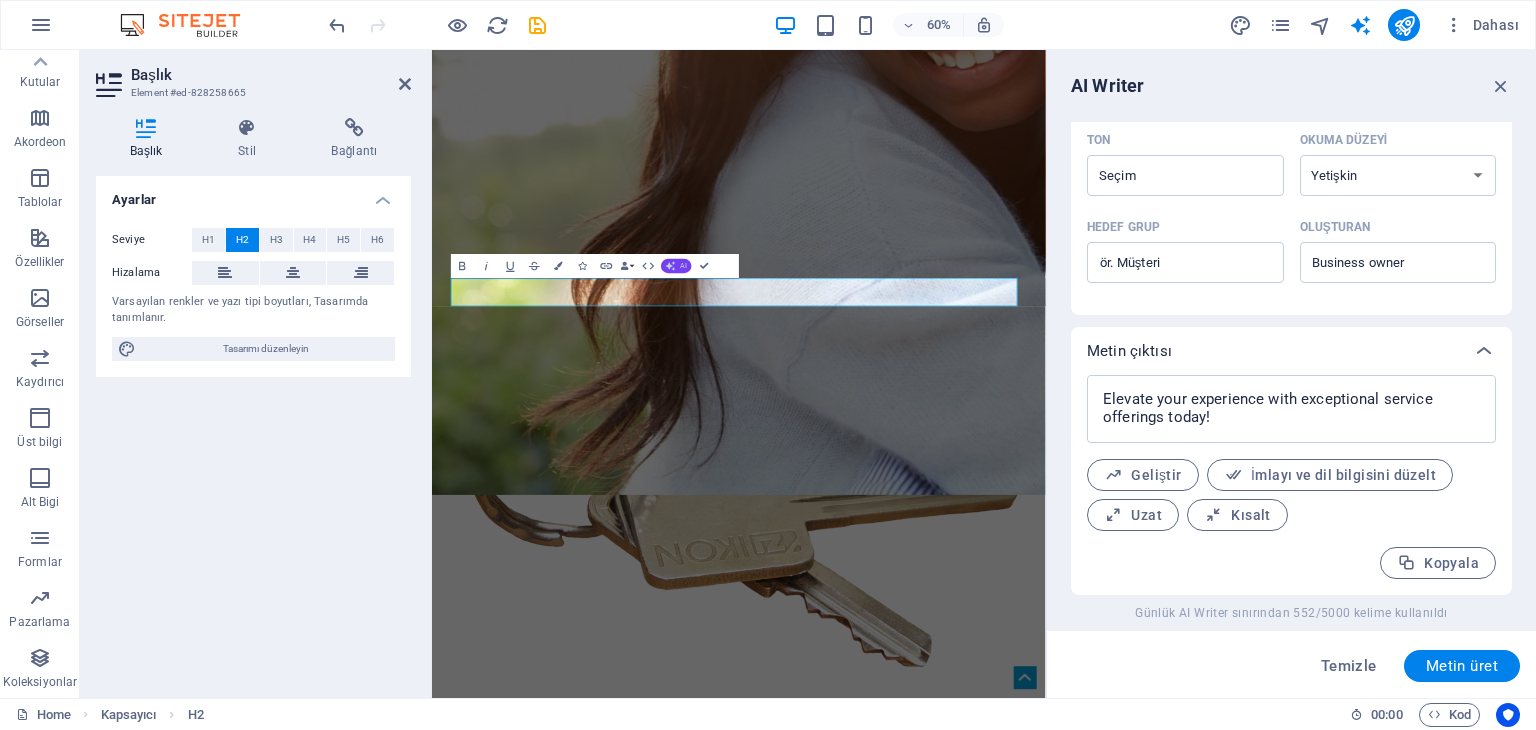 click 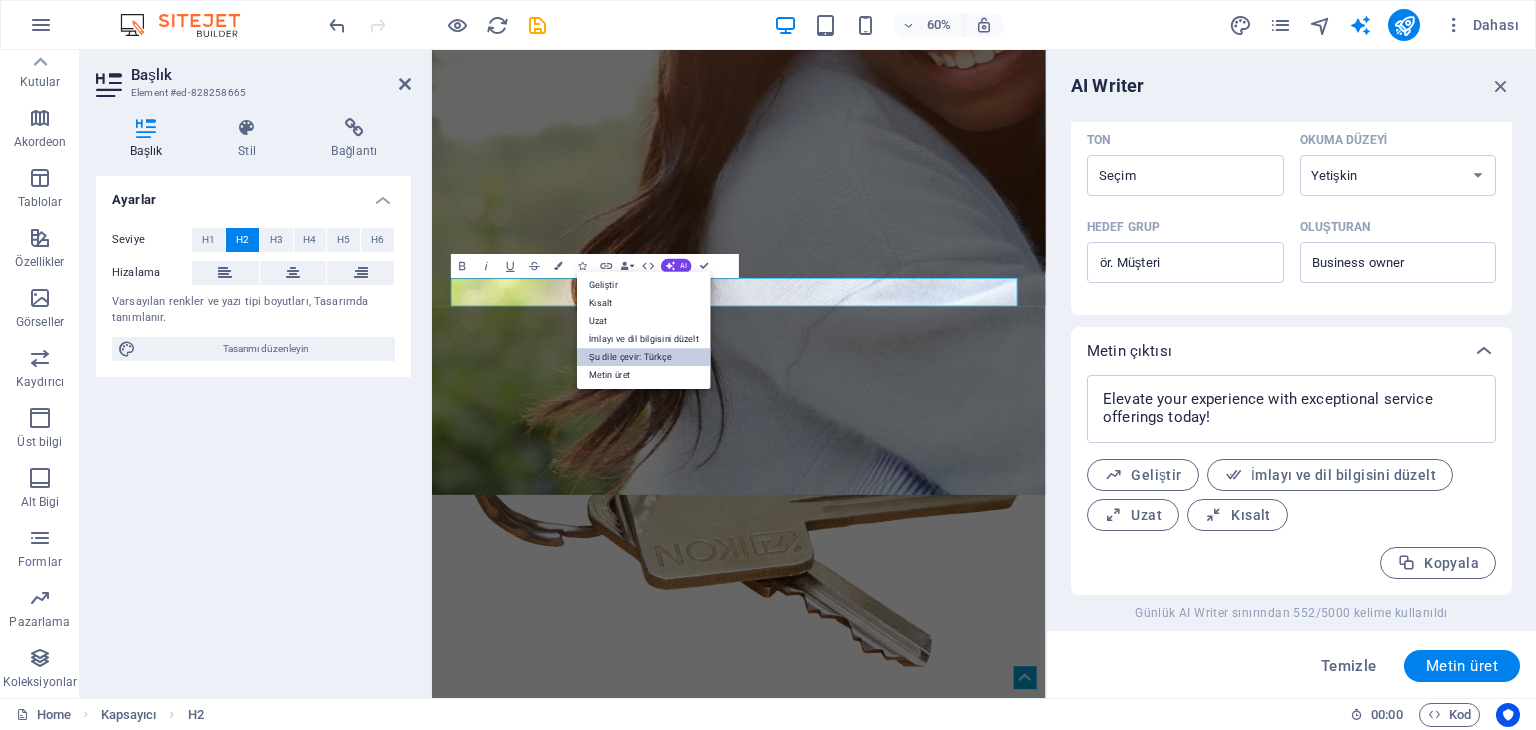 click on "Şu dile çevir: Türkçe" at bounding box center [644, 357] 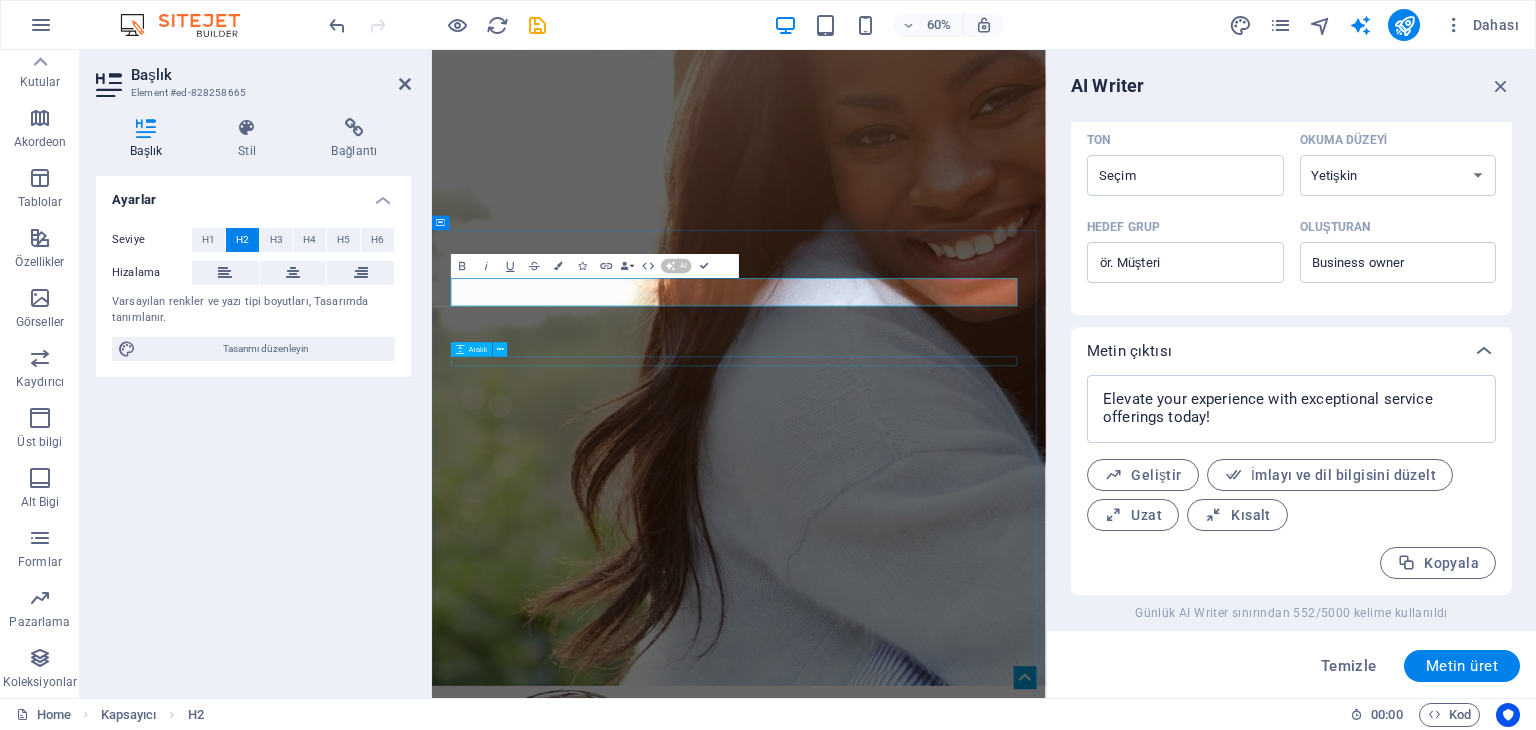 type 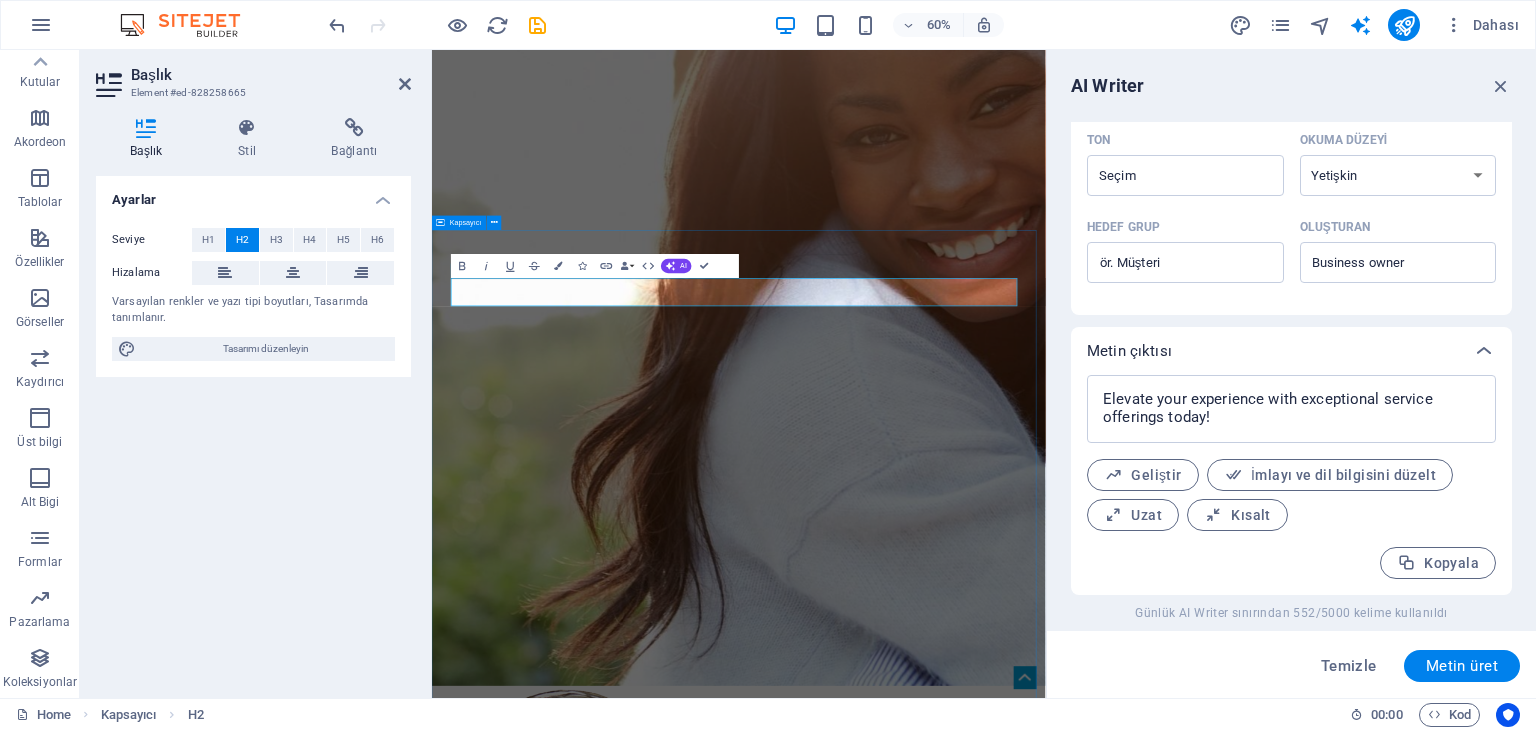 click on "TEKLİFLERİMİZ Lorem ipsum dolor sit amet, consetetur sadipscing elitr Lorem ipsum dolor sit Lorem ipsum dolor sit amet, consetetur sadipscing elitr, sed diam nonumy eirmod tempor invidunt ut labore et dolore magna aliquyam.   See Exposè Lorem ipsum dolor sit  Lorem ipsum dolor sit amet, consetetur sadipscing elitr, sed diam nonumy eirmod tempor invidunt ut labore et dolore magna aliquyam.   See Exposè Lorem ipsum dolor sit  Lorem ipsum dolor sit amet, consetetur sadipscing elitr, sed diam nonumy eirmod tempor invidunt ut labore et dolore magna aliquyam.   See Exposè Lorem ipsum dolor sit  Lorem ipsum dolor sit amet, consetetur sadipscing elitr, sed diam nonumy eirmod tempor invidunt ut labore et dolore magna aliquyam.   See Exposè Lorem ipsum dolor sit  Lorem ipsum dolor sit amet, consetetur sadipscing elitr, sed diam nonumy eirmod tempor invidunt ut labore et dolore magna aliquyam.    See Exposè Lorem ipsum dolor sit    See Exposè" at bounding box center [943, 4703] 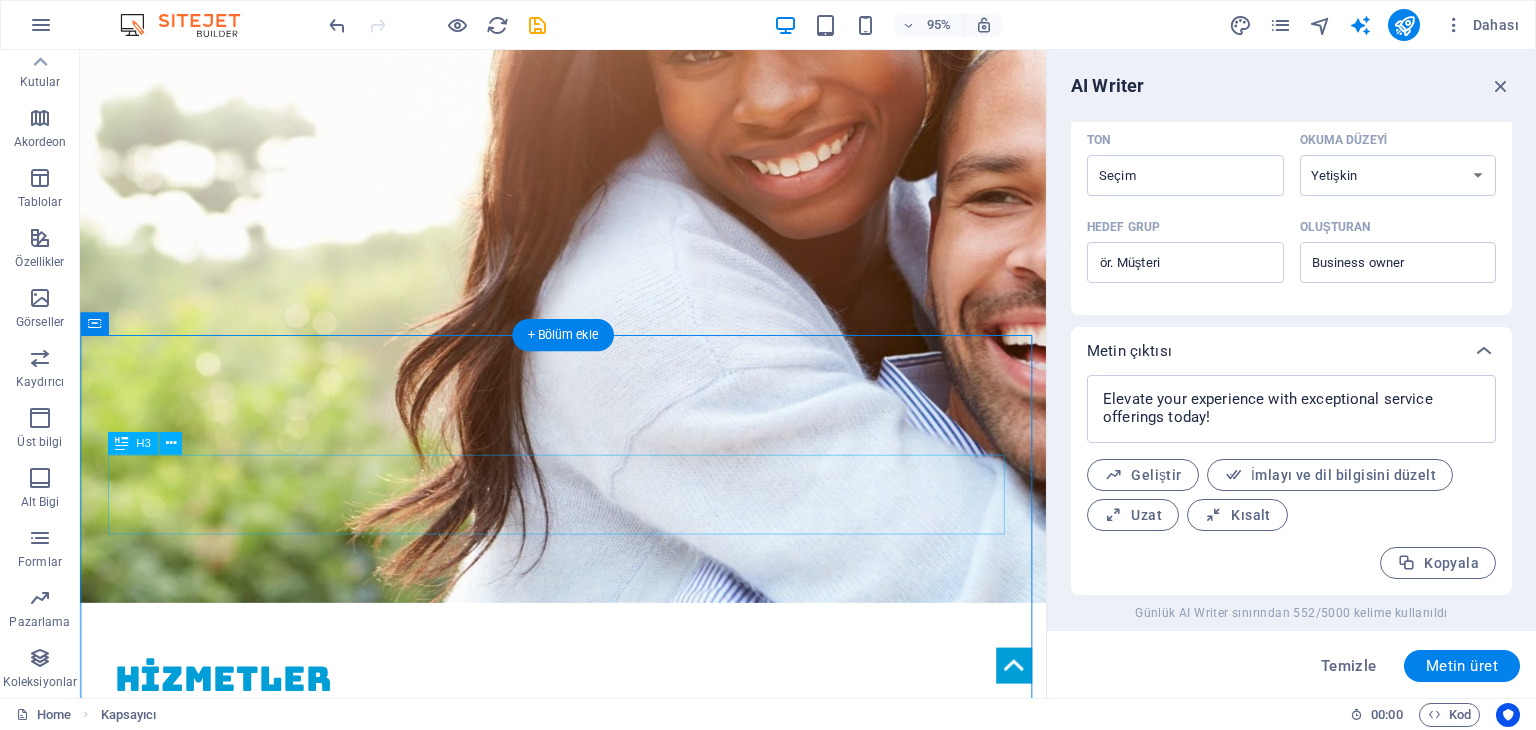 scroll, scrollTop: 1460, scrollLeft: 0, axis: vertical 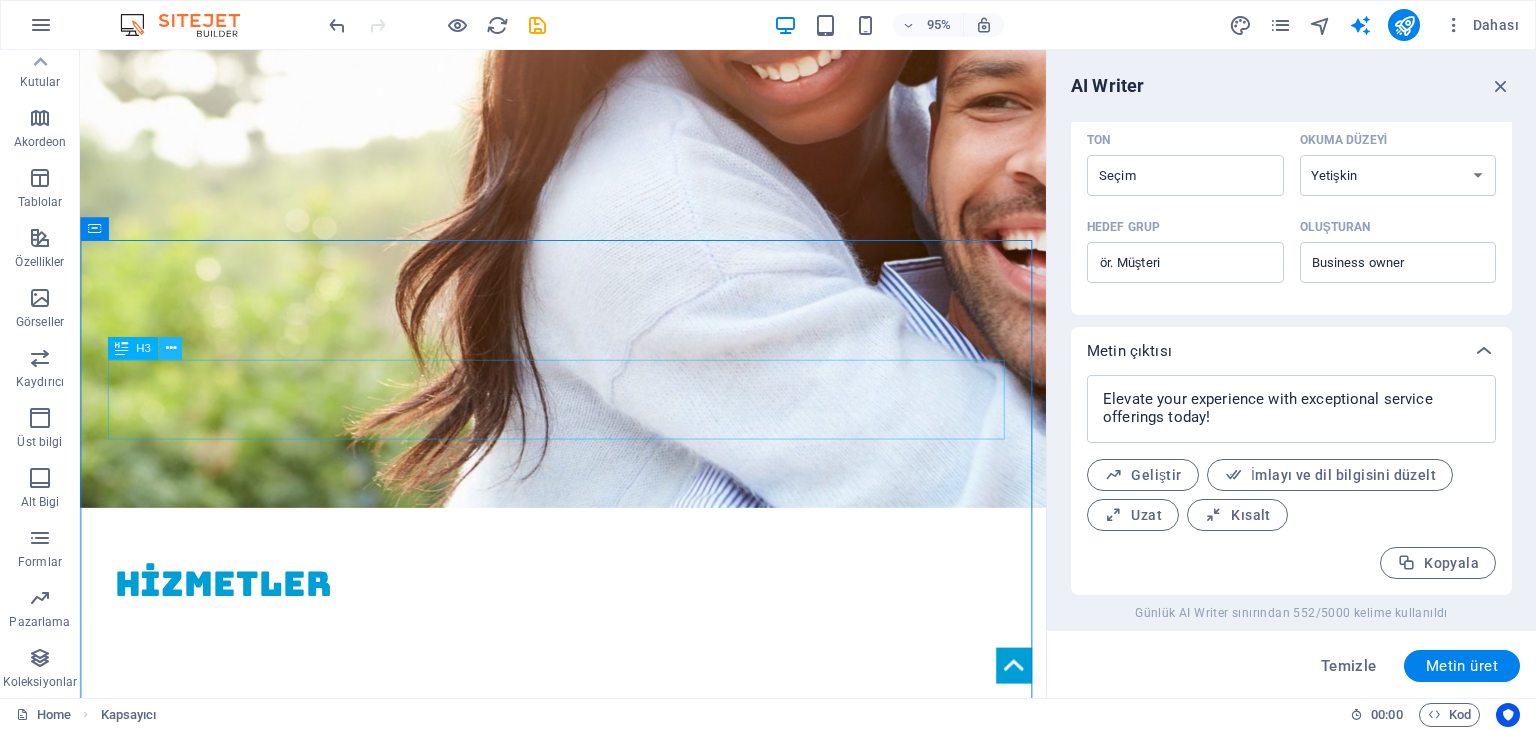 click at bounding box center (170, 349) 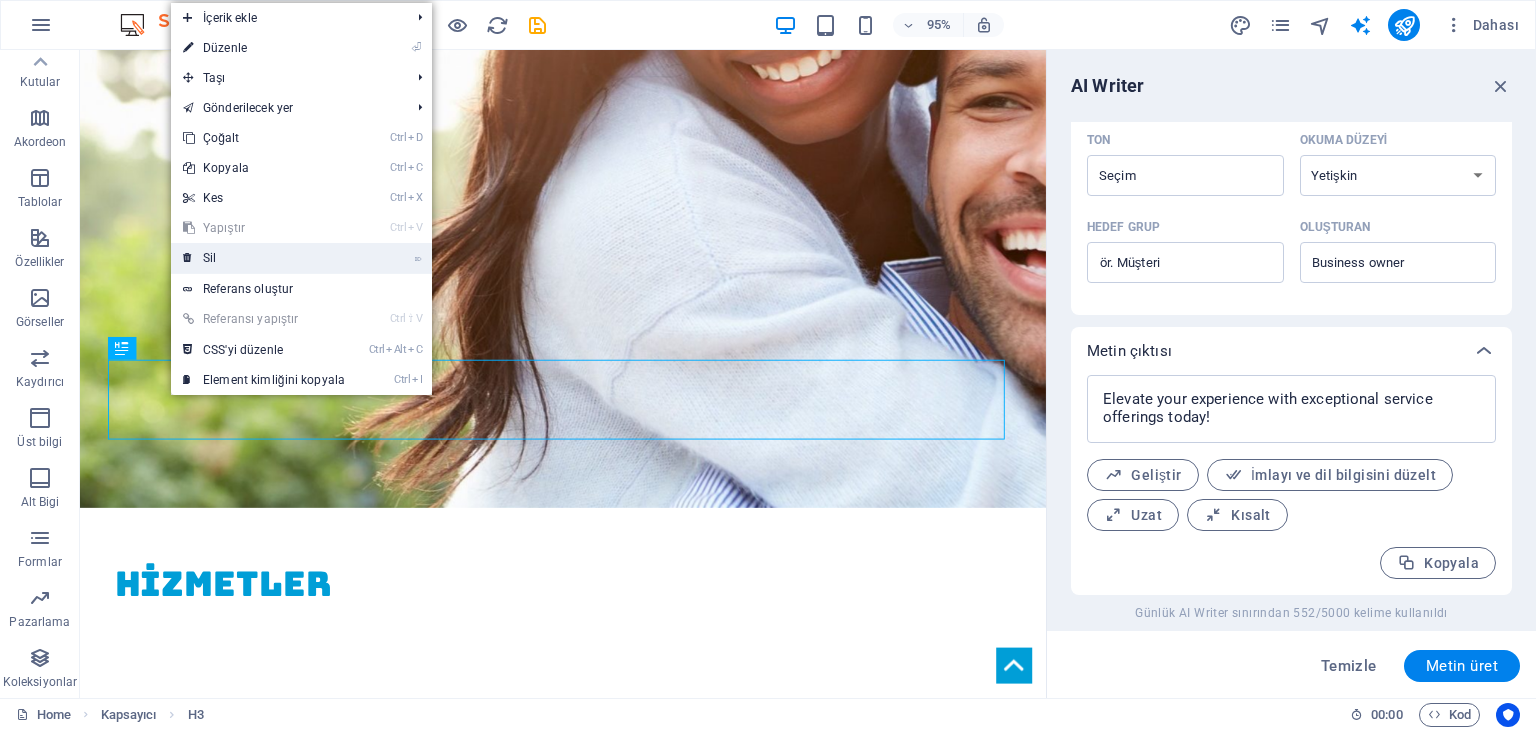 click on "⌦  Sil" at bounding box center [264, 258] 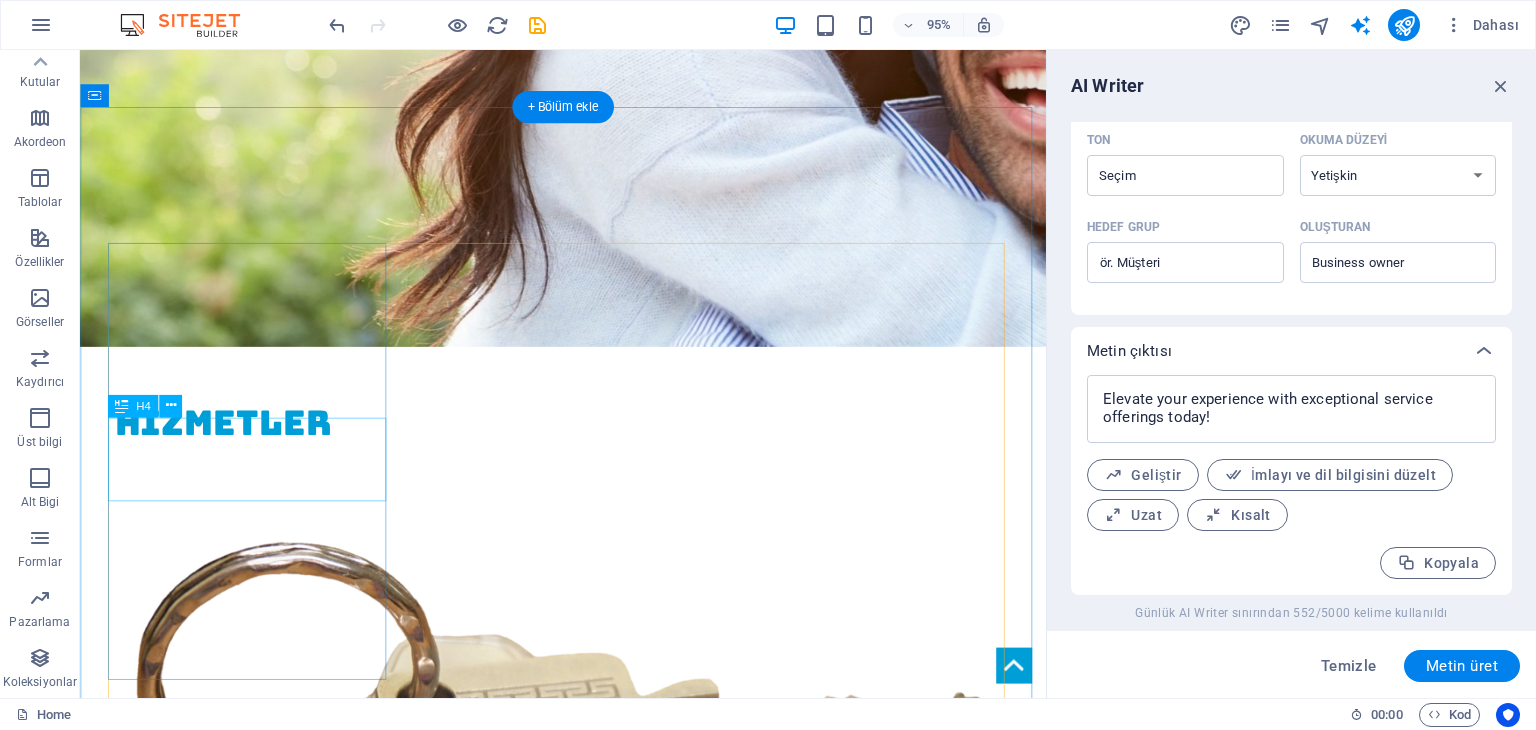 scroll, scrollTop: 1660, scrollLeft: 0, axis: vertical 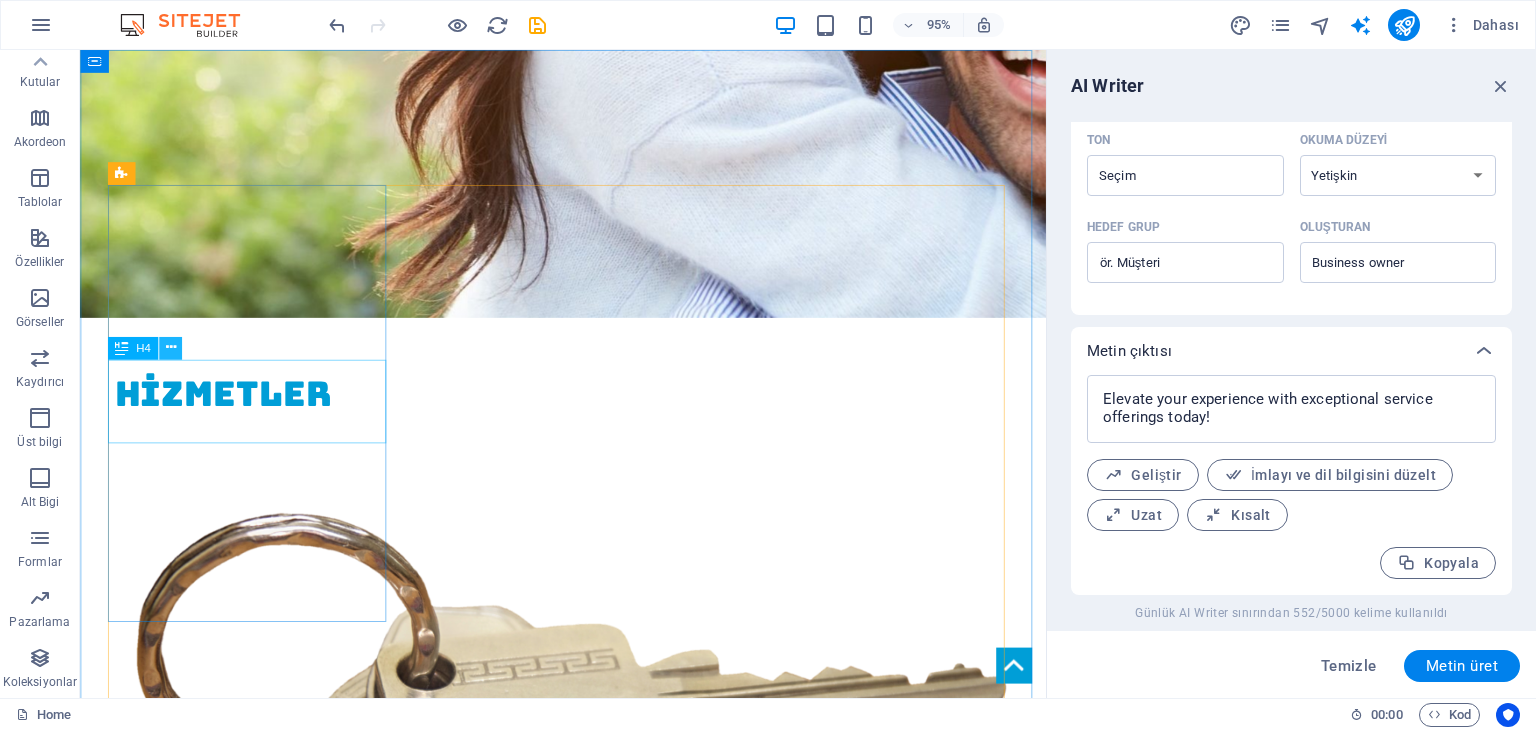 click at bounding box center [170, 348] 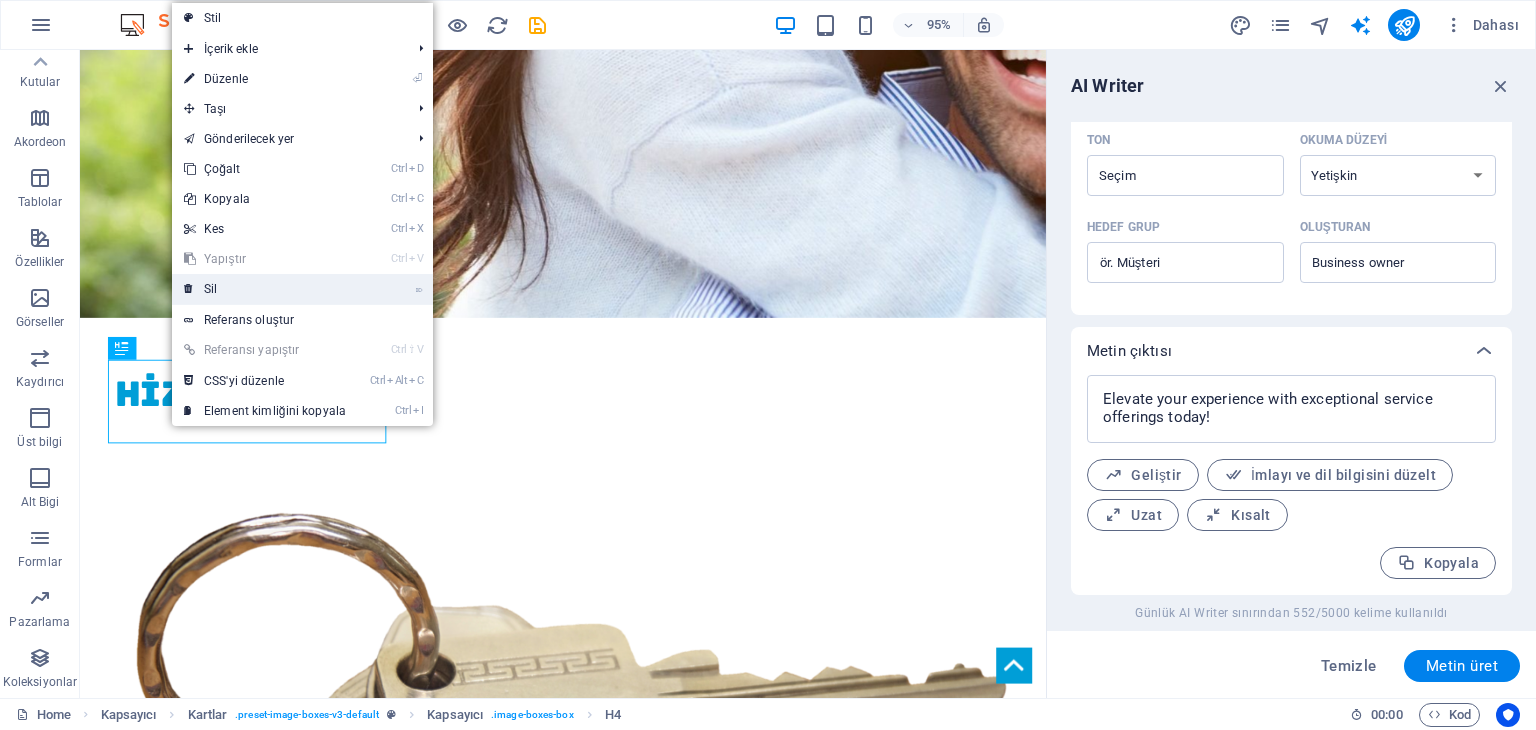 click on "⌦  Sil" at bounding box center [265, 289] 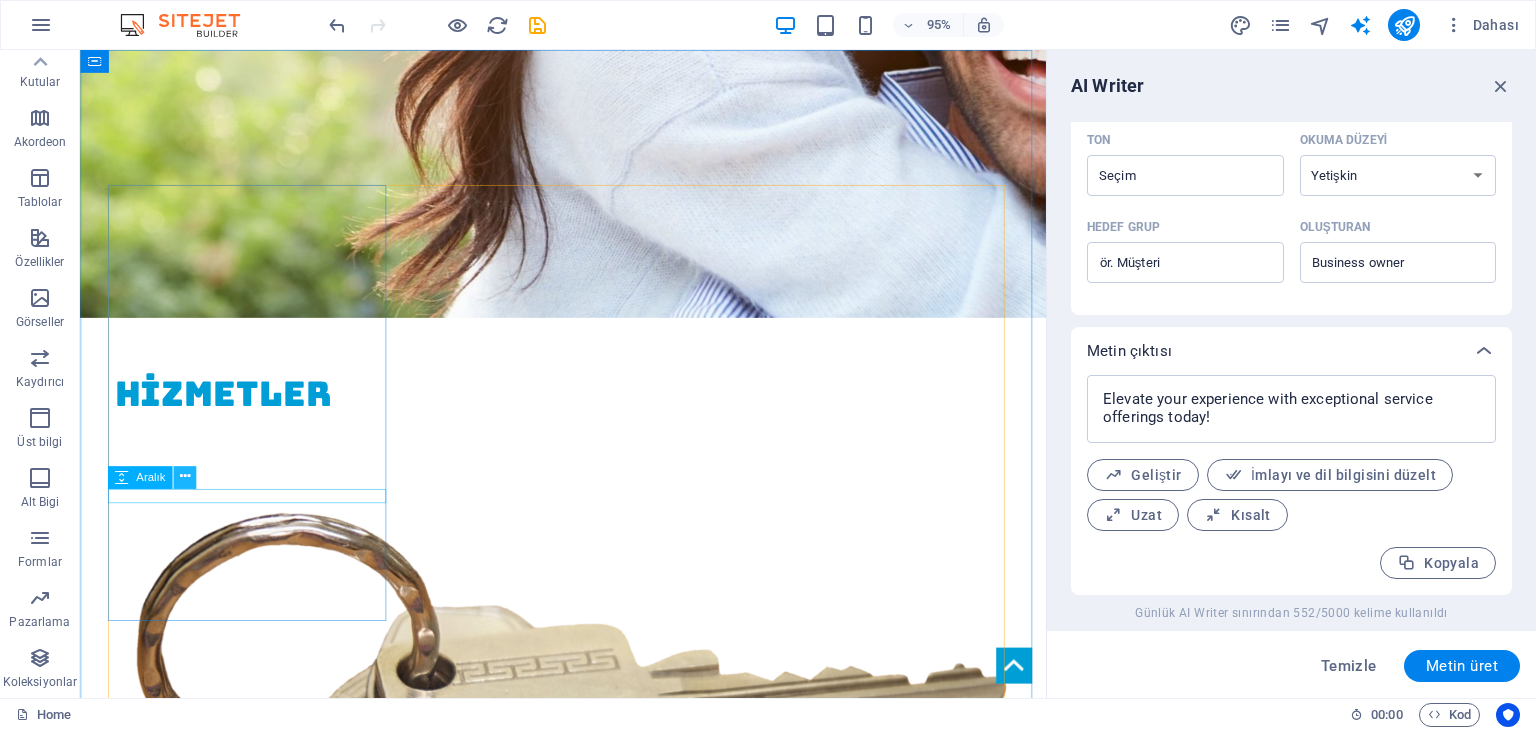 click at bounding box center (185, 477) 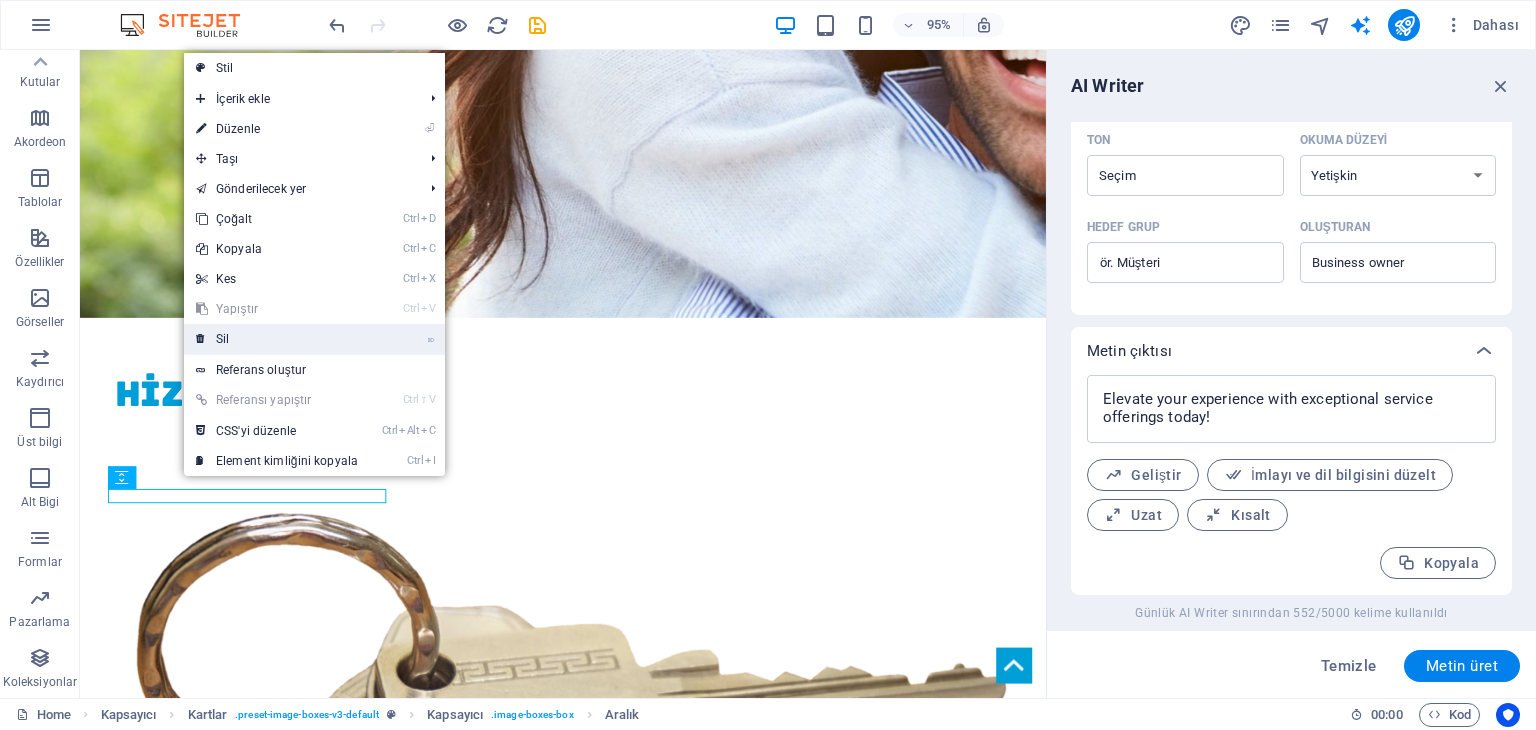 click on "⌦  Sil" at bounding box center [277, 339] 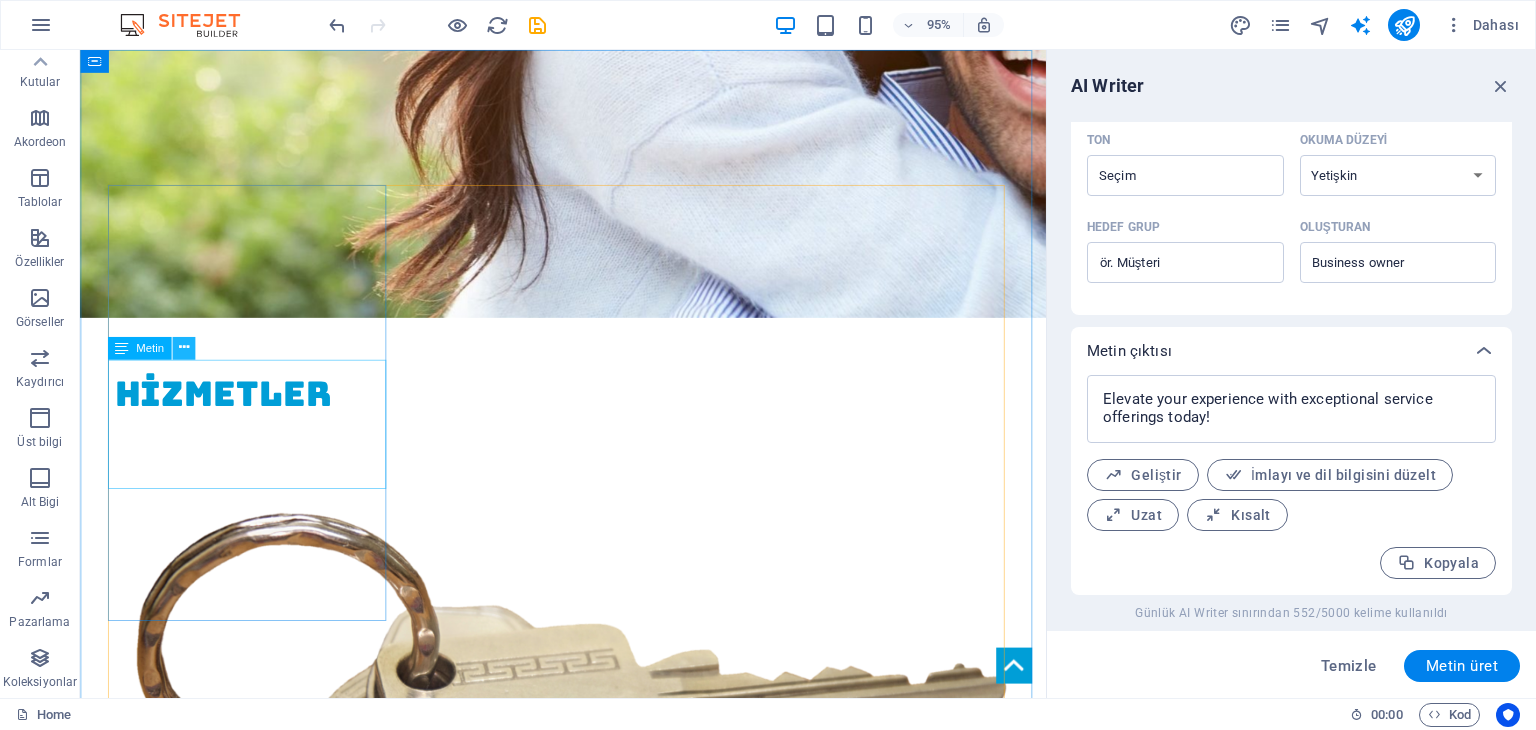 click at bounding box center [183, 348] 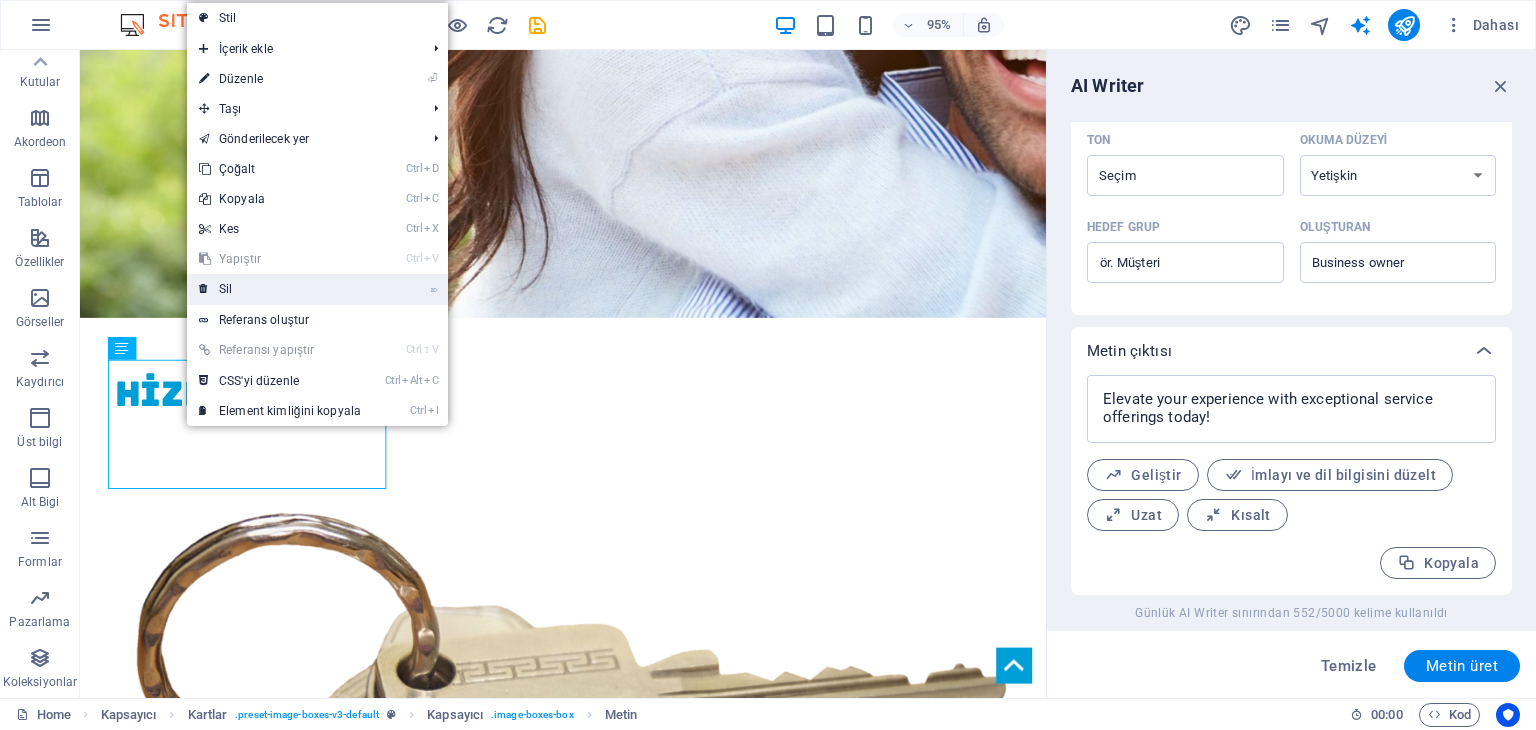 click on "⌦  Sil" at bounding box center [280, 289] 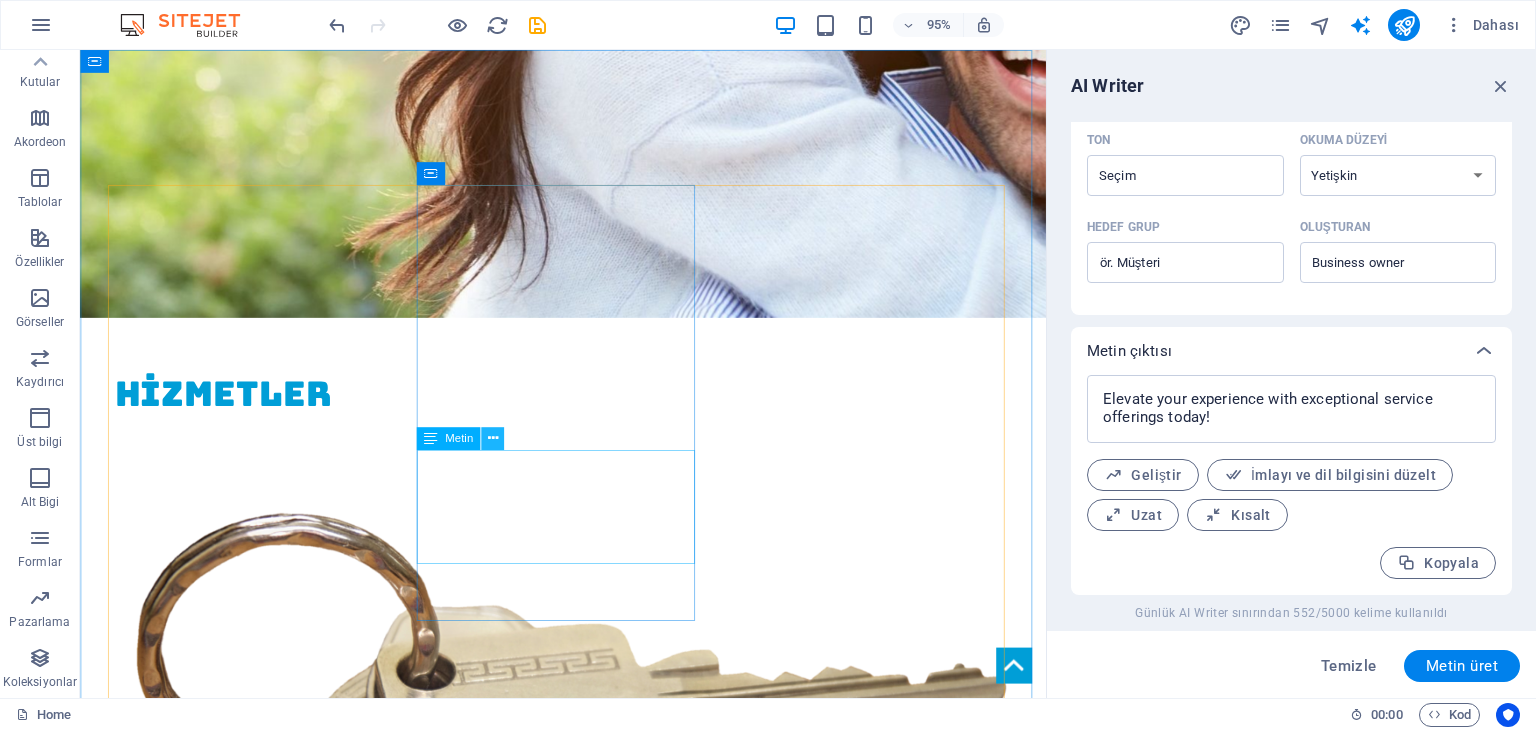 click at bounding box center (493, 439) 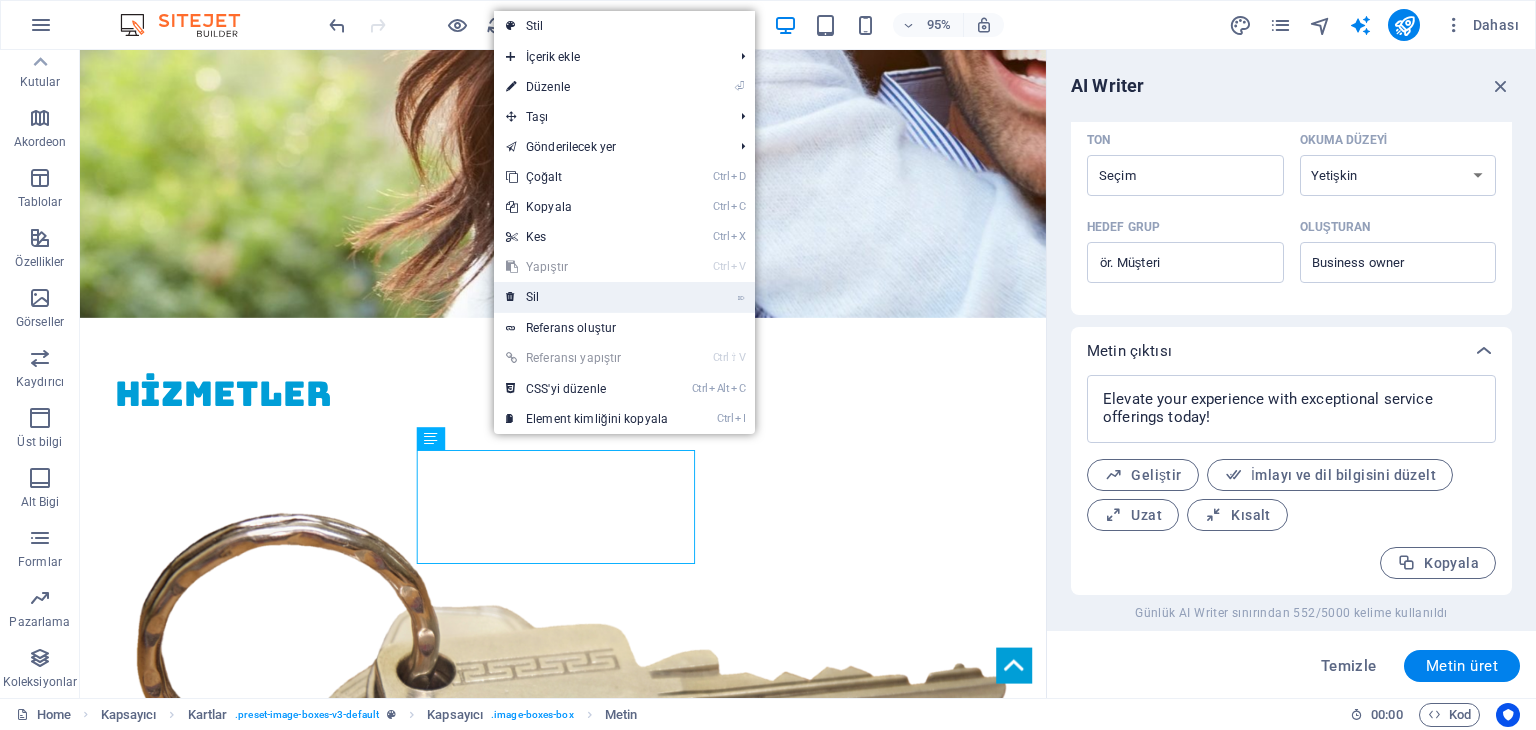 click on "⌦  Sil" at bounding box center (587, 297) 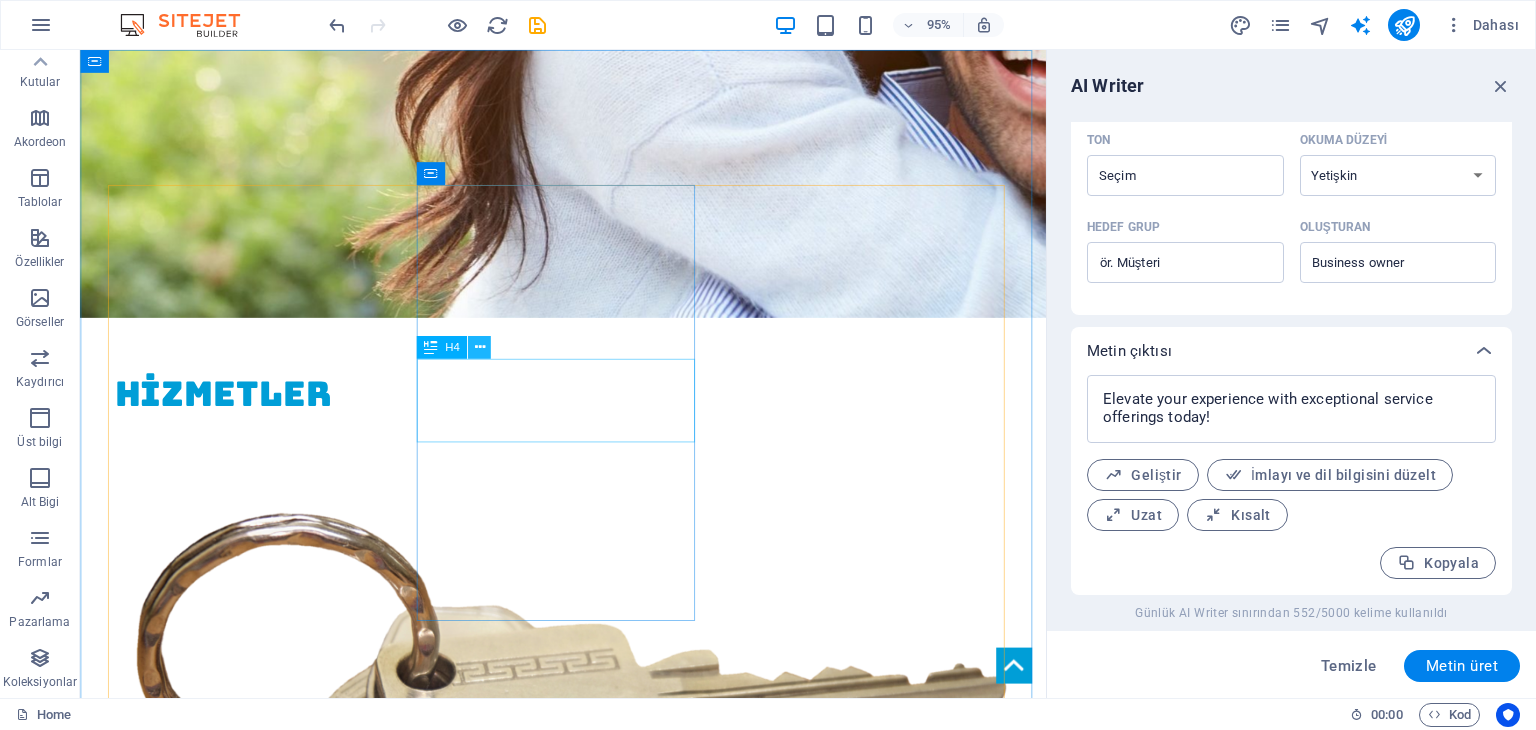 click at bounding box center (479, 347) 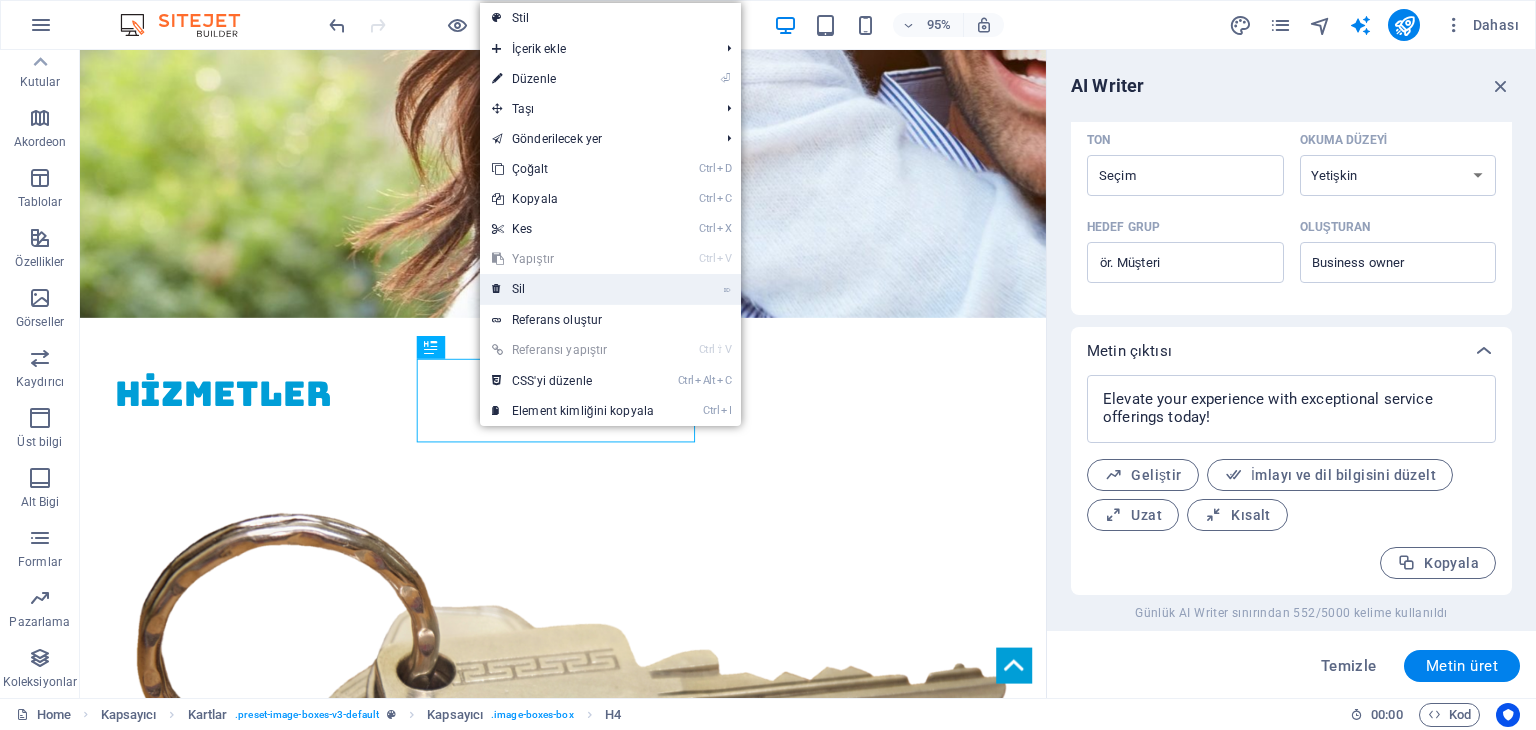 click on "⌦  Sil" at bounding box center [573, 289] 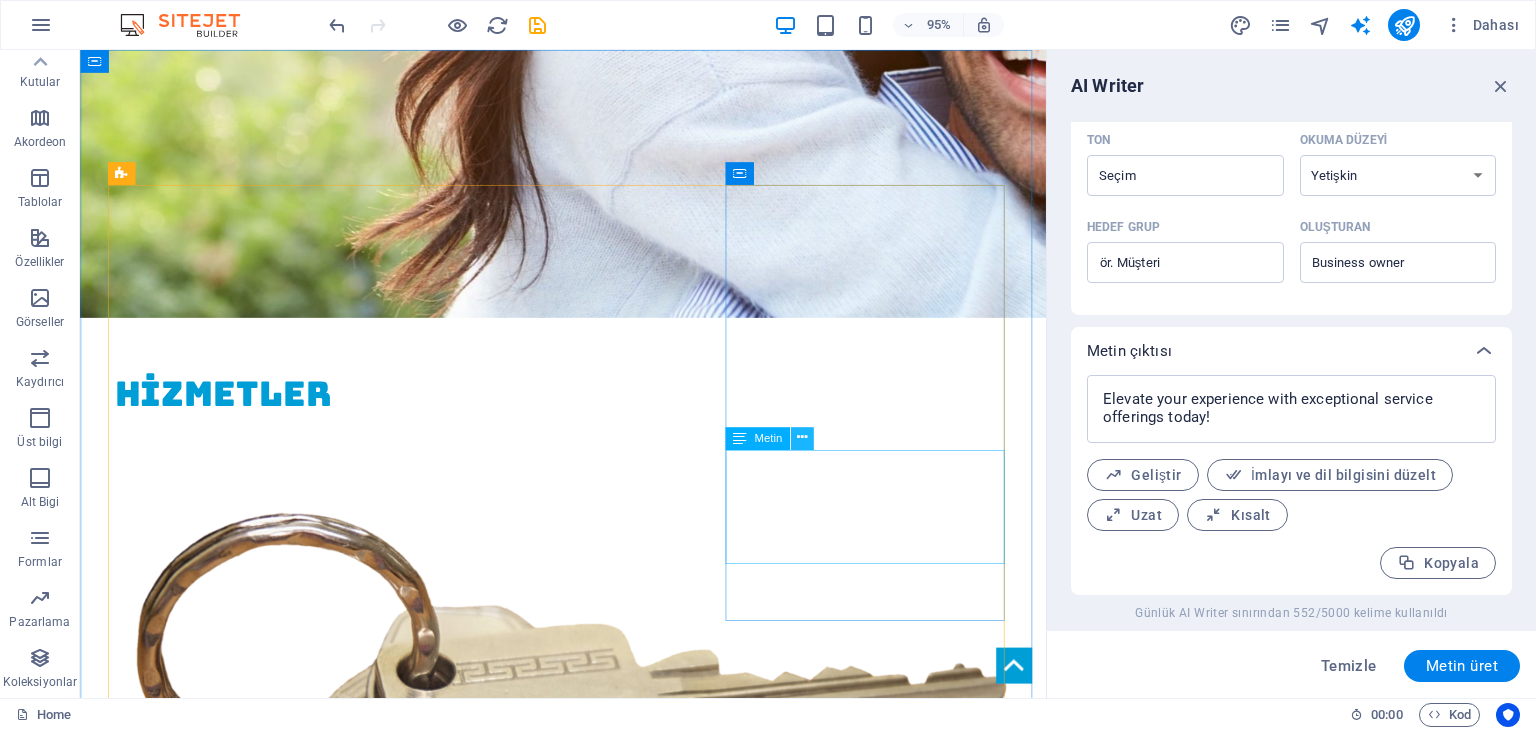 click at bounding box center [802, 438] 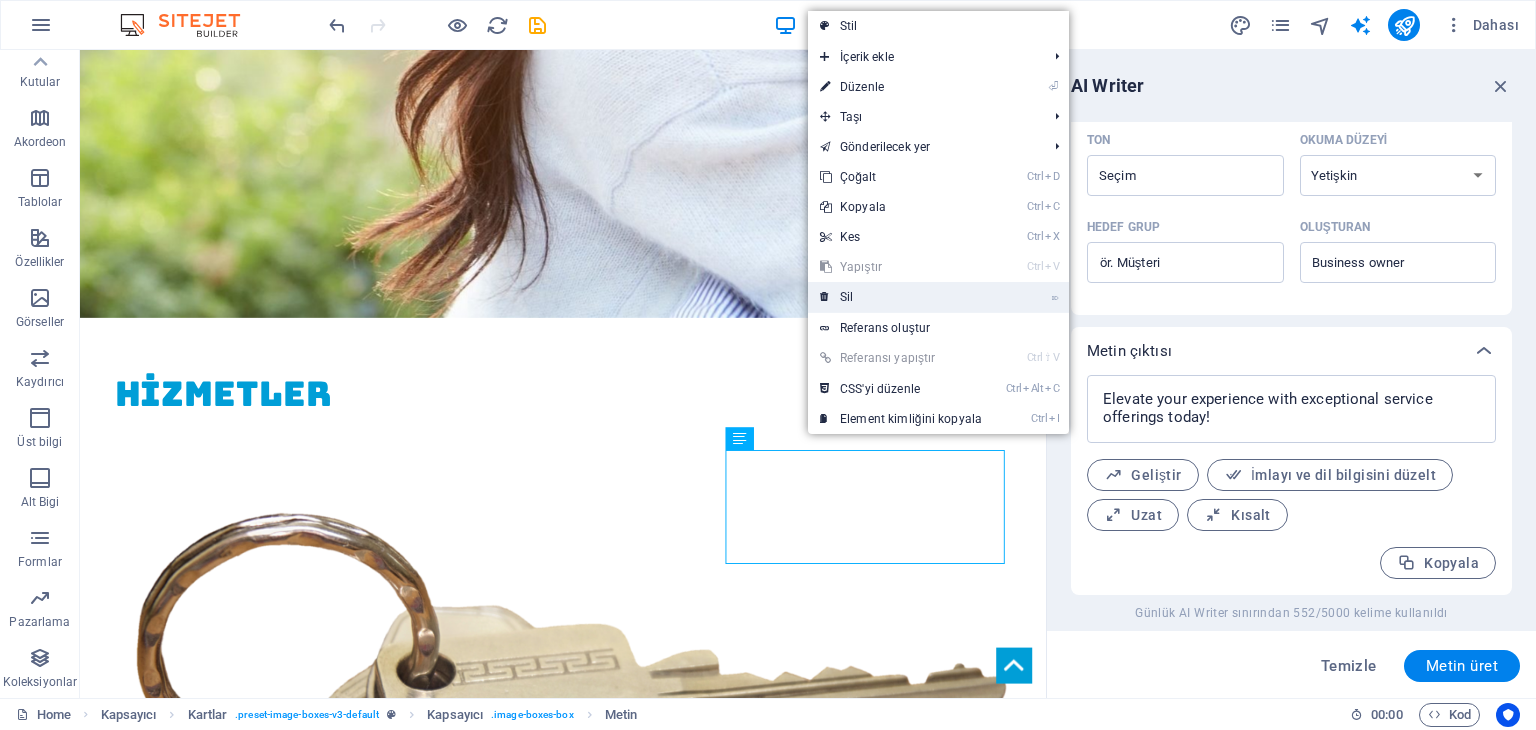 click on "⌦  Sil" at bounding box center [901, 297] 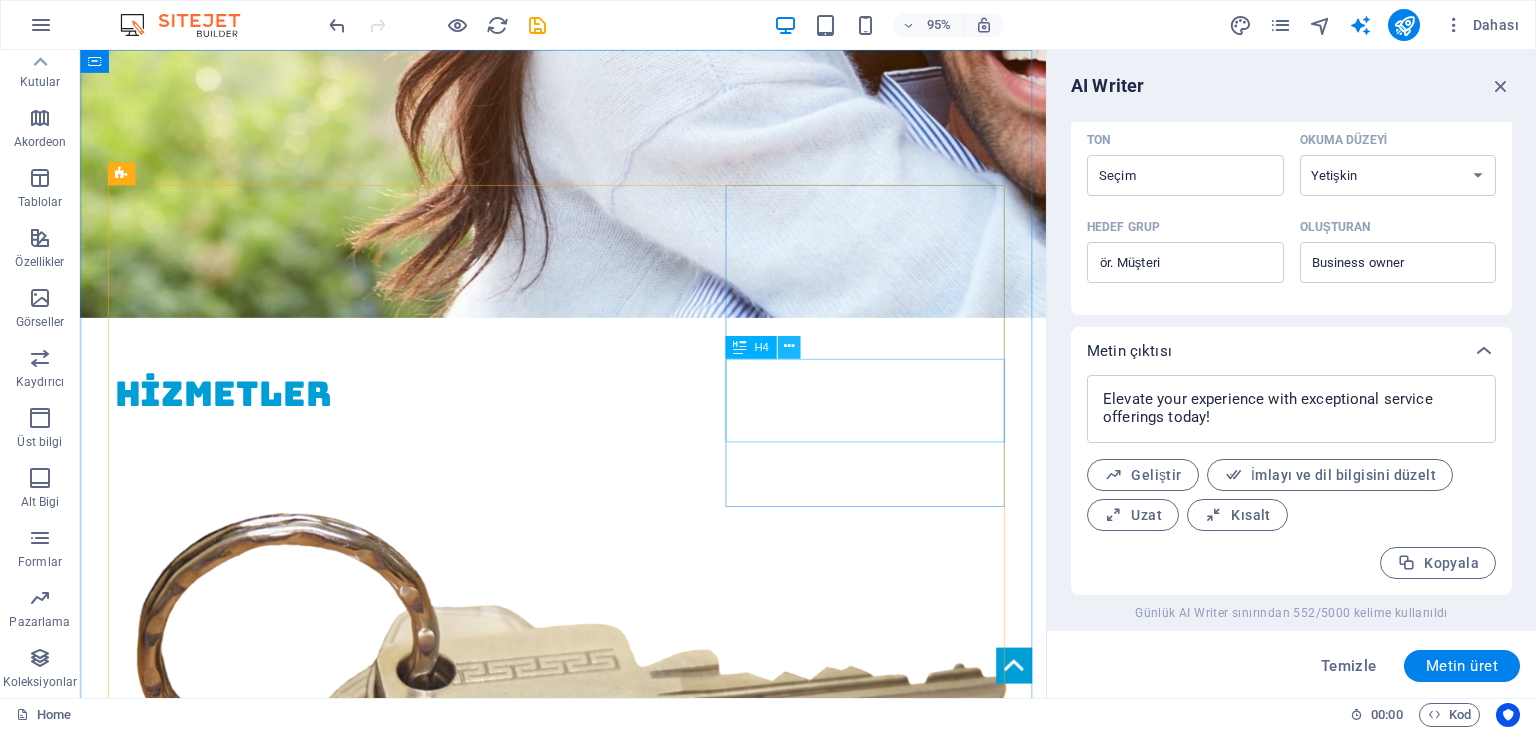 click at bounding box center [788, 347] 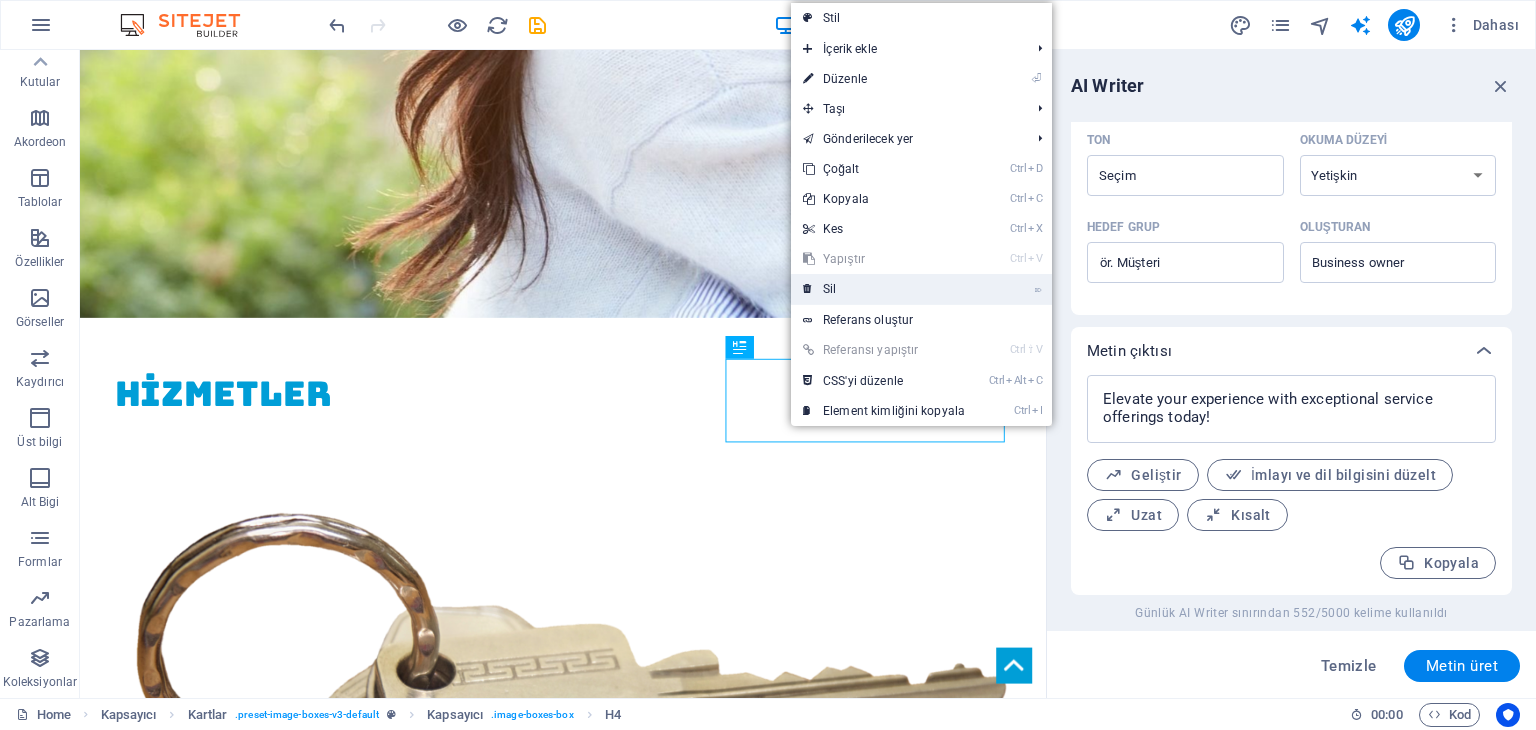click on "⌦  Sil" at bounding box center [884, 289] 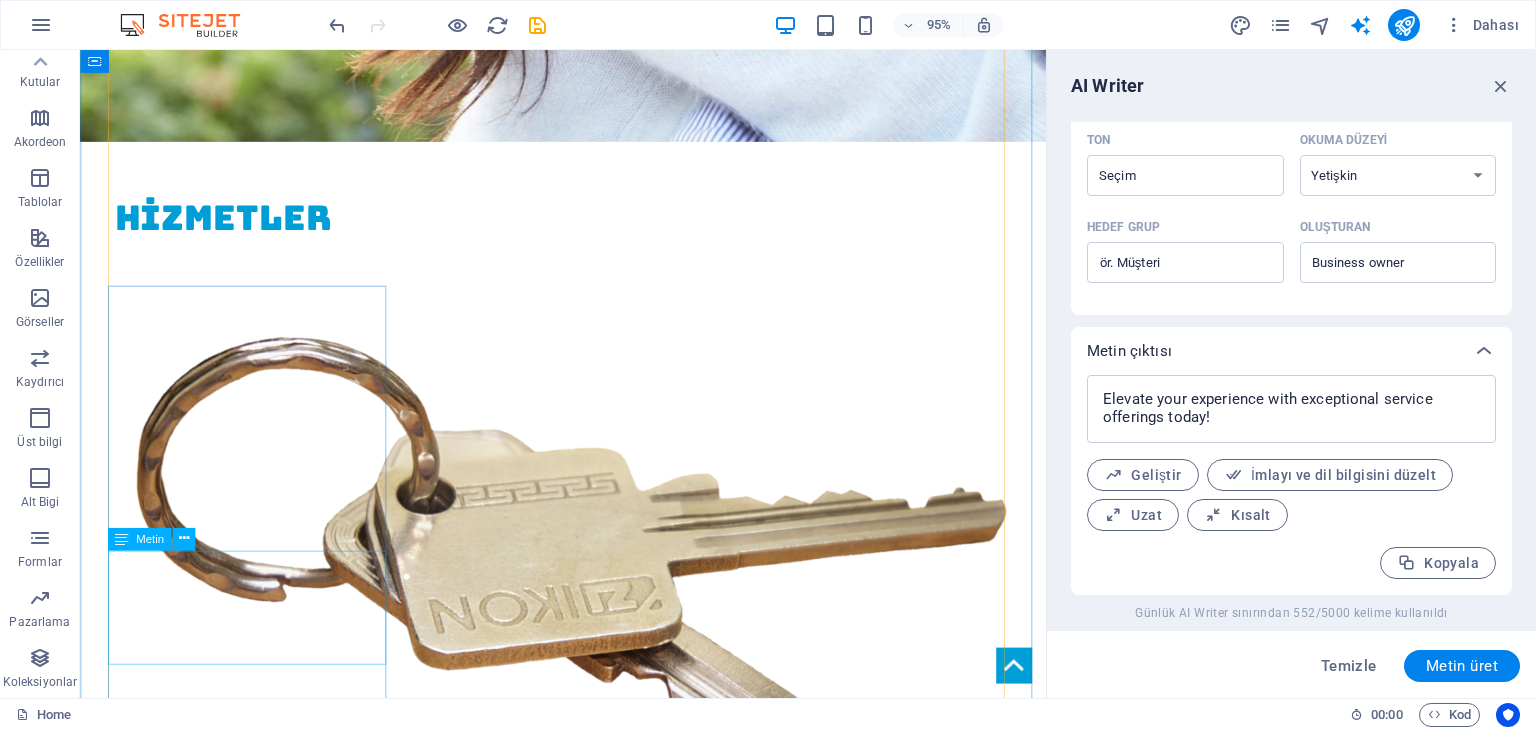 scroll, scrollTop: 1960, scrollLeft: 0, axis: vertical 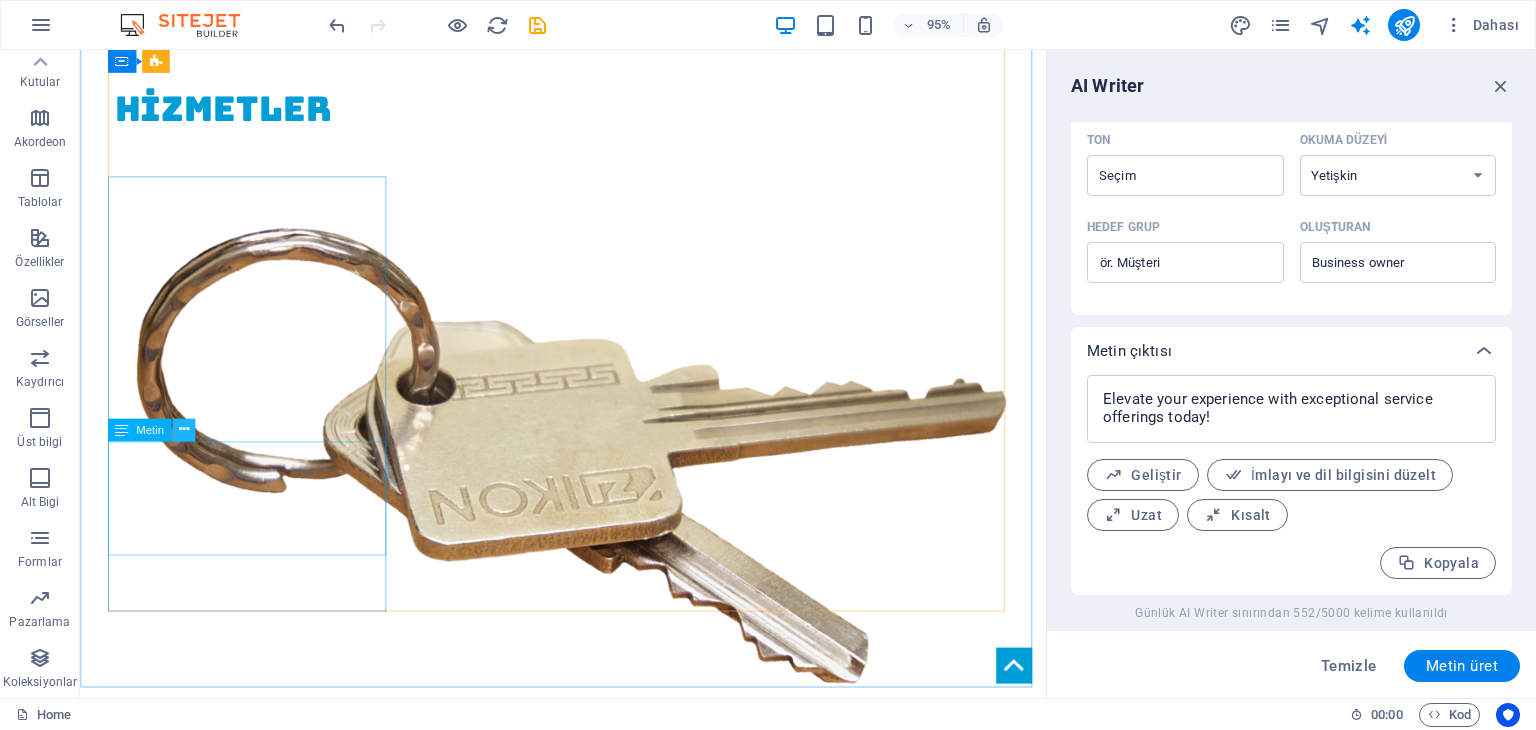 click at bounding box center [183, 430] 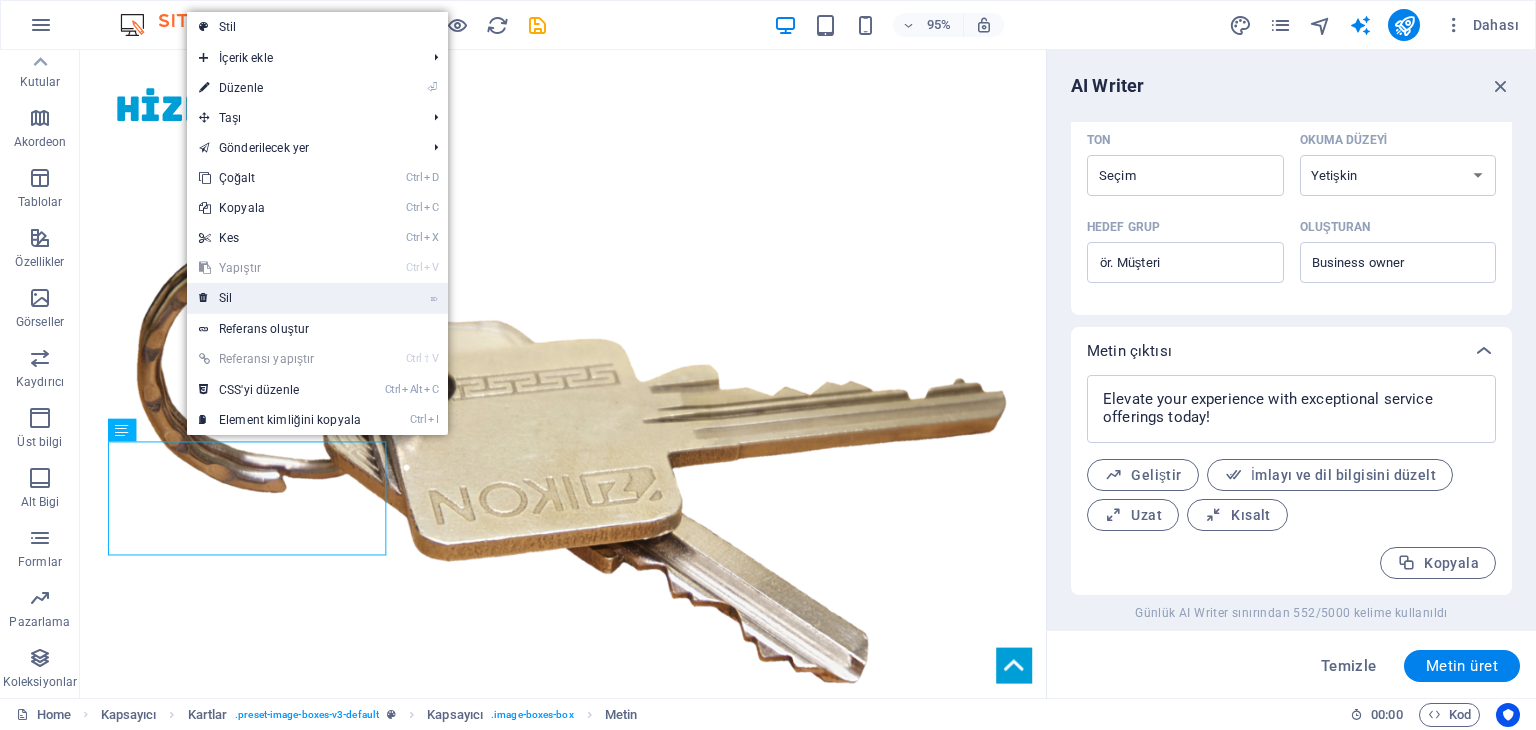 click on "⌦  Sil" at bounding box center [280, 298] 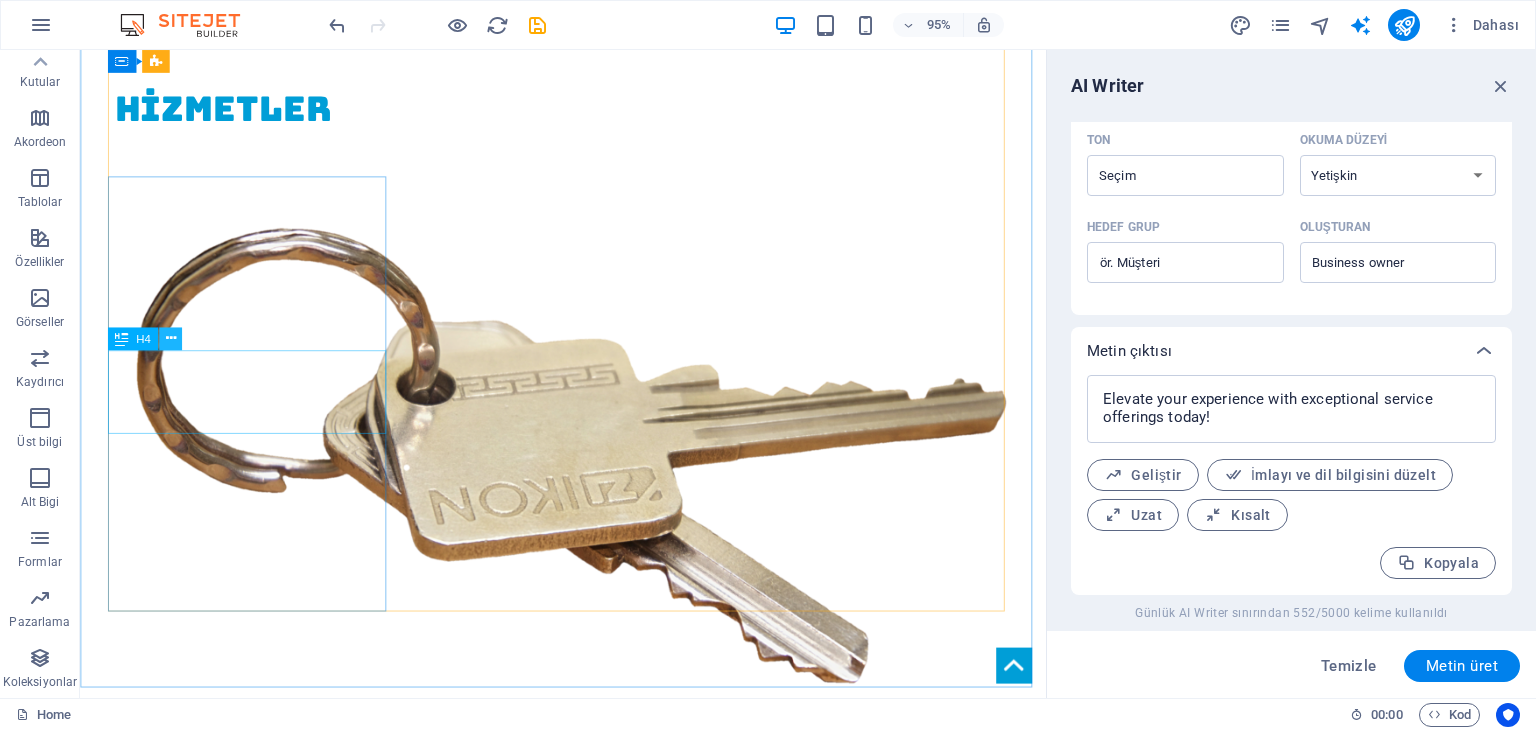 click at bounding box center [170, 338] 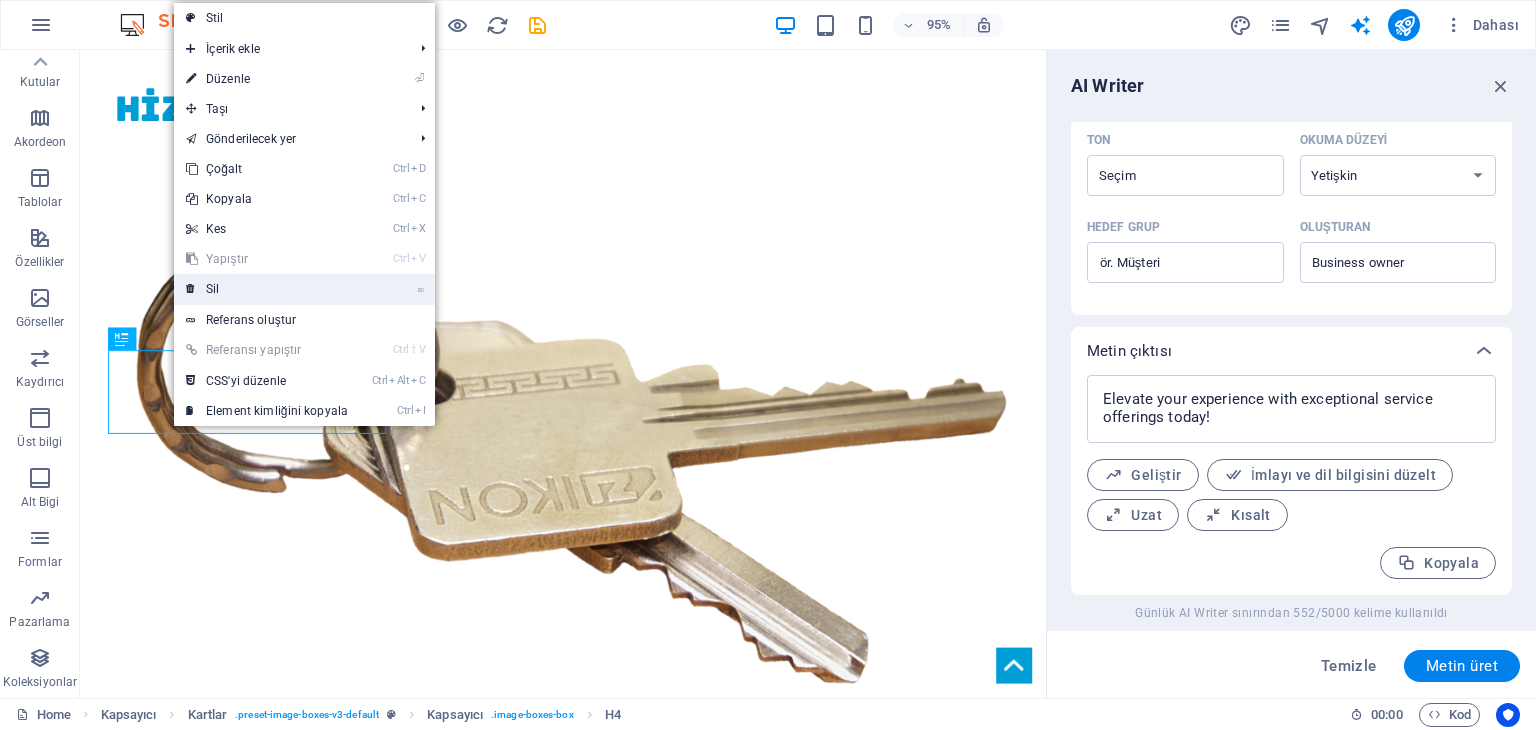 drag, startPoint x: 224, startPoint y: 287, endPoint x: 158, endPoint y: 259, distance: 71.693794 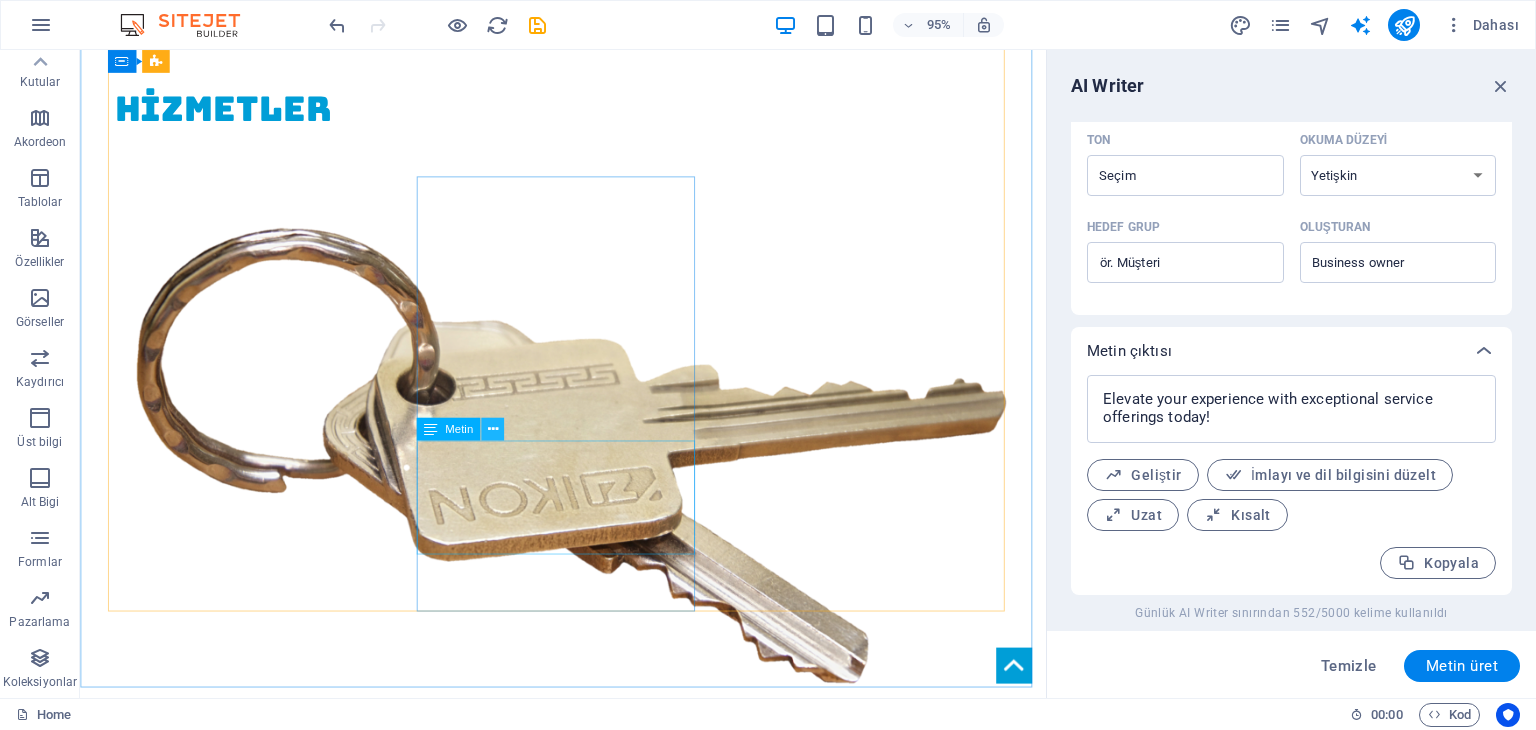 click at bounding box center [493, 429] 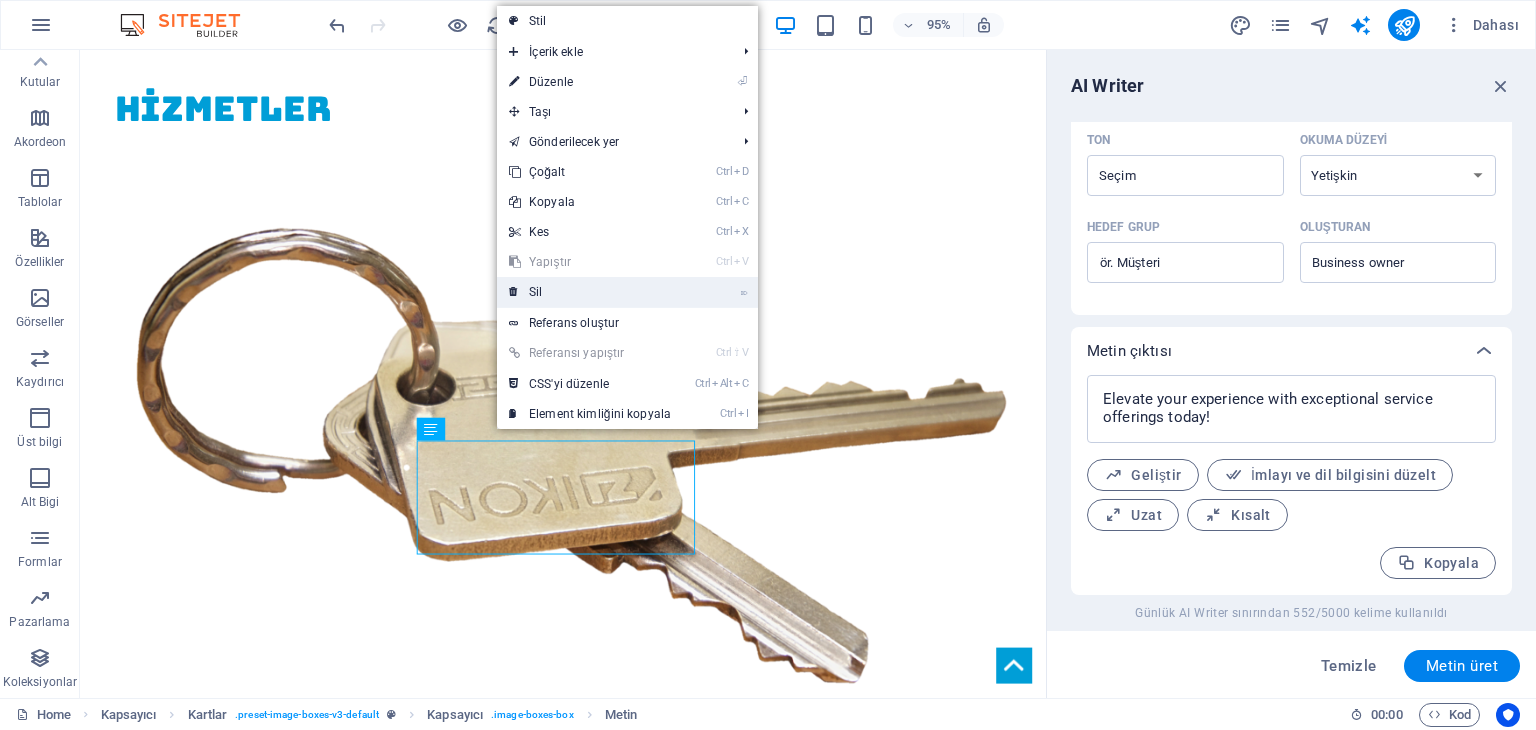 click on "⌦  Sil" at bounding box center [590, 292] 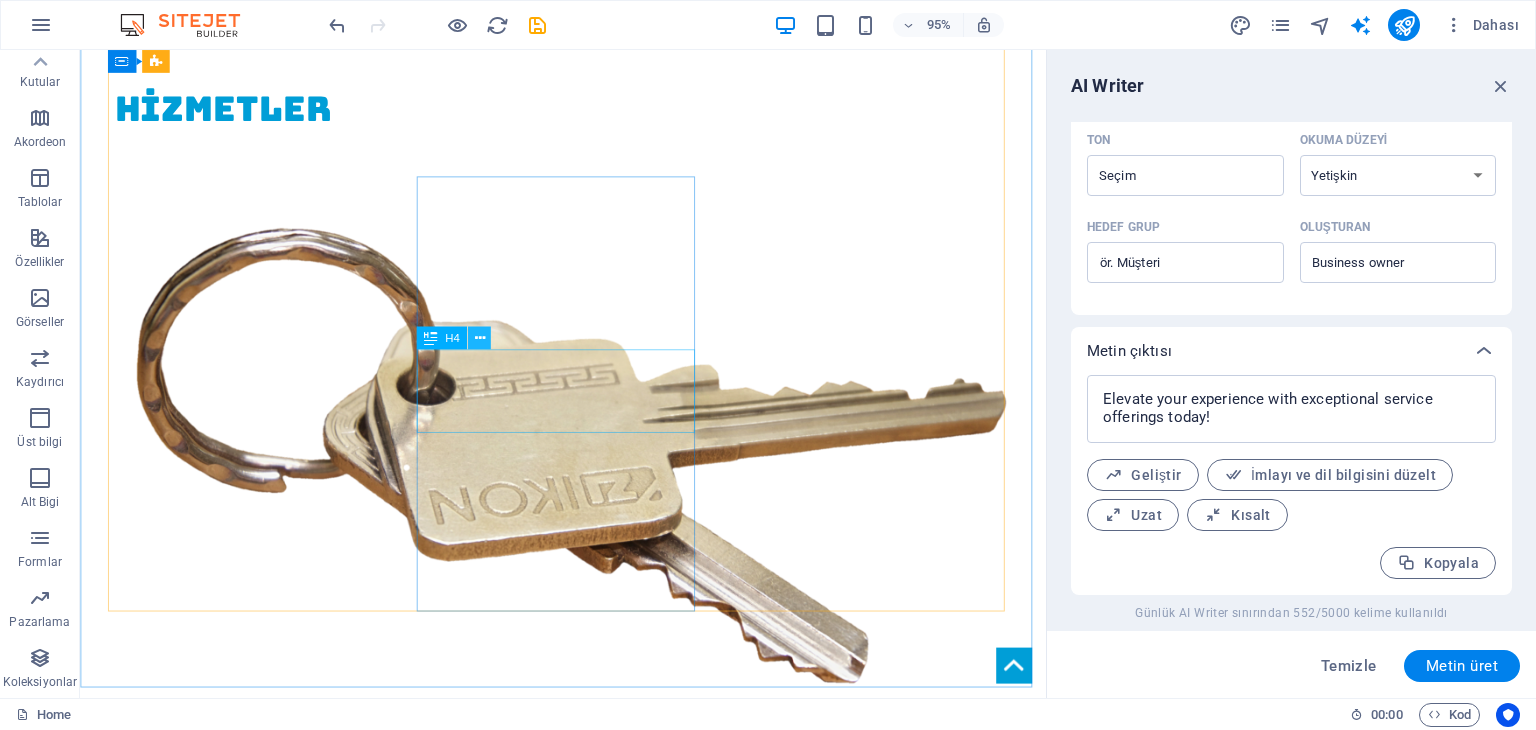 click at bounding box center (479, 338) 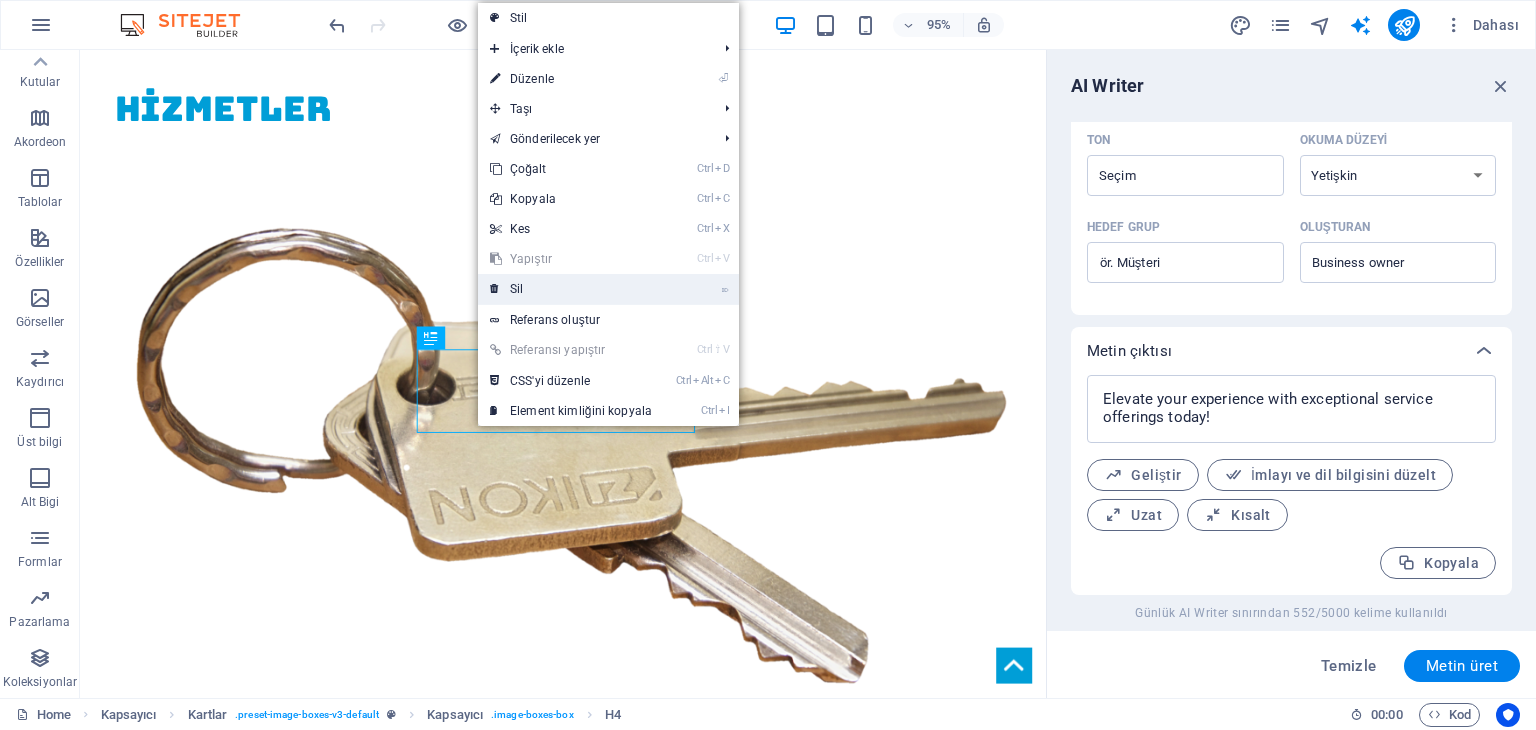 click on "⌦  Sil" at bounding box center (571, 289) 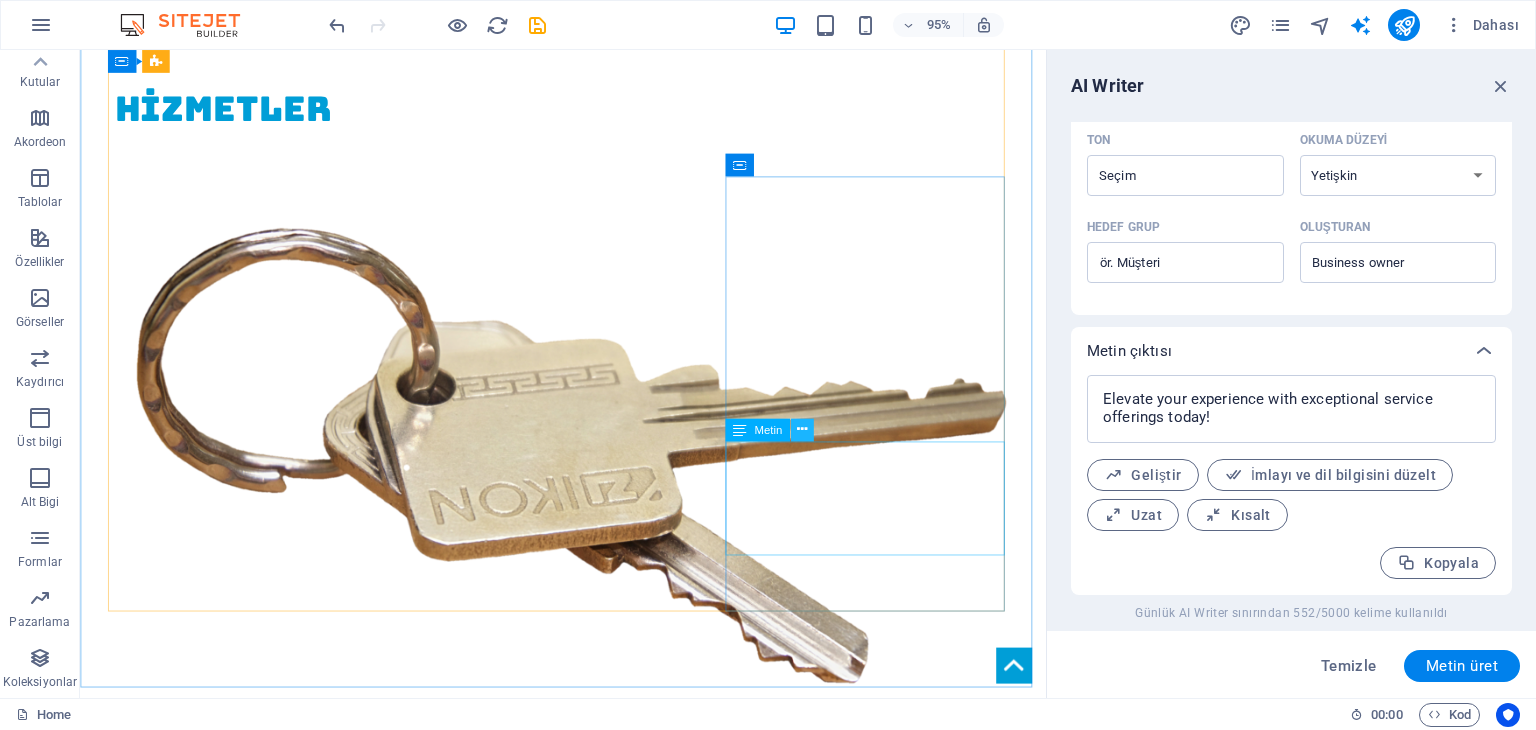 click at bounding box center [801, 429] 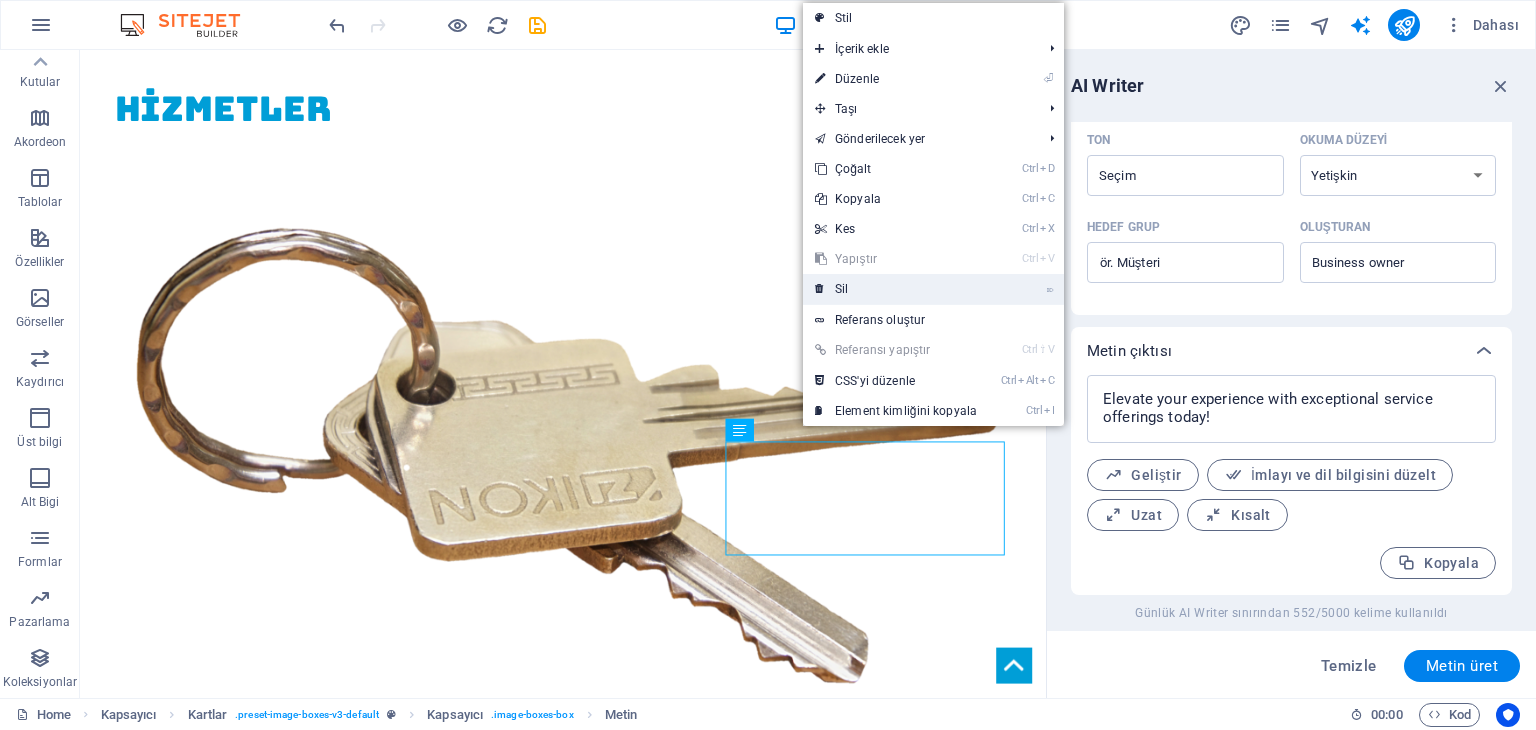 drag, startPoint x: 856, startPoint y: 289, endPoint x: 816, endPoint y: 254, distance: 53.15073 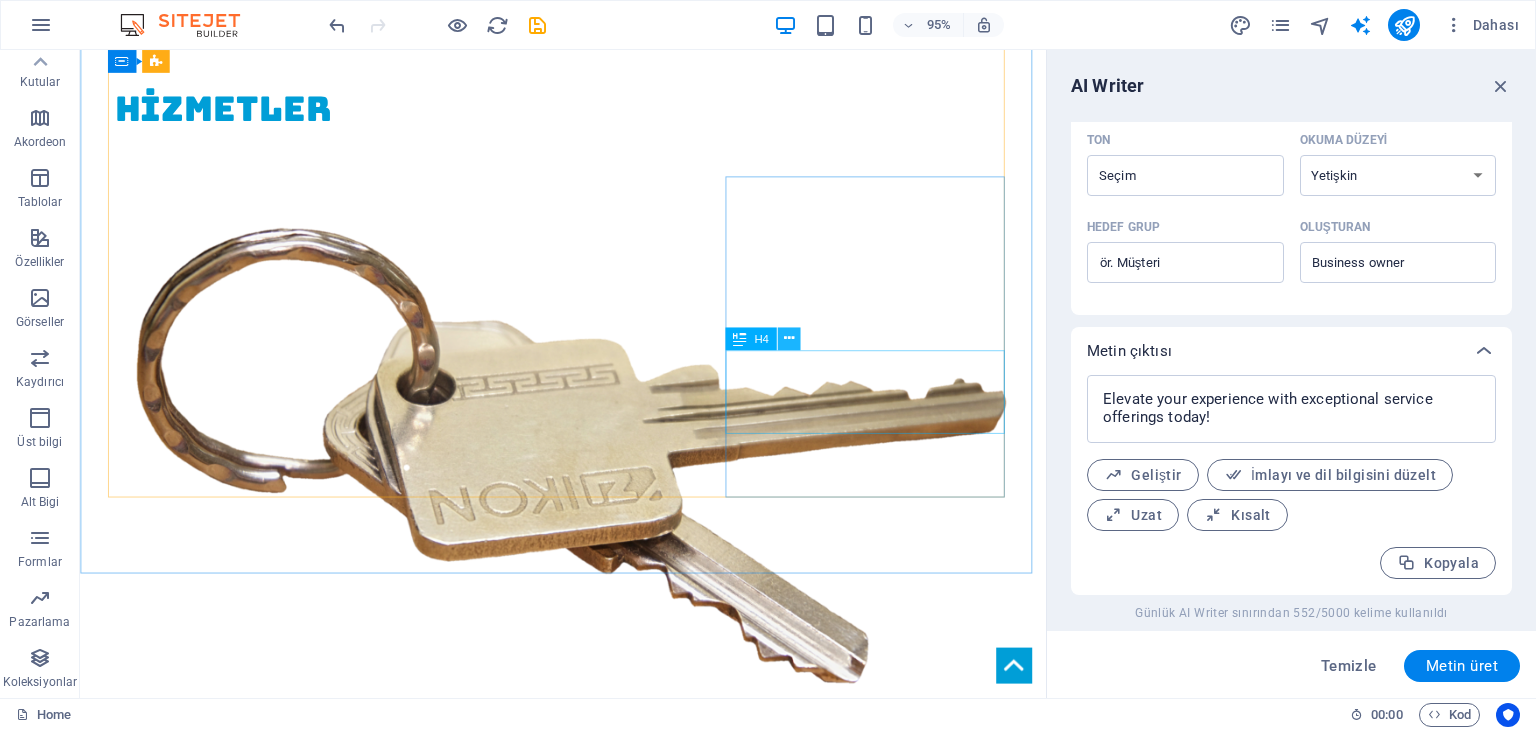 click at bounding box center [788, 338] 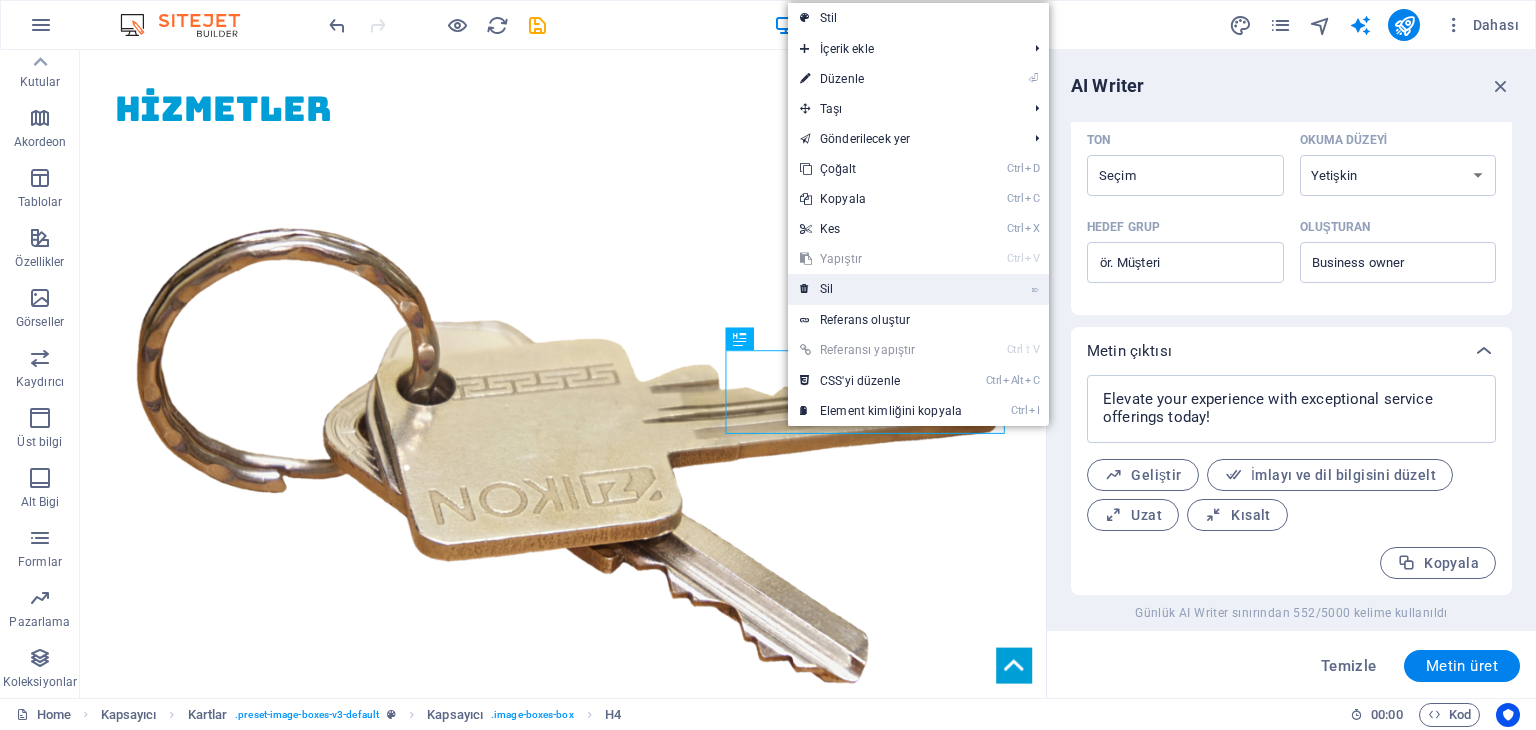 drag, startPoint x: 851, startPoint y: 285, endPoint x: 810, endPoint y: 278, distance: 41.59327 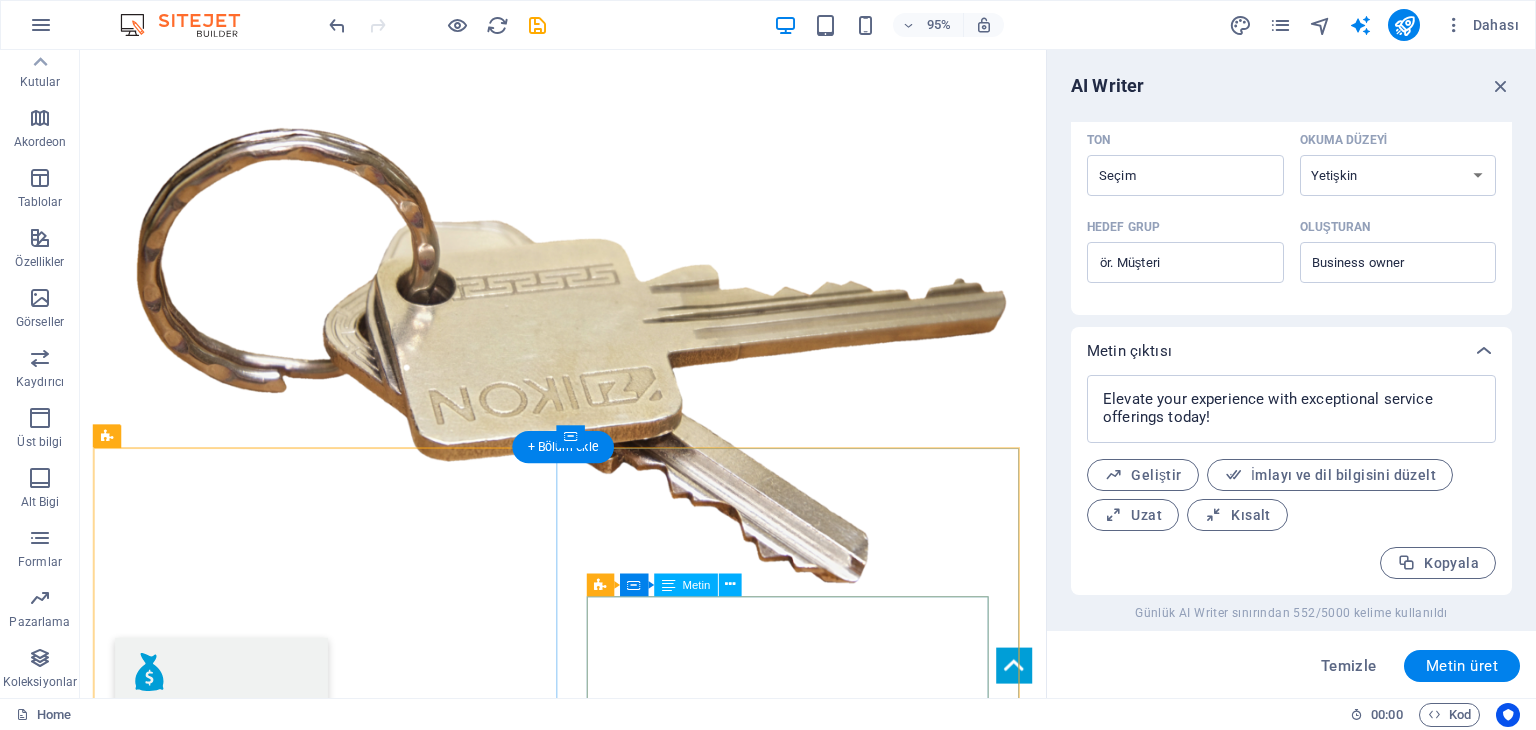 scroll, scrollTop: 2160, scrollLeft: 0, axis: vertical 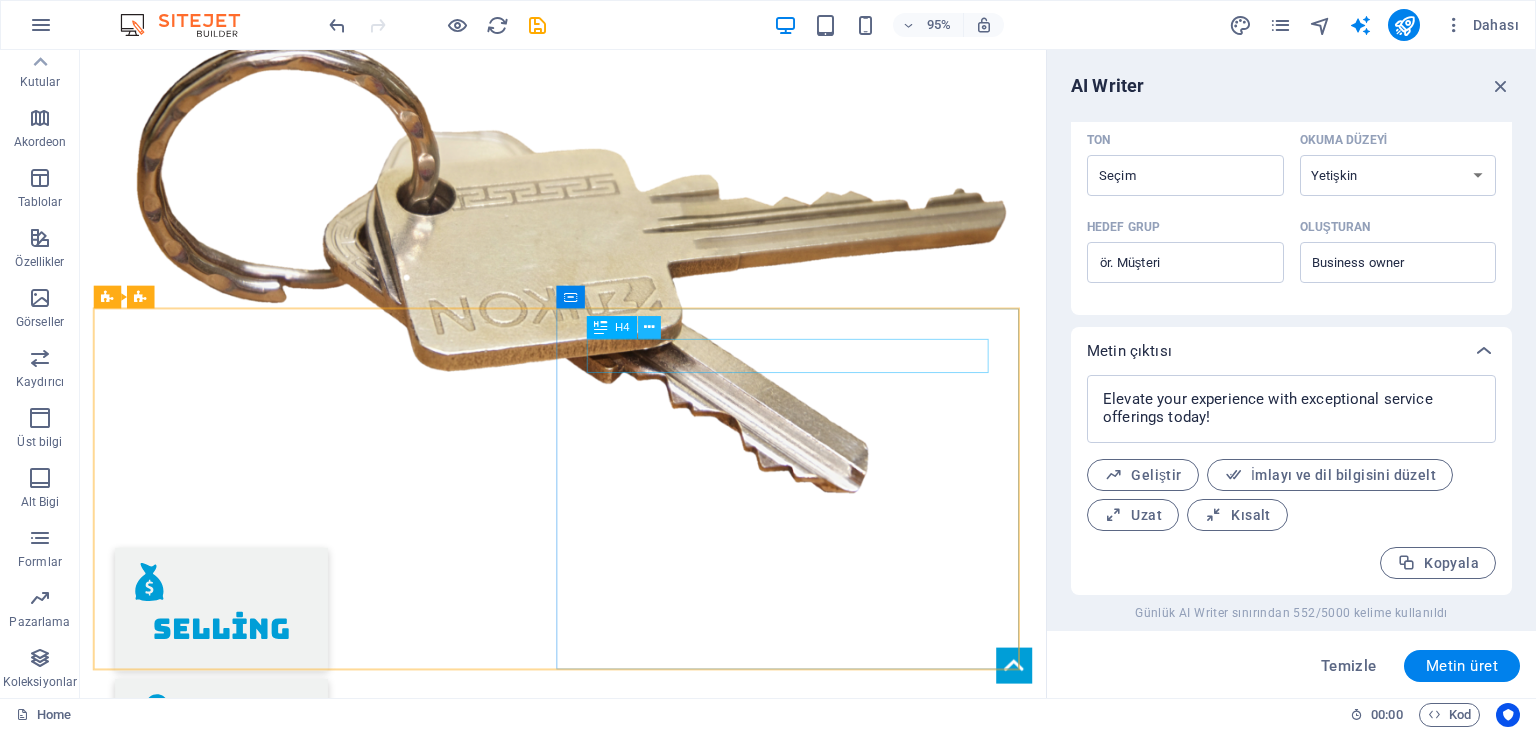 click at bounding box center [649, 328] 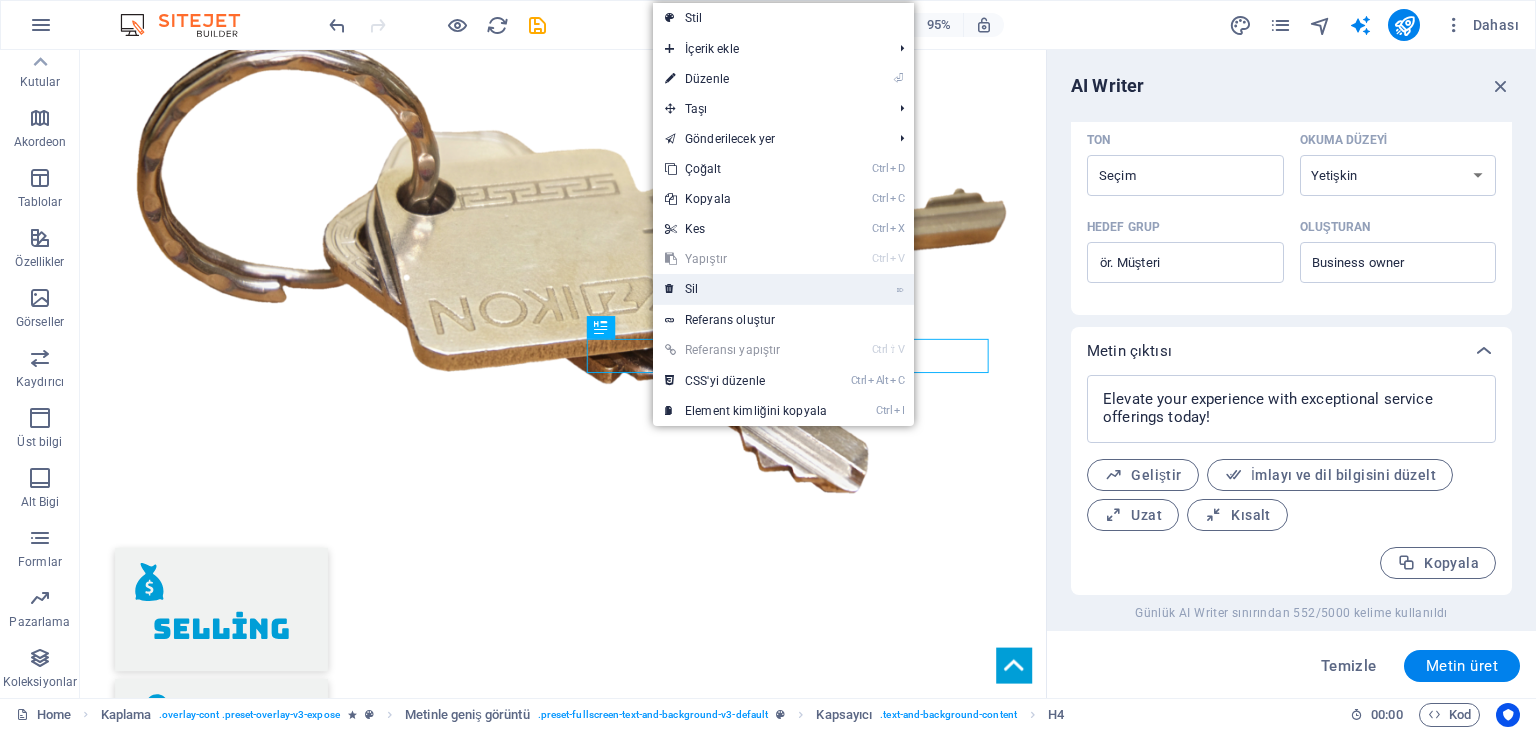 click on "⌦  Sil" at bounding box center [746, 289] 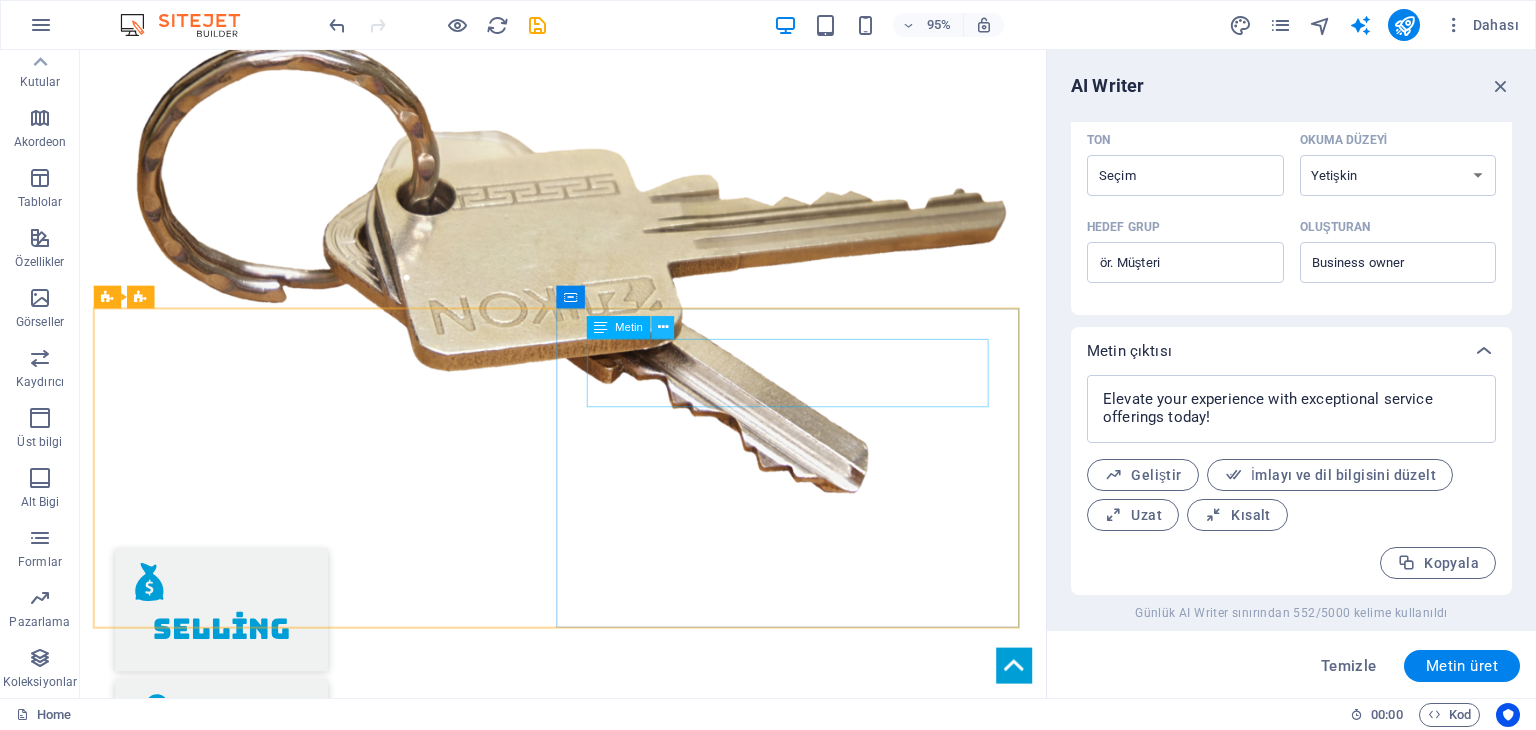click at bounding box center [662, 328] 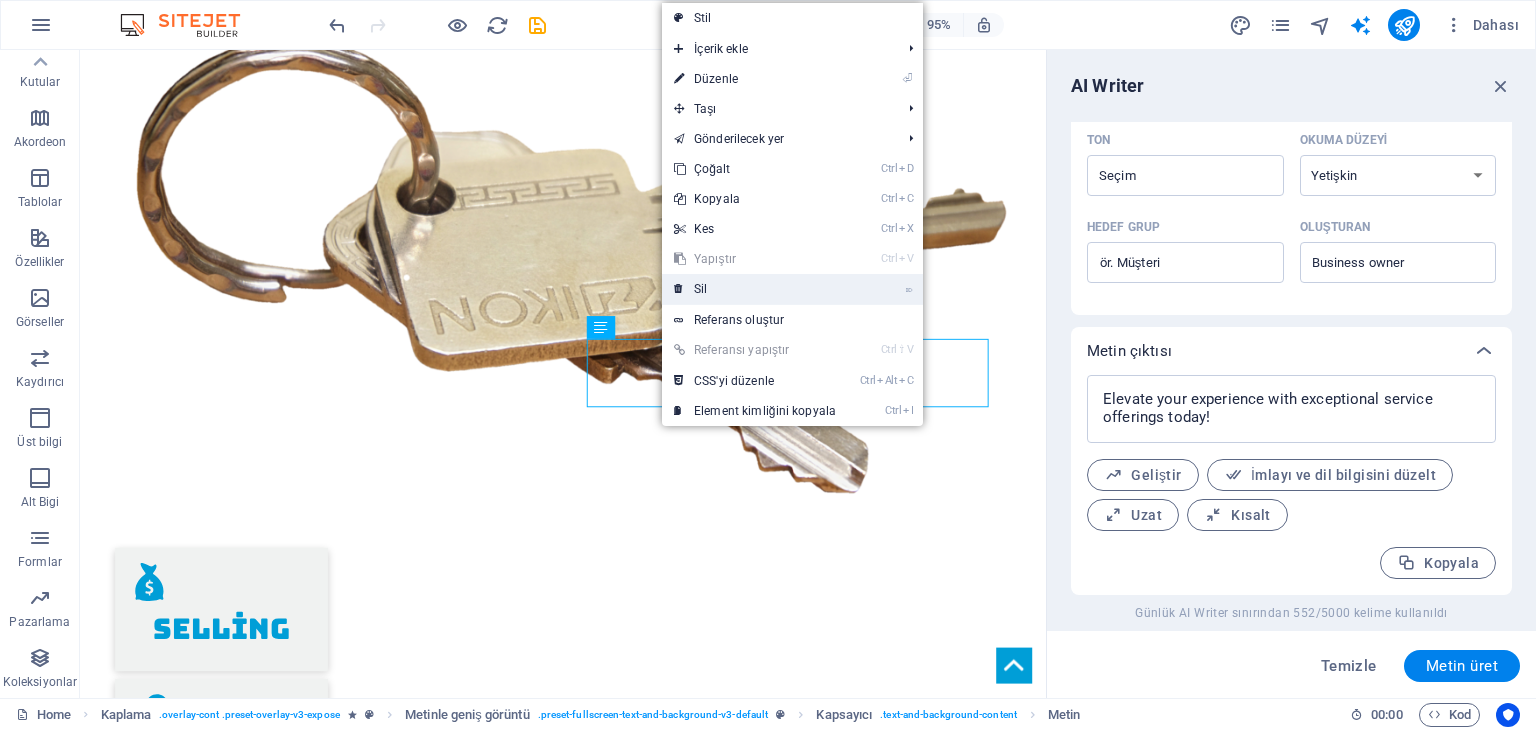 drag, startPoint x: 713, startPoint y: 291, endPoint x: 649, endPoint y: 313, distance: 67.6757 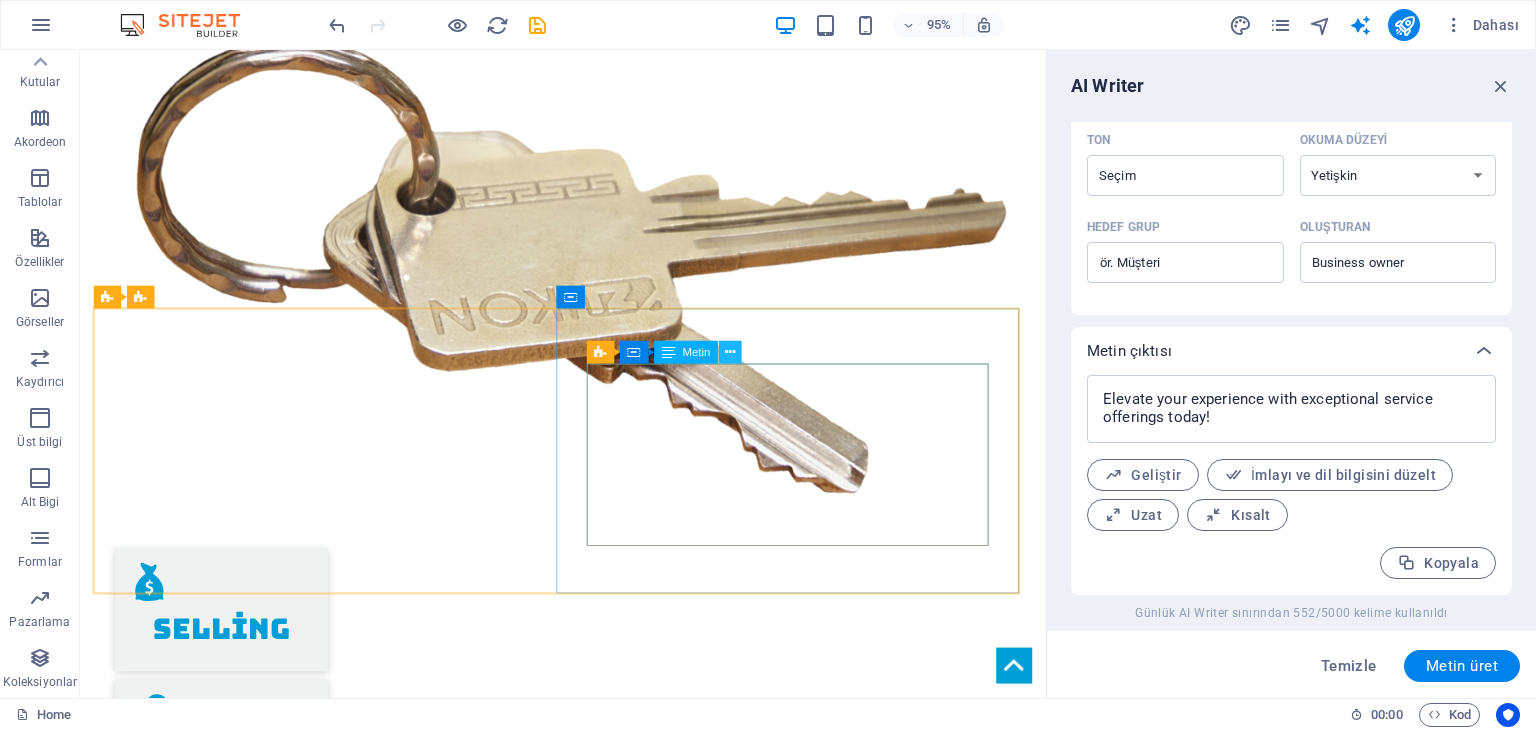 click at bounding box center (730, 352) 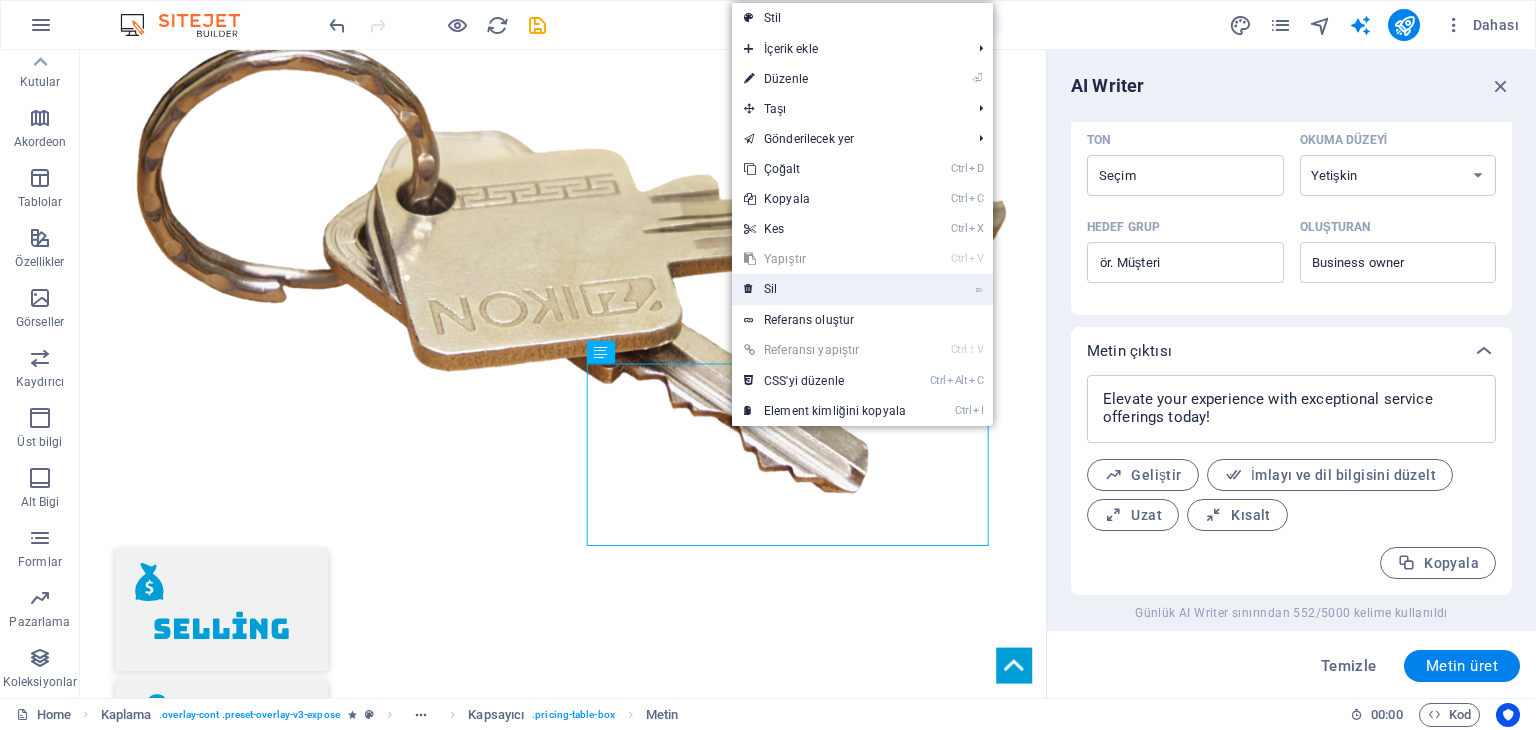 click on "⌦  Sil" at bounding box center [825, 289] 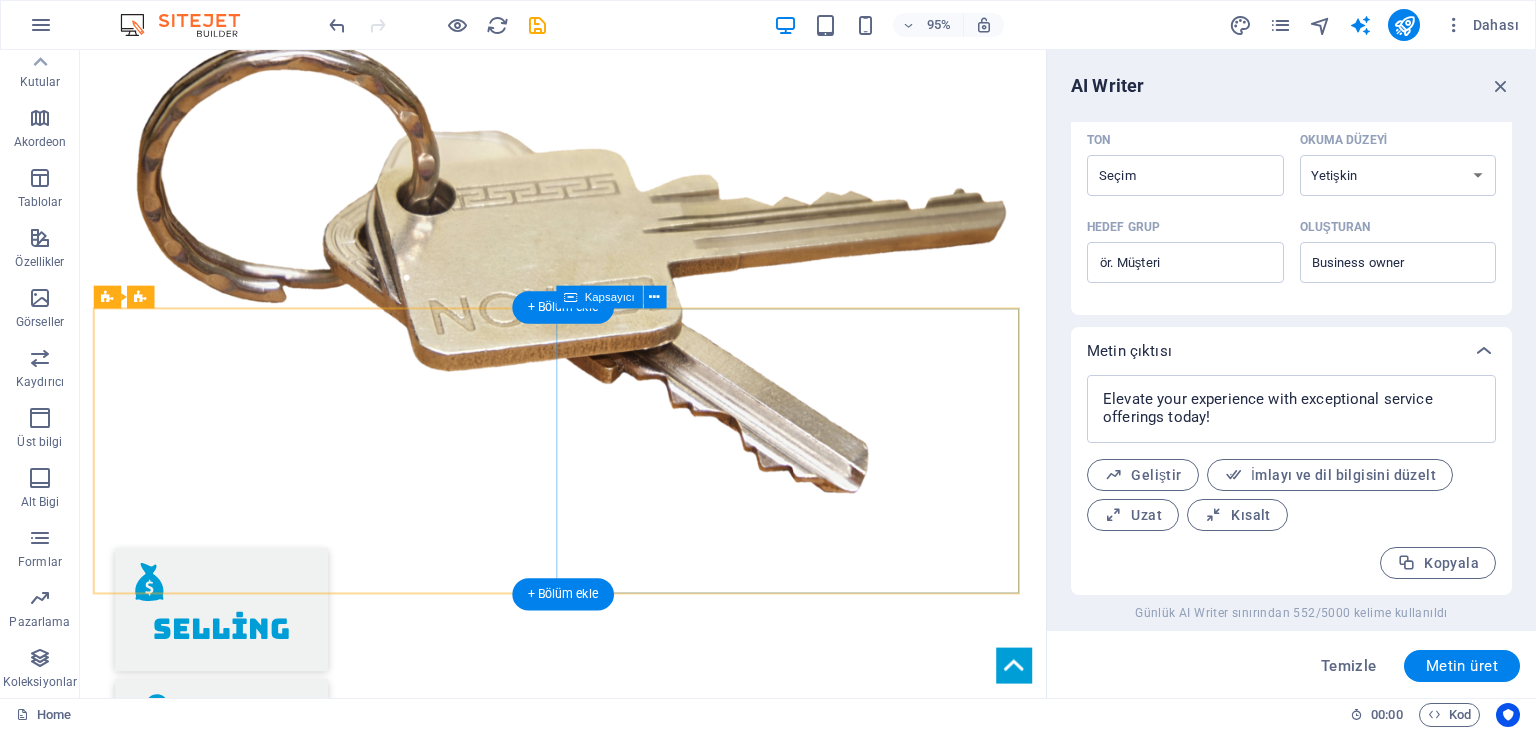click on "İçeriği buraya bırak veya  Element ekle  Panoyu yapıştır" at bounding box center [589, 4246] 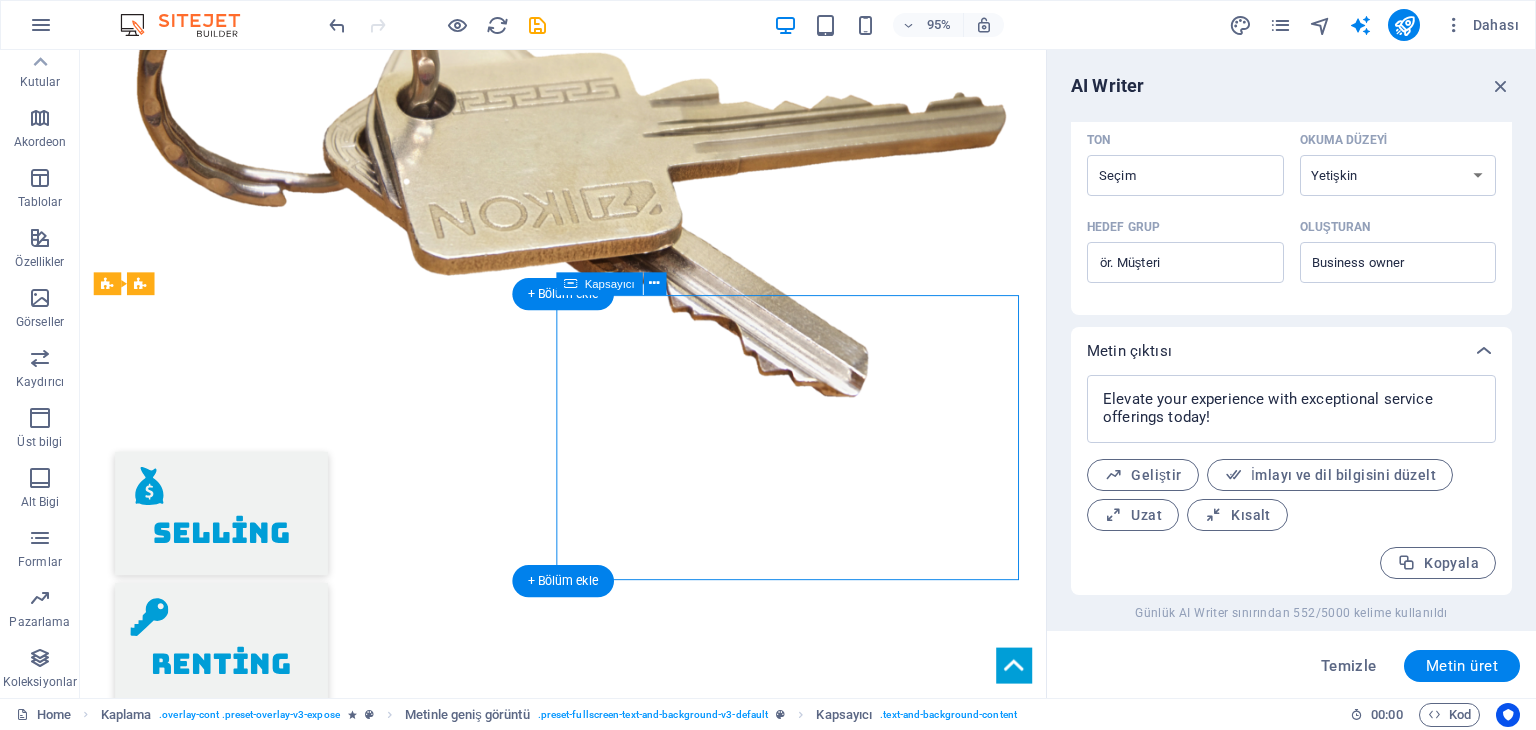 scroll, scrollTop: 2360, scrollLeft: 0, axis: vertical 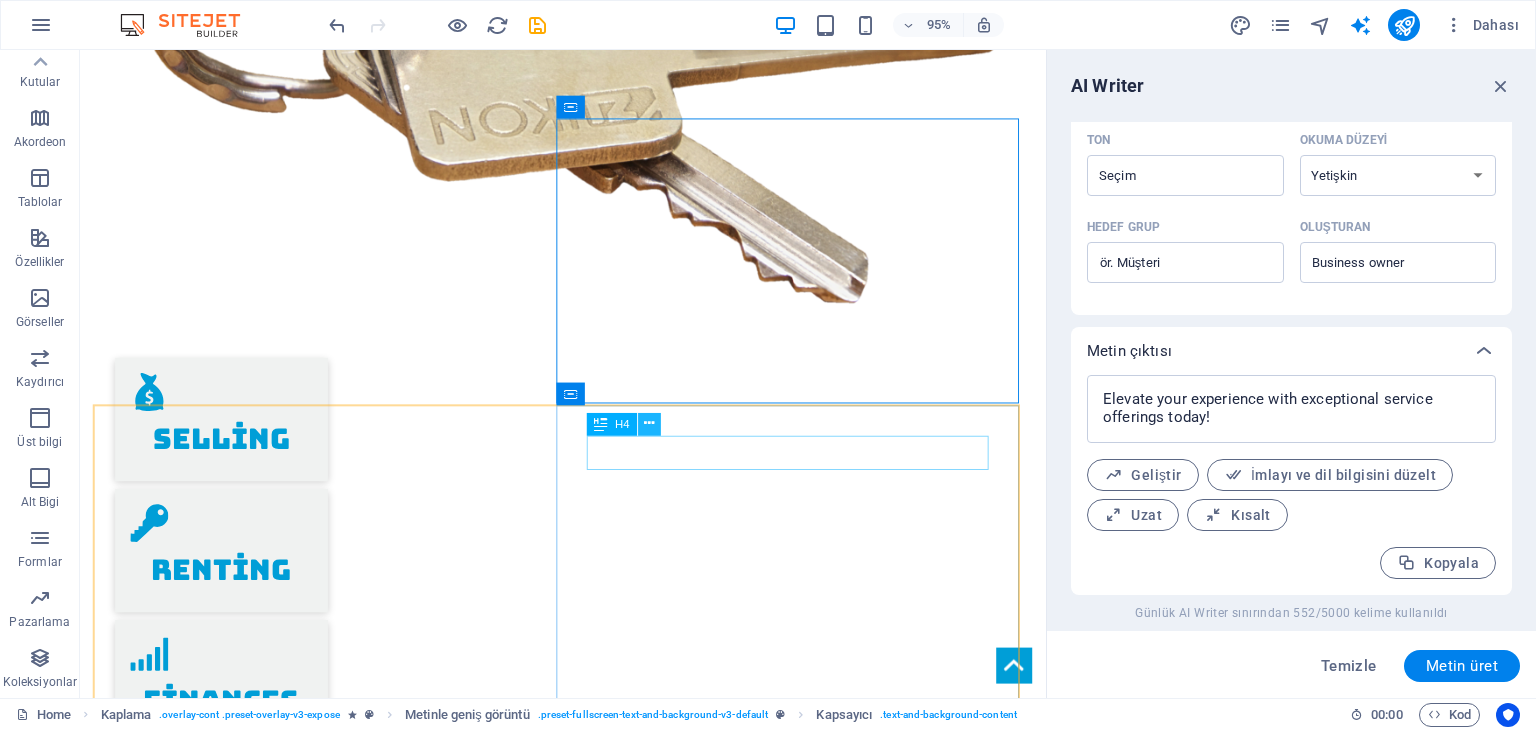 click at bounding box center [649, 424] 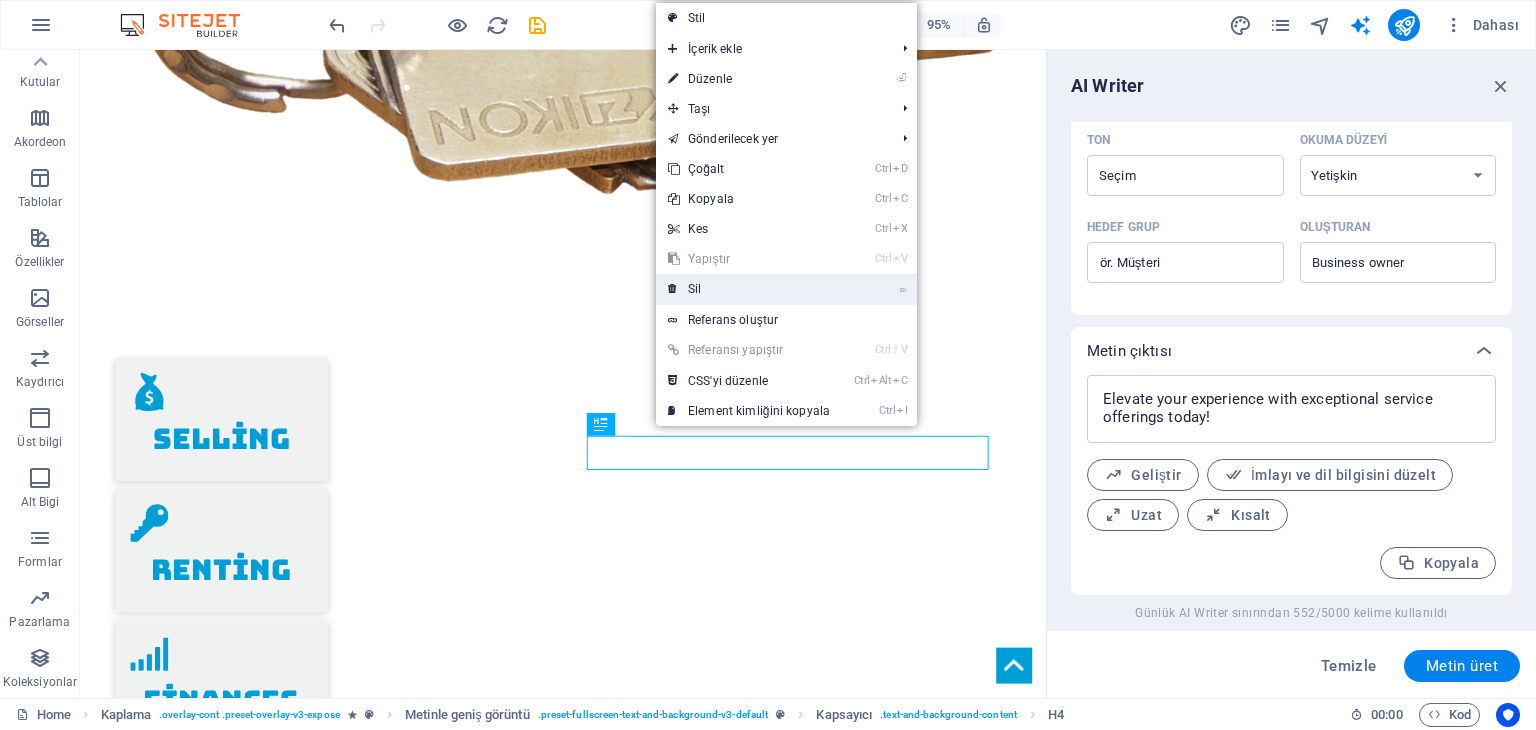 click on "⌦  Sil" at bounding box center [749, 289] 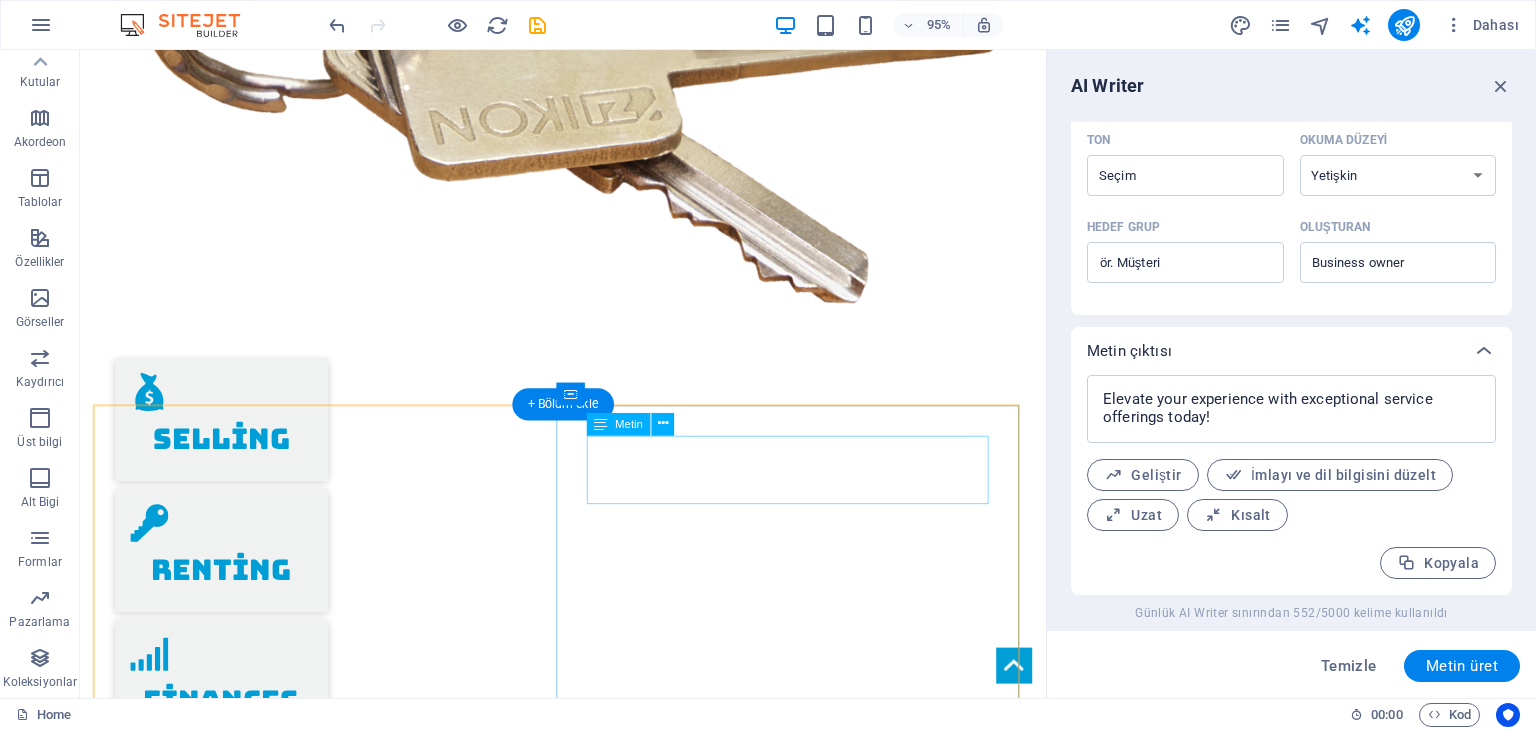 drag, startPoint x: 724, startPoint y: 508, endPoint x: 662, endPoint y: 485, distance: 66.12866 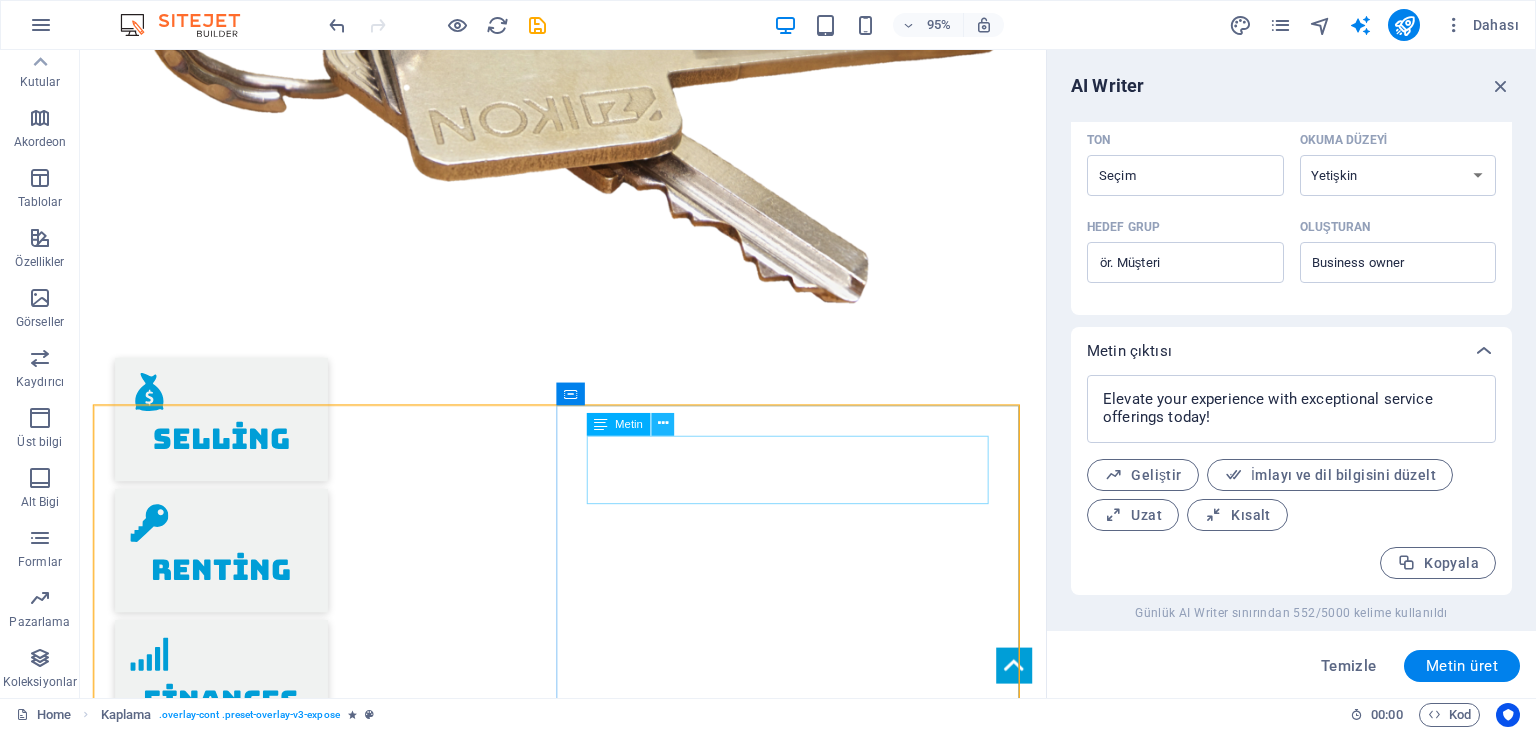 click at bounding box center [662, 424] 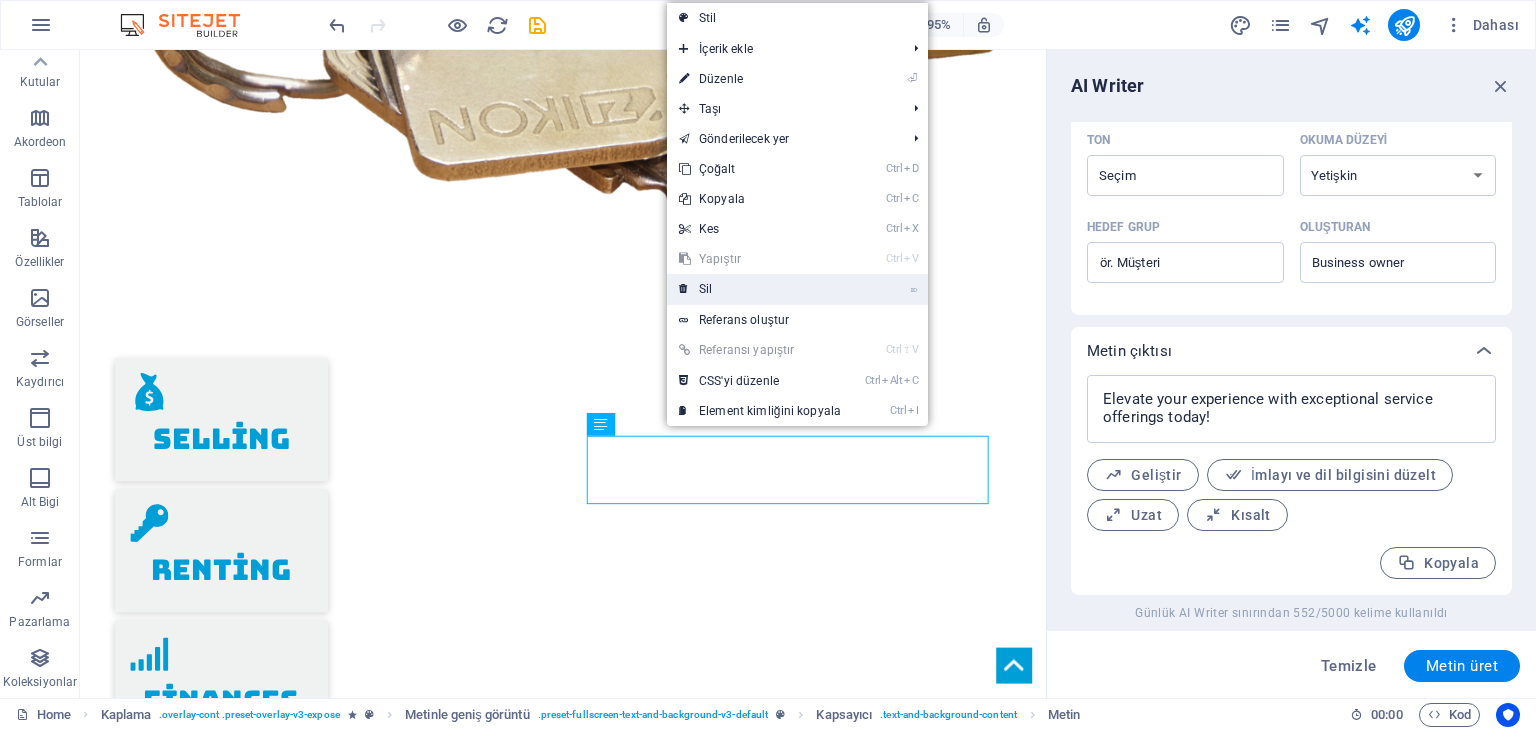 drag, startPoint x: 724, startPoint y: 301, endPoint x: 678, endPoint y: 266, distance: 57.801384 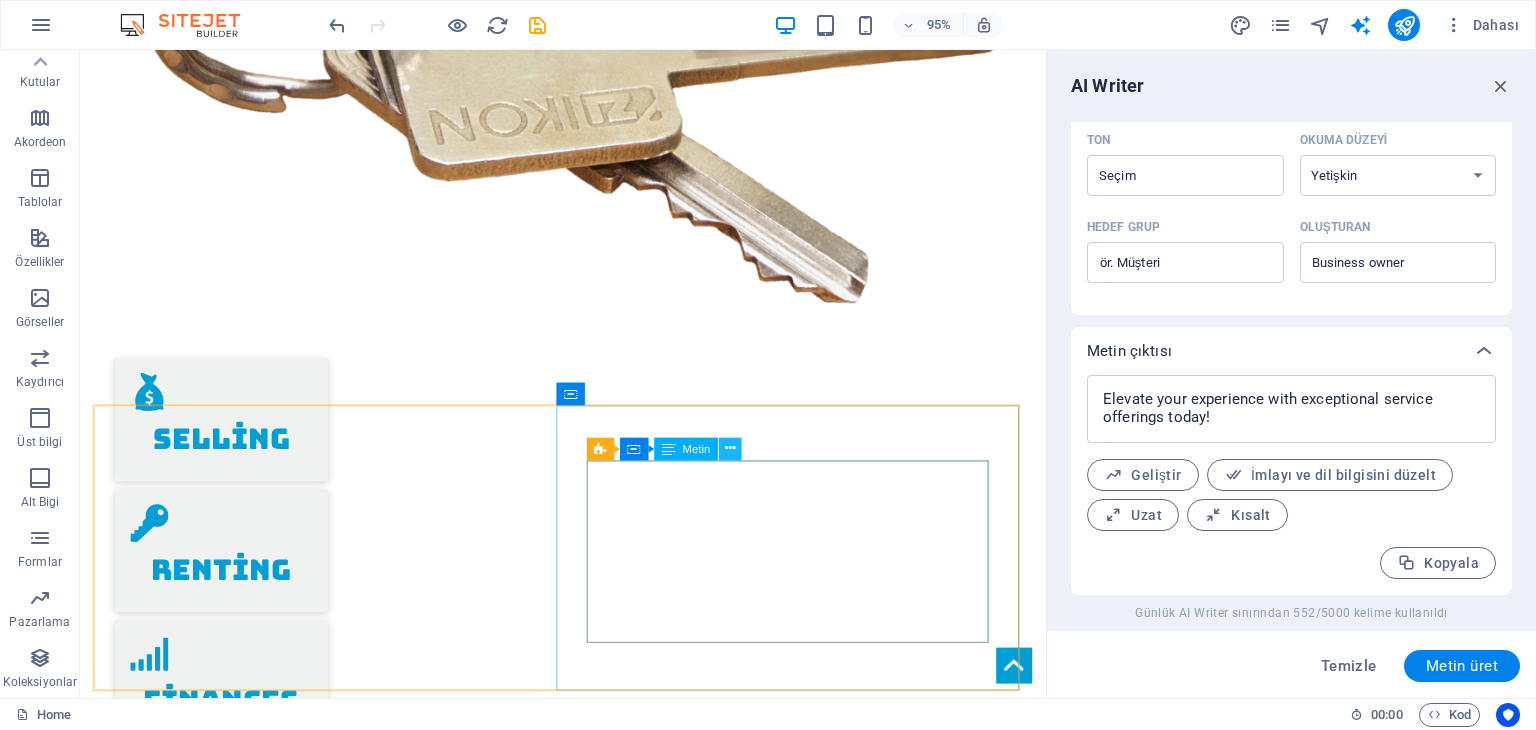 click at bounding box center [730, 449] 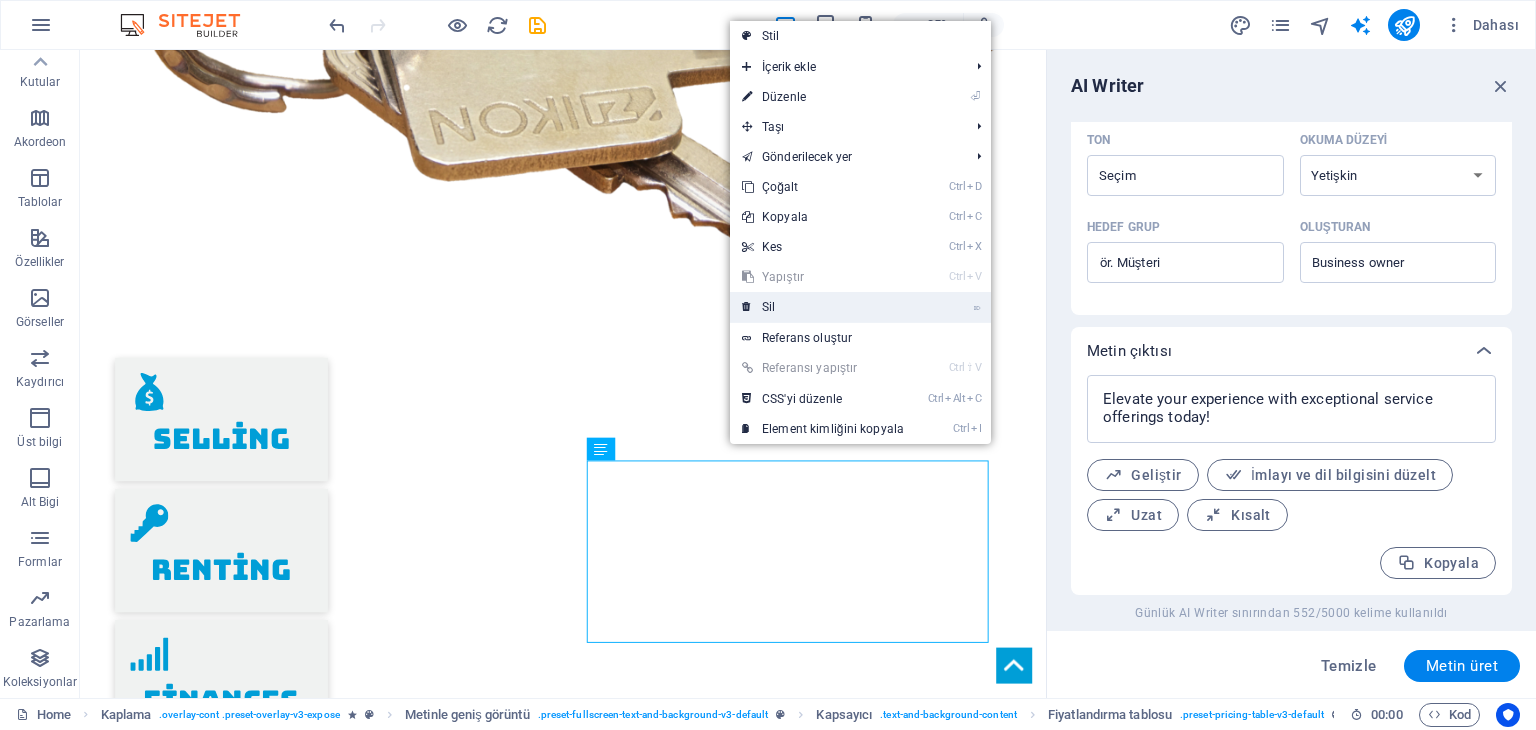click on "⌦  Sil" at bounding box center (823, 307) 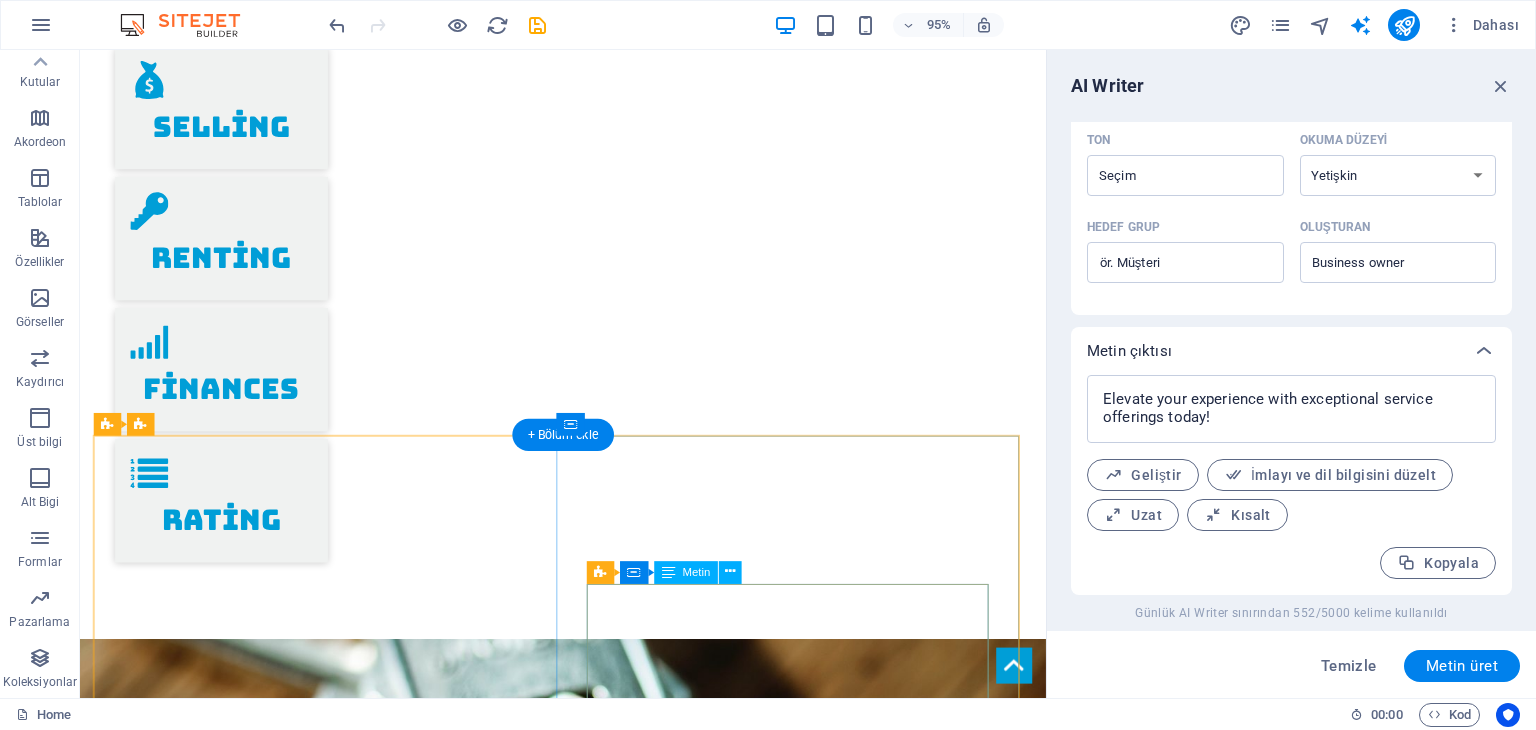 scroll, scrollTop: 2760, scrollLeft: 0, axis: vertical 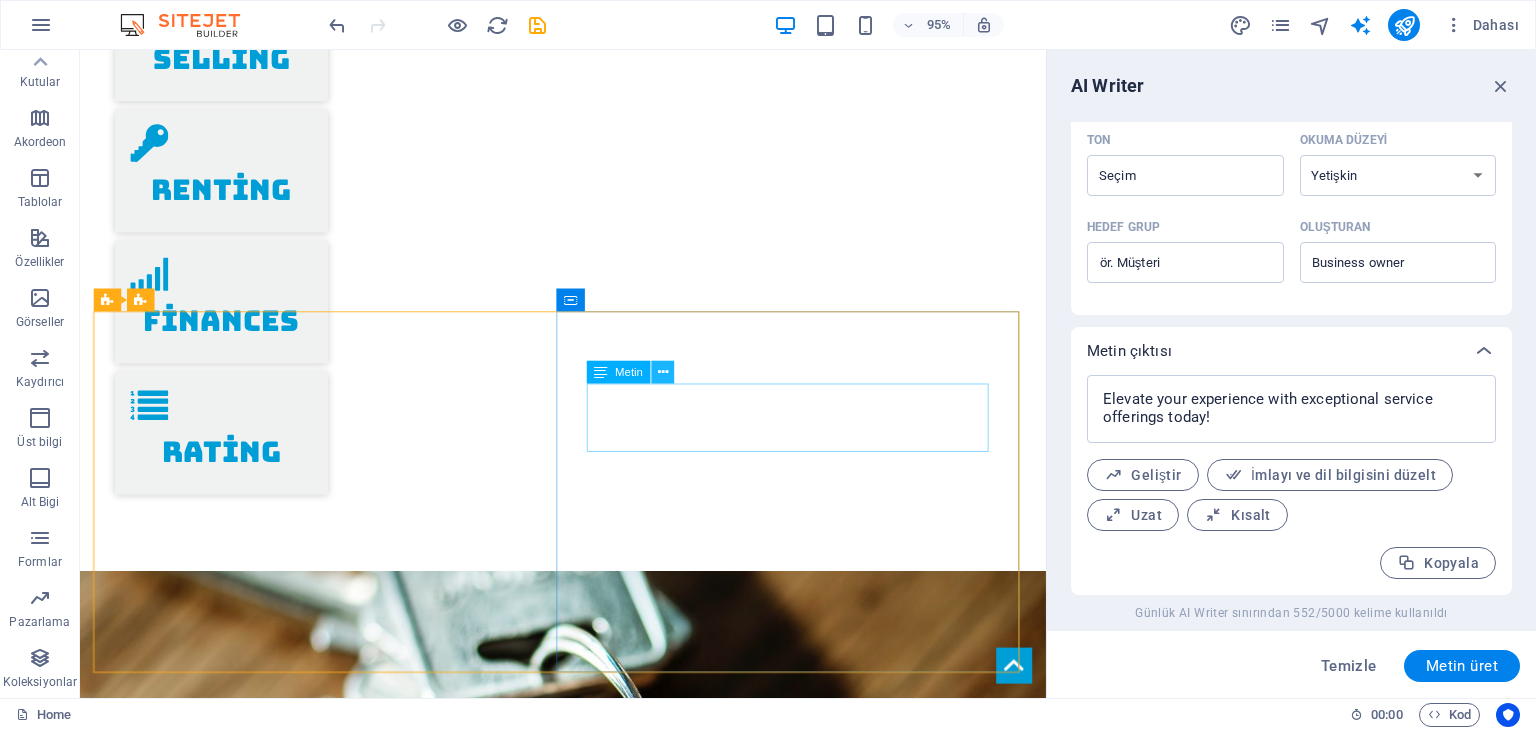 click at bounding box center [662, 373] 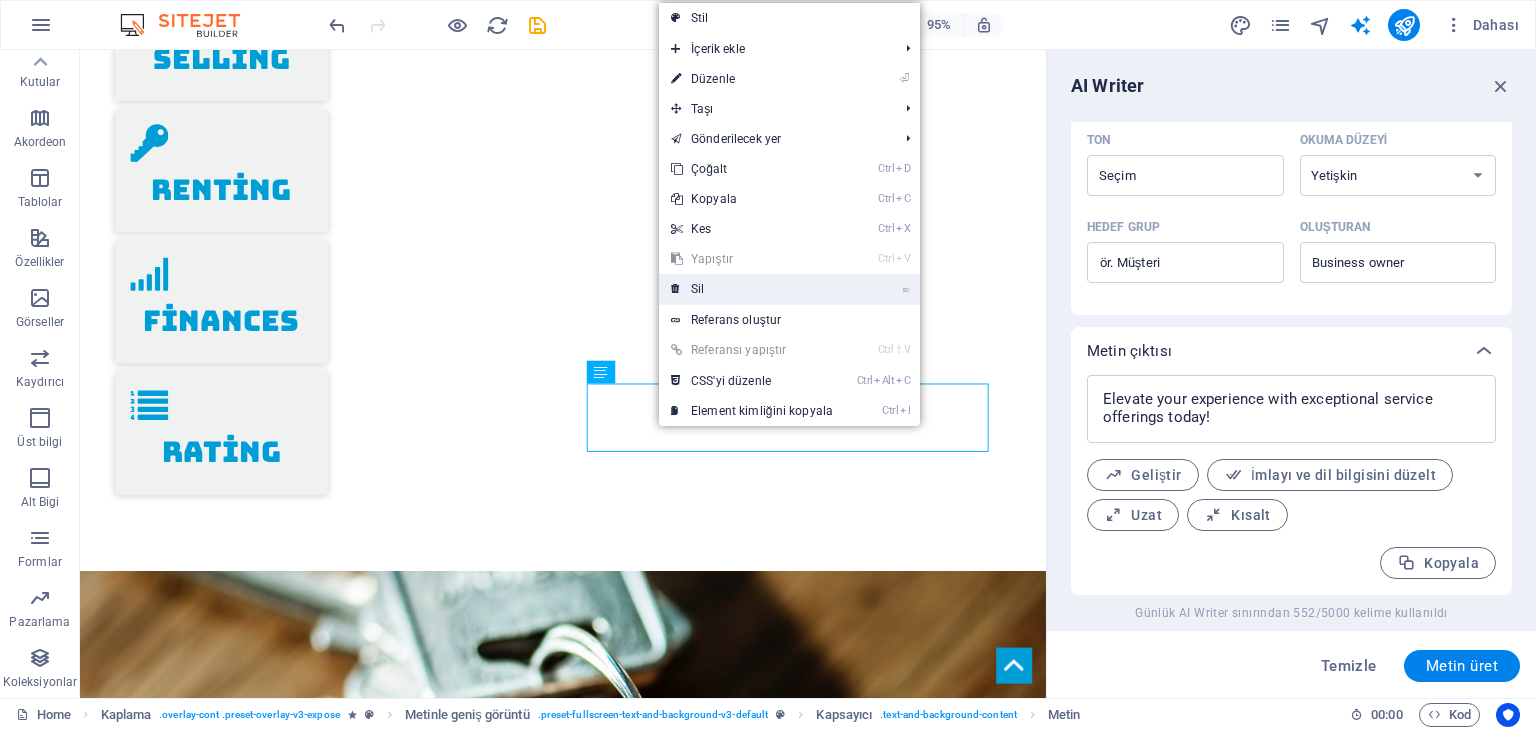 click on "⌦  Sil" at bounding box center (752, 289) 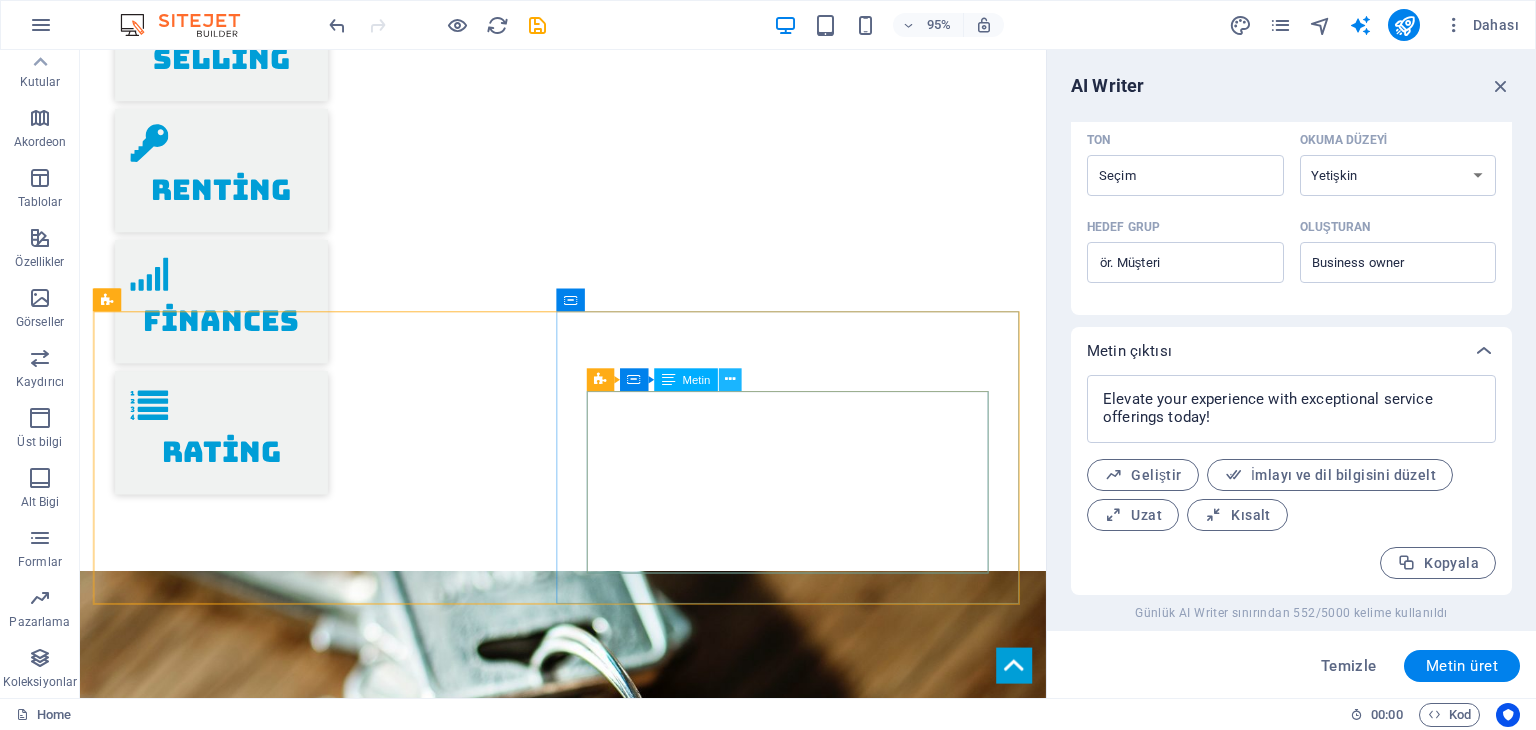 click at bounding box center (730, 380) 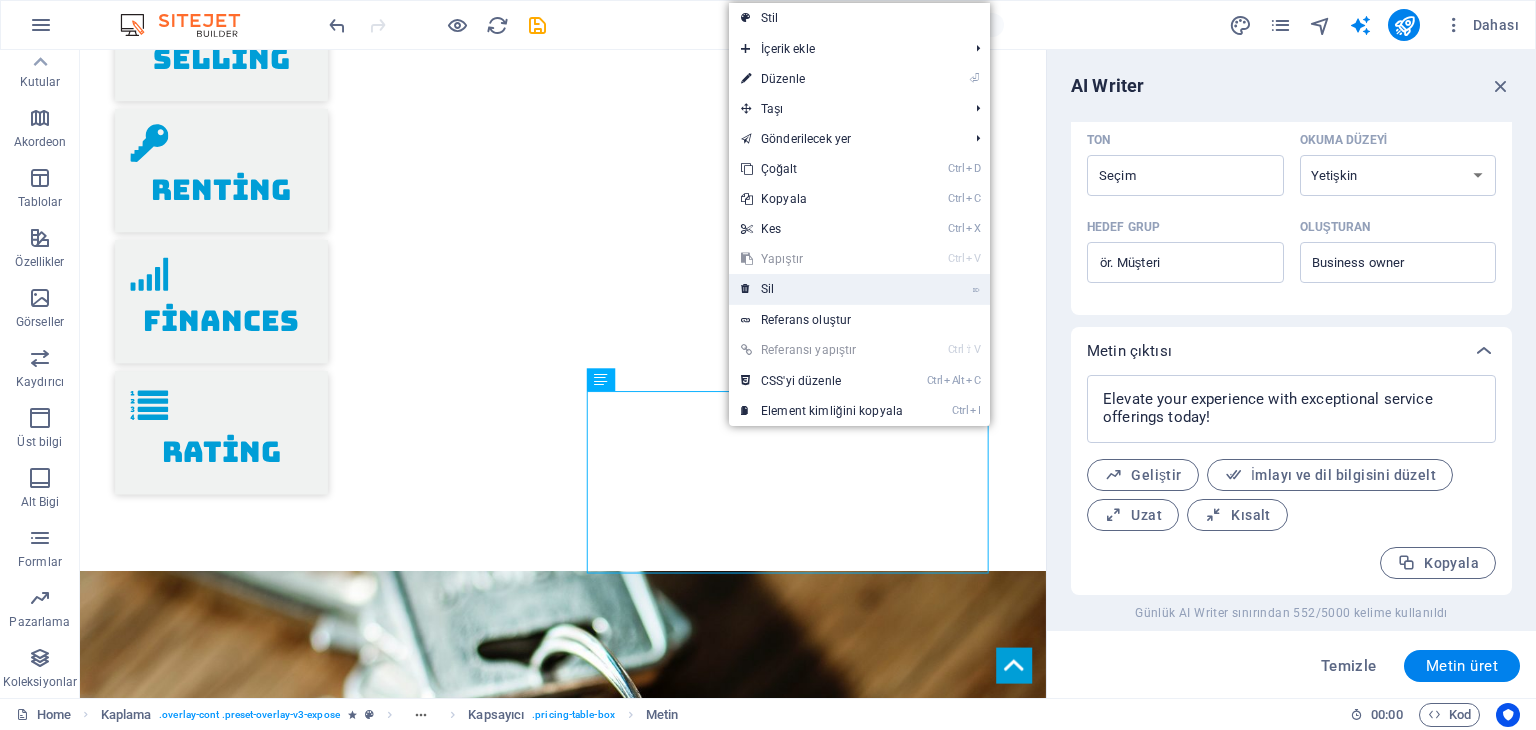 click on "⌦  Sil" at bounding box center (822, 289) 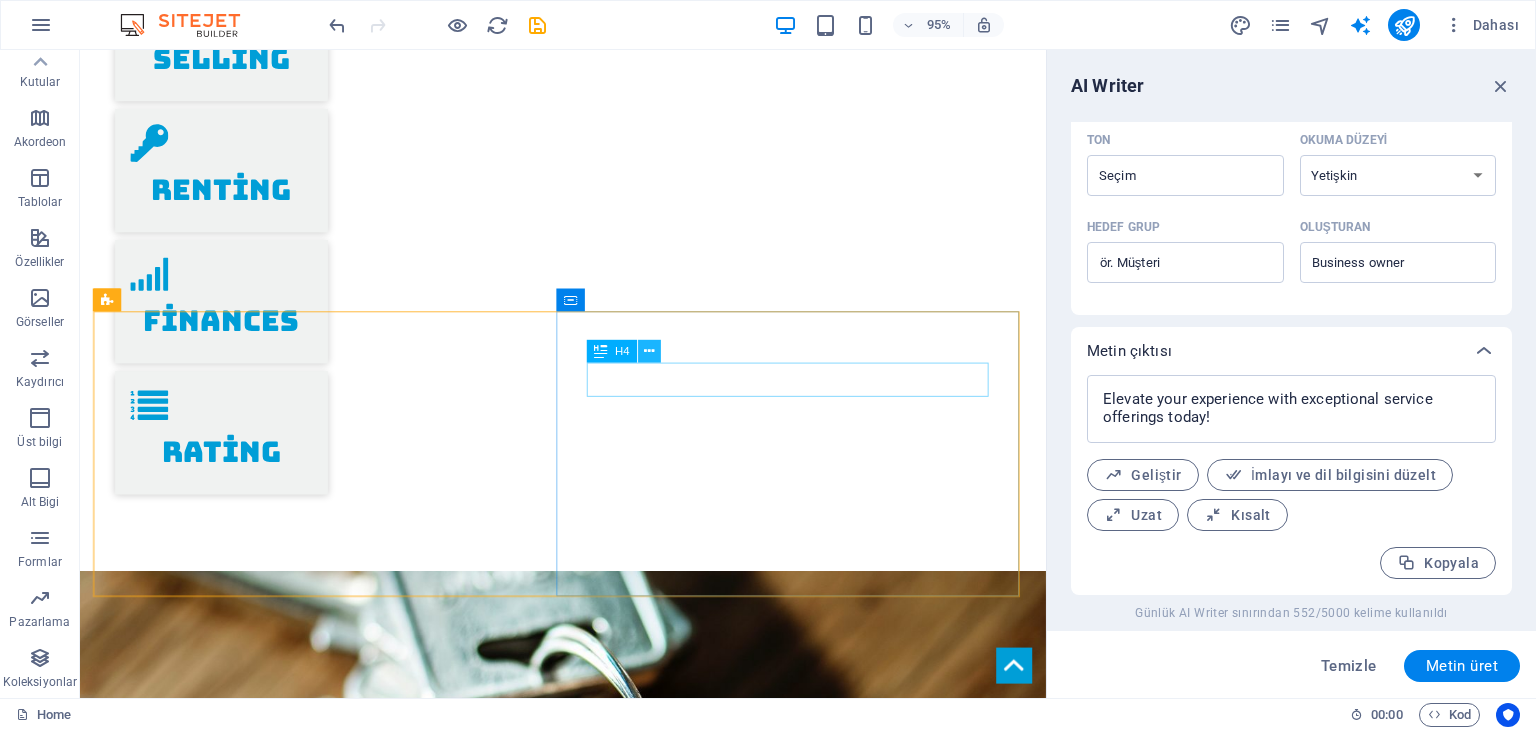 click at bounding box center (649, 351) 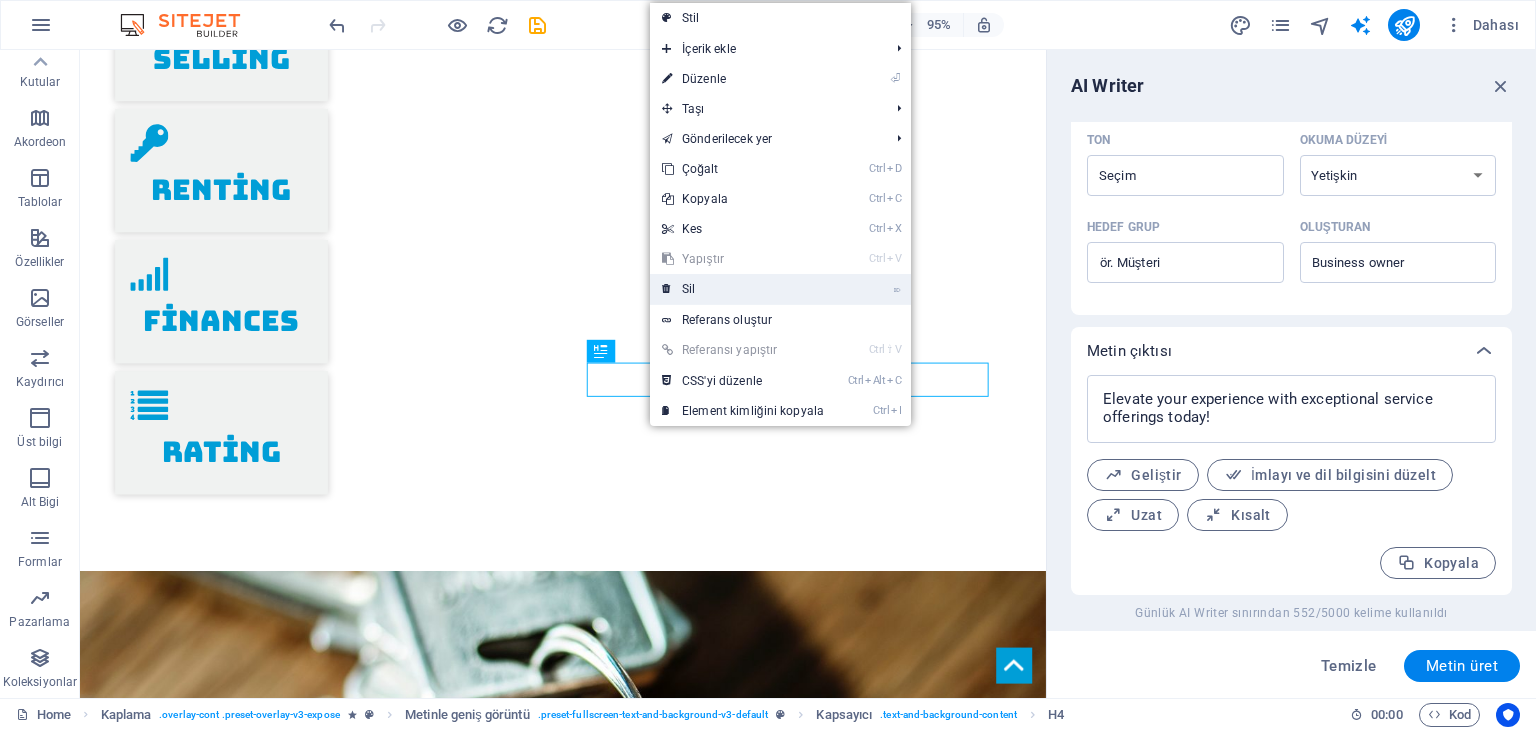 click on "⌦  Sil" at bounding box center (743, 289) 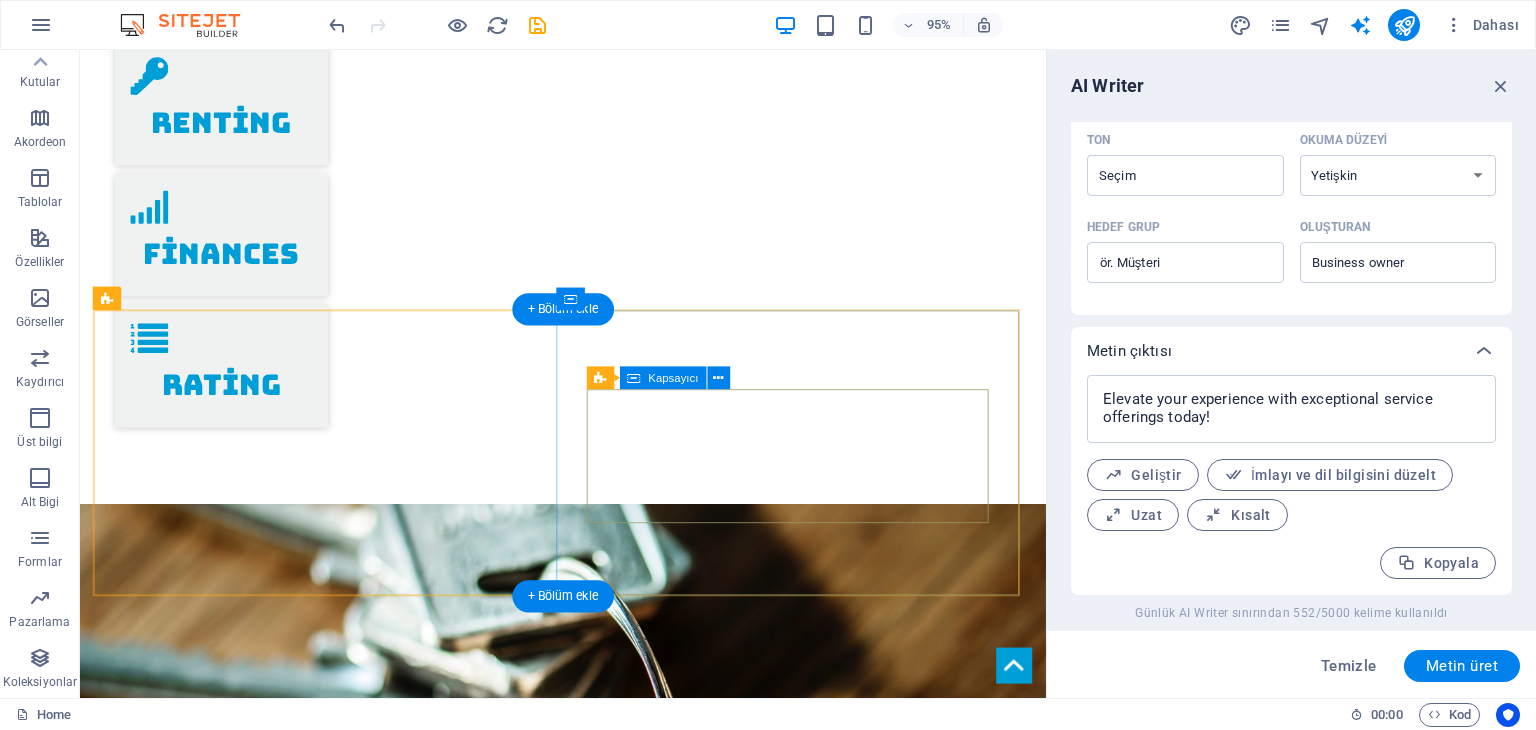 scroll, scrollTop: 2960, scrollLeft: 0, axis: vertical 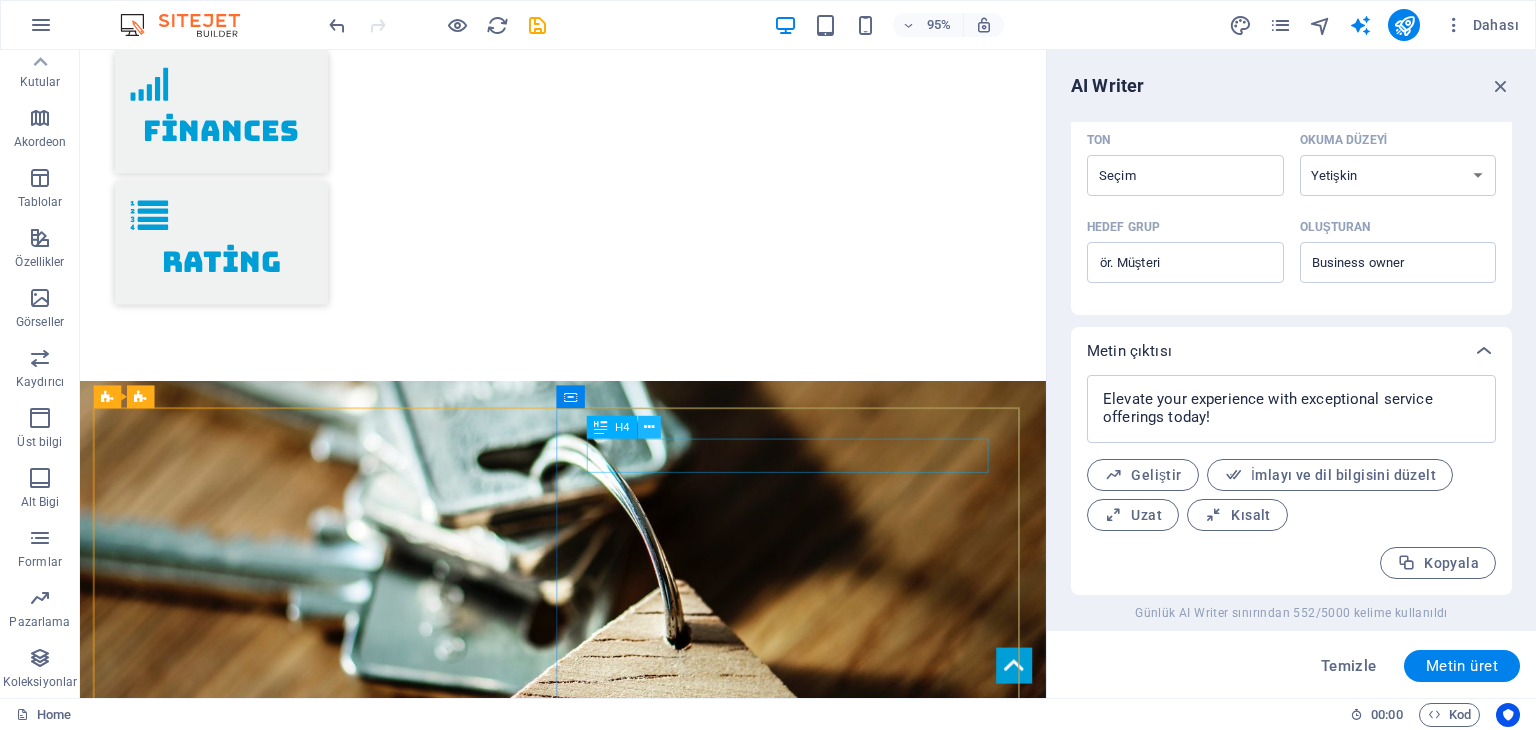 click at bounding box center (649, 427) 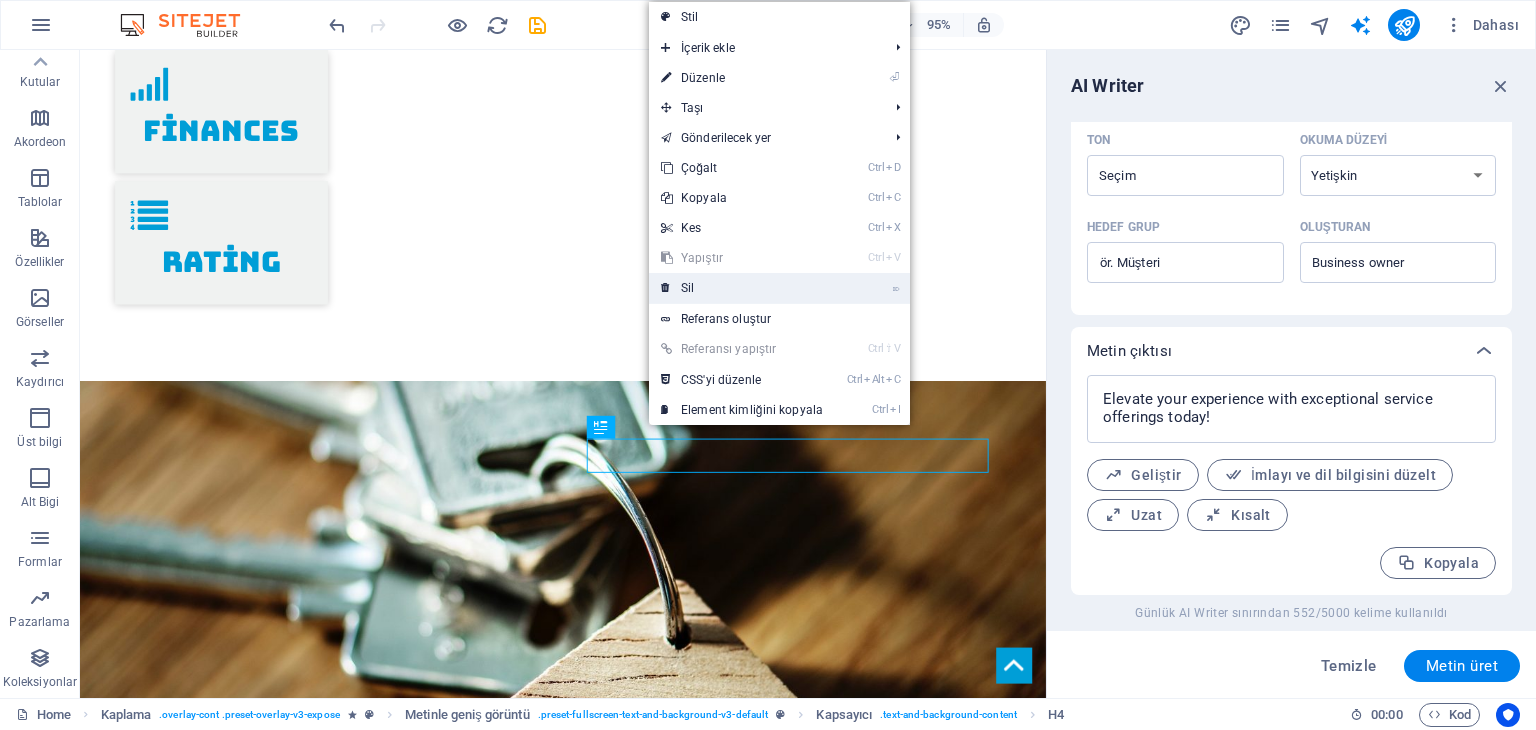 click on "⌦  Sil" at bounding box center (742, 288) 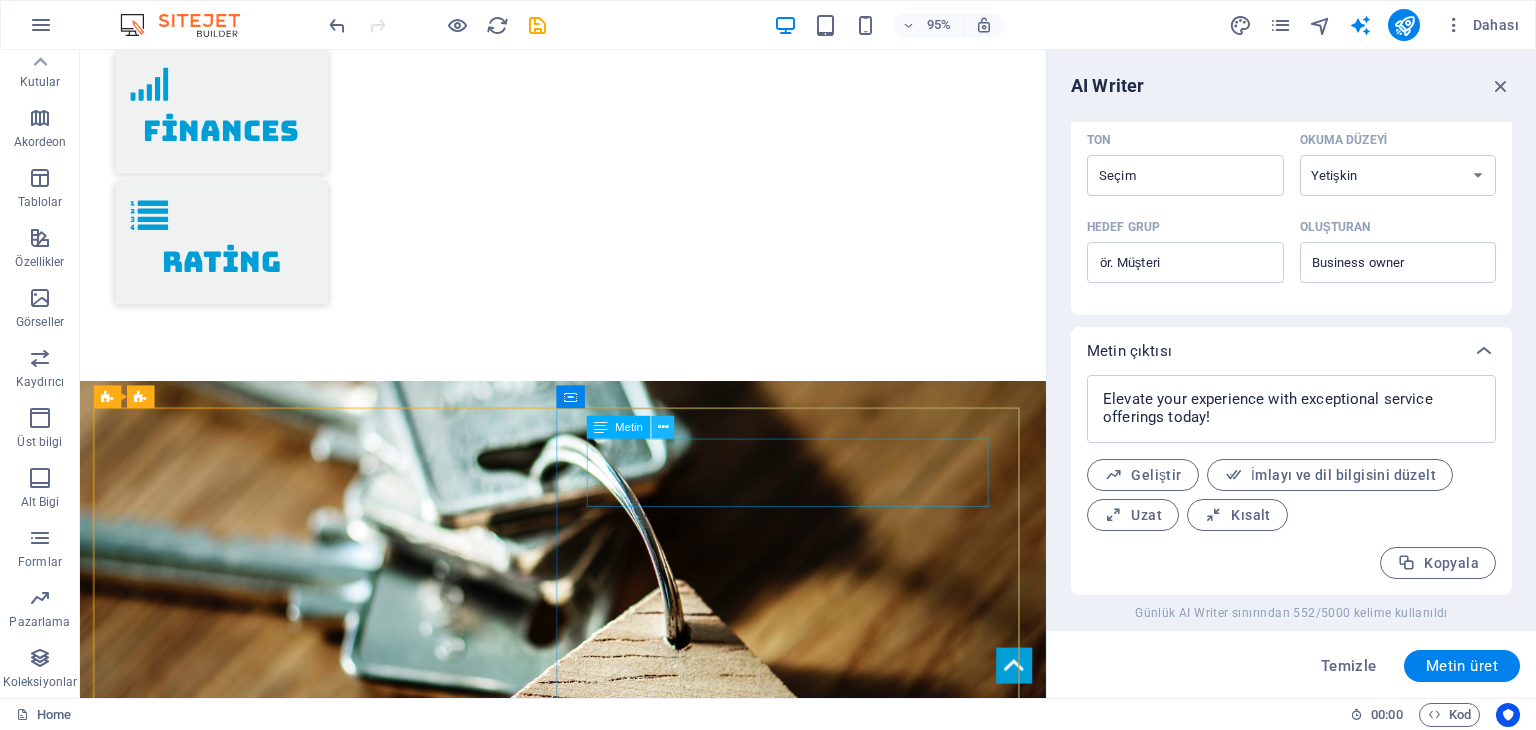 click at bounding box center [662, 427] 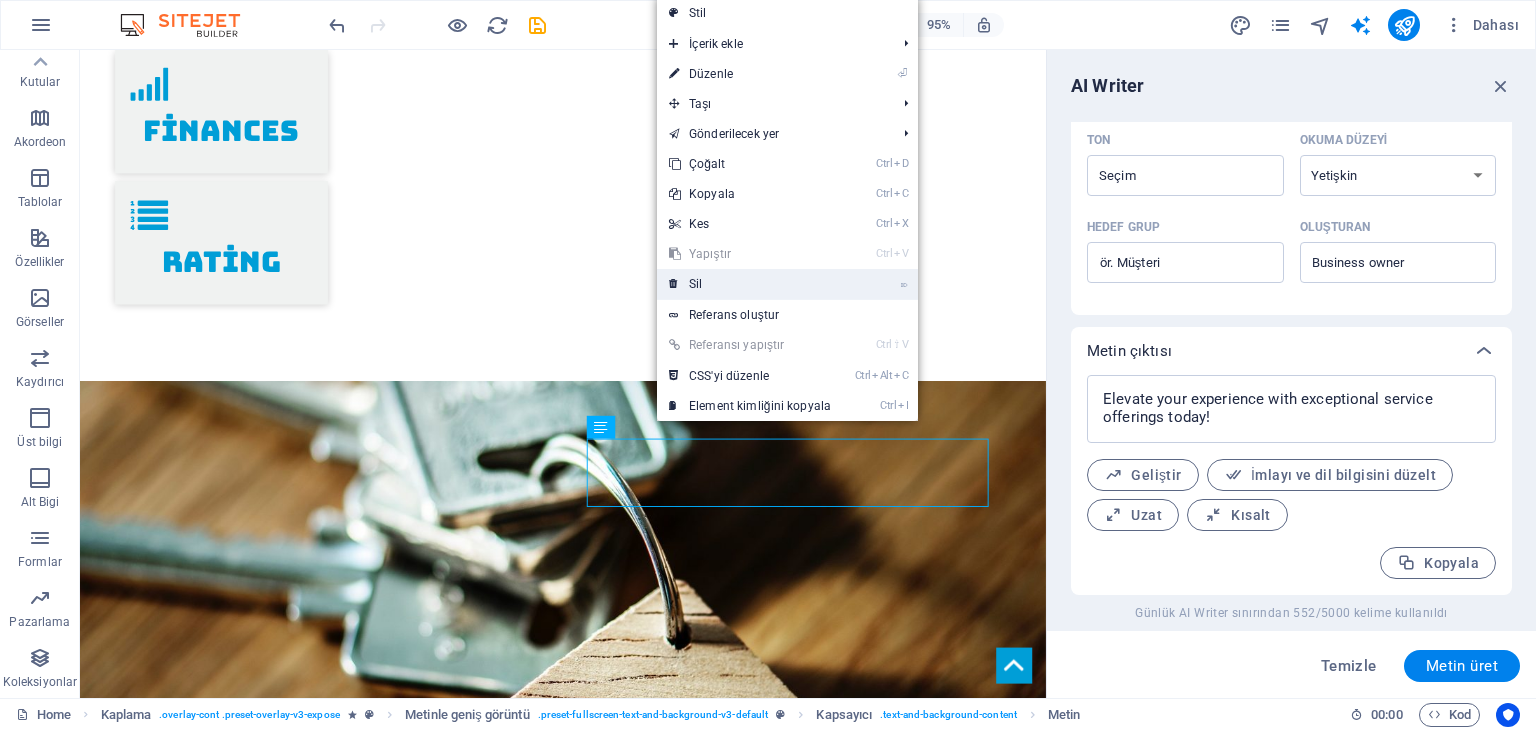 drag, startPoint x: 720, startPoint y: 276, endPoint x: 668, endPoint y: 270, distance: 52.34501 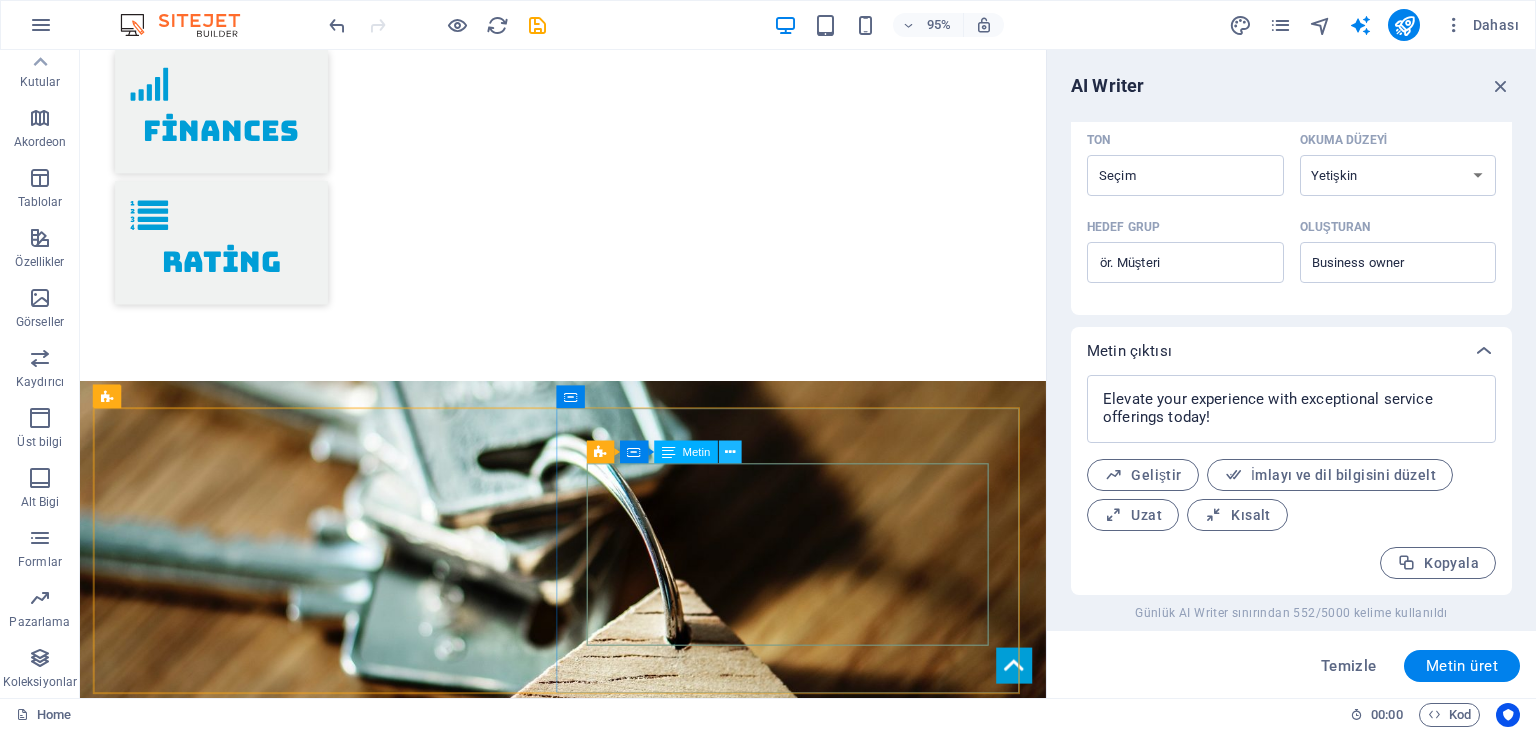 click at bounding box center (730, 452) 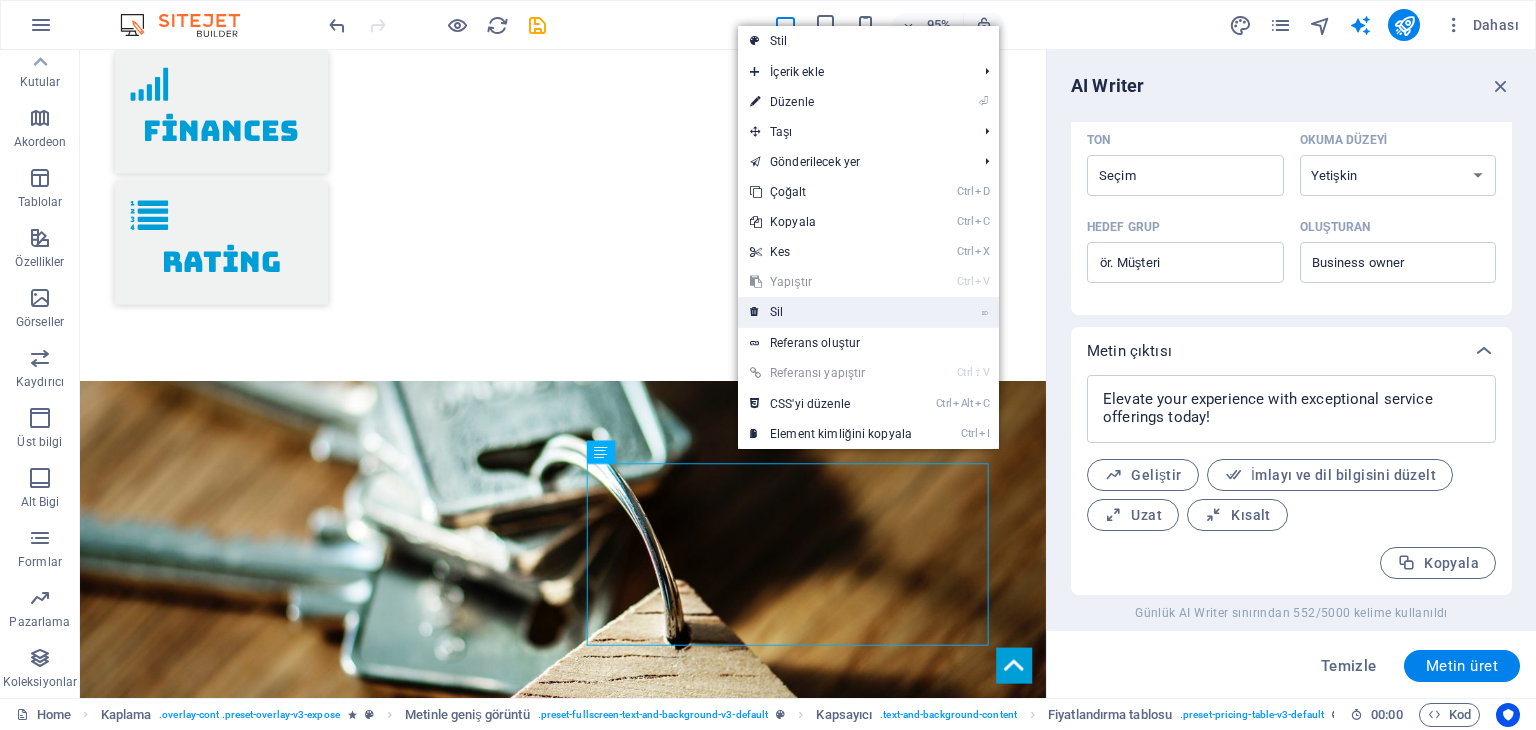 click on "⌦  Sil" at bounding box center (831, 312) 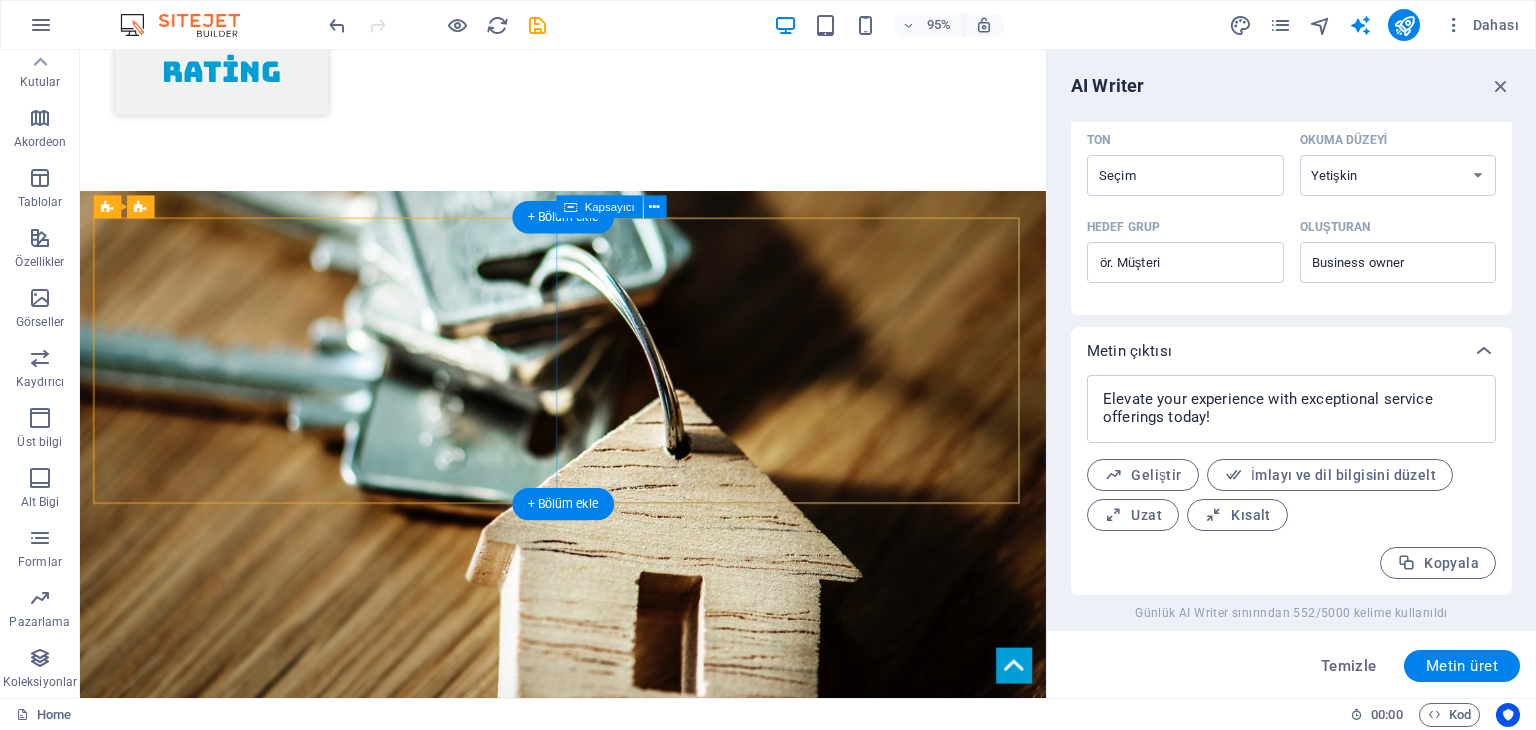 scroll, scrollTop: 3360, scrollLeft: 0, axis: vertical 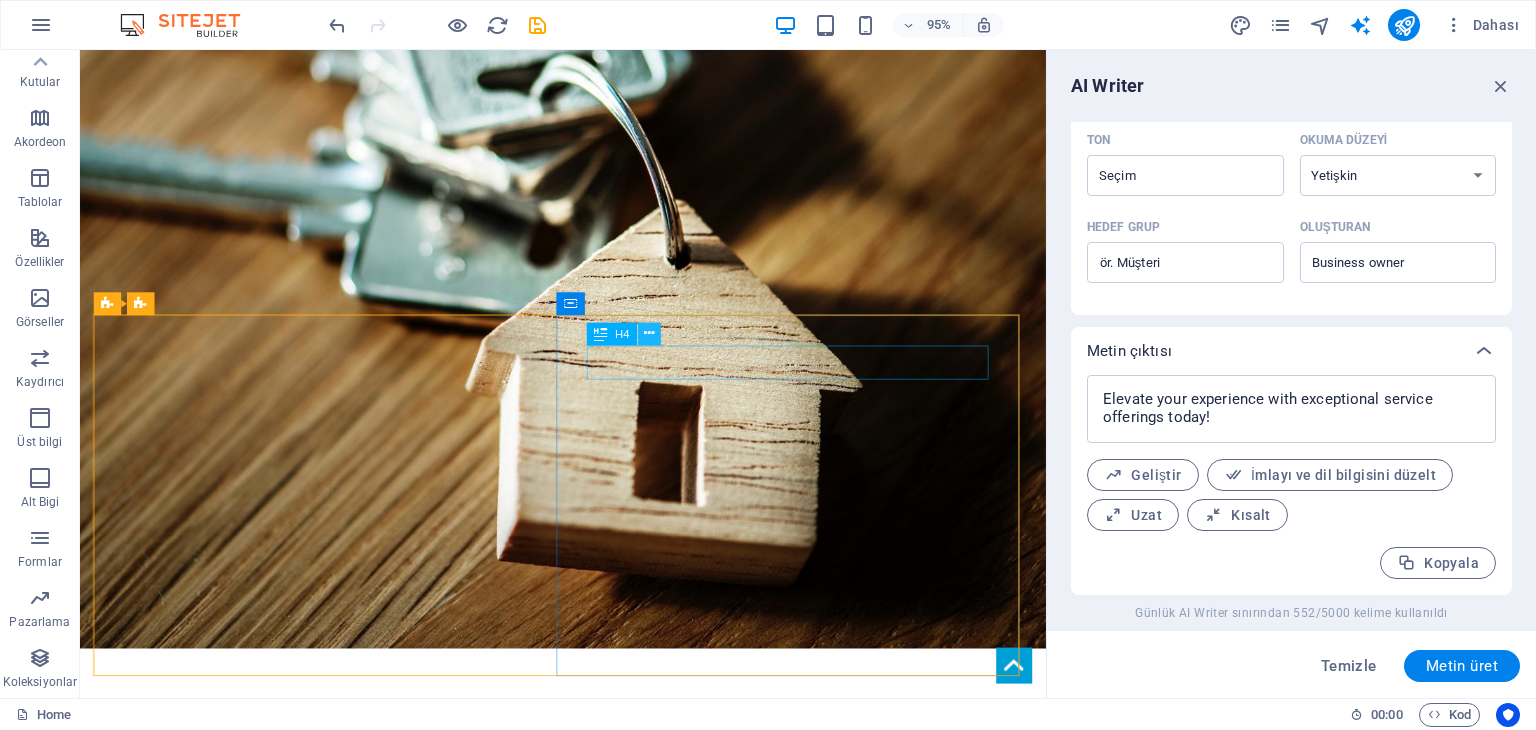 click at bounding box center [649, 333] 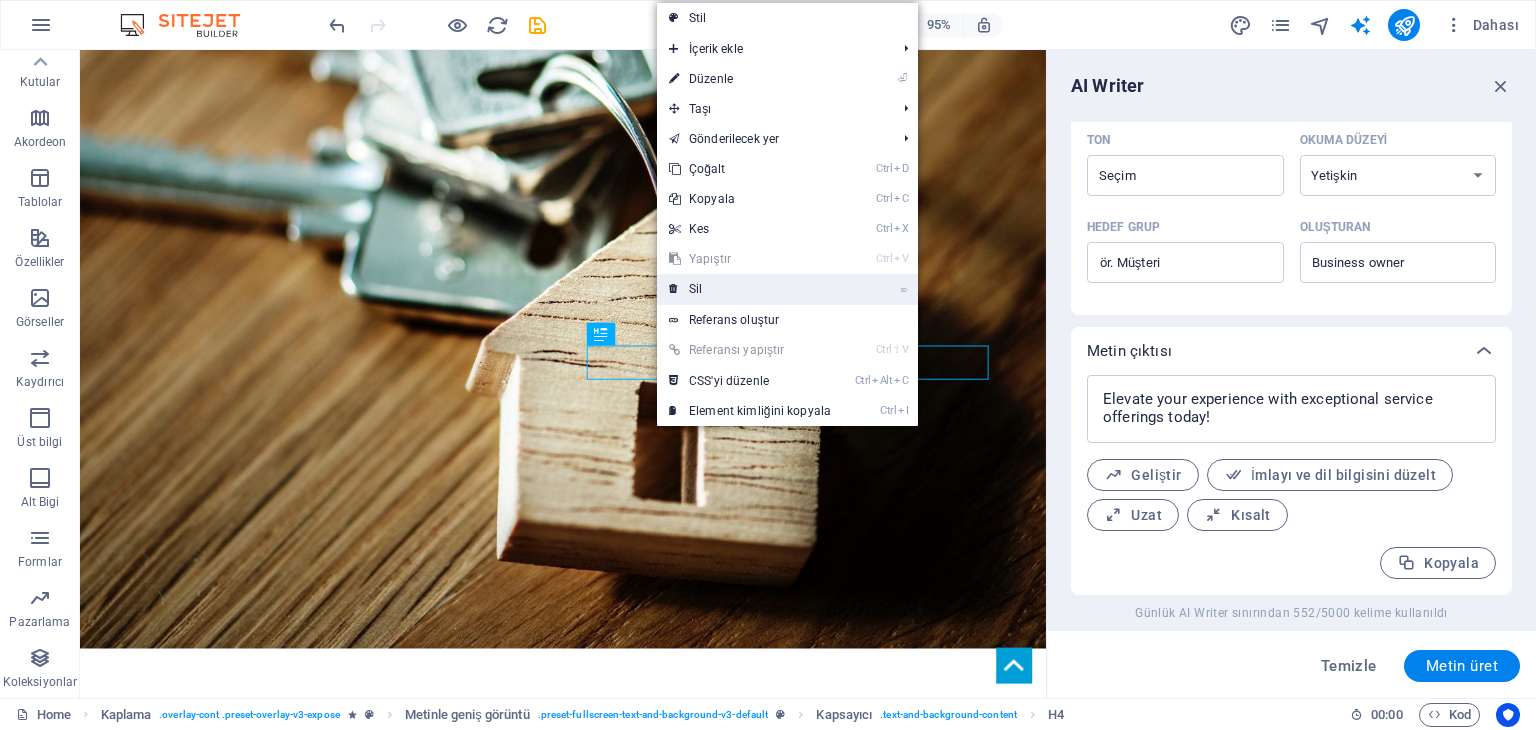 click on "⌦  Sil" at bounding box center (750, 289) 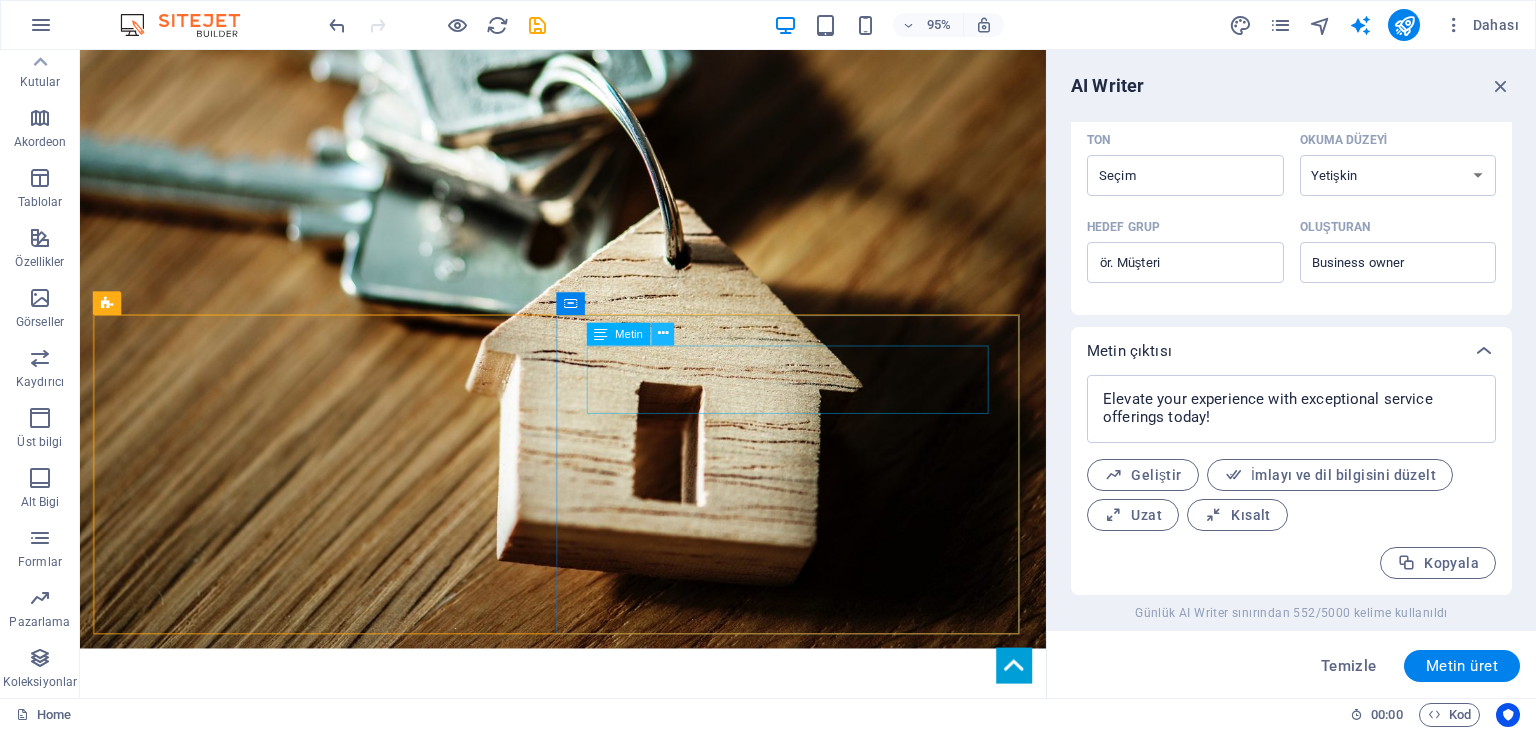 click at bounding box center (662, 334) 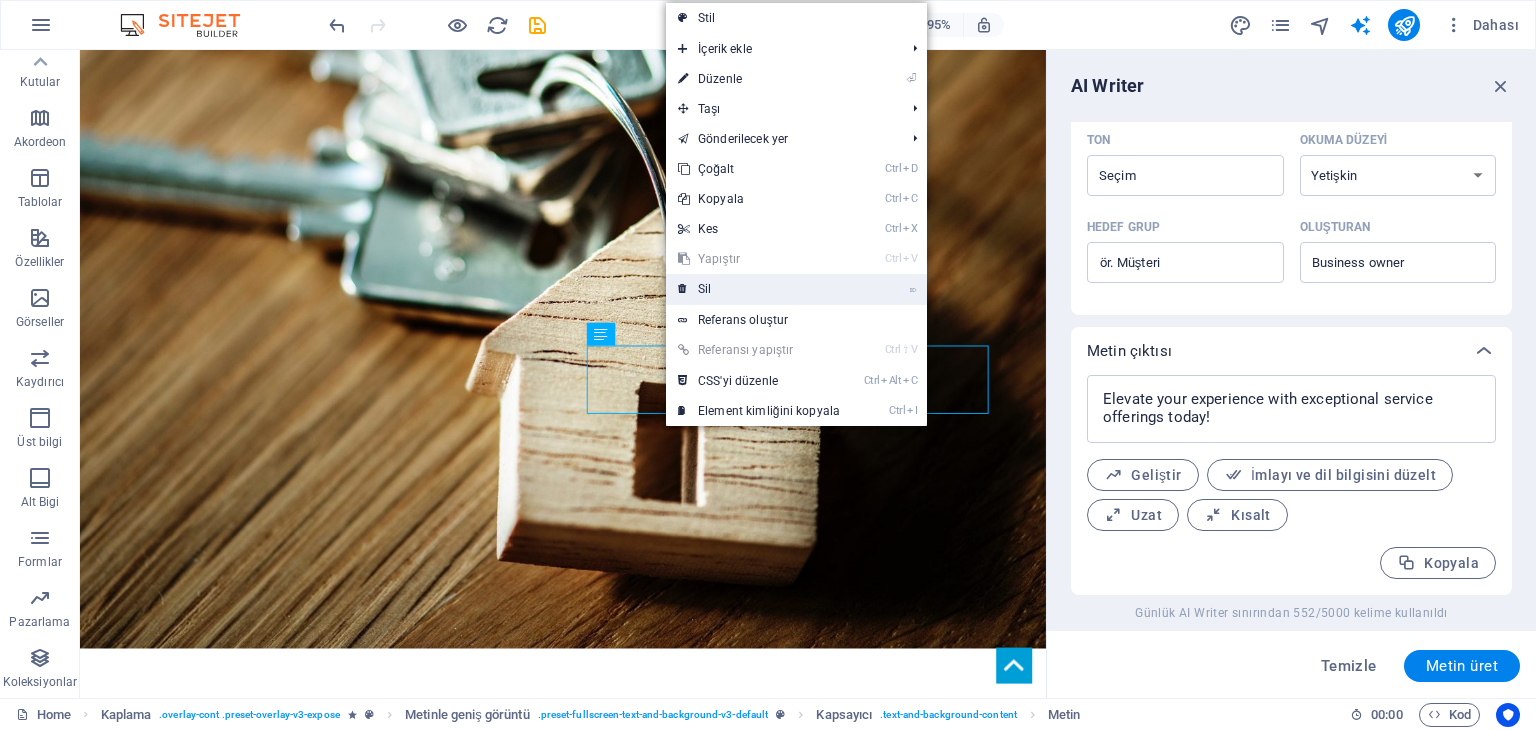 click on "⌦  Sil" at bounding box center [759, 289] 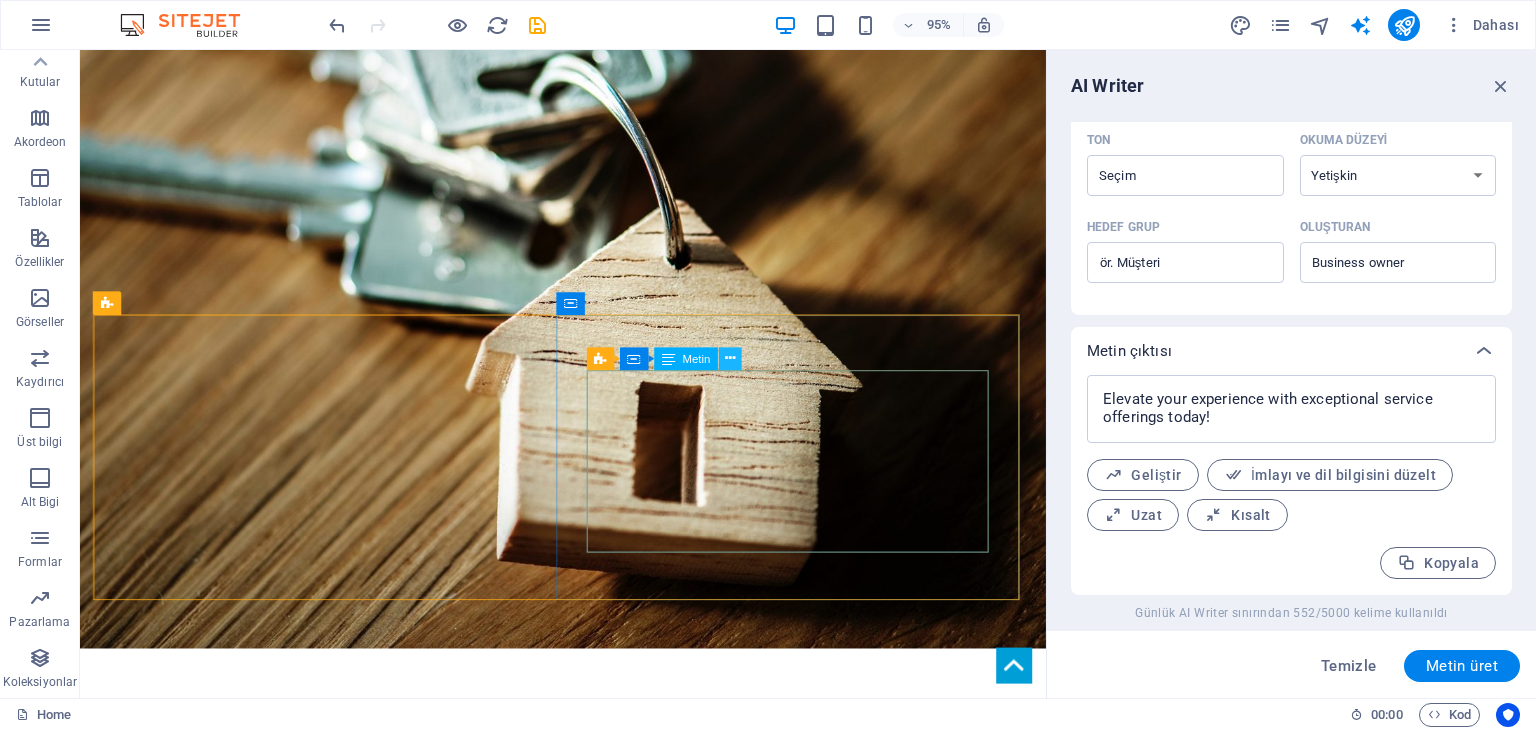 click at bounding box center (730, 358) 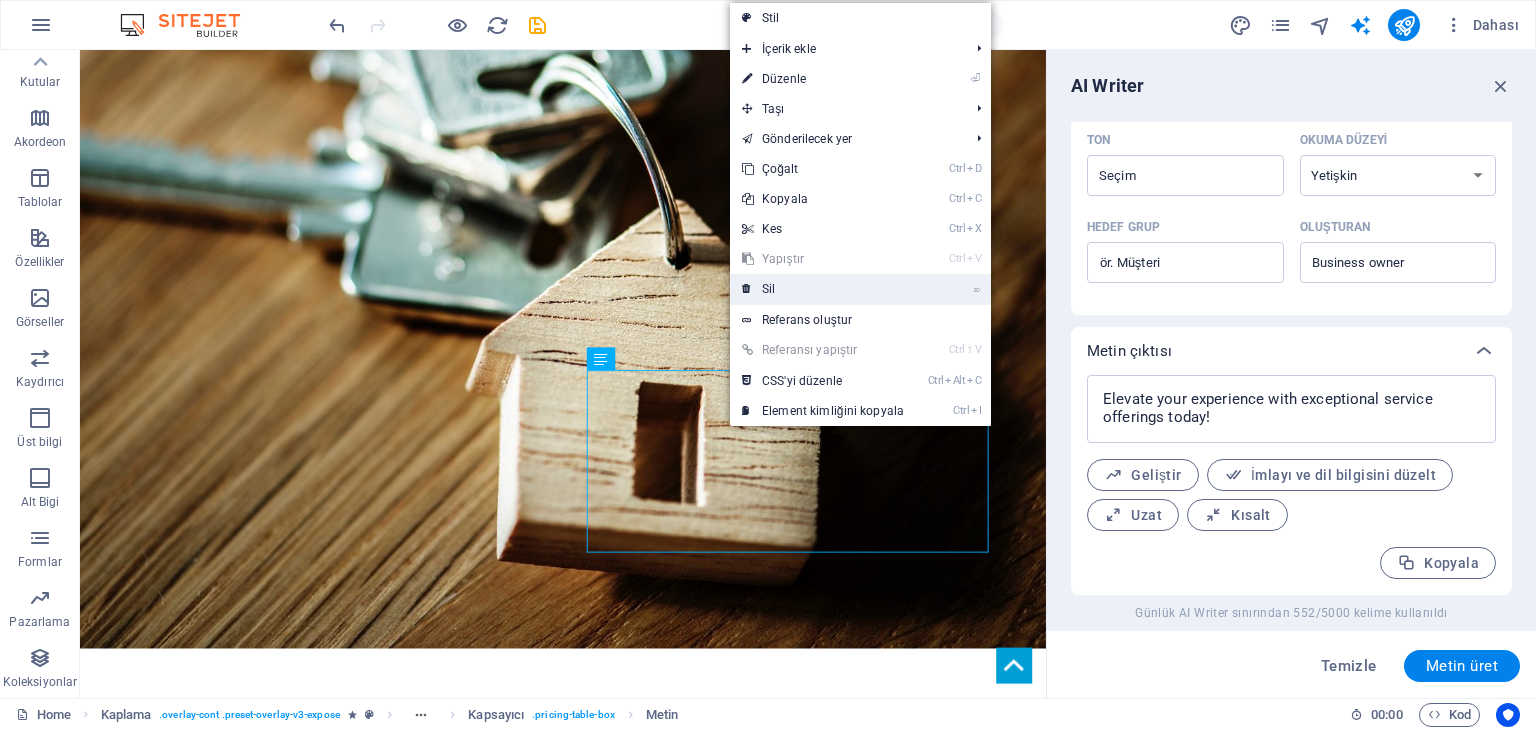 drag, startPoint x: 780, startPoint y: 281, endPoint x: 726, endPoint y: 262, distance: 57.245087 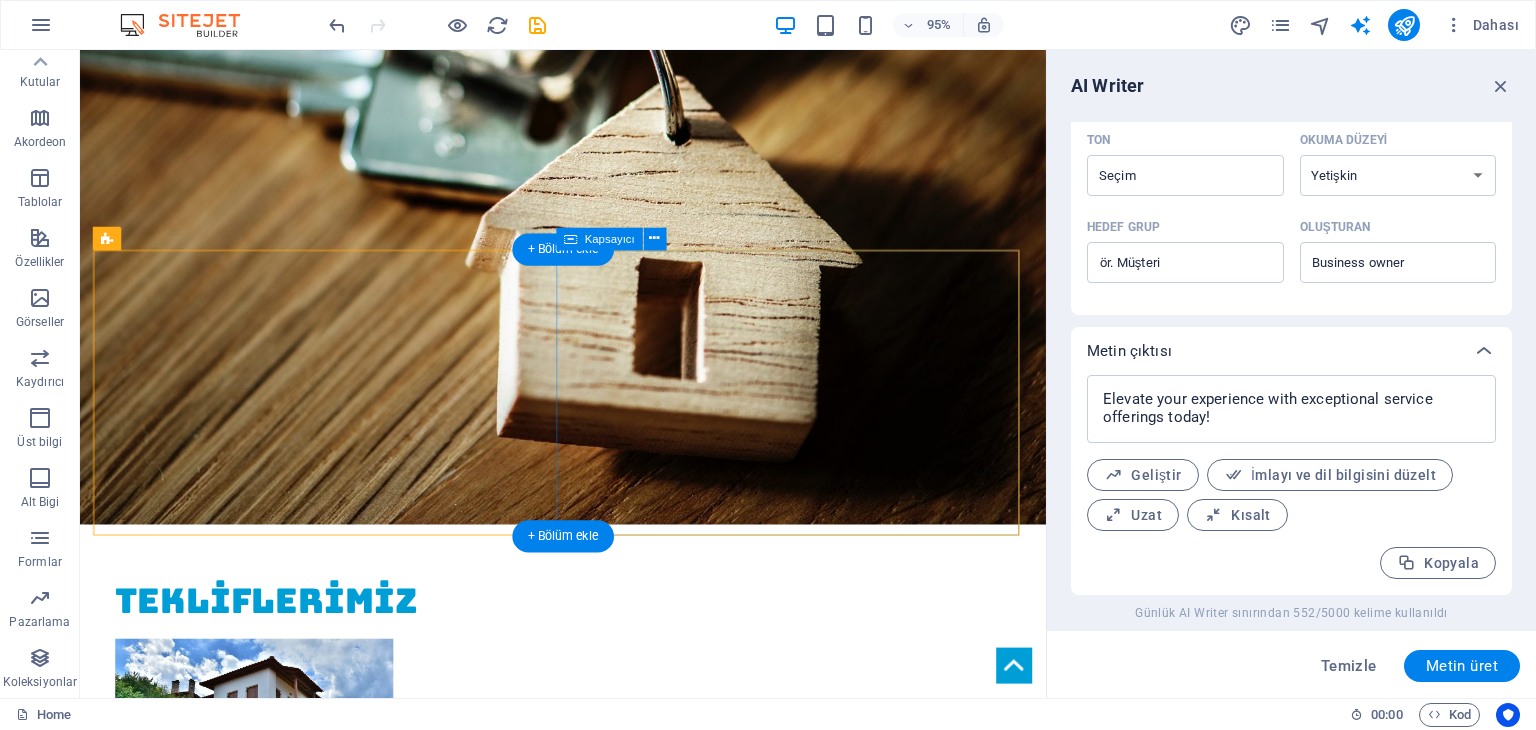 scroll, scrollTop: 3560, scrollLeft: 0, axis: vertical 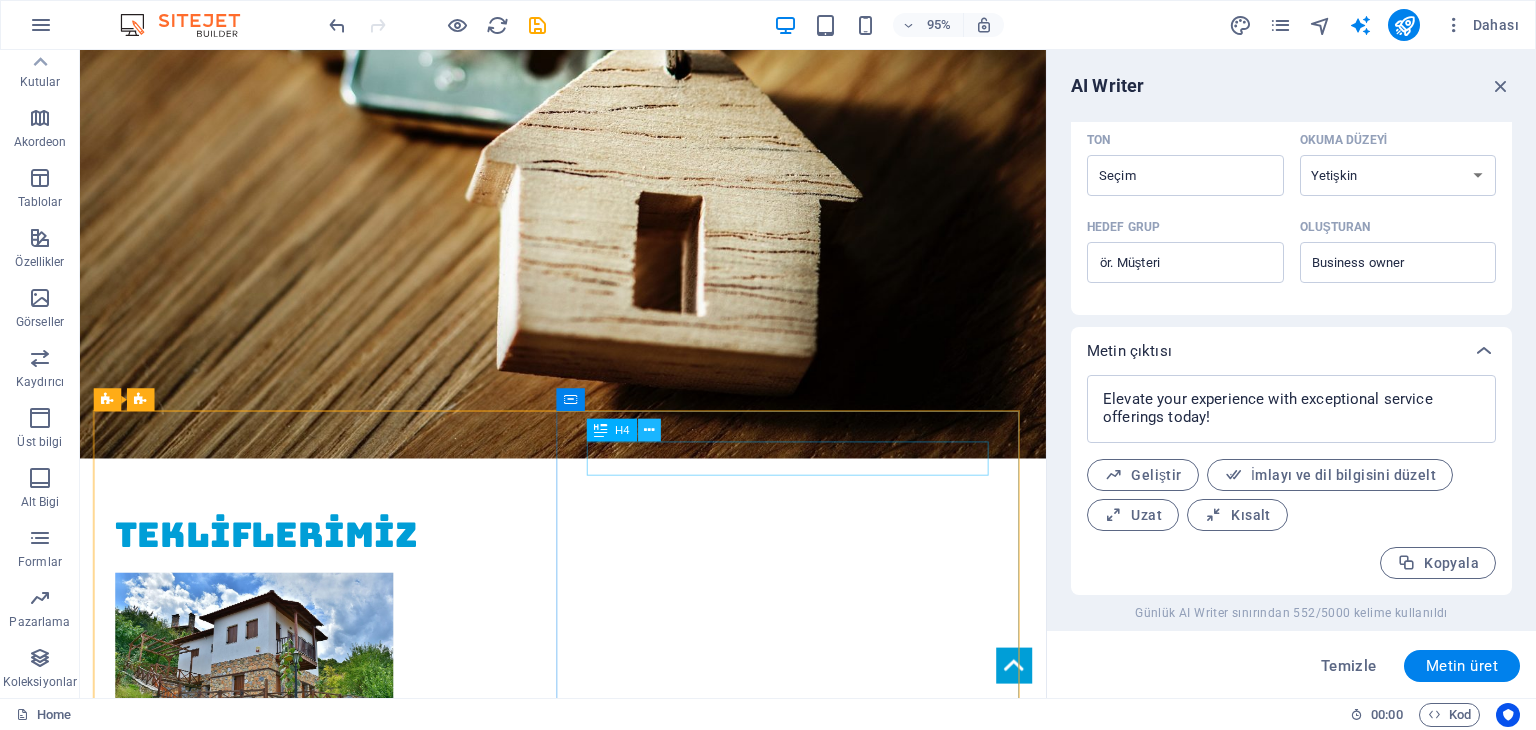 click at bounding box center (649, 430) 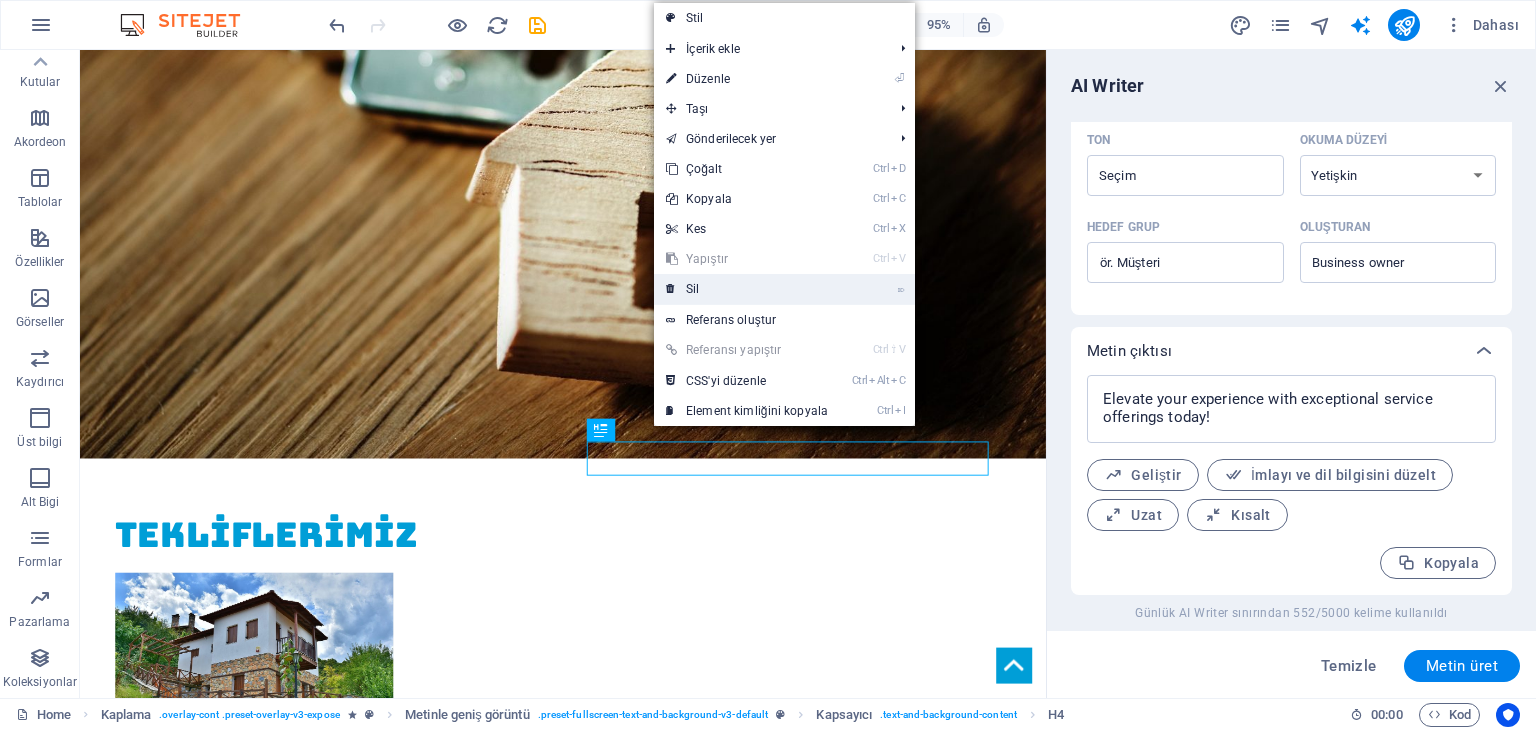 drag, startPoint x: 723, startPoint y: 296, endPoint x: 675, endPoint y: 293, distance: 48.09366 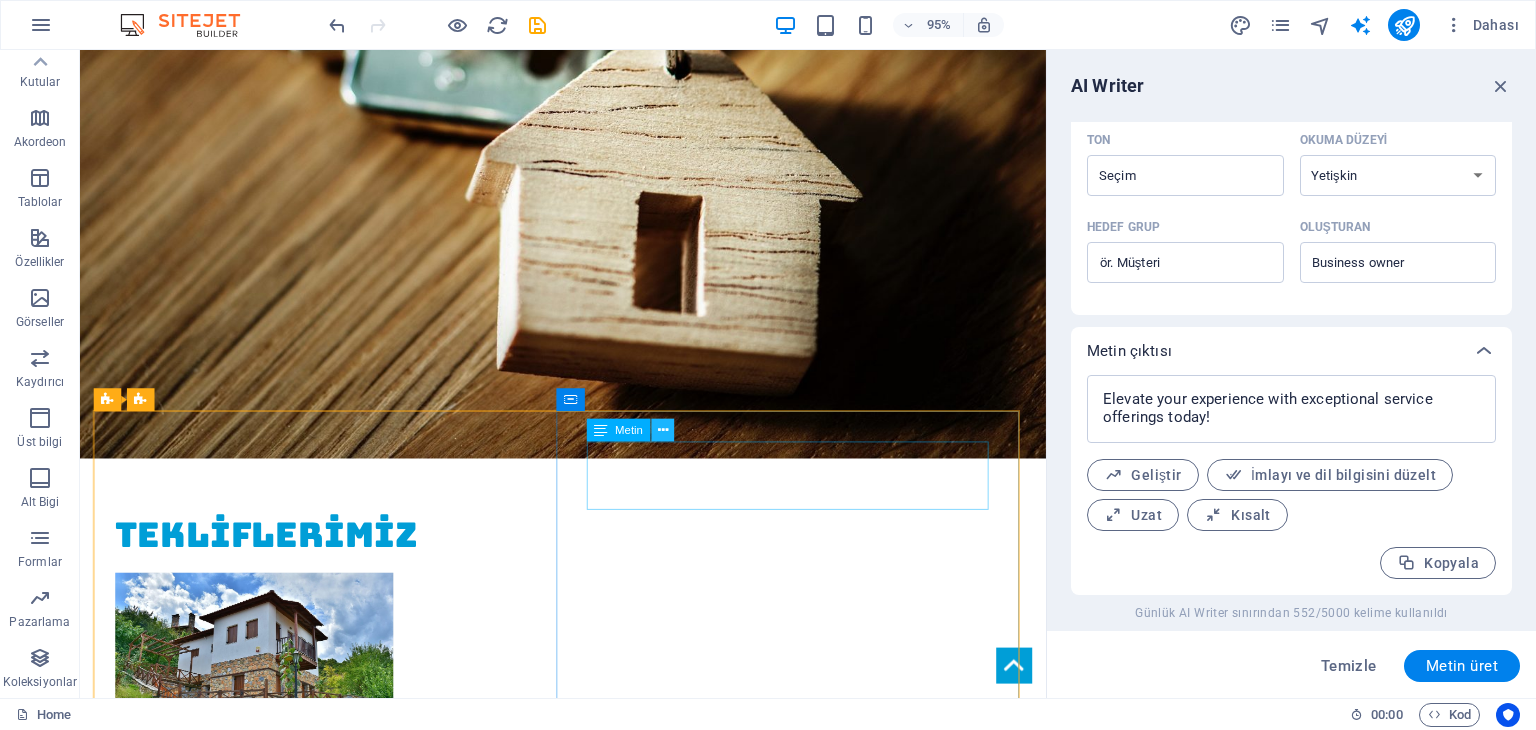 click at bounding box center [662, 430] 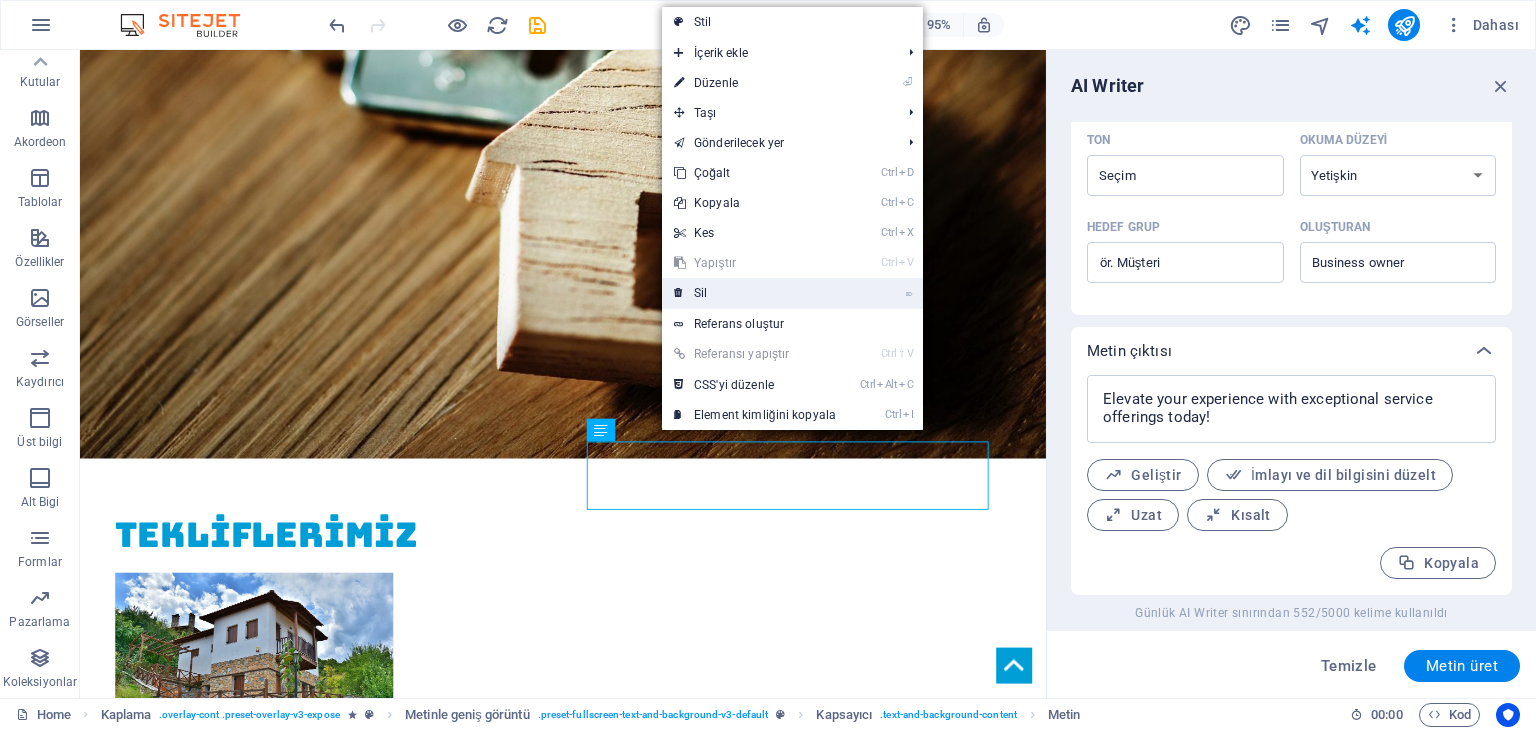 click on "⌦  Sil" at bounding box center [755, 293] 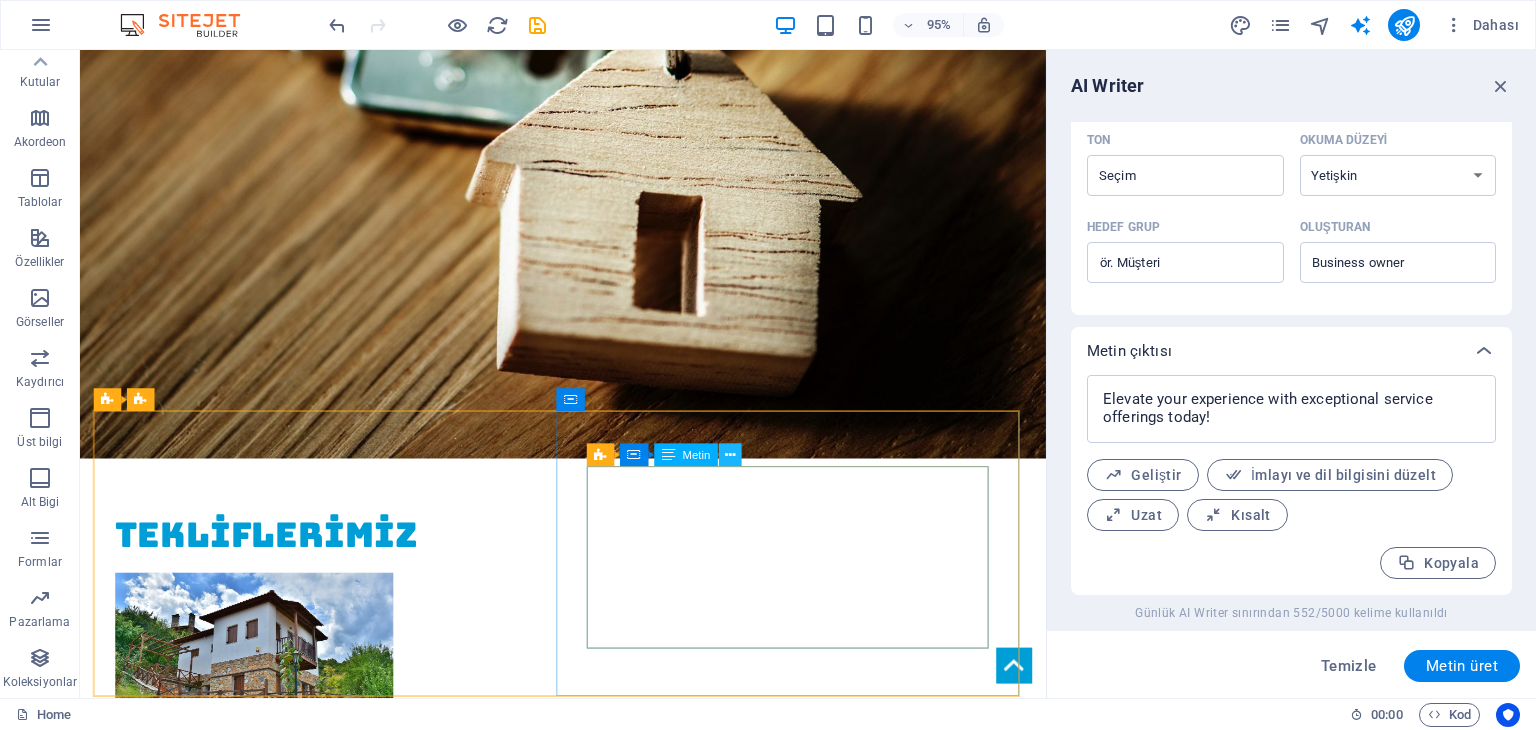 click at bounding box center (730, 455) 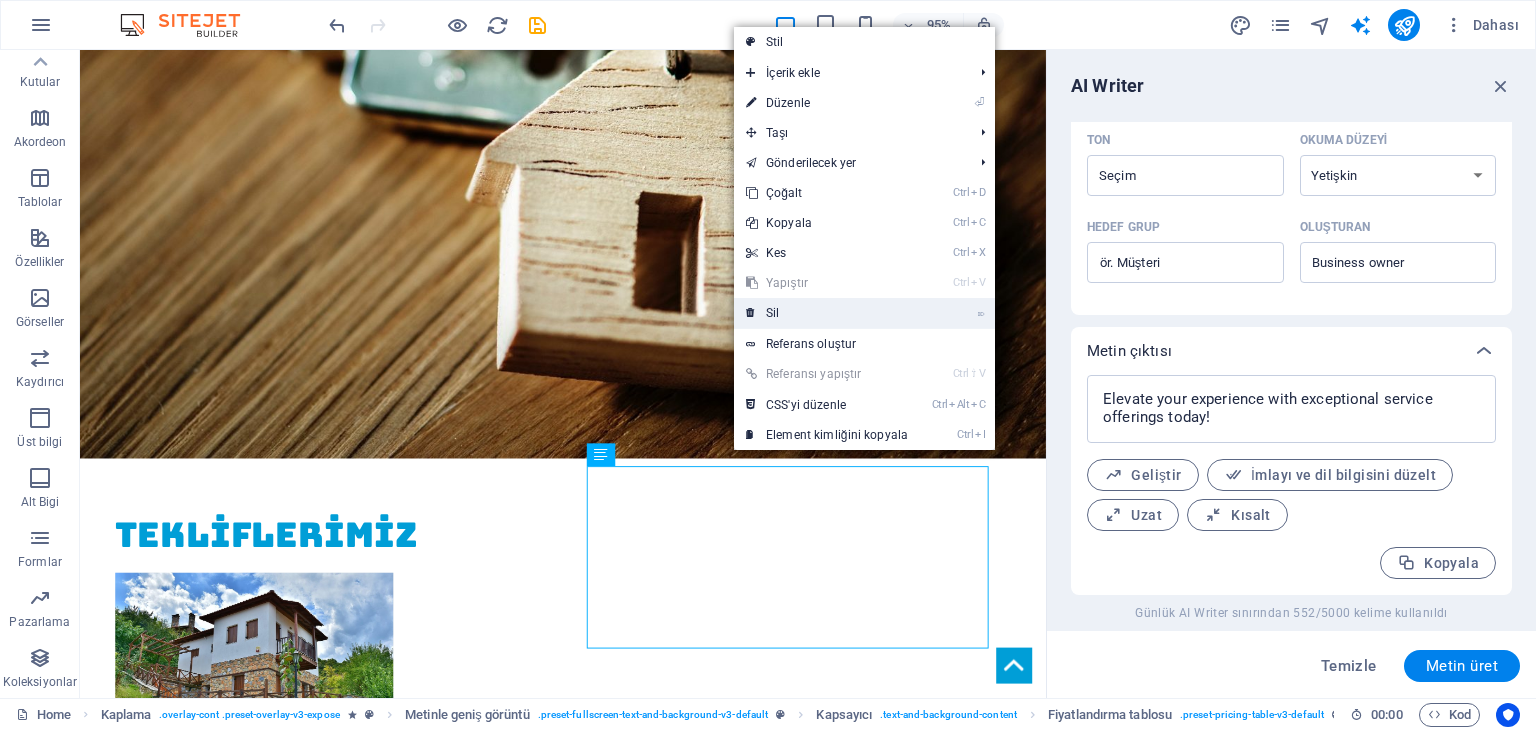 click on "⌦  Sil" at bounding box center [827, 313] 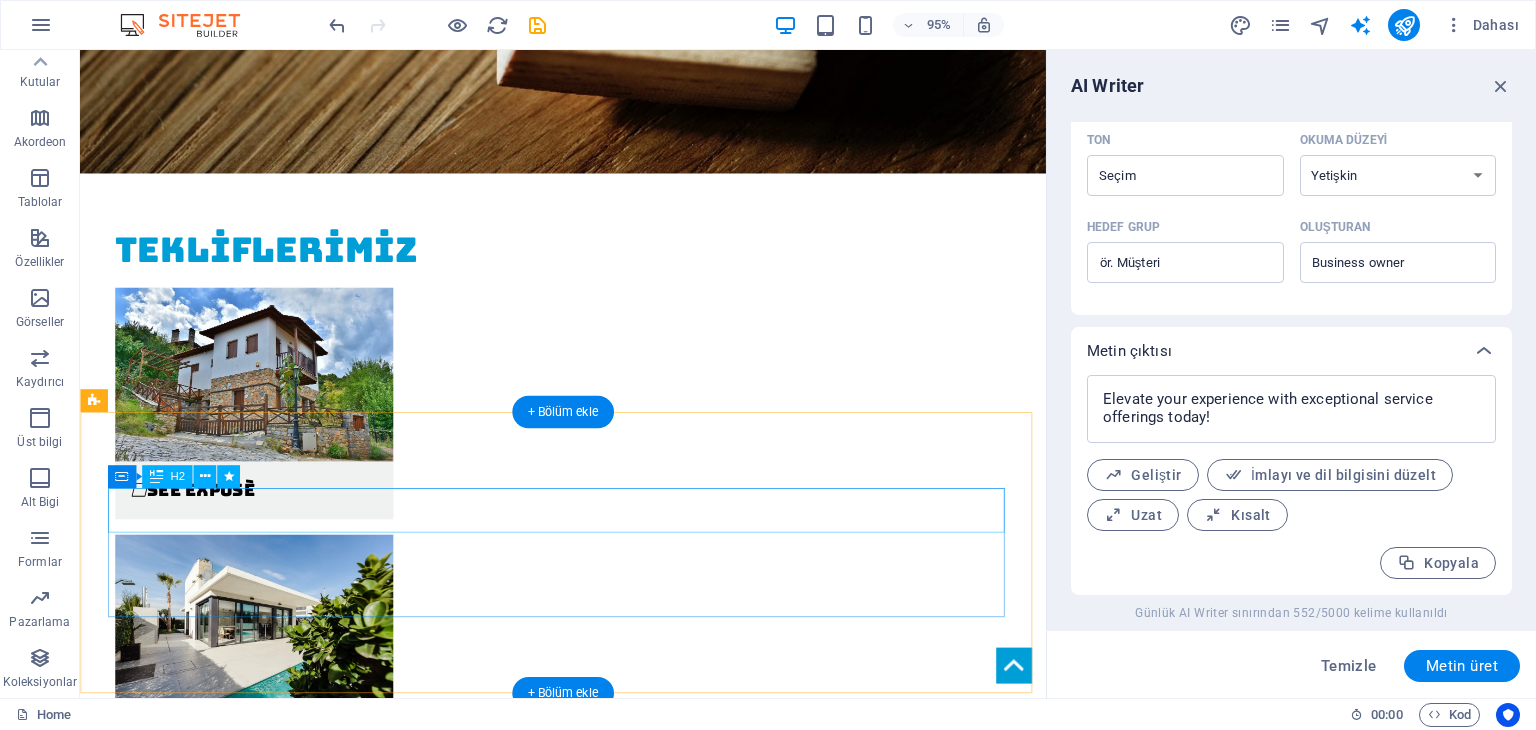 scroll, scrollTop: 3960, scrollLeft: 0, axis: vertical 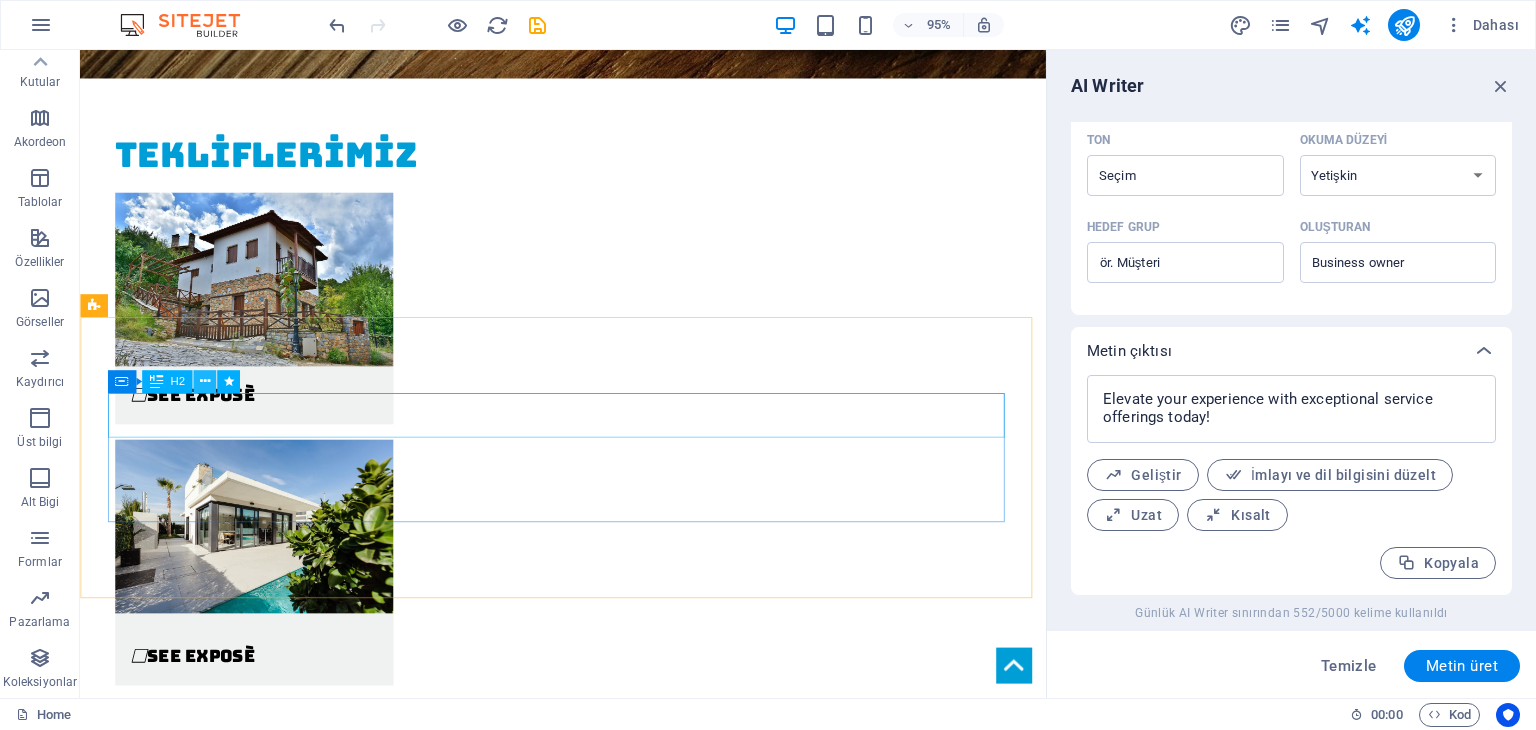 click at bounding box center [204, 382] 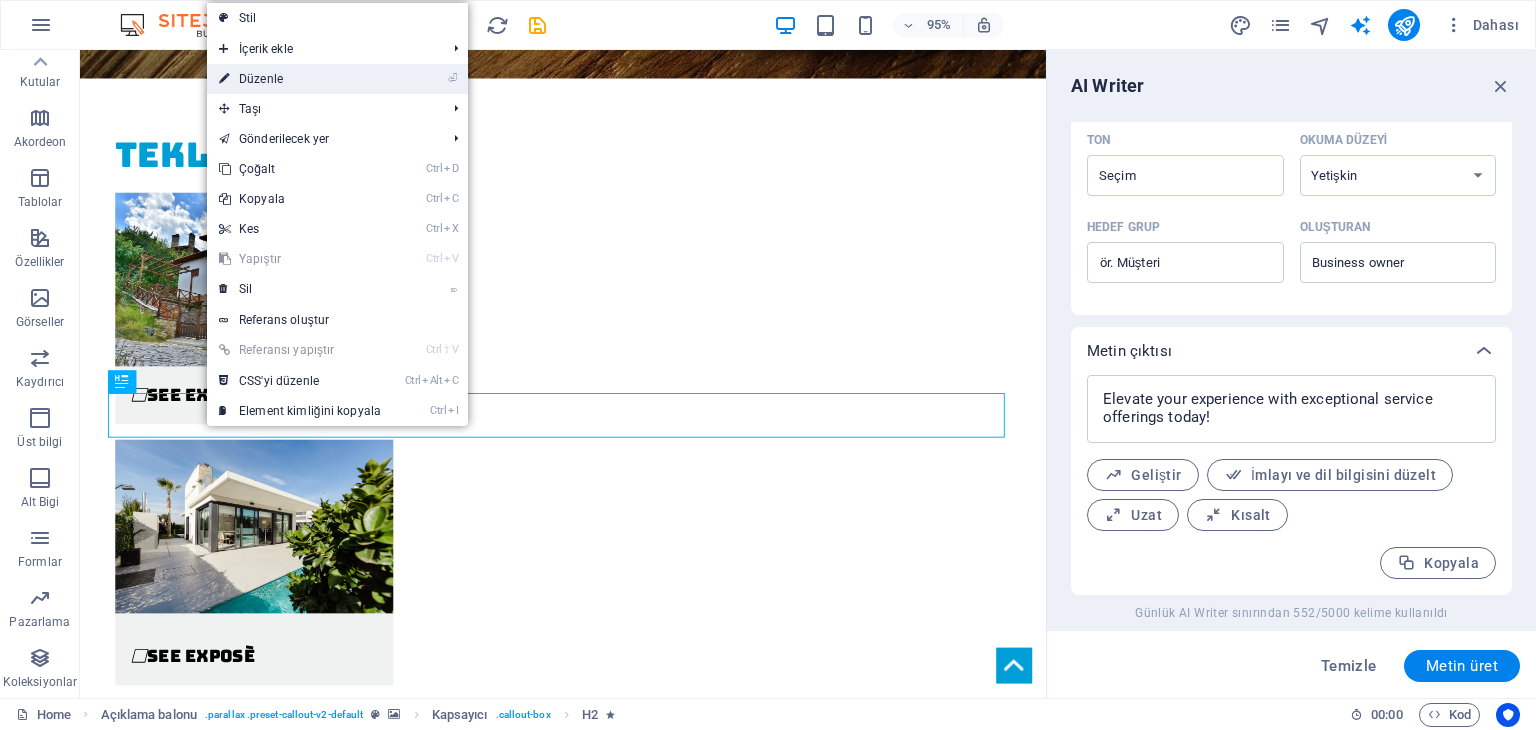 click on "⏎  Düzenle" at bounding box center [337, 79] 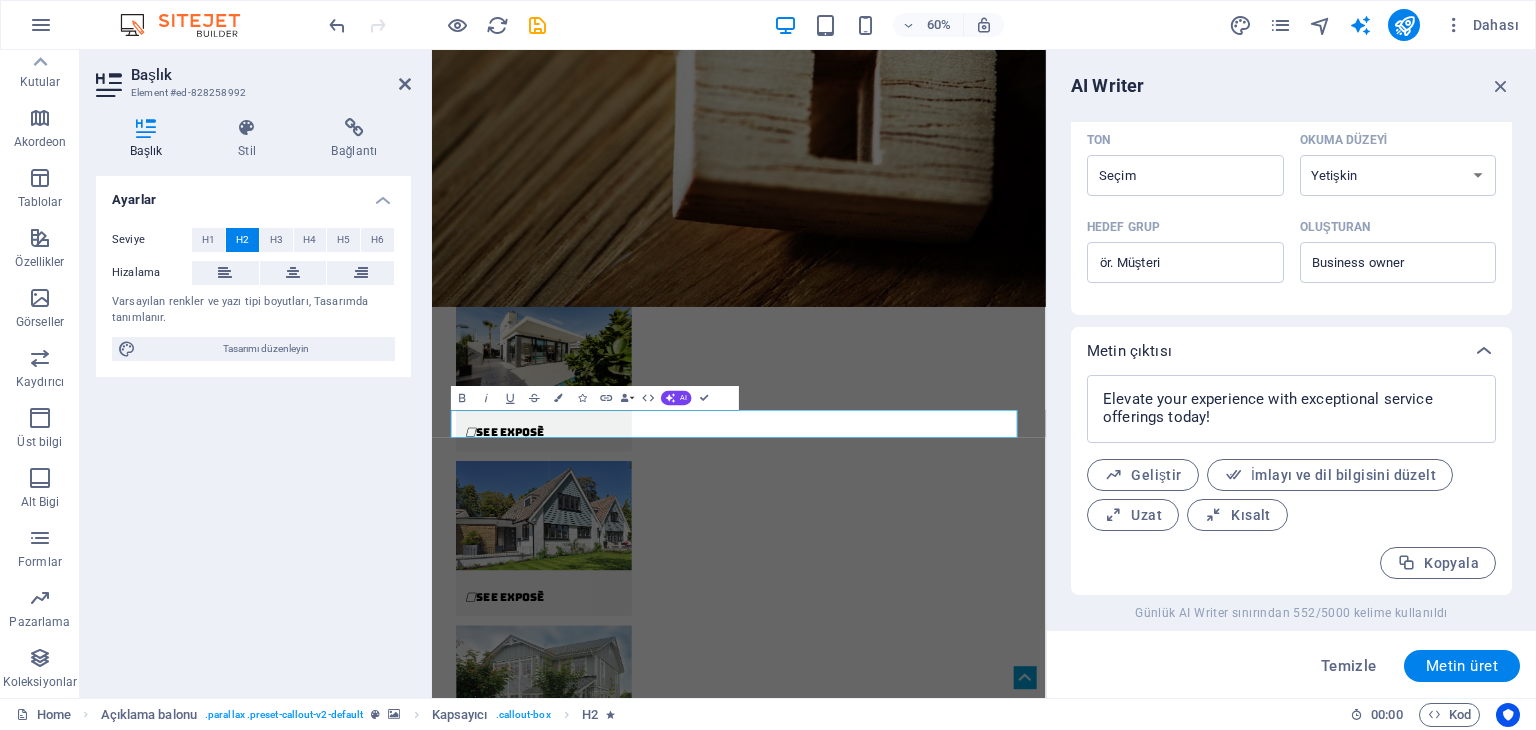 type on "#ed-828258992" 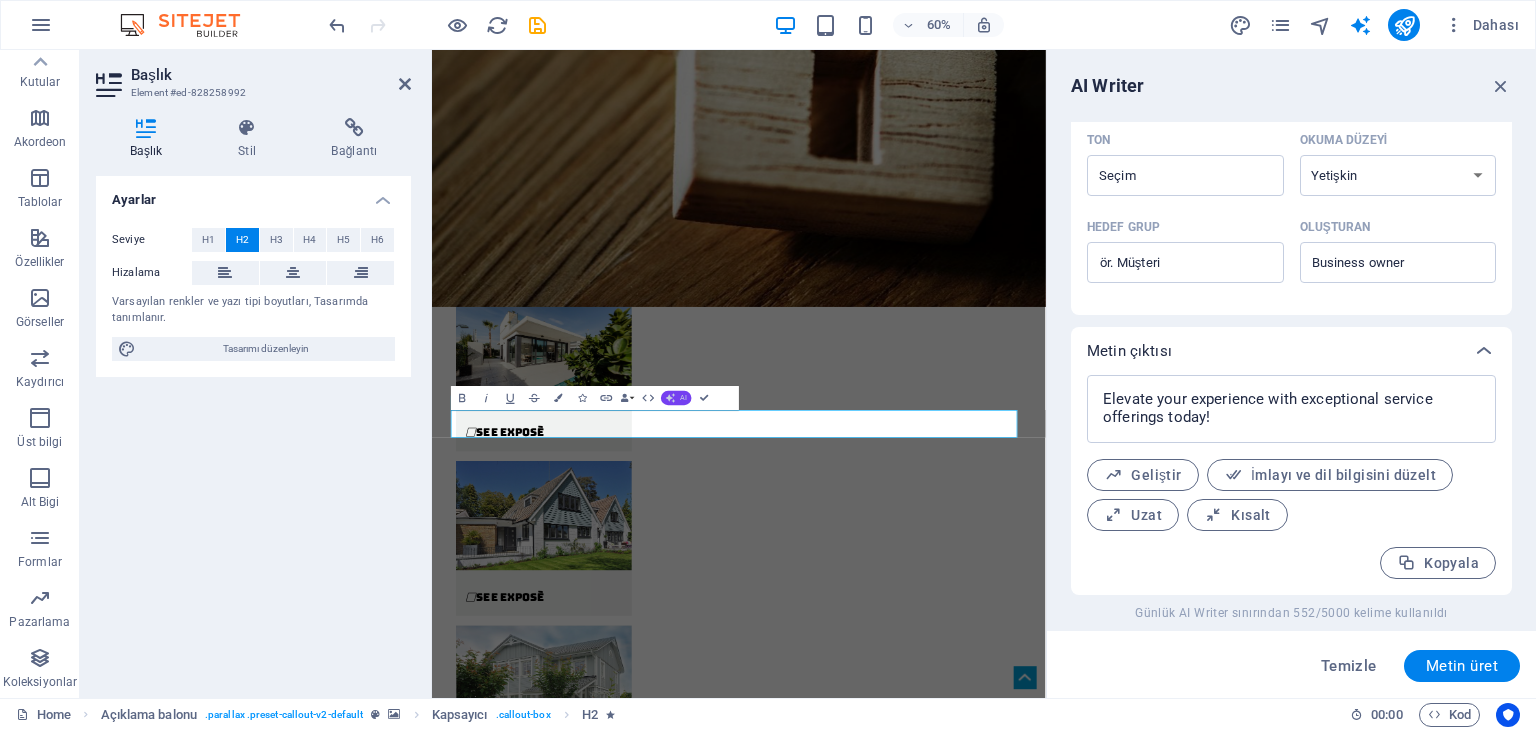 click on "AI" at bounding box center [676, 398] 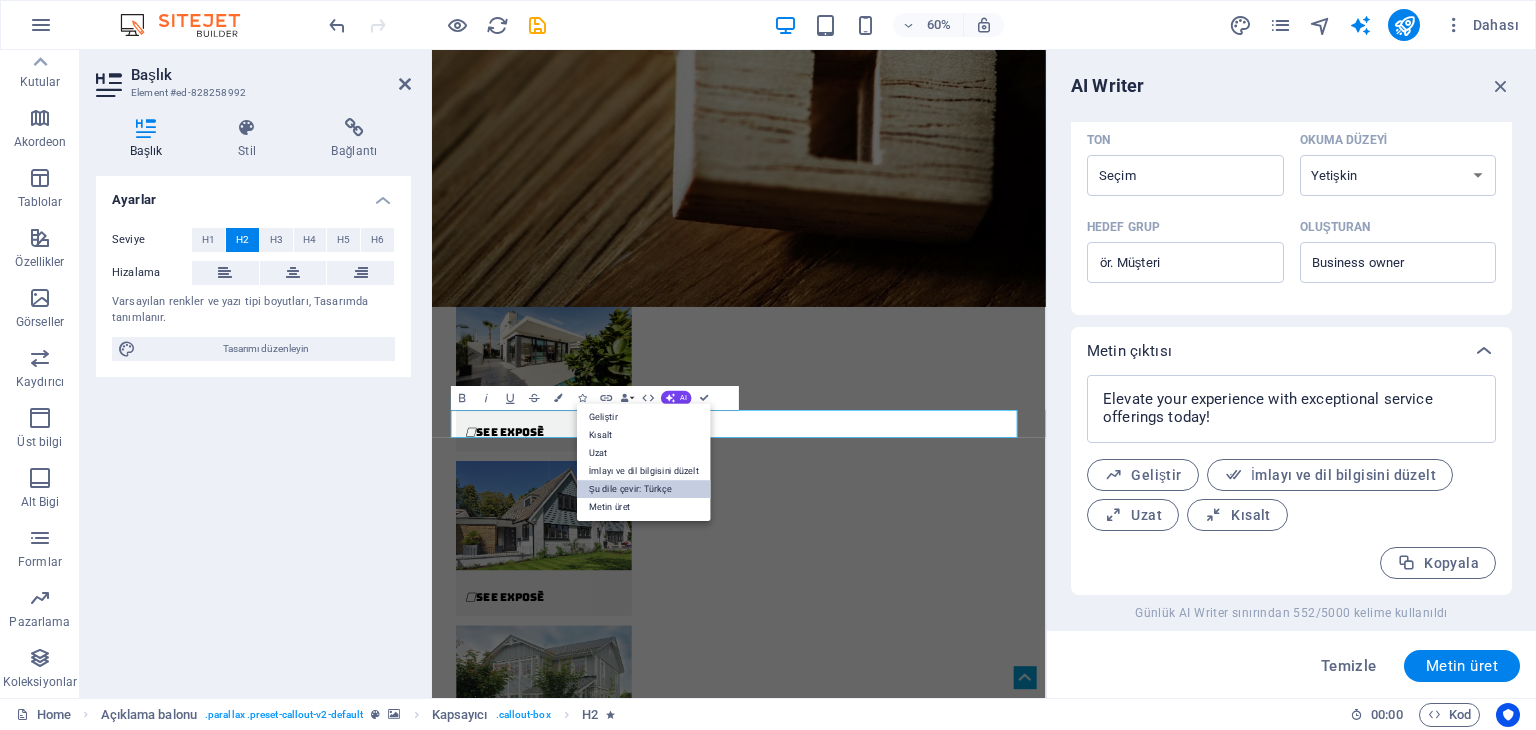 click on "Şu dile çevir: Türkçe" at bounding box center [644, 489] 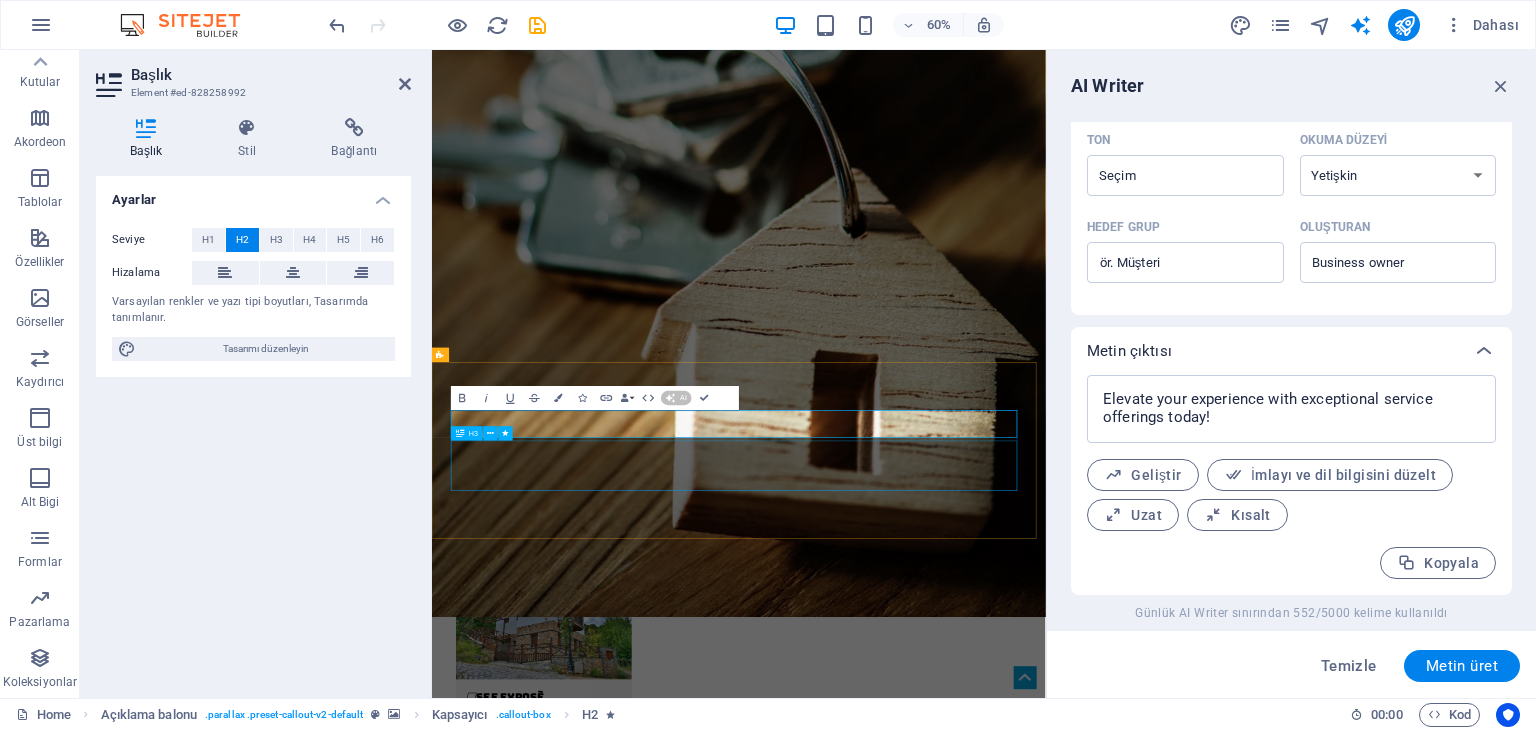 type 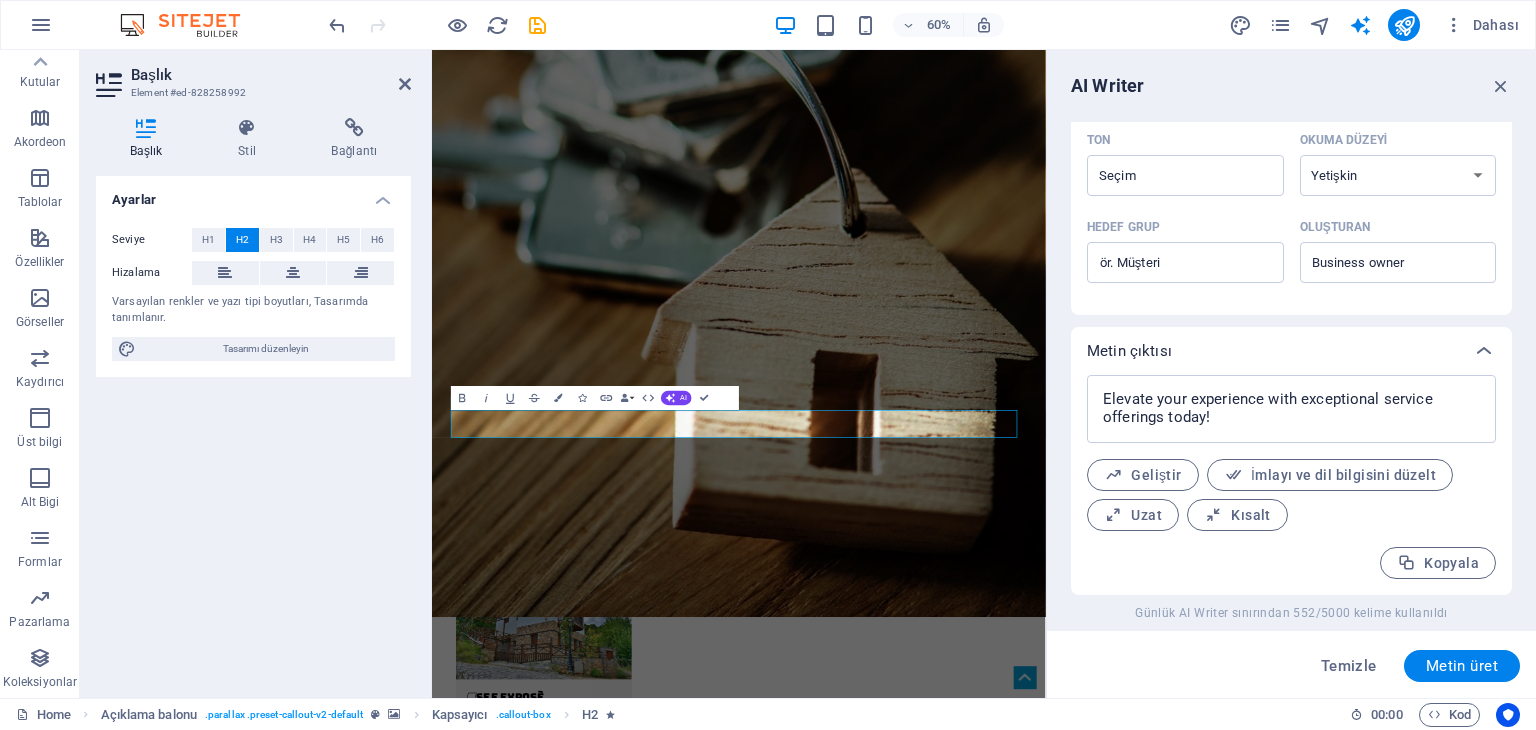click at bounding box center [943, 6645] 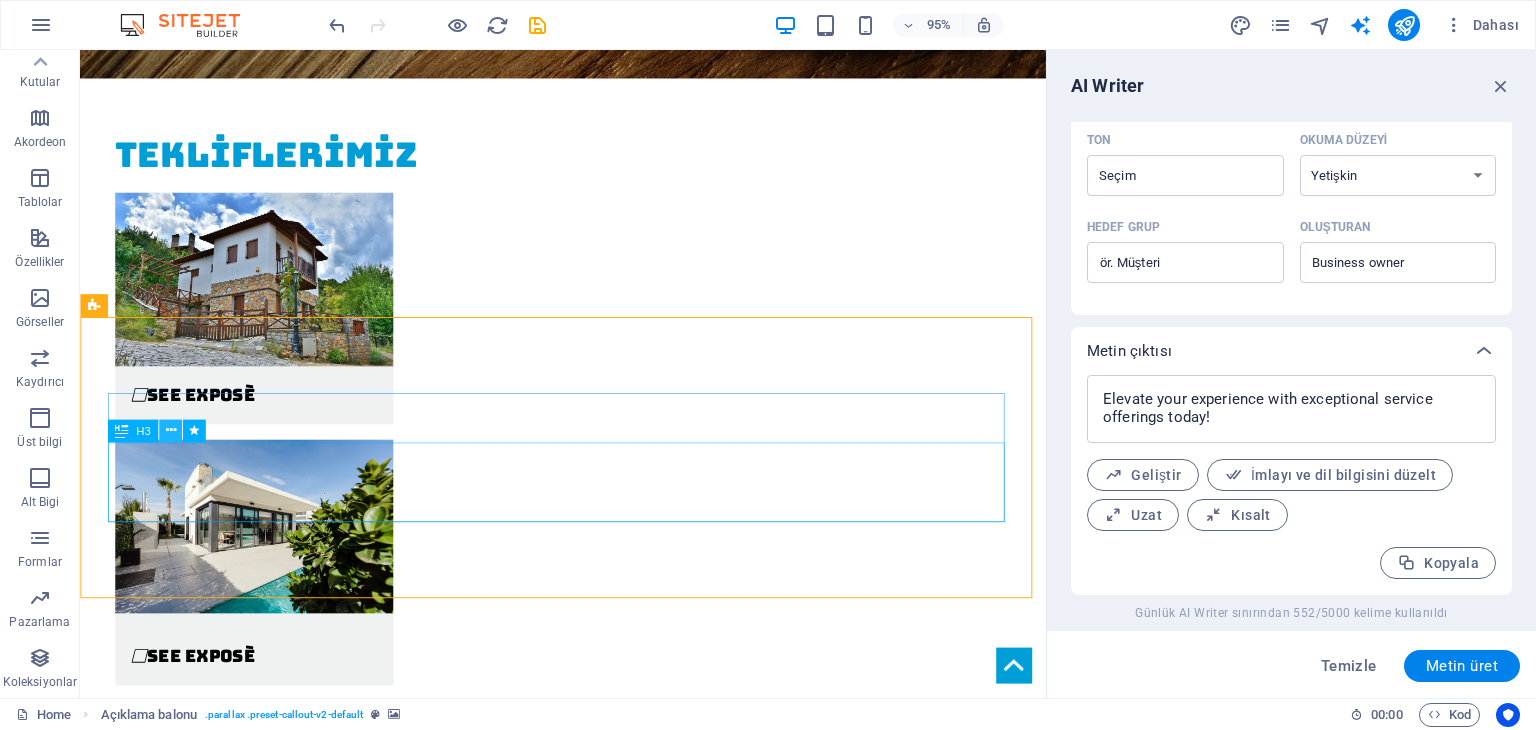 click at bounding box center (170, 431) 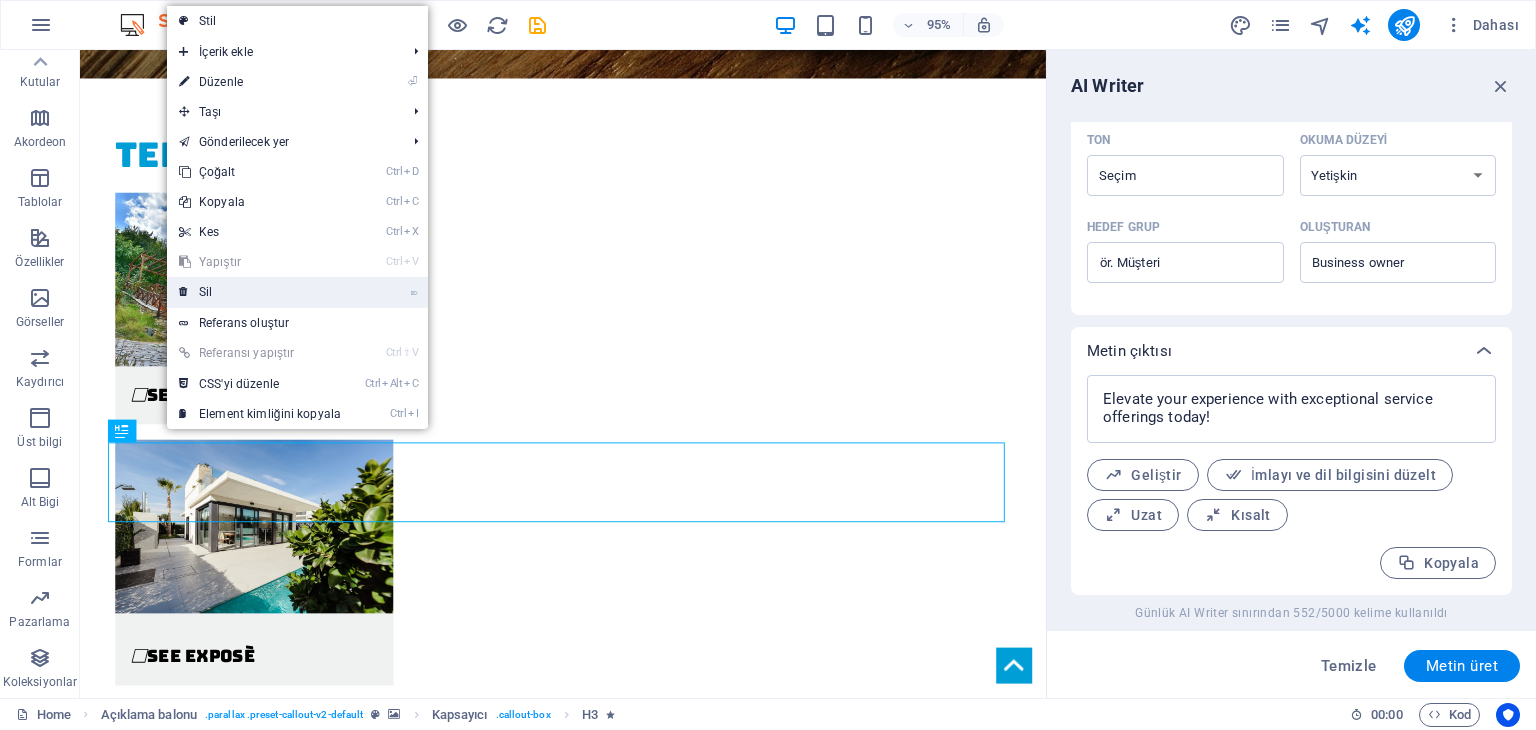 click on "⌦  Sil" at bounding box center (260, 292) 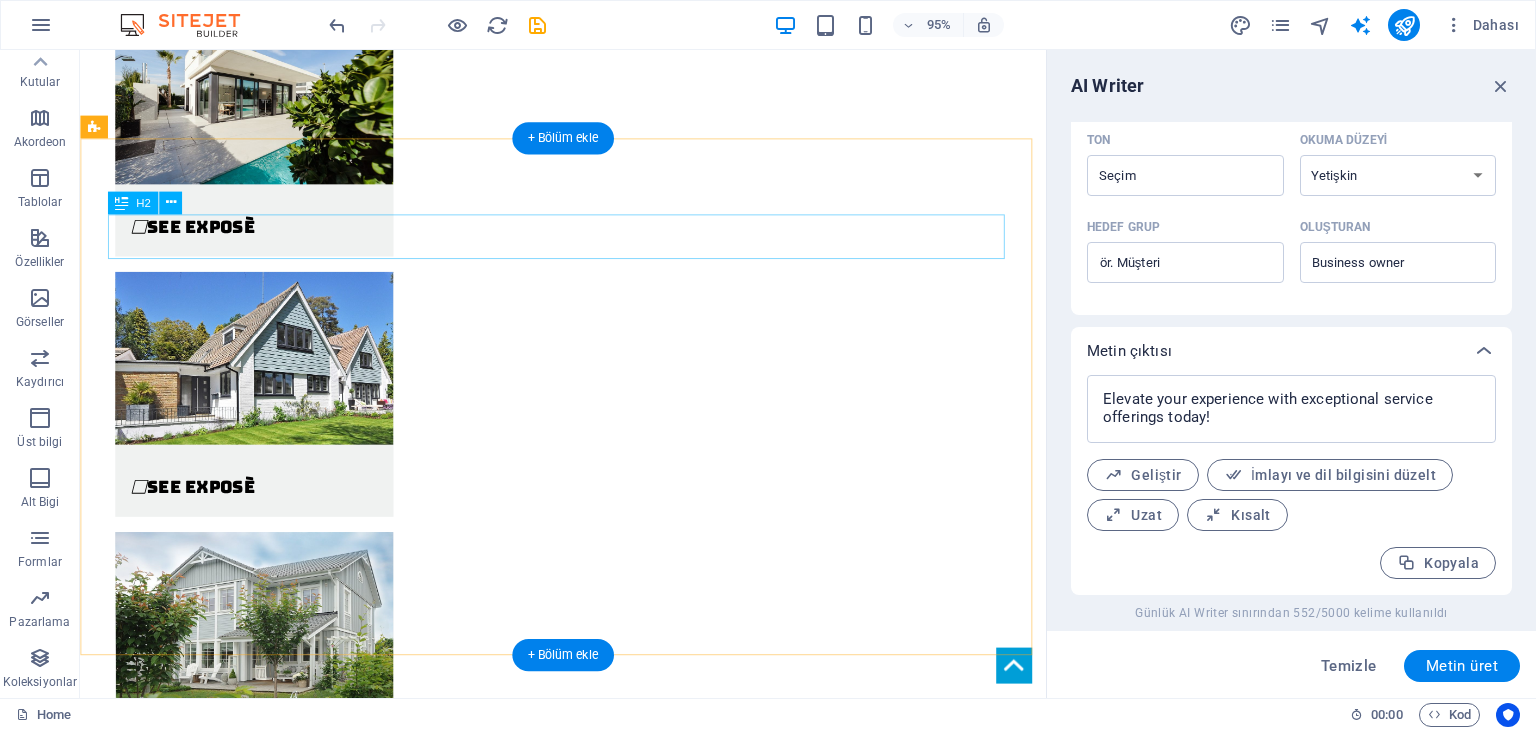 scroll, scrollTop: 4360, scrollLeft: 0, axis: vertical 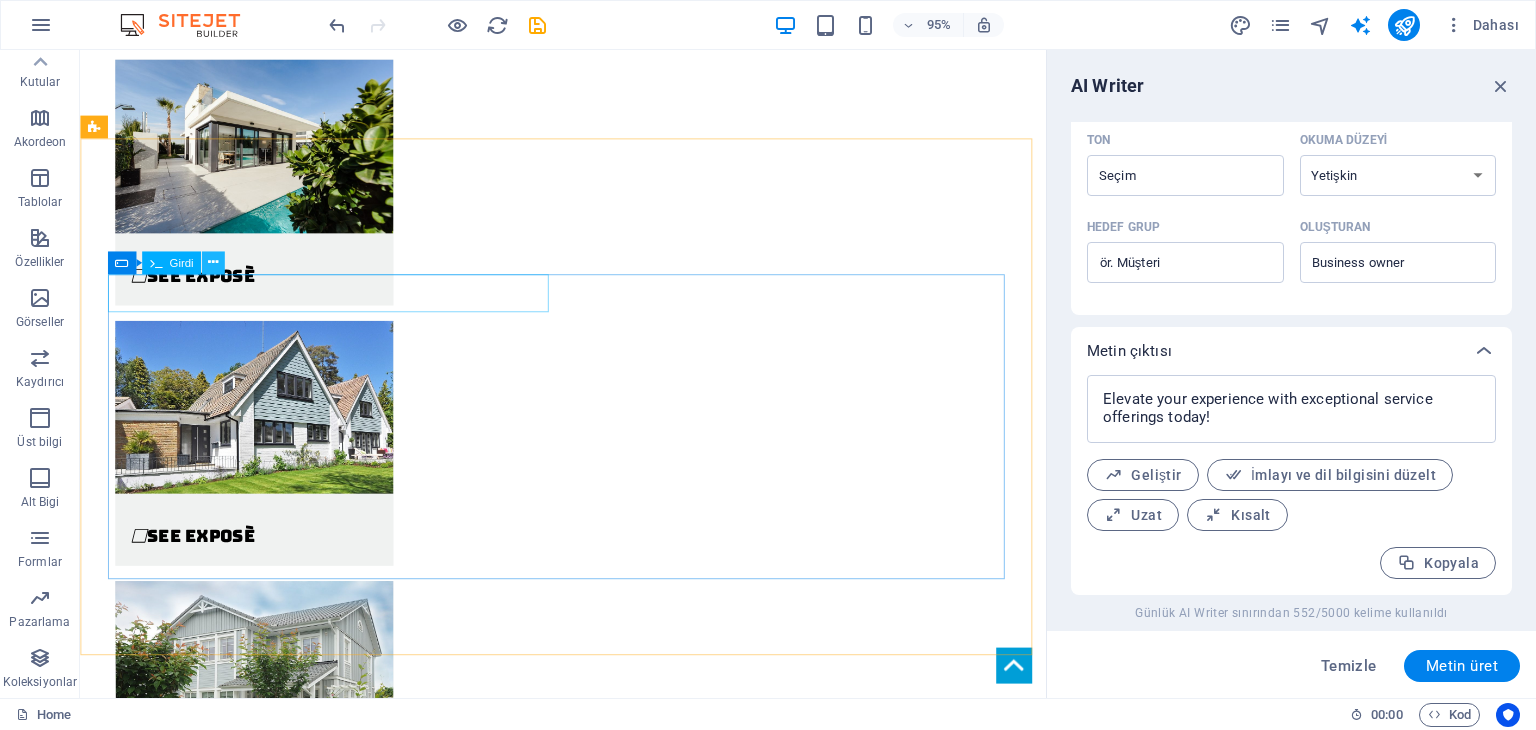 click at bounding box center [213, 262] 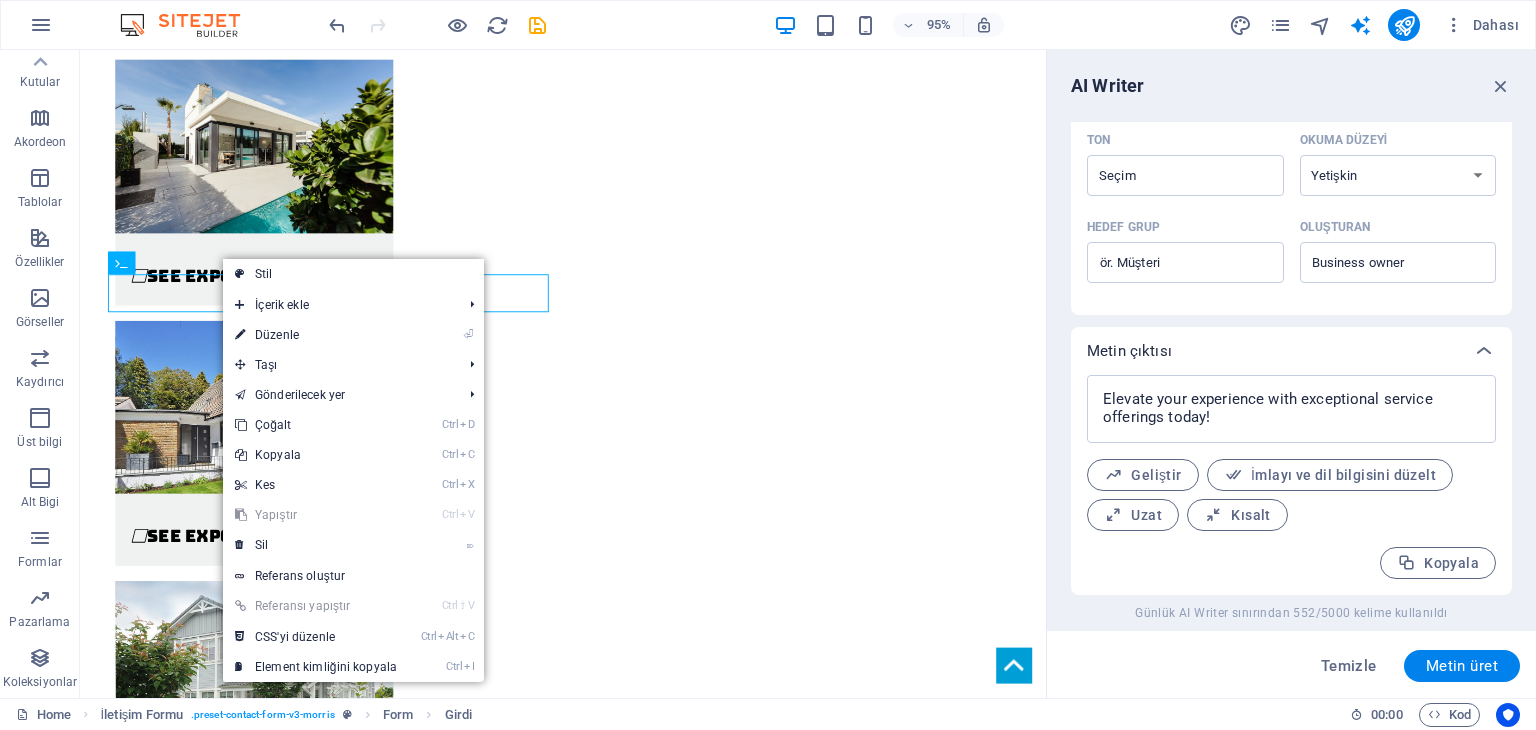 click on "⏎  Düzenle" at bounding box center [316, 335] 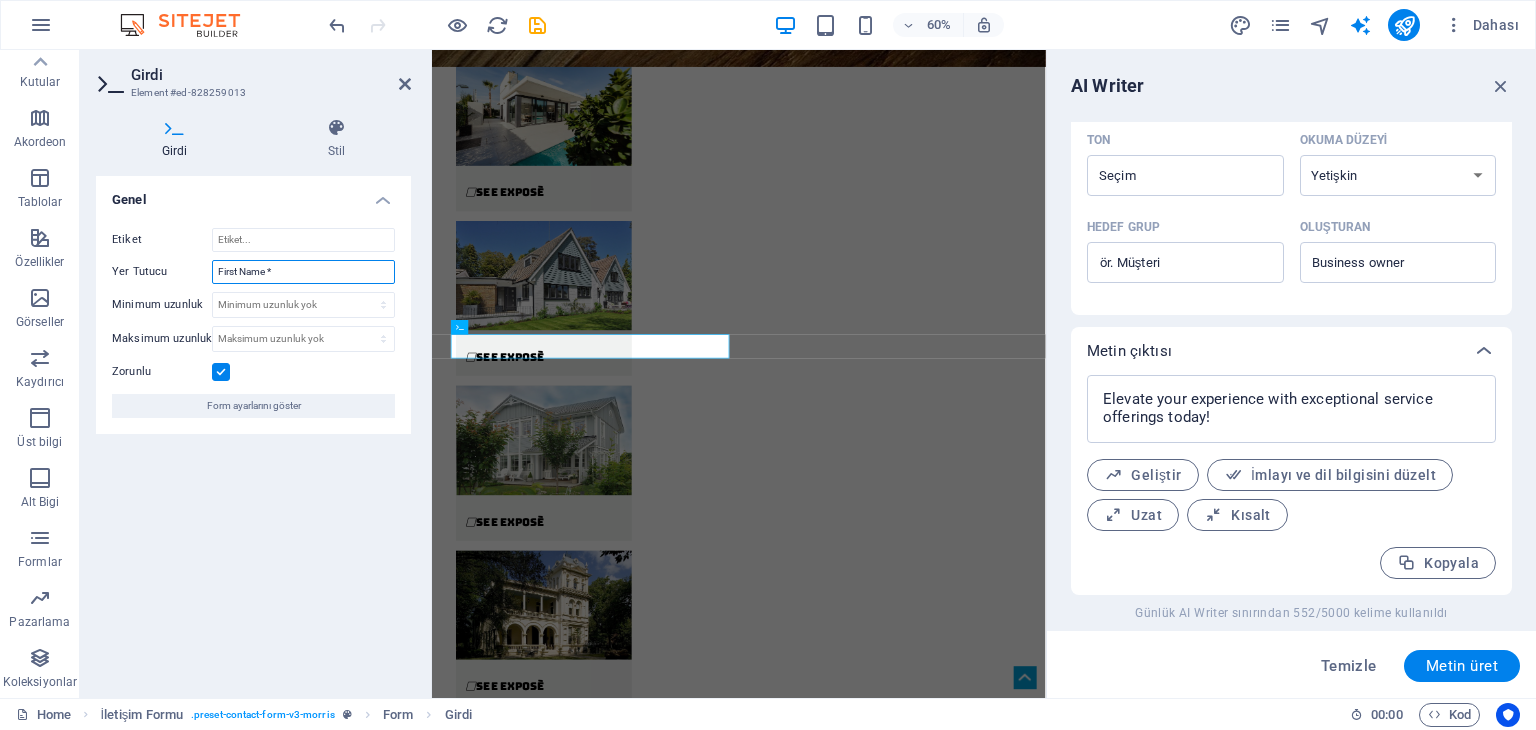 click on "First Name *" at bounding box center [303, 272] 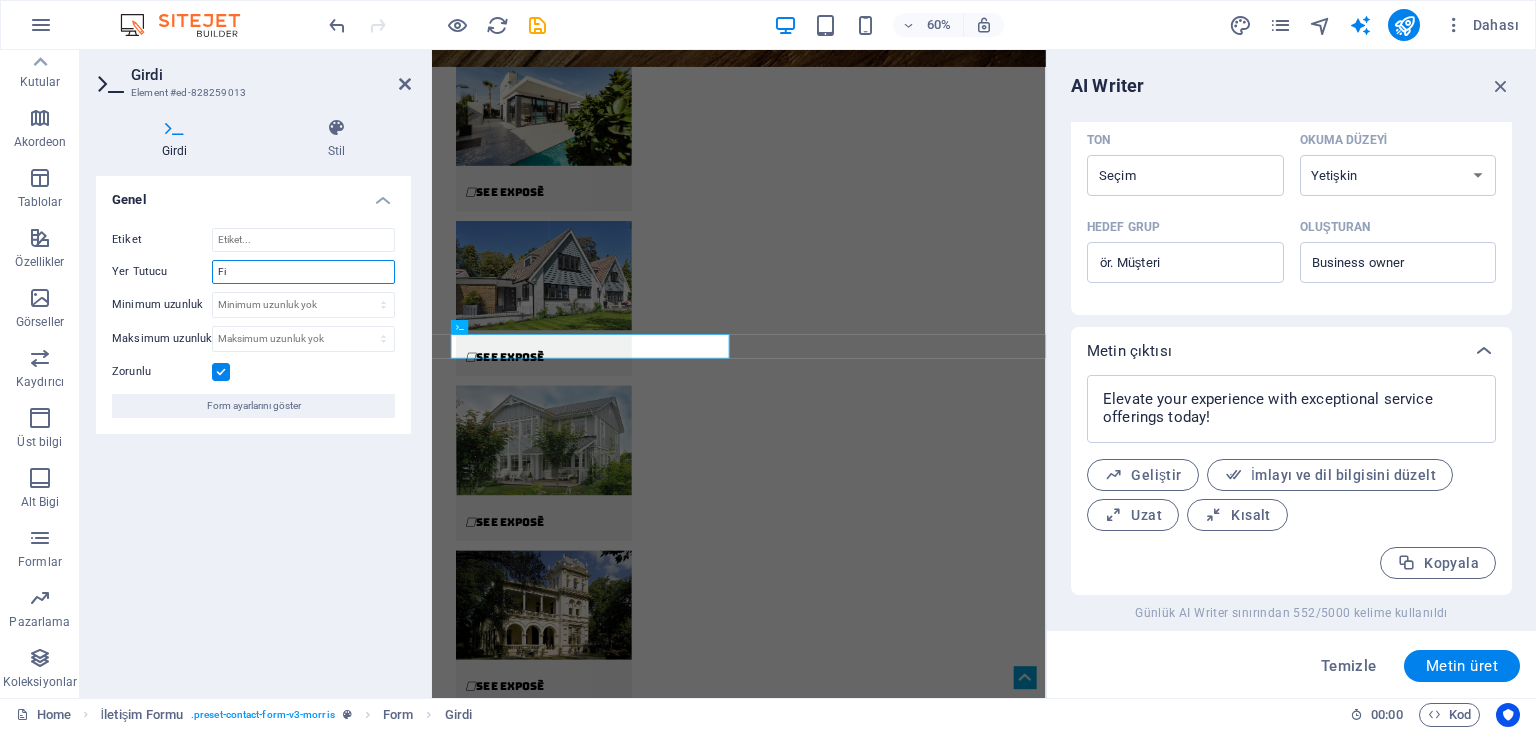 type on "F" 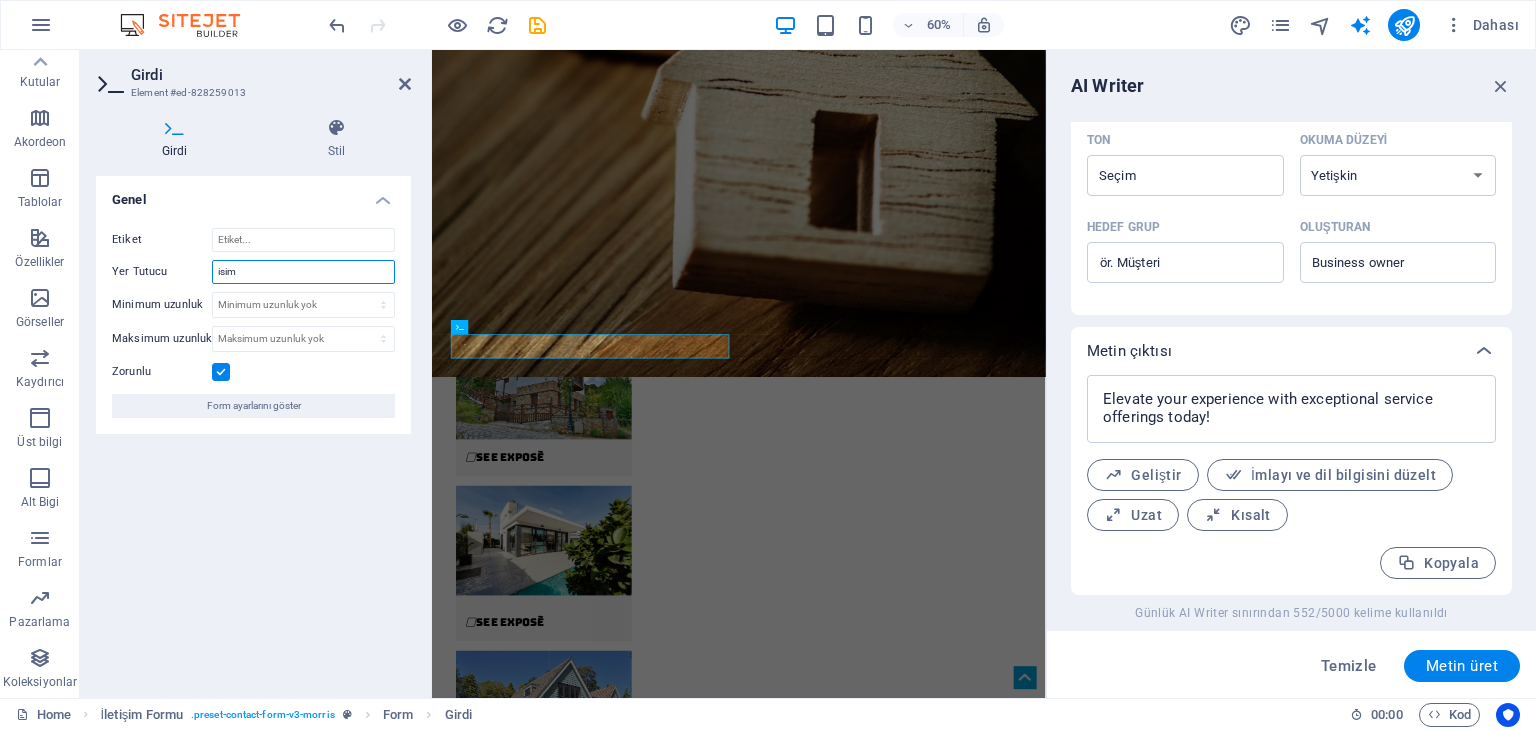 type on "isim" 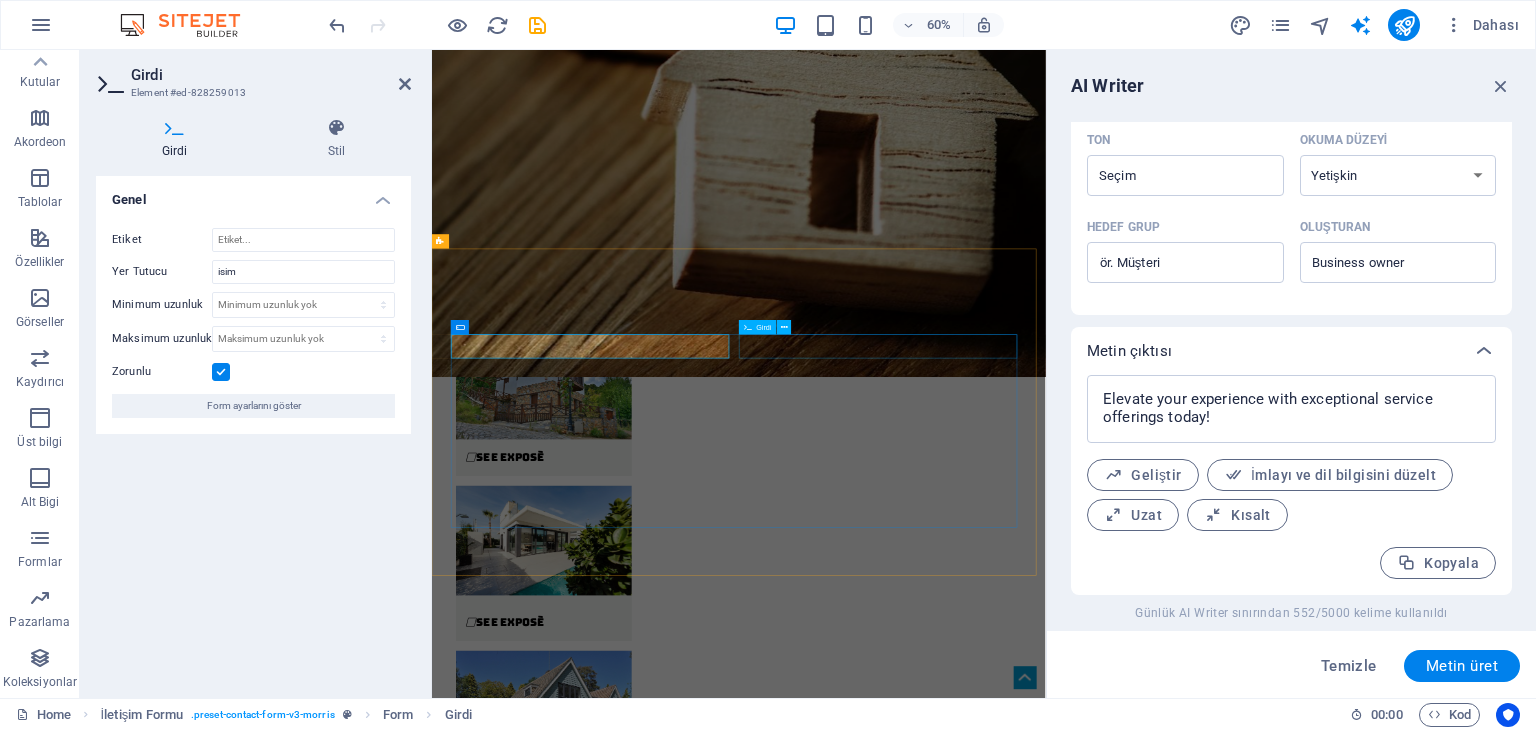 click at bounding box center (1184, 7181) 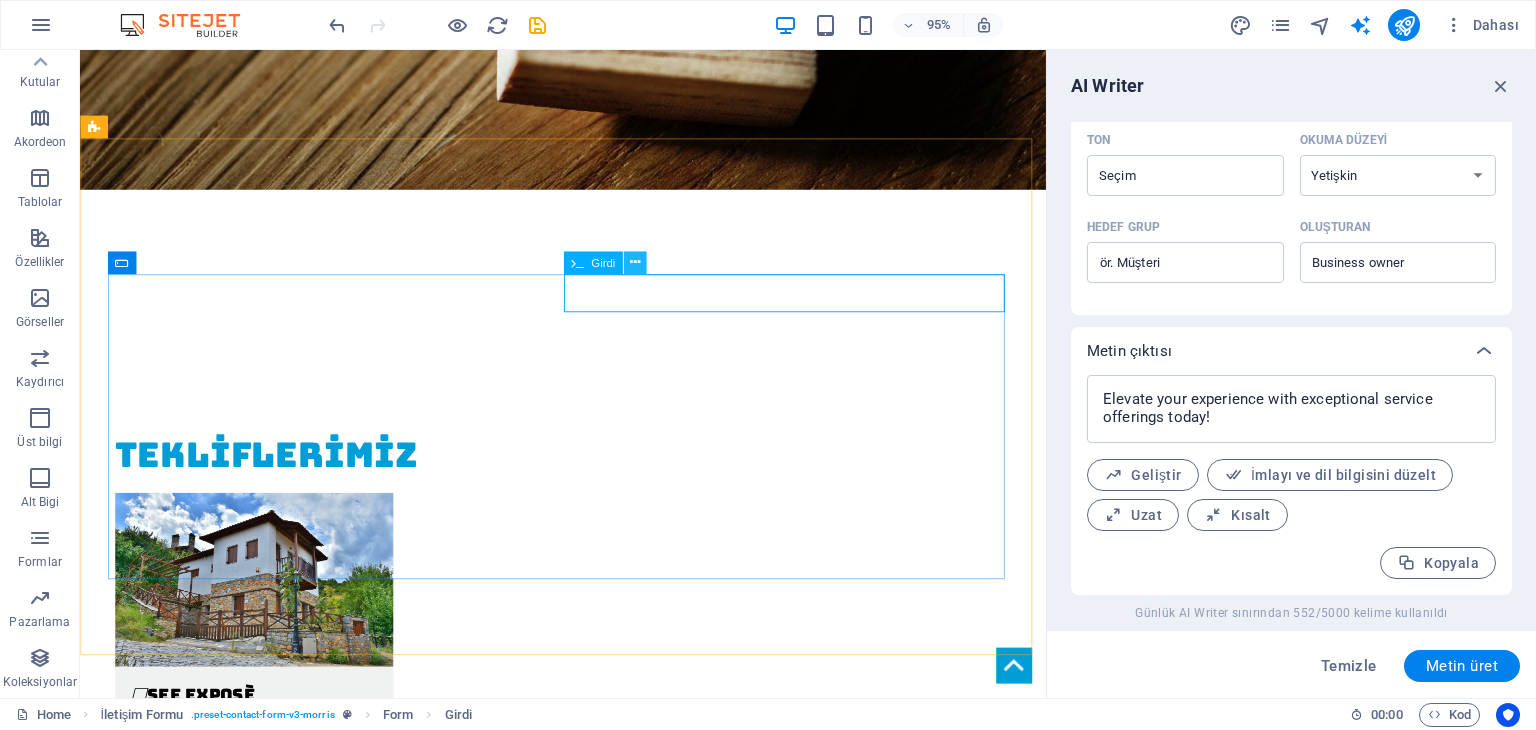 click at bounding box center [635, 262] 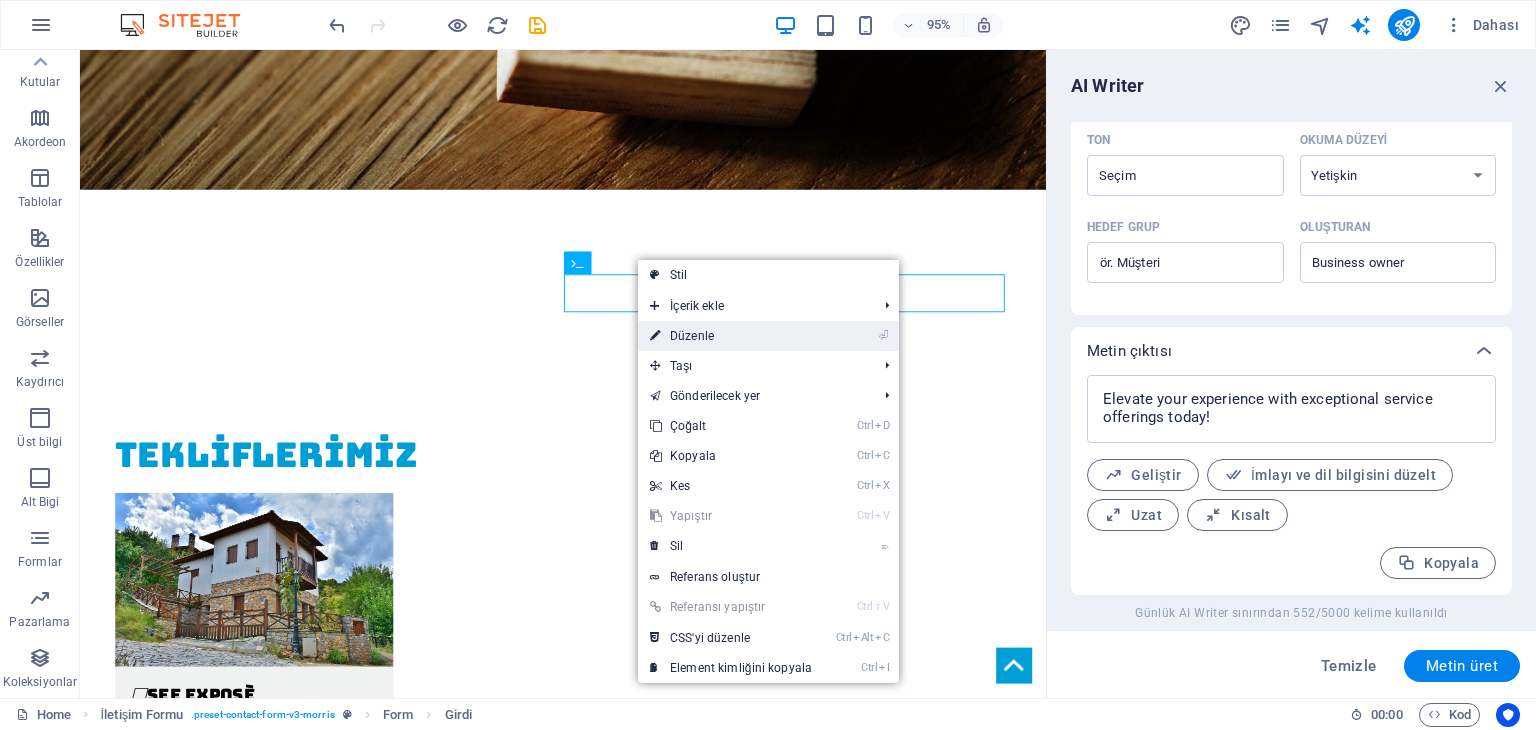 click on "⏎  Düzenle" at bounding box center [731, 336] 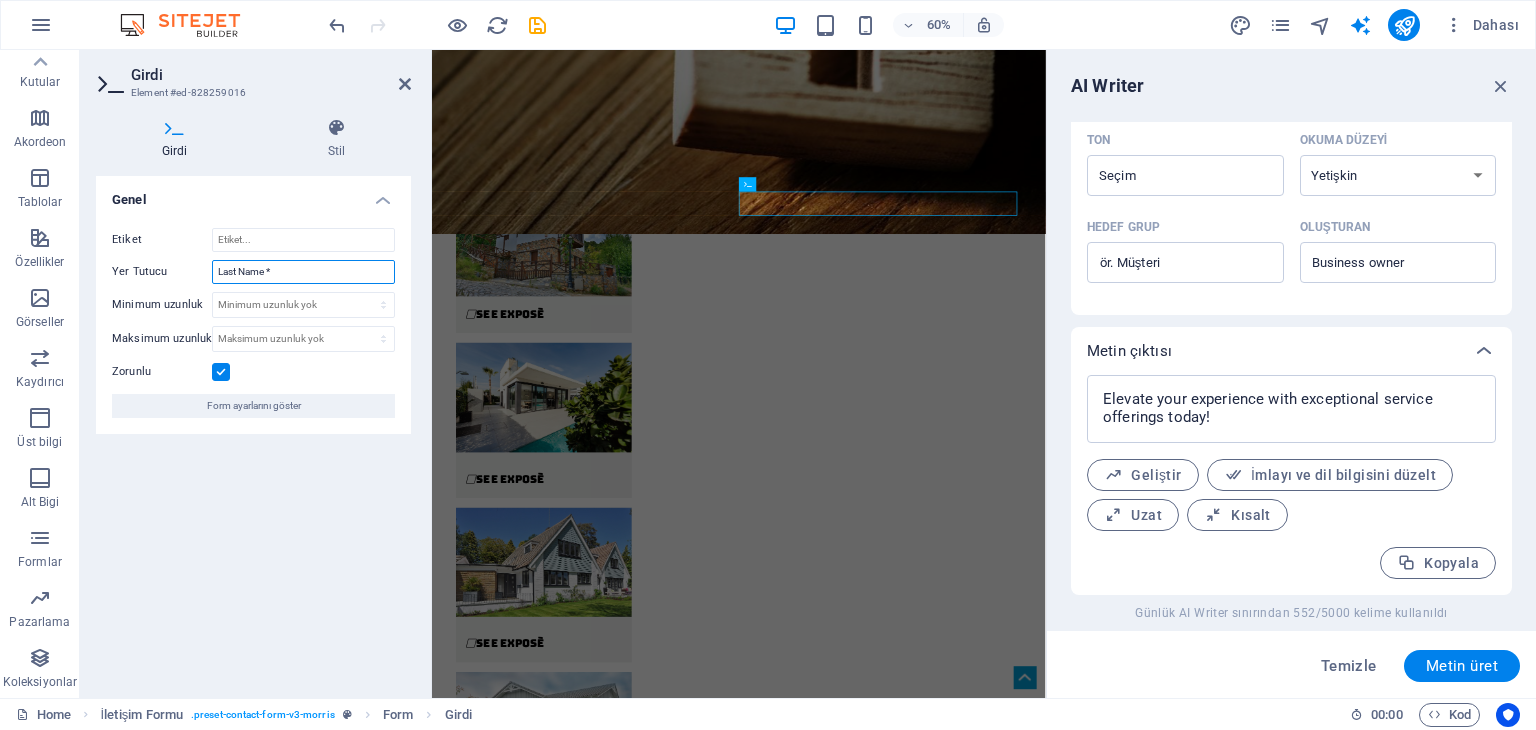 click on "Last Name *" at bounding box center (303, 272) 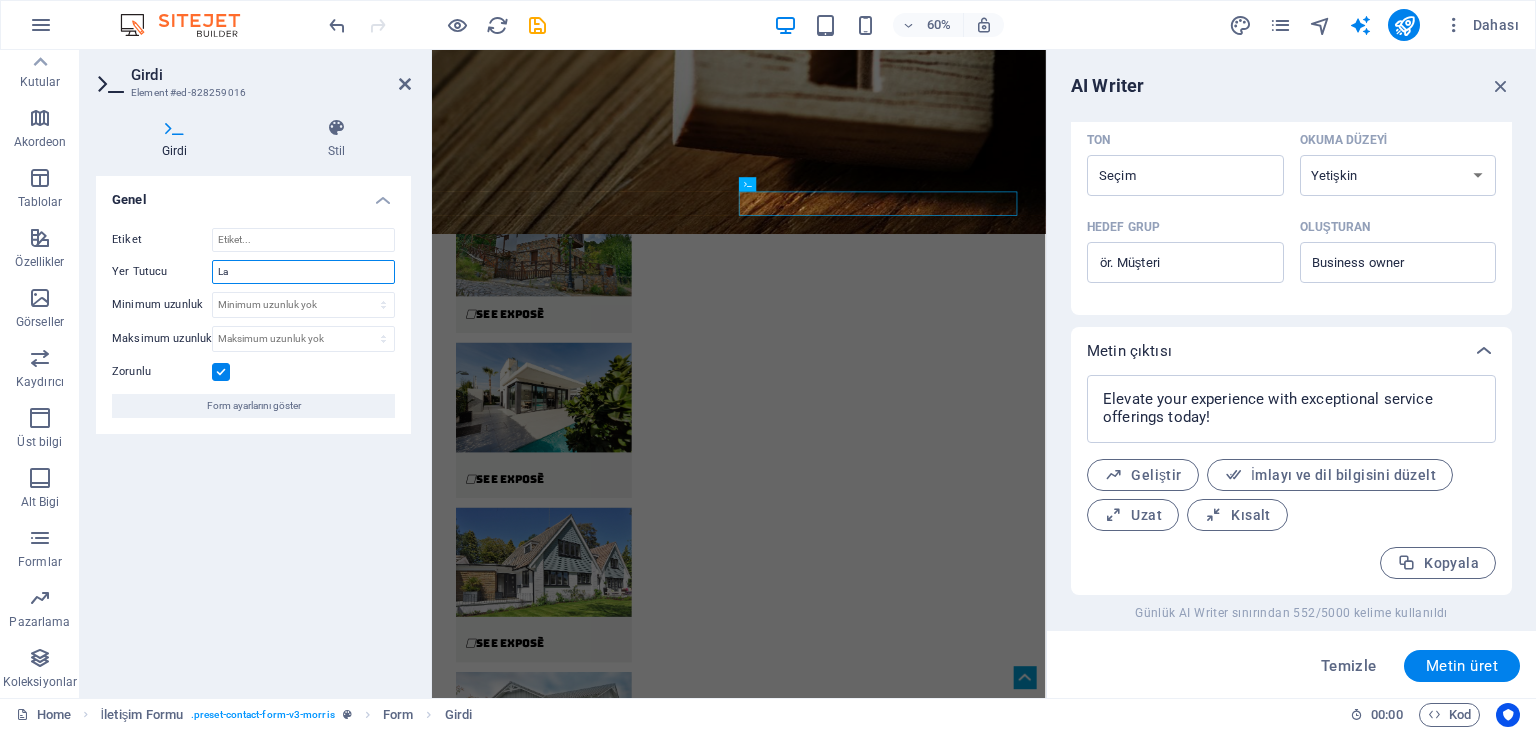 type on "L" 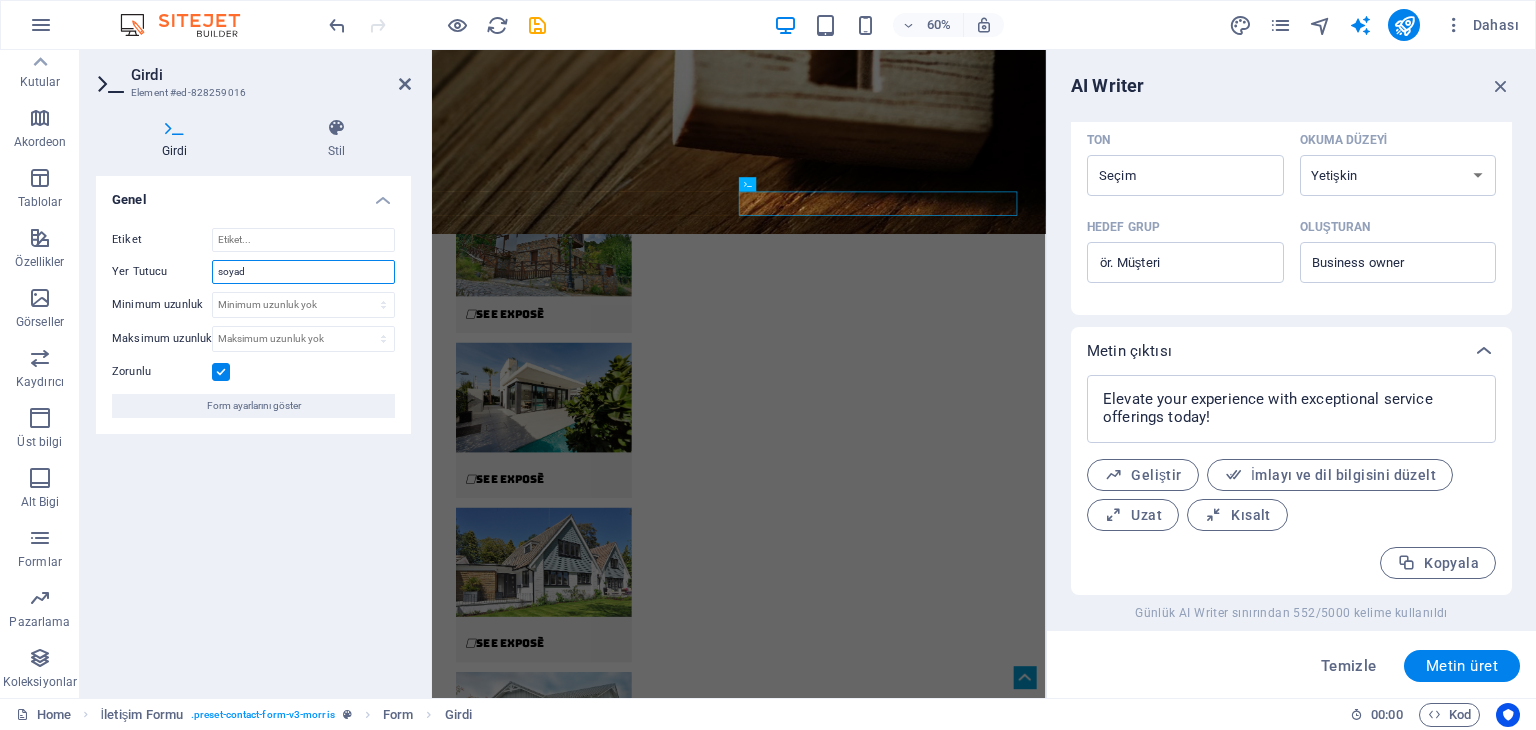 type on "soyad" 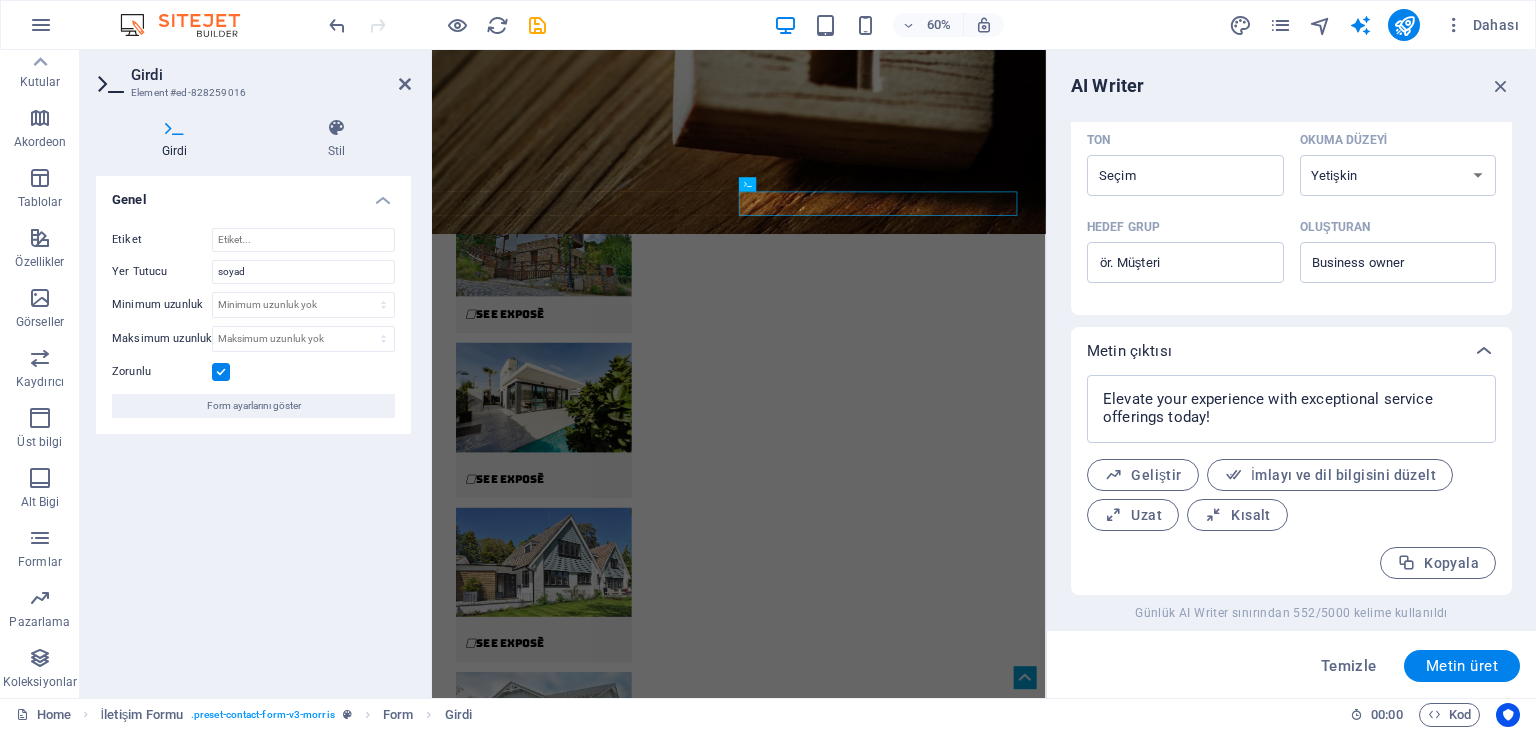 click on "Genel Etiket Yer Tutucu soyad Minimum uzunluk Minimum uzunluk yok karakter Maksimum uzunluk Maksimum uzunluk yok karakter Zorunlu Form ayarlarını göster" at bounding box center [253, 429] 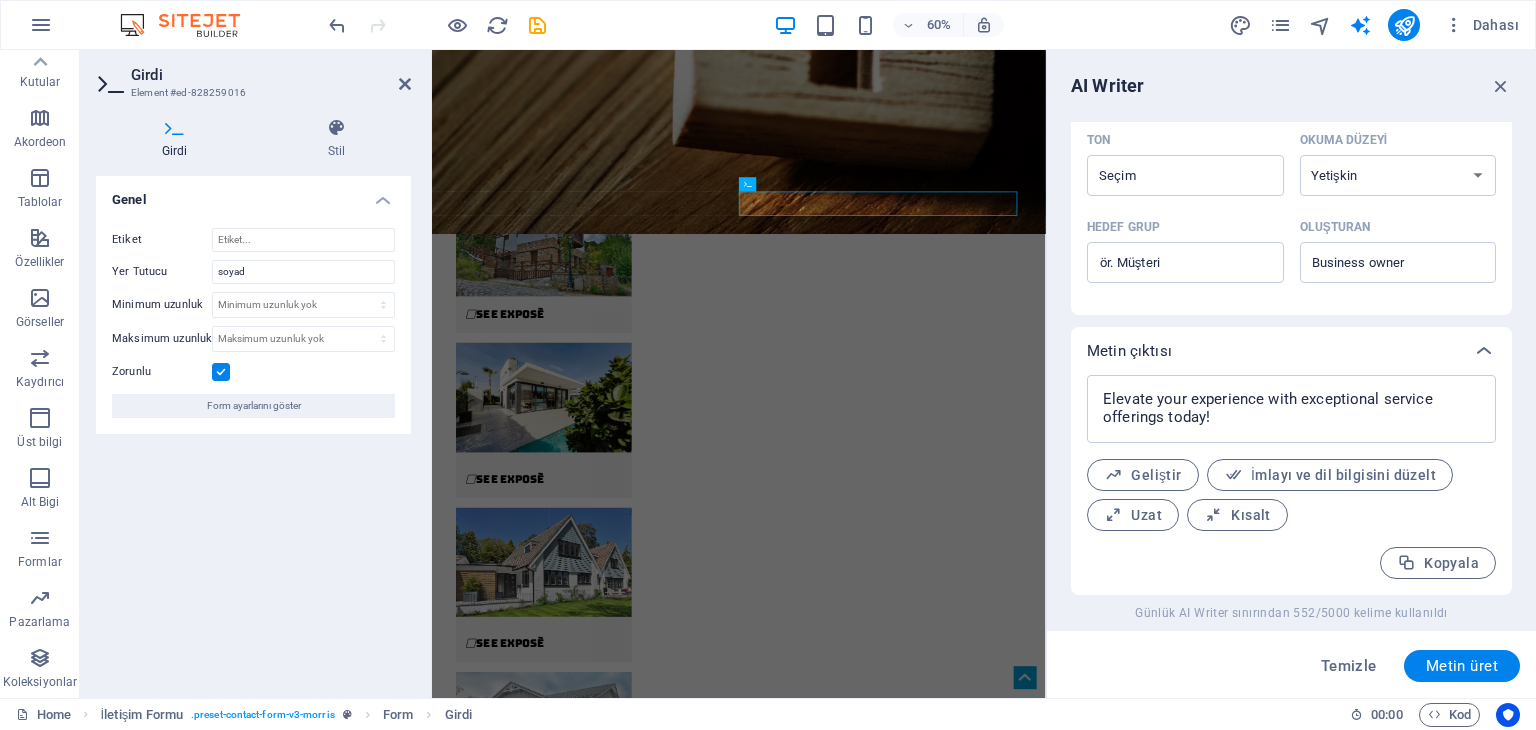click on "Genel Etiket Yer Tutucu soyad Minimum uzunluk Minimum uzunluk yok karakter Maksimum uzunluk Maksimum uzunluk yok karakter Zorunlu Form ayarlarını göster" at bounding box center (253, 429) 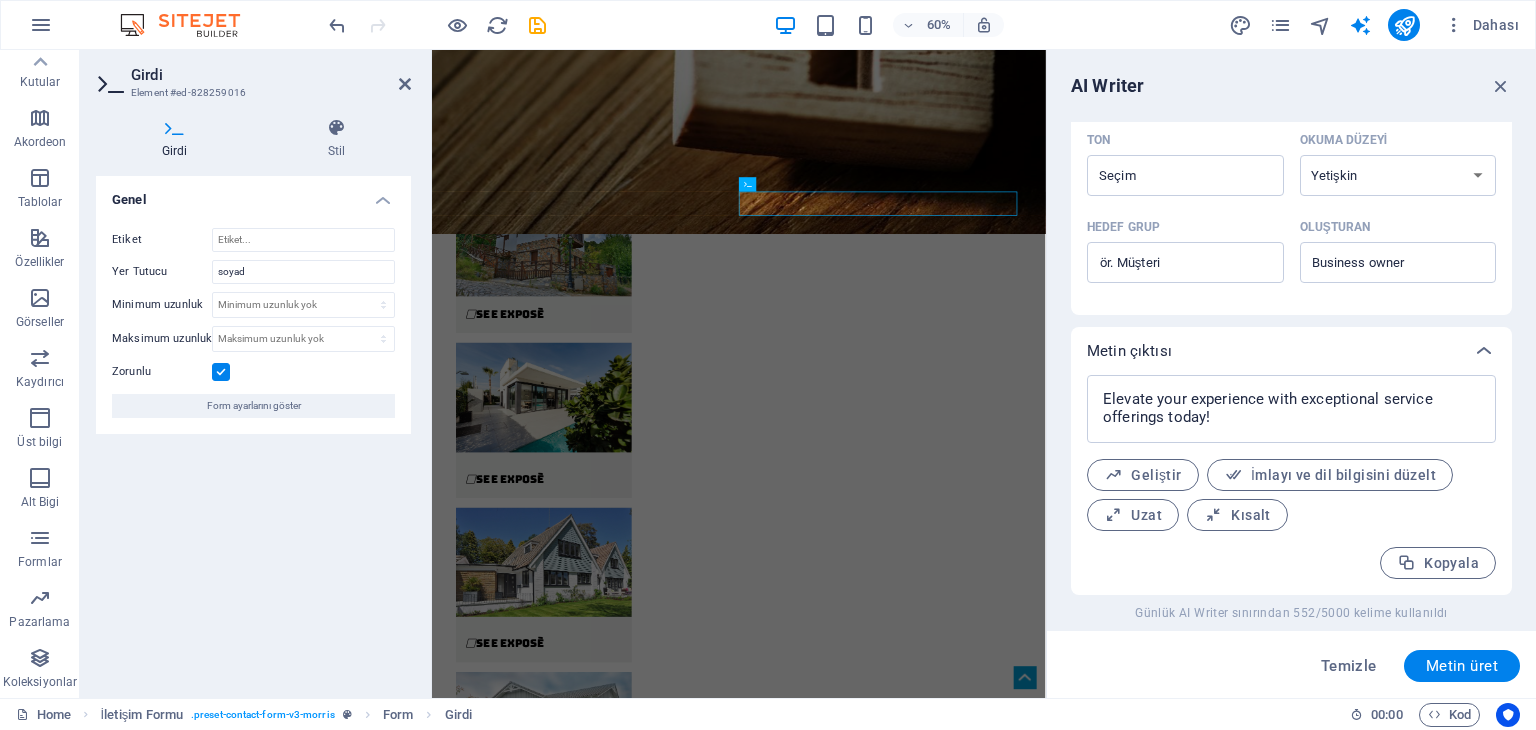 click on "Genel Etiket Yer Tutucu soyad Minimum uzunluk Minimum uzunluk yok karakter Maksimum uzunluk Maksimum uzunluk yok karakter Zorunlu Form ayarlarını göster" at bounding box center (253, 429) 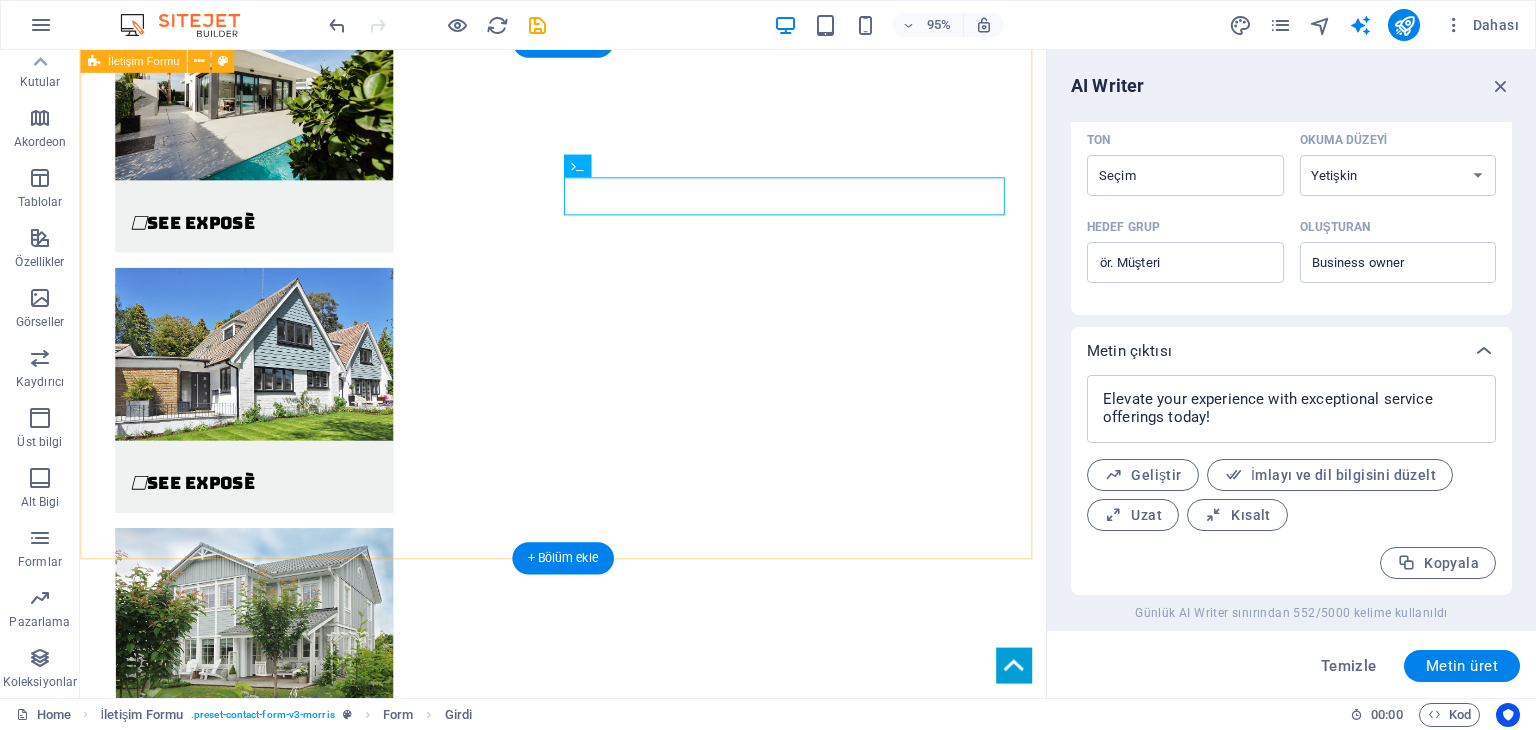 scroll, scrollTop: 4399, scrollLeft: 0, axis: vertical 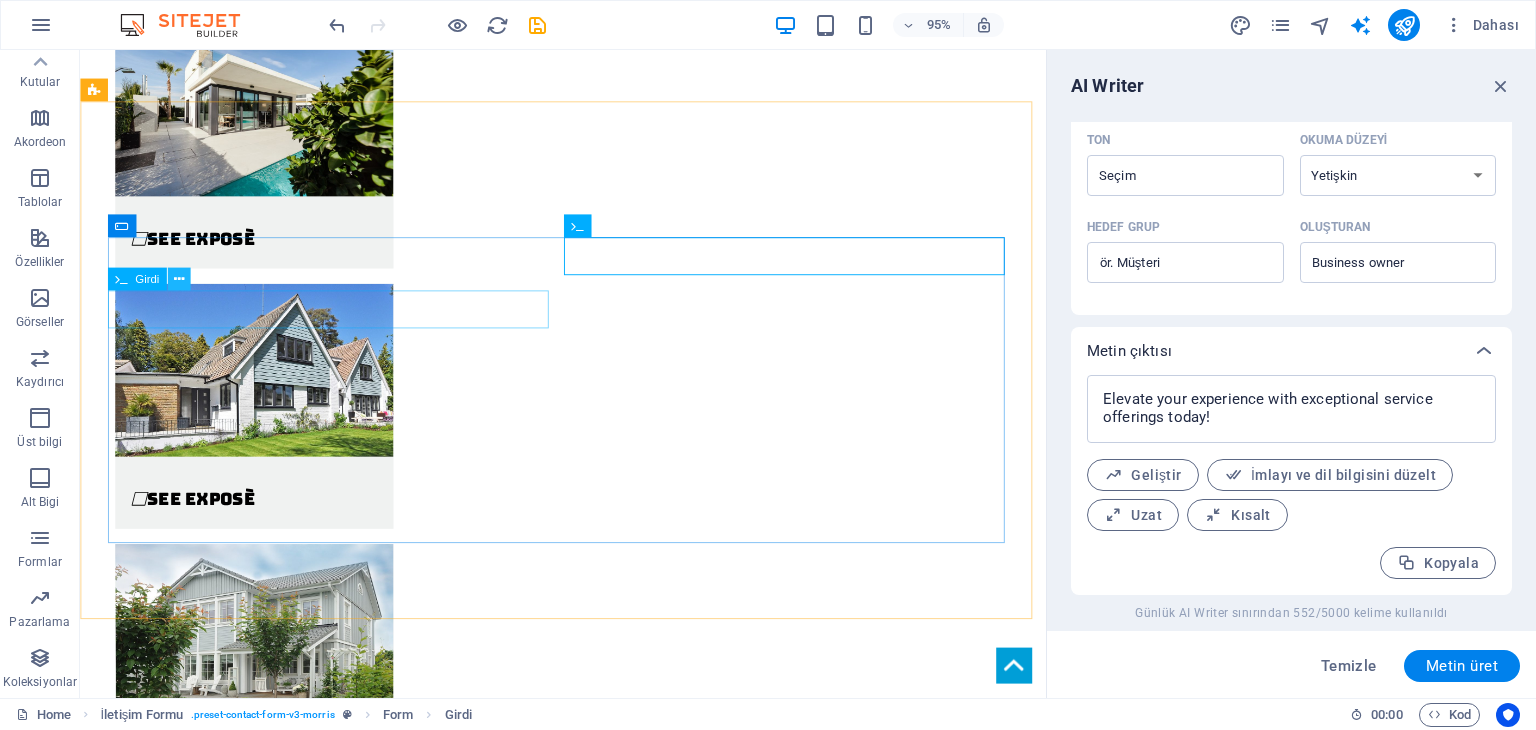 click at bounding box center [179, 279] 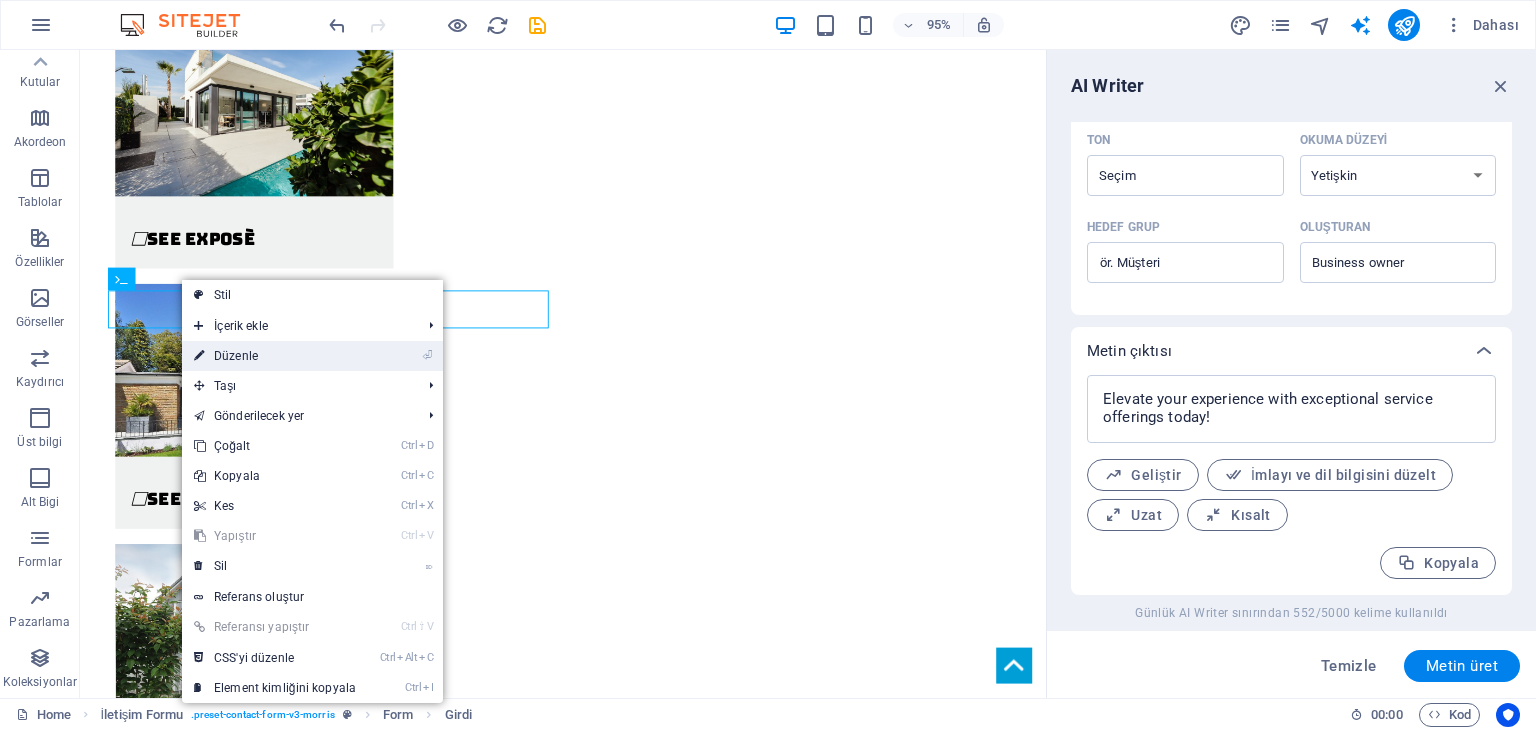 click on "⏎  Düzenle" at bounding box center (275, 356) 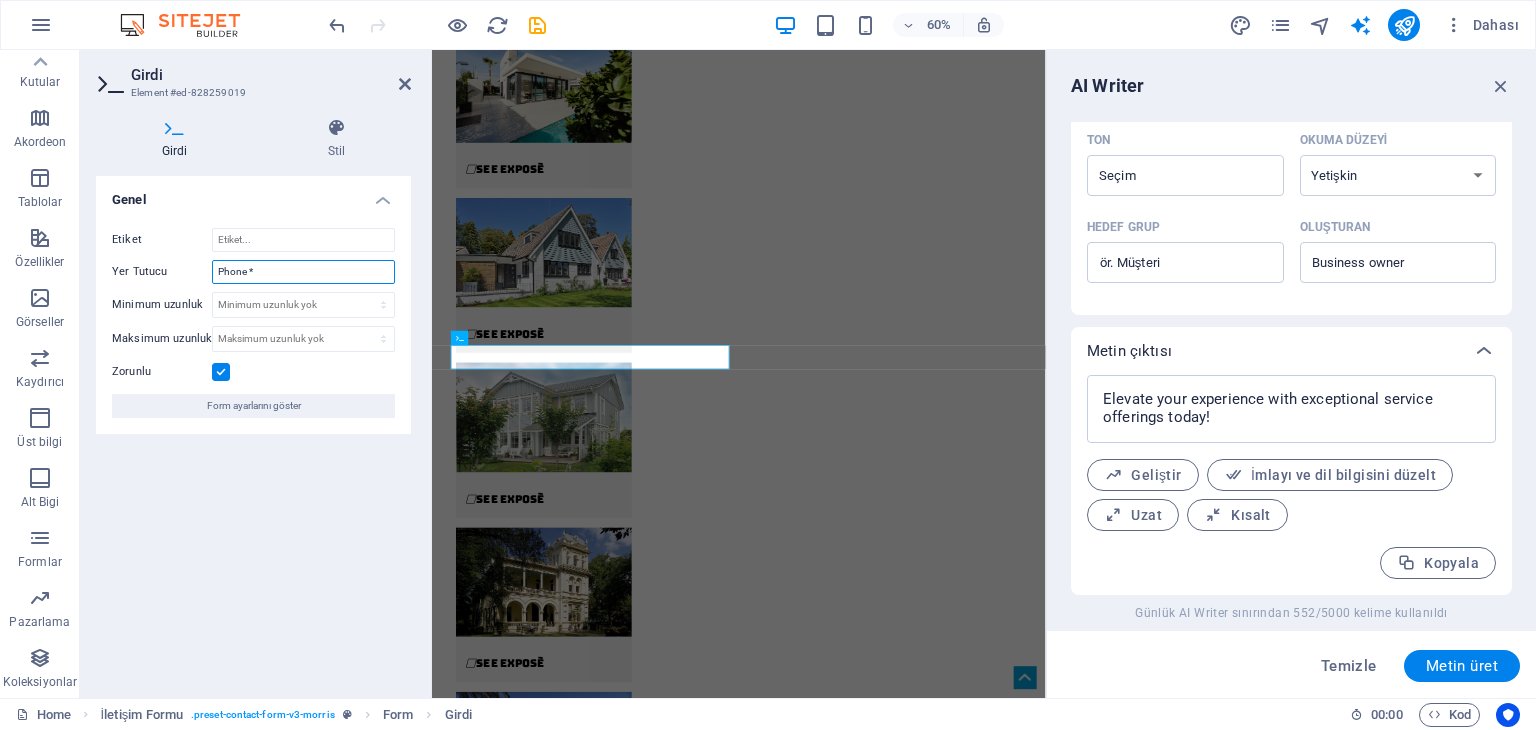 click on "Phone *" at bounding box center (303, 272) 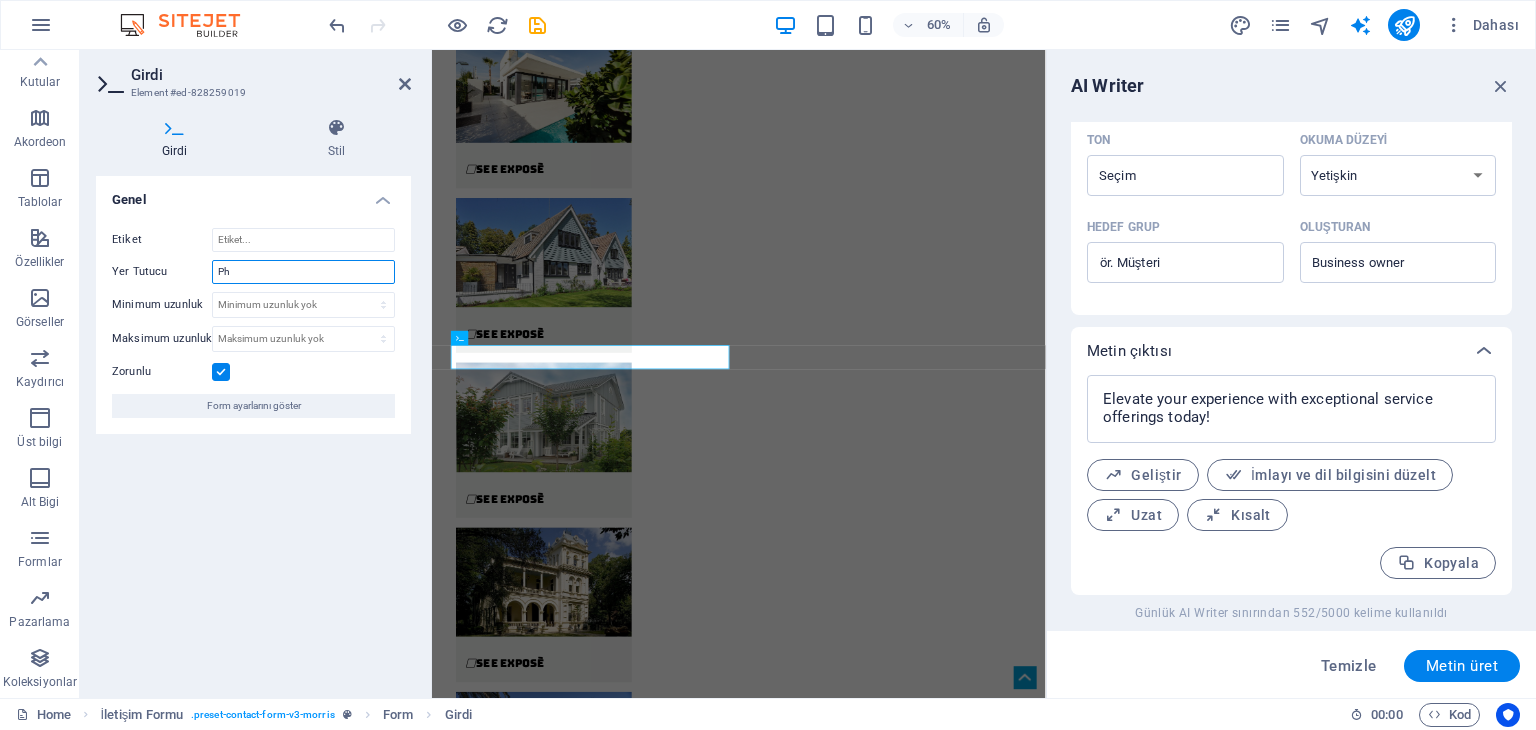 type on "P" 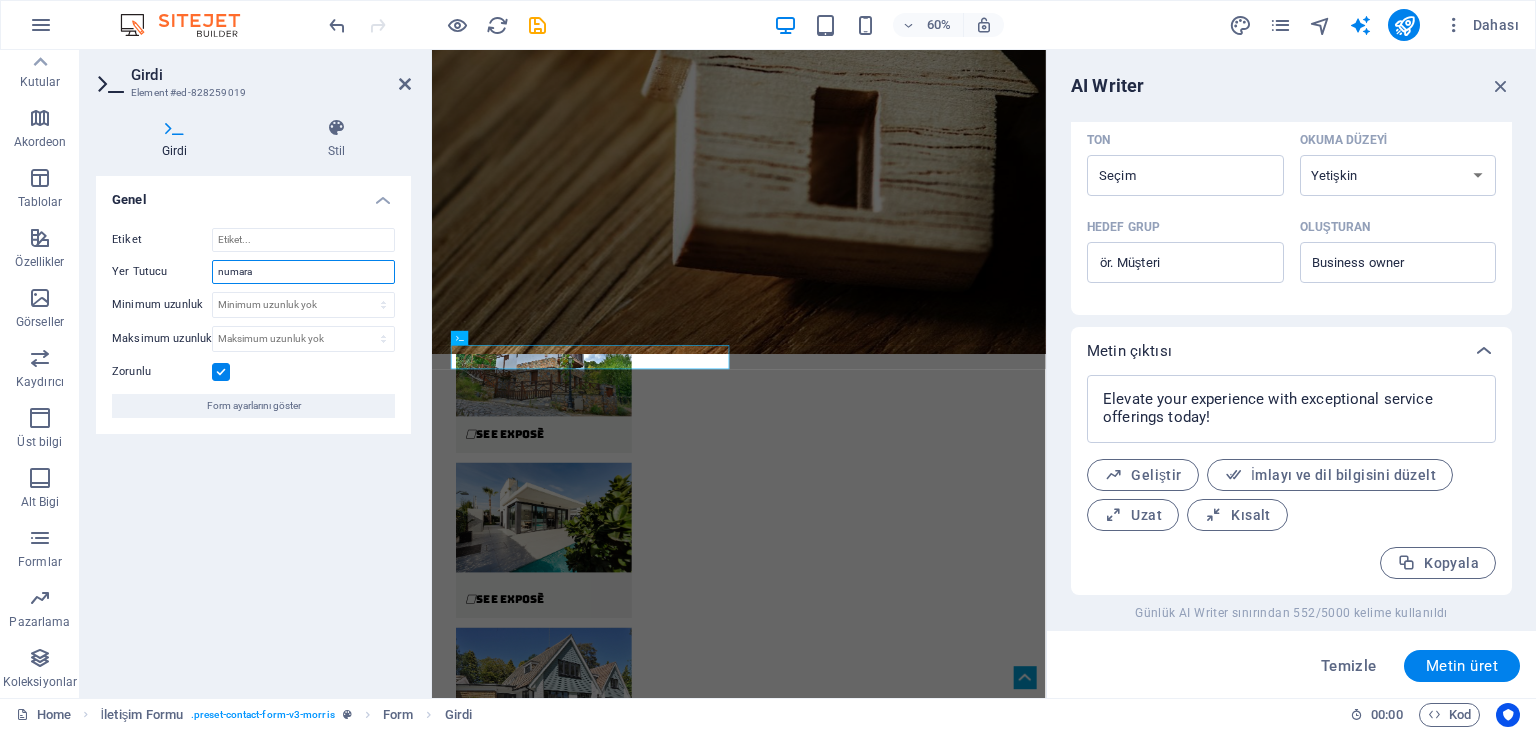 type on "numara" 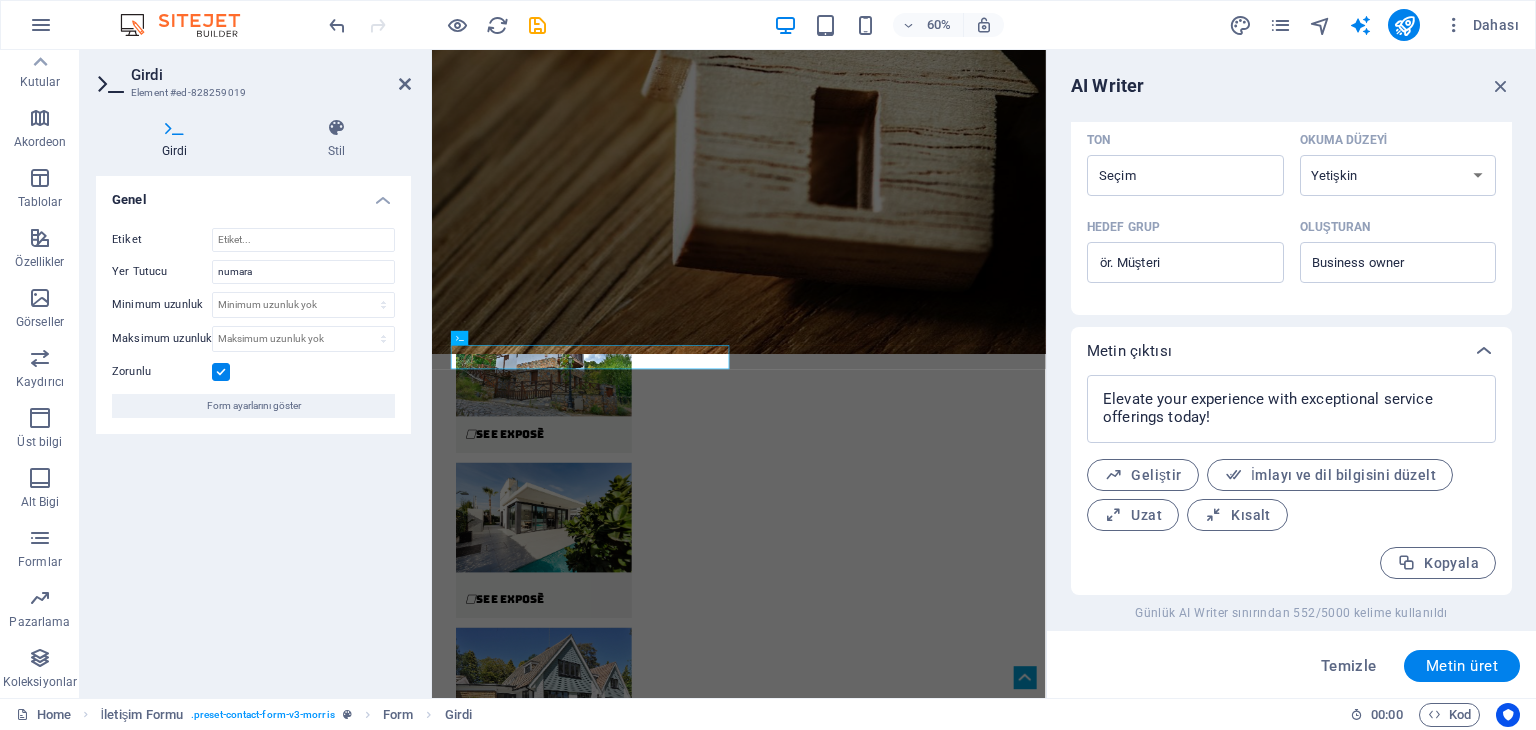click on "Genel Etiket Yer Tutucu numara Minimum uzunluk Minimum uzunluk yok karakter Maksimum uzunluk Maksimum uzunluk yok karakter Zorunlu Form ayarlarını göster" at bounding box center [253, 429] 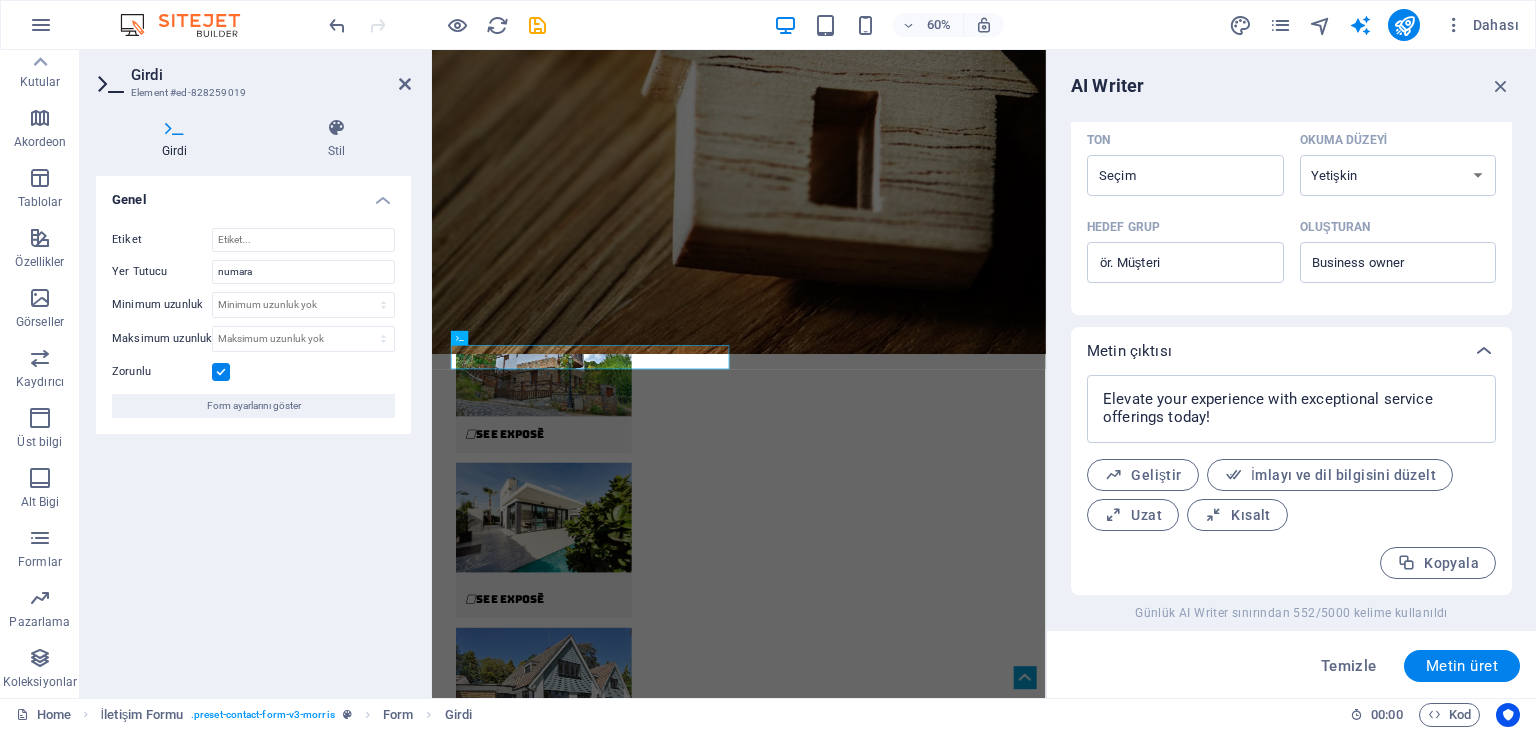 click on "Genel Etiket Yer Tutucu numara Minimum uzunluk Minimum uzunluk yok karakter Maksimum uzunluk Maksimum uzunluk yok karakter Zorunlu Form ayarlarını göster" at bounding box center (253, 429) 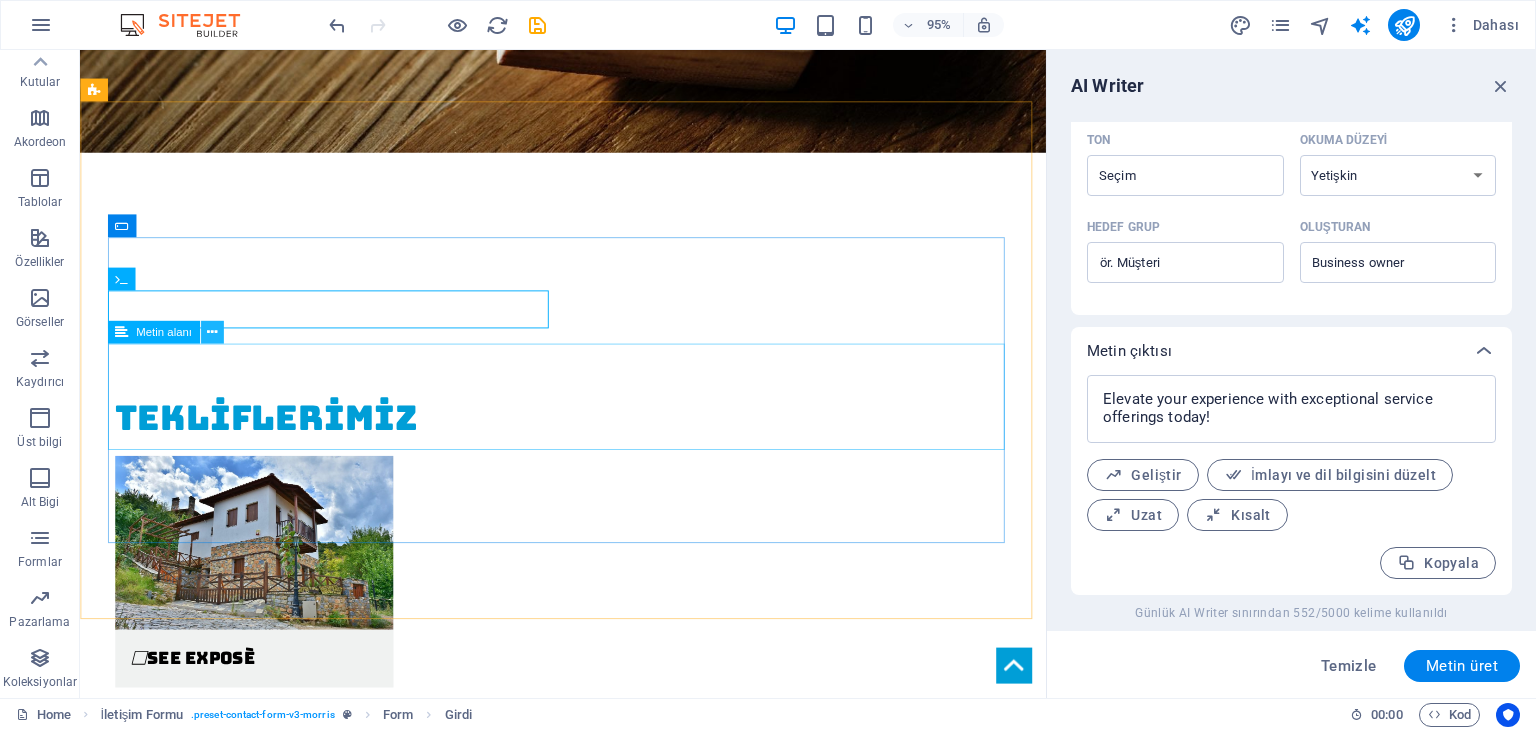 click at bounding box center (211, 332) 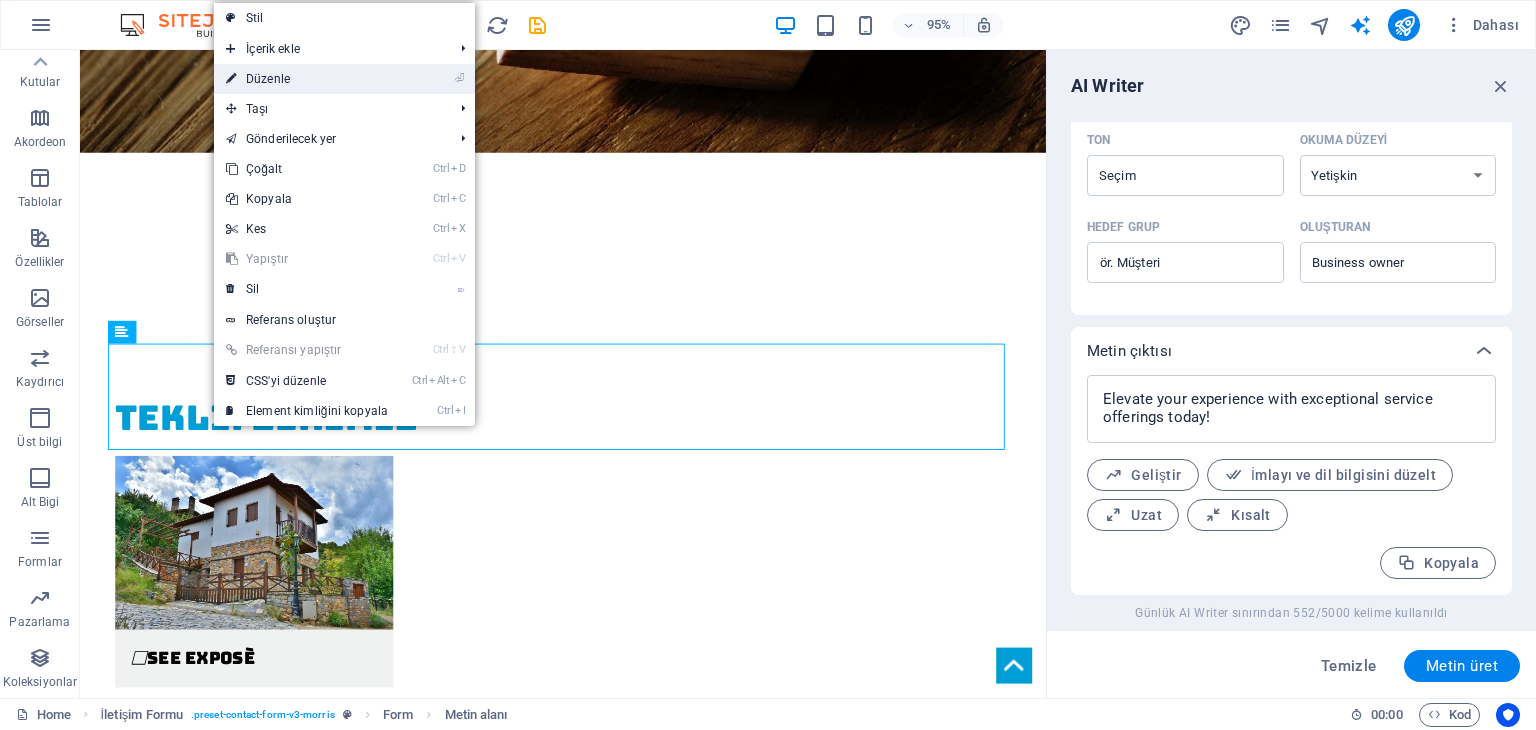 click on "⏎  Düzenle" at bounding box center [307, 79] 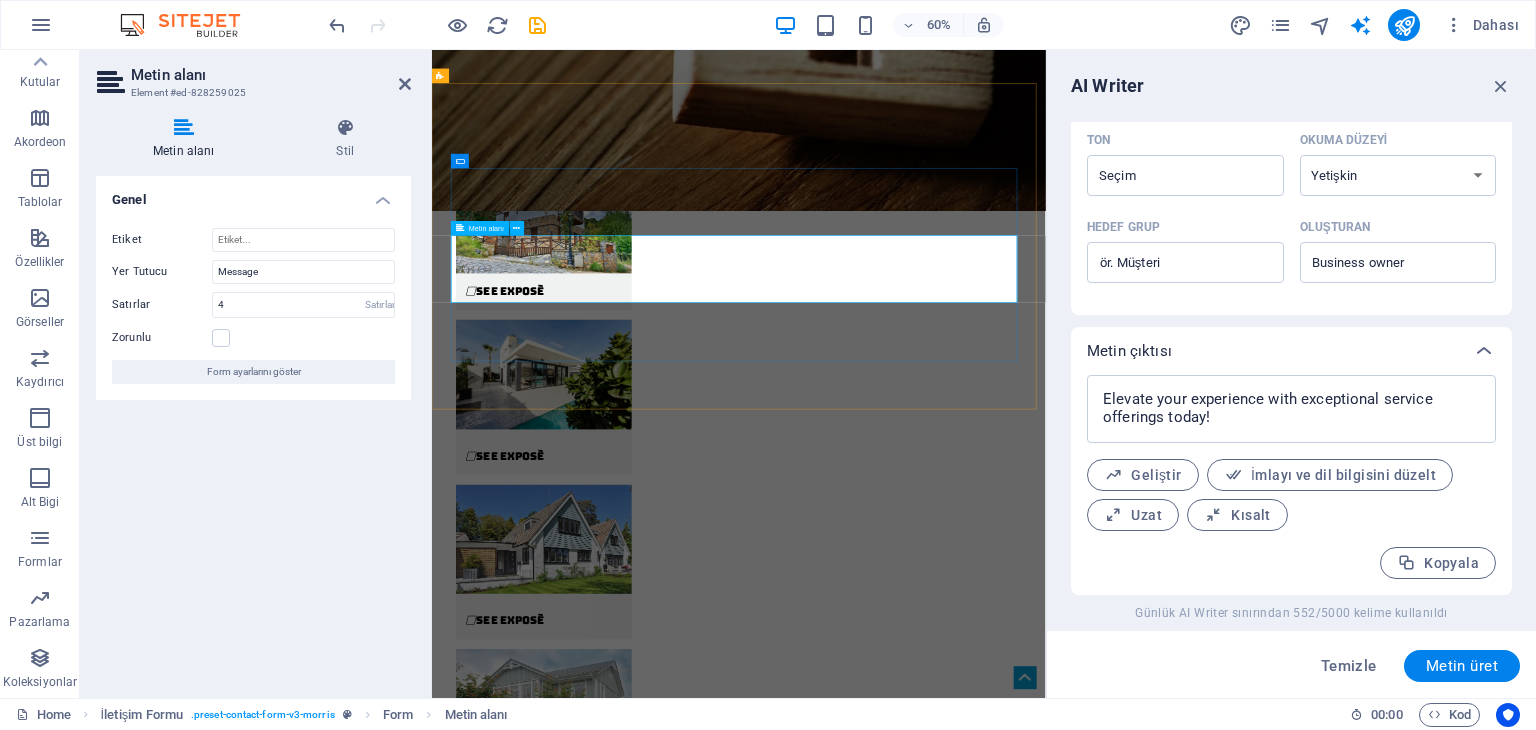 click at bounding box center (618, 7052) 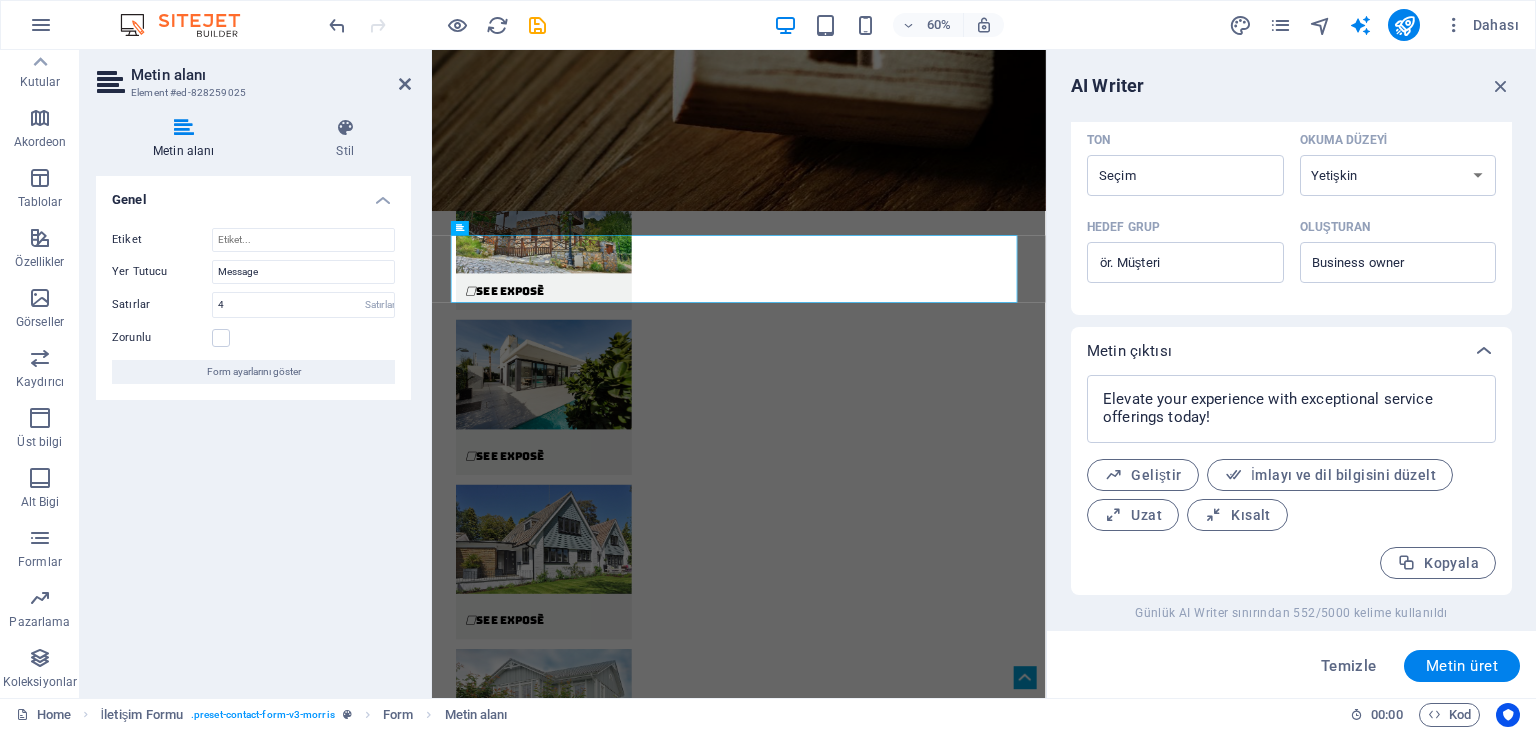 type on "mesajınız" 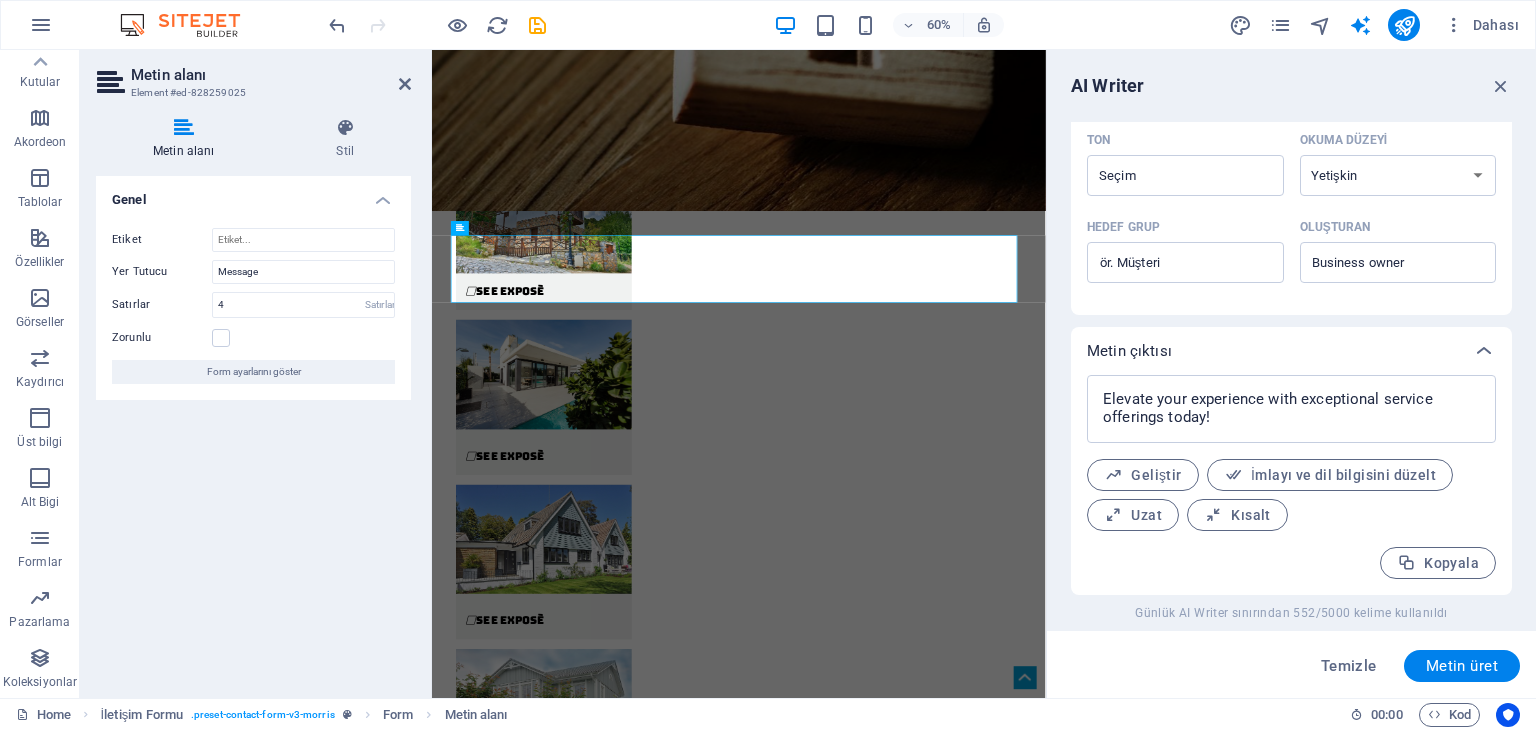 click on "Genel Etiket Yer Tutucu Message Satırlar 4 Satırlar Zorunlu Form ayarlarını göster" at bounding box center (253, 429) 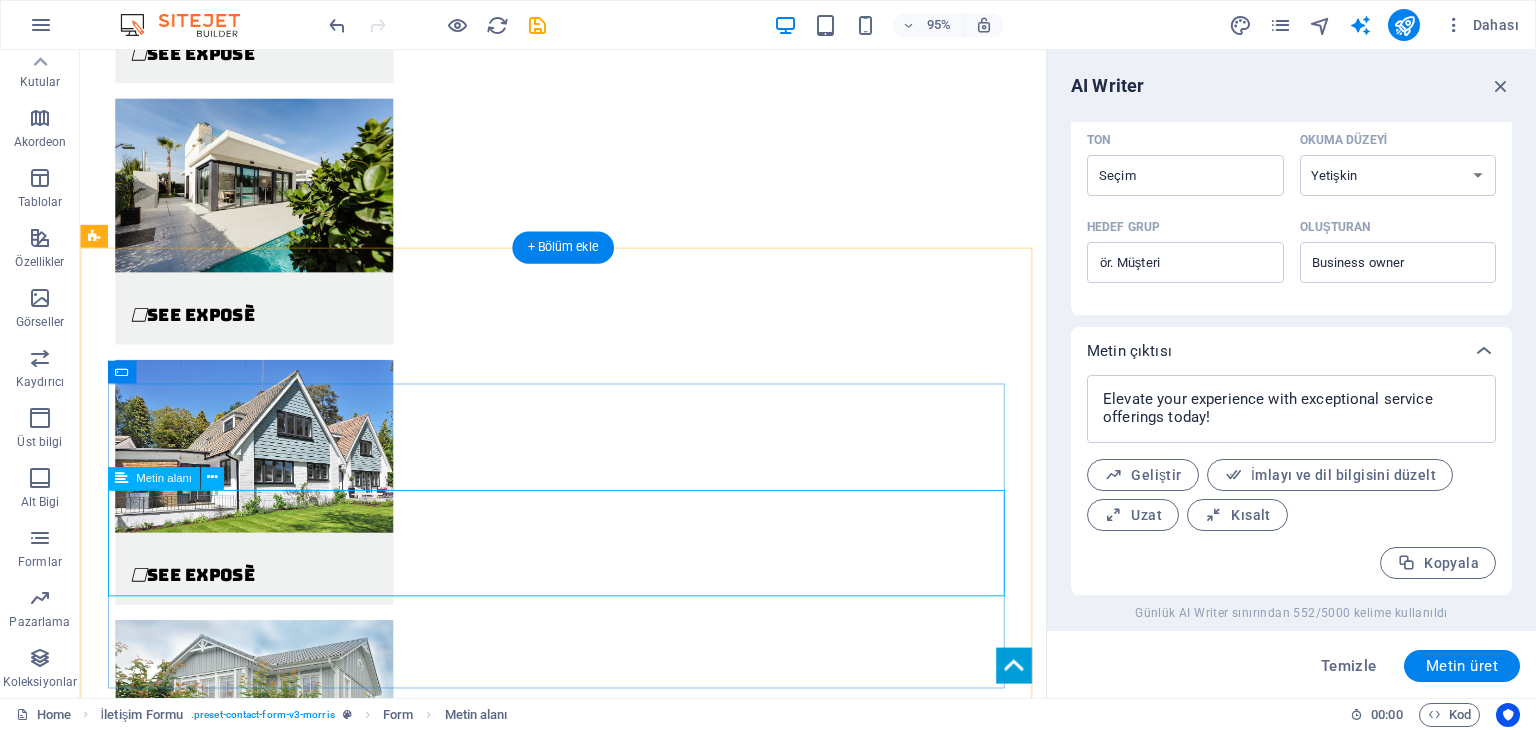 scroll, scrollTop: 4337, scrollLeft: 0, axis: vertical 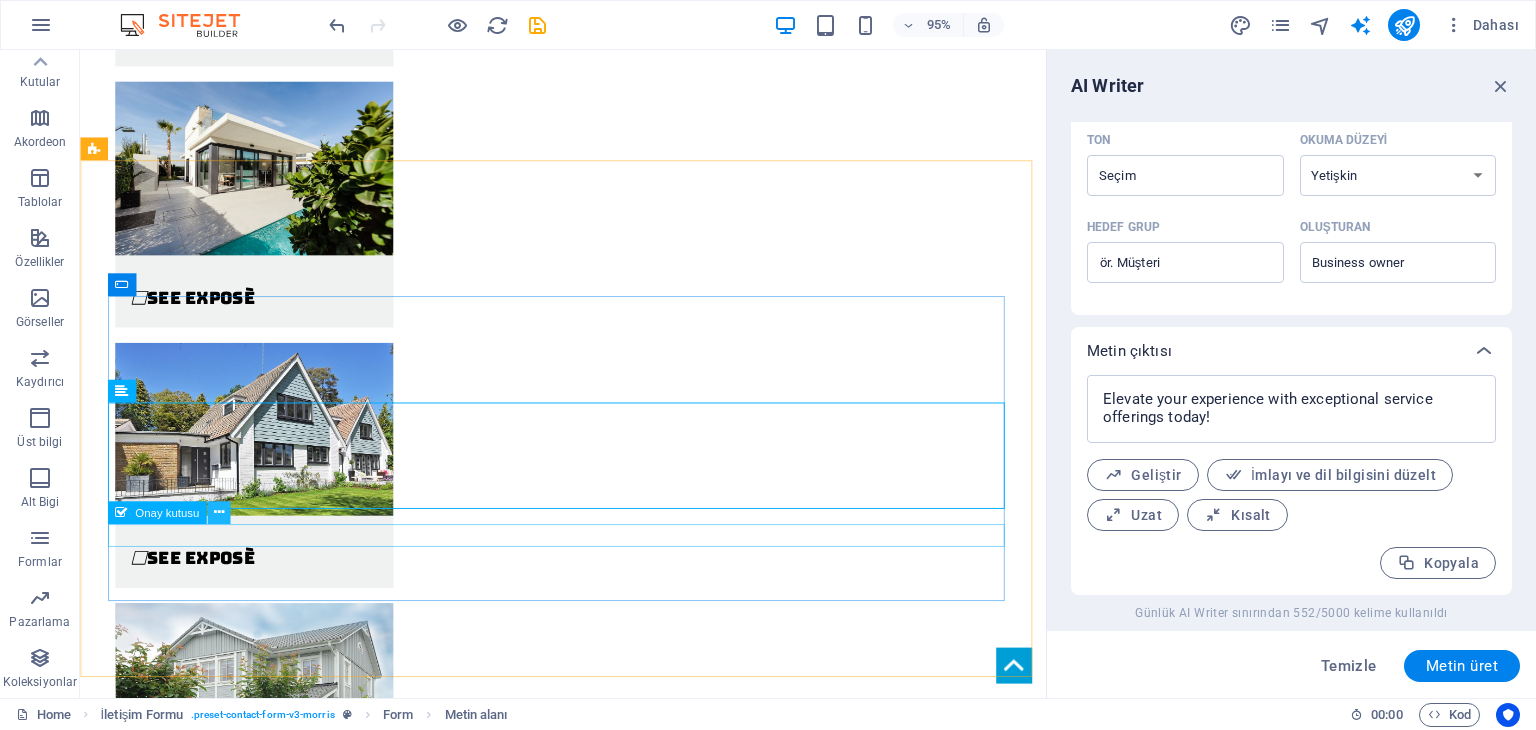click at bounding box center [219, 513] 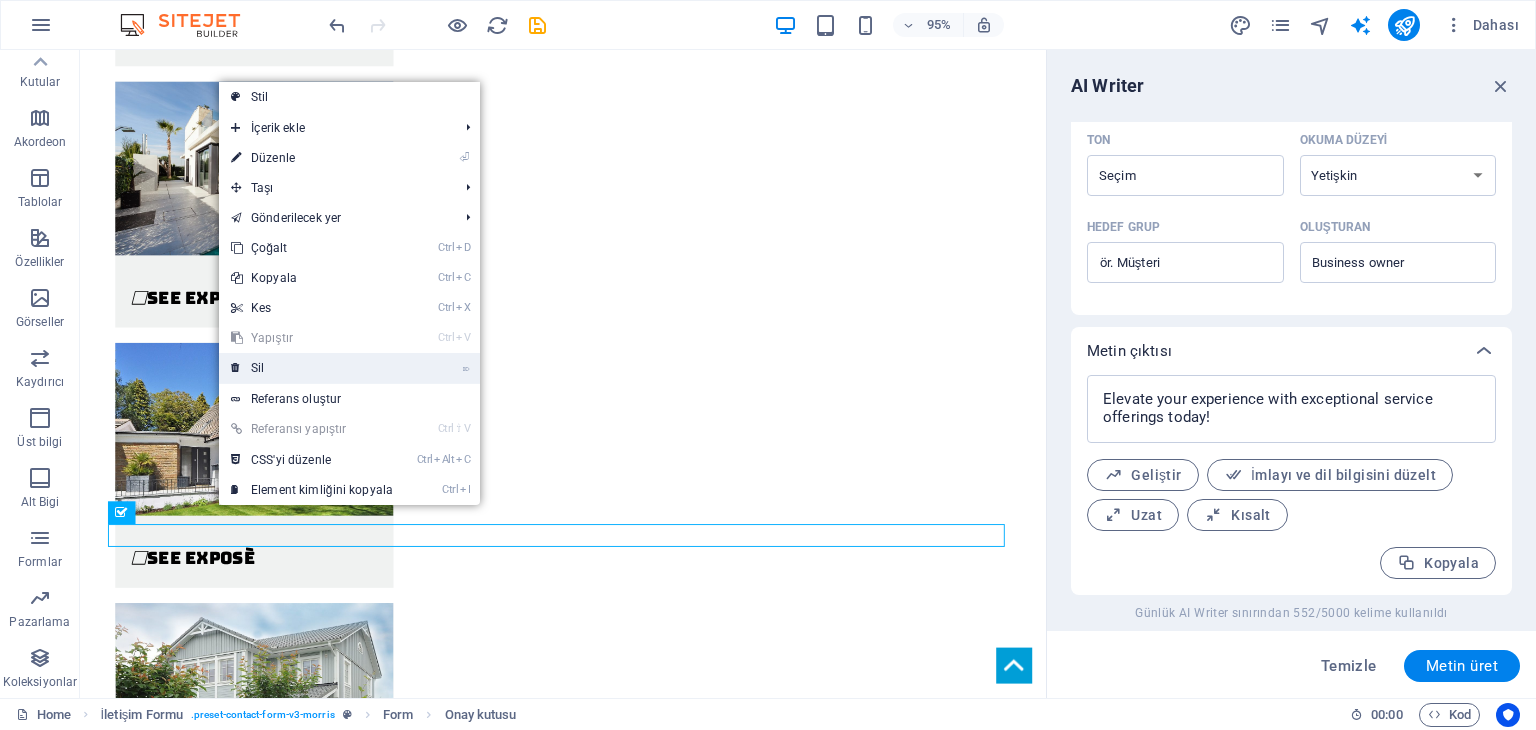 click on "⌦  Sil" at bounding box center [312, 368] 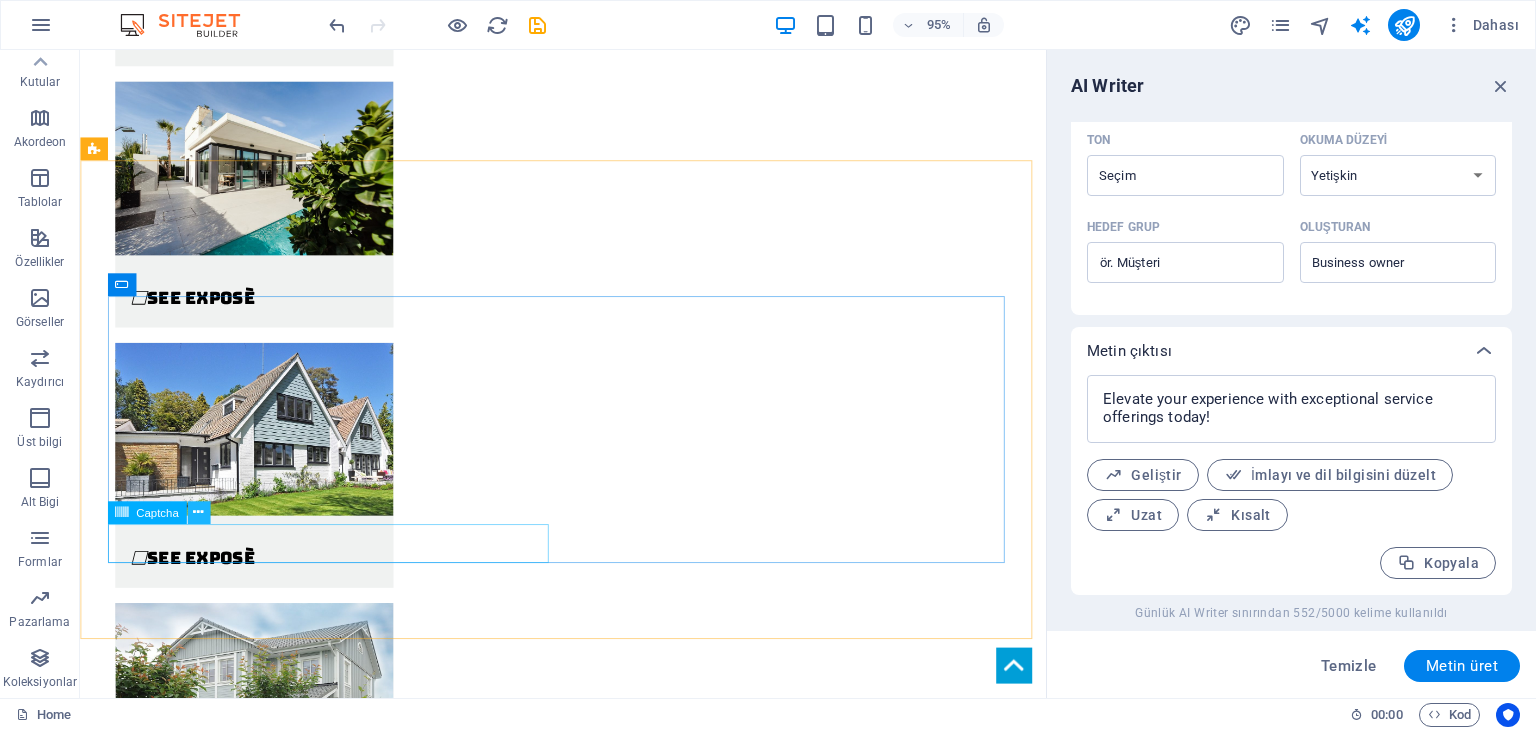 click at bounding box center [198, 513] 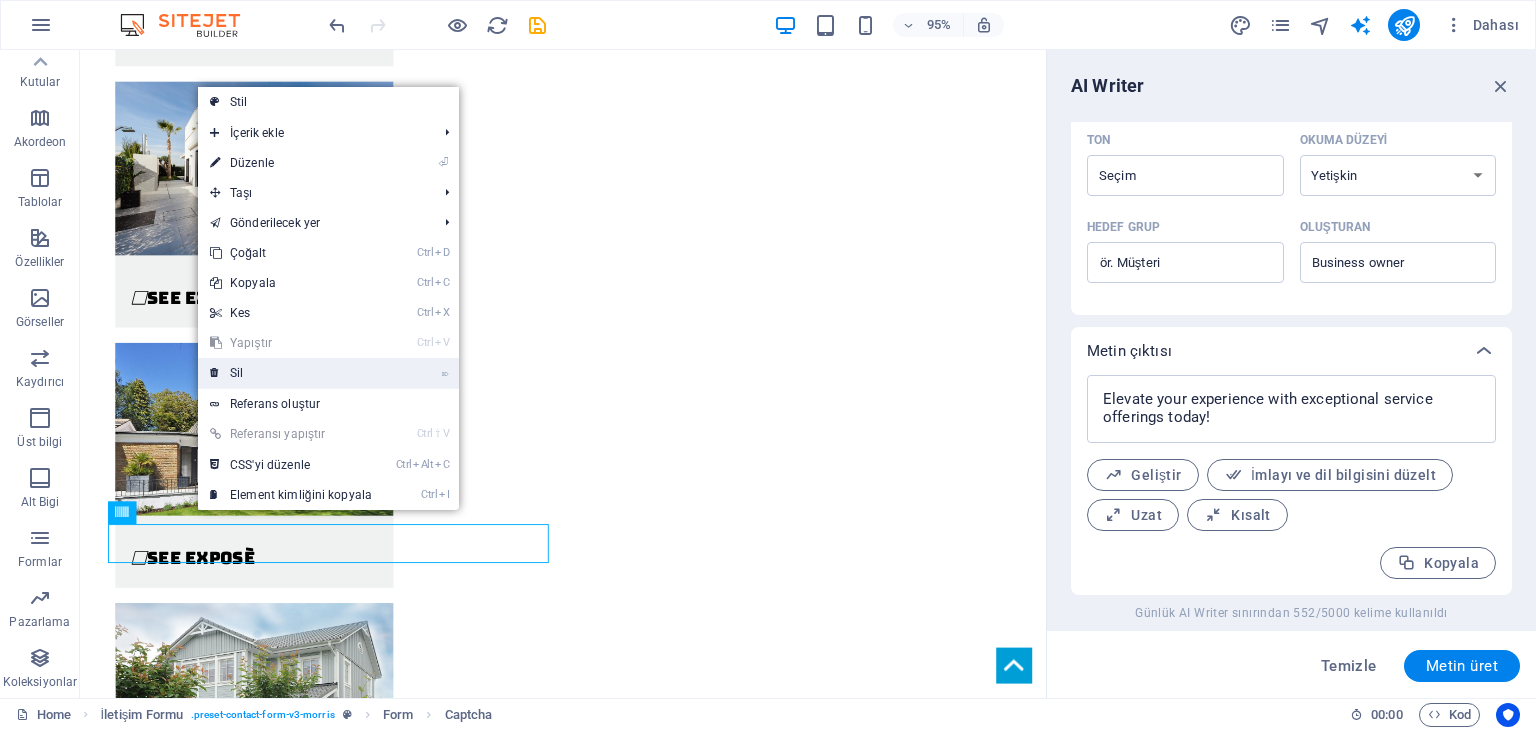 click on "⌦  Sil" at bounding box center (291, 373) 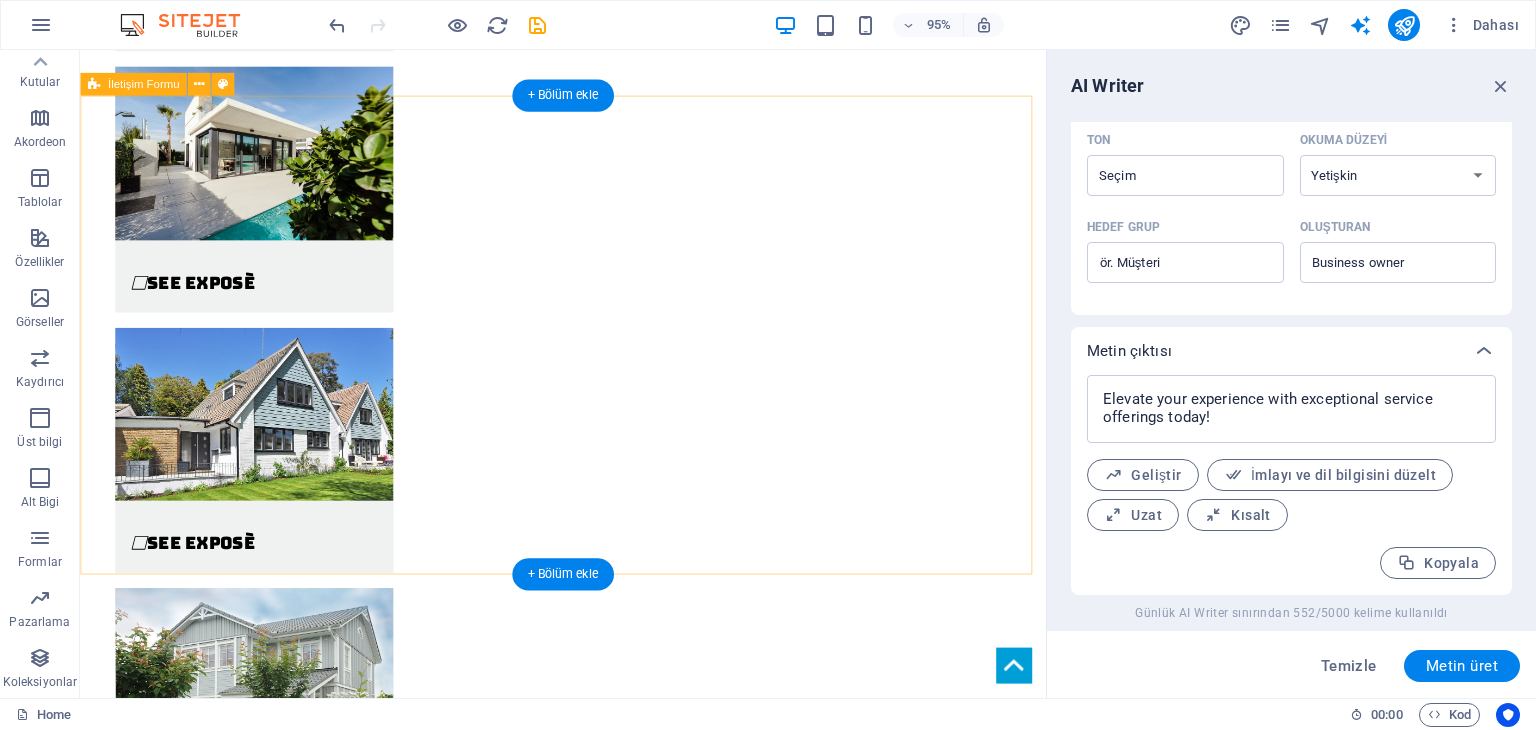 scroll, scrollTop: 4237, scrollLeft: 0, axis: vertical 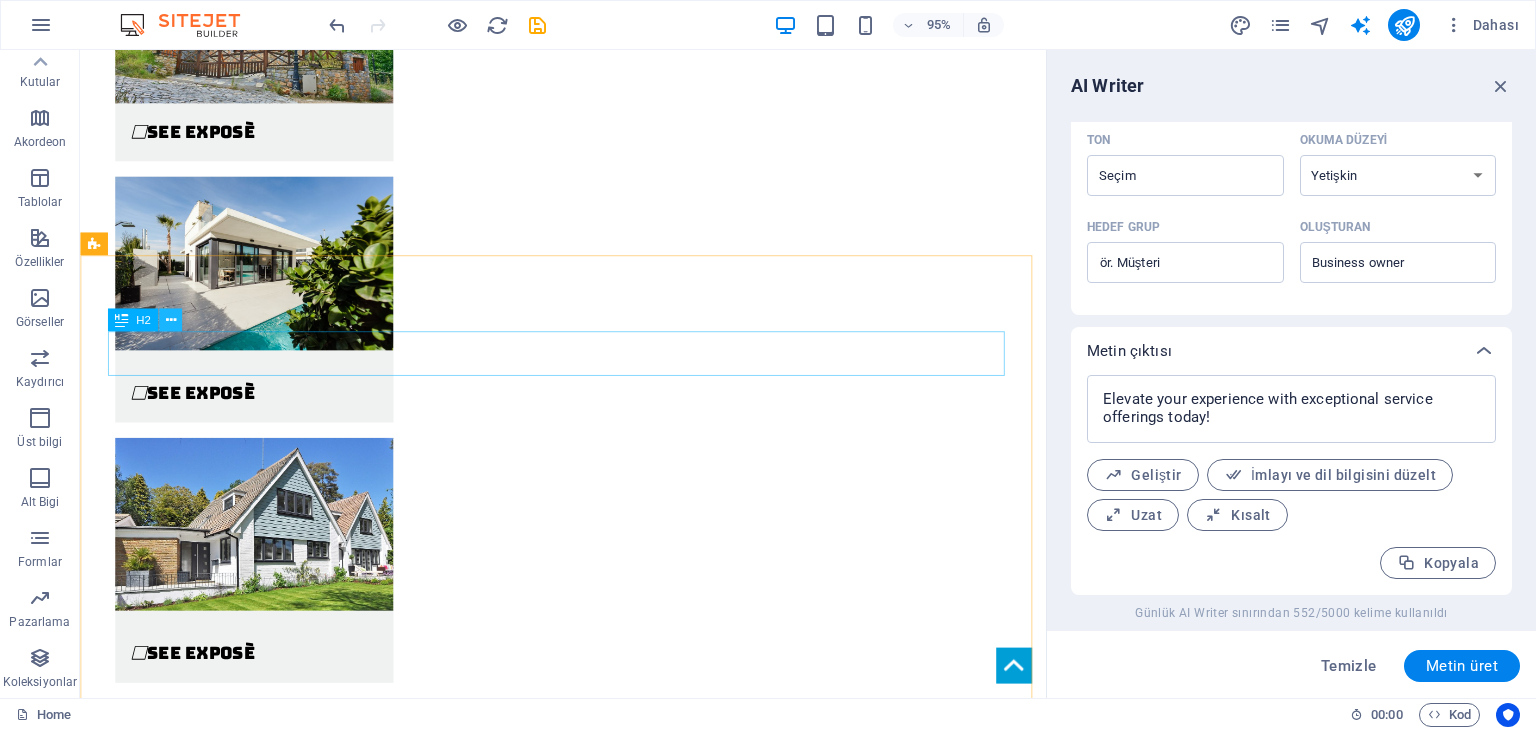 click at bounding box center (170, 320) 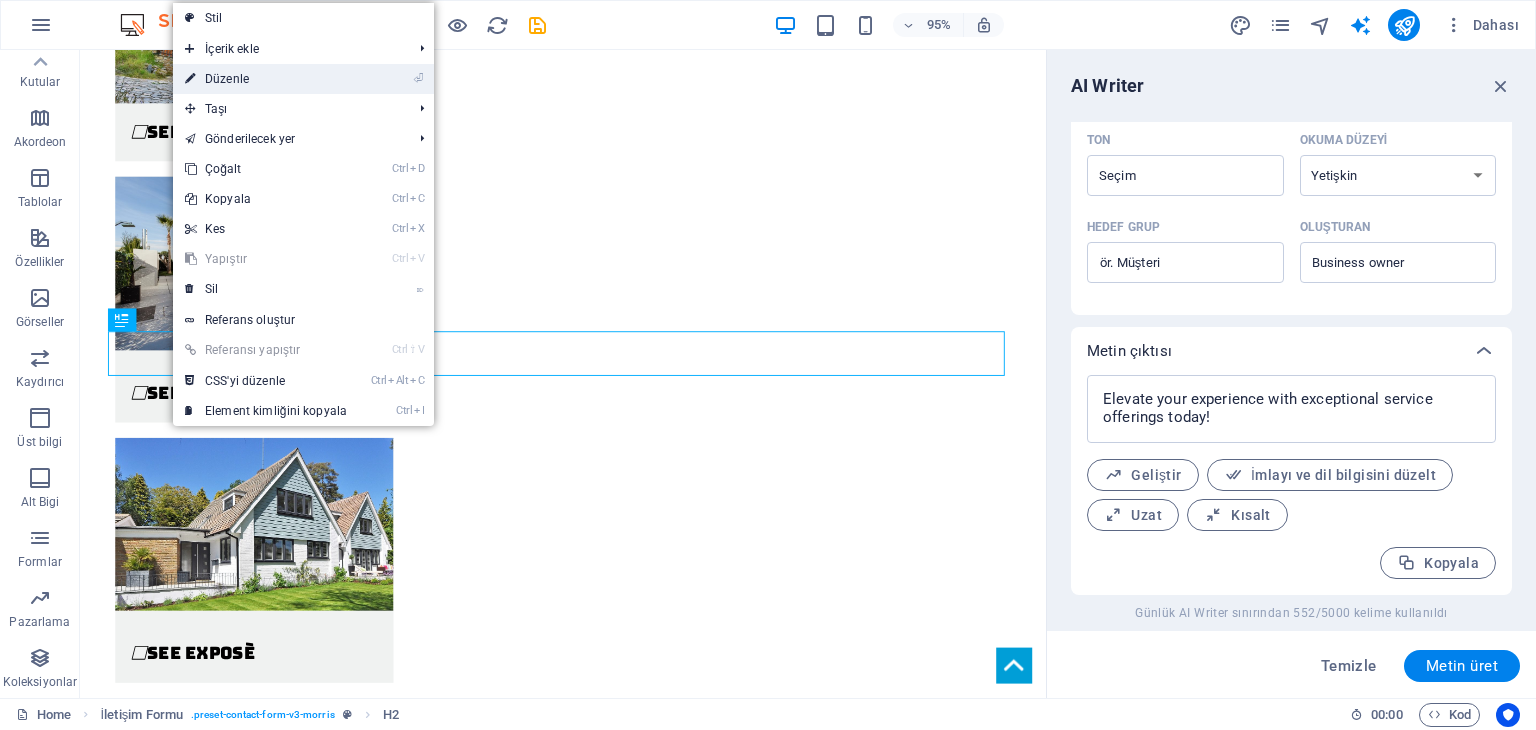 click on "⏎  Düzenle" at bounding box center (266, 79) 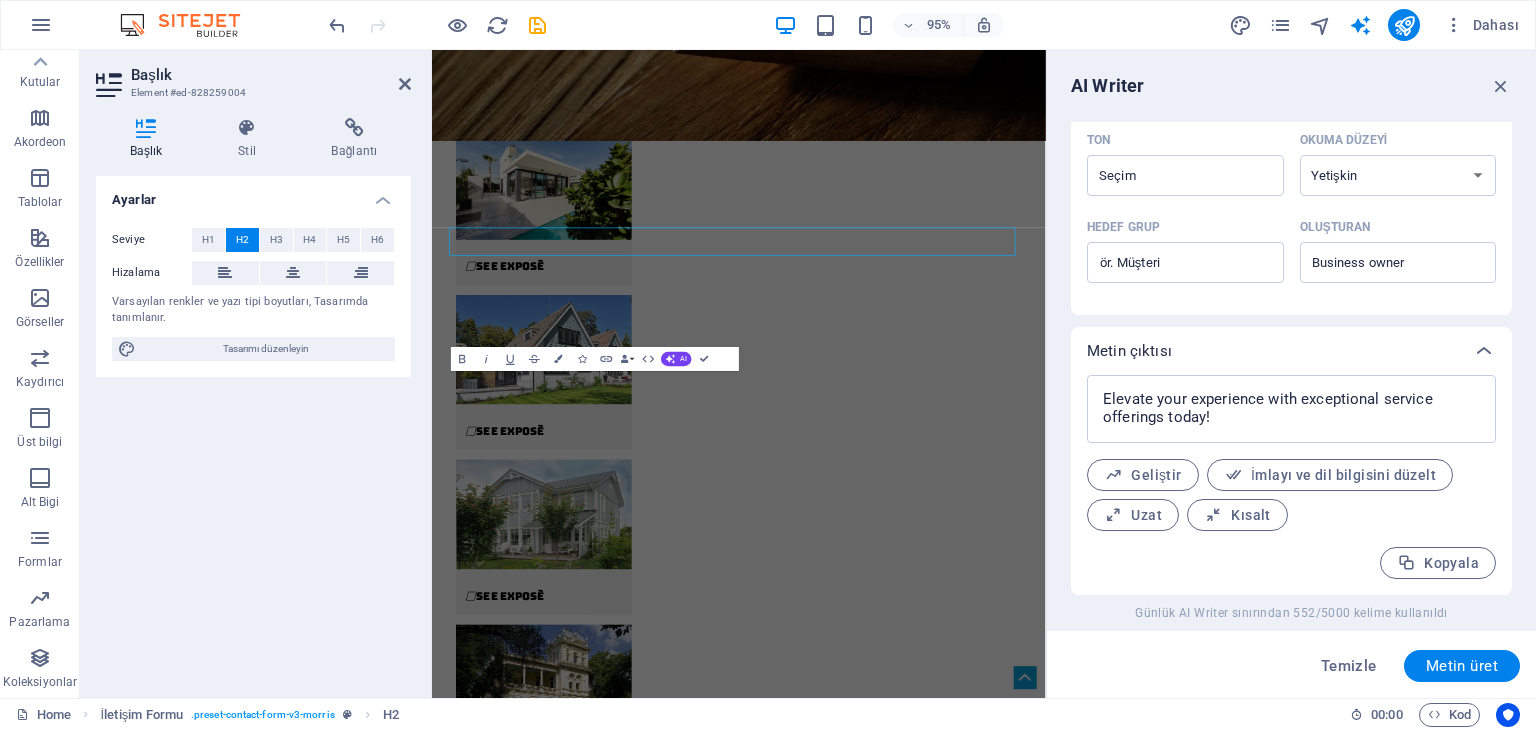 type on "#ed-828259004" 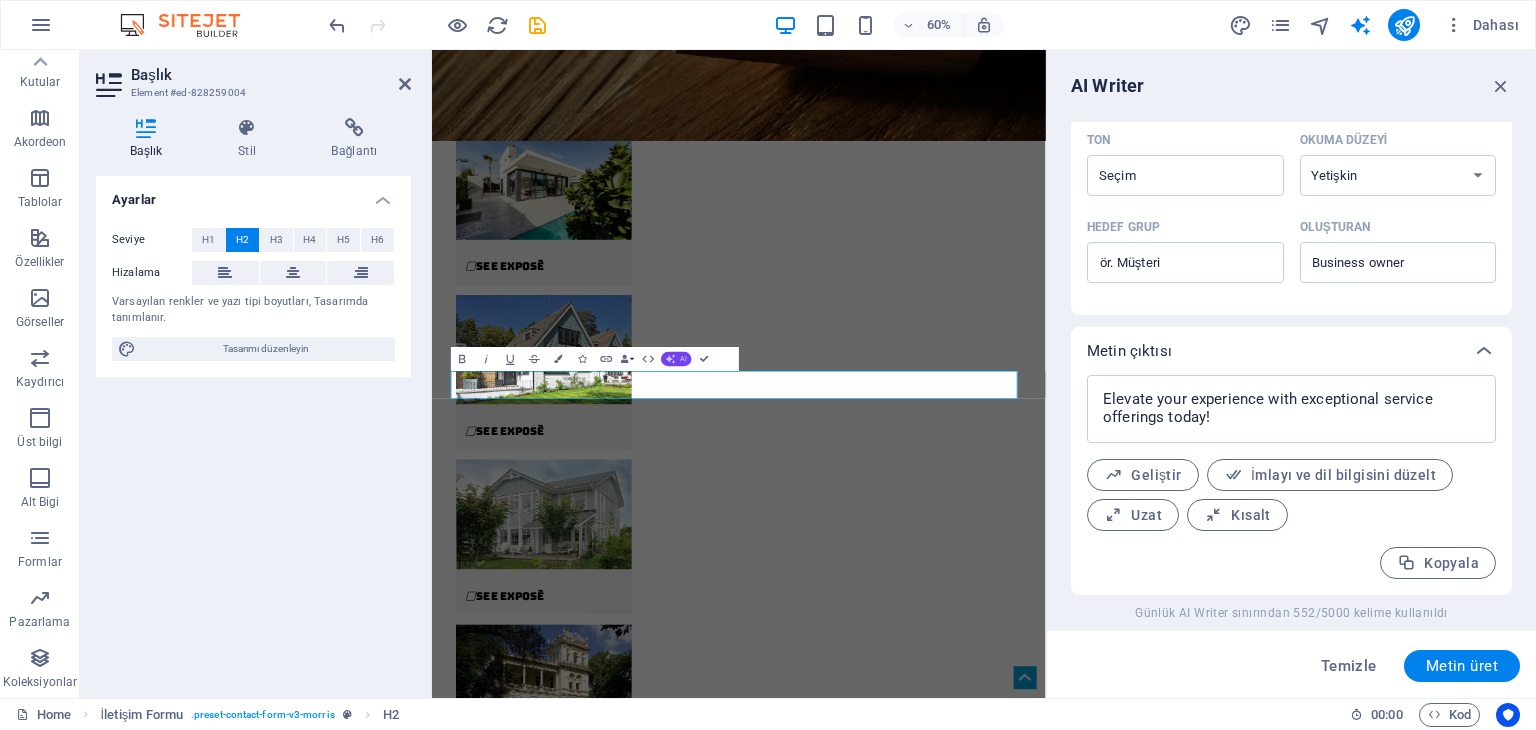 click on "AI" at bounding box center (676, 359) 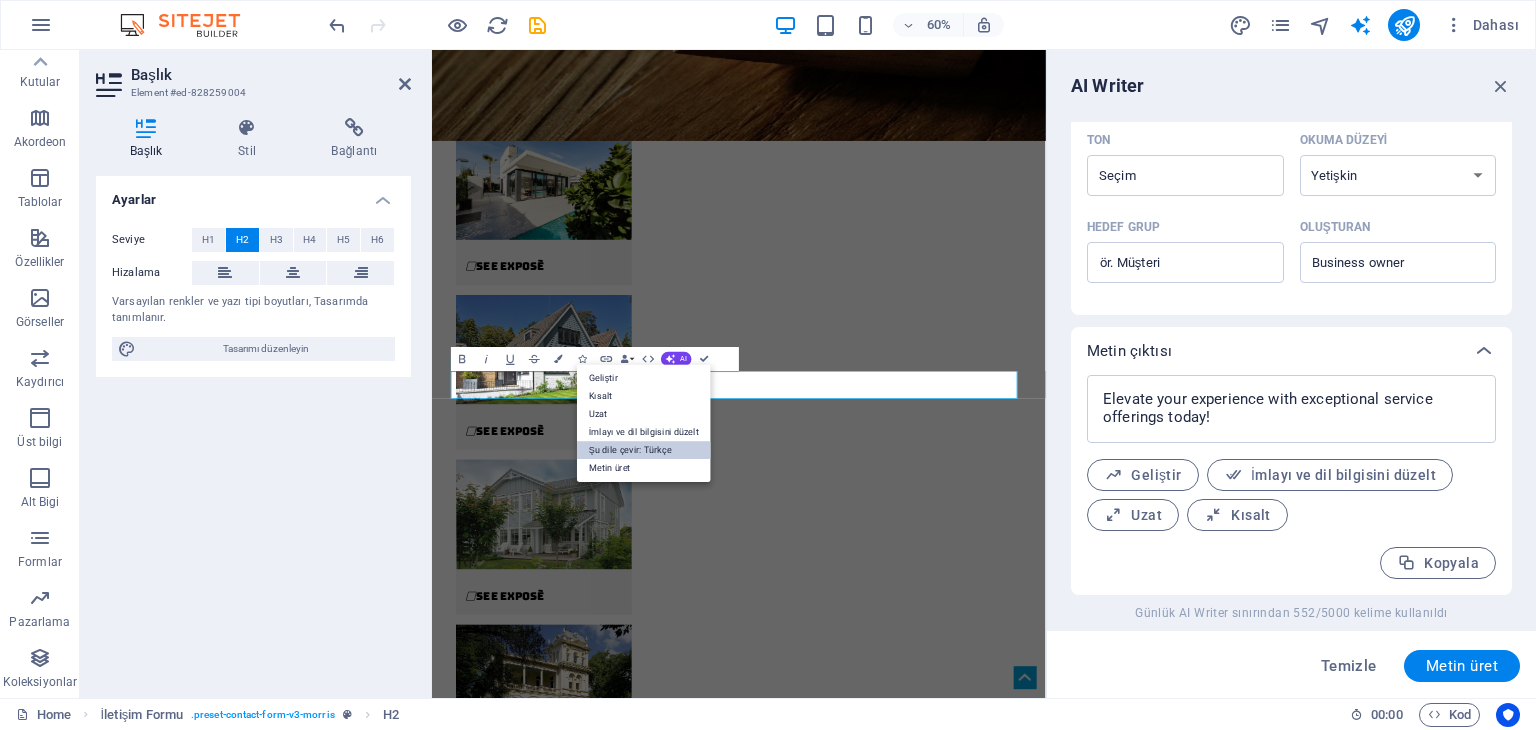 click on "Şu dile çevir: Türkçe" at bounding box center [644, 450] 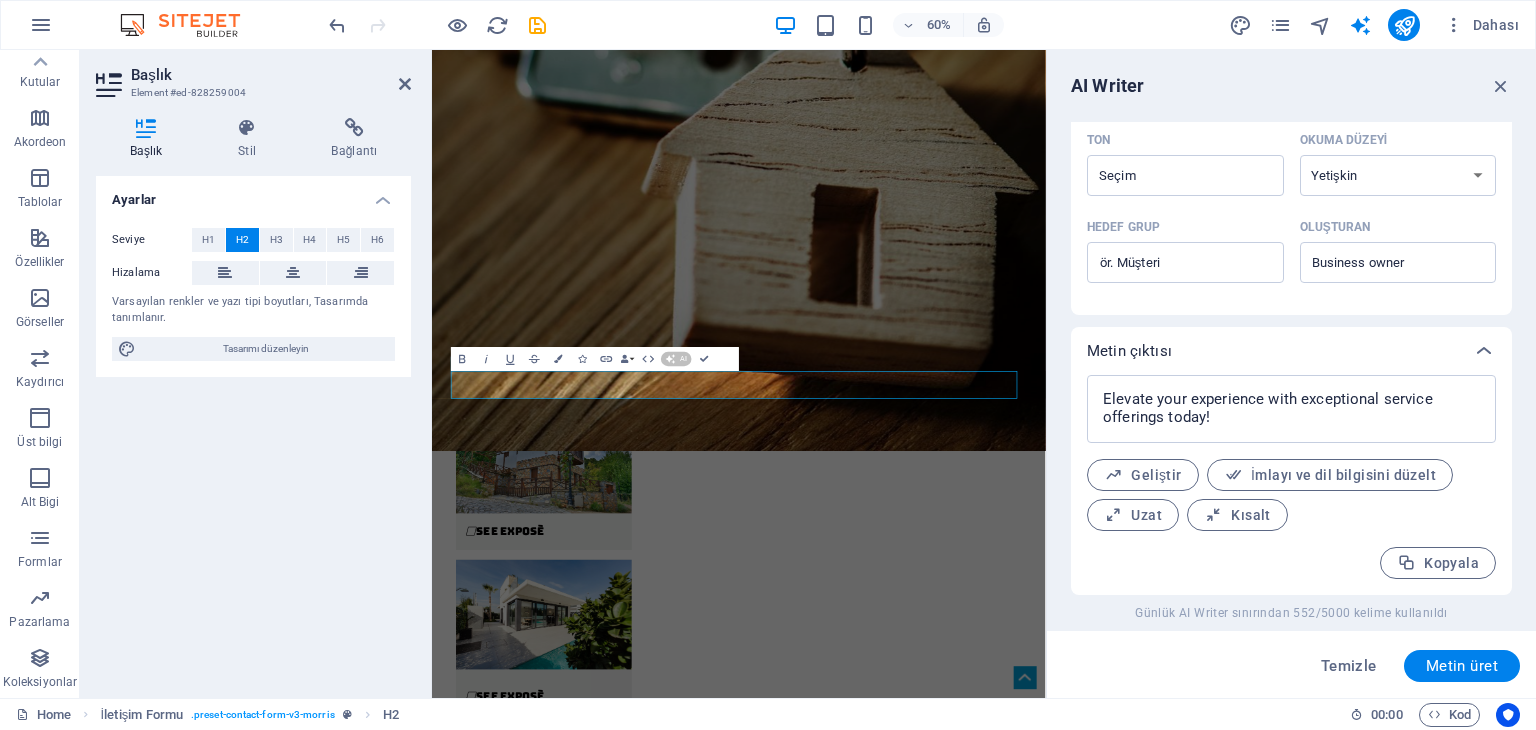 type 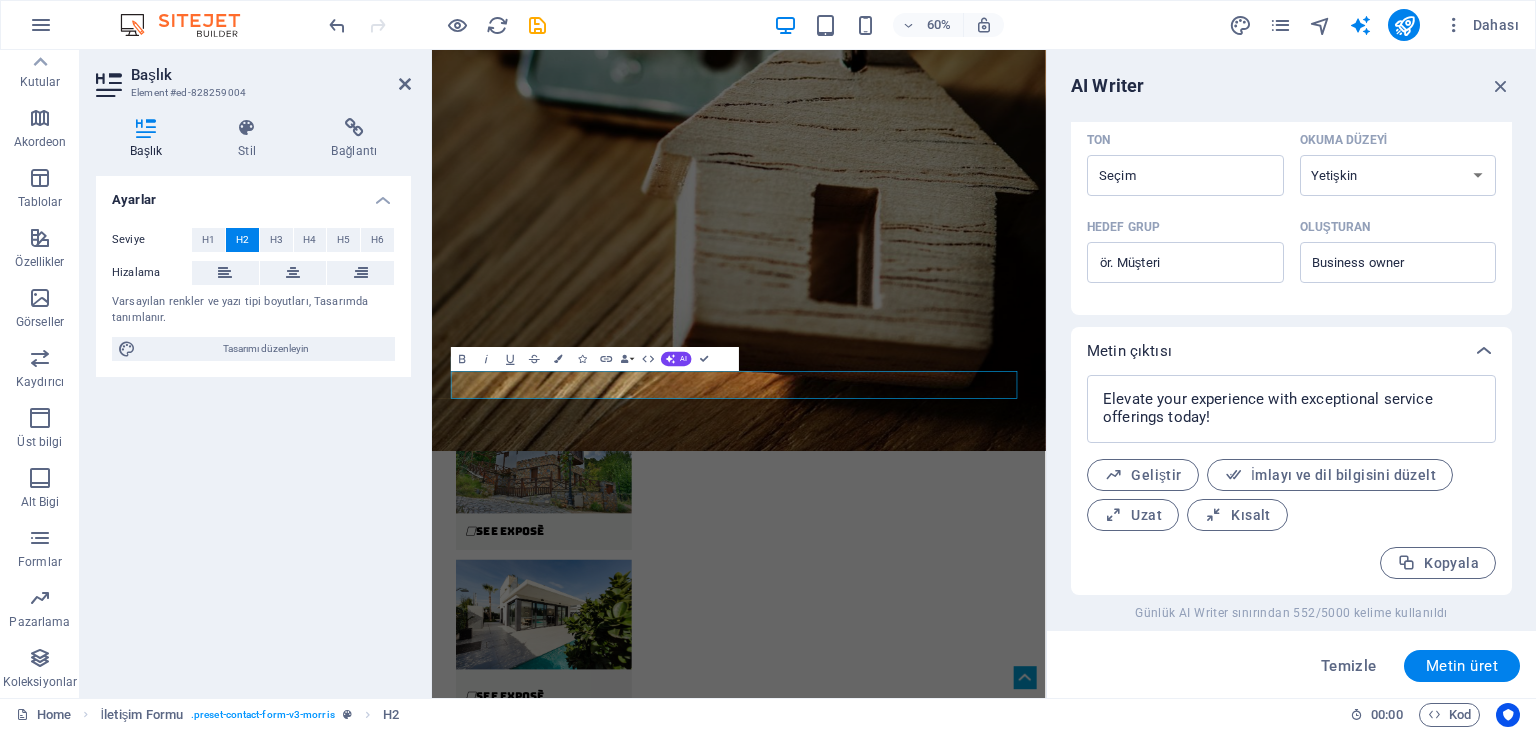 click on "Ayarlar Seviye H1 H2 H3 H4 H5 H6 Hizalama Varsayılan renkler ve yazı tipi boyutları, Tasarımda tanımlanır. Tasarımı düzenleyin" at bounding box center [253, 429] 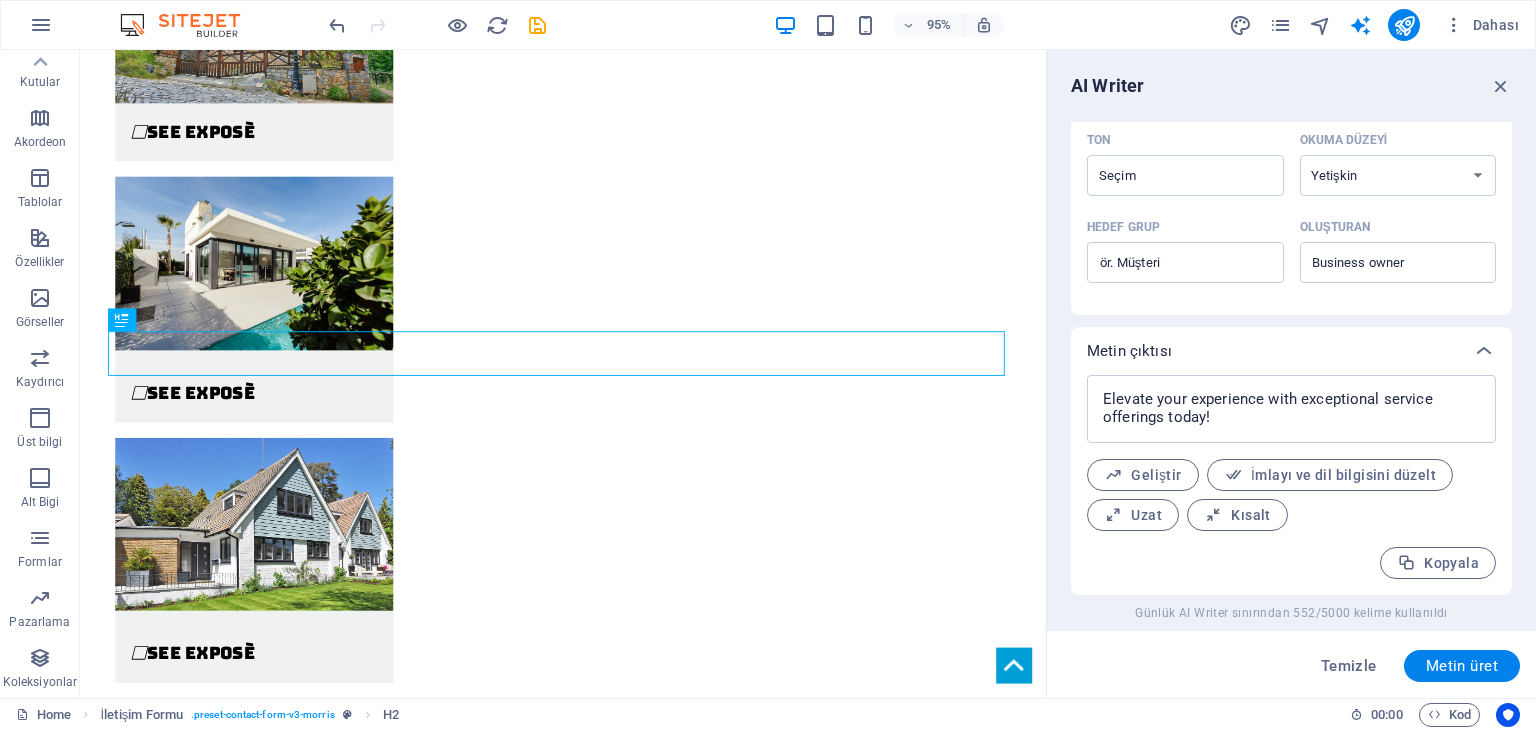 click on "Home İletişim Formu . preset-contact-form-v3-morris H2" at bounding box center [675, 715] 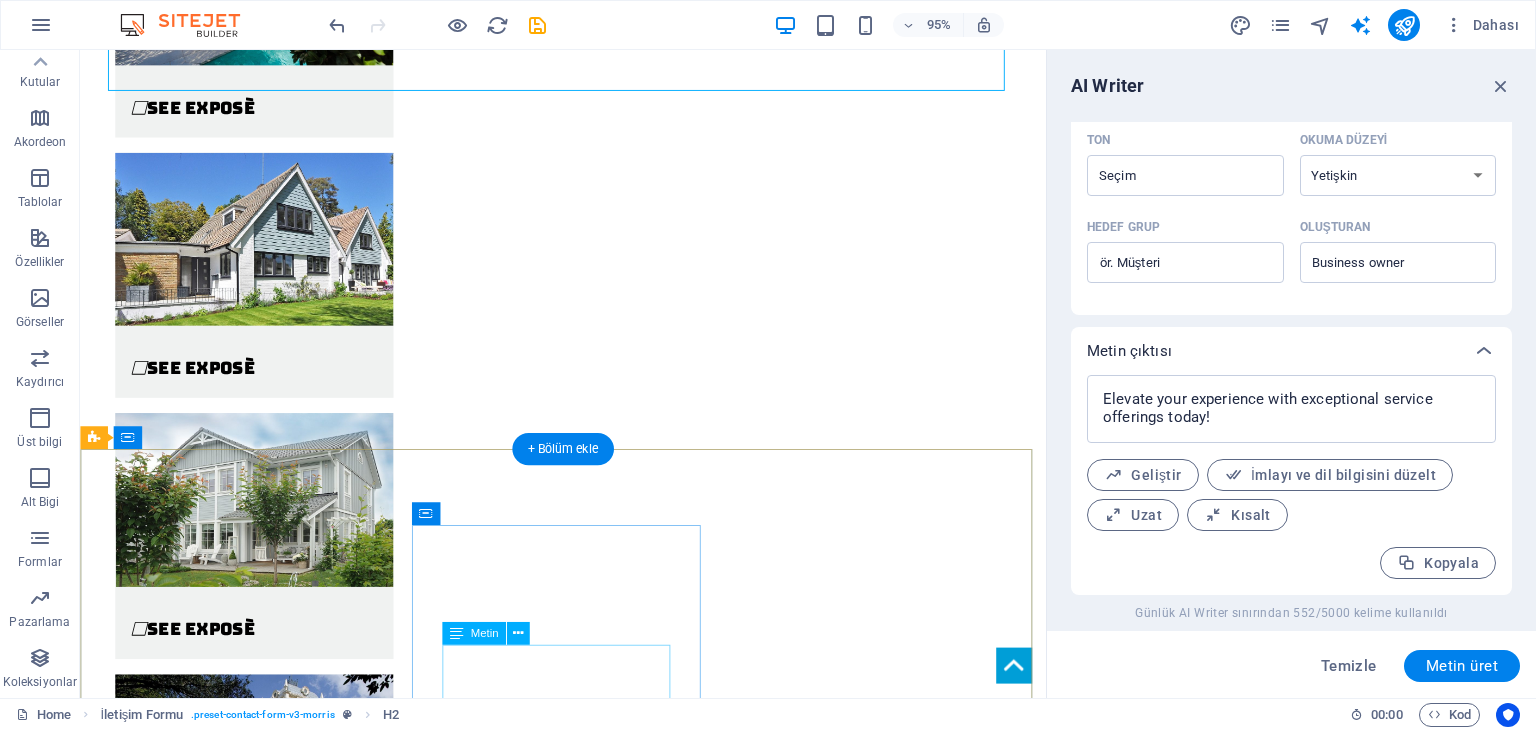 scroll, scrollTop: 4837, scrollLeft: 0, axis: vertical 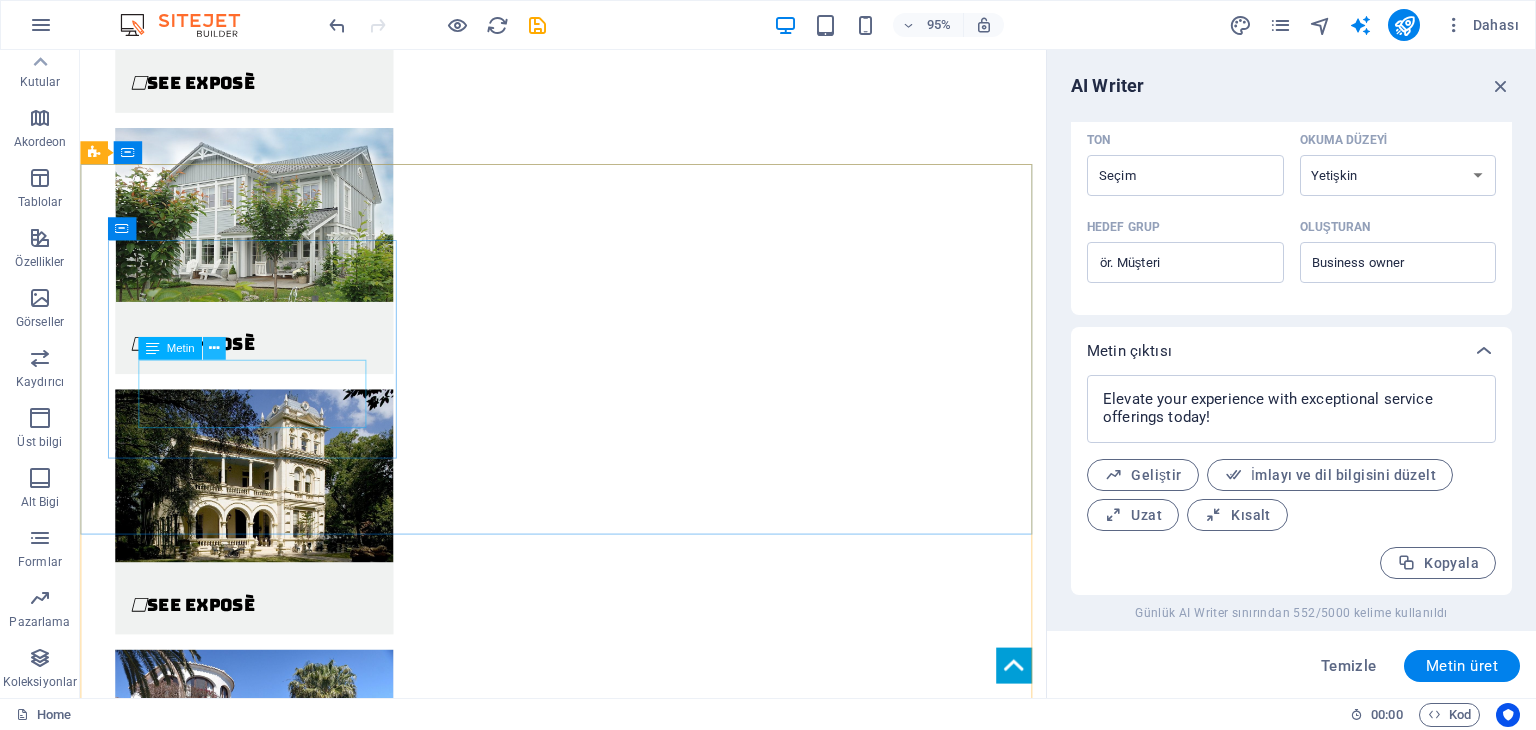 click at bounding box center (214, 349) 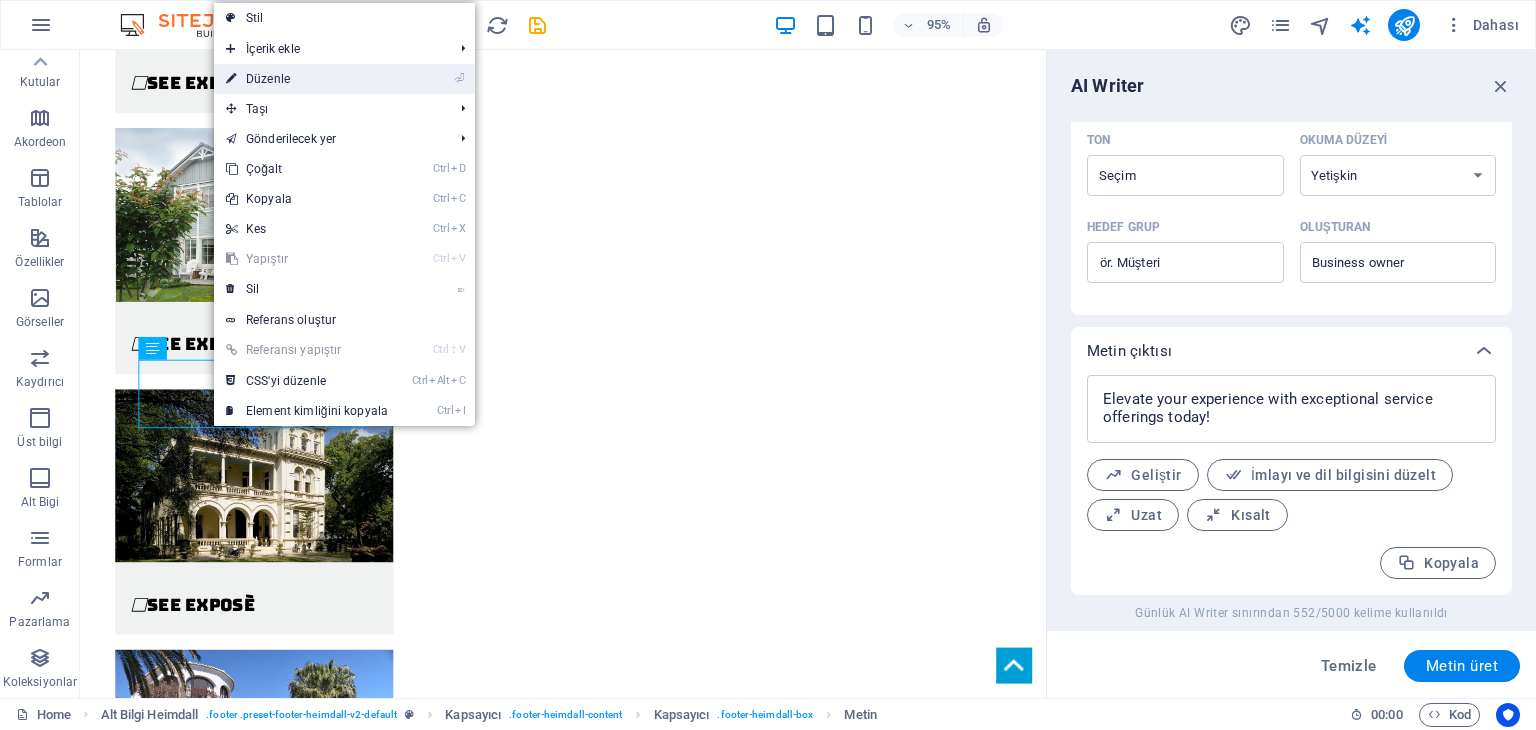 click on "⏎  Düzenle" at bounding box center (307, 79) 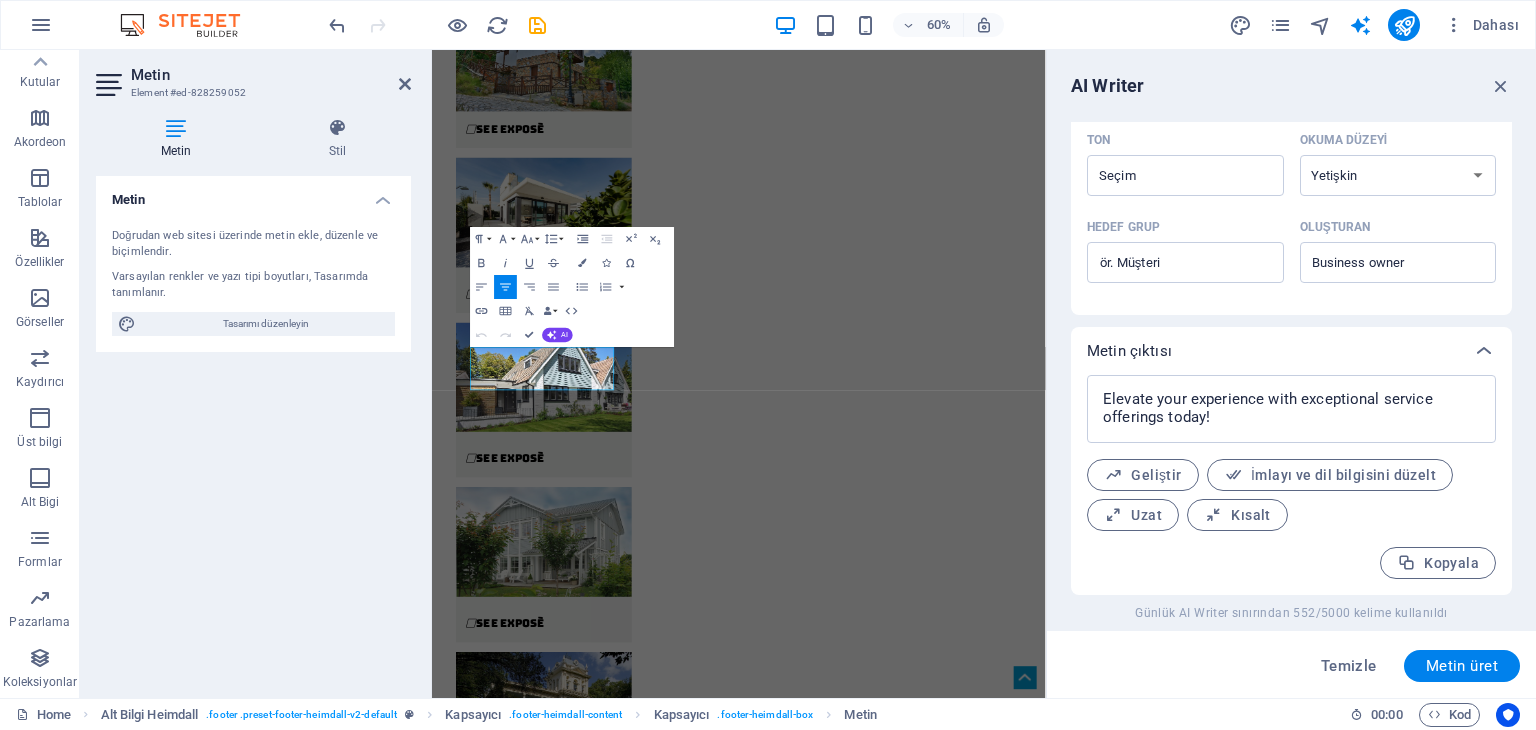 type on "#ed-828259052" 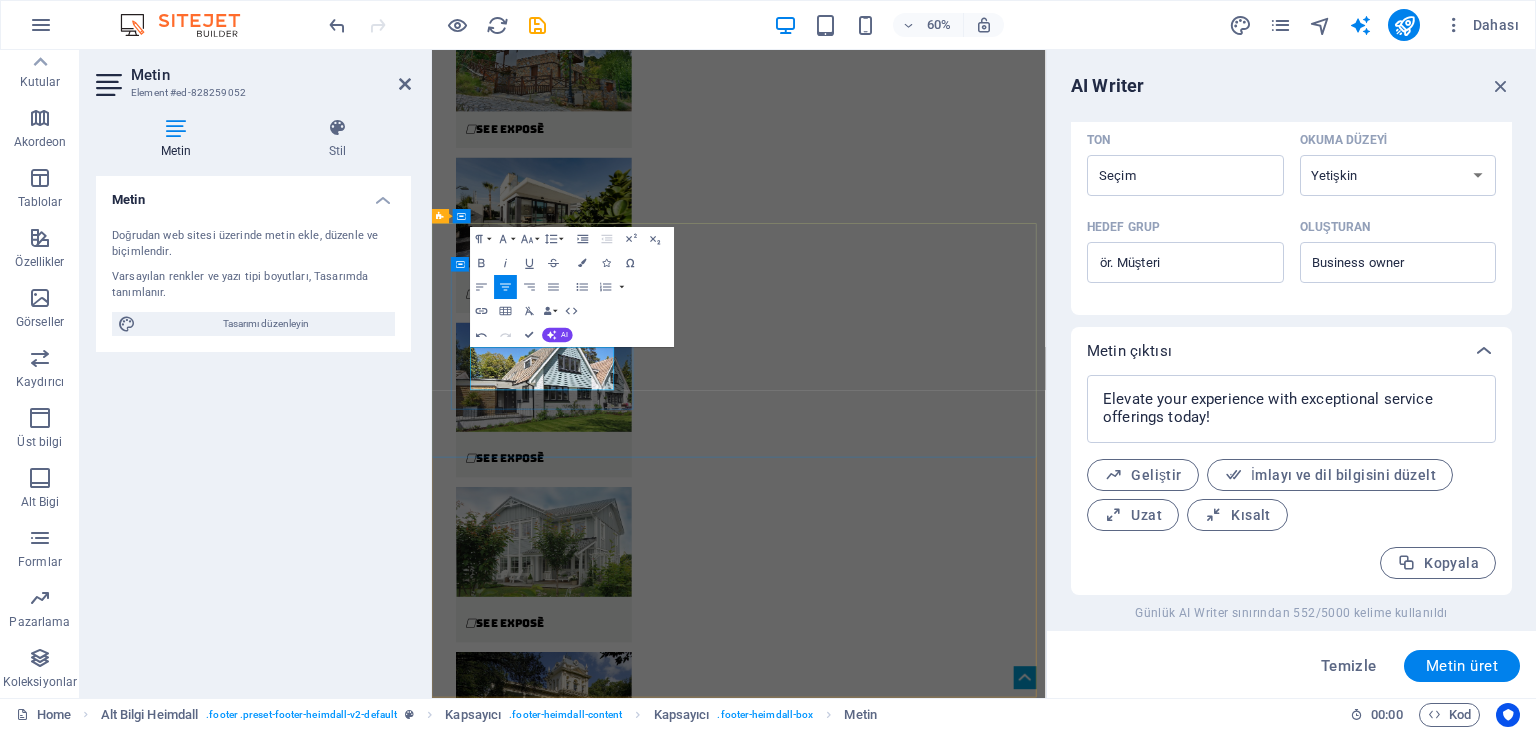 click on "[POSTAL_CODE]   [CITY]" at bounding box center [600, 7248] 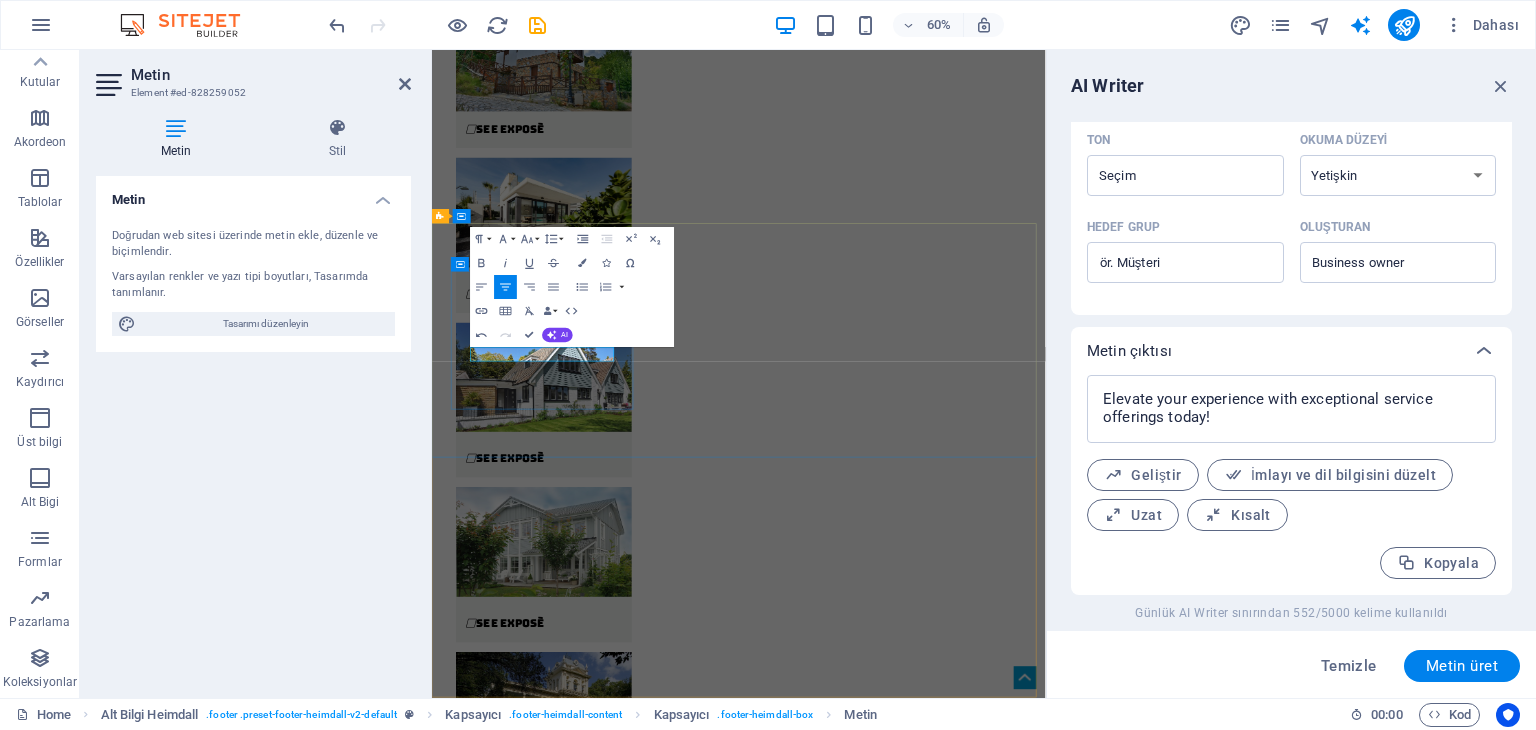 click on "[DOMAIN]" at bounding box center (600, 7200) 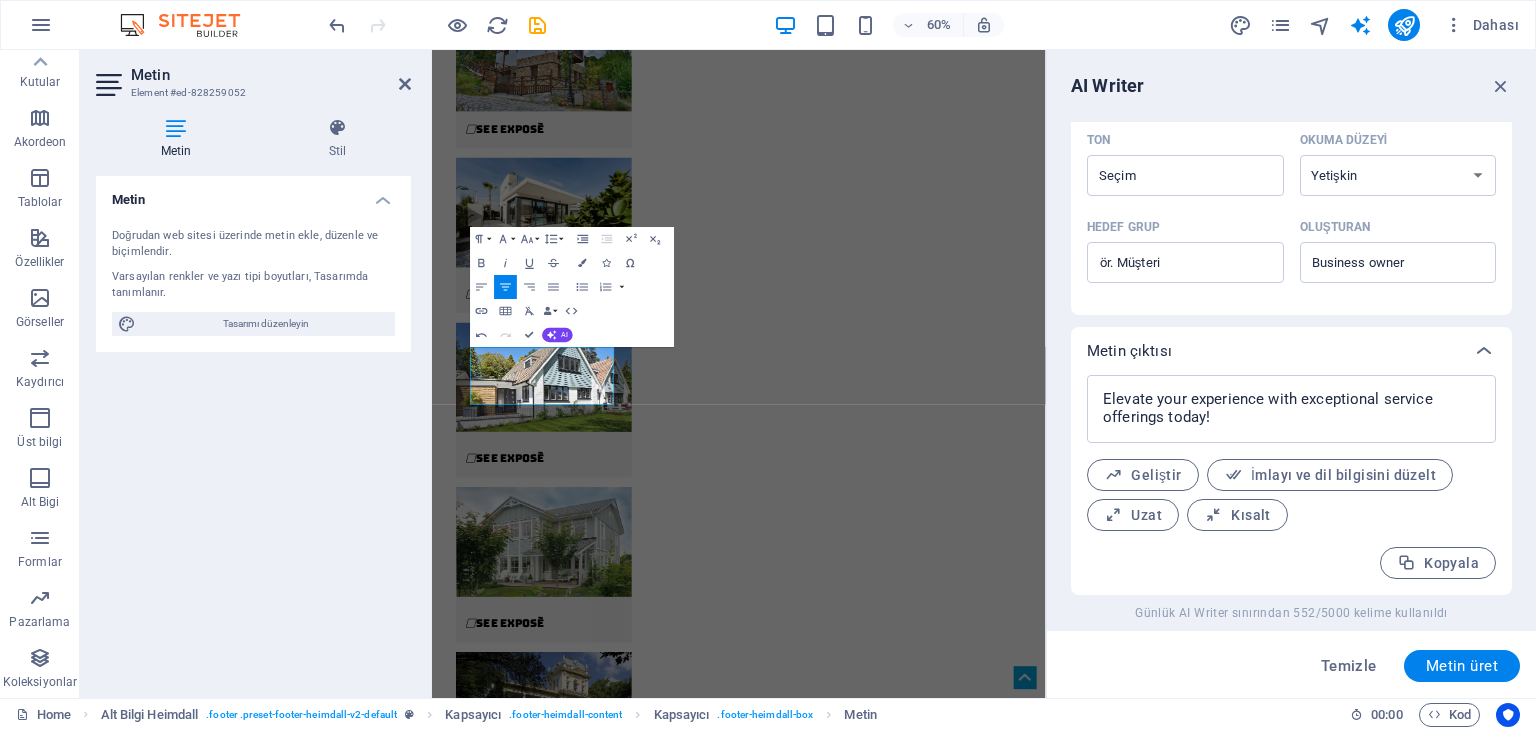 click on "Metin Doğrudan web sitesi üzerinde metin ekle, düzenle ve biçimlendir. Varsayılan renkler ve yazı tipi boyutları, Tasarımda tanımlanır. Tasarımı düzenleyin Hizalama Sola hizalı Ortalandı Sağa hizalı" at bounding box center (253, 429) 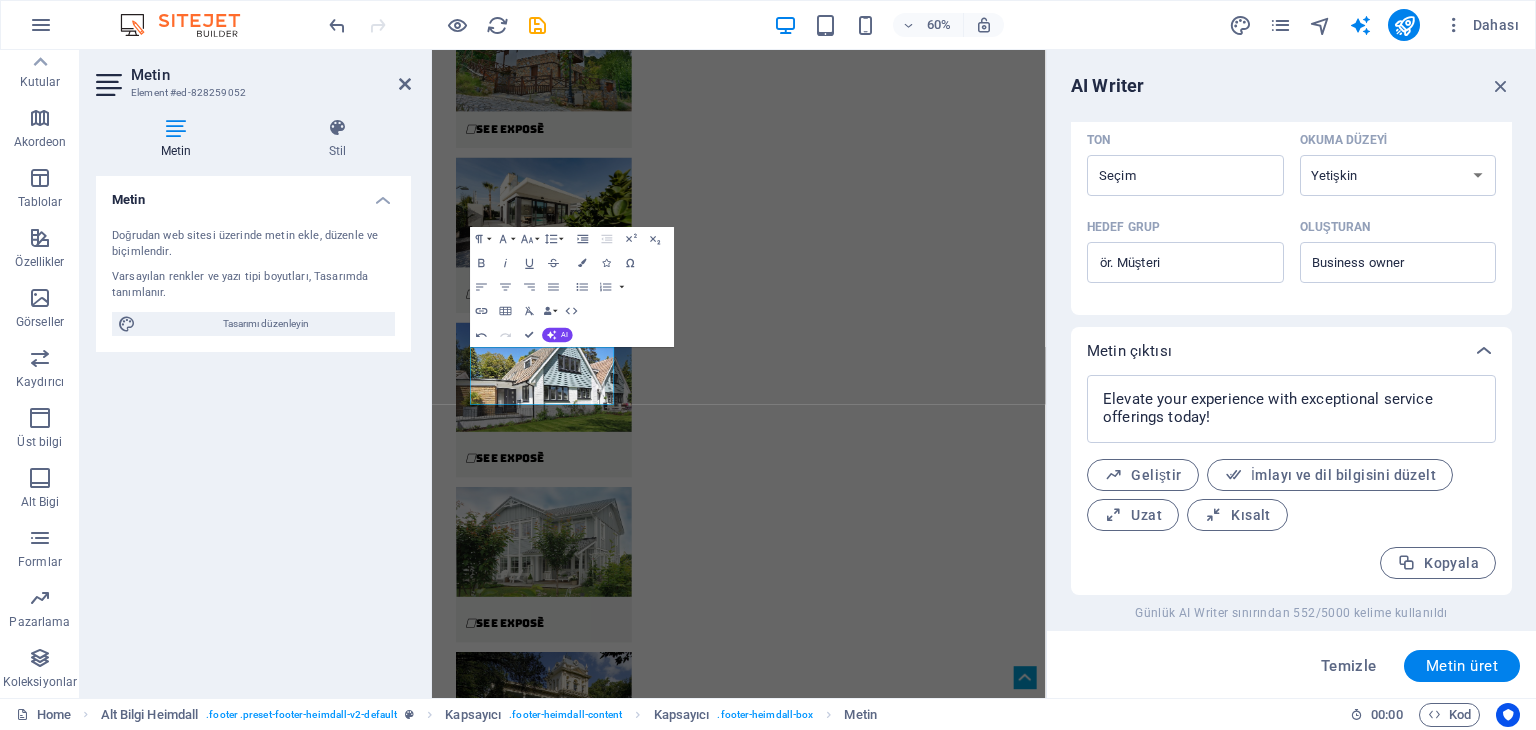 click on "Metin Doğrudan web sitesi üzerinde metin ekle, düzenle ve biçimlendir. Varsayılan renkler ve yazı tipi boyutları, Tasarımda tanımlanır. Tasarımı düzenleyin Hizalama Sola hizalı Ortalandı Sağa hizalı" at bounding box center [253, 429] 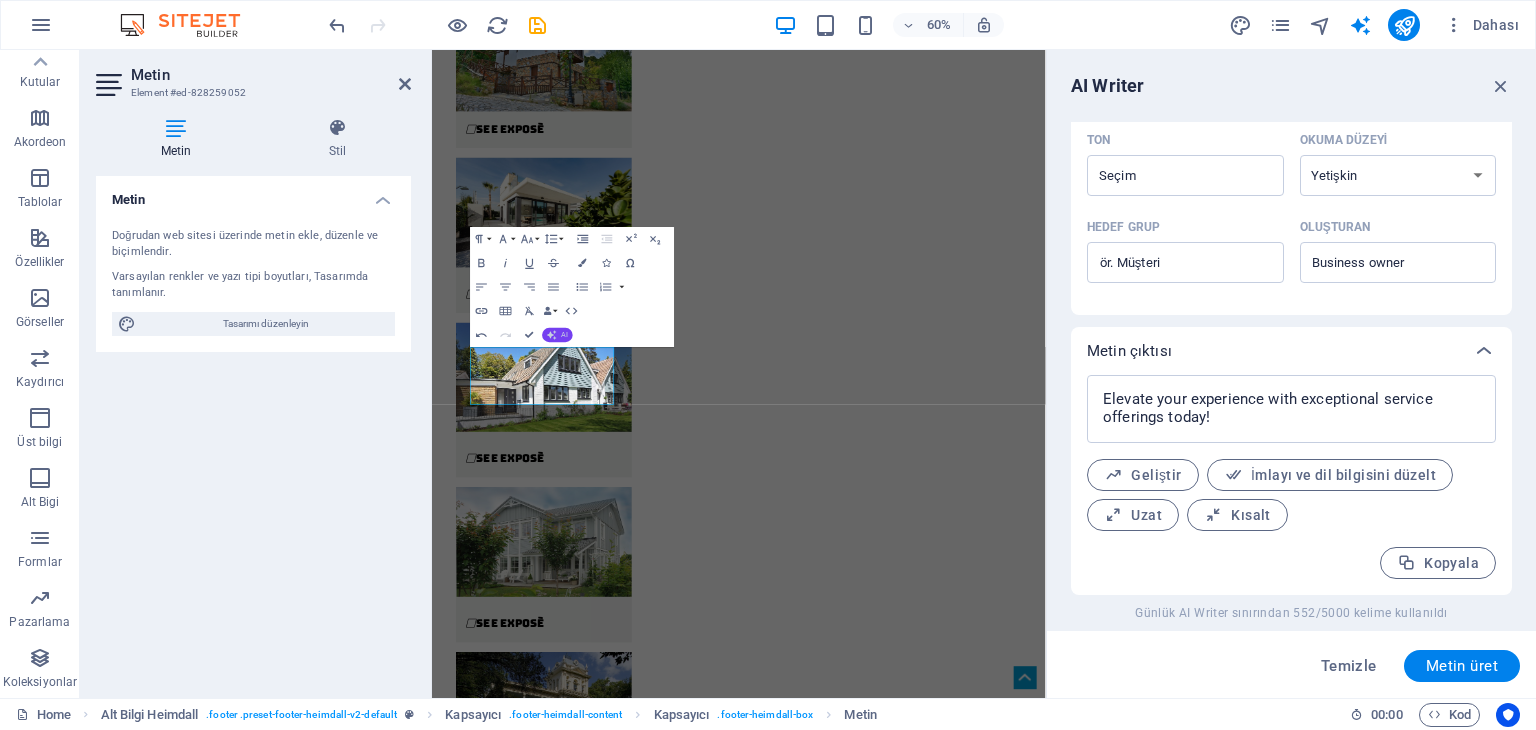 click on "AI" at bounding box center [565, 335] 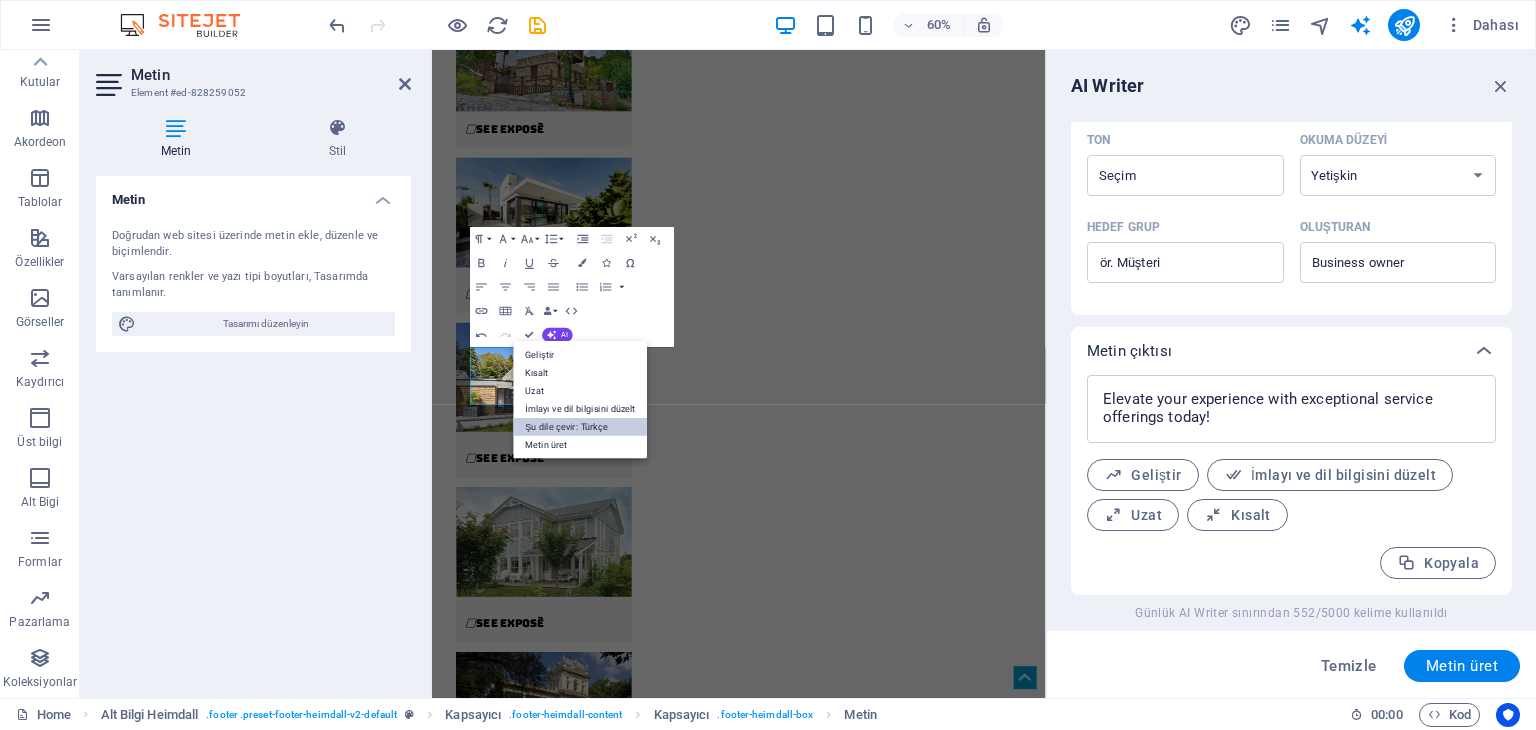 click on "Şu dile çevir: Türkçe" at bounding box center (581, 427) 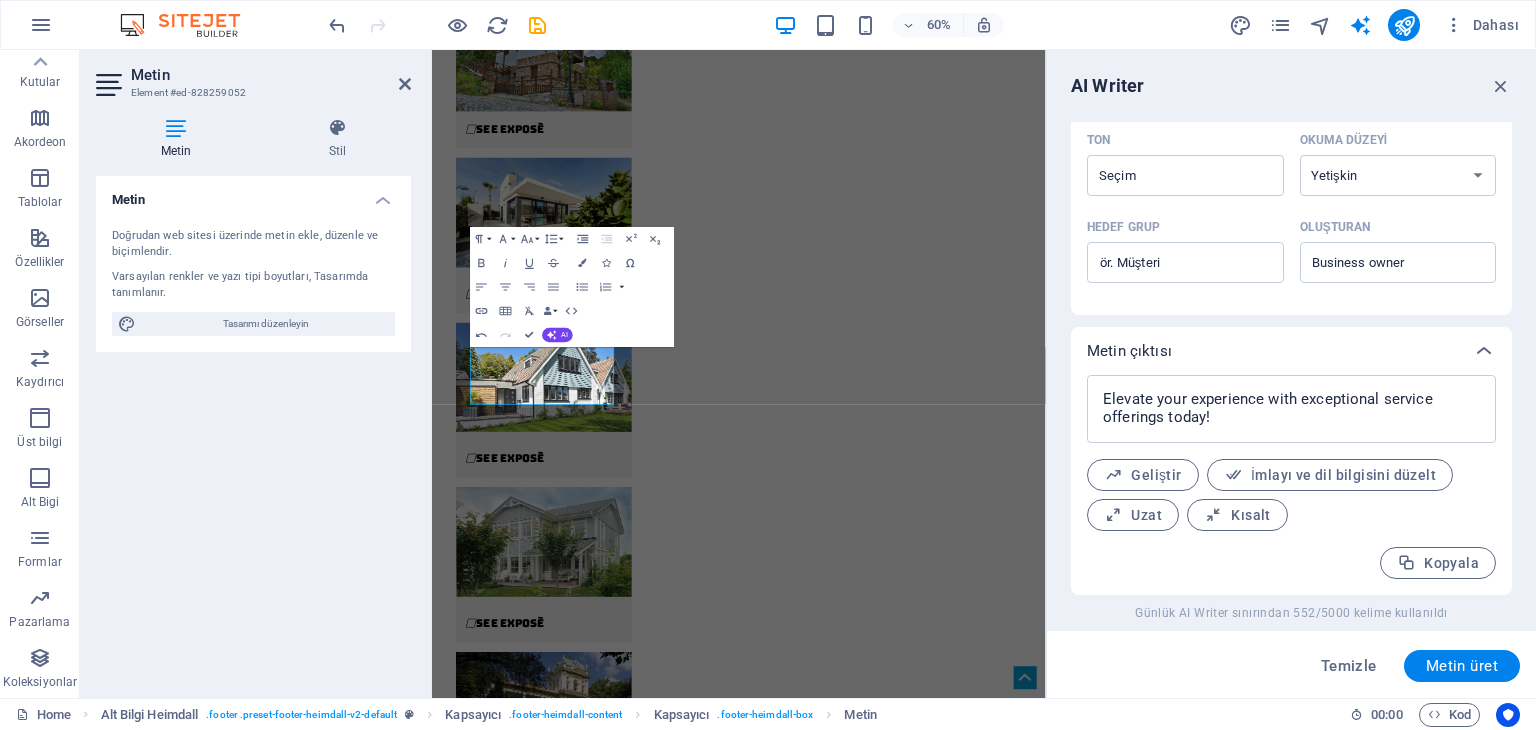 click on "Metin Doğrudan web sitesi üzerinde metin ekle, düzenle ve biçimlendir. Varsayılan renkler ve yazı tipi boyutları, Tasarımda tanımlanır. Tasarımı düzenleyin Hizalama Sola hizalı Ortalandı Sağa hizalı" at bounding box center [253, 429] 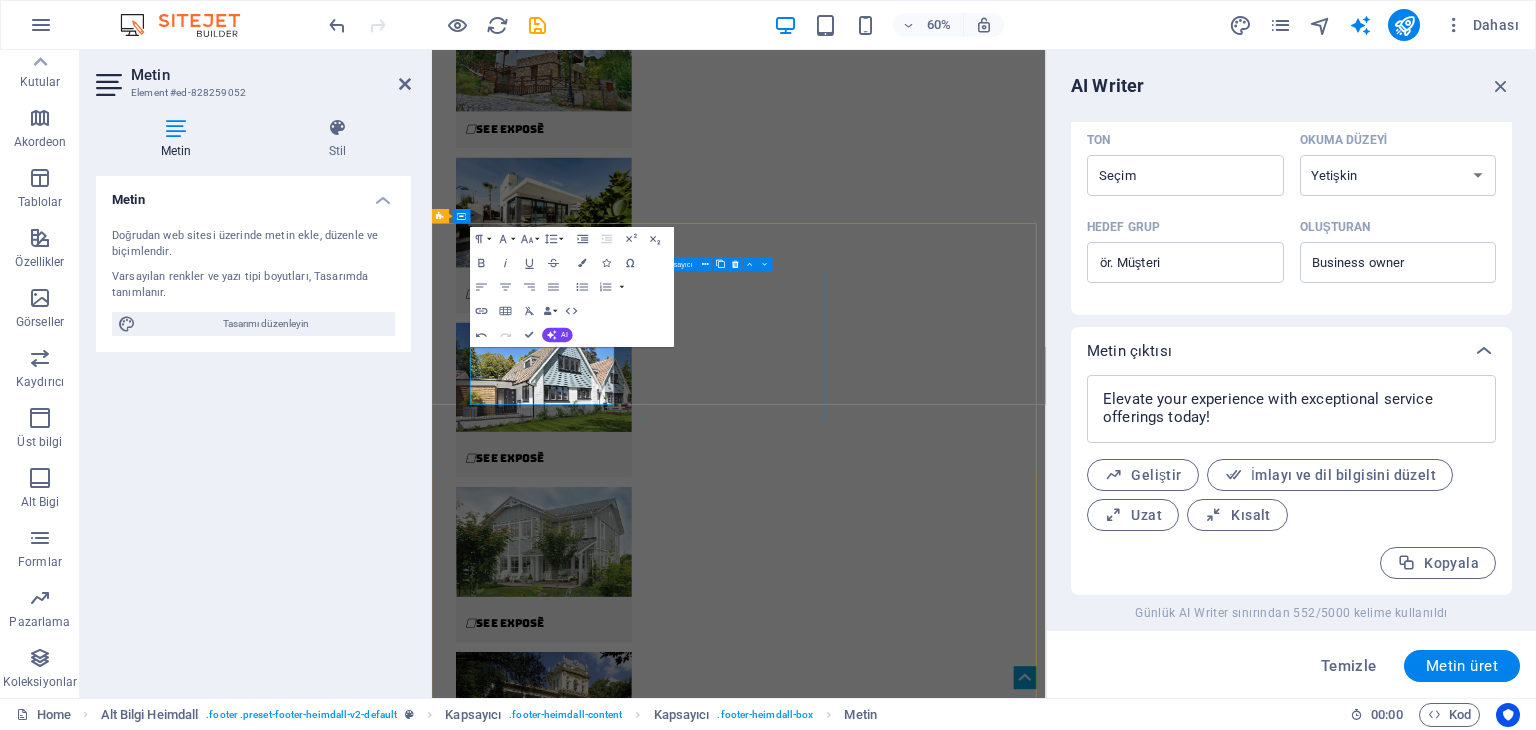 drag, startPoint x: 927, startPoint y: 440, endPoint x: 1125, endPoint y: 295, distance: 245.41597 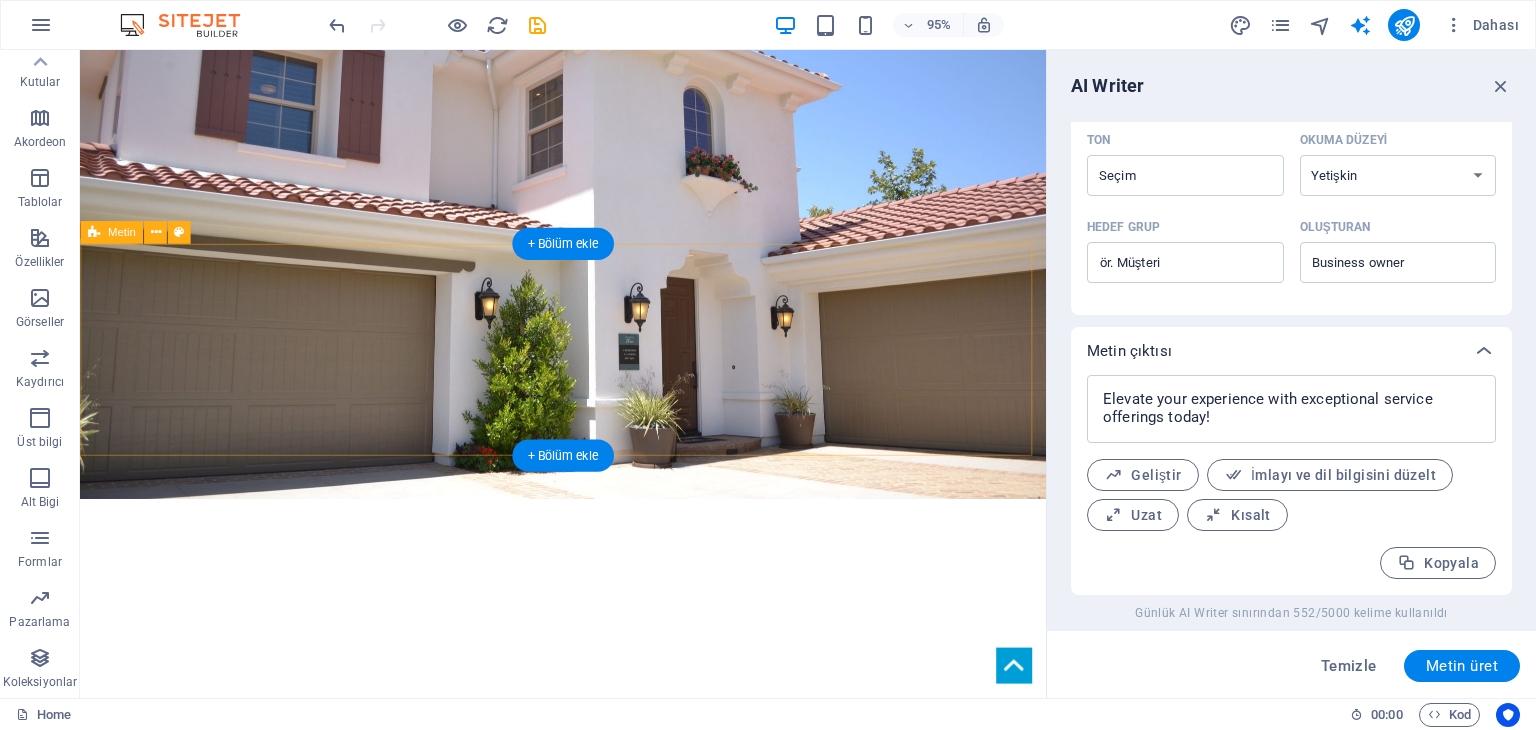 scroll, scrollTop: 0, scrollLeft: 0, axis: both 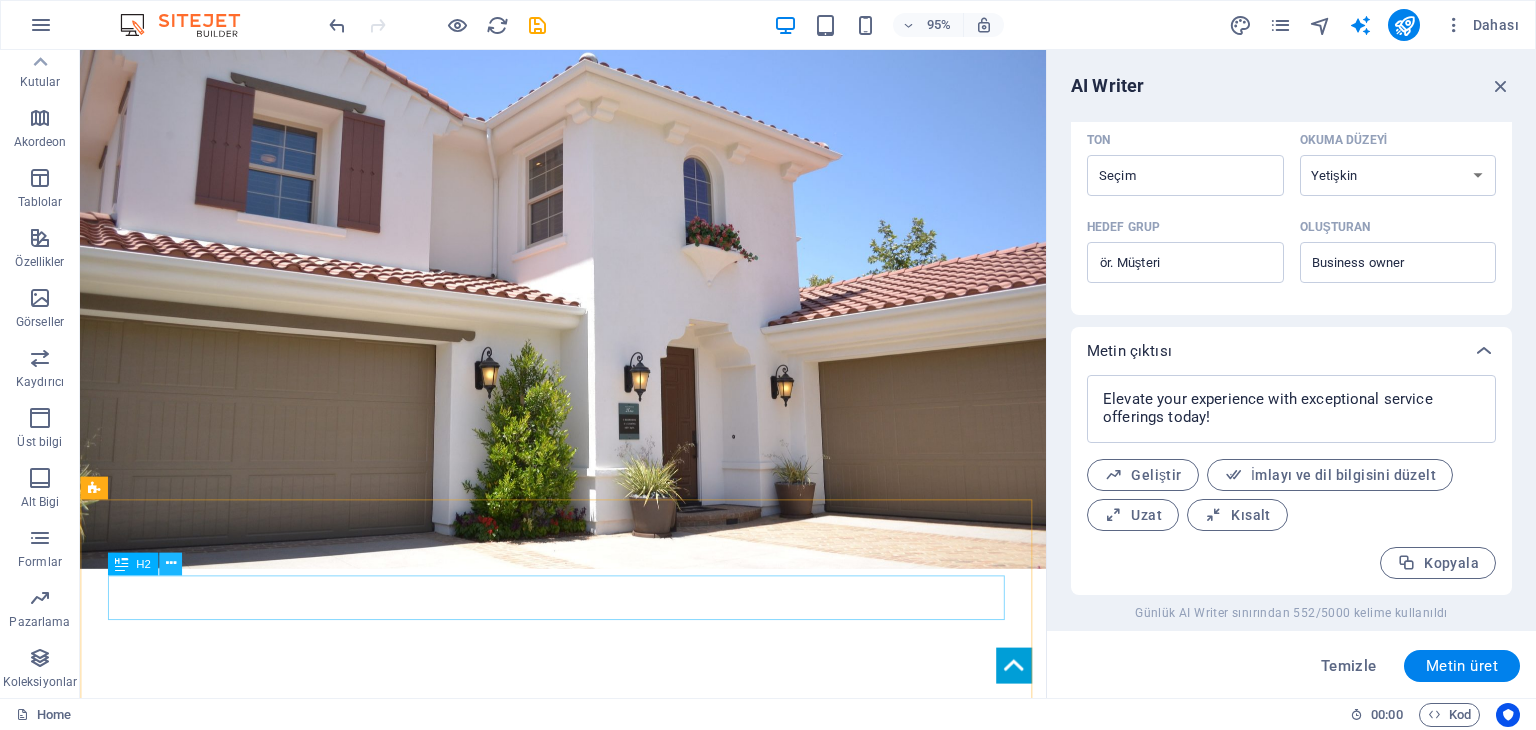 click at bounding box center (170, 564) 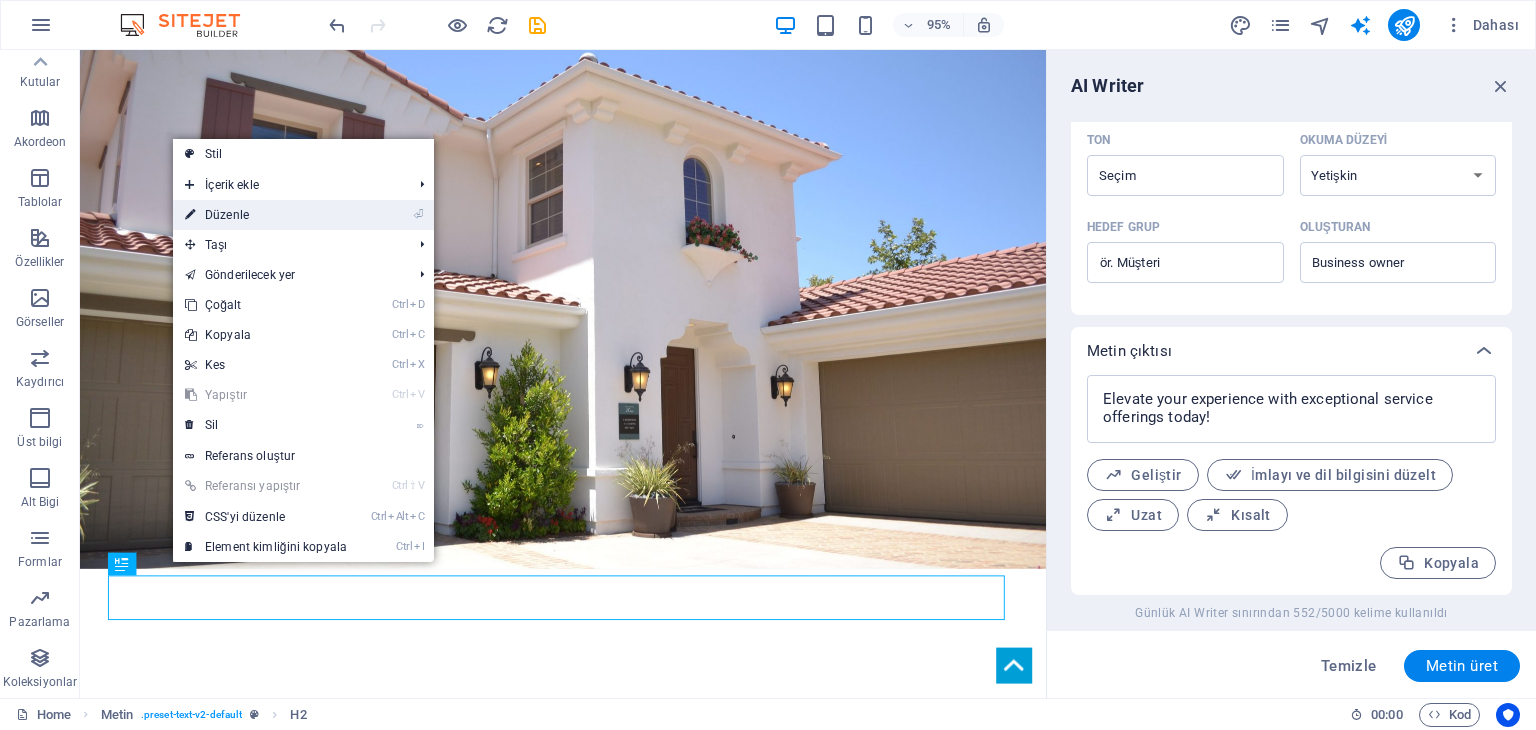 click on "⏎  Düzenle" at bounding box center (266, 215) 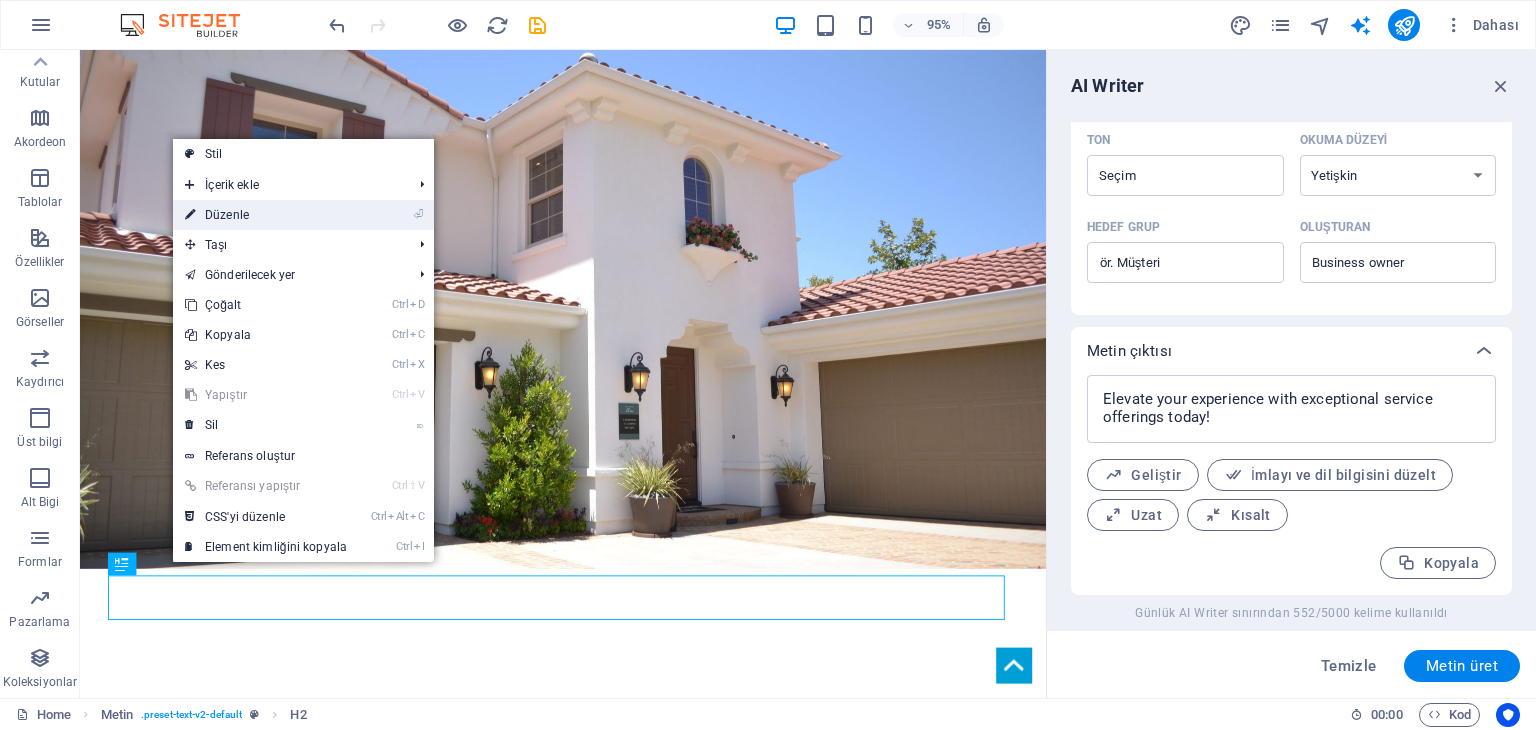 type on "#ed-828258524" 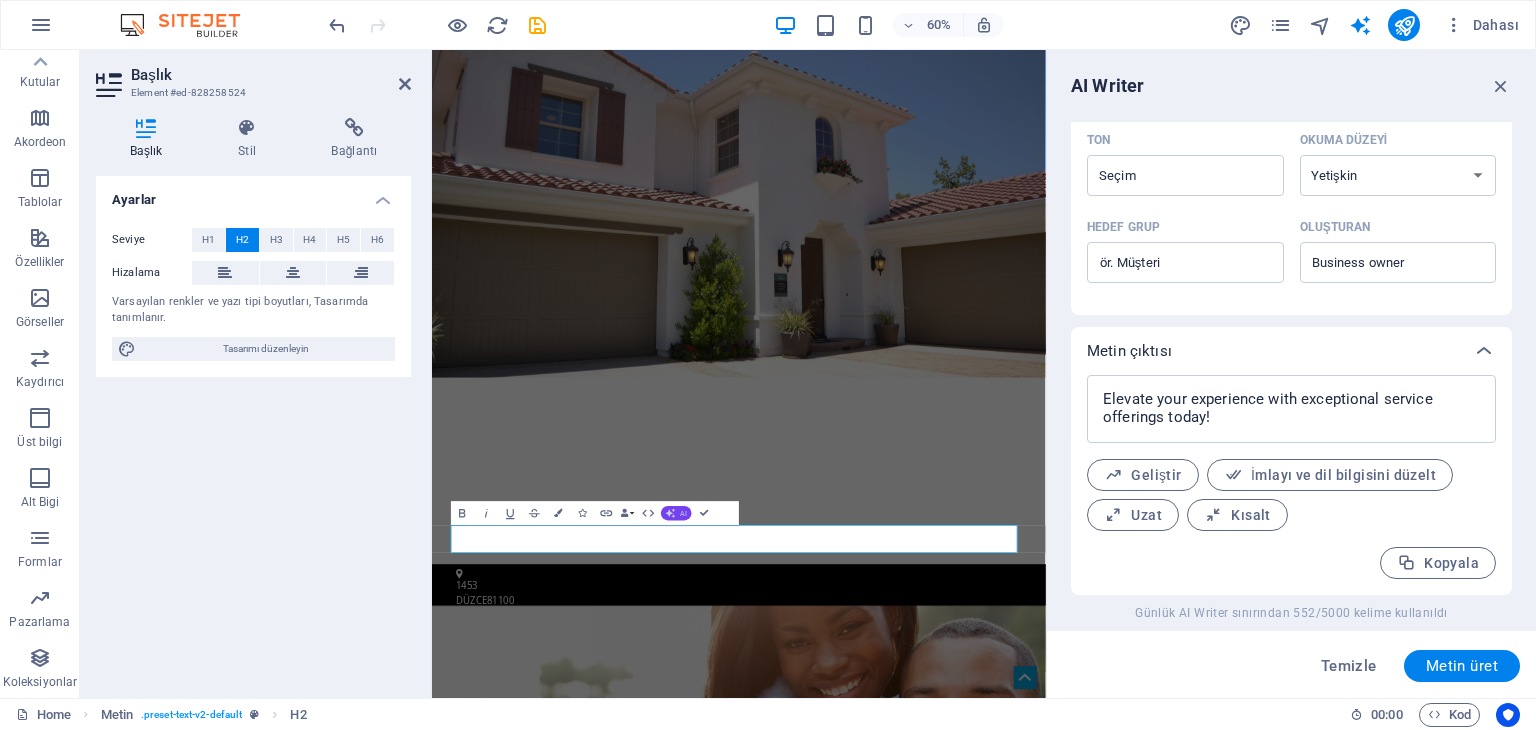 click on "AI" at bounding box center [676, 513] 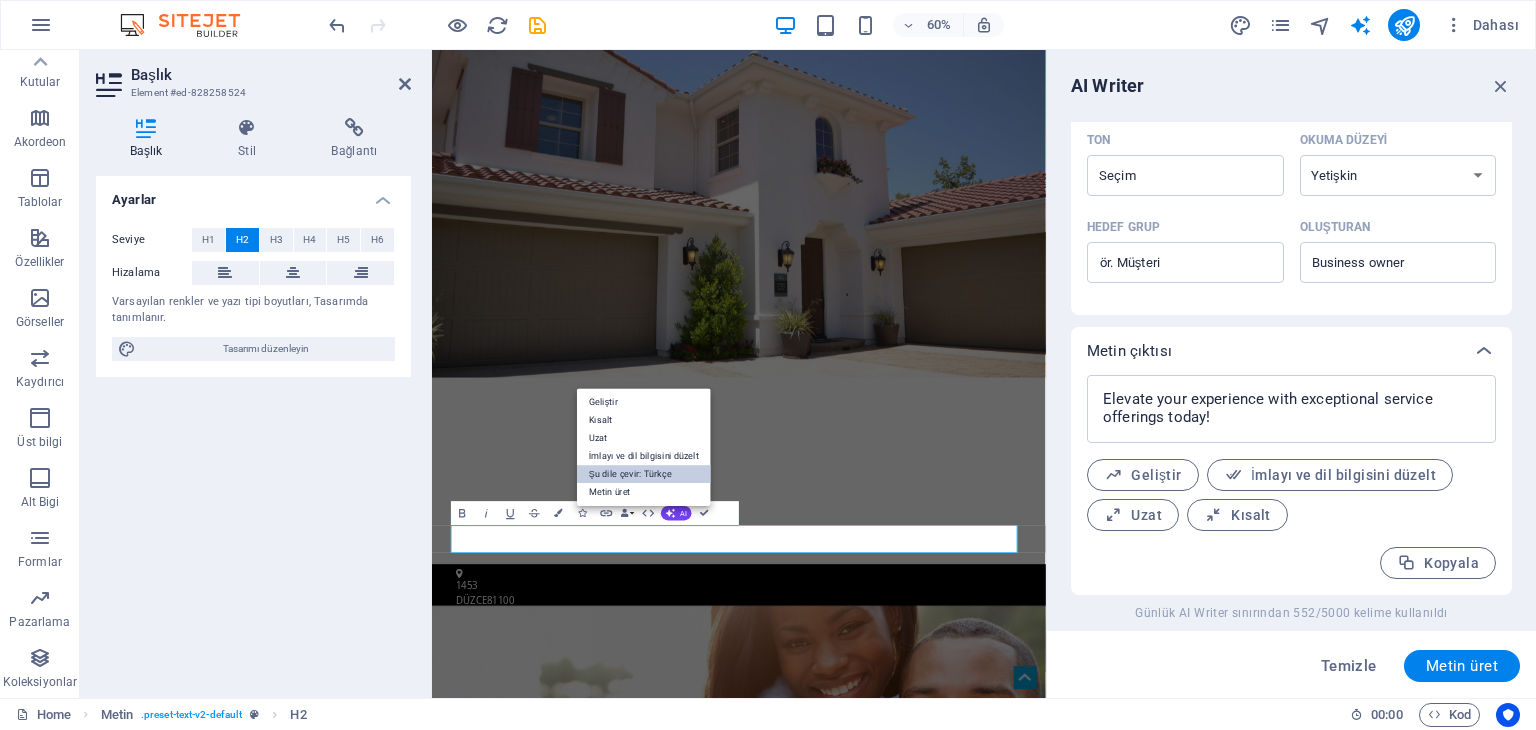 click on "Şu dile çevir: Türkçe" at bounding box center (644, 474) 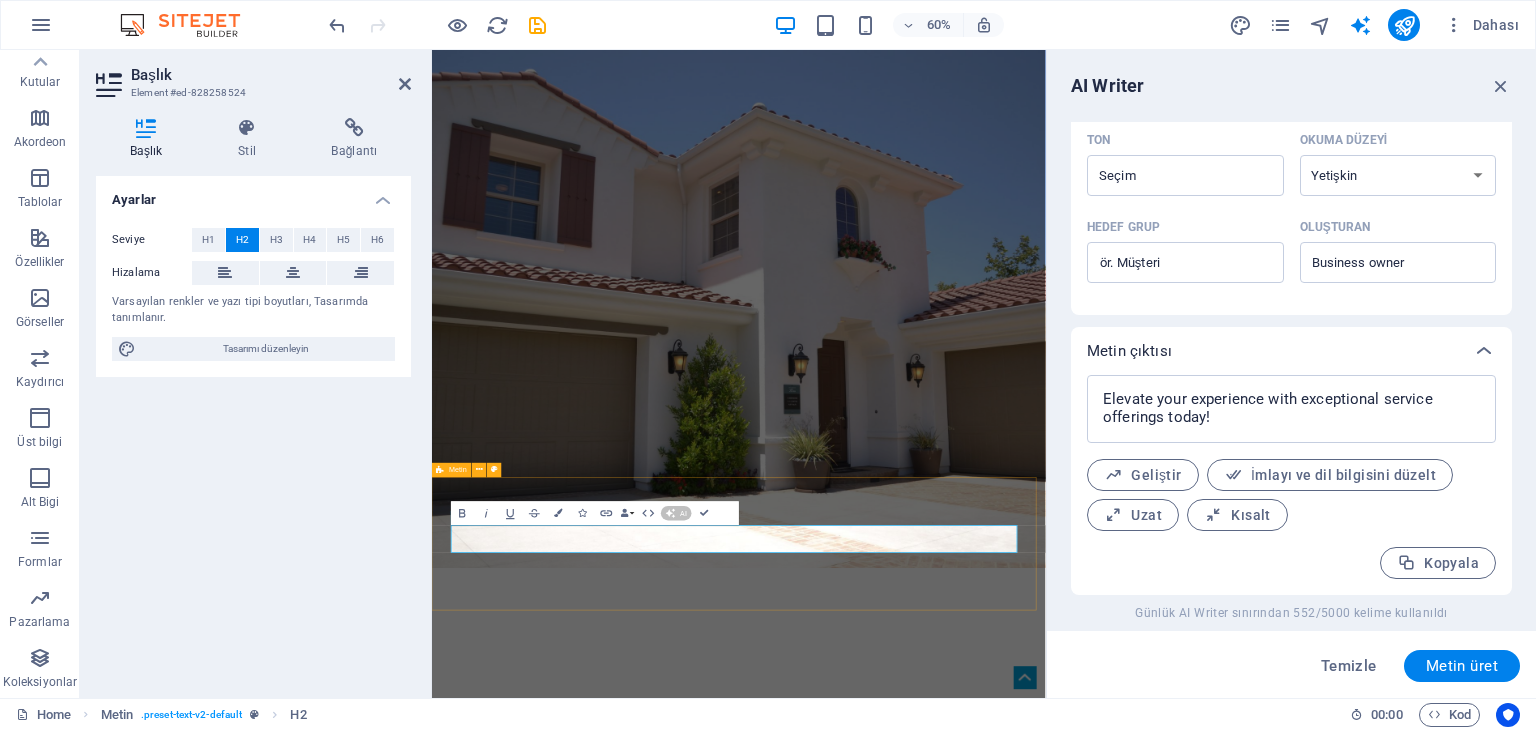 type 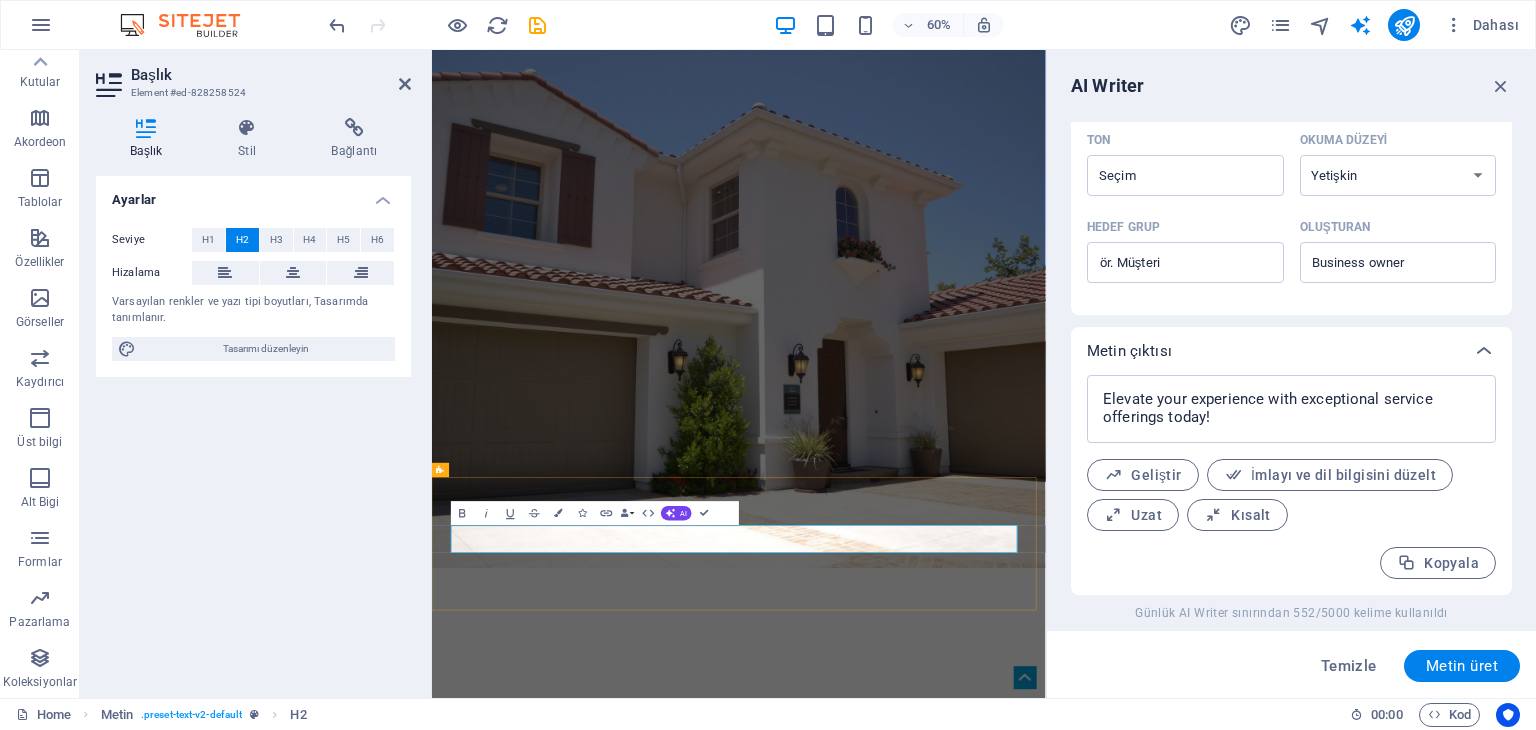 click on "MÜREFFEH GAYRİMENKUL'E HOŞGELDİNİZ" at bounding box center (944, 1508) 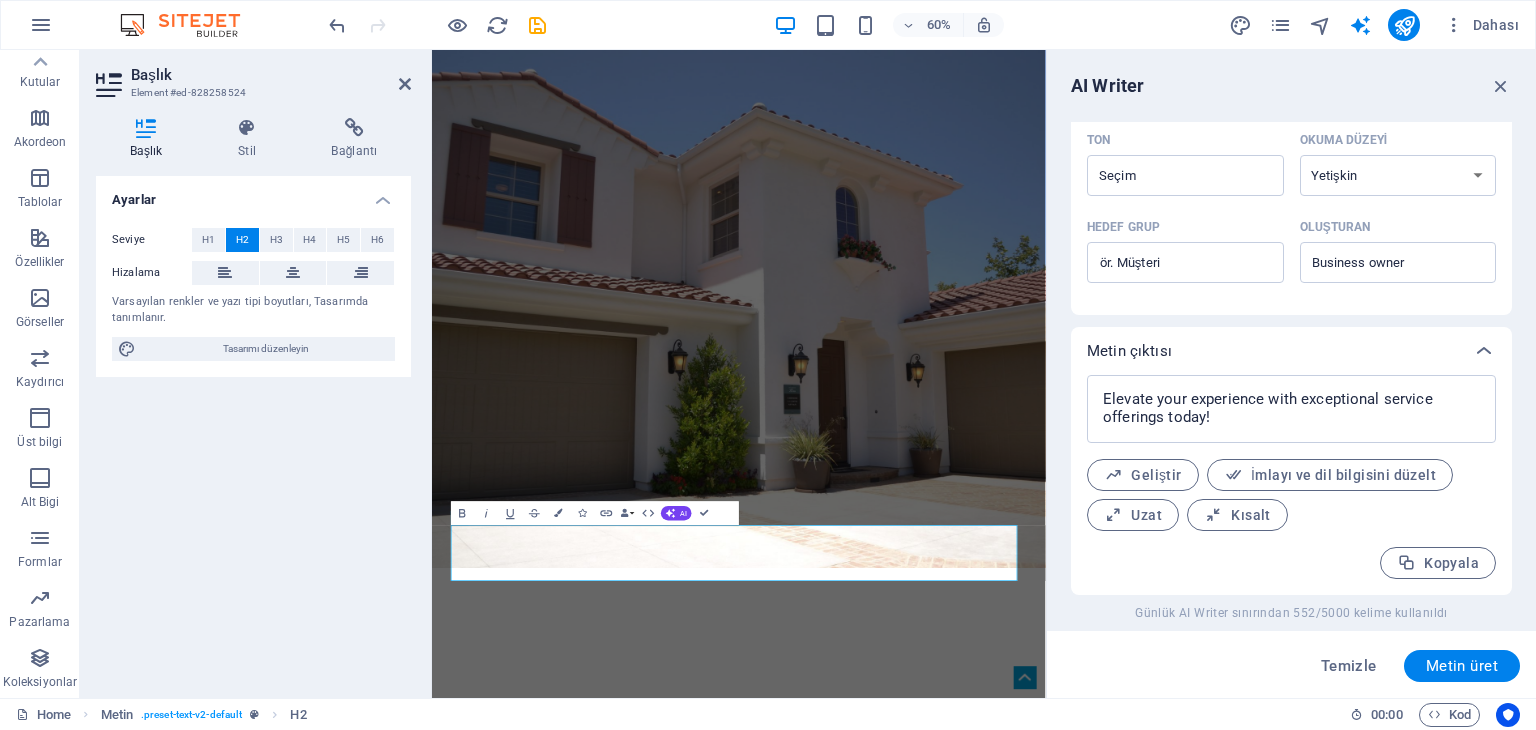 click on "Ayarlar Seviye H1 H2 H3 H4 H5 H6 Hizalama Varsayılan renkler ve yazı tipi boyutları, Tasarımda tanımlanır. Tasarımı düzenleyin" at bounding box center (253, 429) 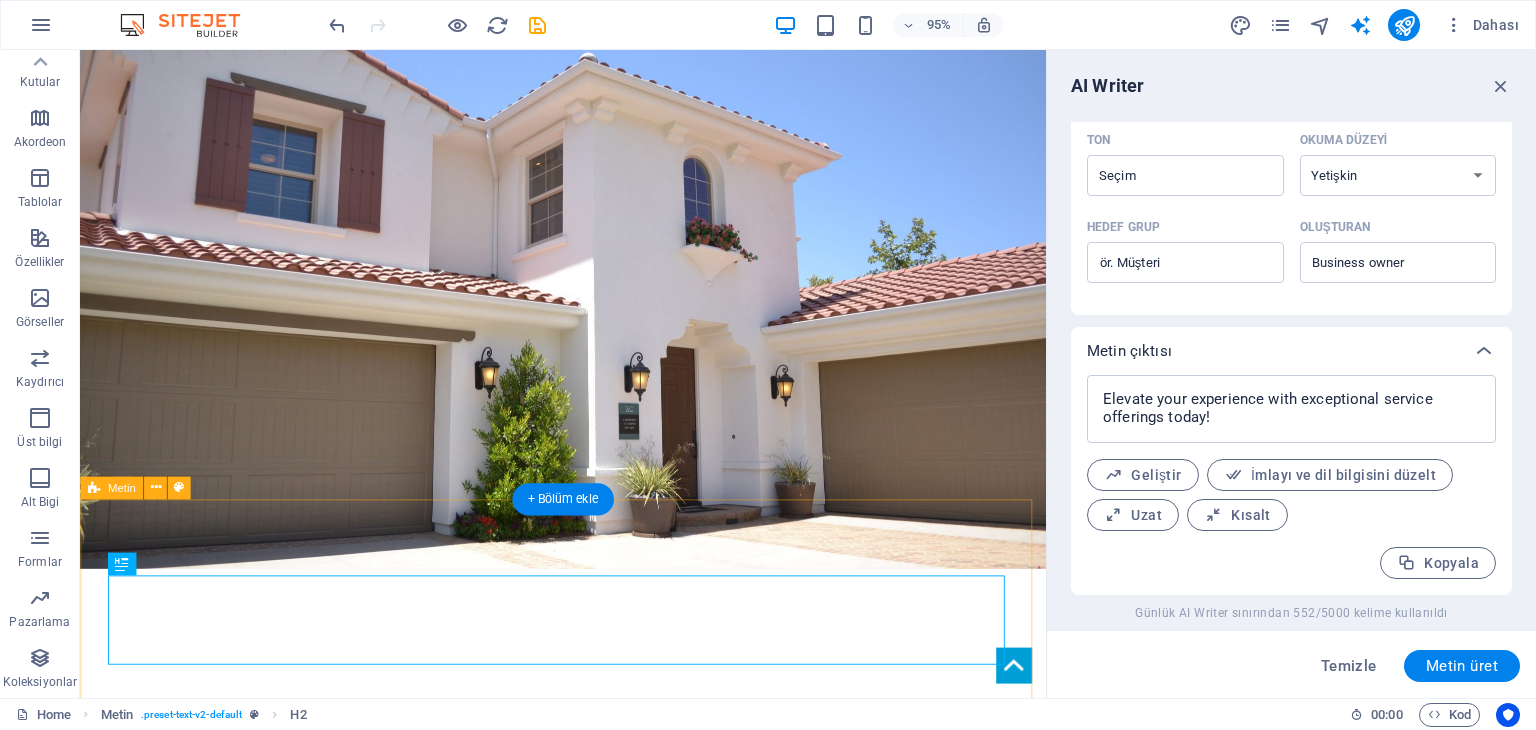 click on "SMART  GAYRİMENKUL'E HOŞGELDİNİZ" at bounding box center [588, 1222] 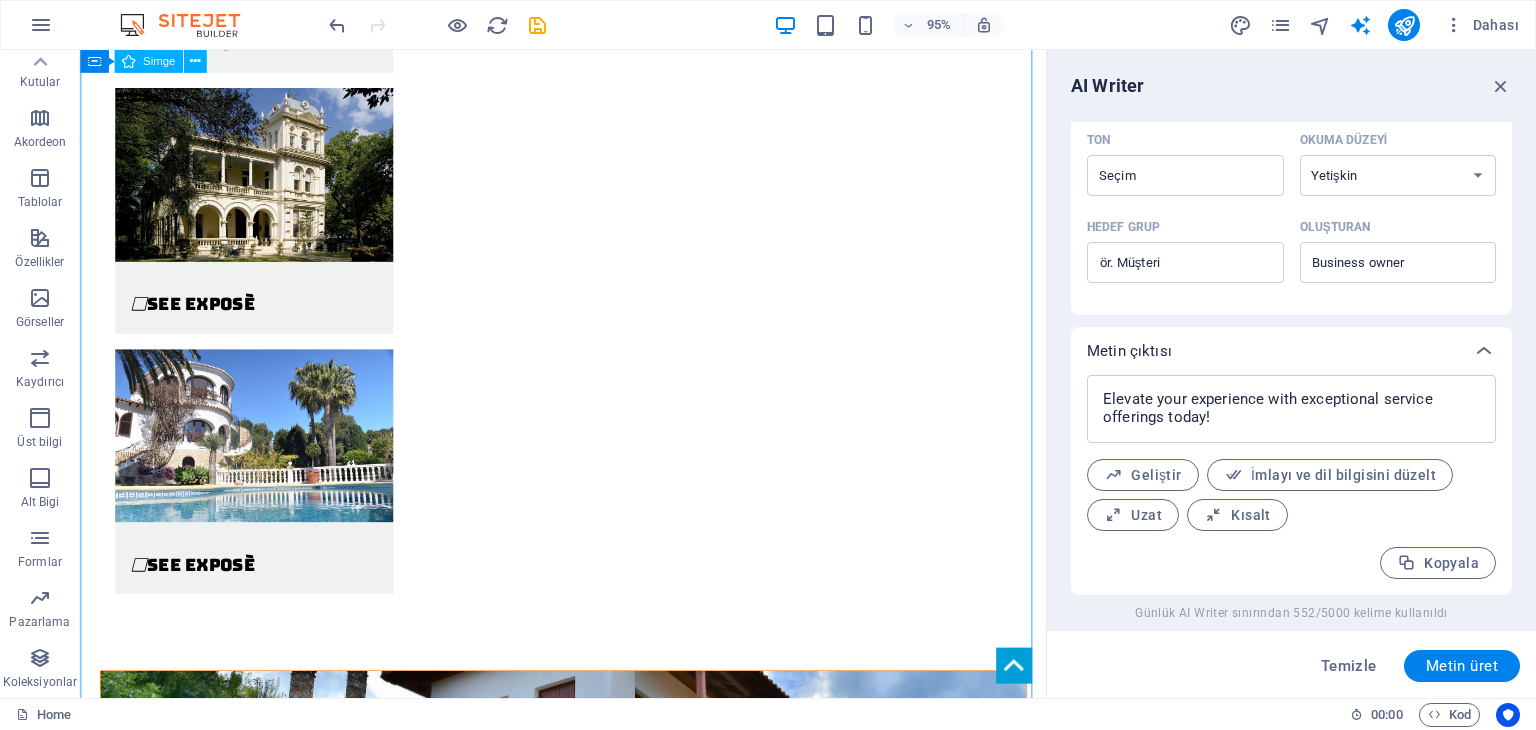 scroll, scrollTop: 4700, scrollLeft: 0, axis: vertical 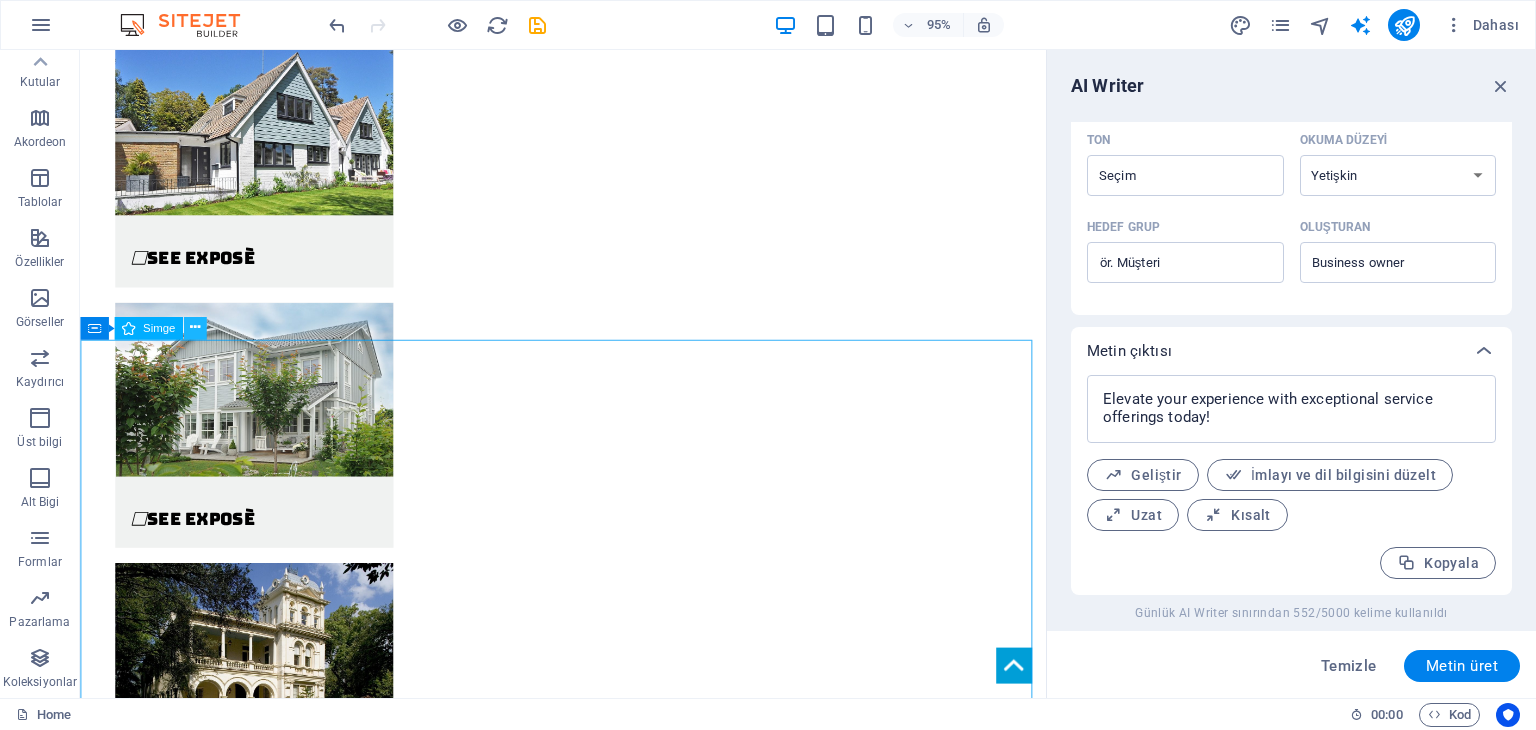 click at bounding box center [195, 328] 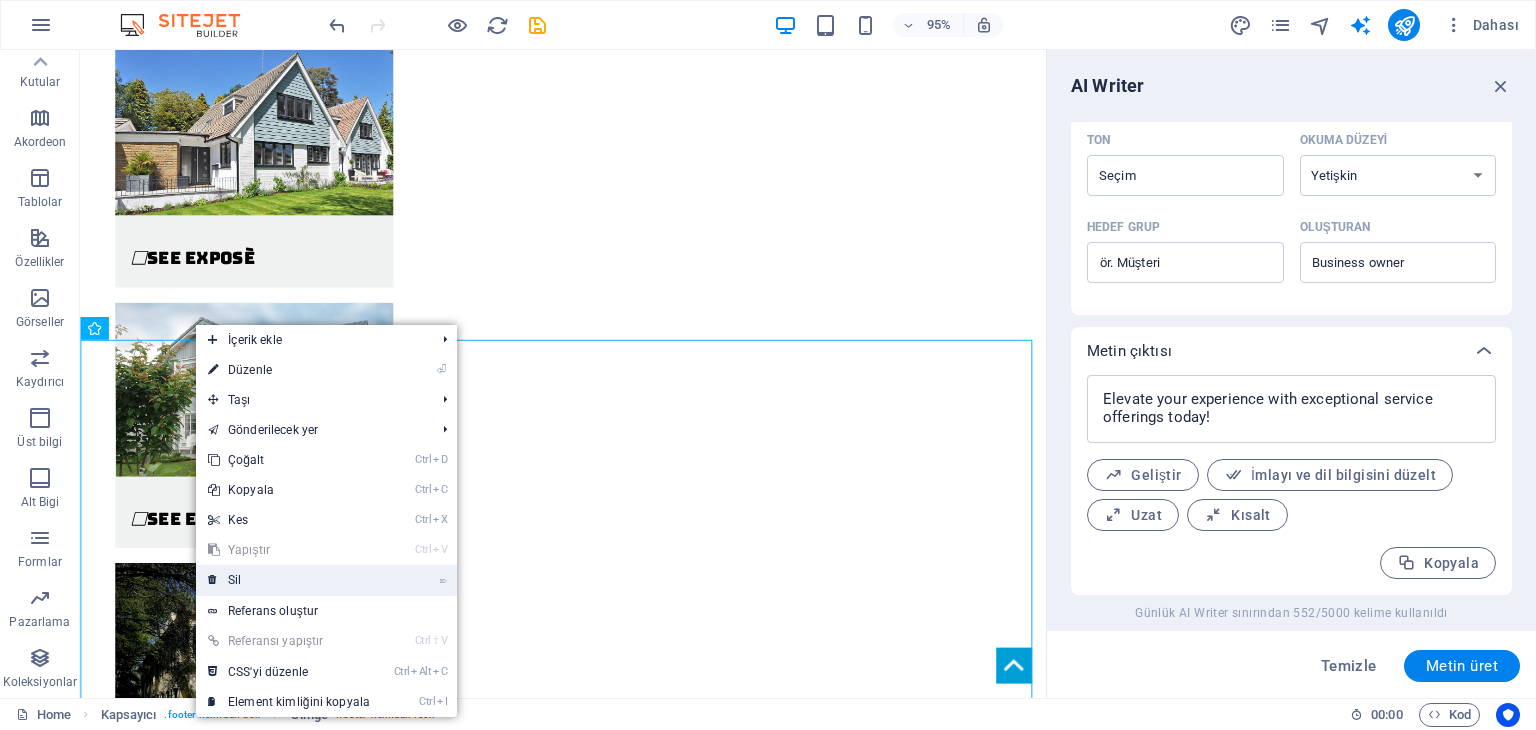 click on "⌦  Sil" at bounding box center [289, 580] 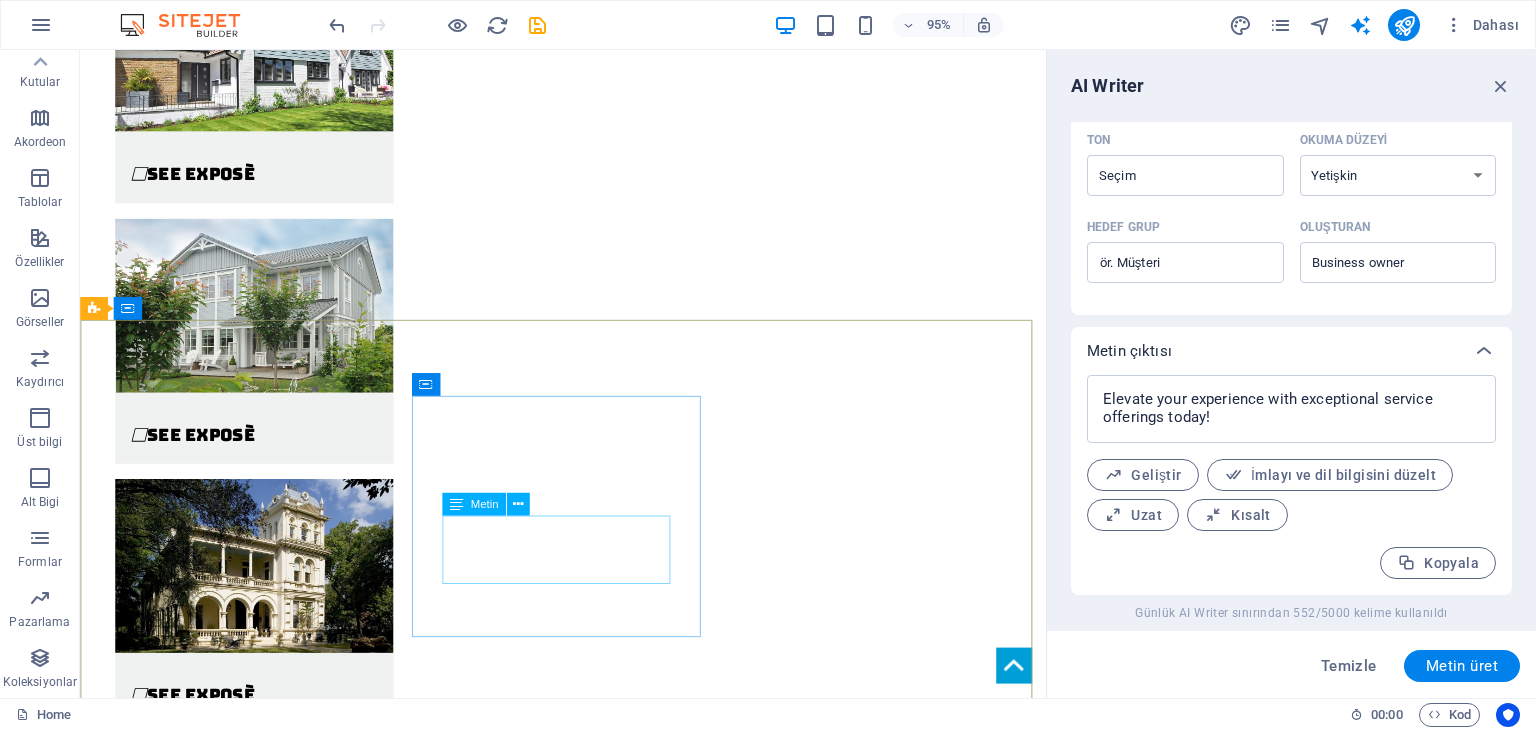 scroll, scrollTop: 4900, scrollLeft: 0, axis: vertical 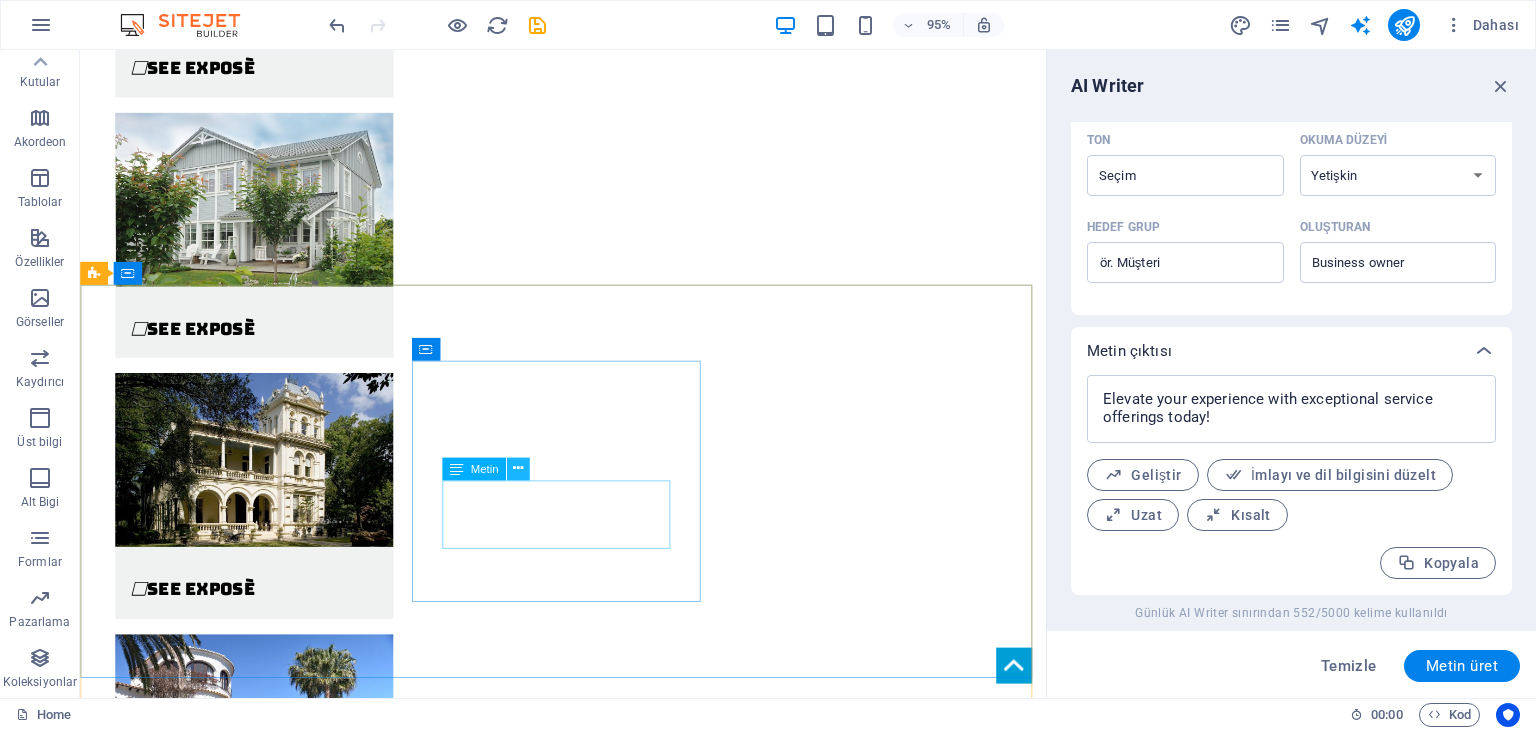 click at bounding box center [518, 469] 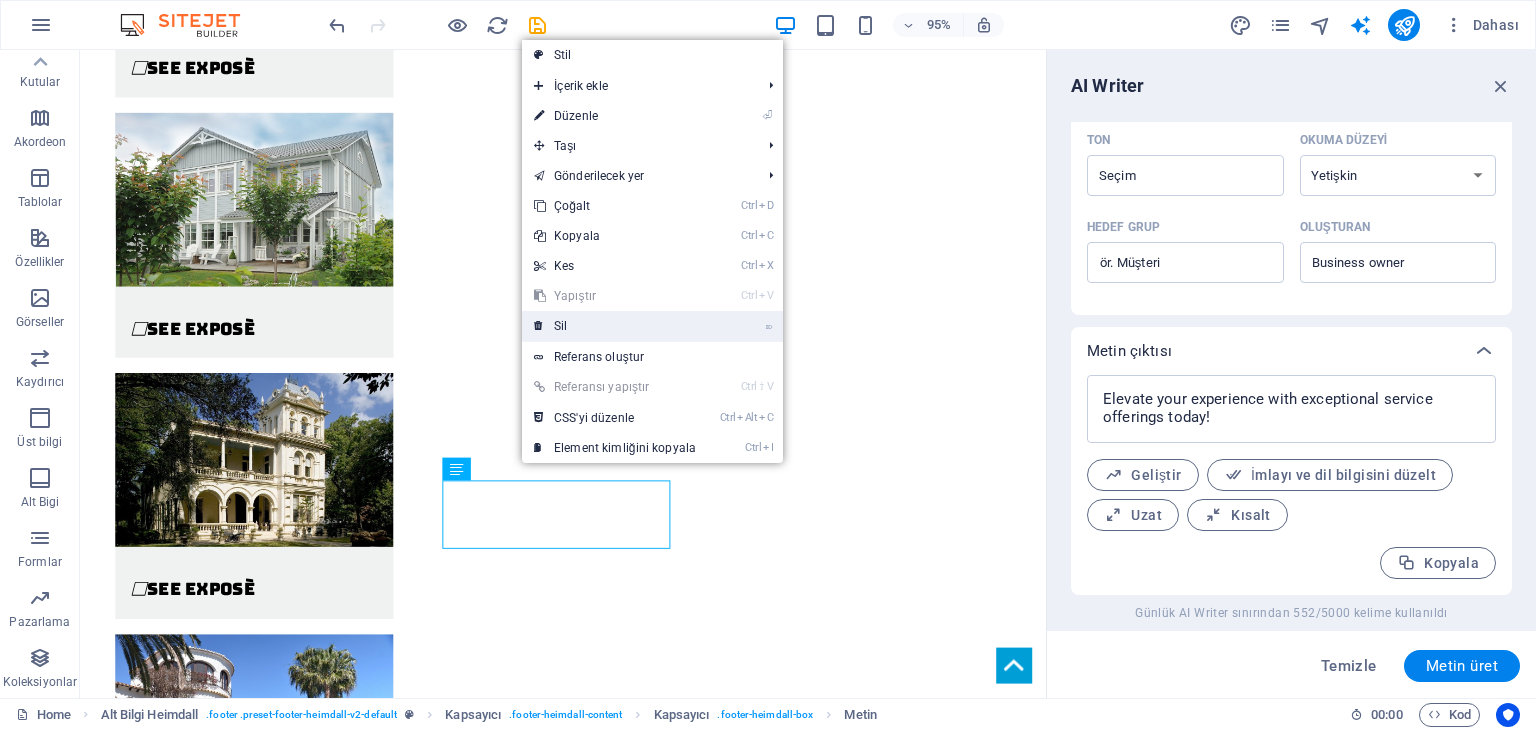 click on "⌦  Sil" at bounding box center [615, 326] 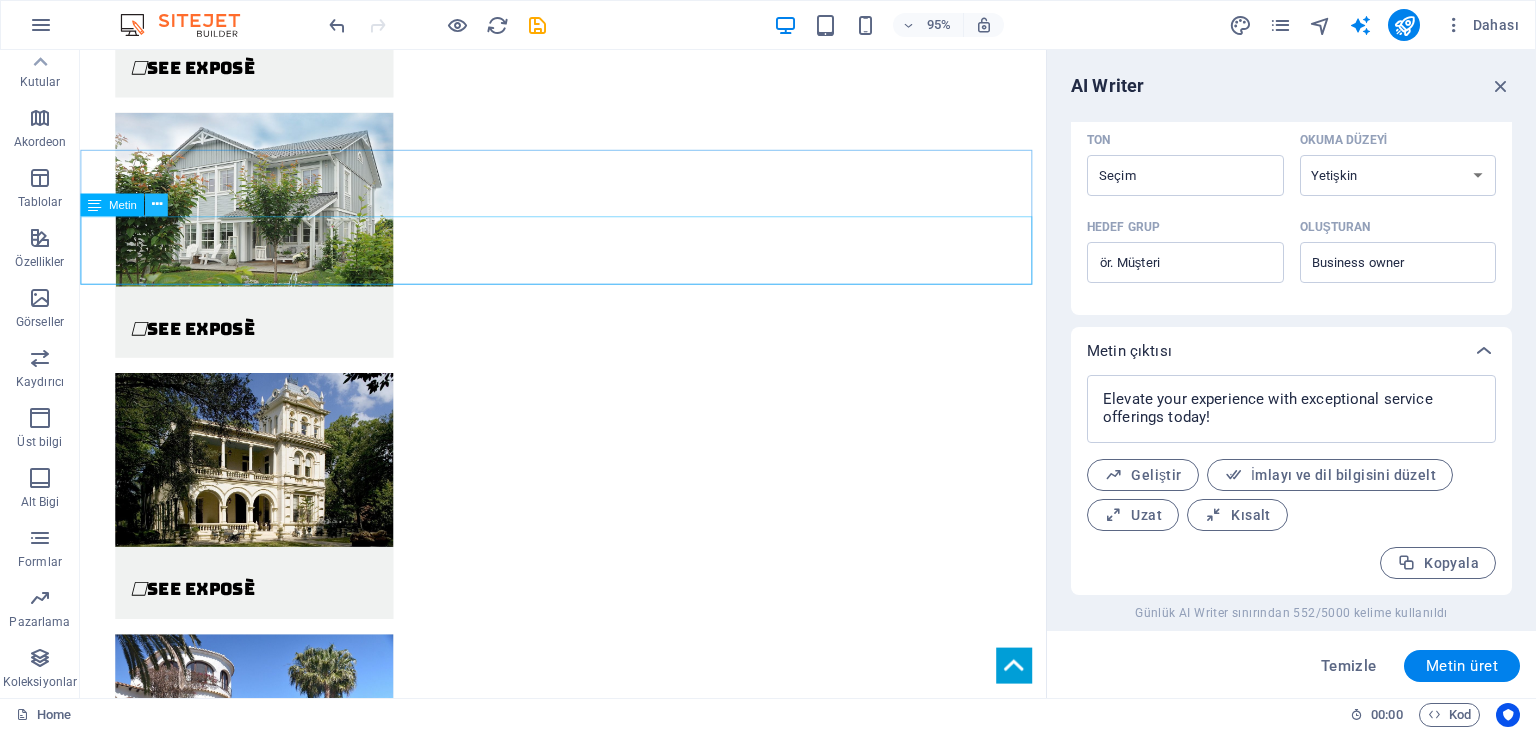 click at bounding box center (156, 205) 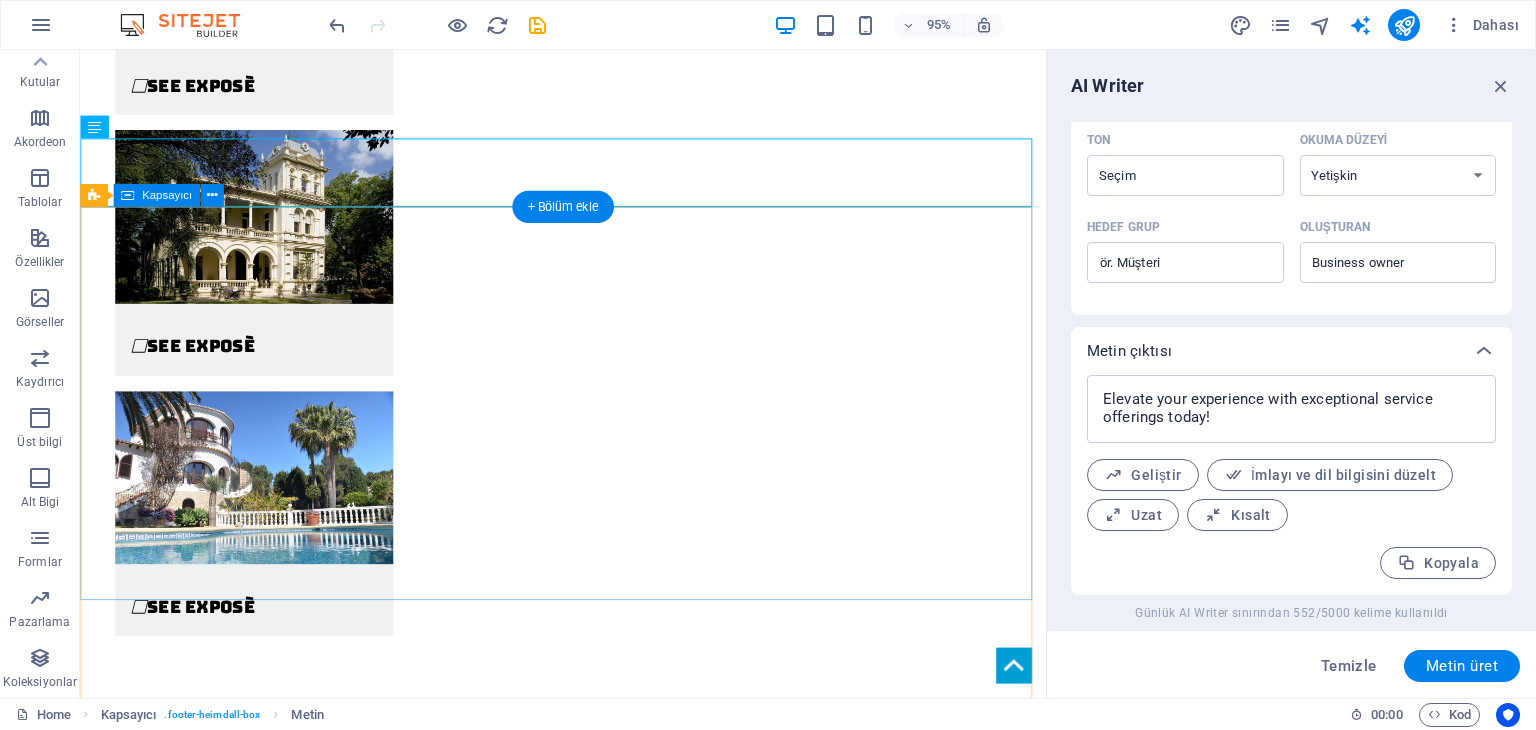 scroll, scrollTop: 5279, scrollLeft: 0, axis: vertical 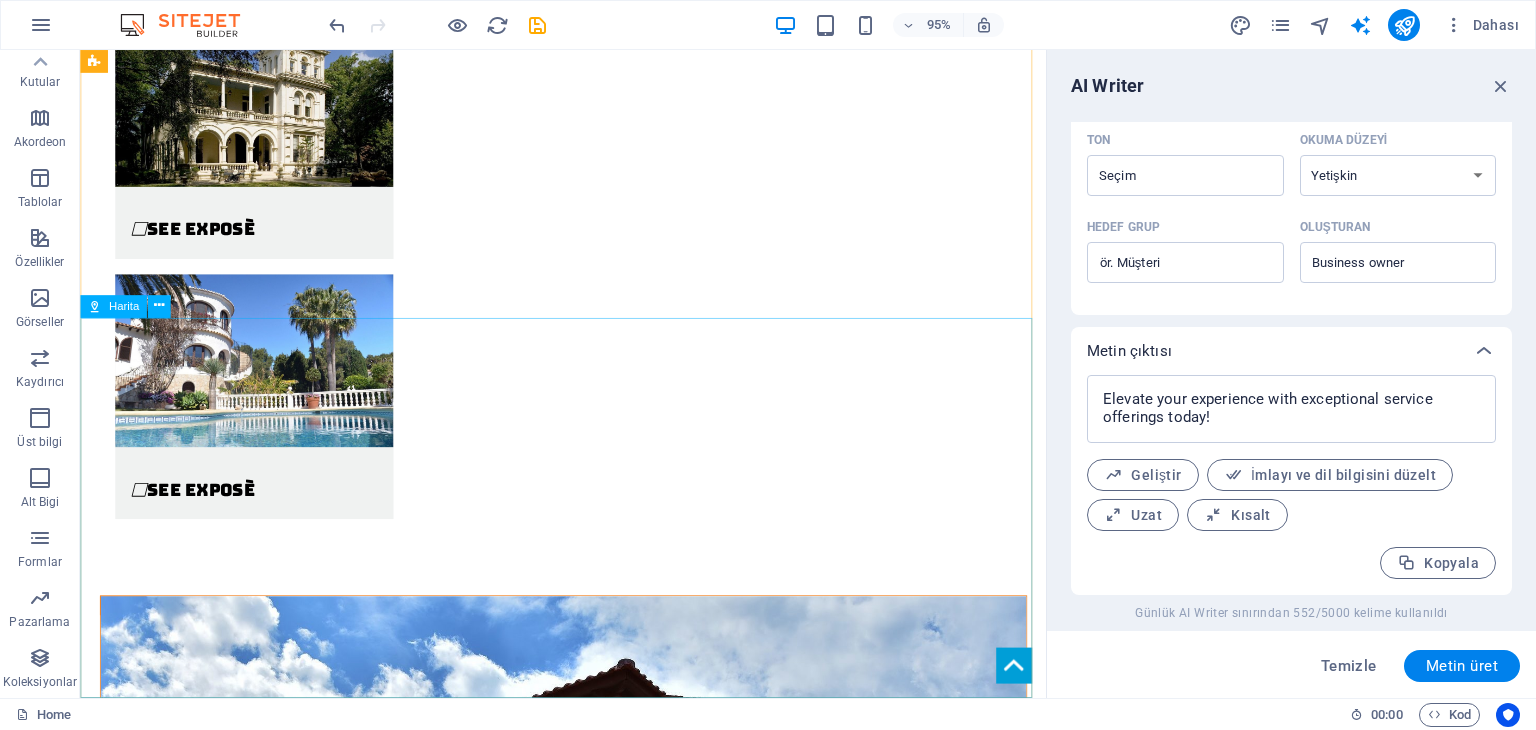 click on "Harita" at bounding box center [124, 305] 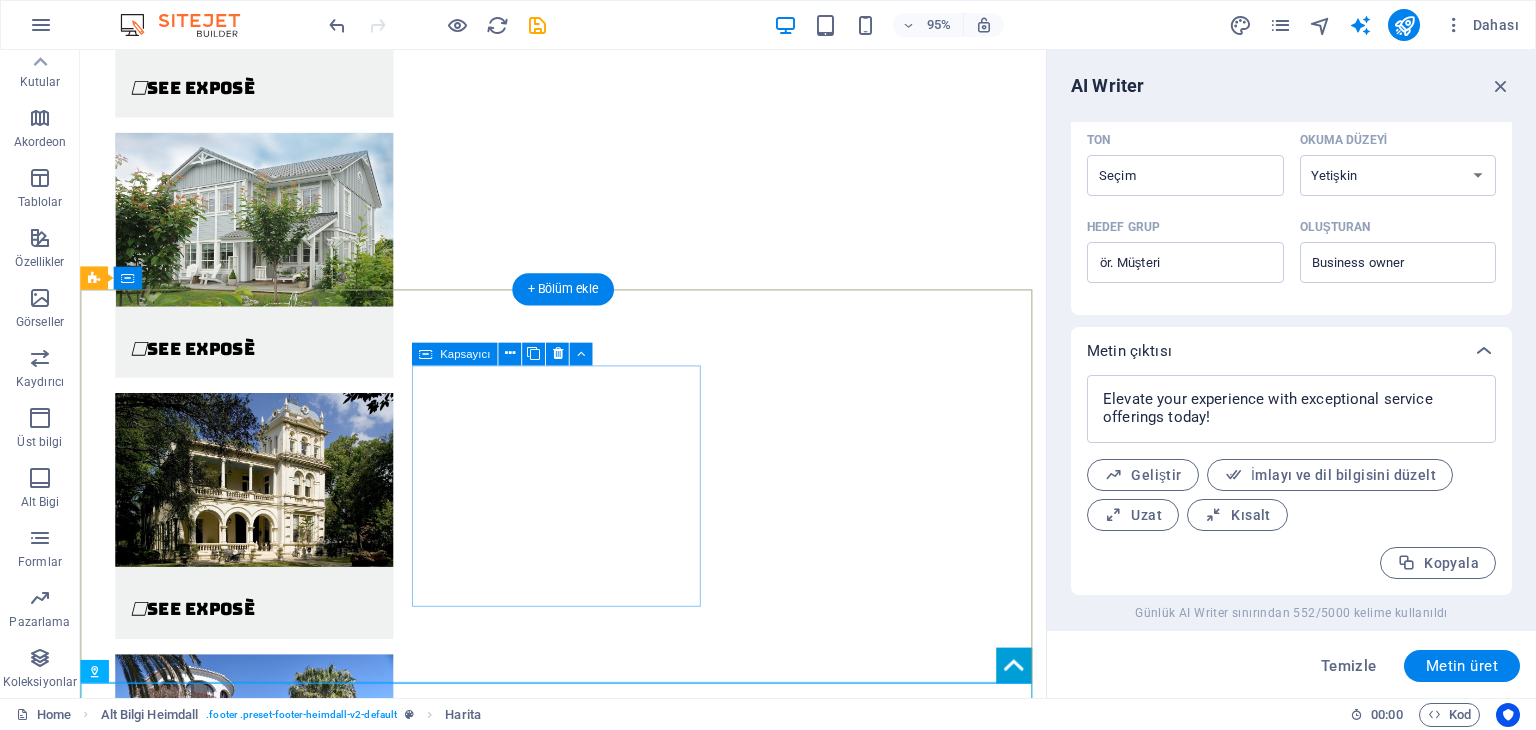 scroll, scrollTop: 5279, scrollLeft: 0, axis: vertical 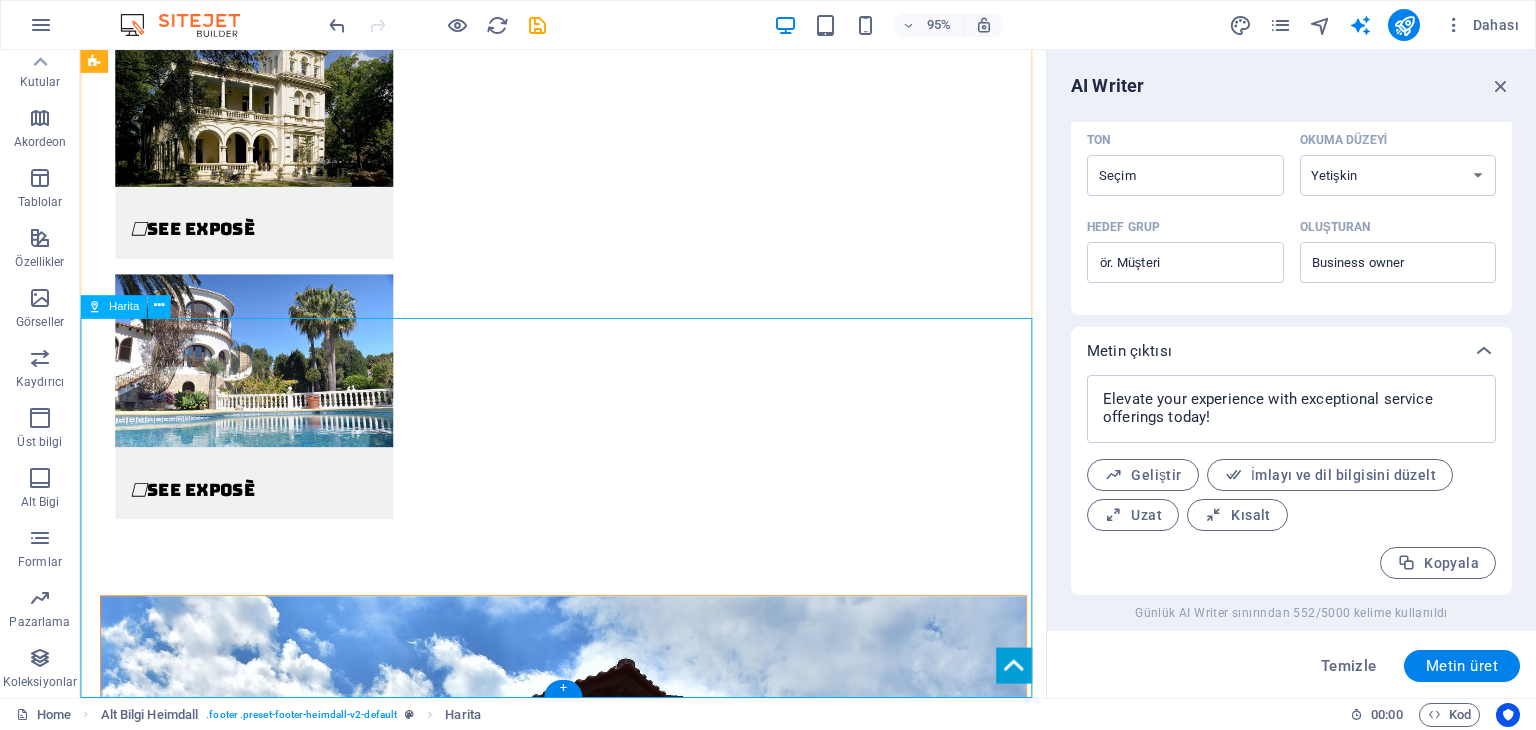 click on "← Sola git → Sağa git ↑ Yukarı git ↓ Aşağı git + Yakınlaştır - Uzaklaştır Home %75 sola git End %75 sağa git Page Up %75 yukarı git Page Down %75 aşağı git Harita Arazi Uydu Etiketler Klavye kısayolları Harita Verileri Harita verileri ©2025 Google Harita verileri ©2025 Google 1 km  Metrik ve emperyal birimler arasında geçiş yapmak için tıklayın Şartlar Harita hatası bildirin" at bounding box center (588, 6640) 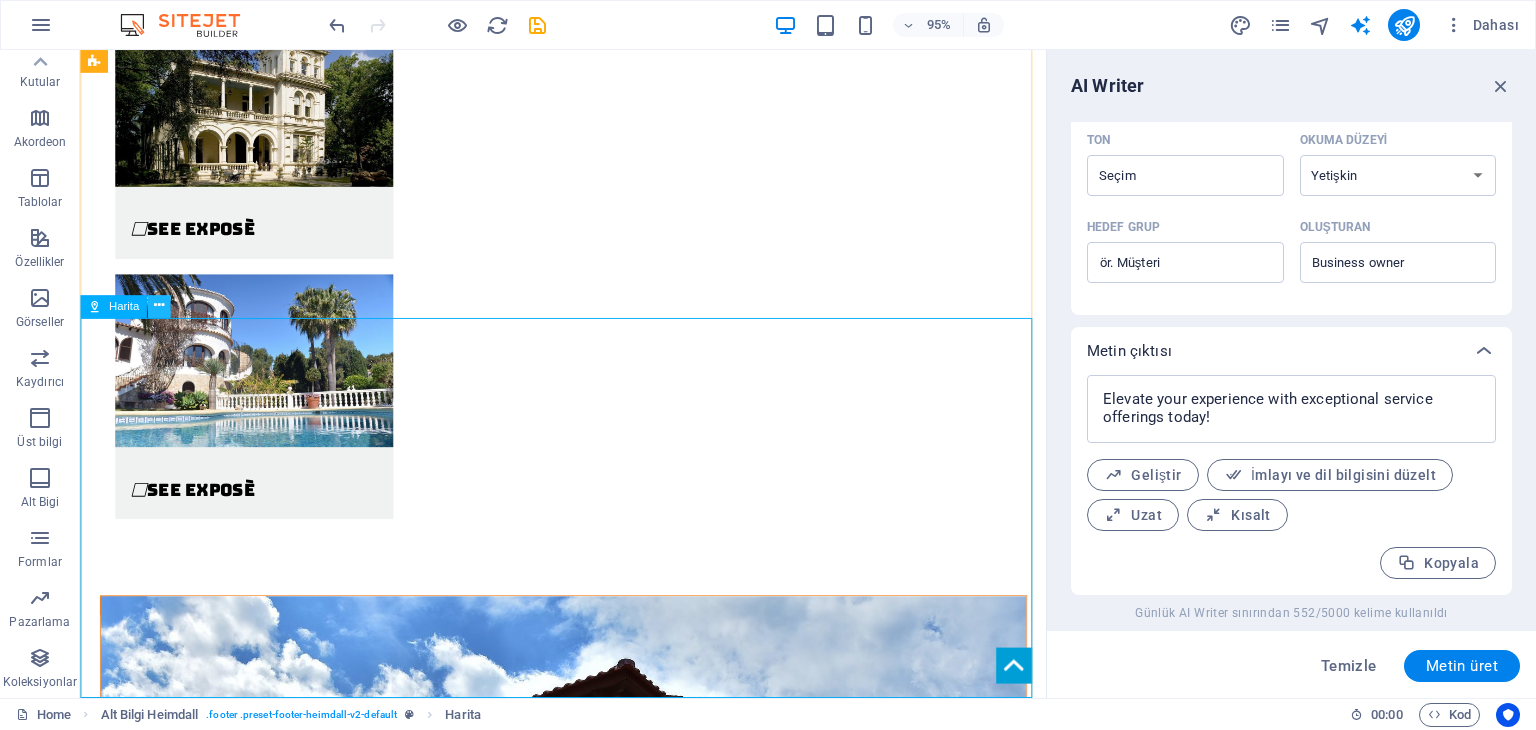 click at bounding box center (159, 306) 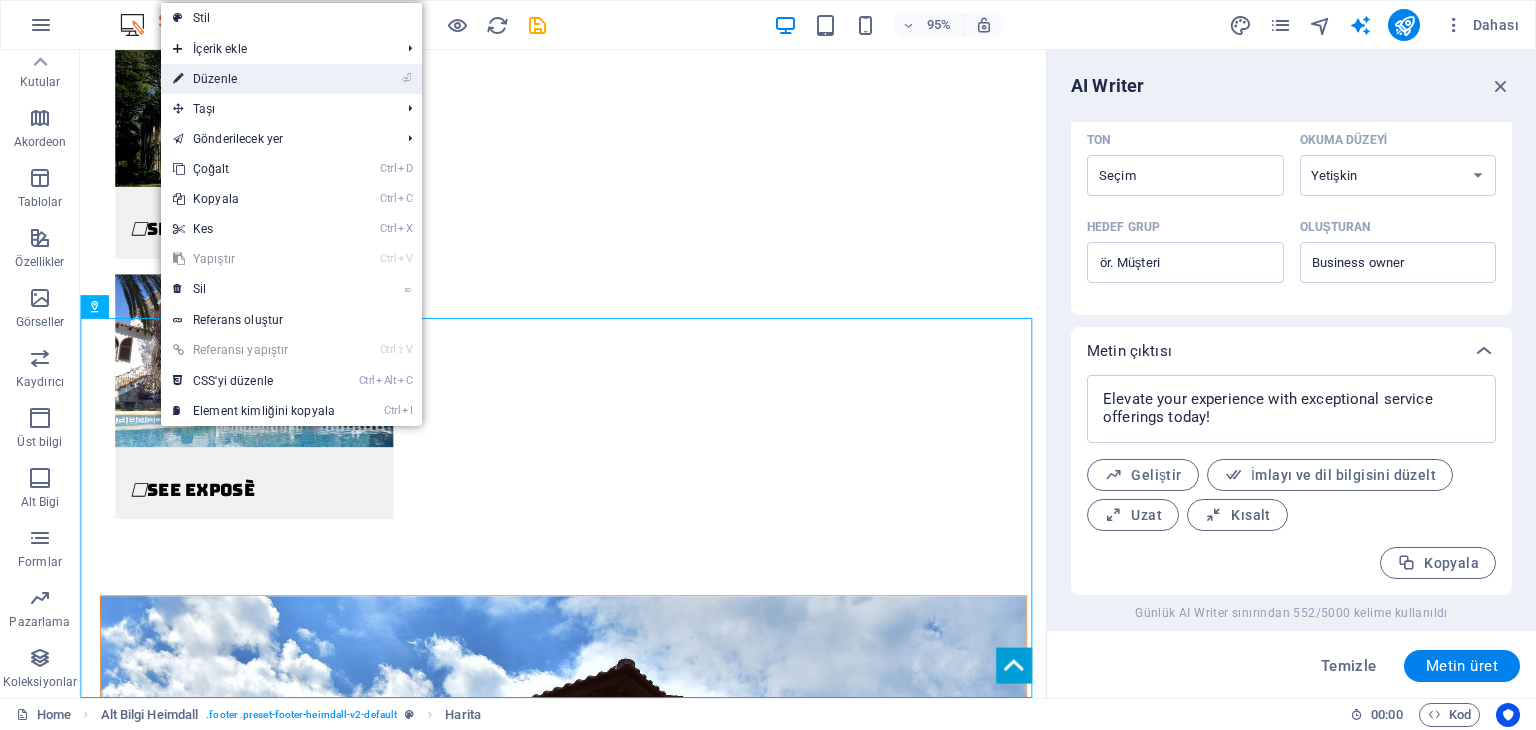 click on "⏎  Düzenle" at bounding box center (254, 79) 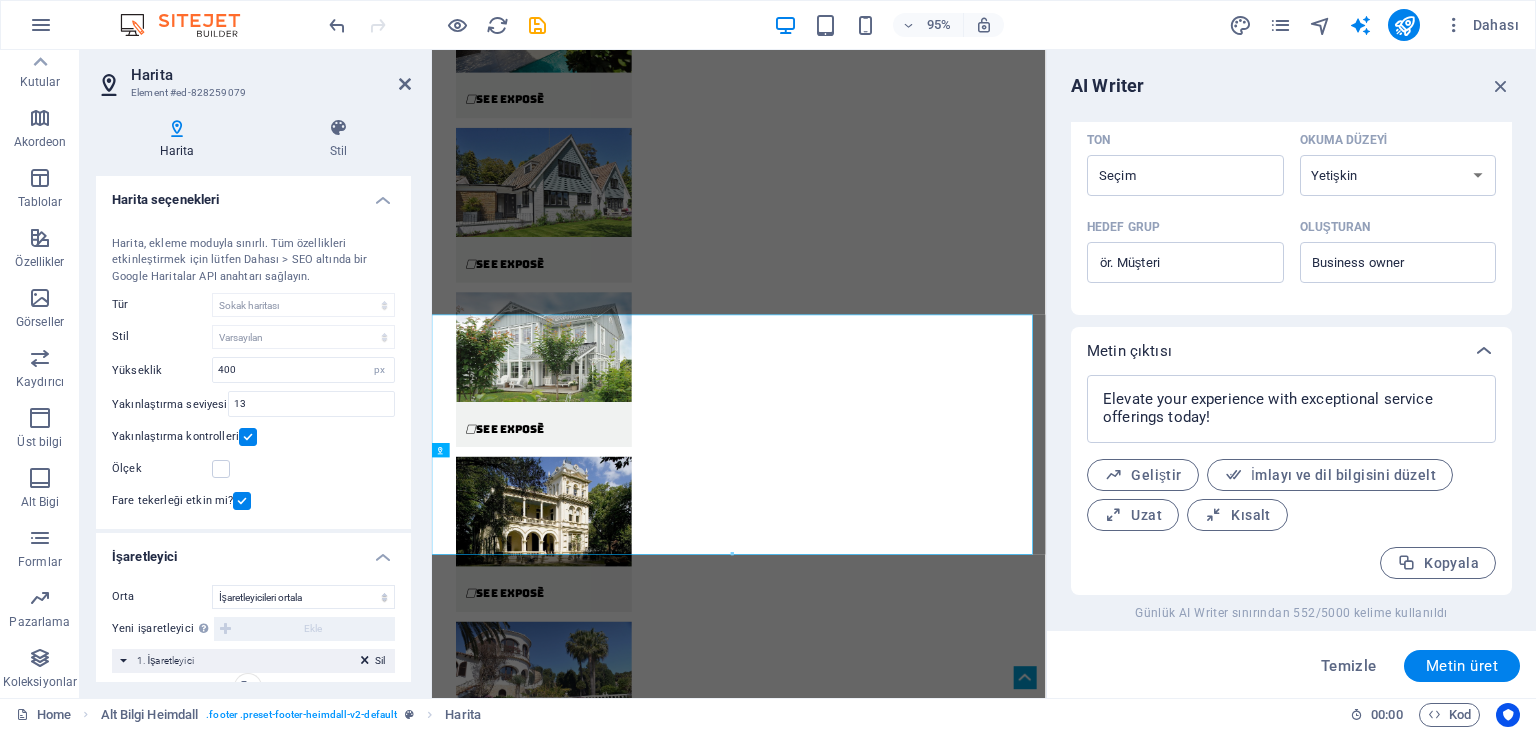 scroll, scrollTop: 5120, scrollLeft: 0, axis: vertical 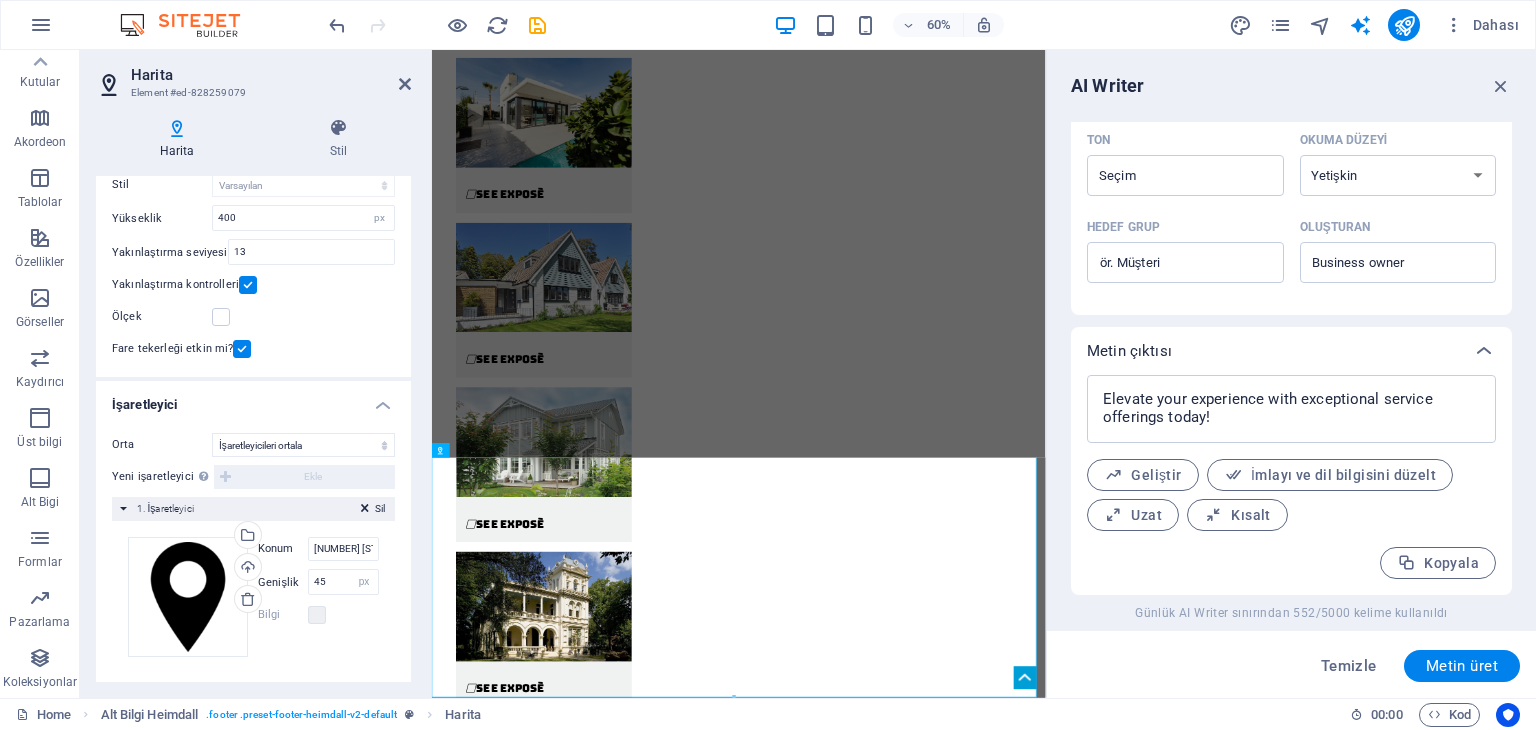 click on "Yeni işaretleyici Bu özelliği etkinleştirmek için lütfen web sitesi ayarlarında bir Google Haritalar API anahtarı sağlayın. Ekle" at bounding box center (253, 477) 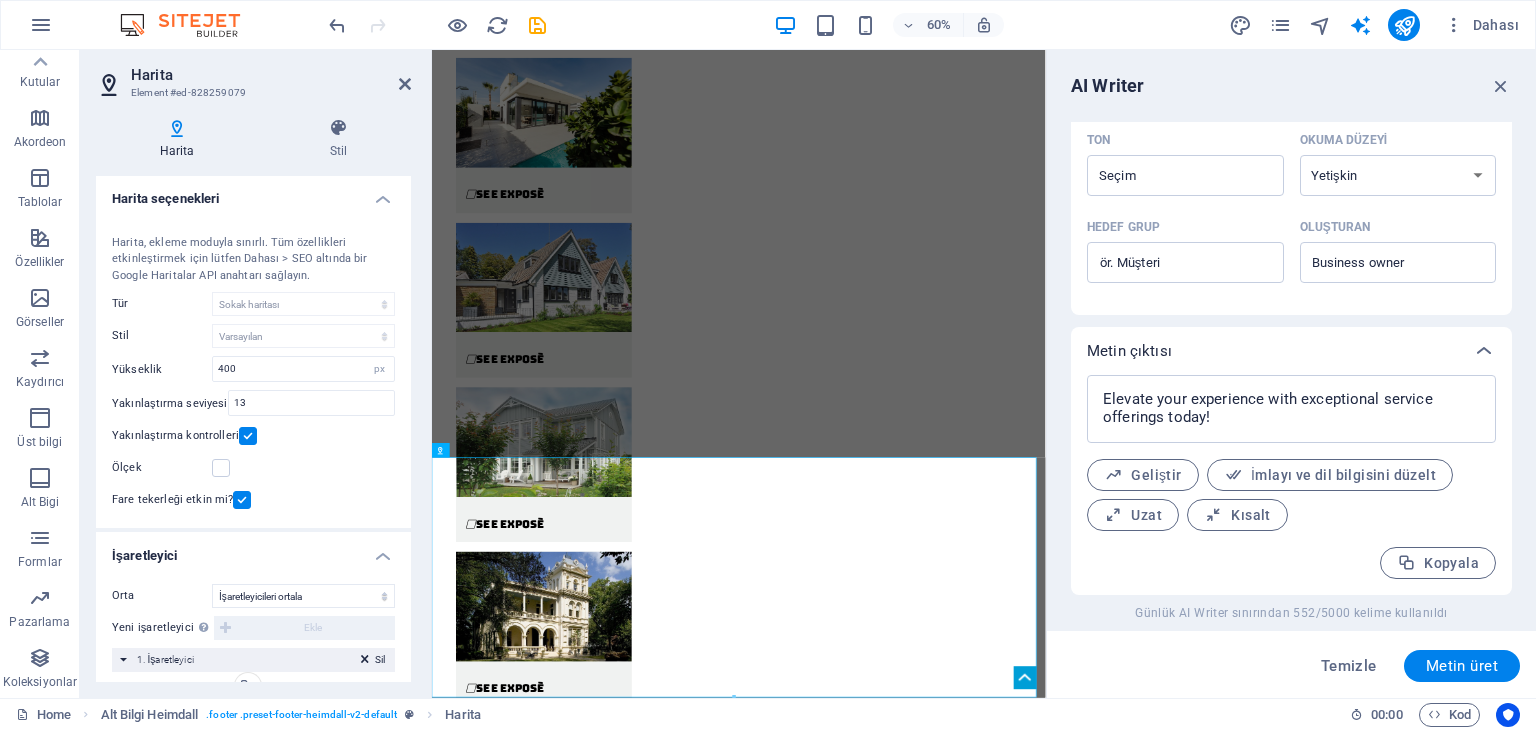scroll, scrollTop: 0, scrollLeft: 0, axis: both 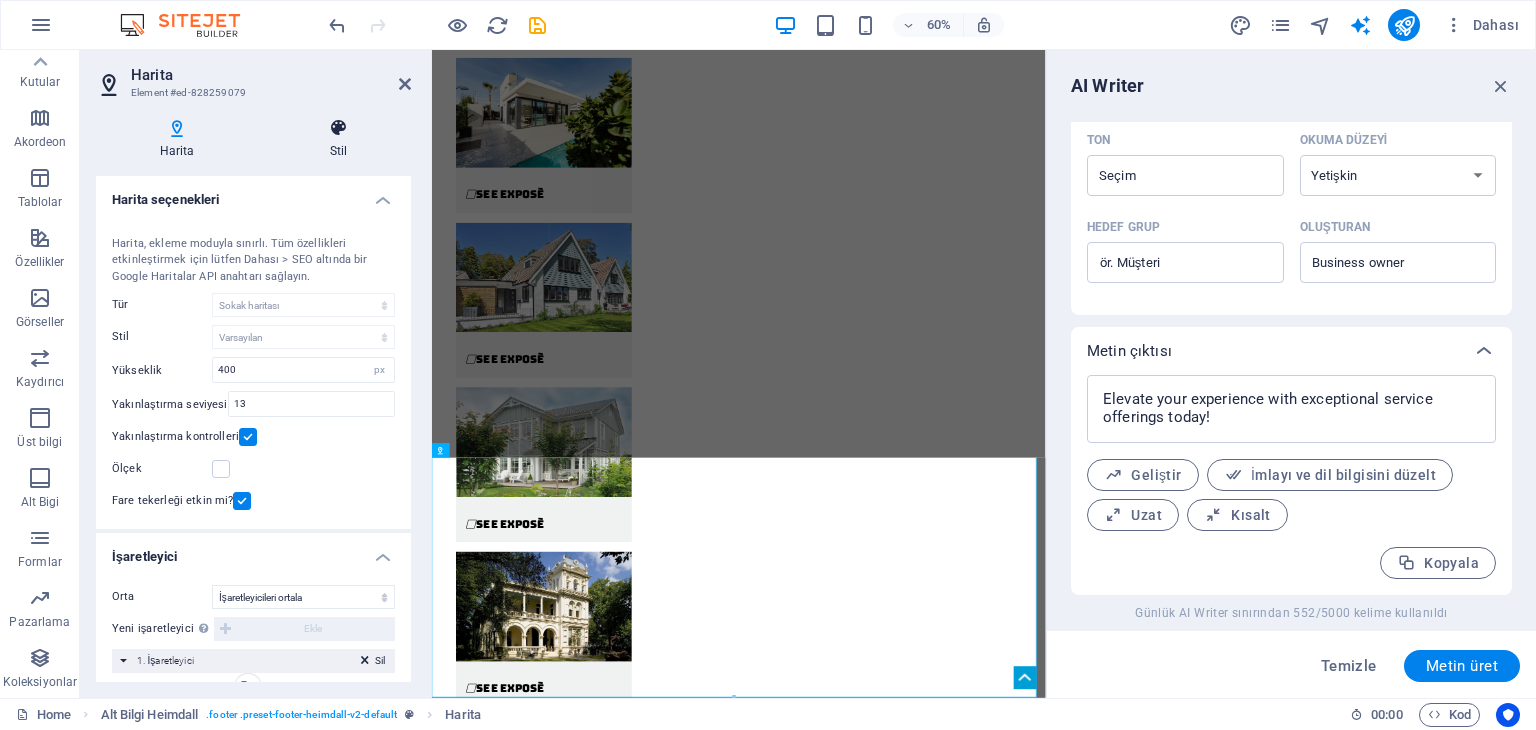 click on "Stil" at bounding box center [338, 139] 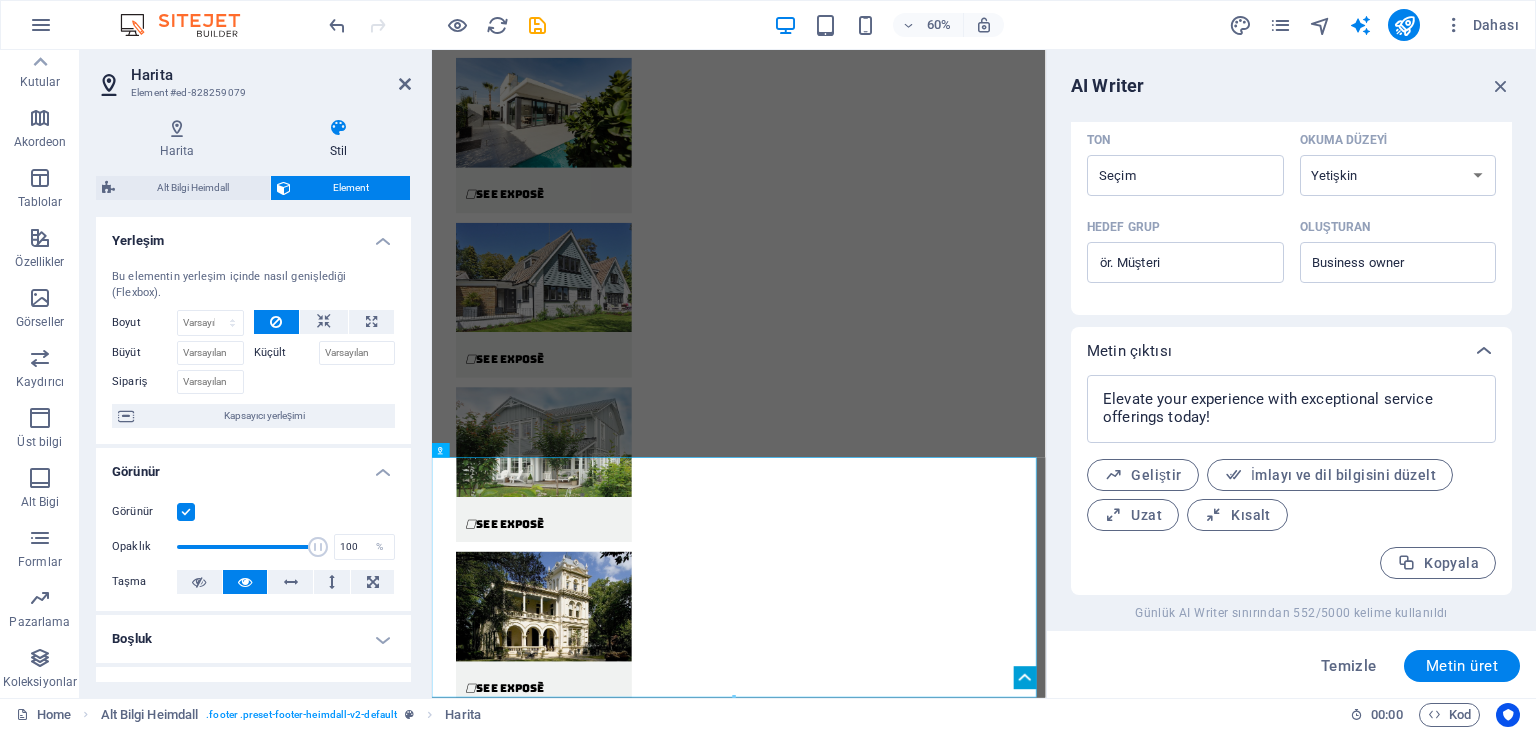 click on "Element #ed-828259079" at bounding box center [251, 93] 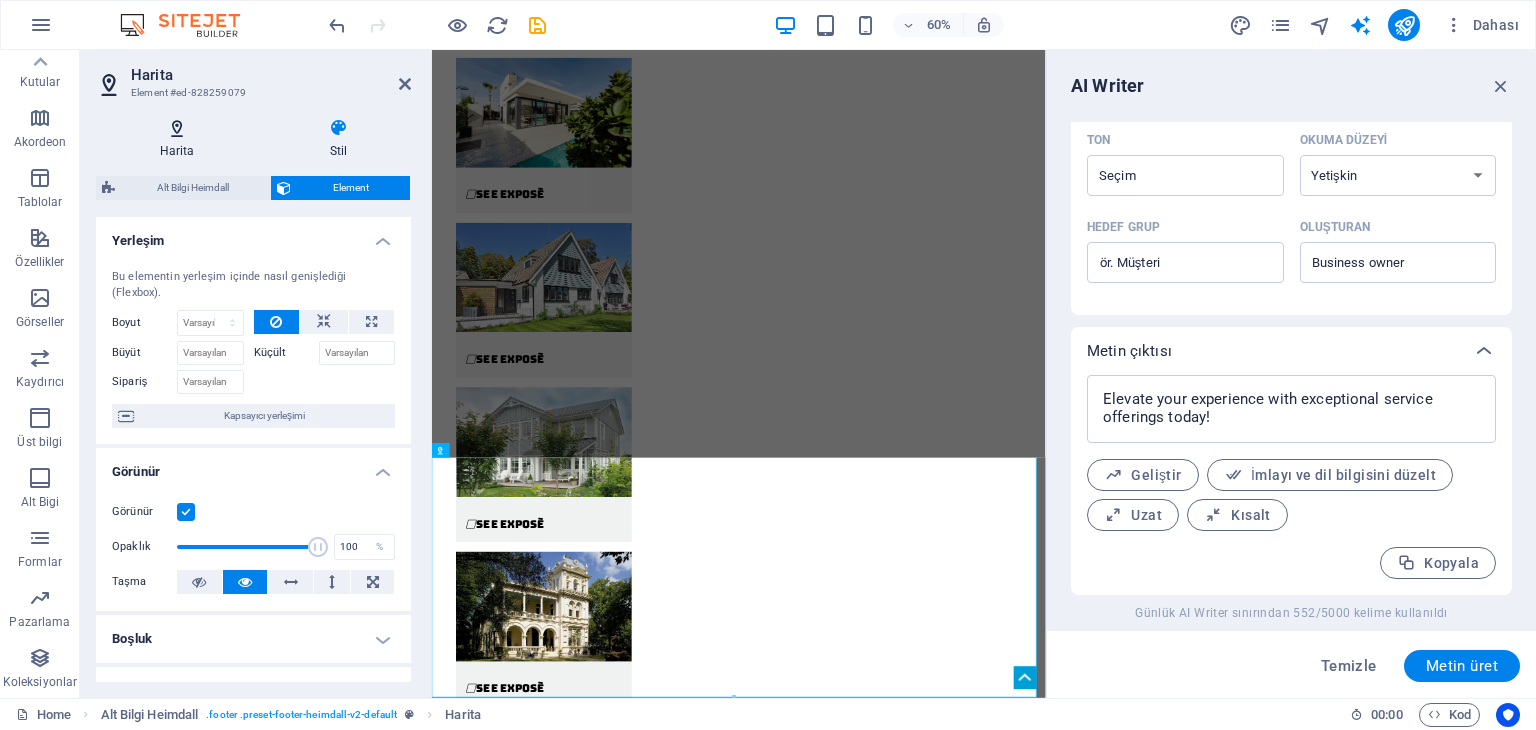 click on "Harita" at bounding box center (181, 139) 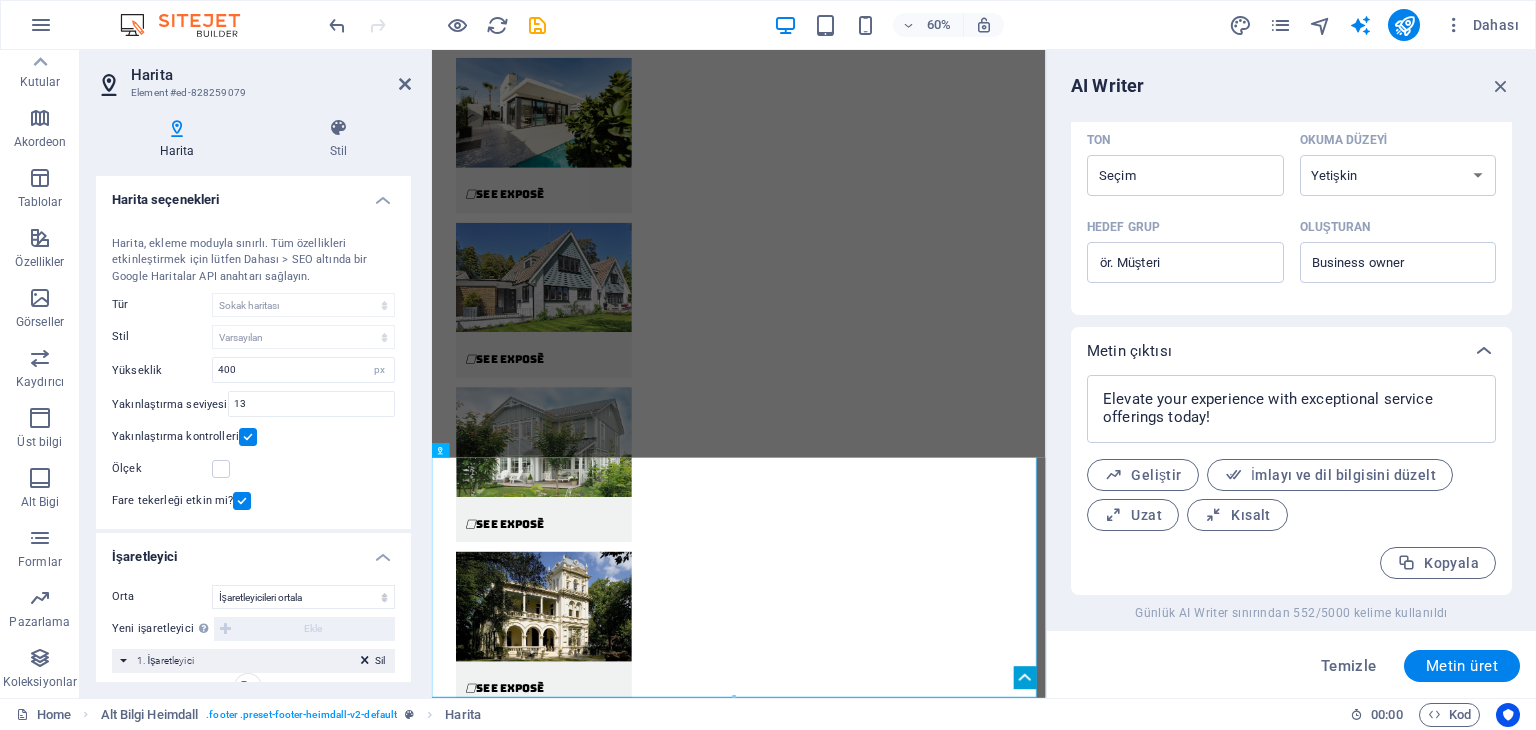 drag, startPoint x: 245, startPoint y: 128, endPoint x: 348, endPoint y: 122, distance: 103.17461 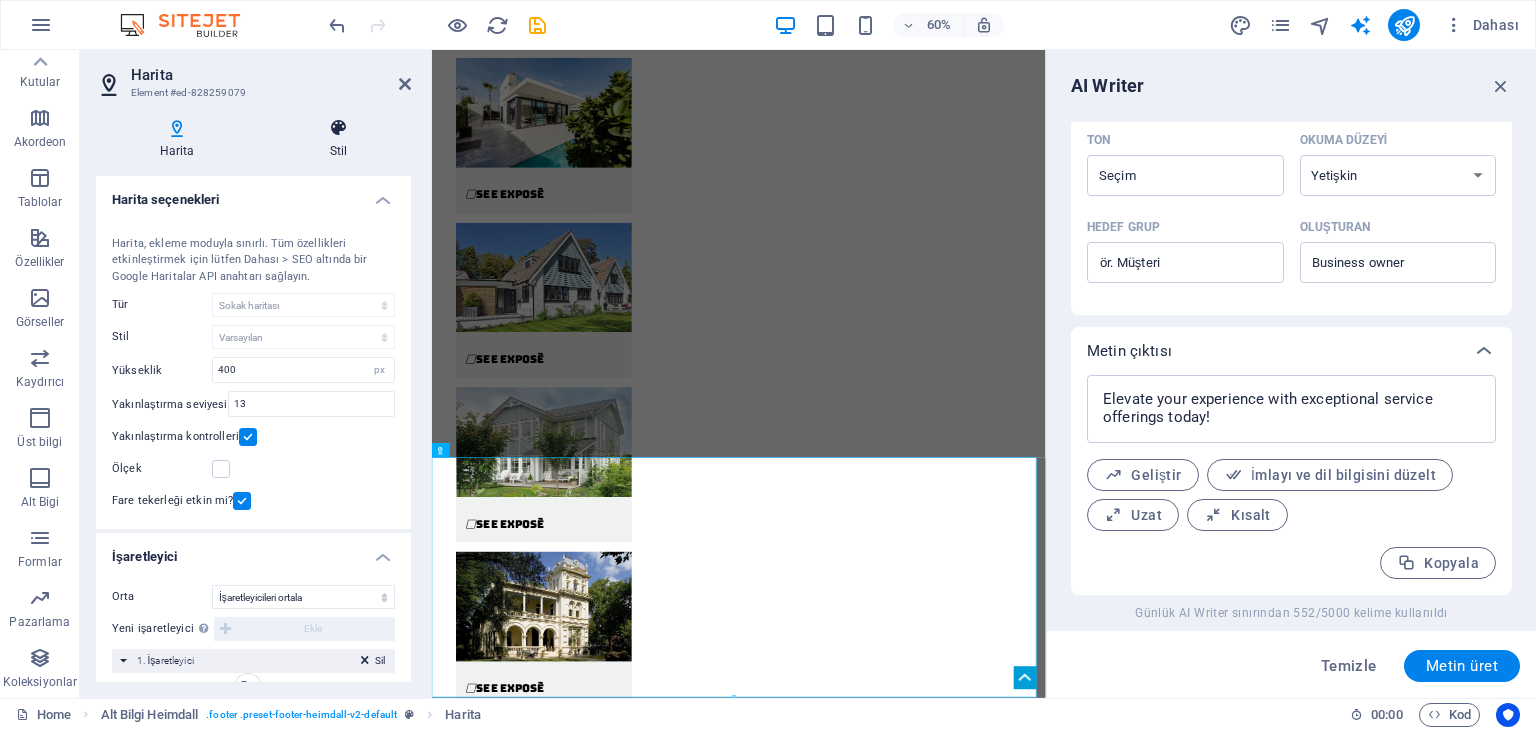 click on "Harita Stil" at bounding box center [253, 139] 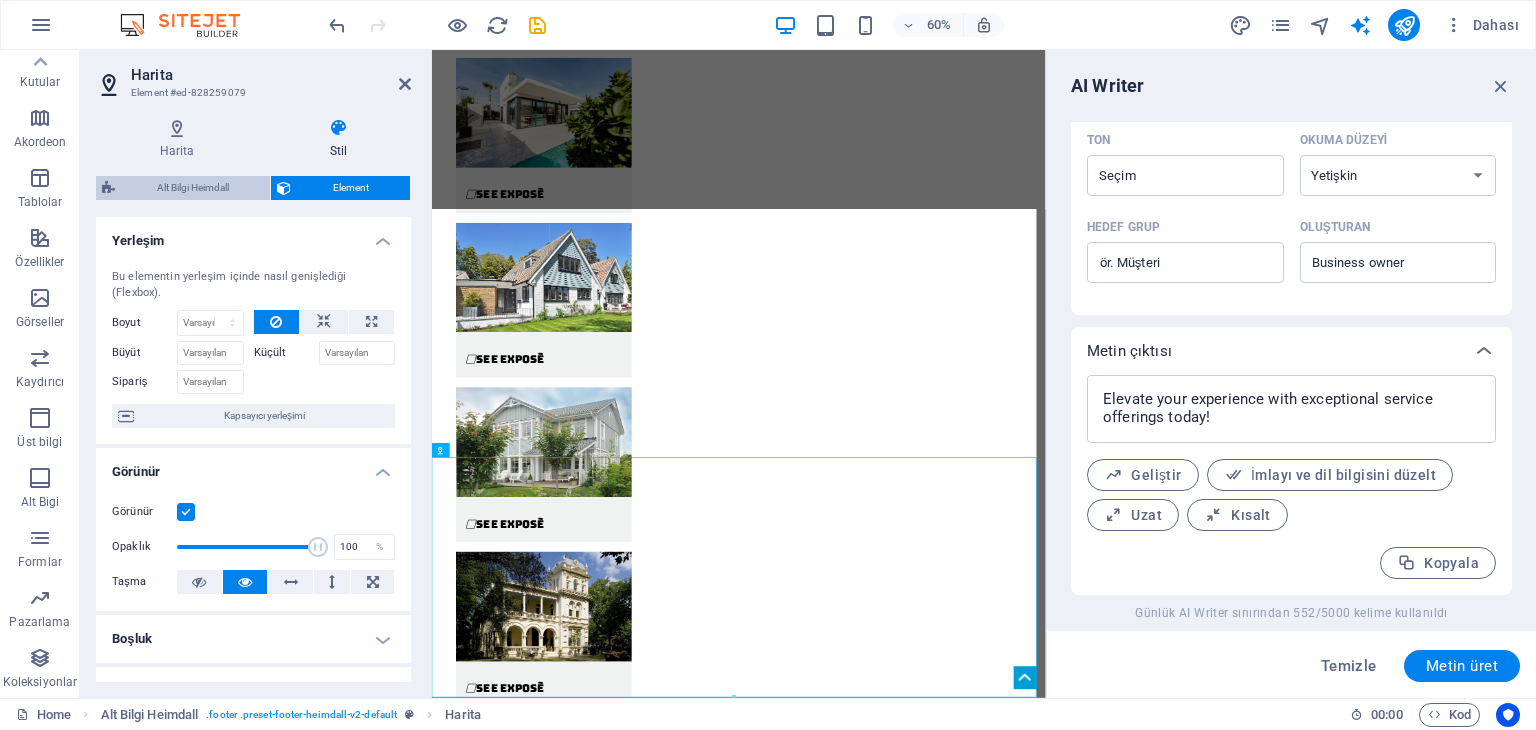 click on "Alt Bilgi Heimdall" at bounding box center (192, 188) 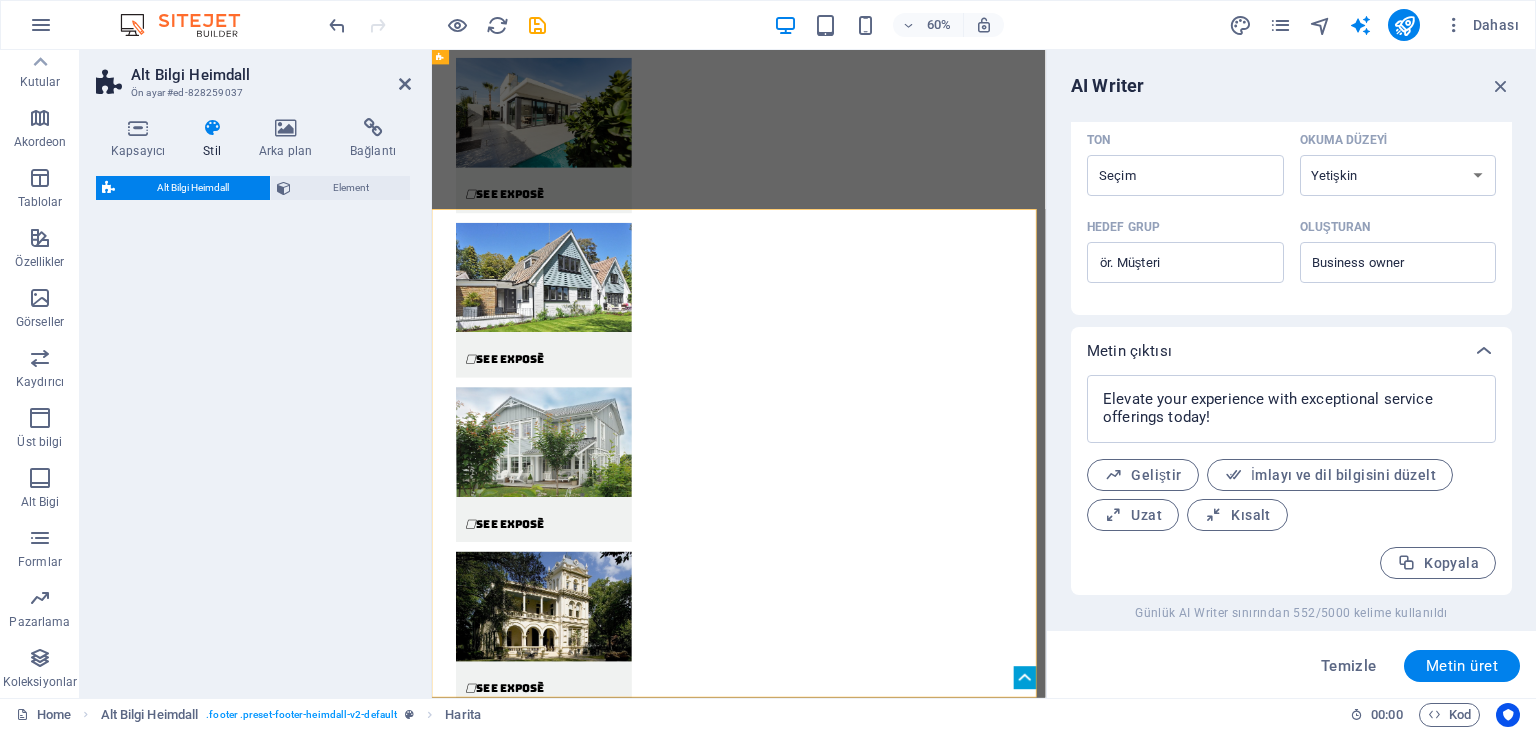 select on "rem" 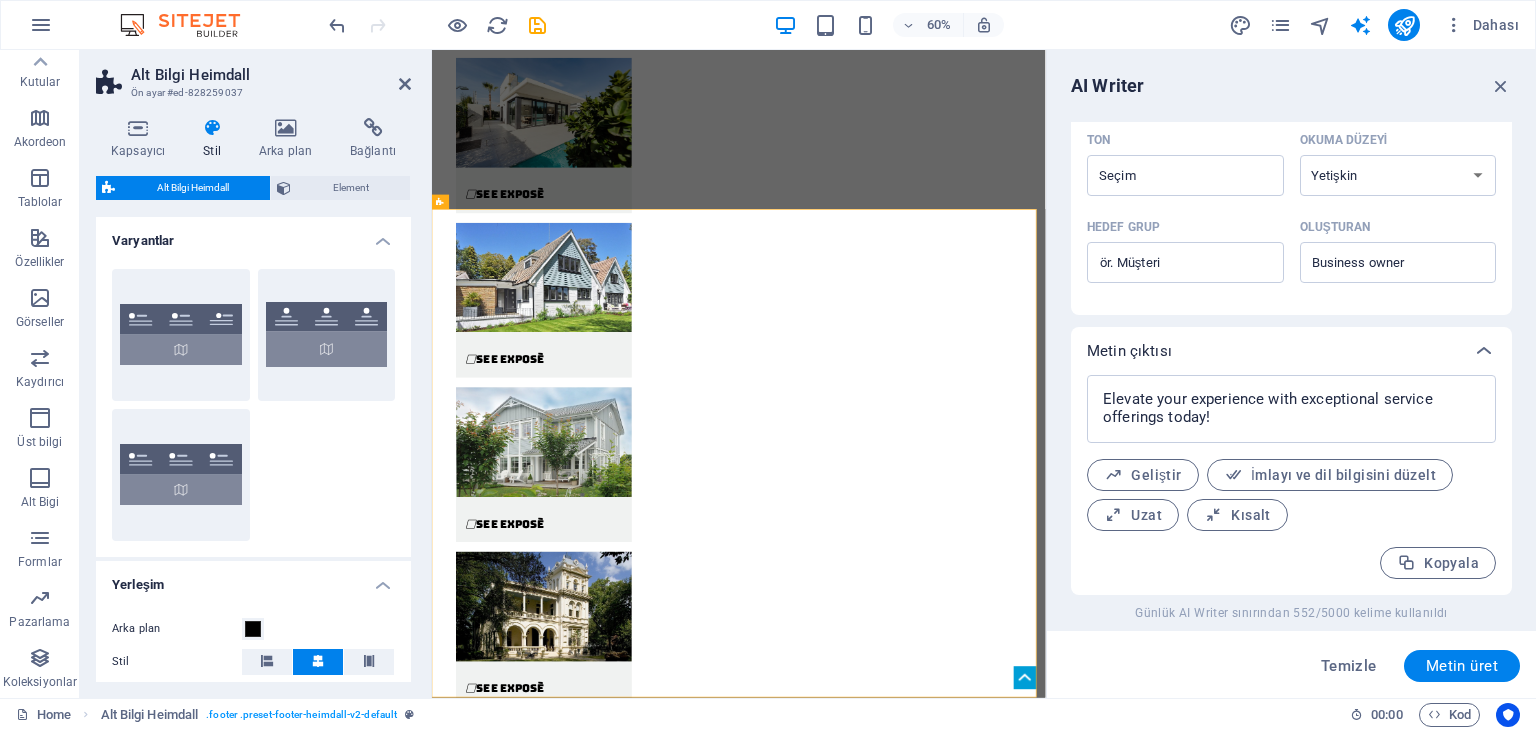 drag, startPoint x: 322, startPoint y: 78, endPoint x: 360, endPoint y: 80, distance: 38.052597 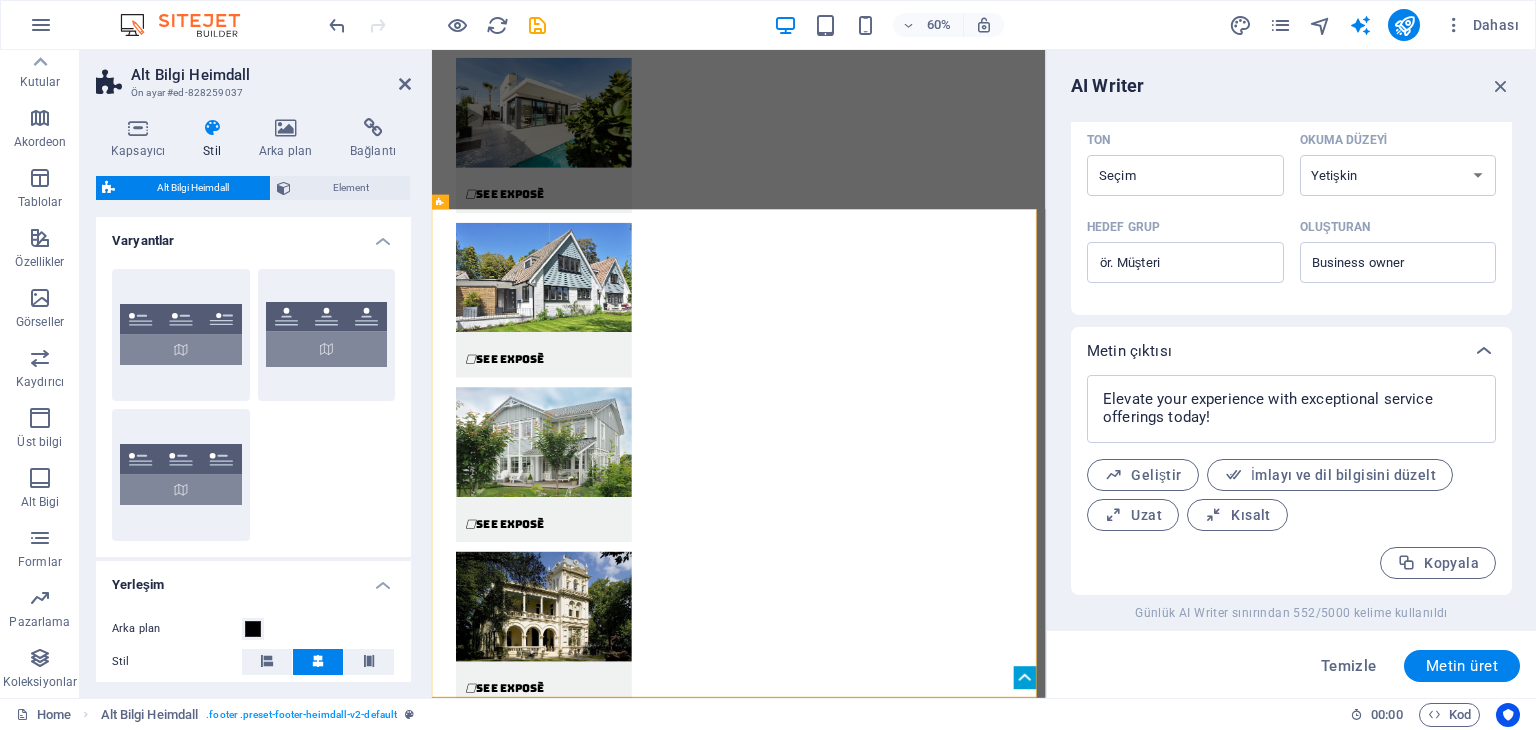 click on "Alt Bilgi Heimdall" at bounding box center (271, 75) 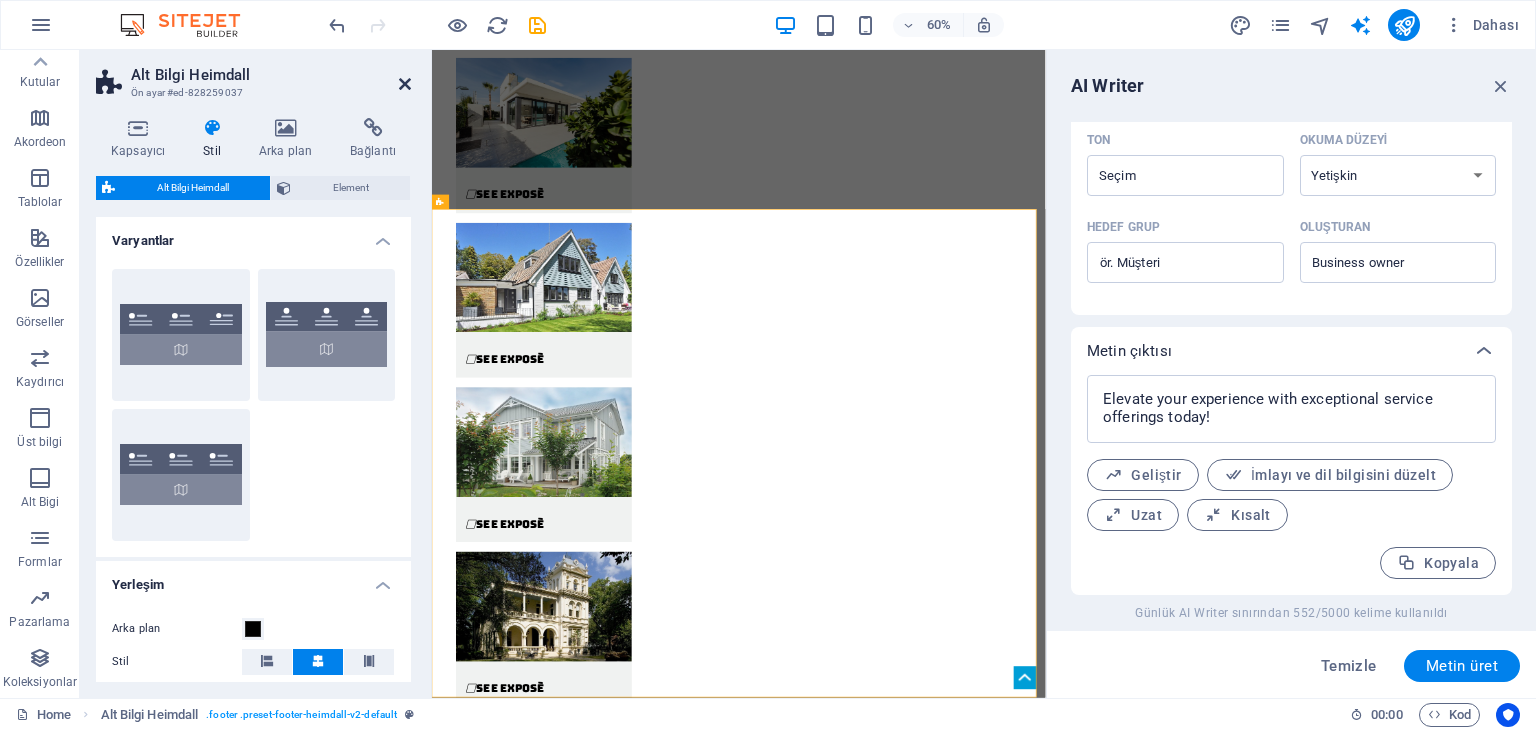 drag, startPoint x: 398, startPoint y: 86, endPoint x: 334, endPoint y: 38, distance: 80 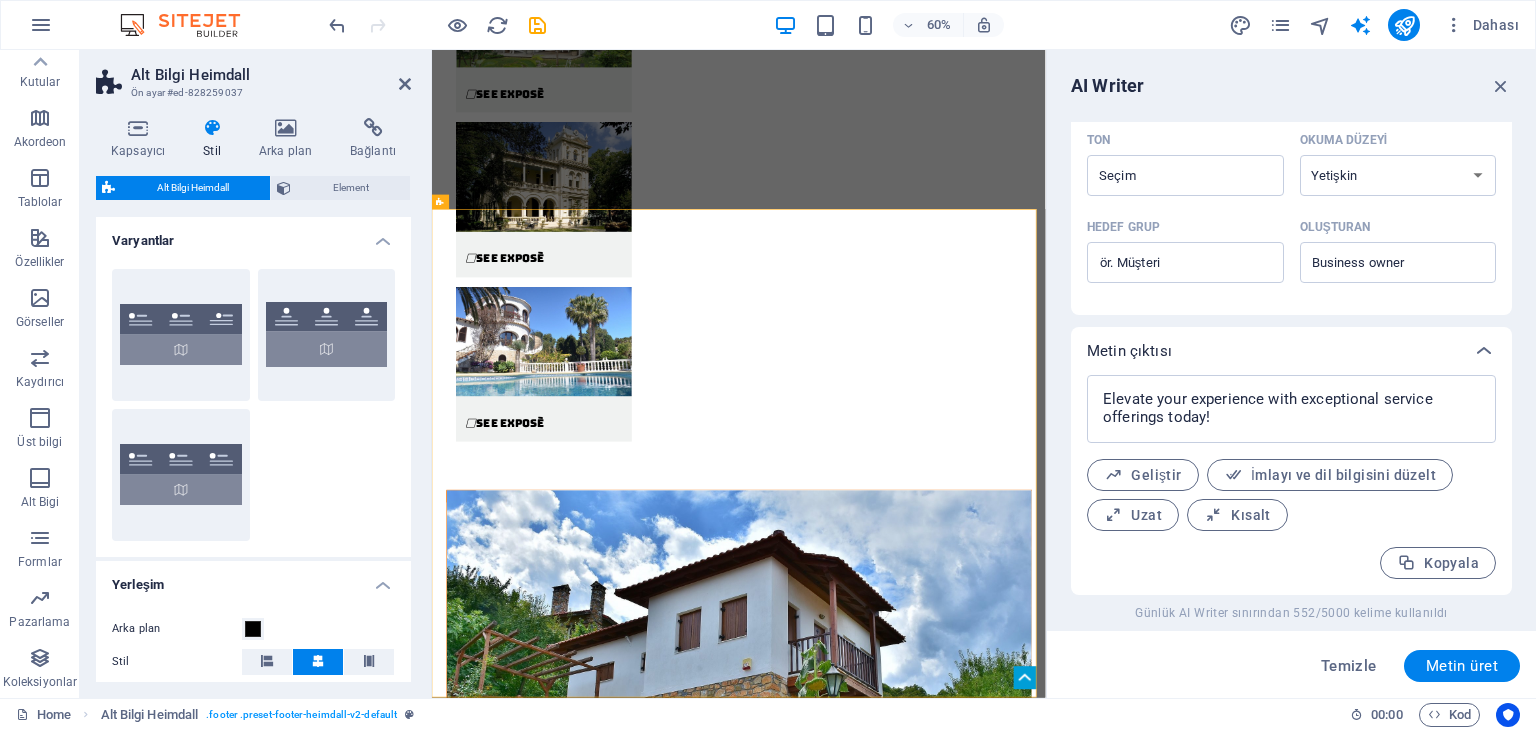 scroll, scrollTop: 5279, scrollLeft: 0, axis: vertical 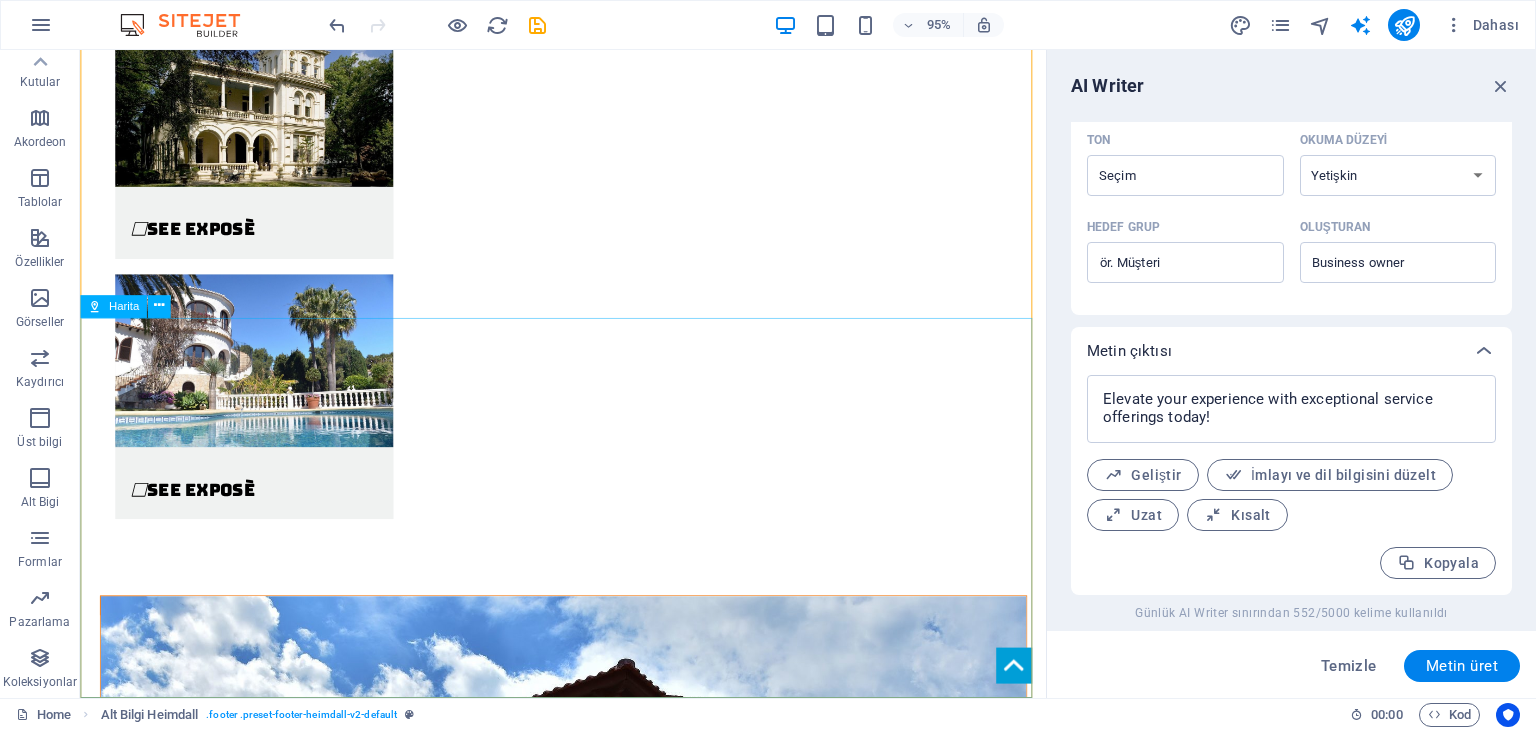 click on "Harita" at bounding box center (124, 305) 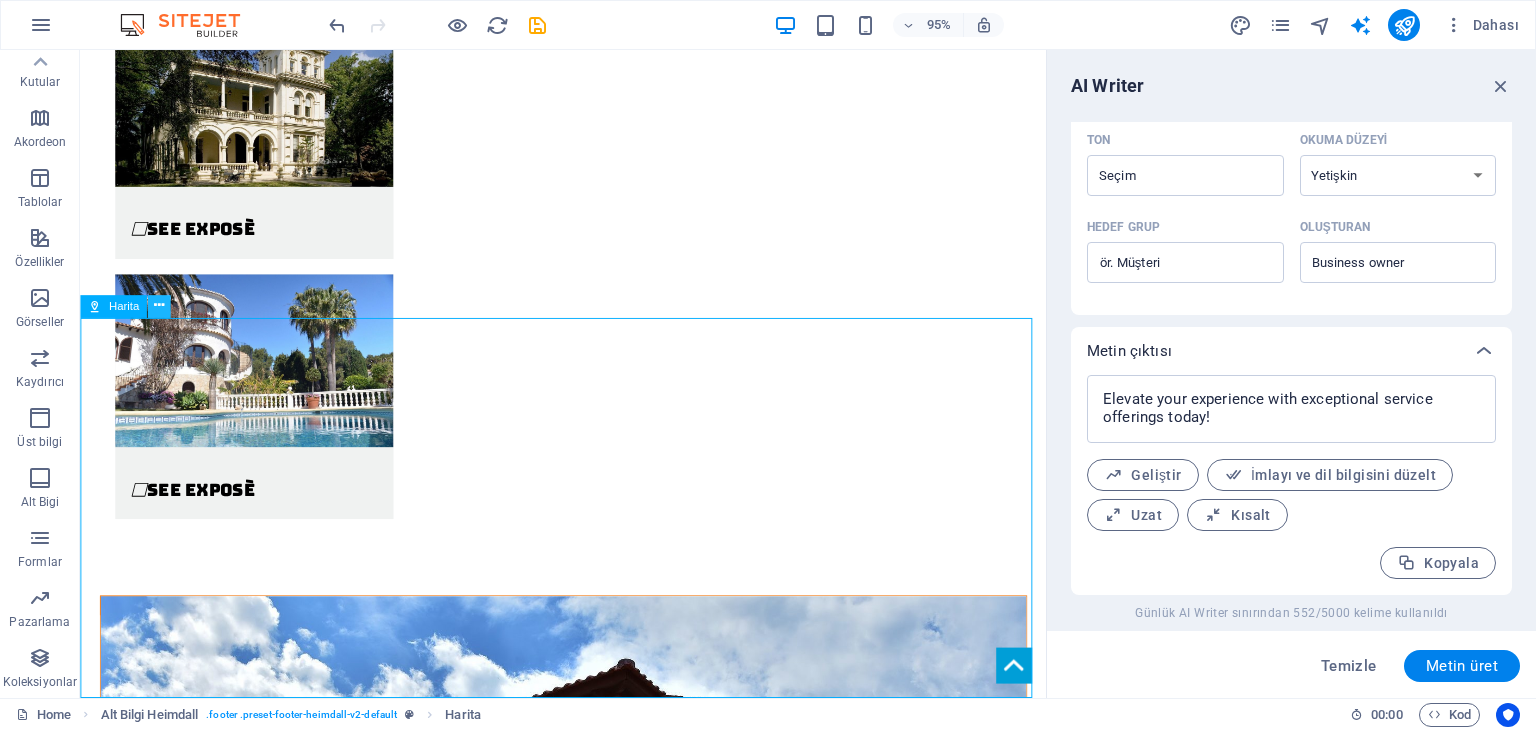 click at bounding box center (159, 306) 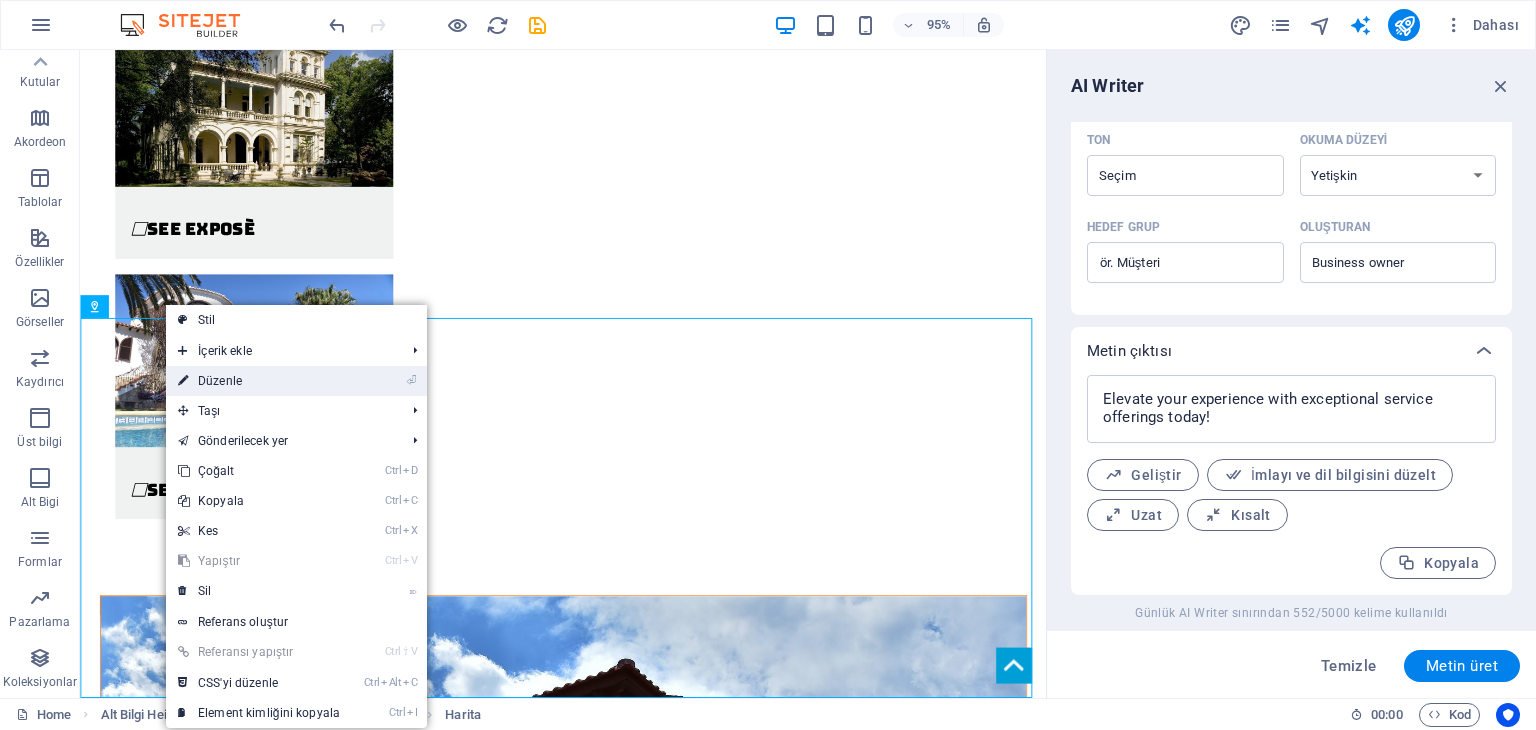 click on "⏎  Düzenle" at bounding box center [259, 381] 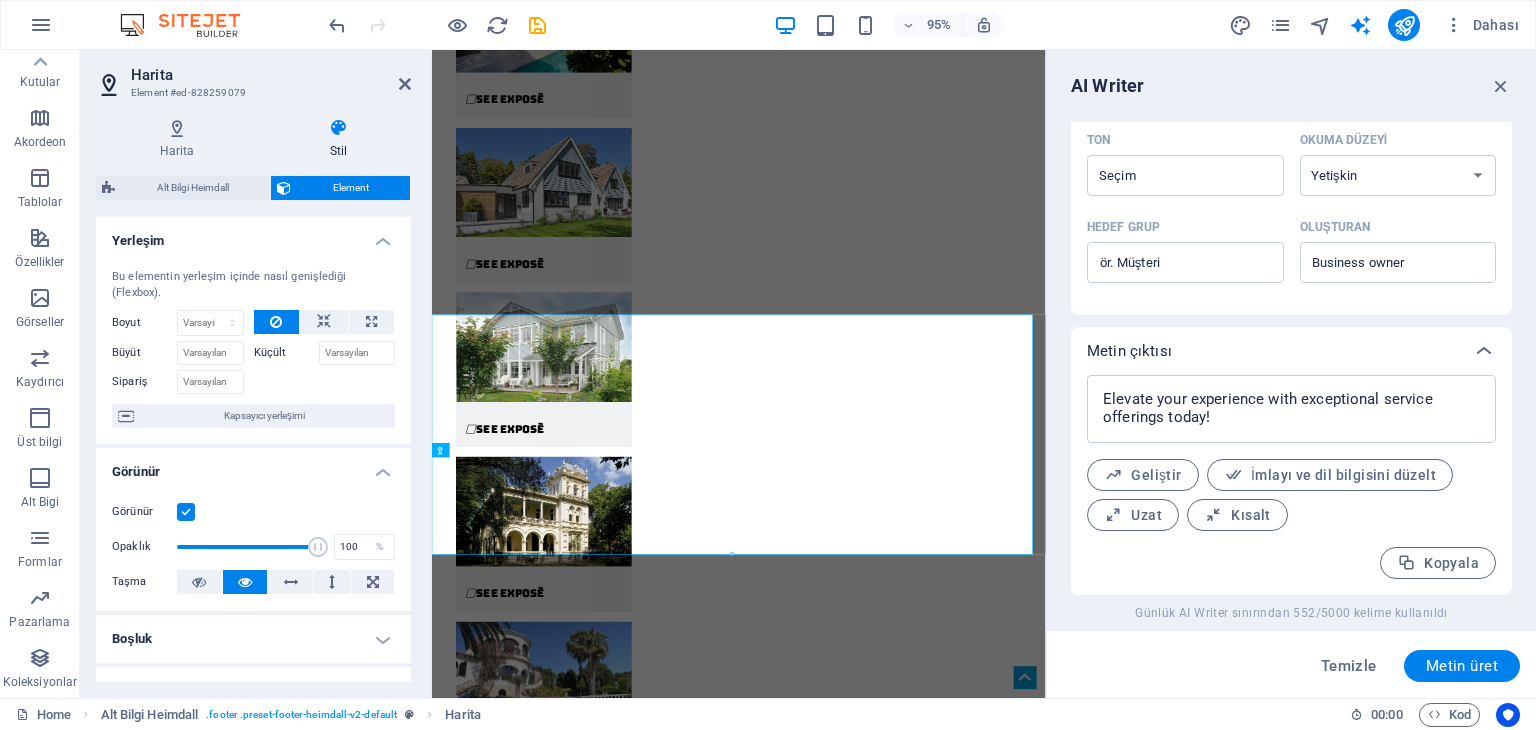 scroll, scrollTop: 5120, scrollLeft: 0, axis: vertical 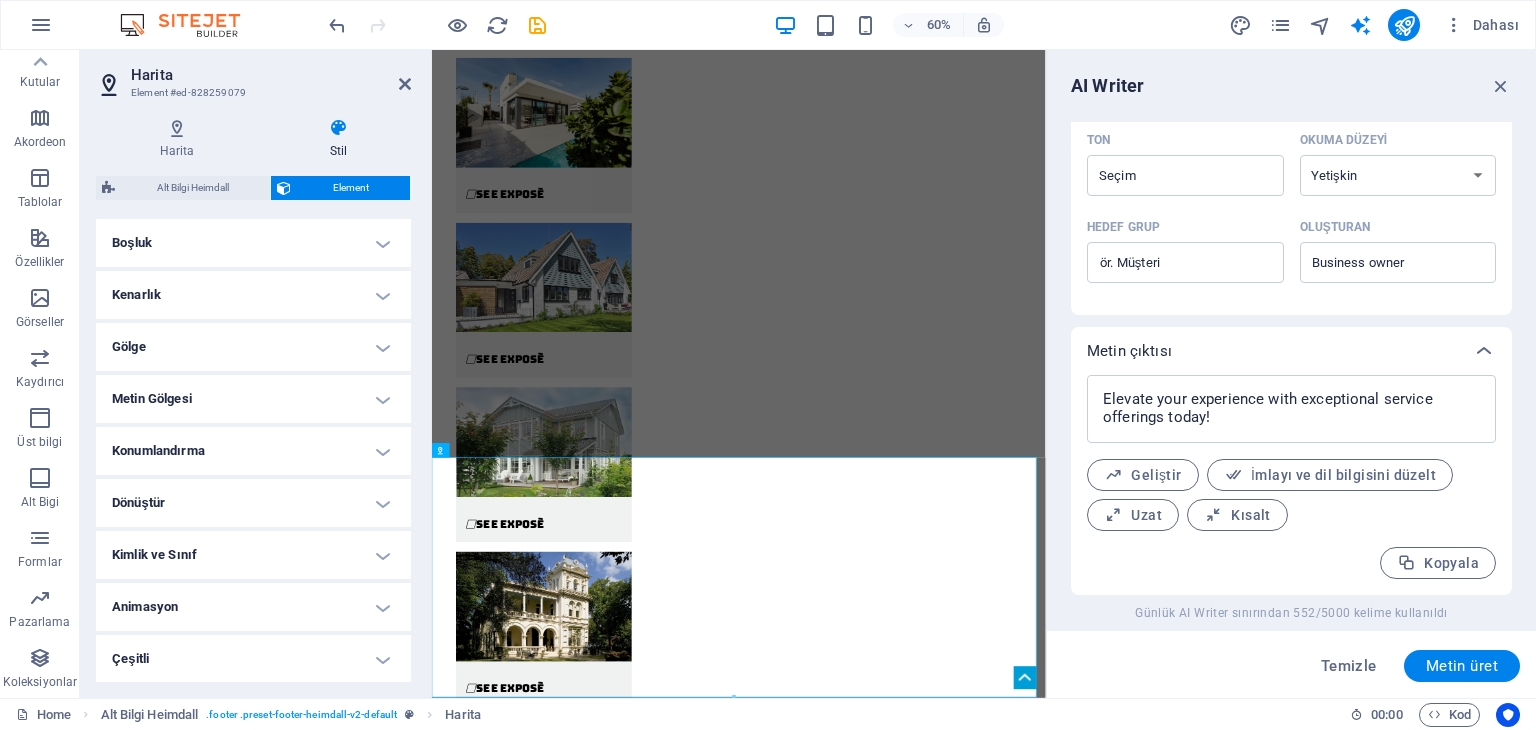 click on "Konumlandırma" at bounding box center (253, 451) 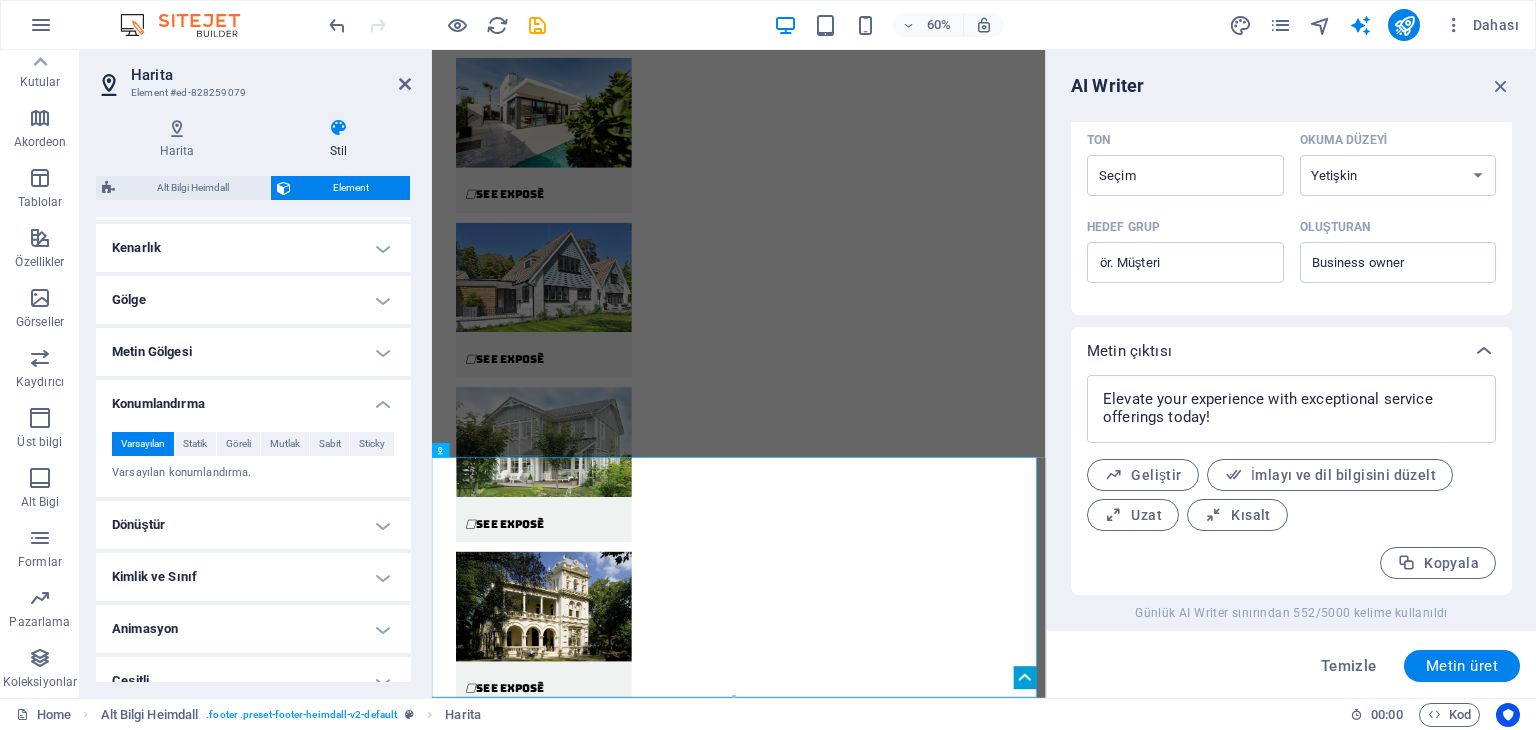 scroll, scrollTop: 466, scrollLeft: 0, axis: vertical 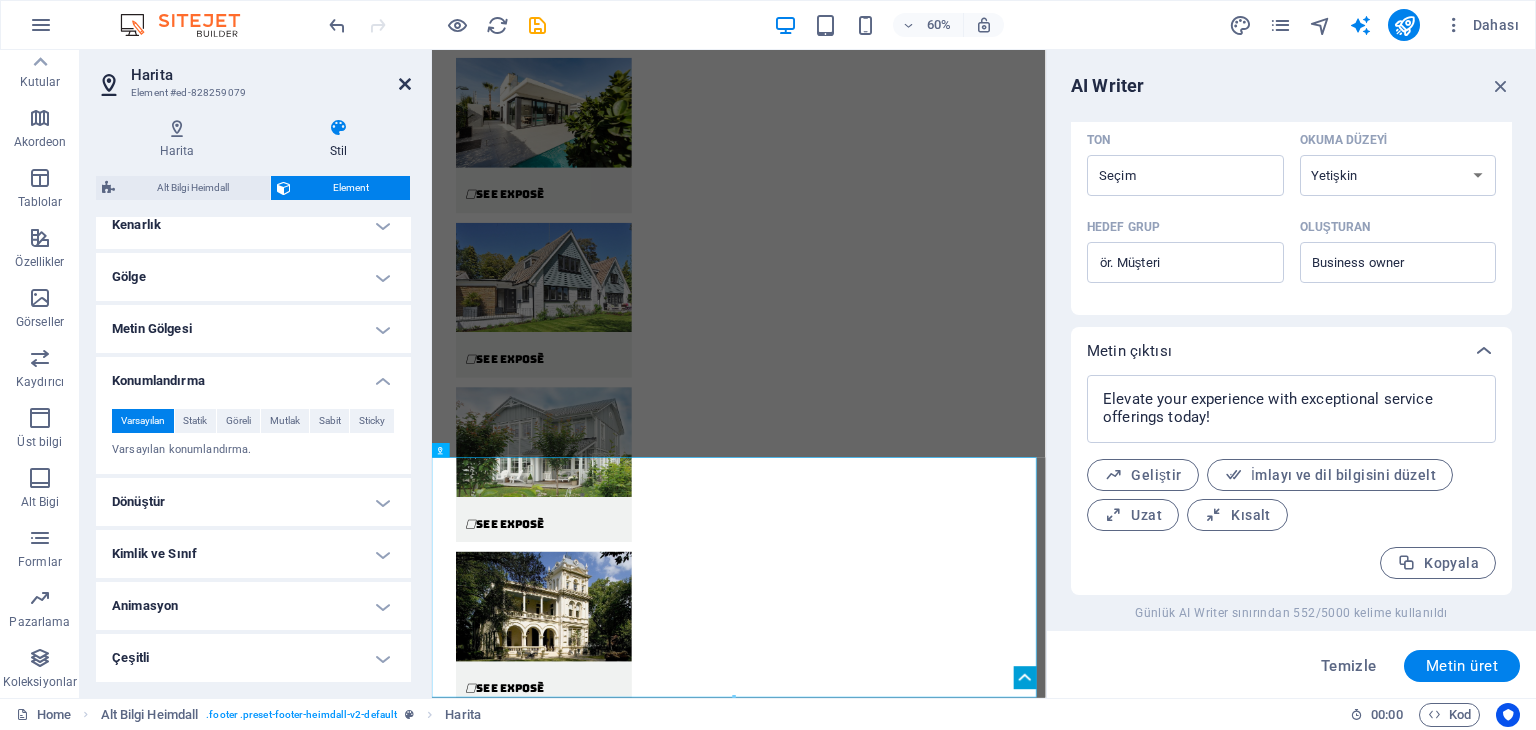 click at bounding box center [405, 84] 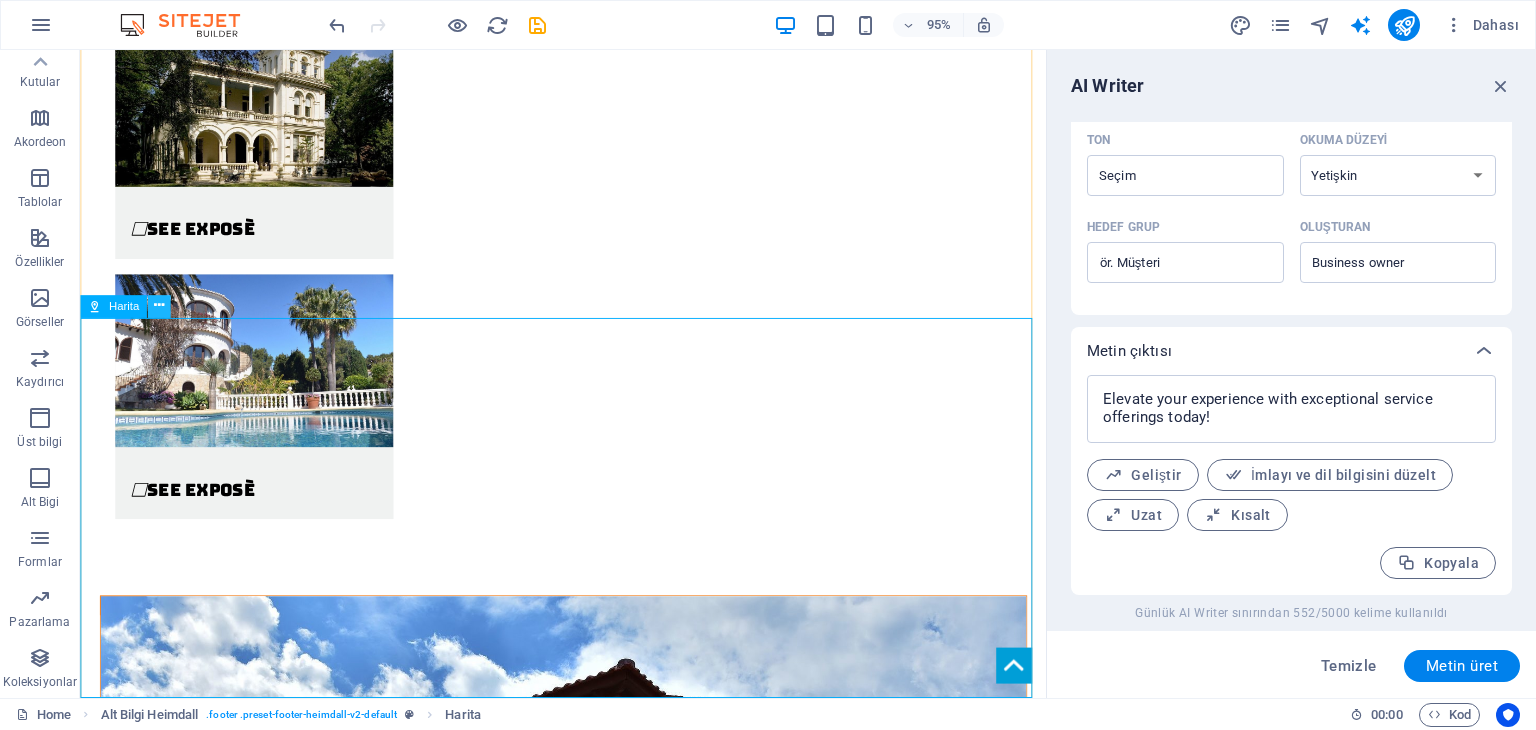 click at bounding box center (159, 306) 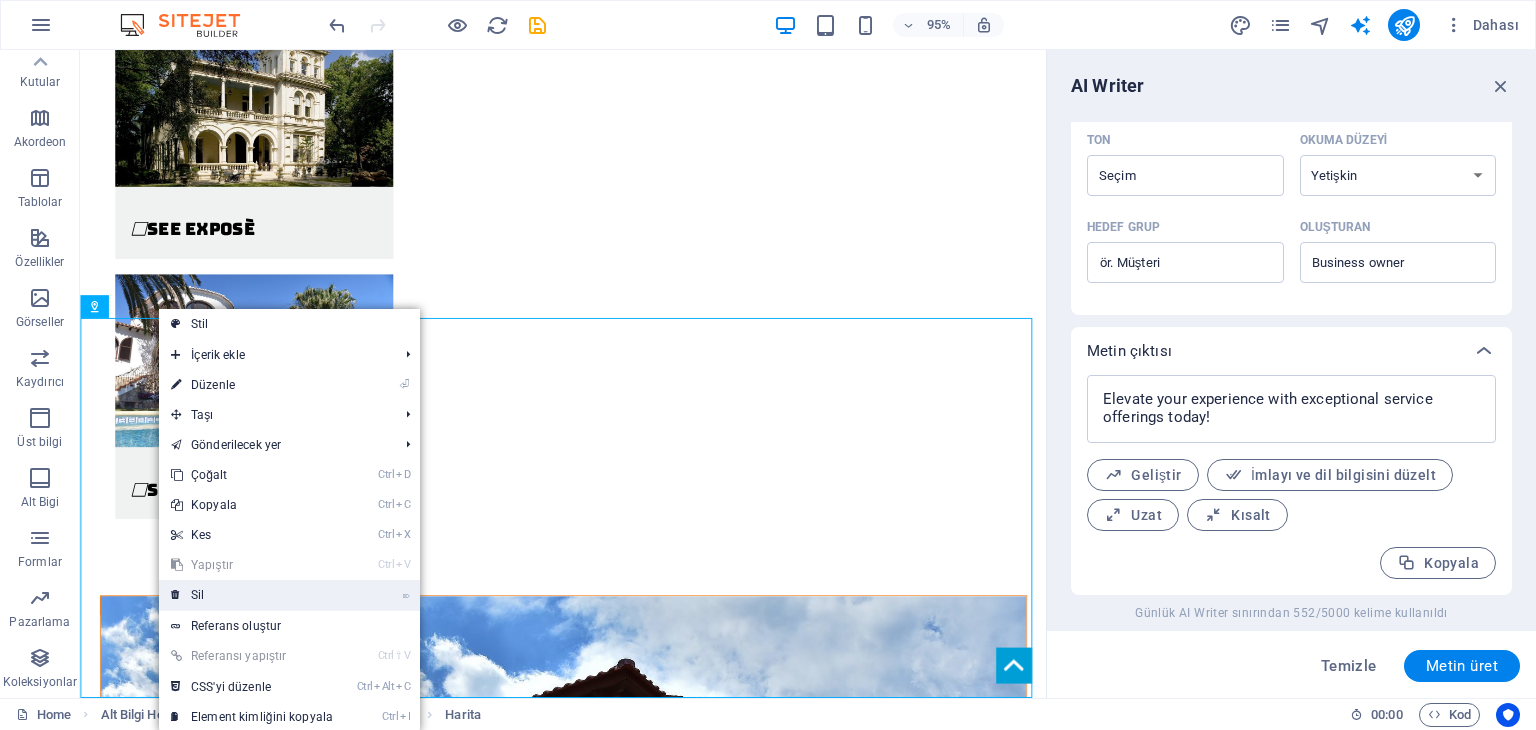 click on "⌦  Sil" at bounding box center [252, 595] 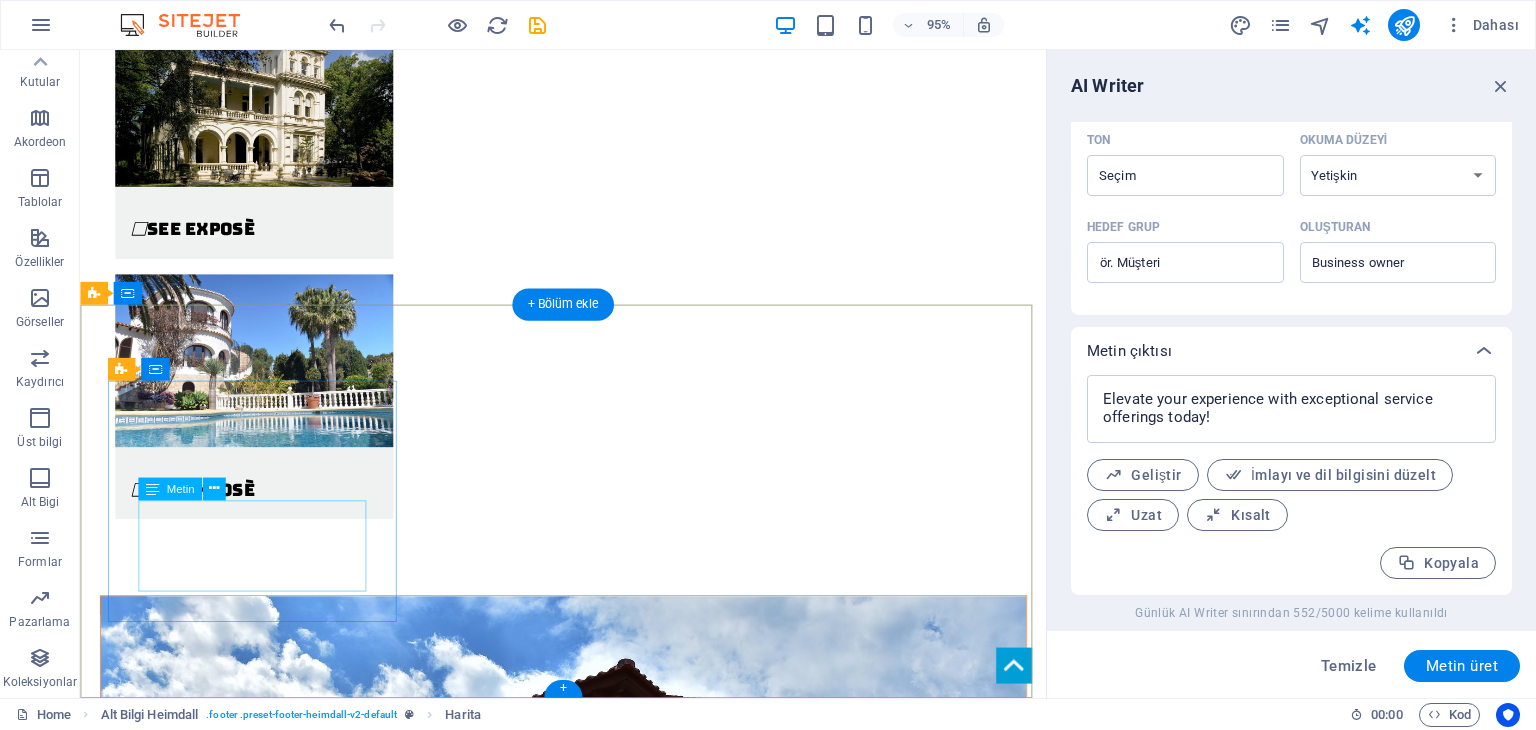 scroll, scrollTop: 4879, scrollLeft: 0, axis: vertical 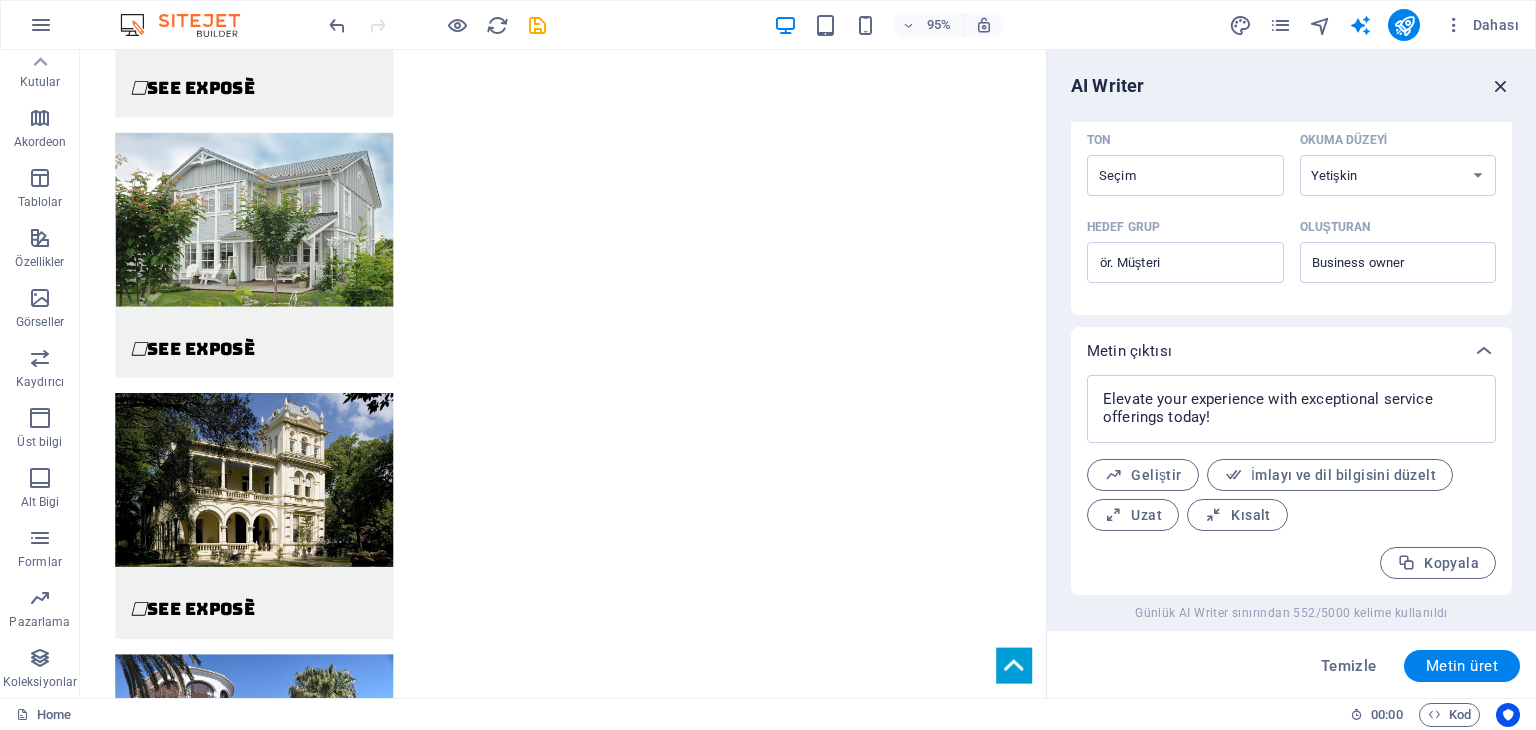 click at bounding box center (1501, 86) 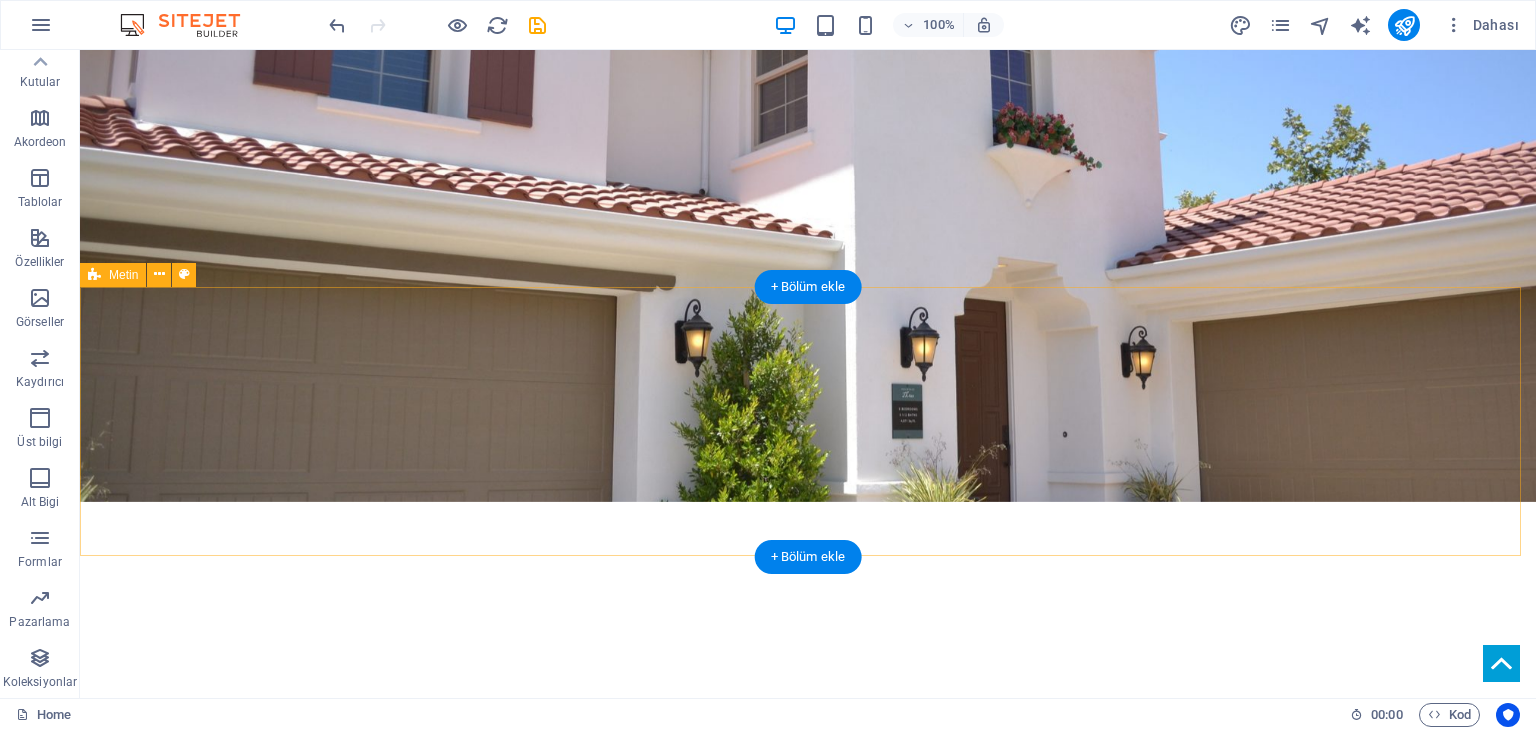 scroll, scrollTop: 0, scrollLeft: 0, axis: both 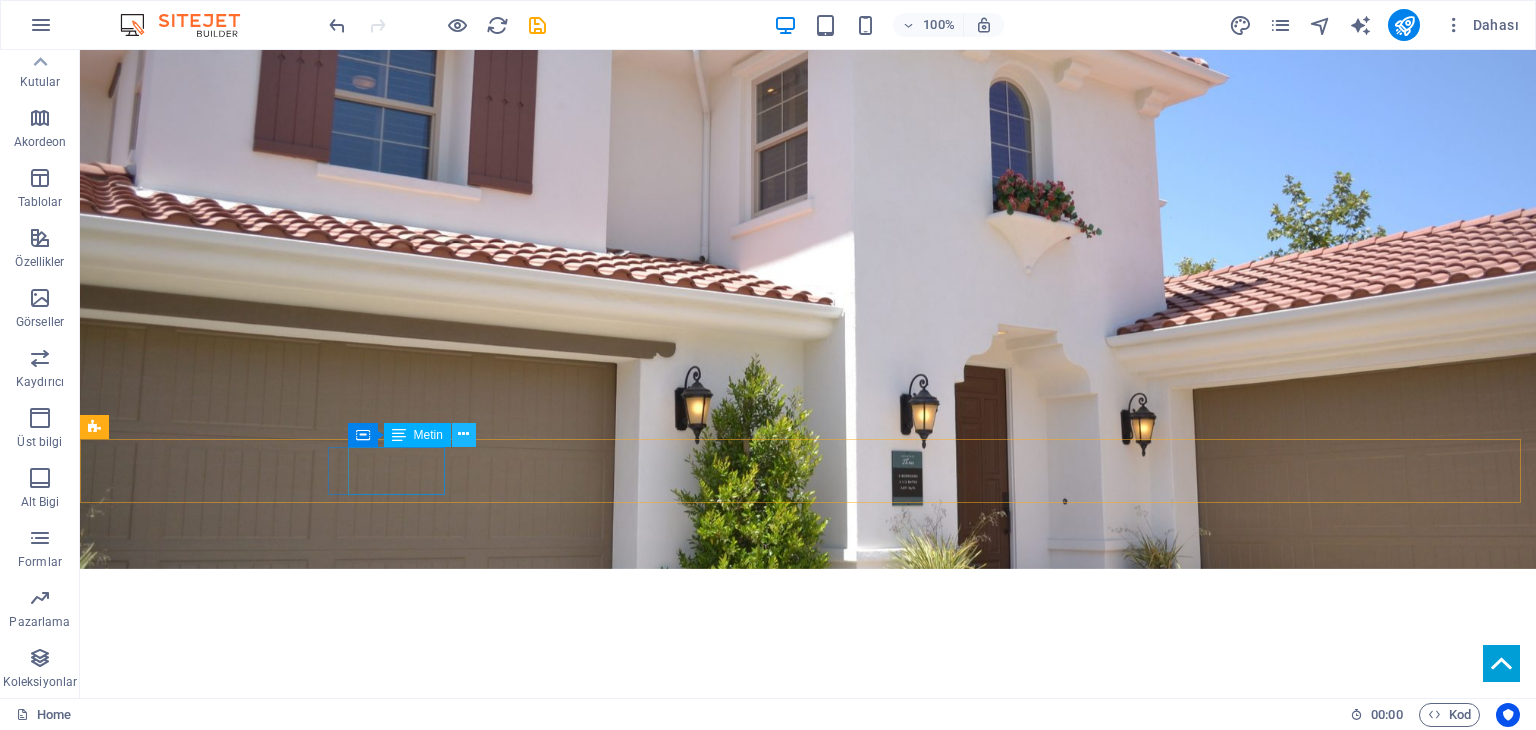click at bounding box center [463, 434] 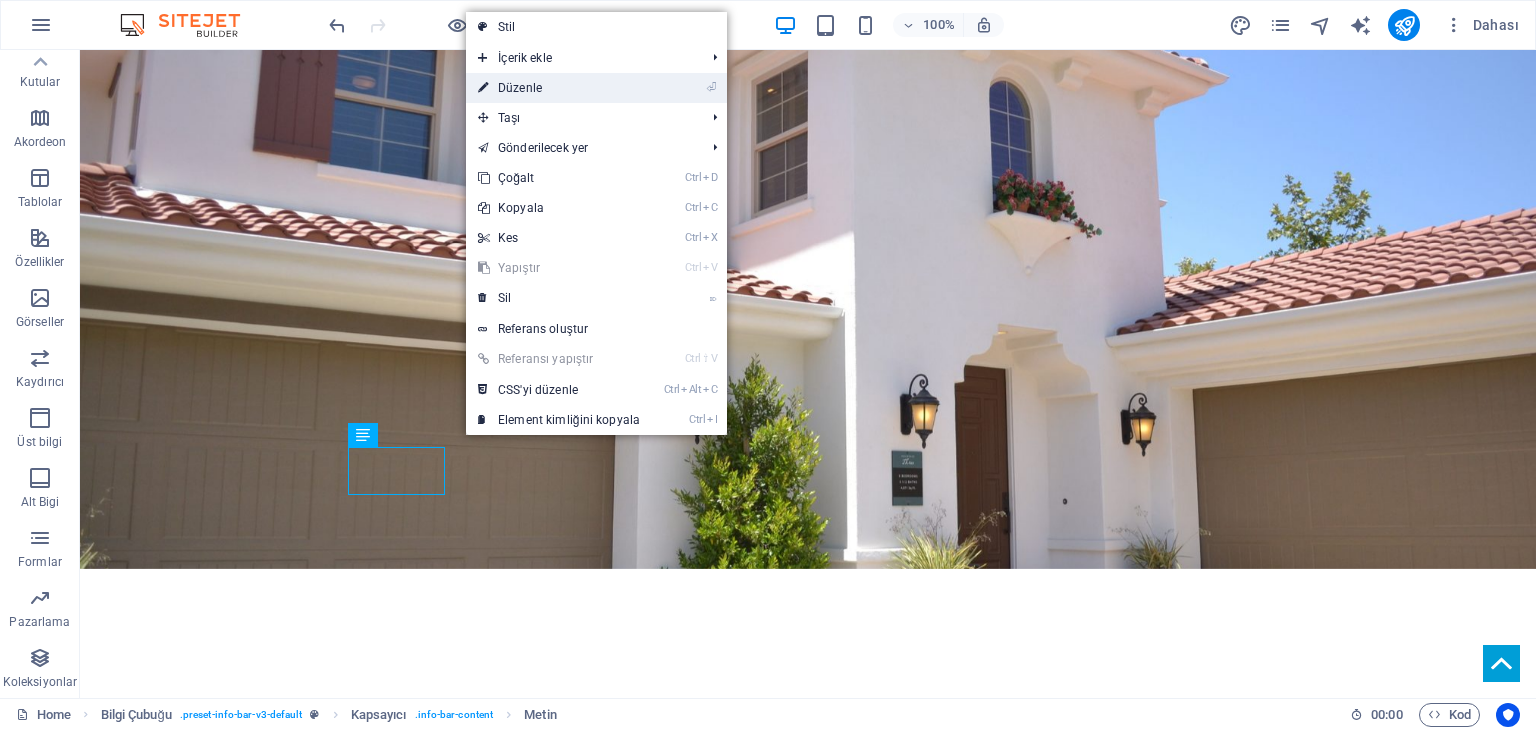 click on "⏎  Düzenle" at bounding box center [559, 88] 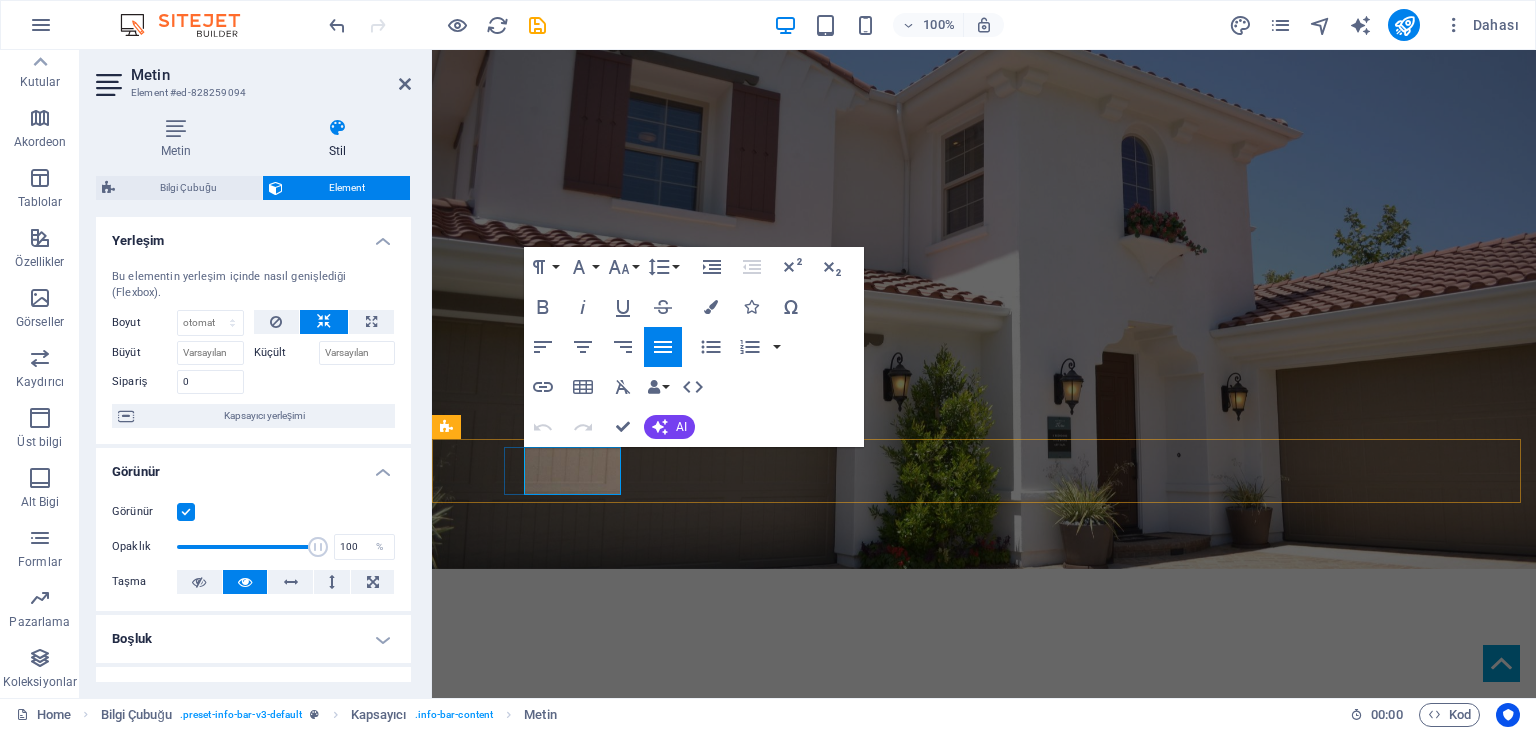 click on "81100" at bounding box center [586, 940] 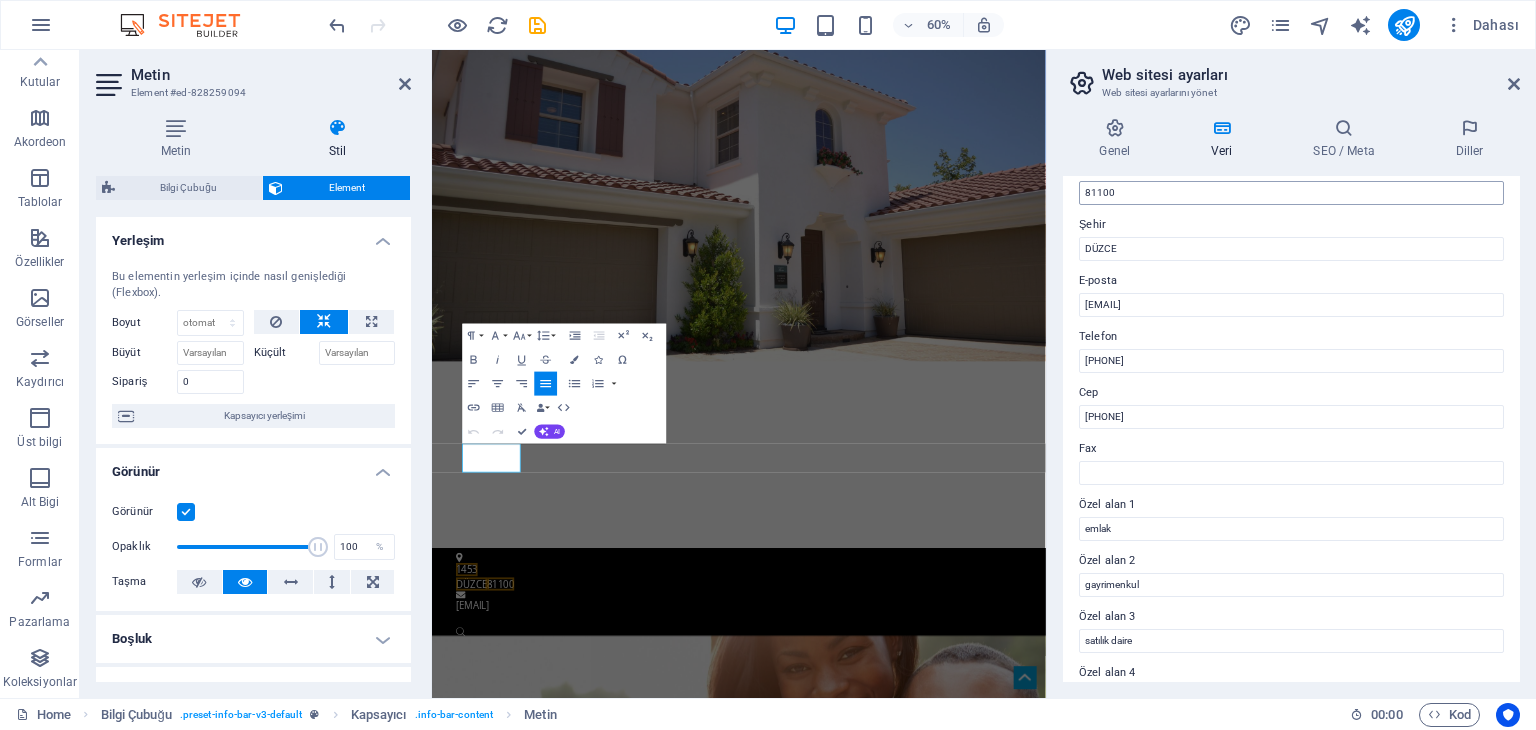 scroll, scrollTop: 454, scrollLeft: 0, axis: vertical 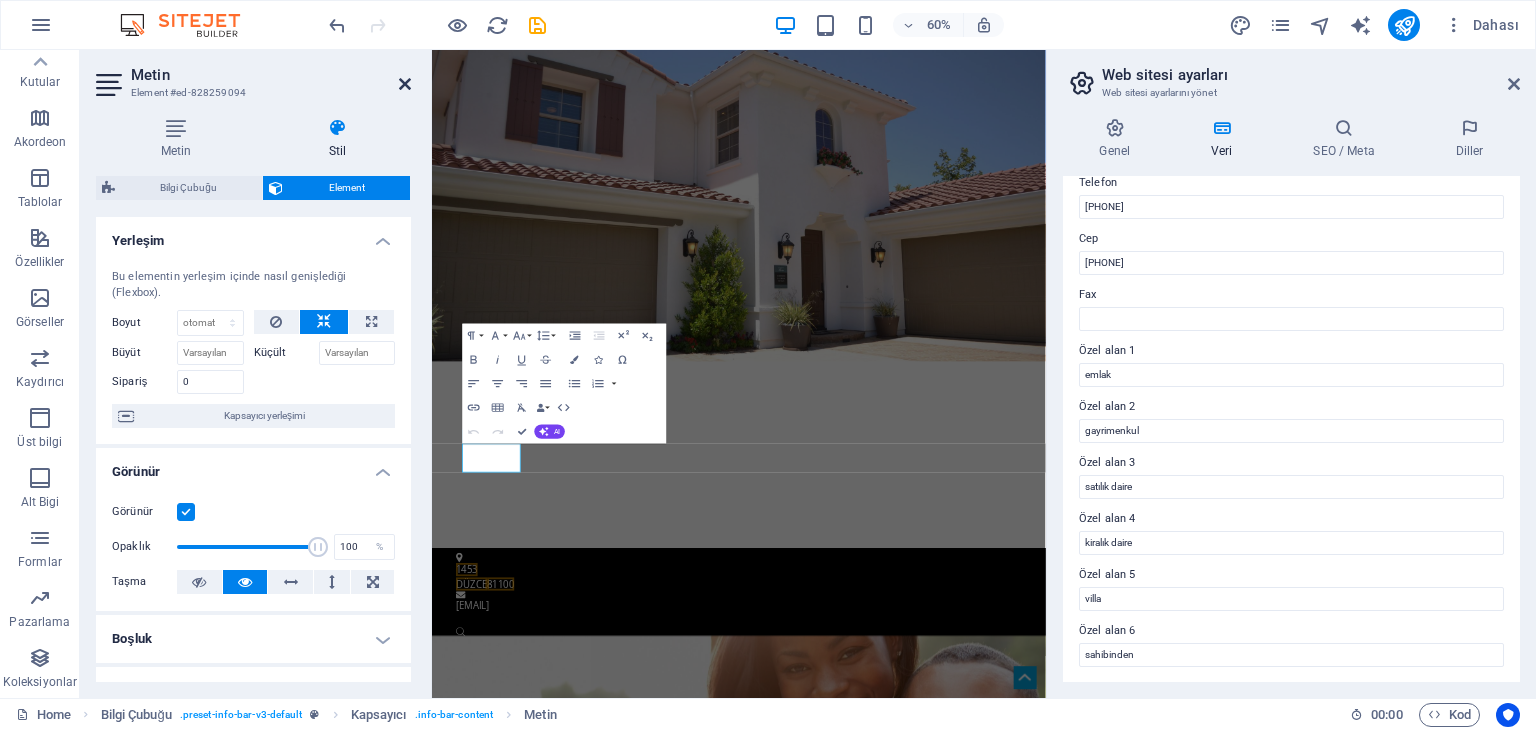 click at bounding box center (405, 84) 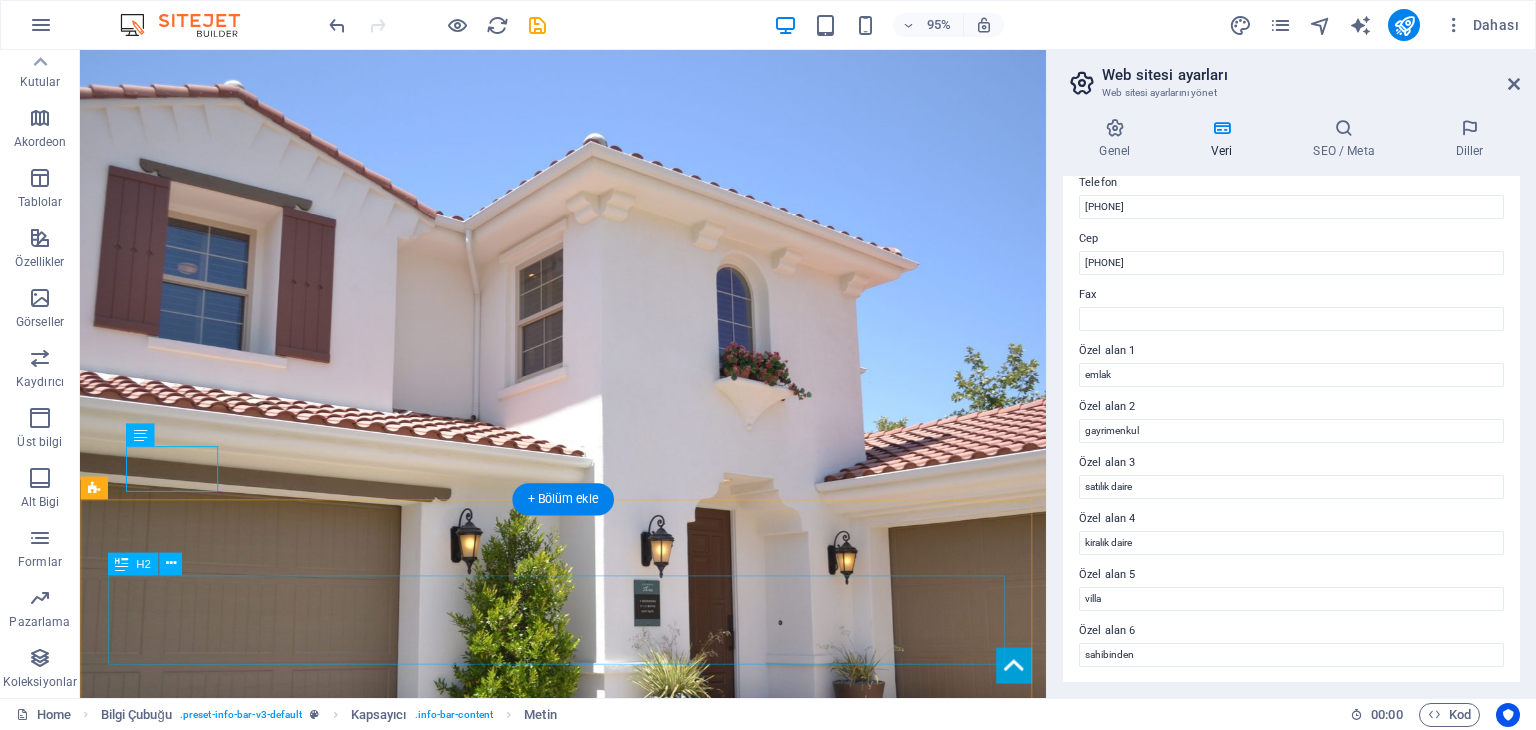 click on "SMART  GAYRİMENKUL'E HOŞGELDİNİZ" at bounding box center (589, 1532) 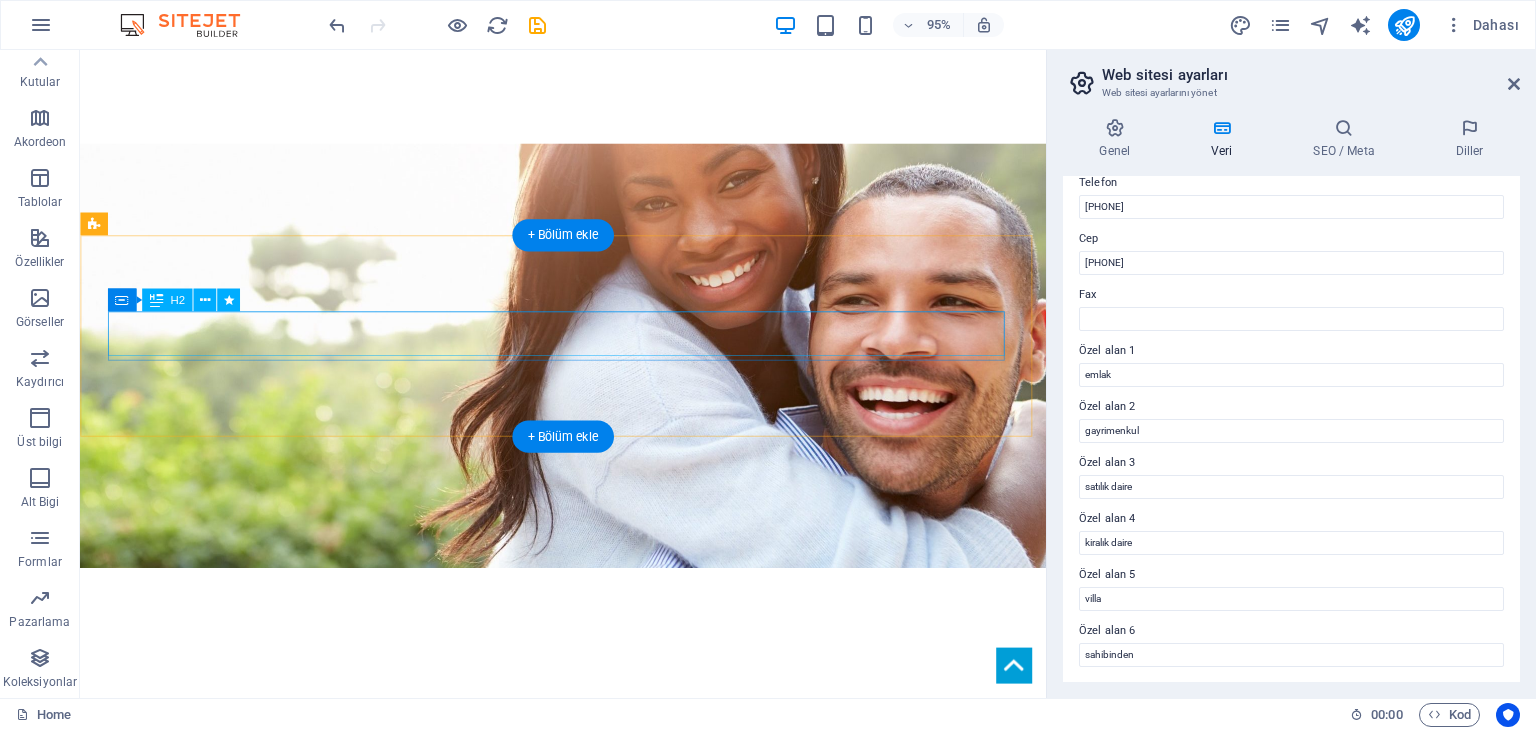 scroll, scrollTop: 1600, scrollLeft: 0, axis: vertical 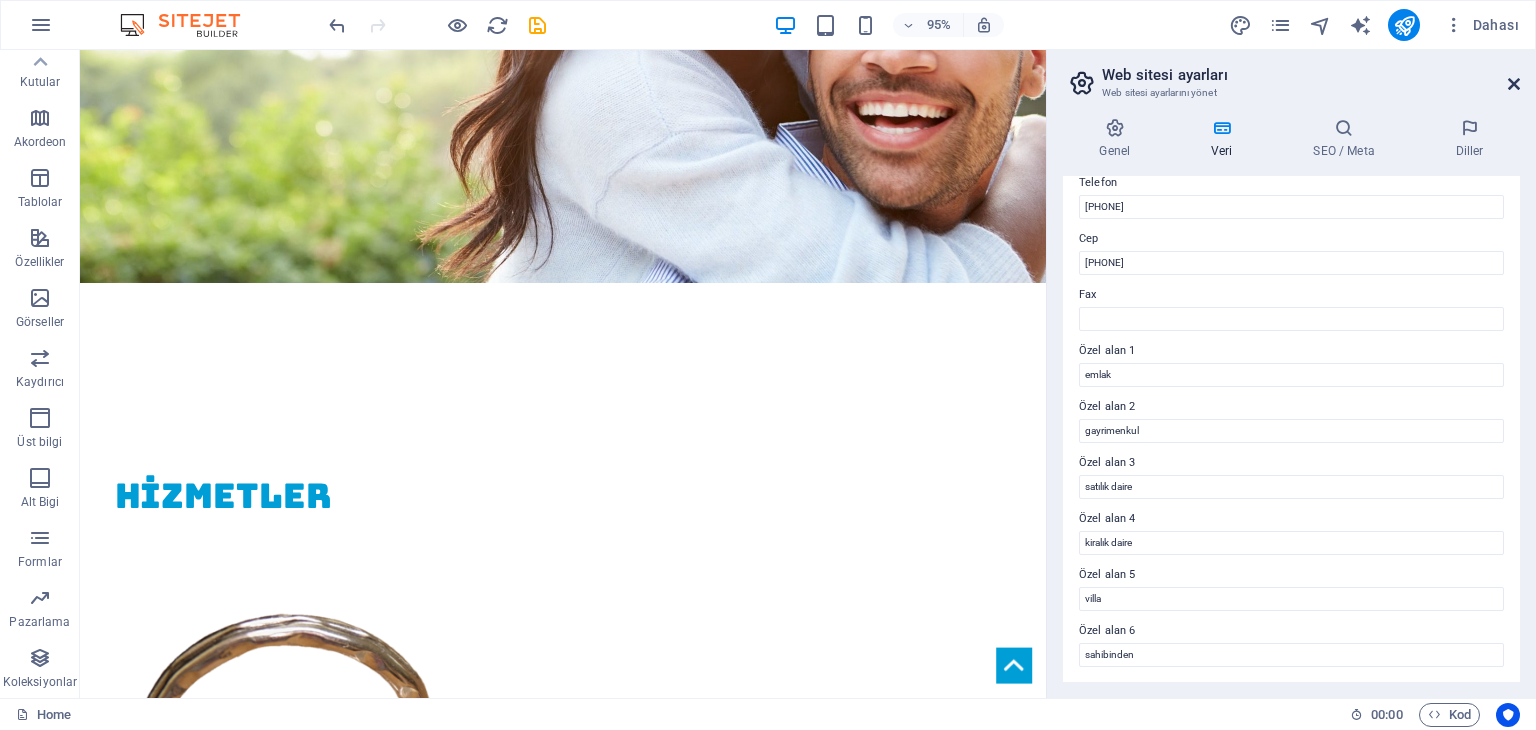 click at bounding box center (1514, 84) 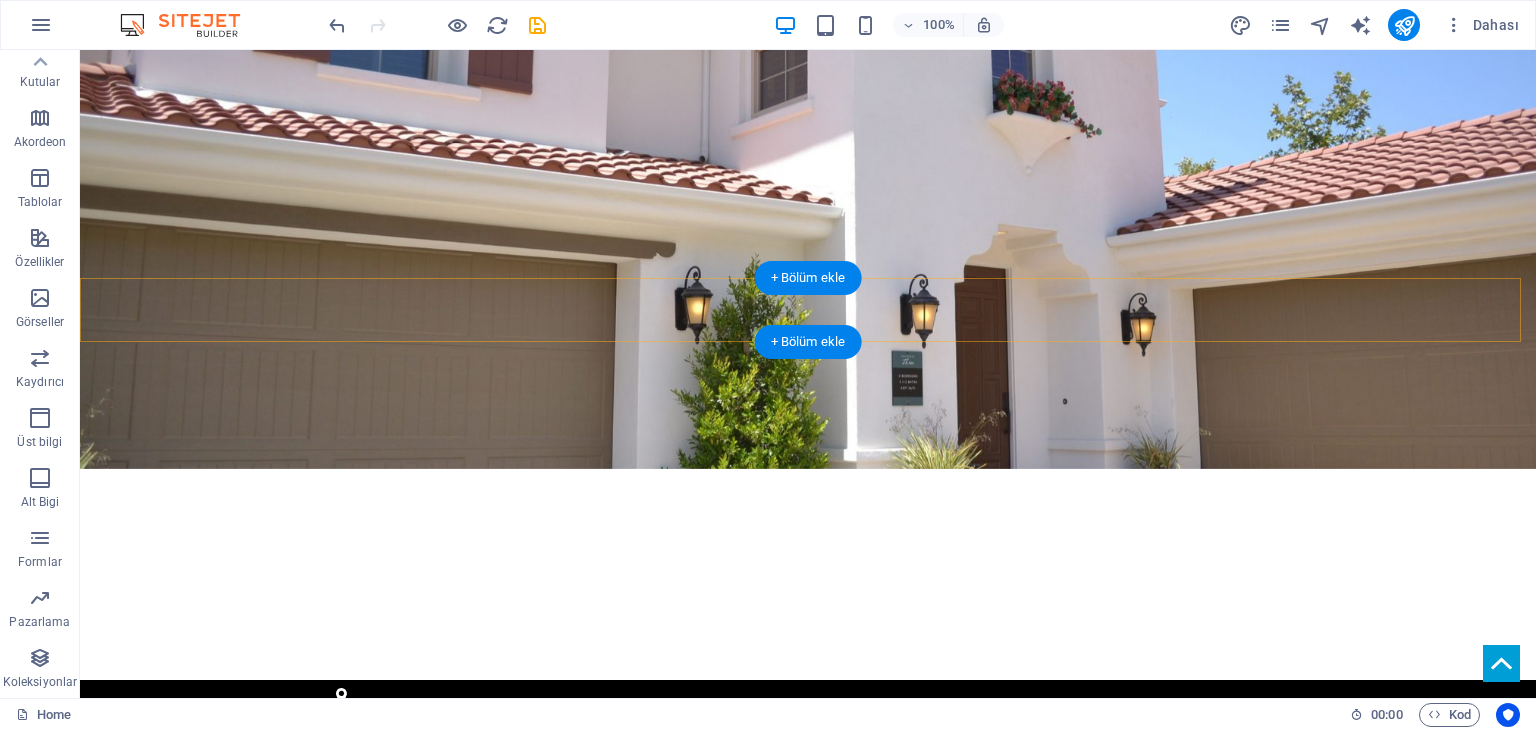 scroll, scrollTop: 0, scrollLeft: 0, axis: both 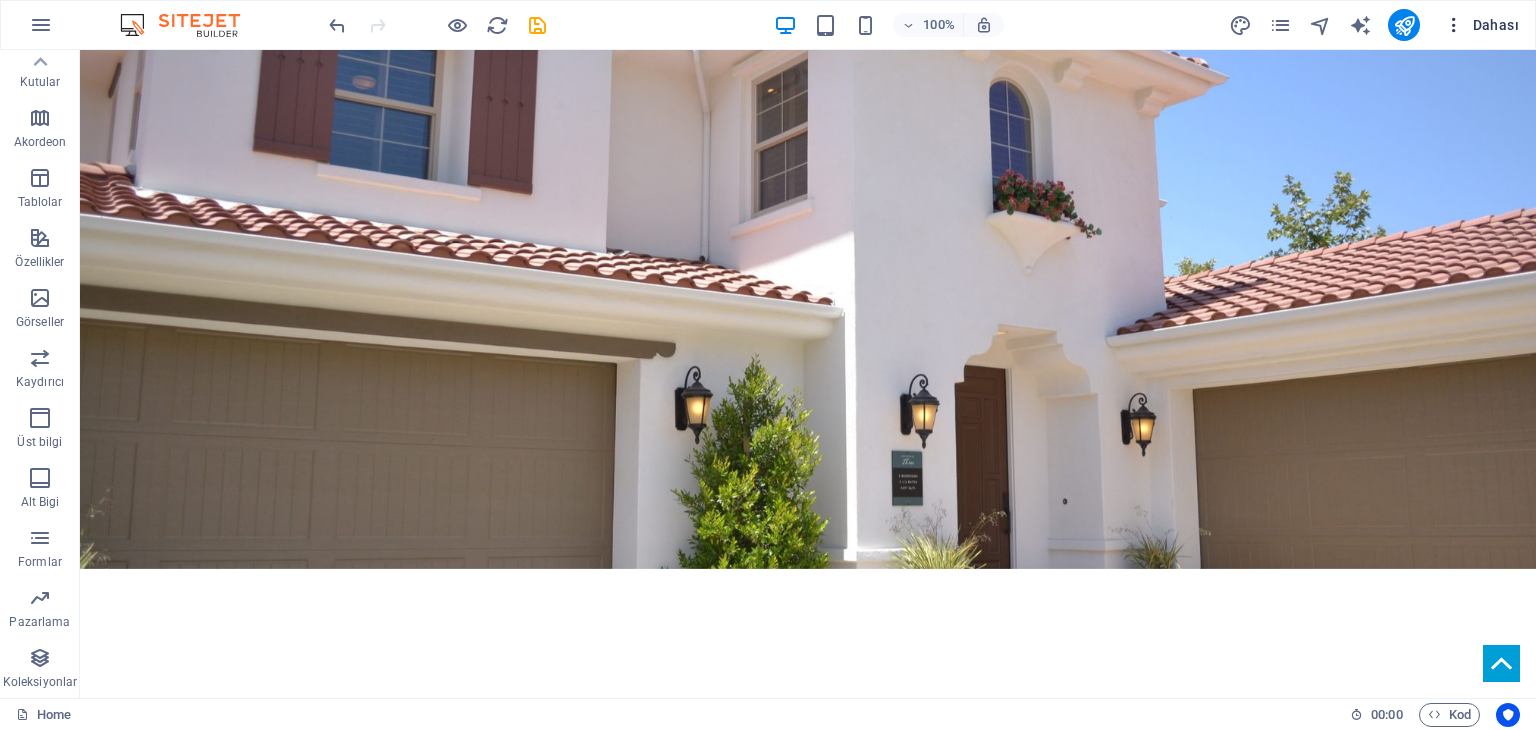 click at bounding box center (1454, 25) 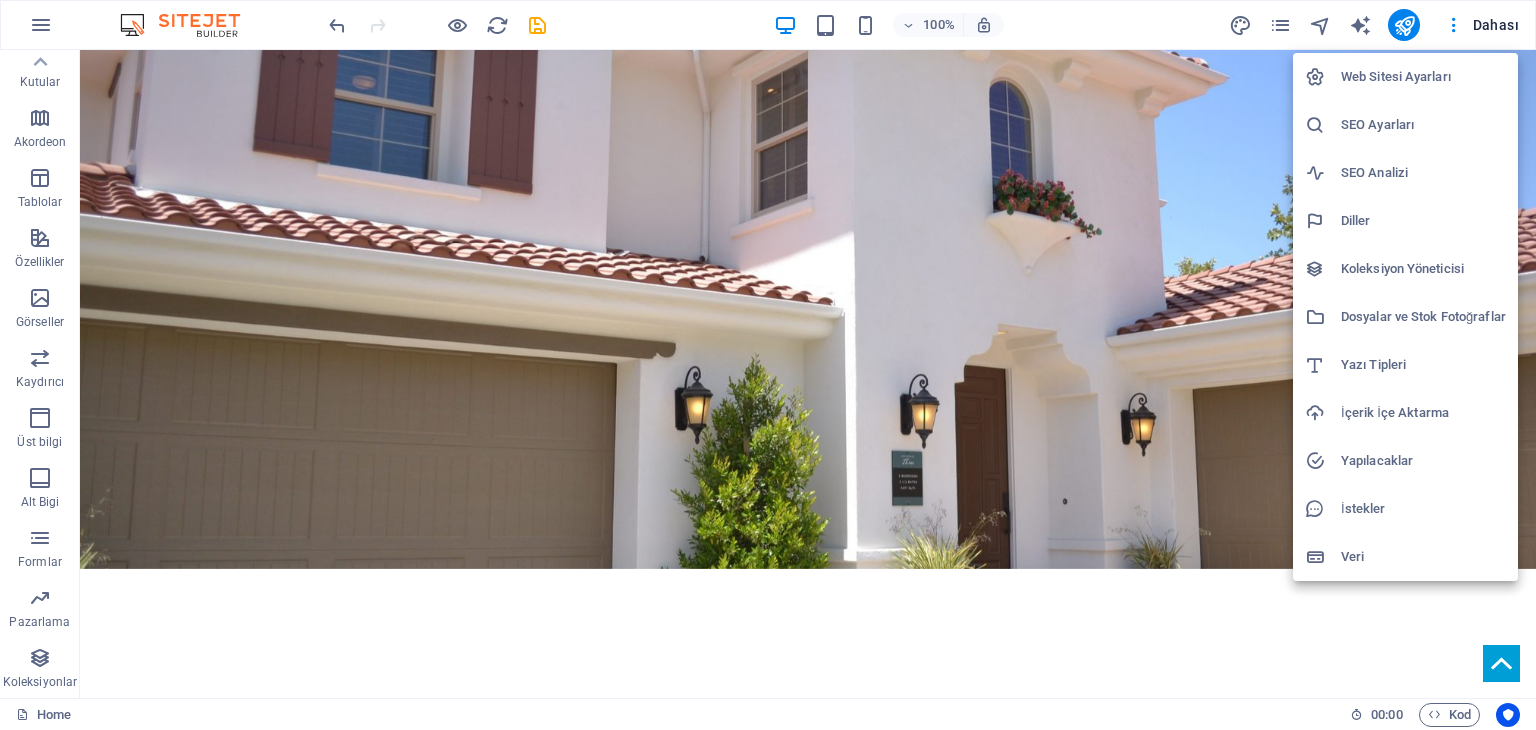 click at bounding box center (768, 365) 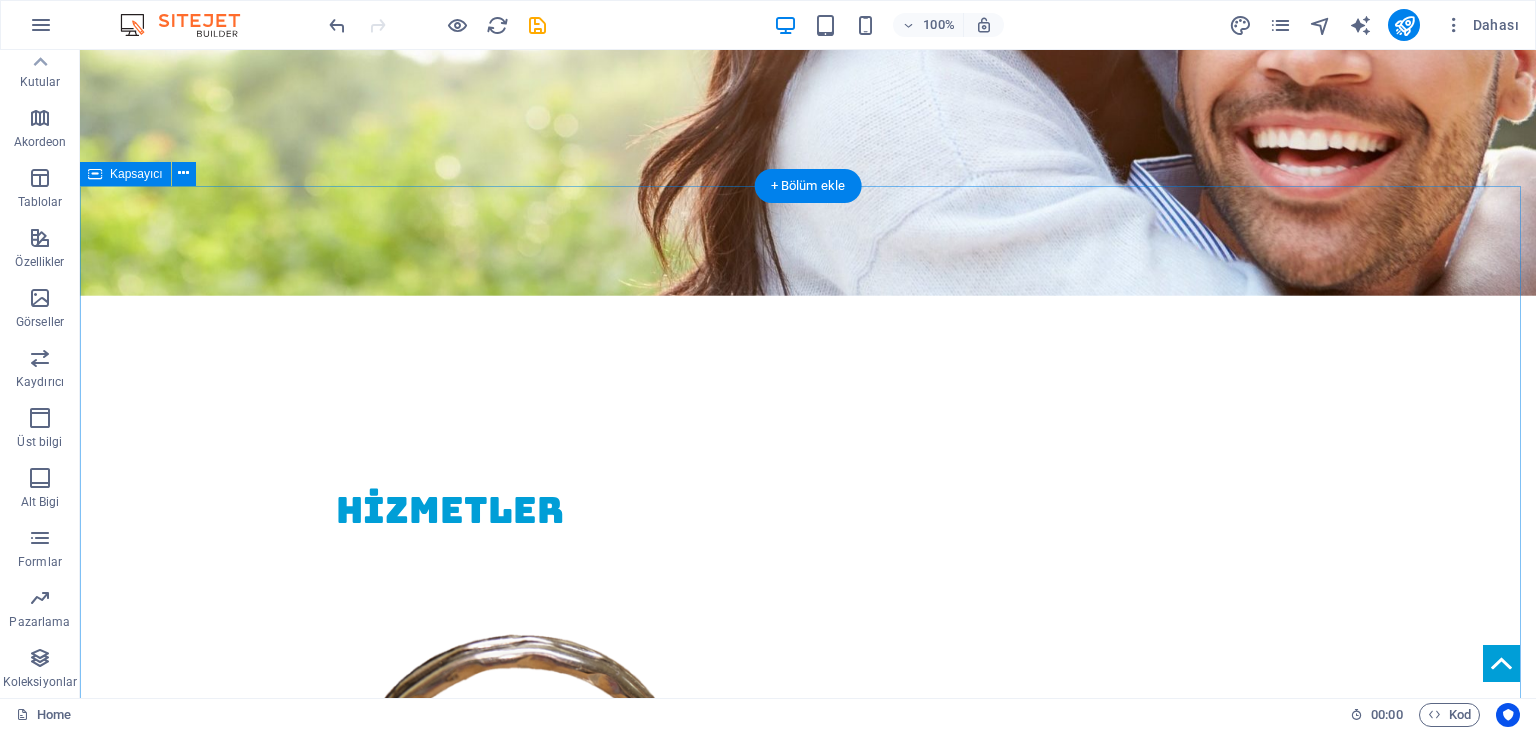 scroll, scrollTop: 1600, scrollLeft: 0, axis: vertical 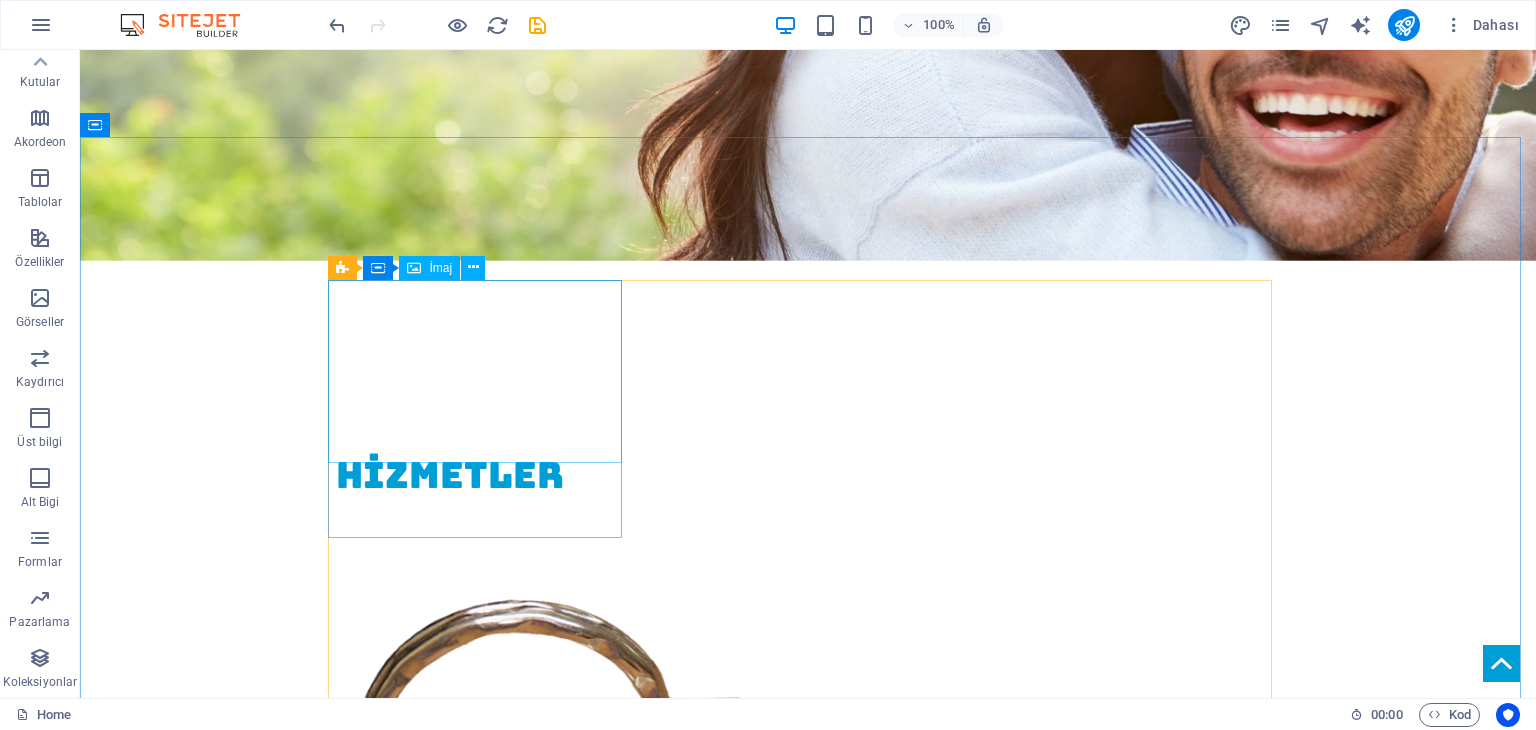 click on "İmaj" at bounding box center [440, 268] 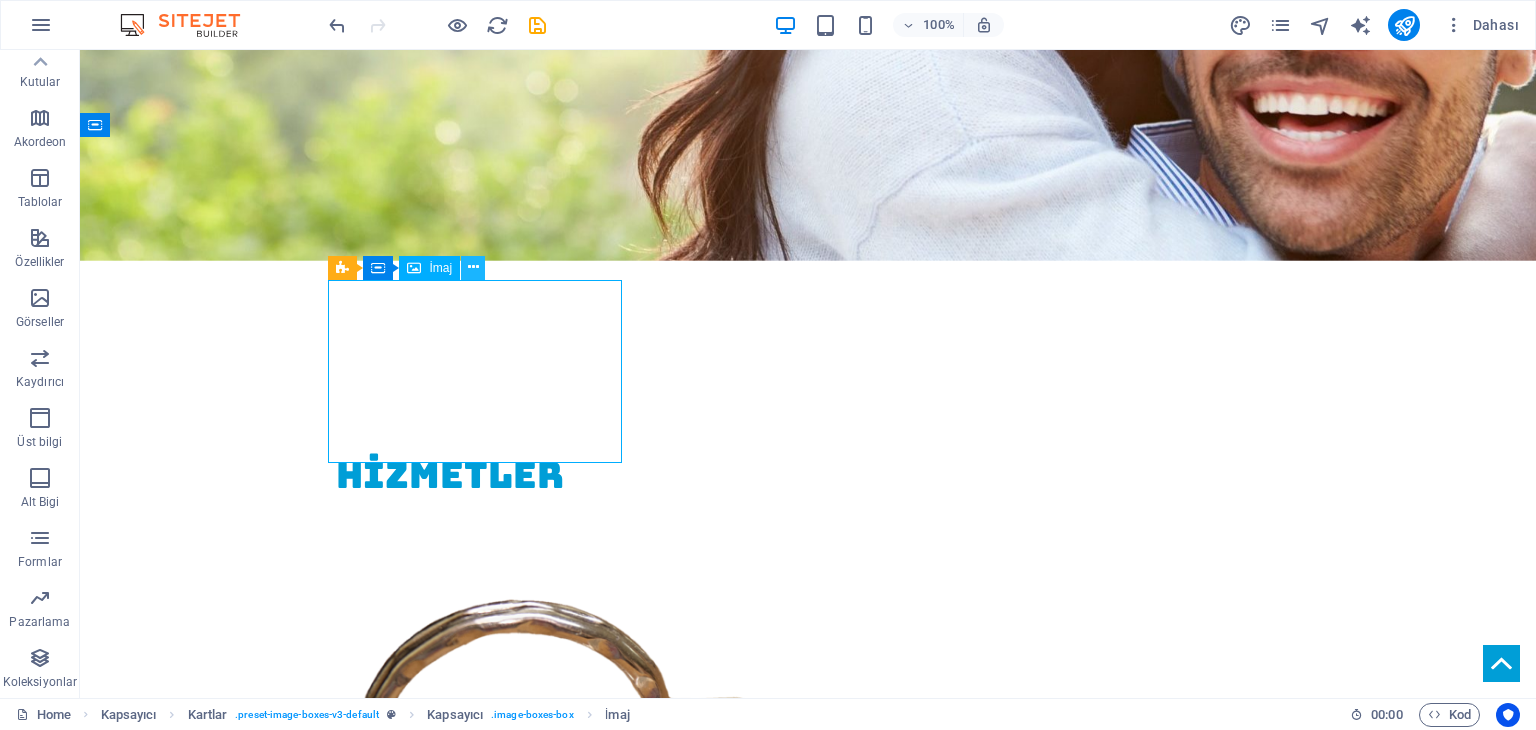 click at bounding box center (473, 267) 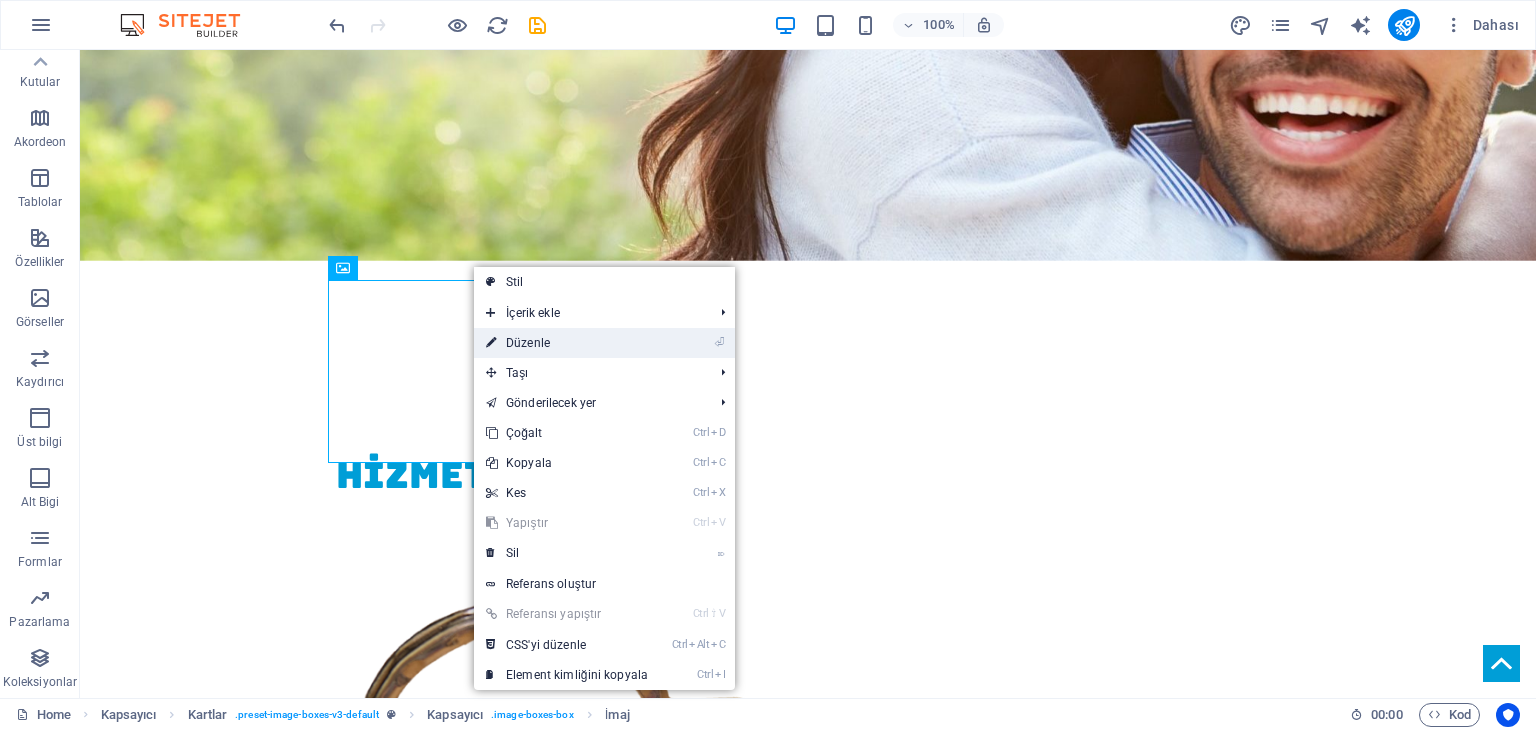 click on "⏎  Düzenle" at bounding box center (567, 343) 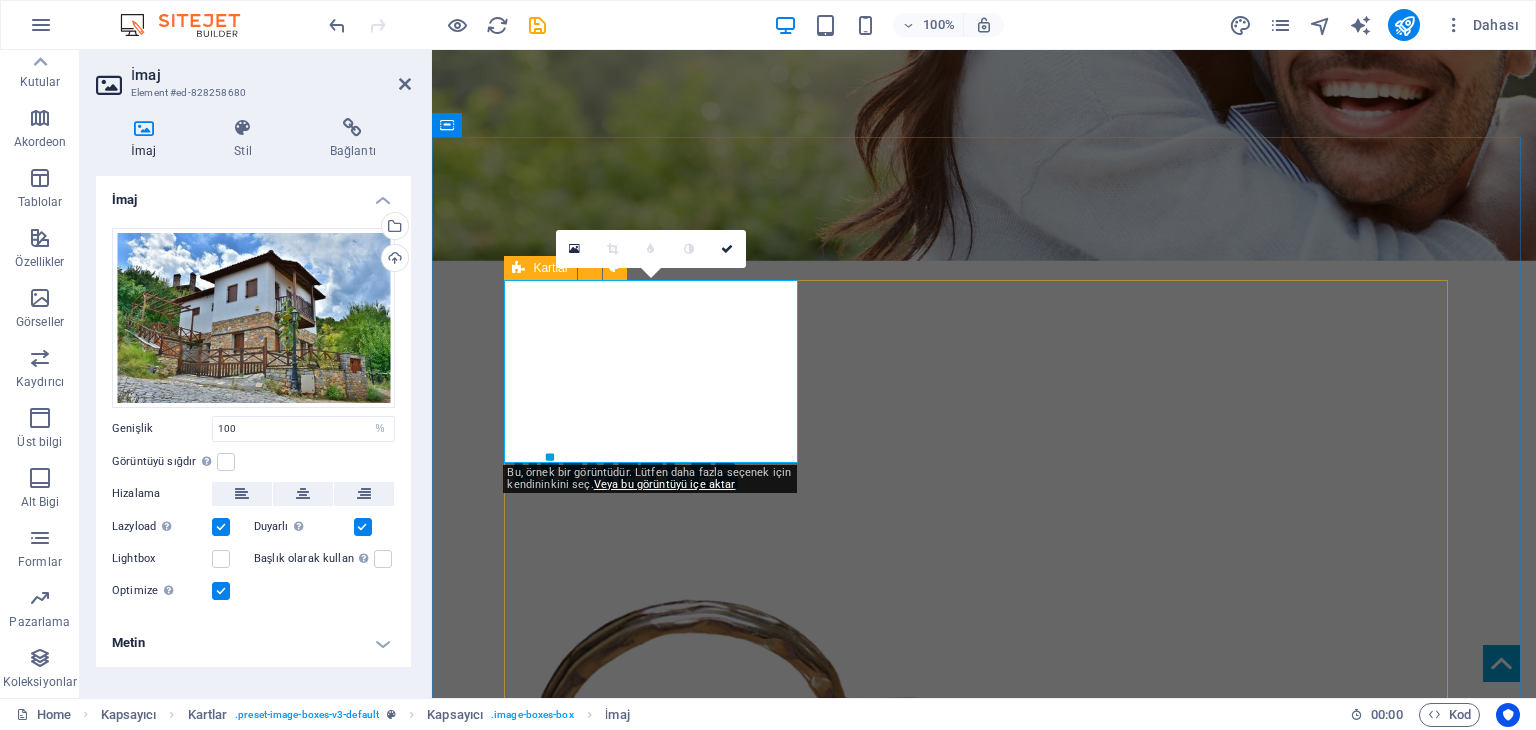 click on "Kartlar" at bounding box center [540, 268] 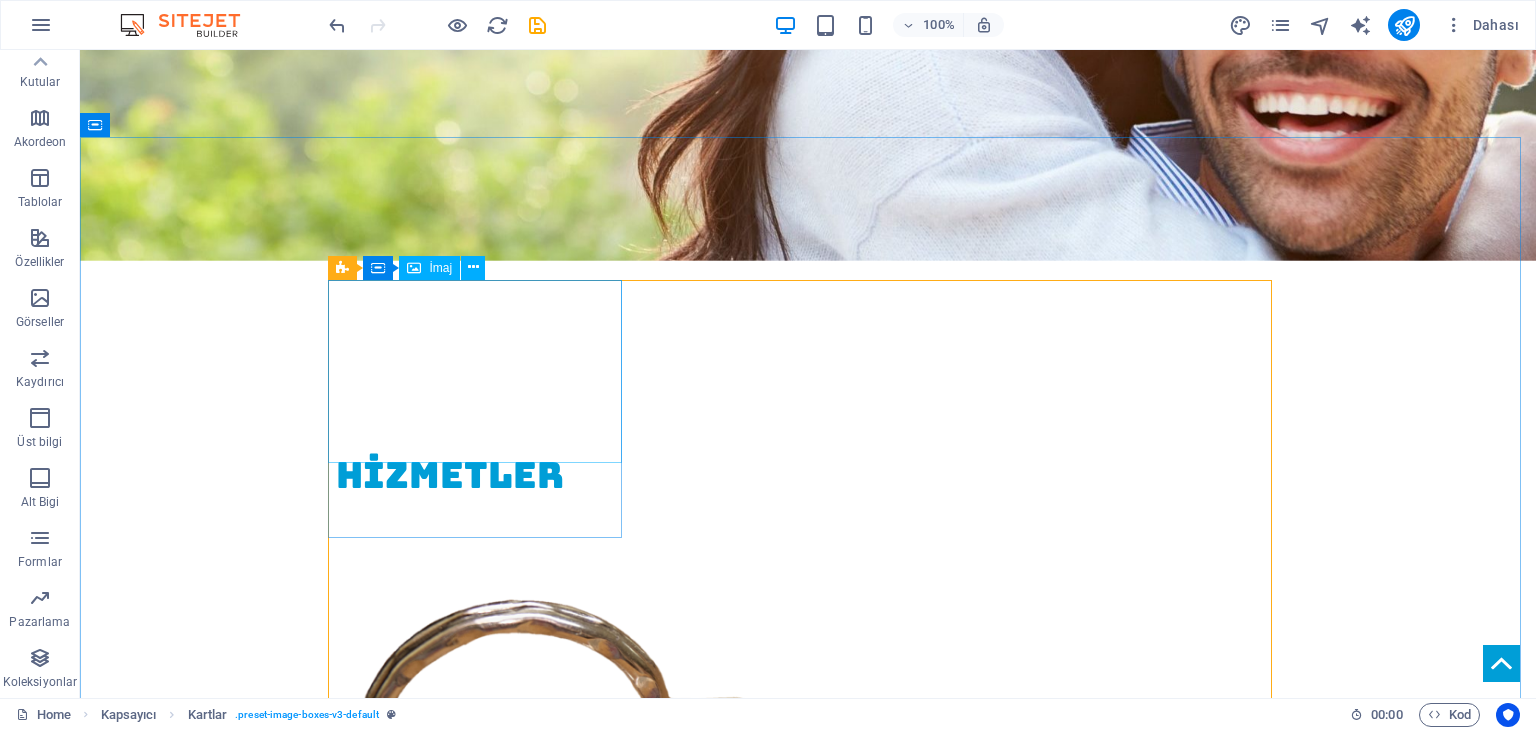click on "İmaj" at bounding box center [429, 268] 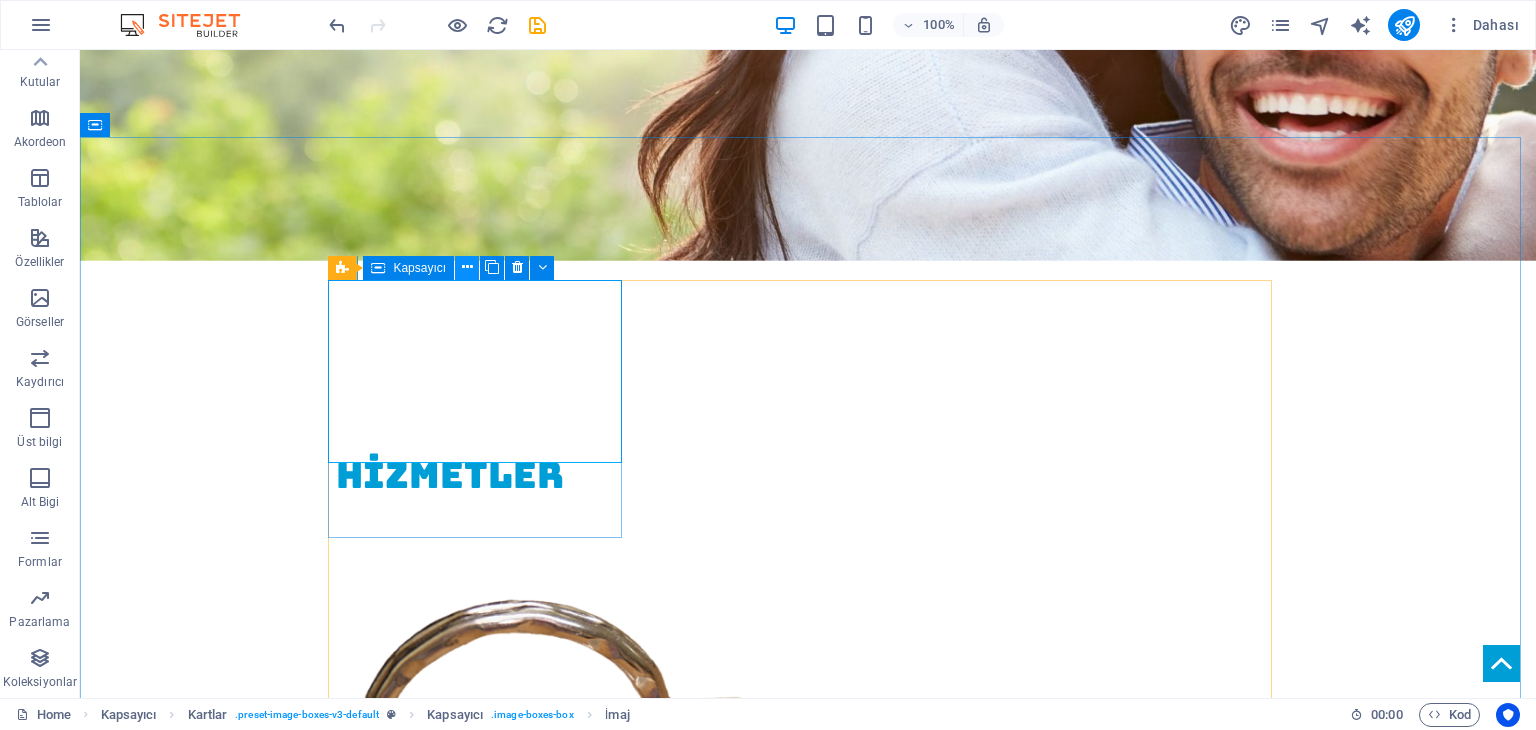 click at bounding box center [467, 267] 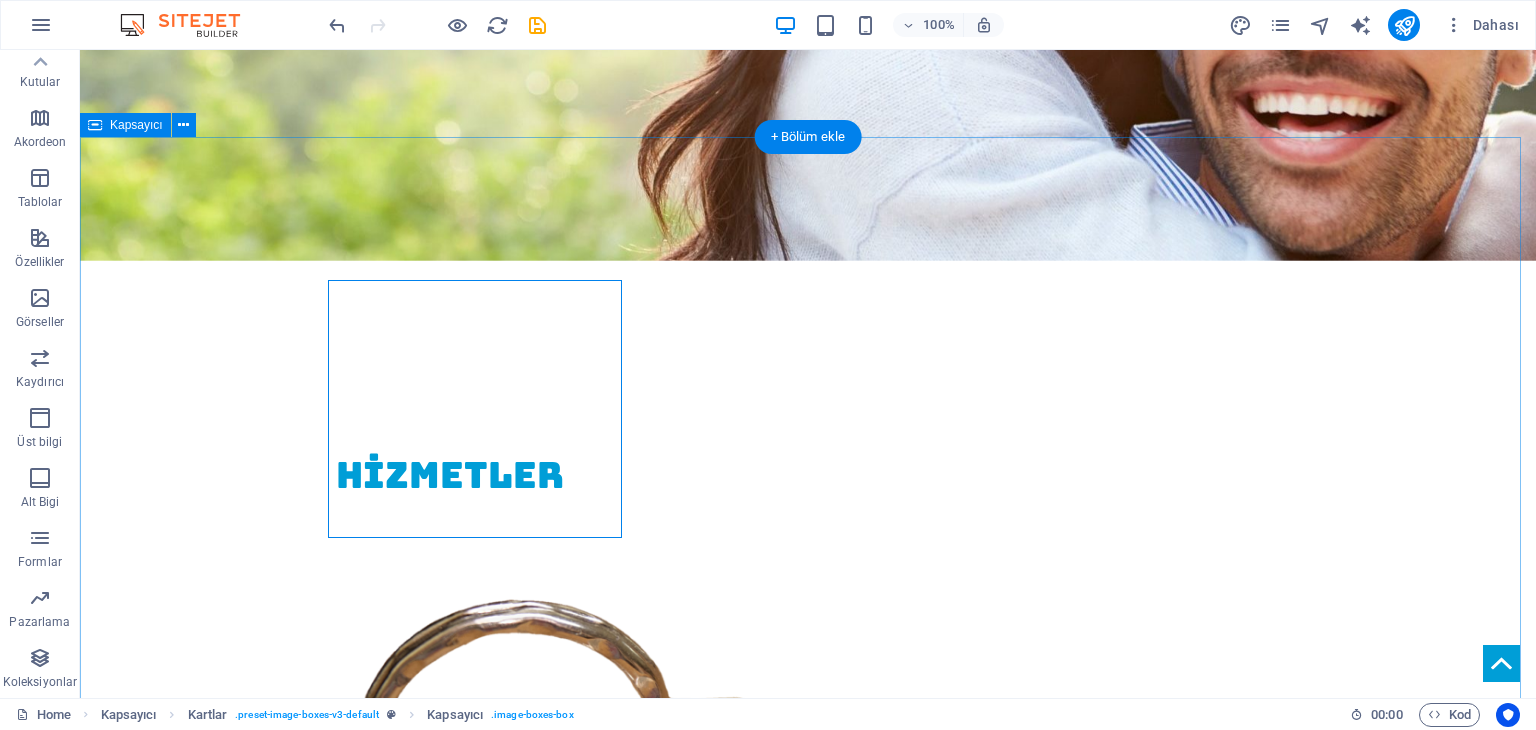 click on "TEKLİFLERİMİZ   See Exposè   See Exposè   See Exposè   See Exposè   See Exposè   See Exposè" at bounding box center (808, 3322) 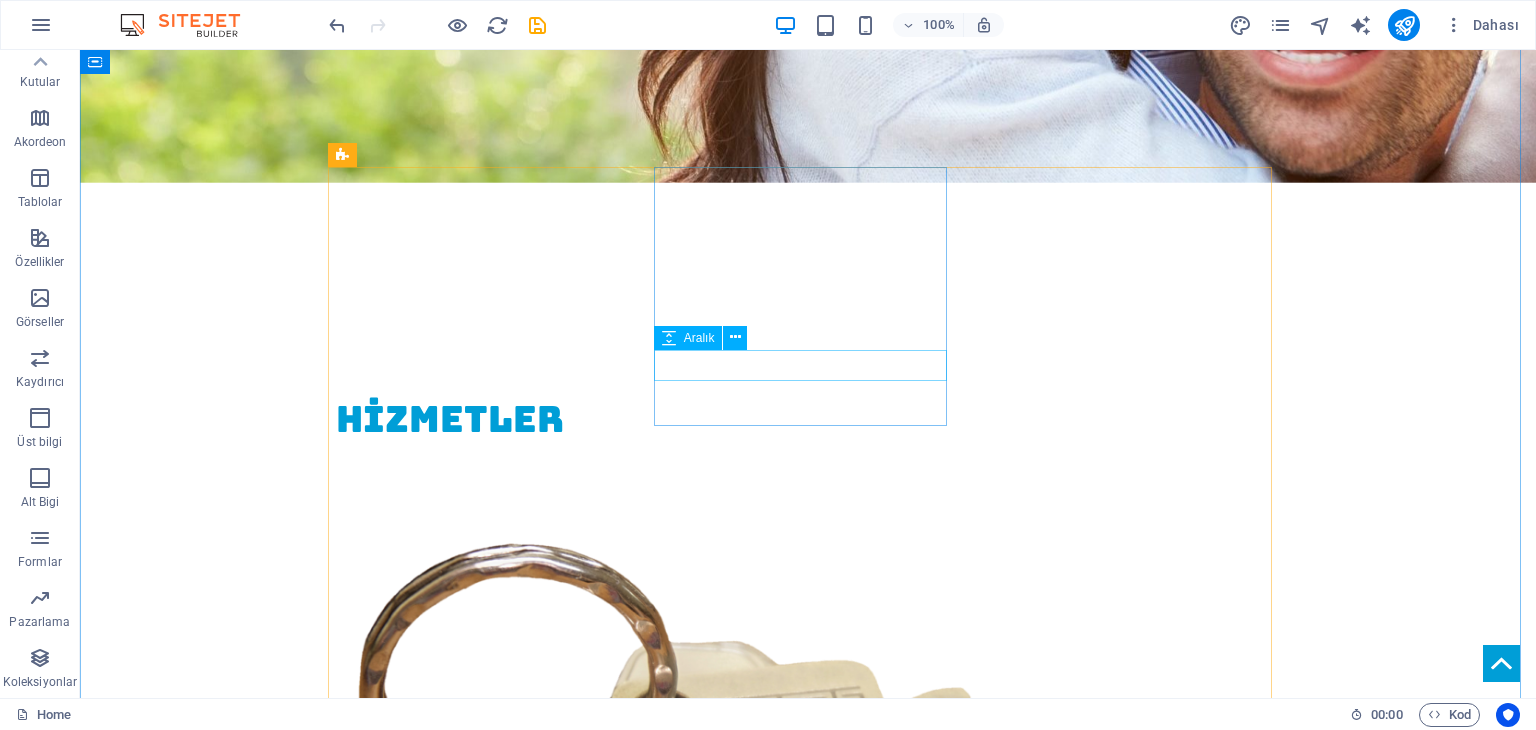 scroll, scrollTop: 1500, scrollLeft: 0, axis: vertical 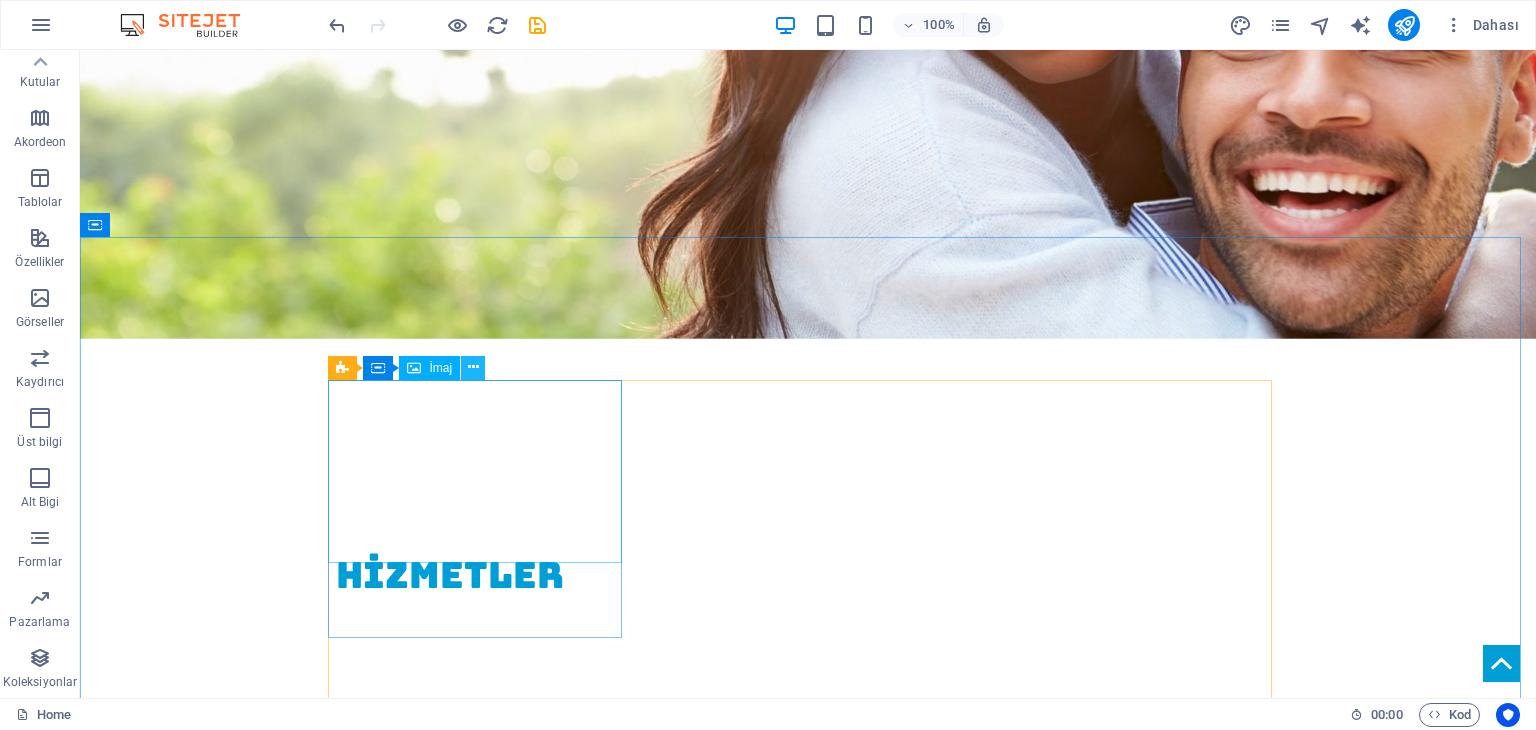 click at bounding box center (473, 367) 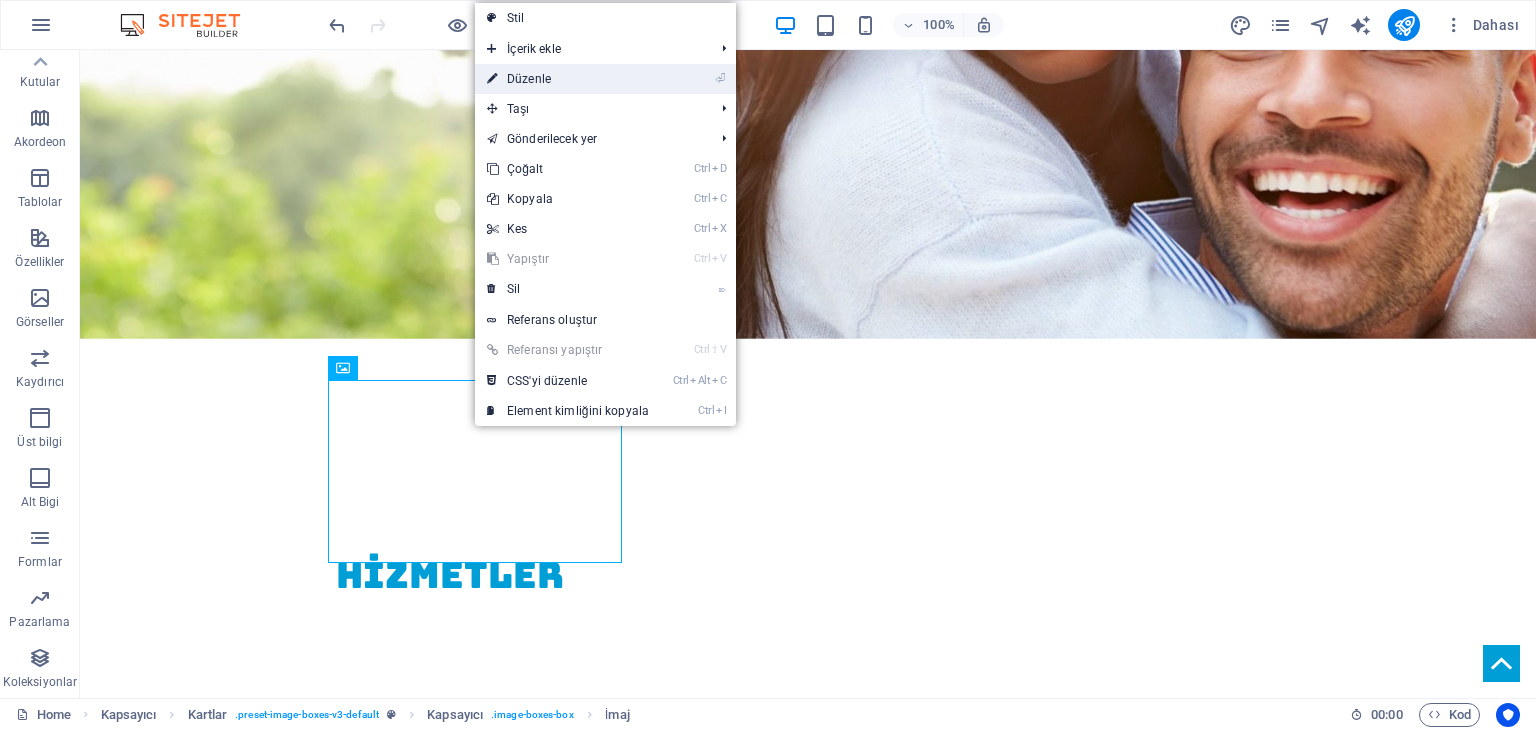 click on "⏎  Düzenle" at bounding box center (568, 79) 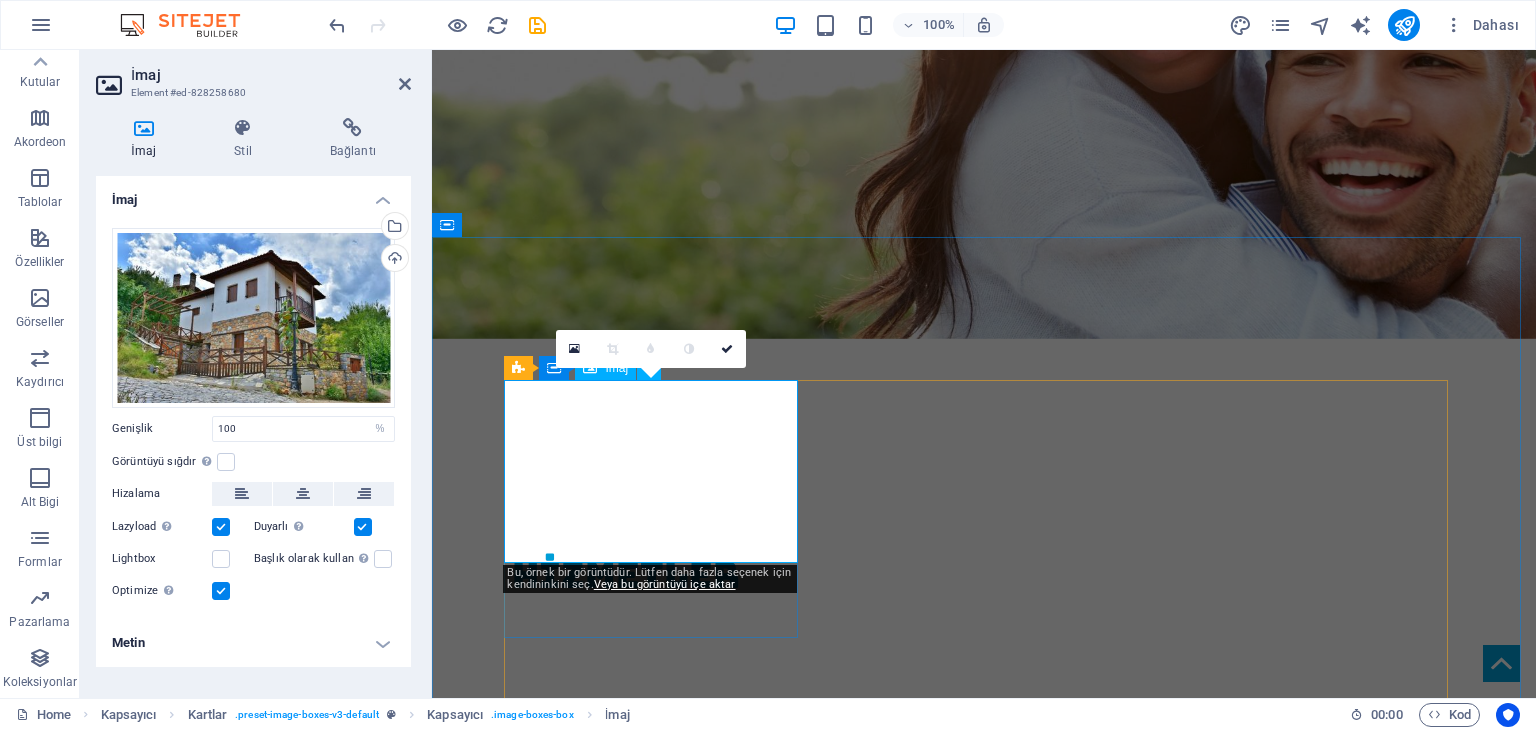 click at bounding box center (658, 2738) 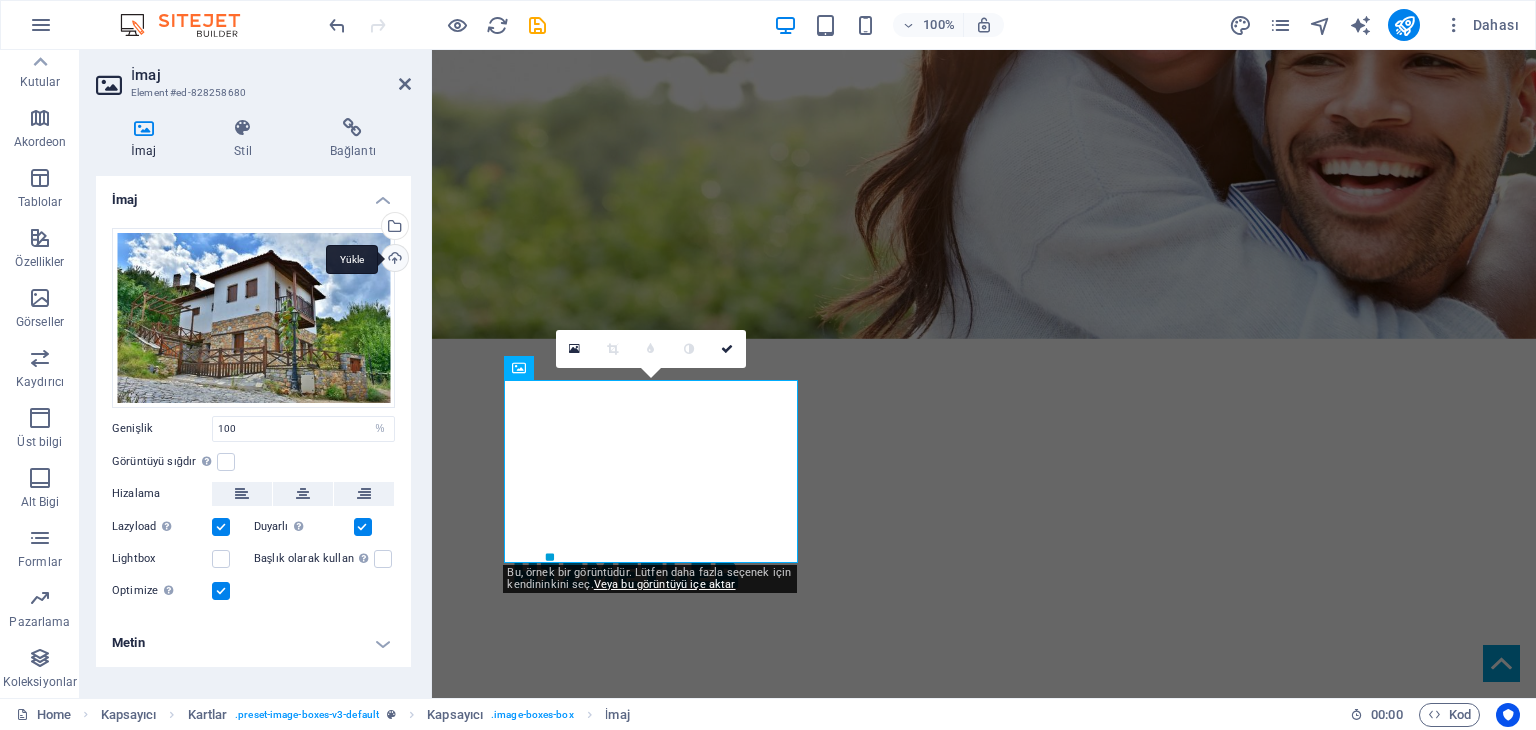 click on "Yükle" at bounding box center (393, 260) 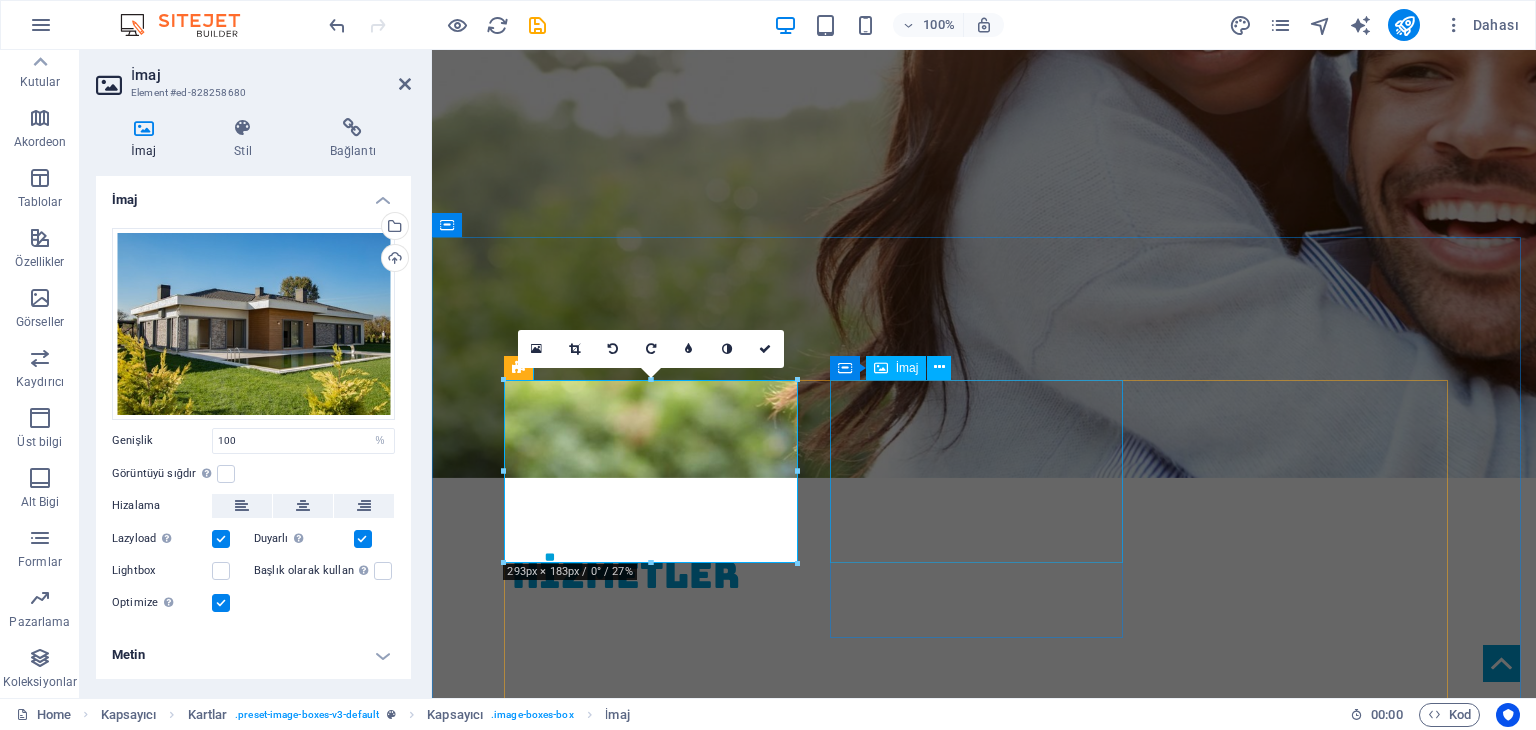 click at bounding box center (658, 2997) 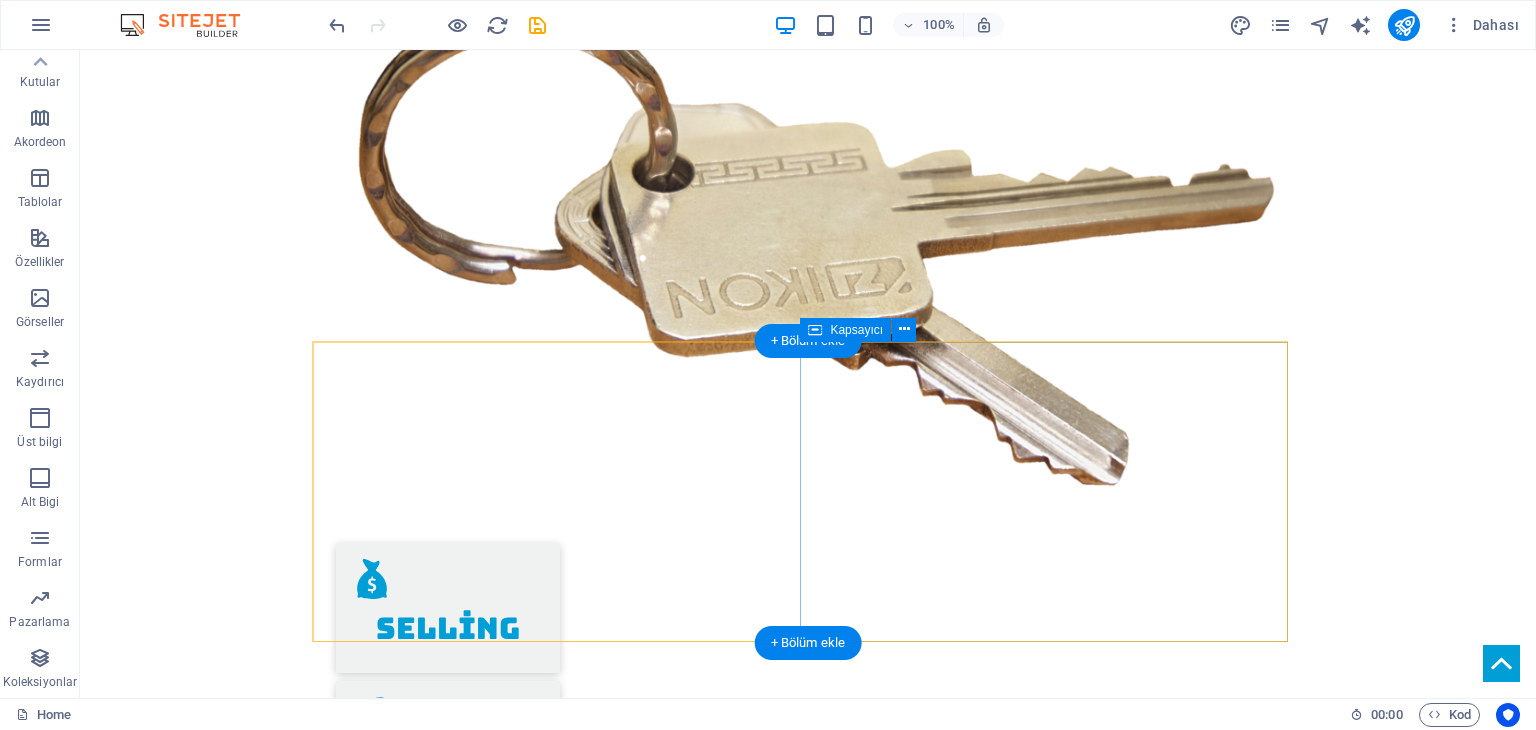 scroll, scrollTop: 2300, scrollLeft: 0, axis: vertical 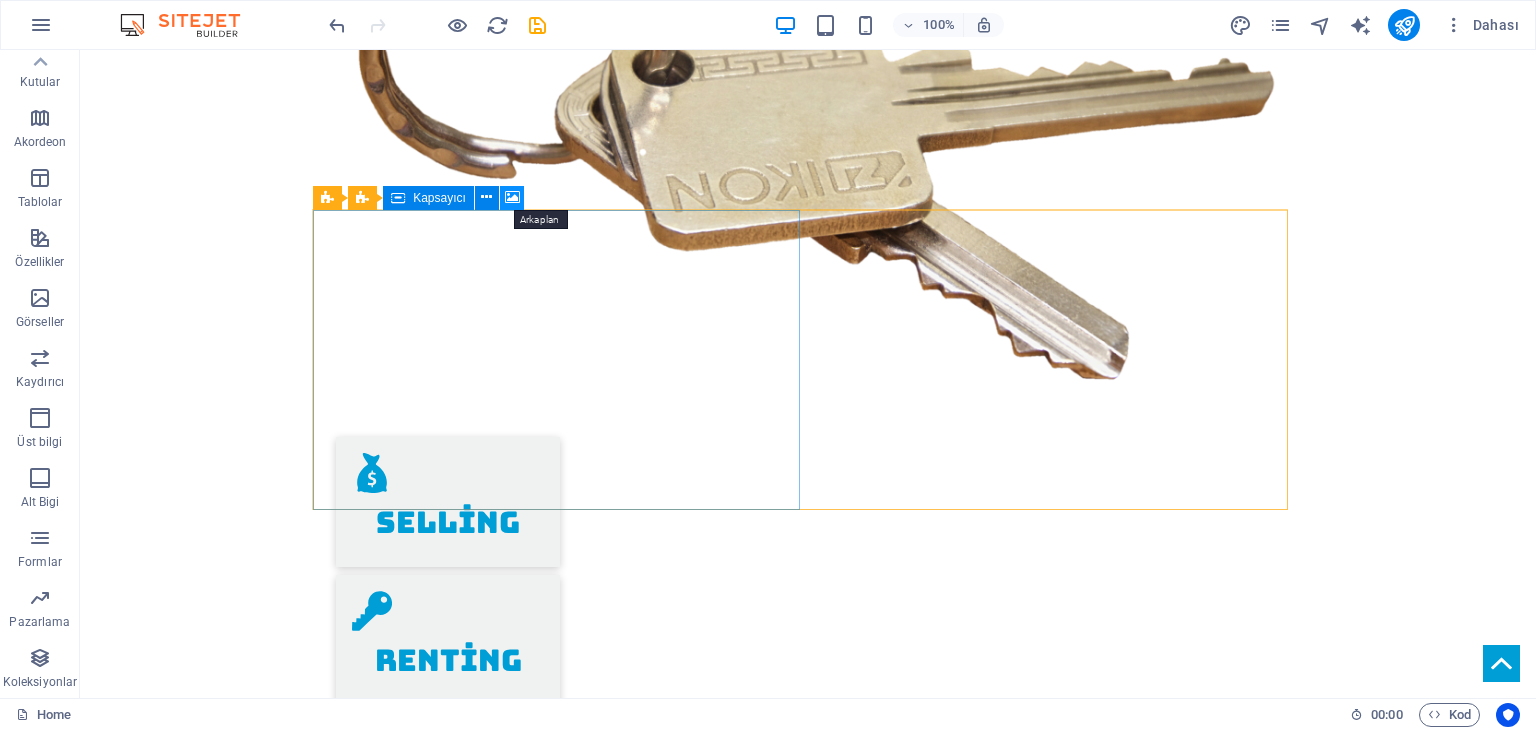 click at bounding box center [512, 197] 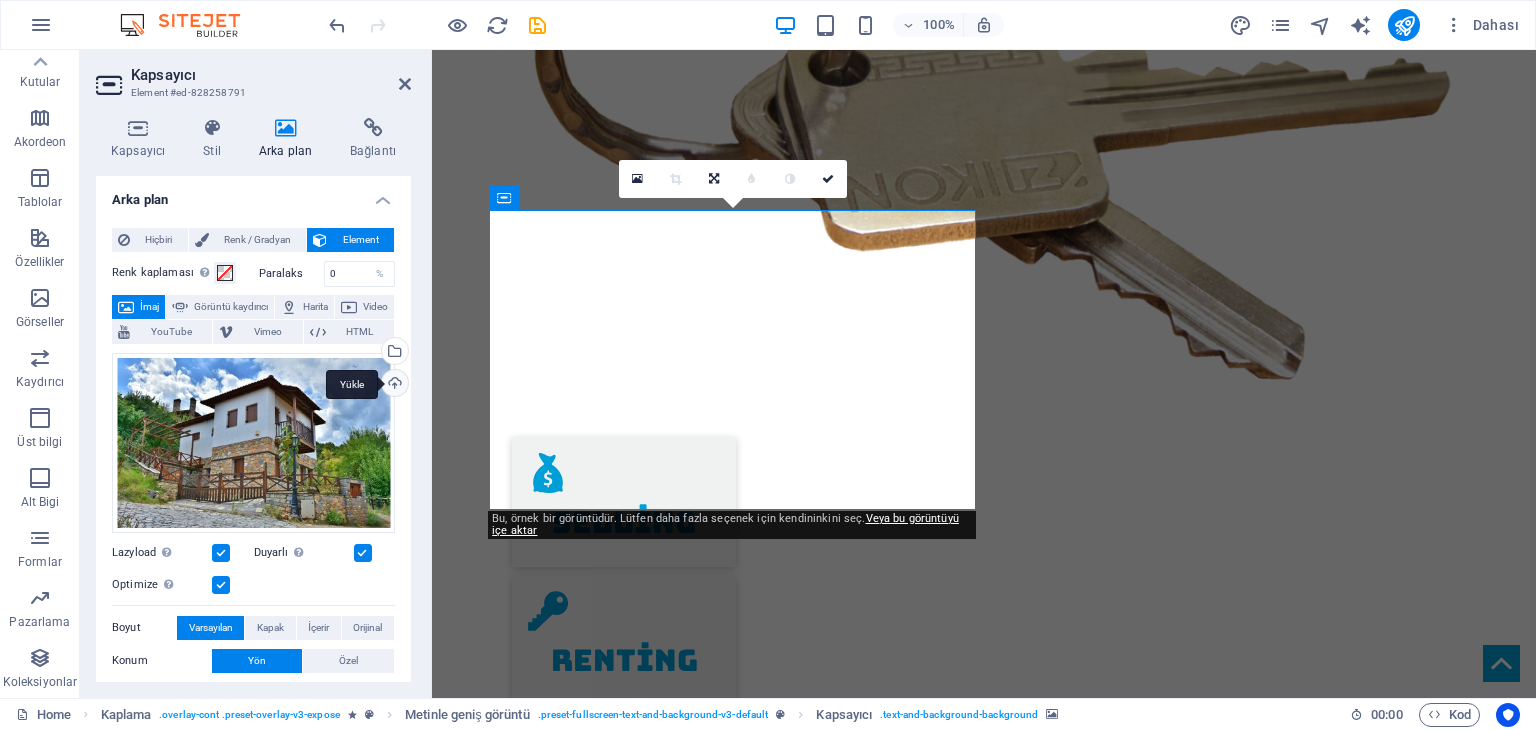 click on "Yükle" at bounding box center [393, 385] 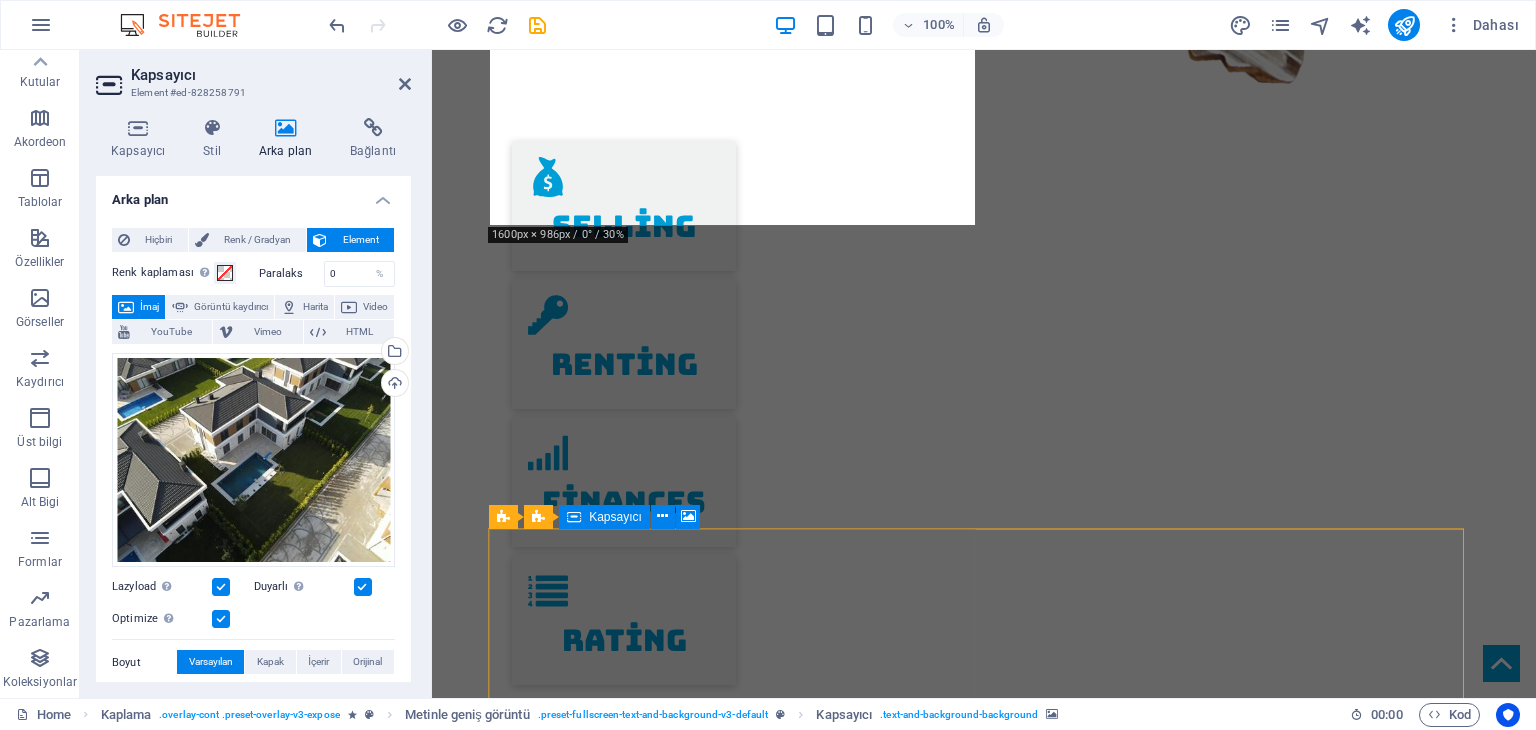 scroll, scrollTop: 2600, scrollLeft: 0, axis: vertical 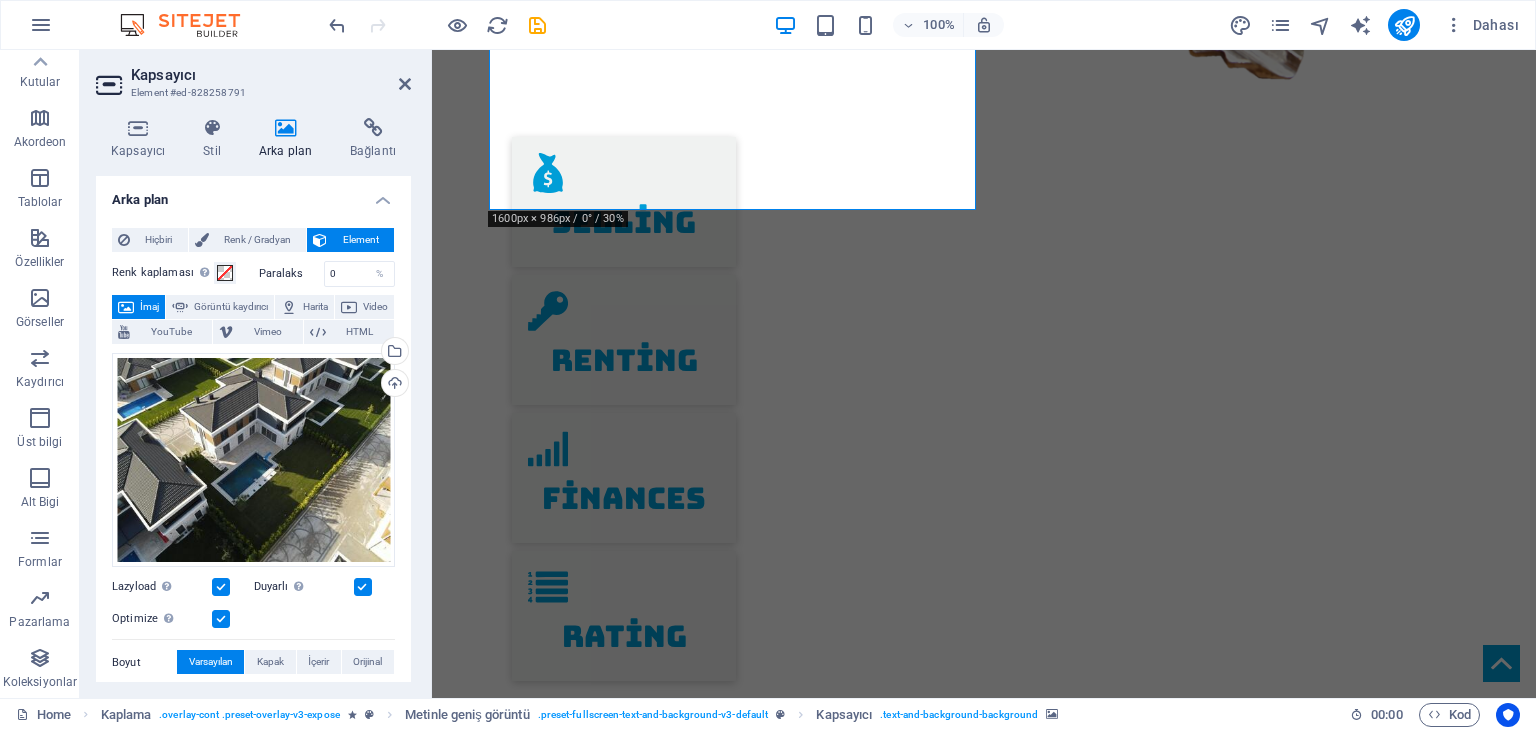 click at bounding box center [984, 4051] 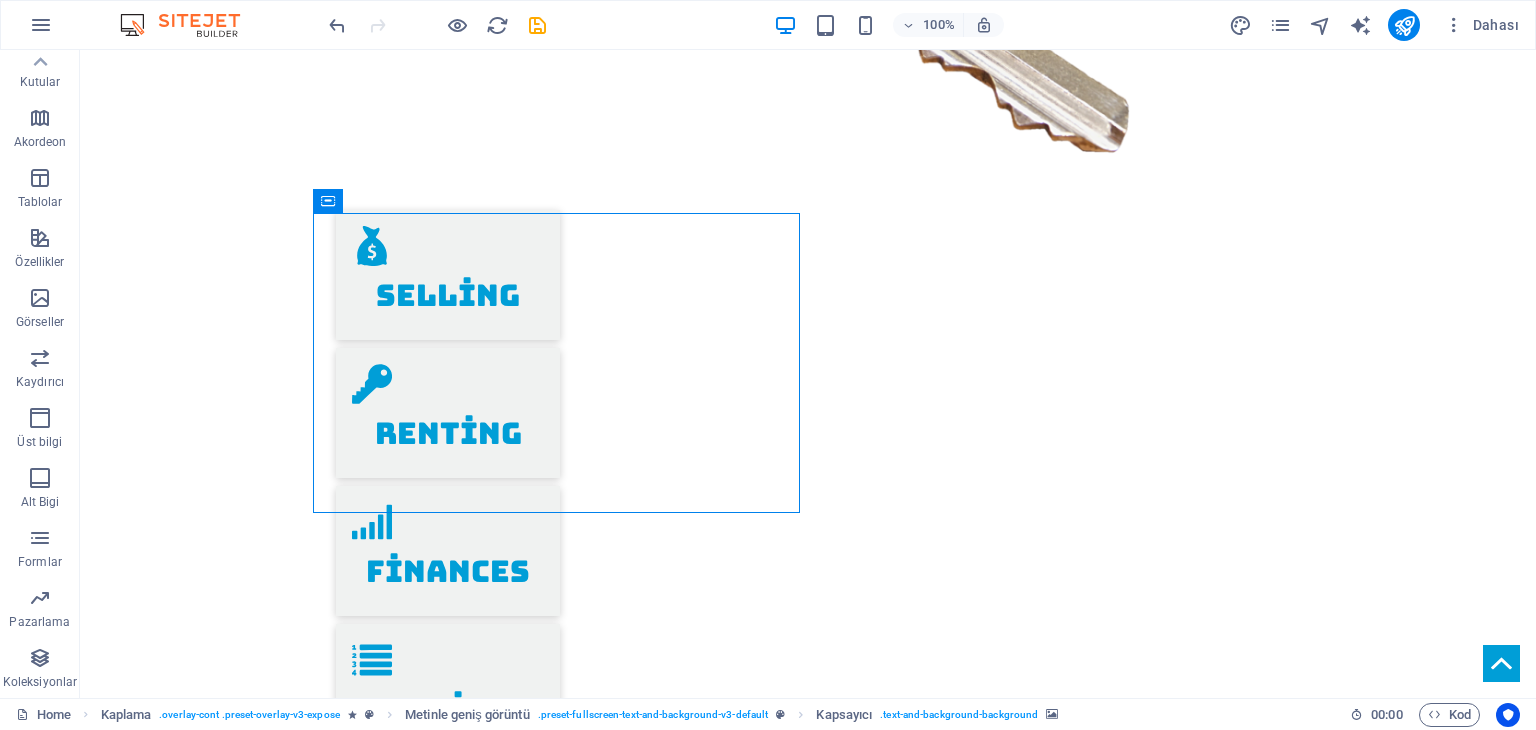 scroll, scrollTop: 2500, scrollLeft: 0, axis: vertical 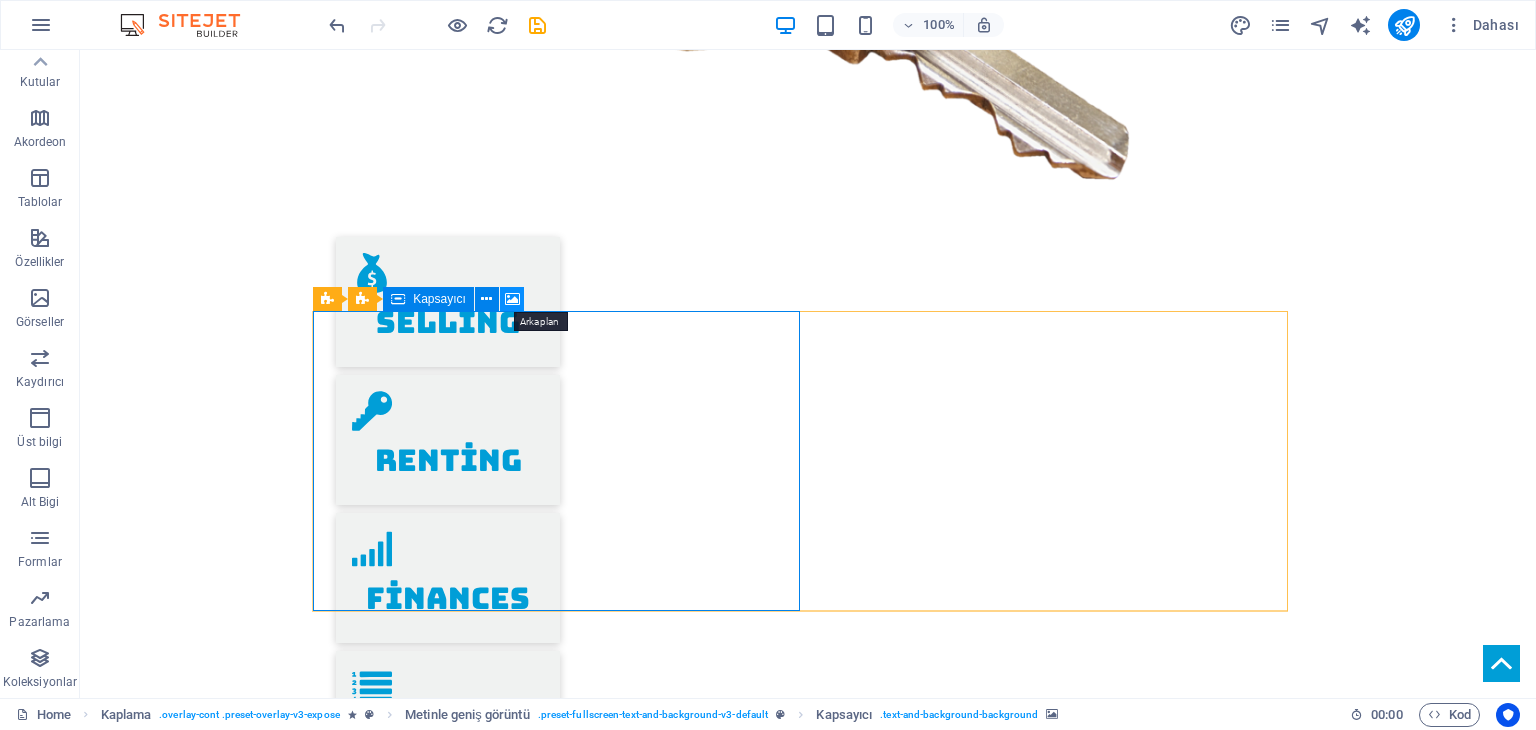 click at bounding box center [512, 299] 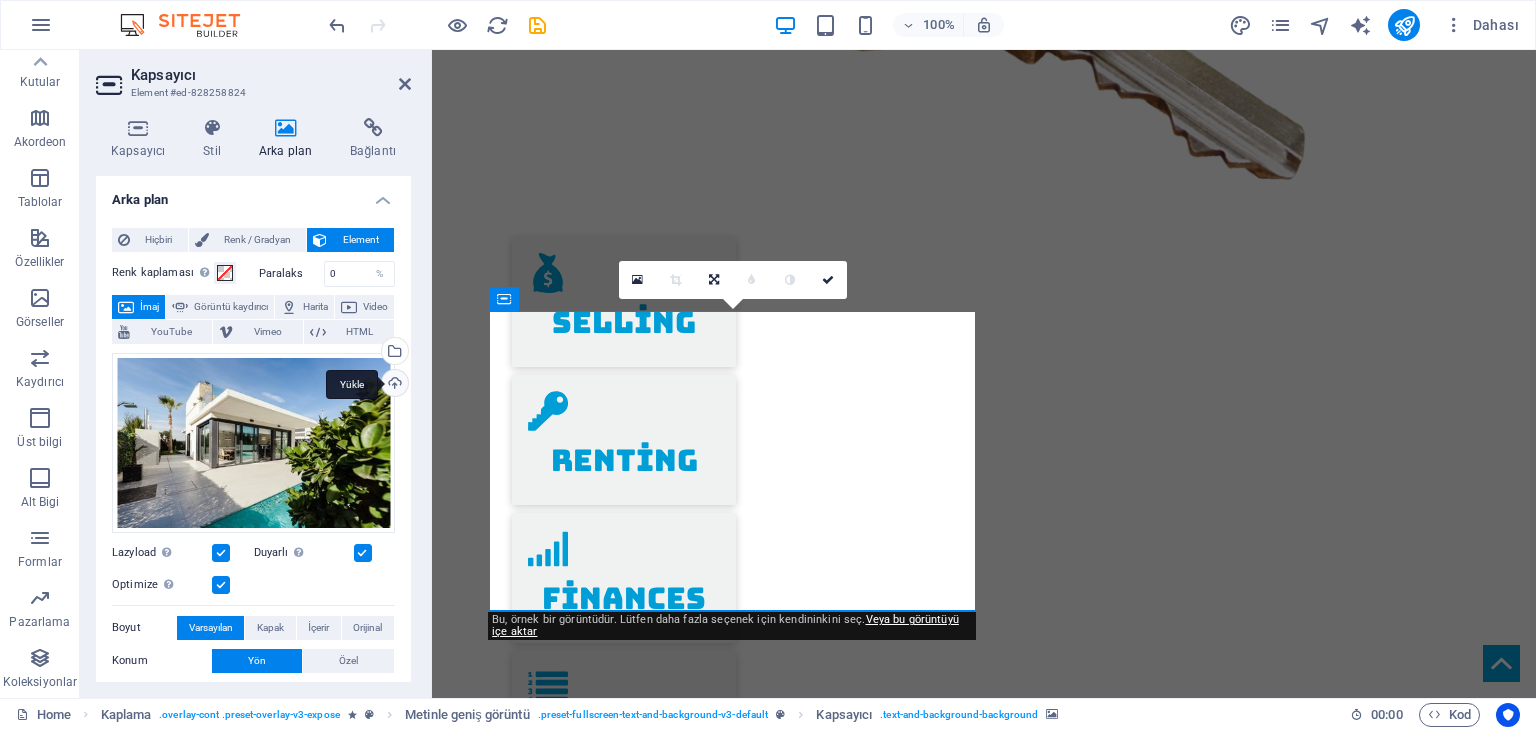 click on "Yükle" at bounding box center [393, 385] 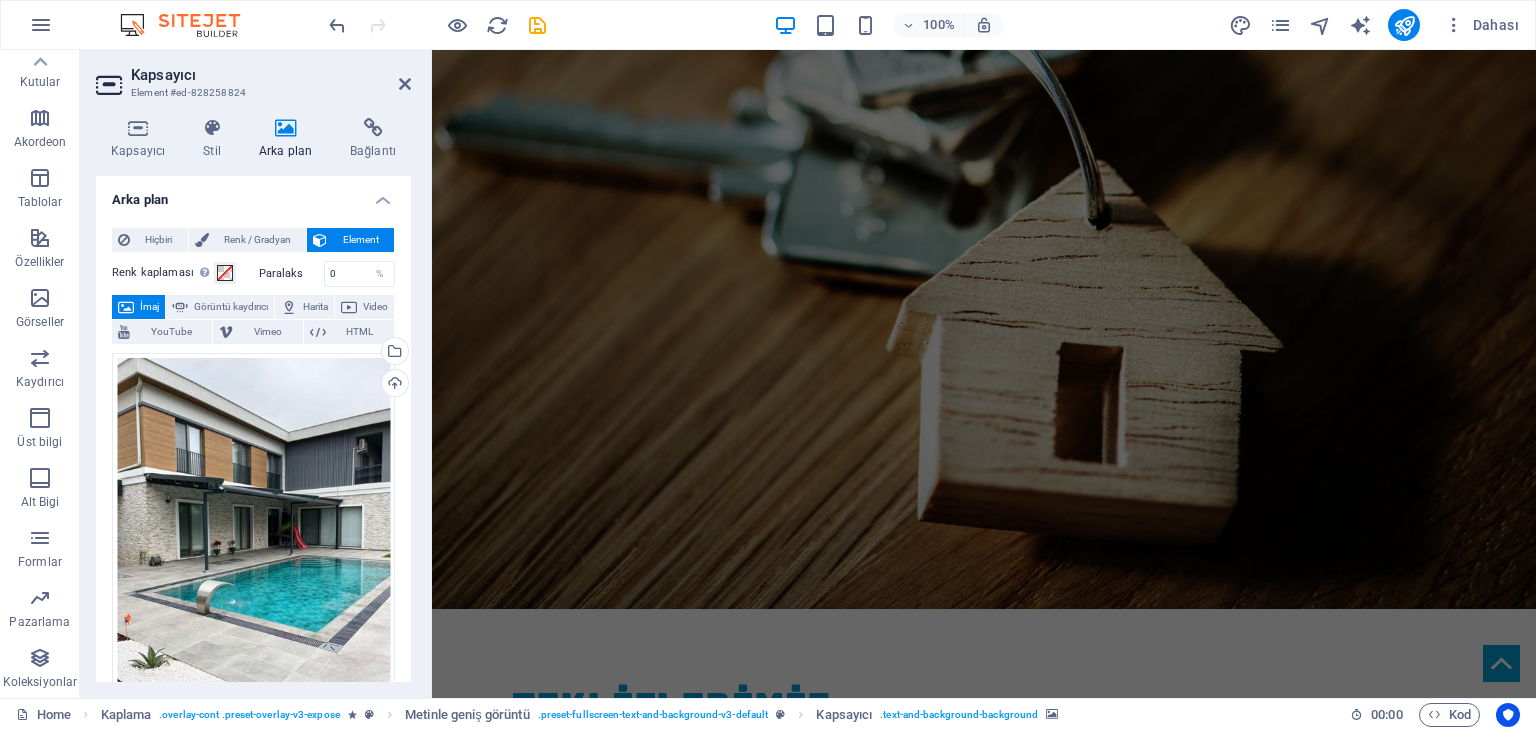scroll, scrollTop: 3600, scrollLeft: 0, axis: vertical 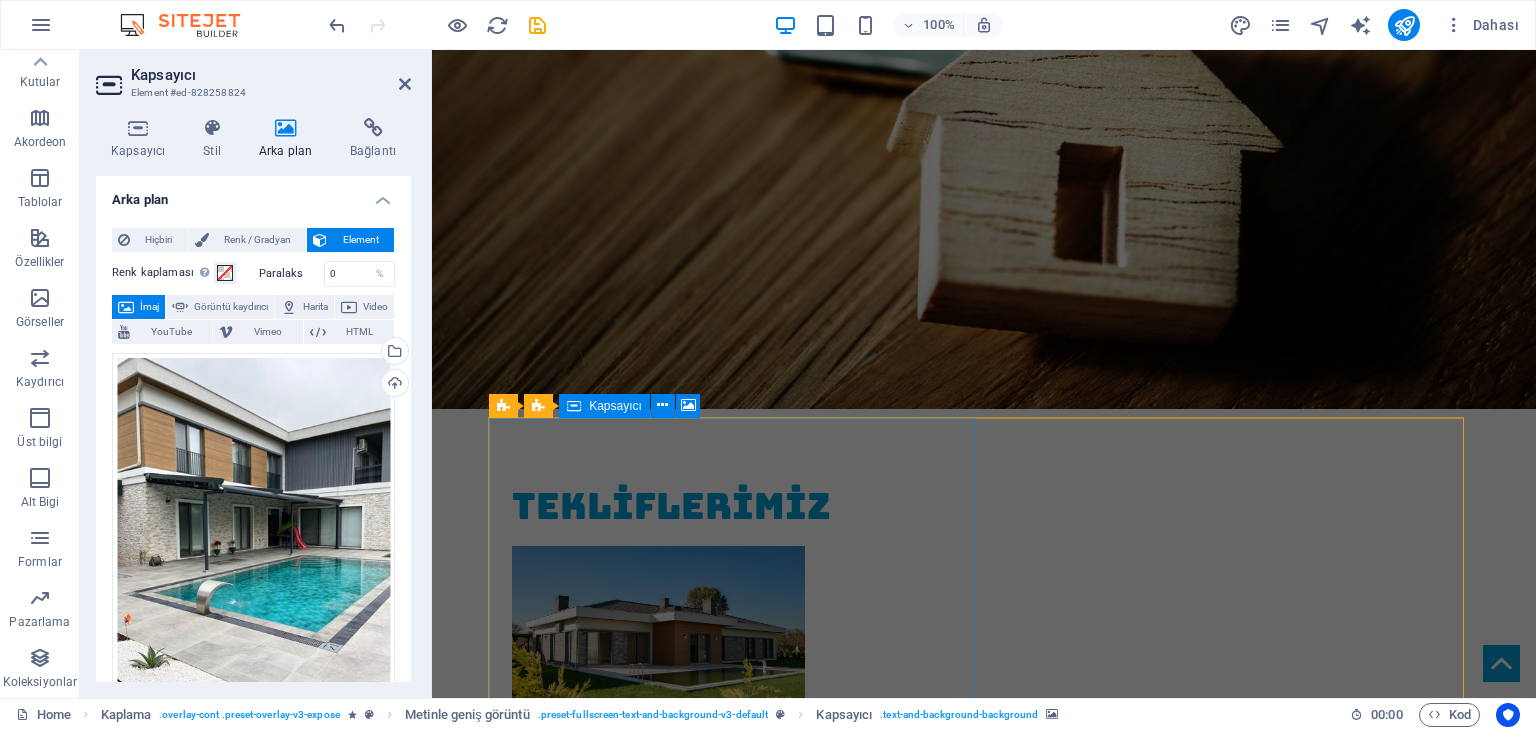 click on "İçeriği buraya bırak veya  Element ekle  Panoyu yapıştır" at bounding box center (984, 5904) 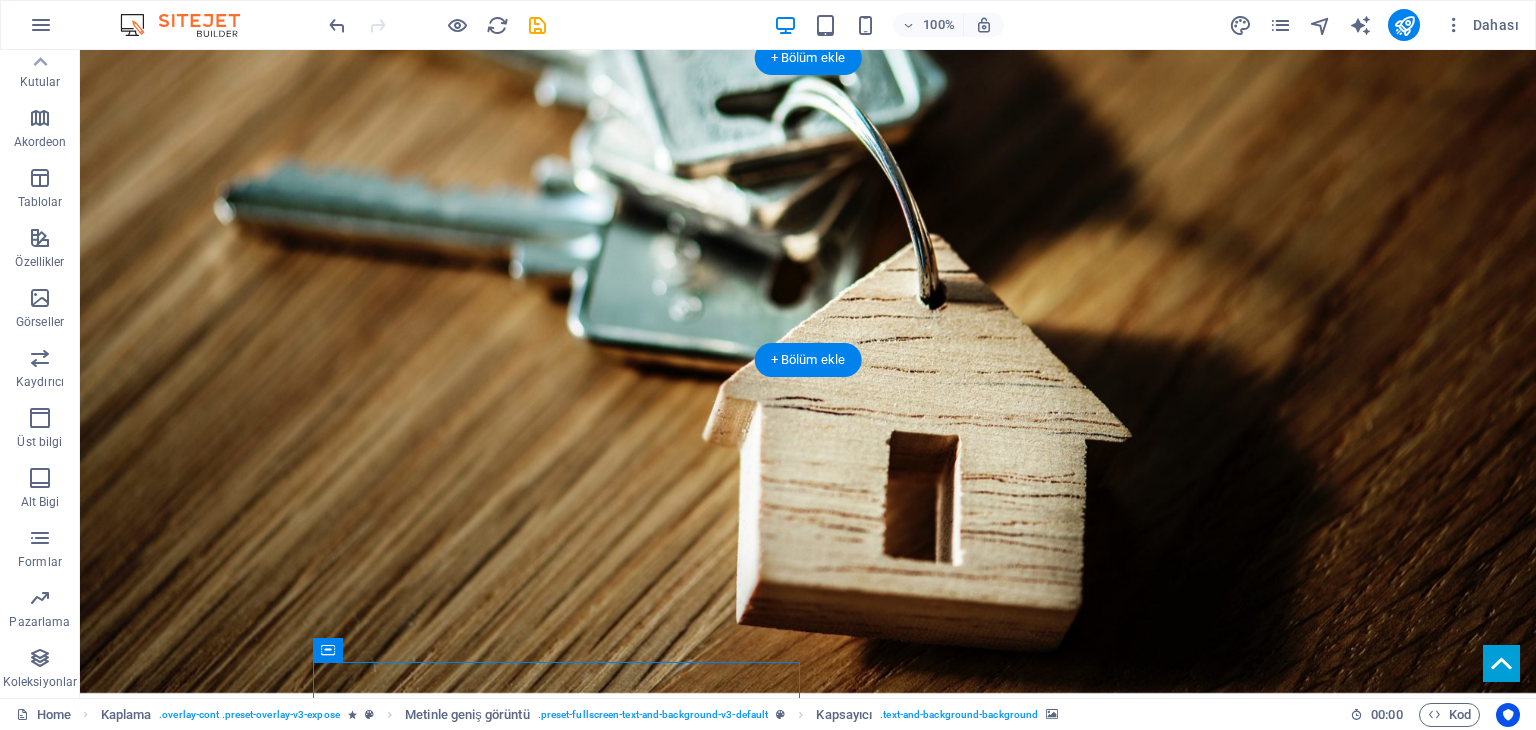 scroll, scrollTop: 3200, scrollLeft: 0, axis: vertical 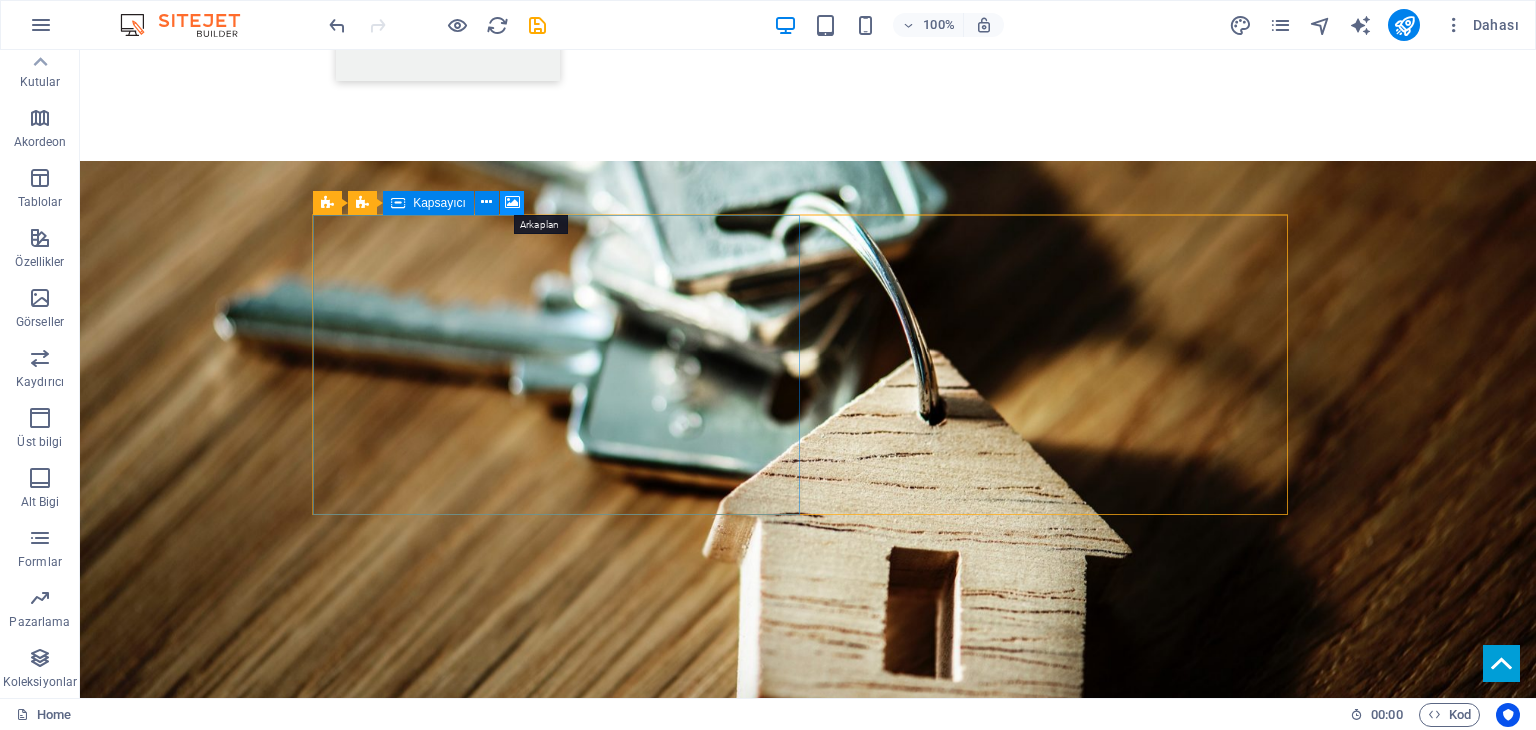 click at bounding box center (512, 202) 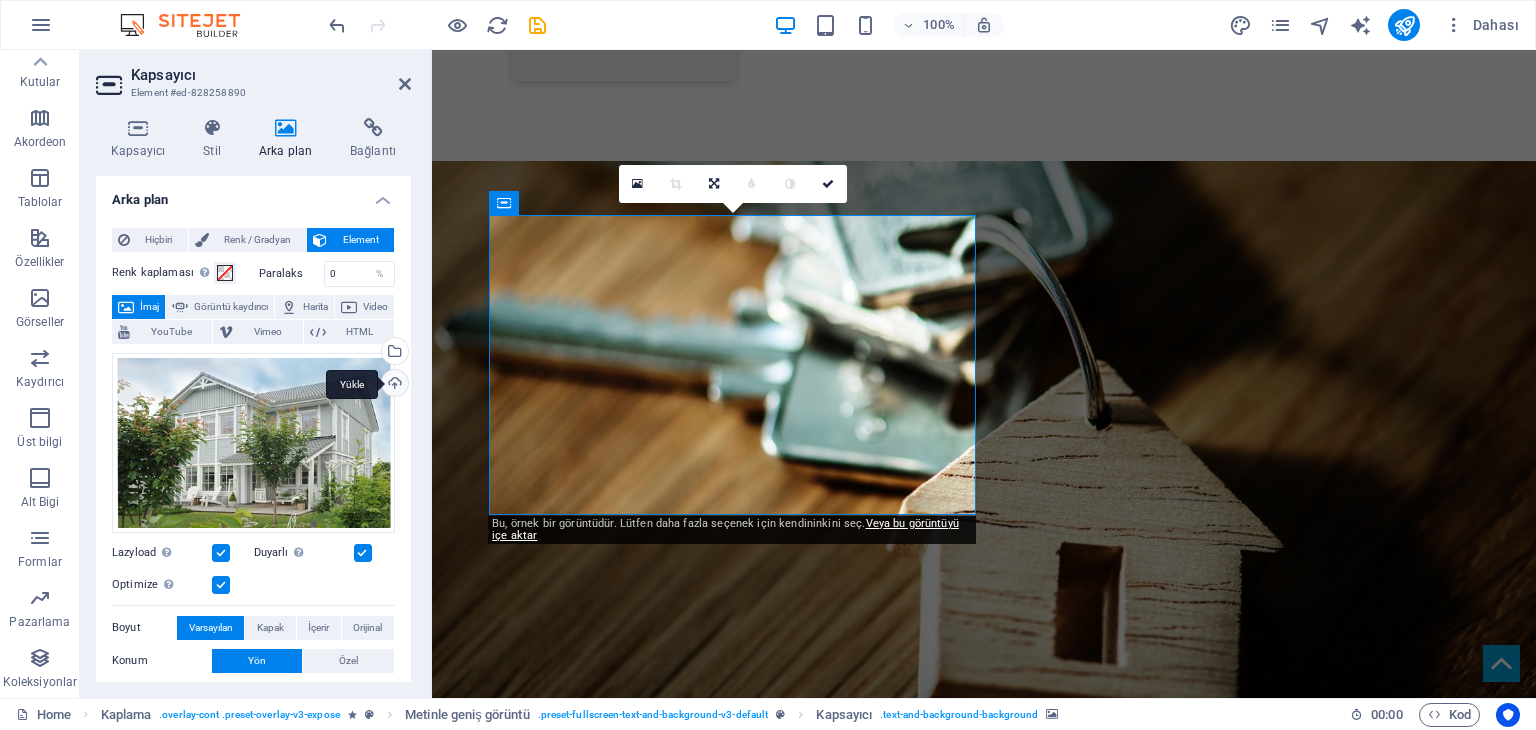 click on "Yükle" at bounding box center [393, 385] 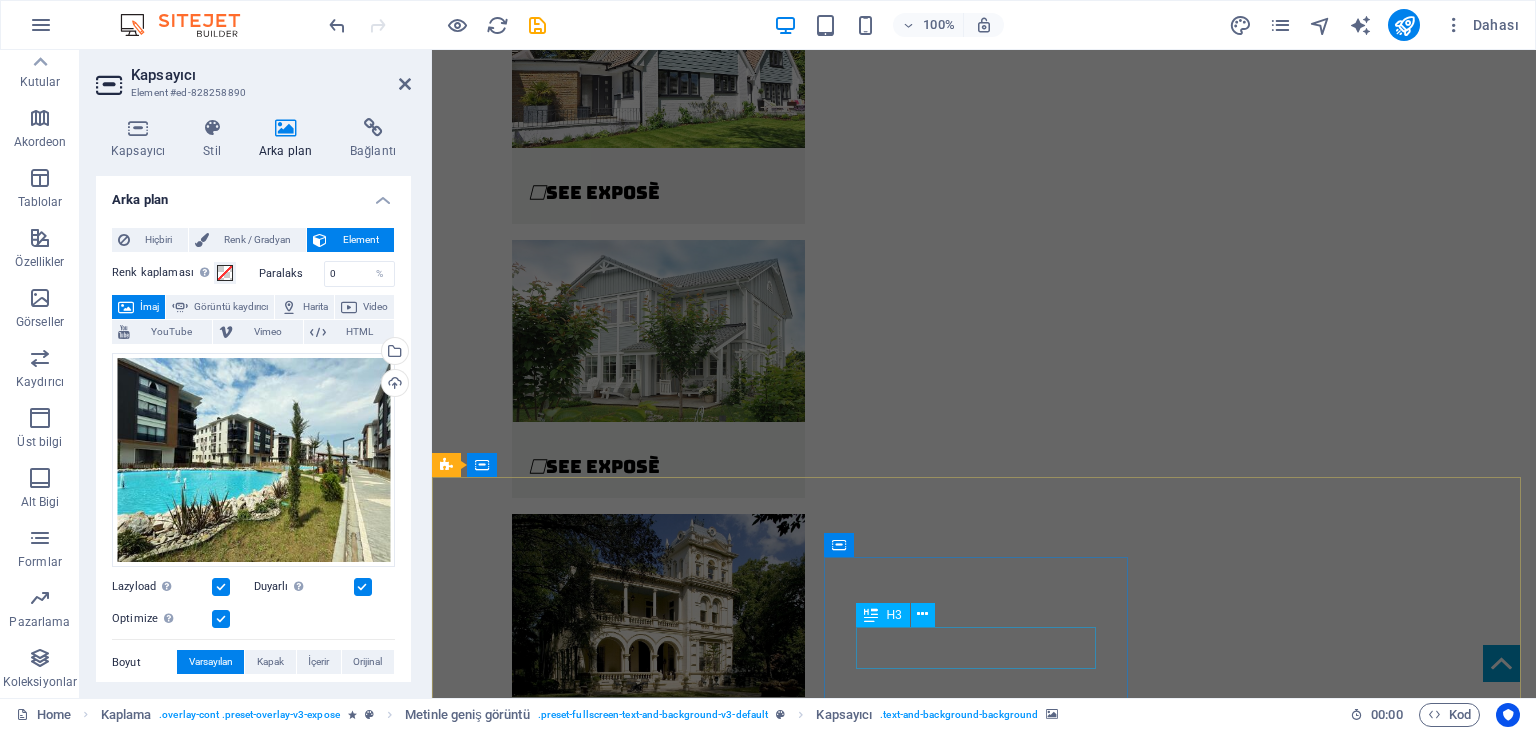 scroll, scrollTop: 4892, scrollLeft: 0, axis: vertical 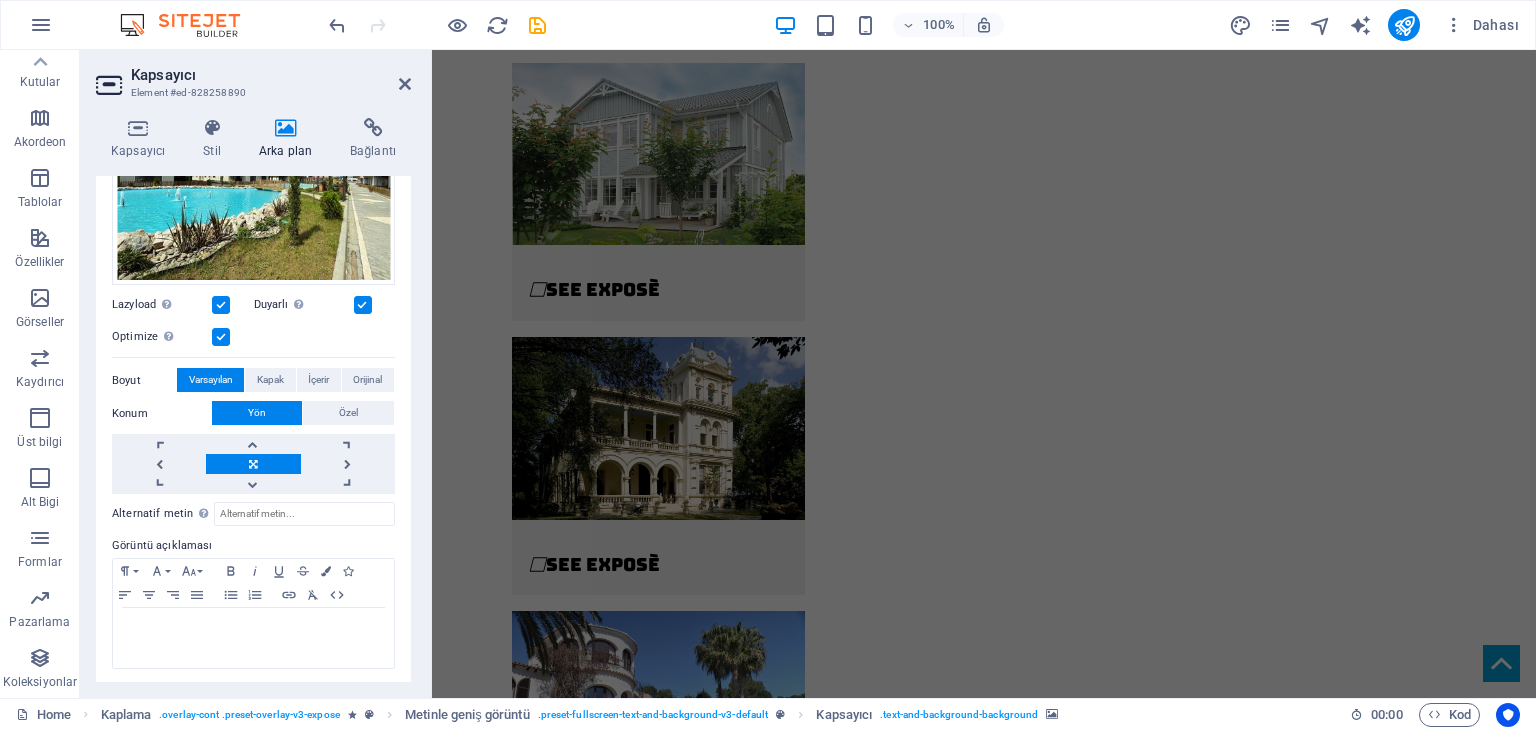 click on "Home Kaplama . overlay-cont .preset-overlay-v3-expose Metinle geniş görüntü . preset-fullscreen-text-and-background-v3-default Kapsayıcı . text-and-background-background" at bounding box center [675, 715] 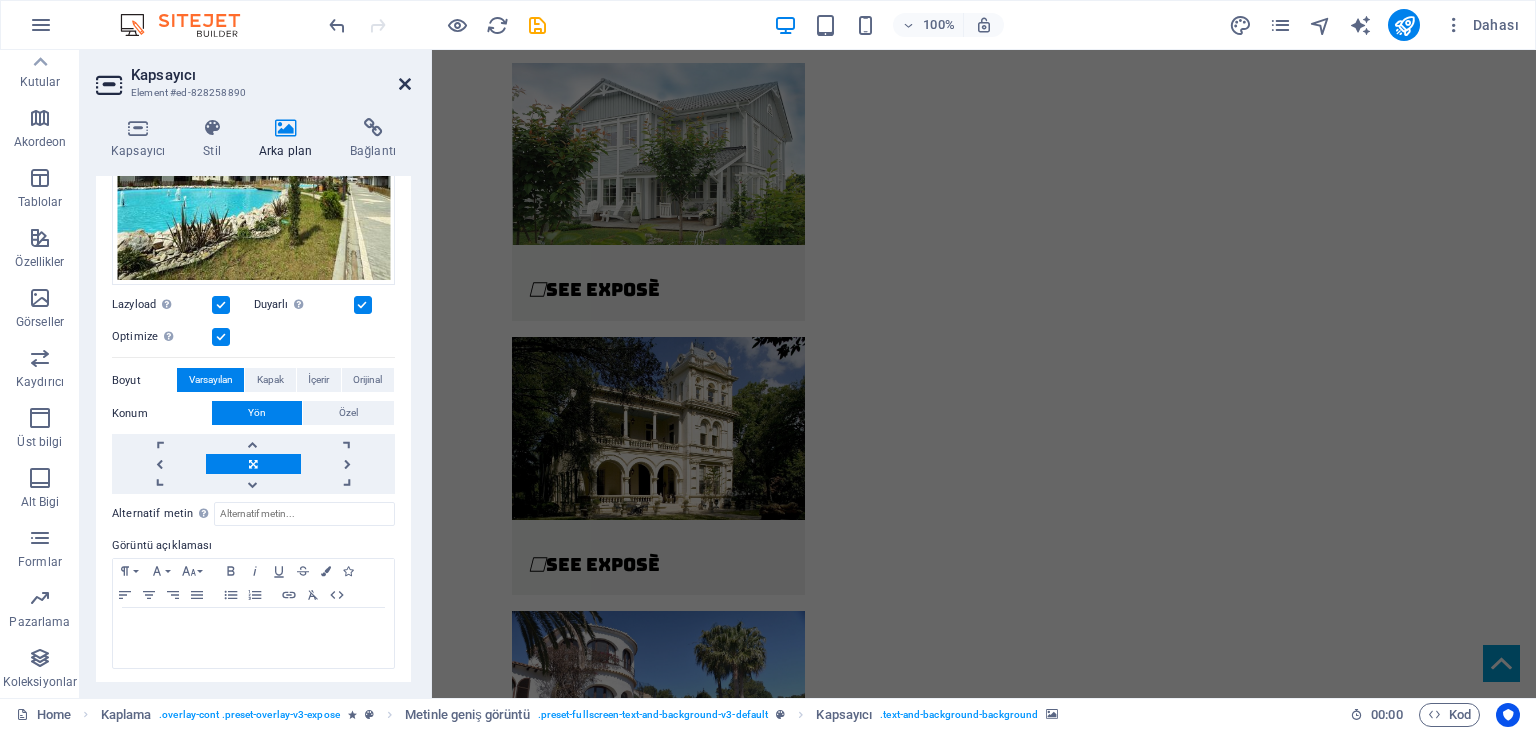 drag, startPoint x: 406, startPoint y: 90, endPoint x: 325, endPoint y: 40, distance: 95.189285 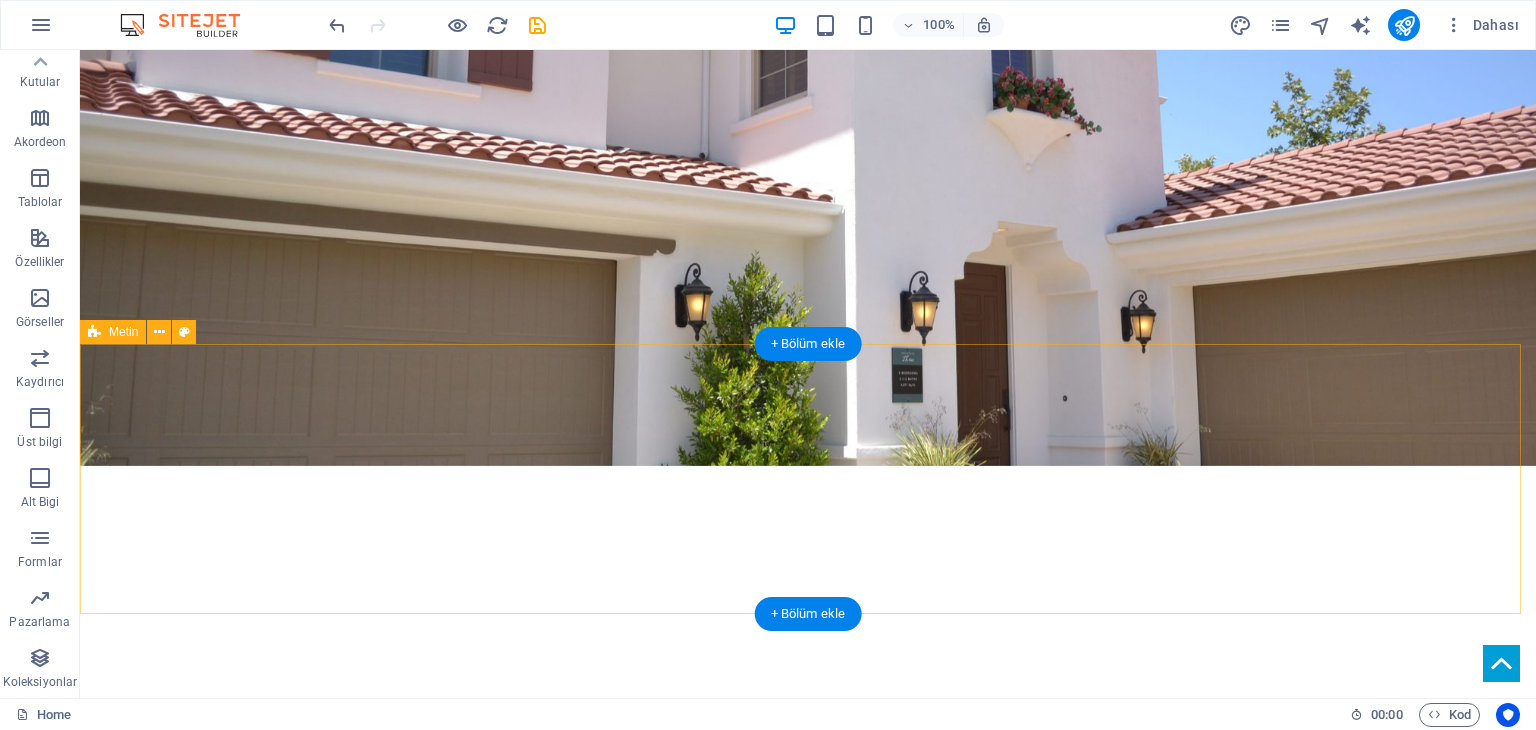 scroll, scrollTop: 0, scrollLeft: 0, axis: both 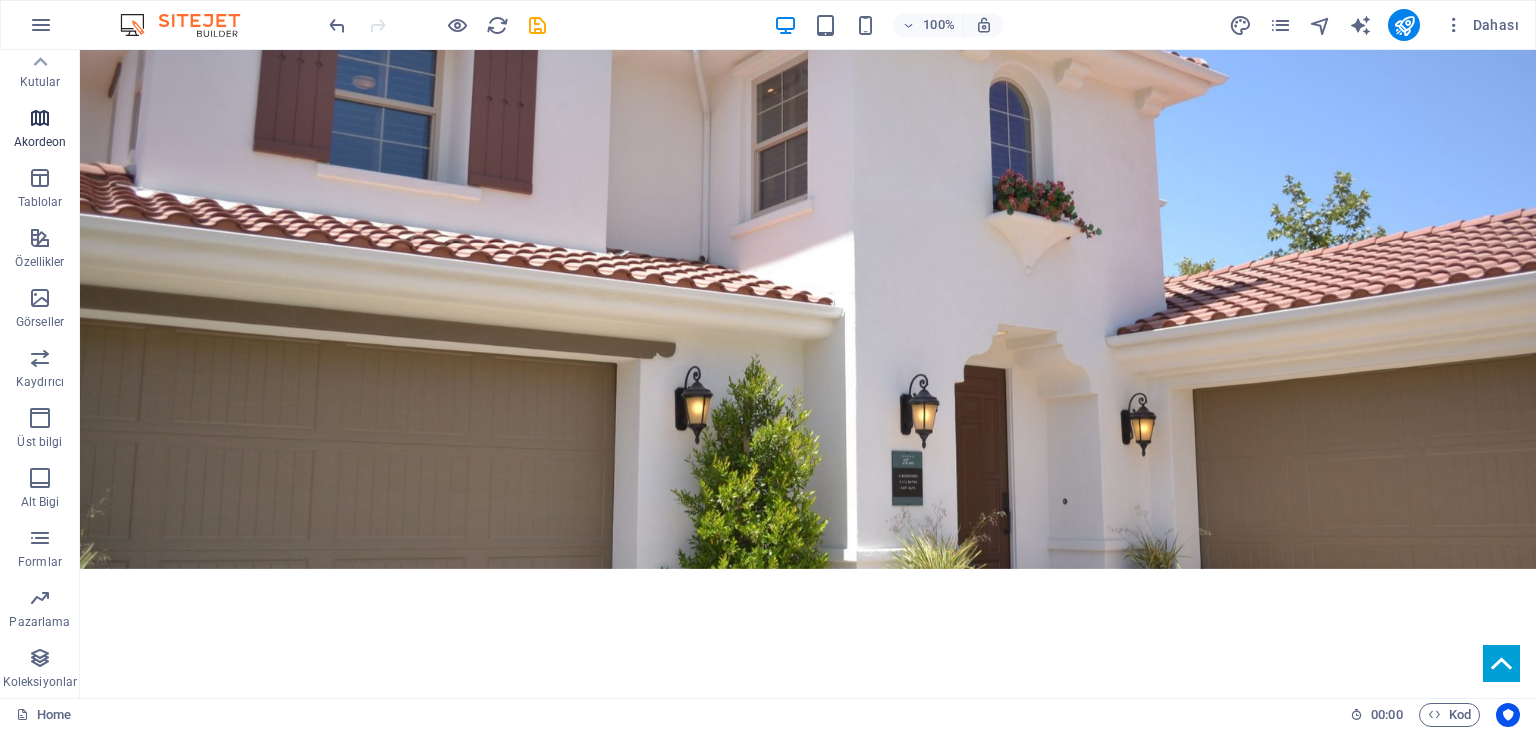 click at bounding box center (40, 118) 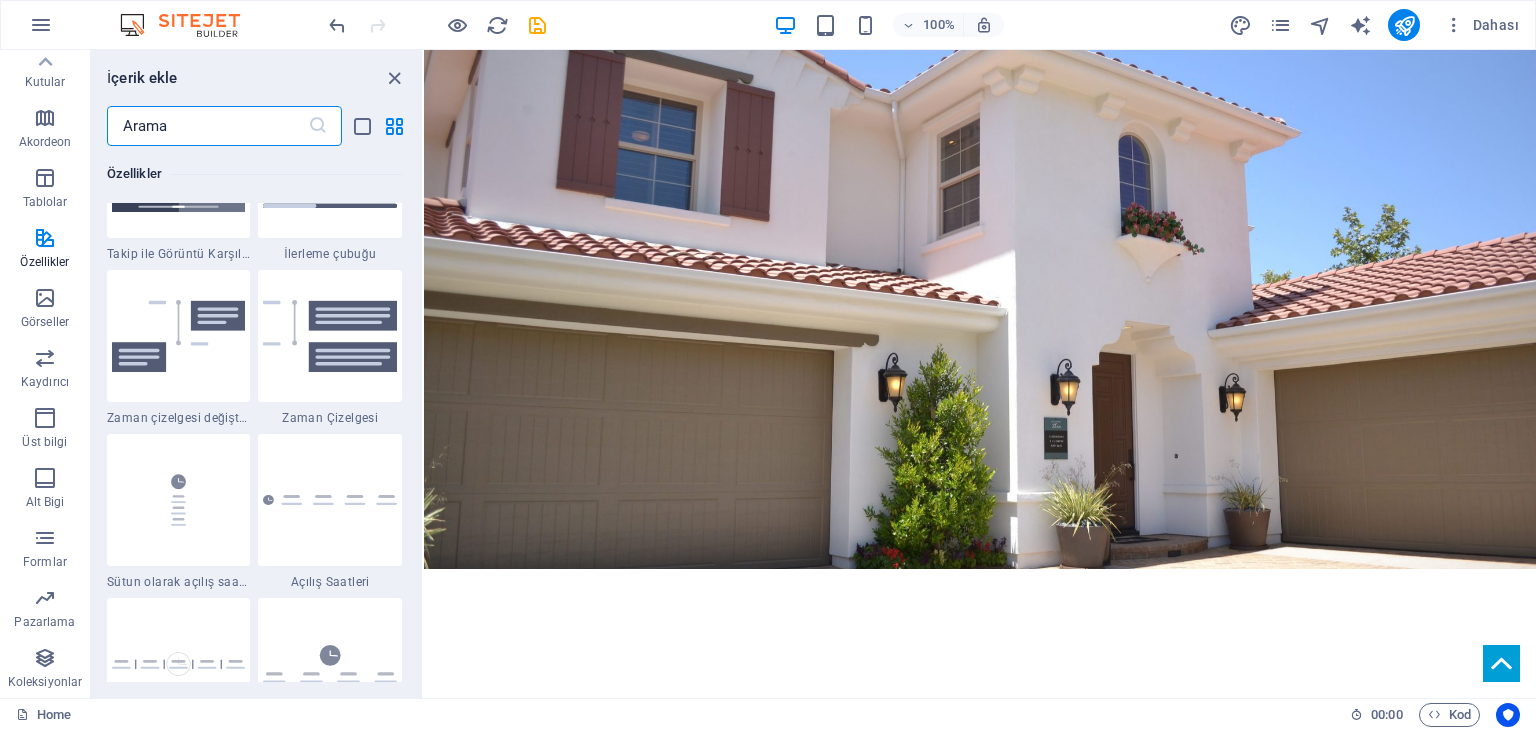 scroll, scrollTop: 8784, scrollLeft: 0, axis: vertical 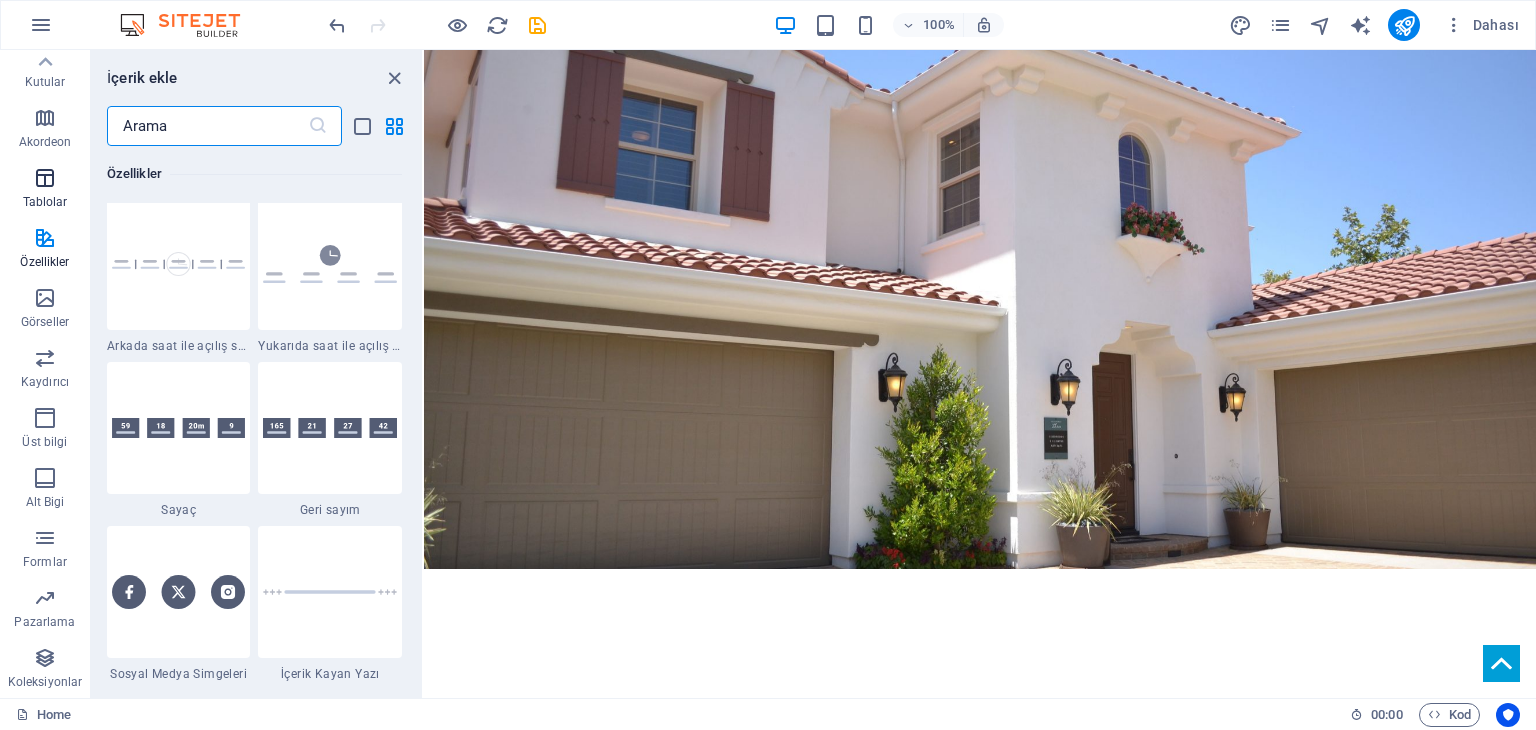 click on "Tablolar" at bounding box center (45, 190) 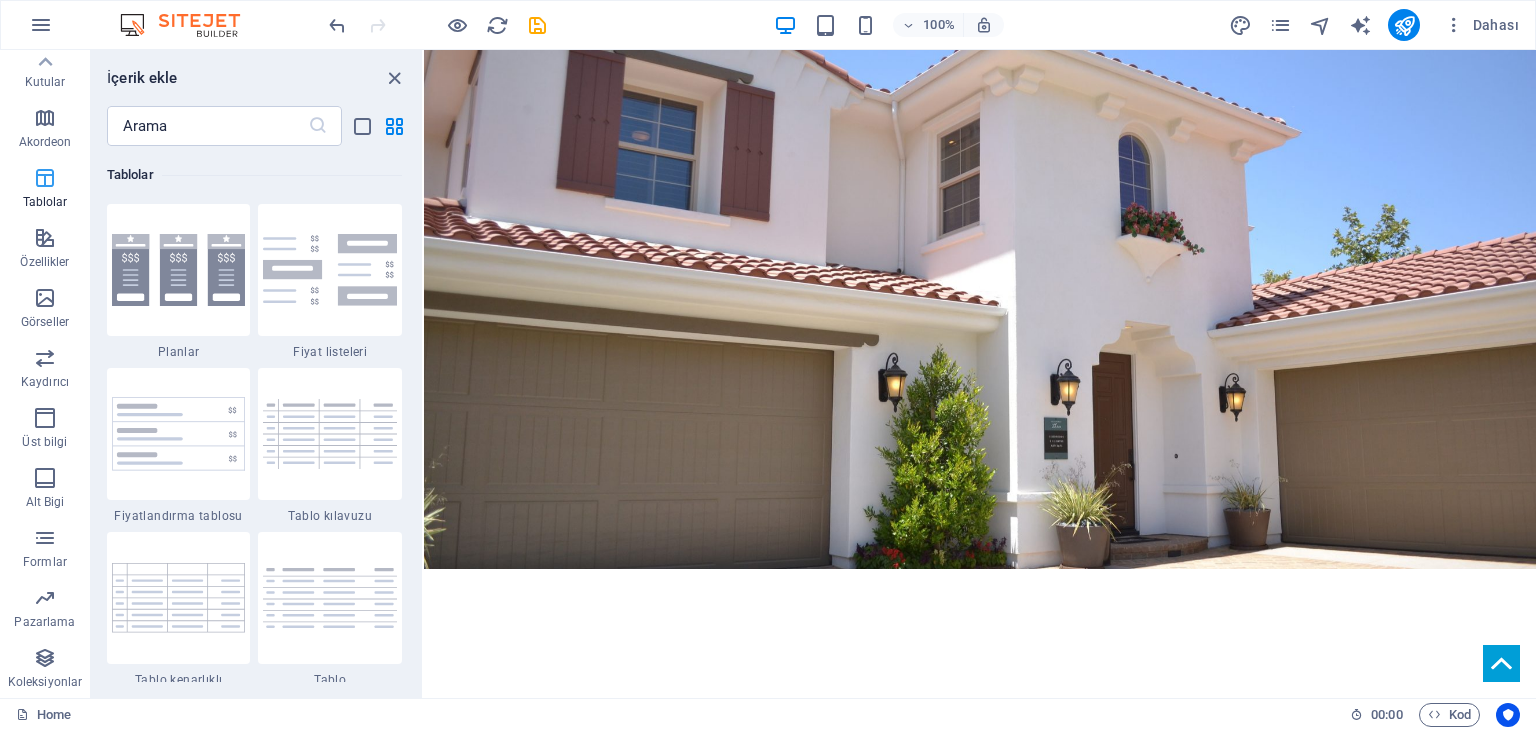 scroll, scrollTop: 6925, scrollLeft: 0, axis: vertical 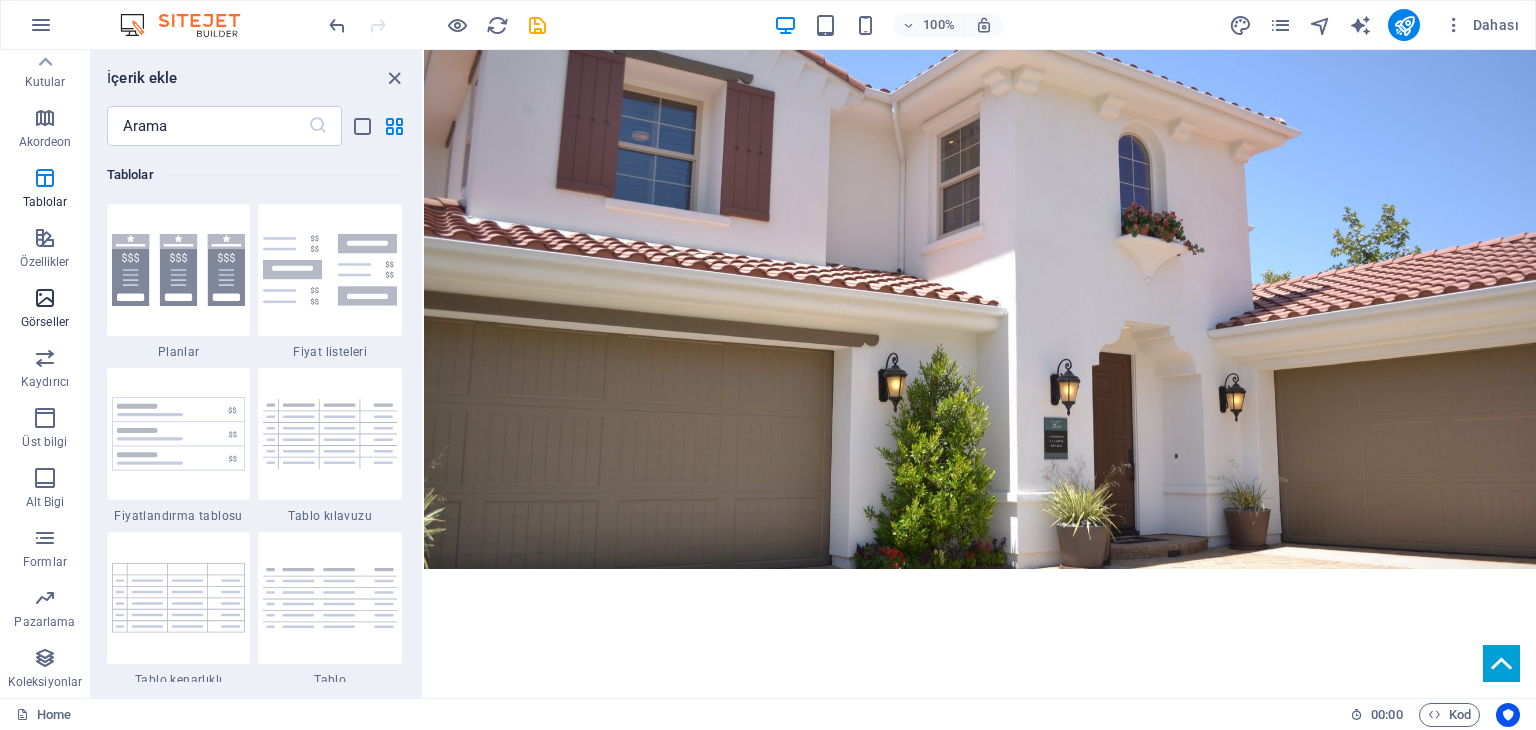 click on "Görseller" at bounding box center (45, 322) 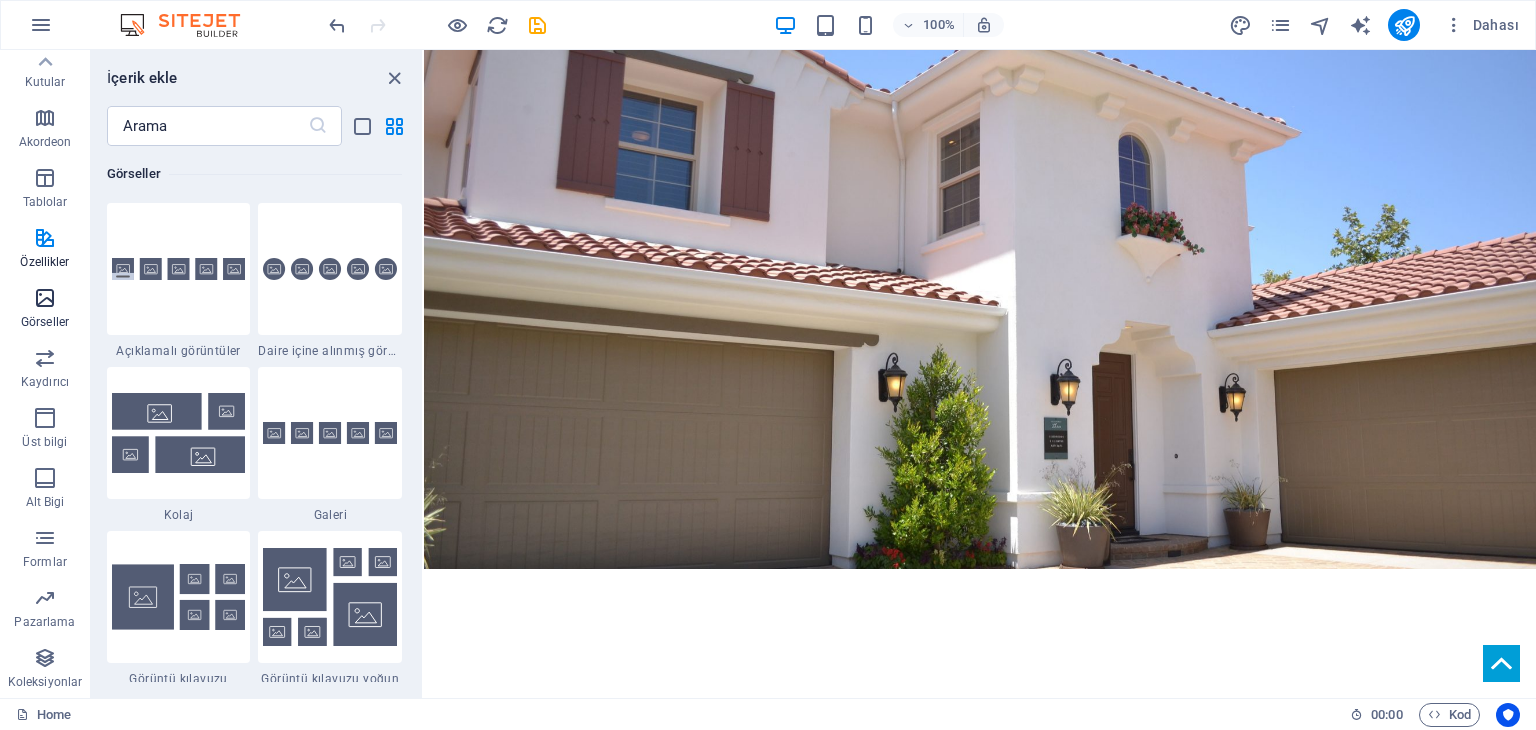 scroll, scrollTop: 10140, scrollLeft: 0, axis: vertical 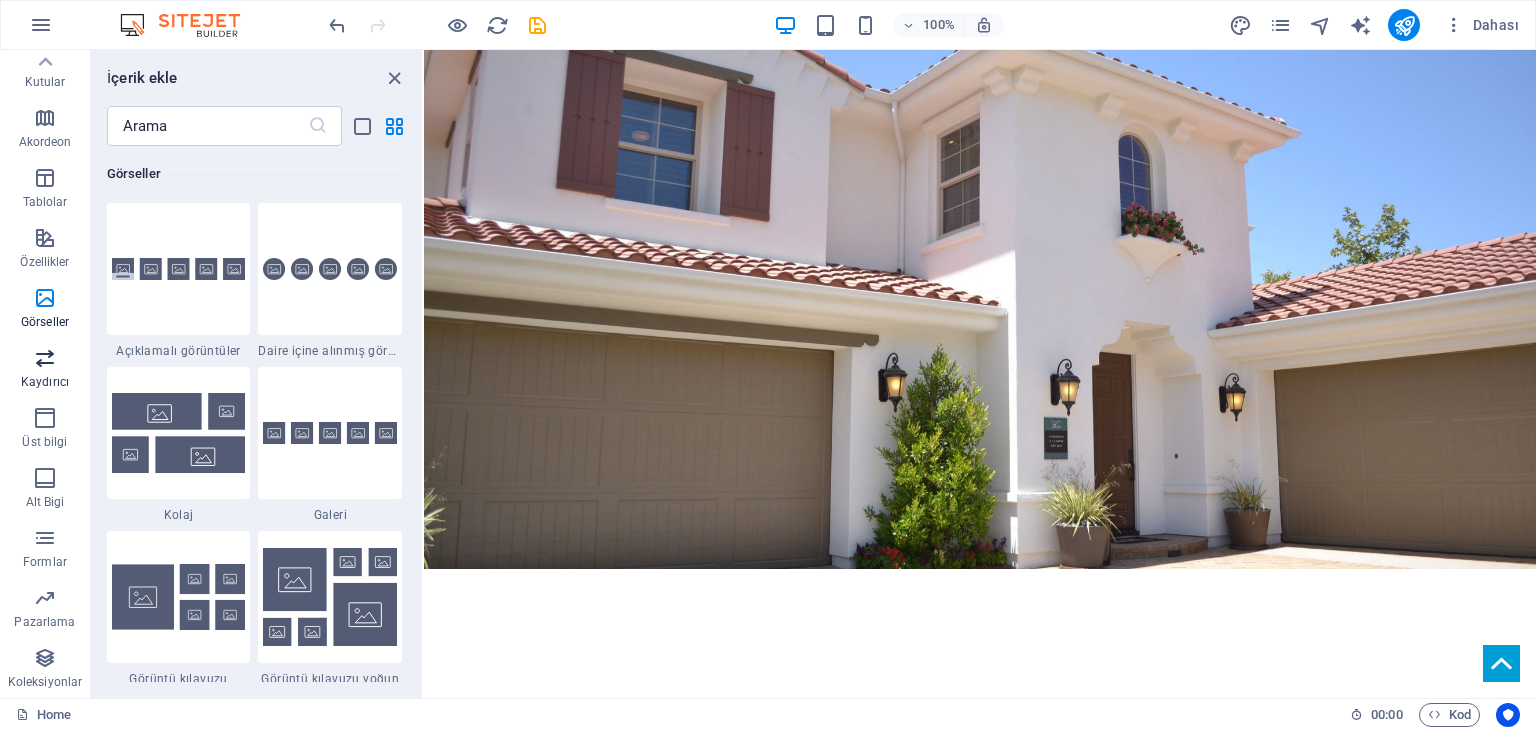 click at bounding box center (45, 358) 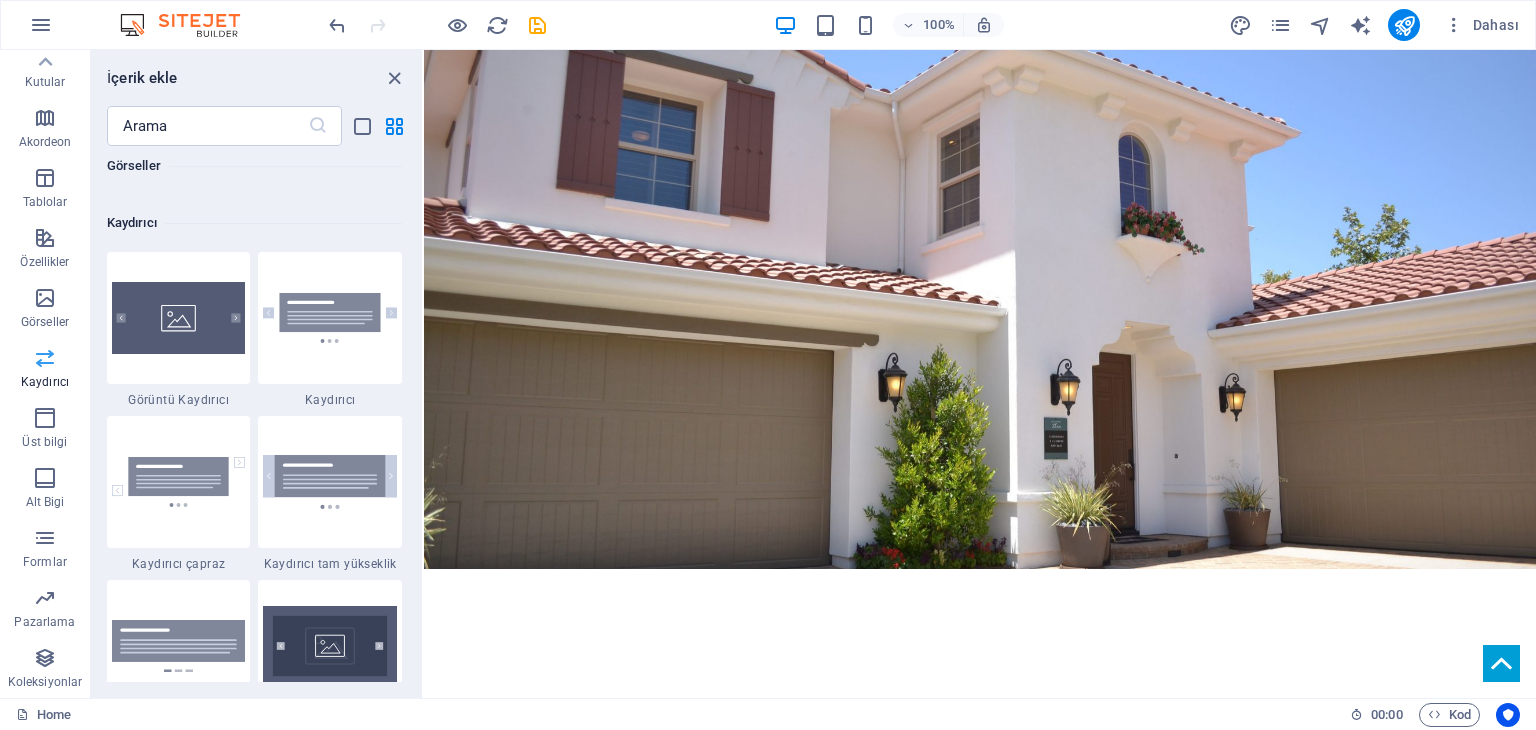 scroll, scrollTop: 11336, scrollLeft: 0, axis: vertical 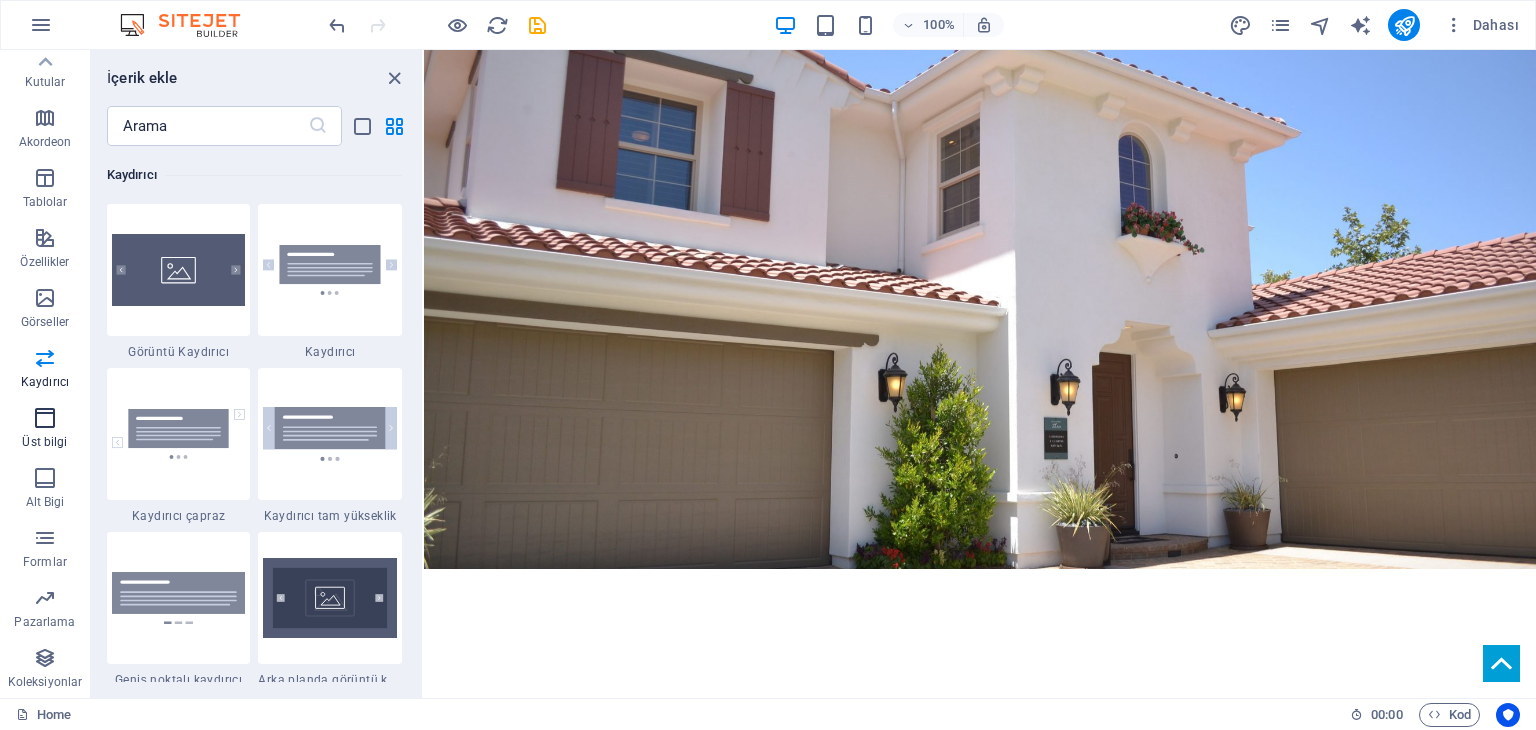 click at bounding box center [45, 418] 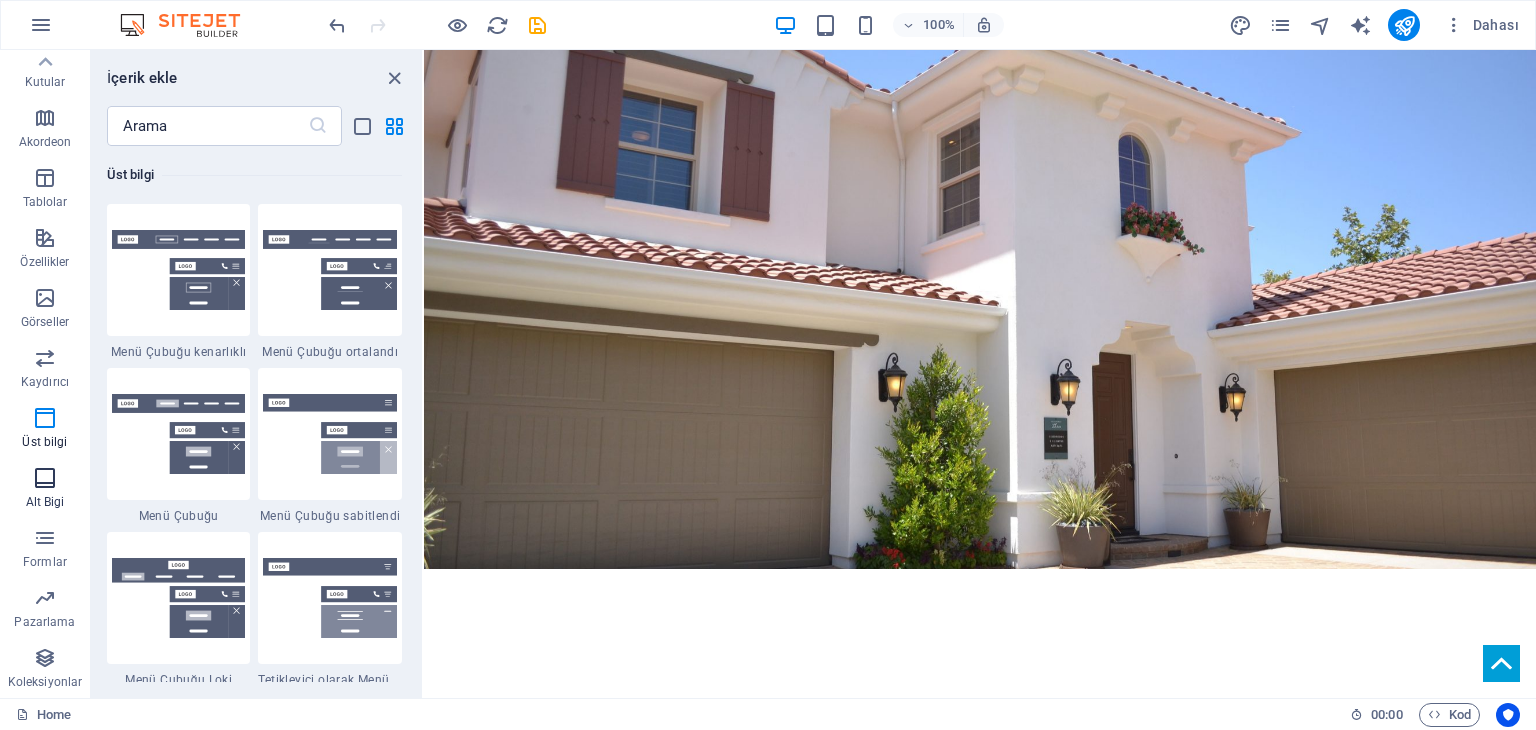 click at bounding box center (45, 478) 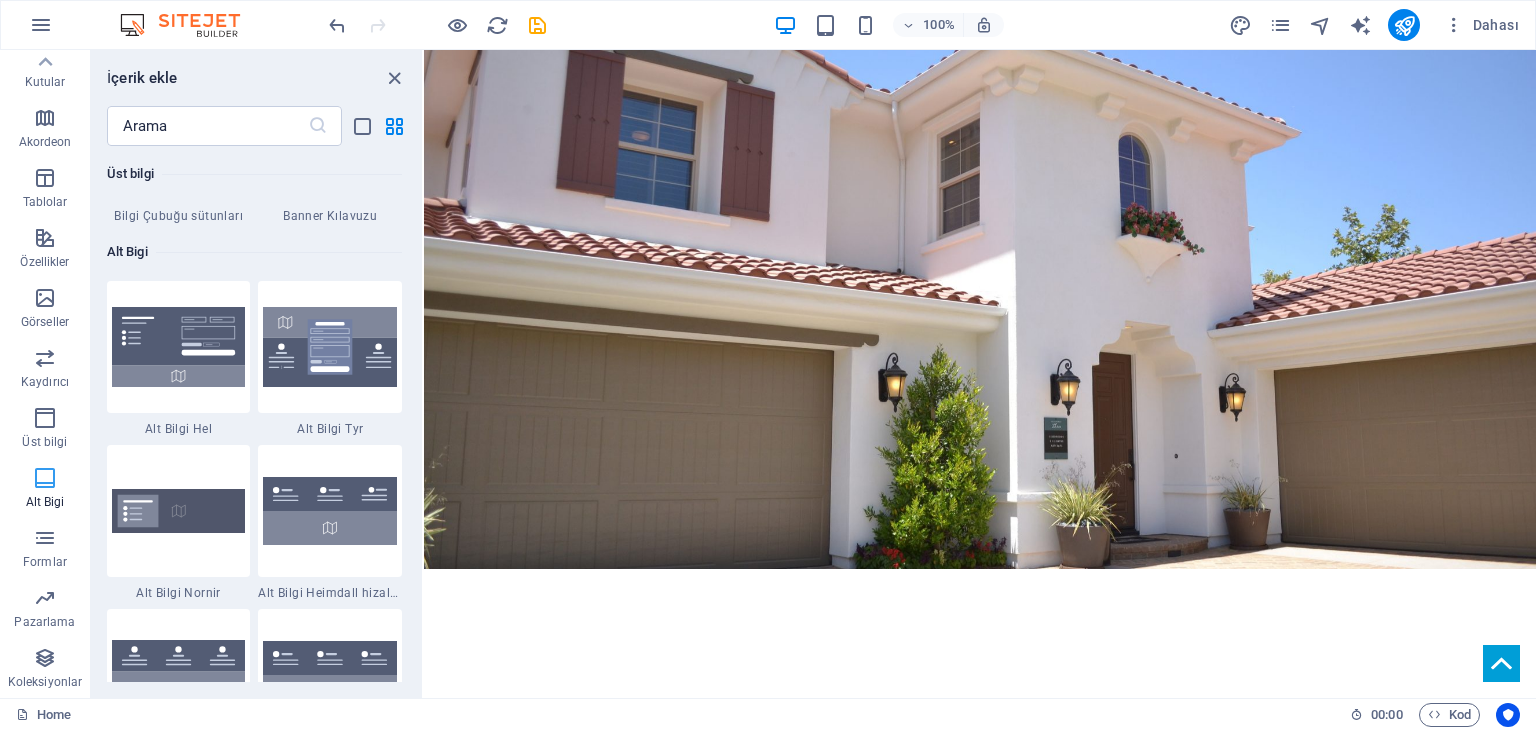 scroll, scrollTop: 13238, scrollLeft: 0, axis: vertical 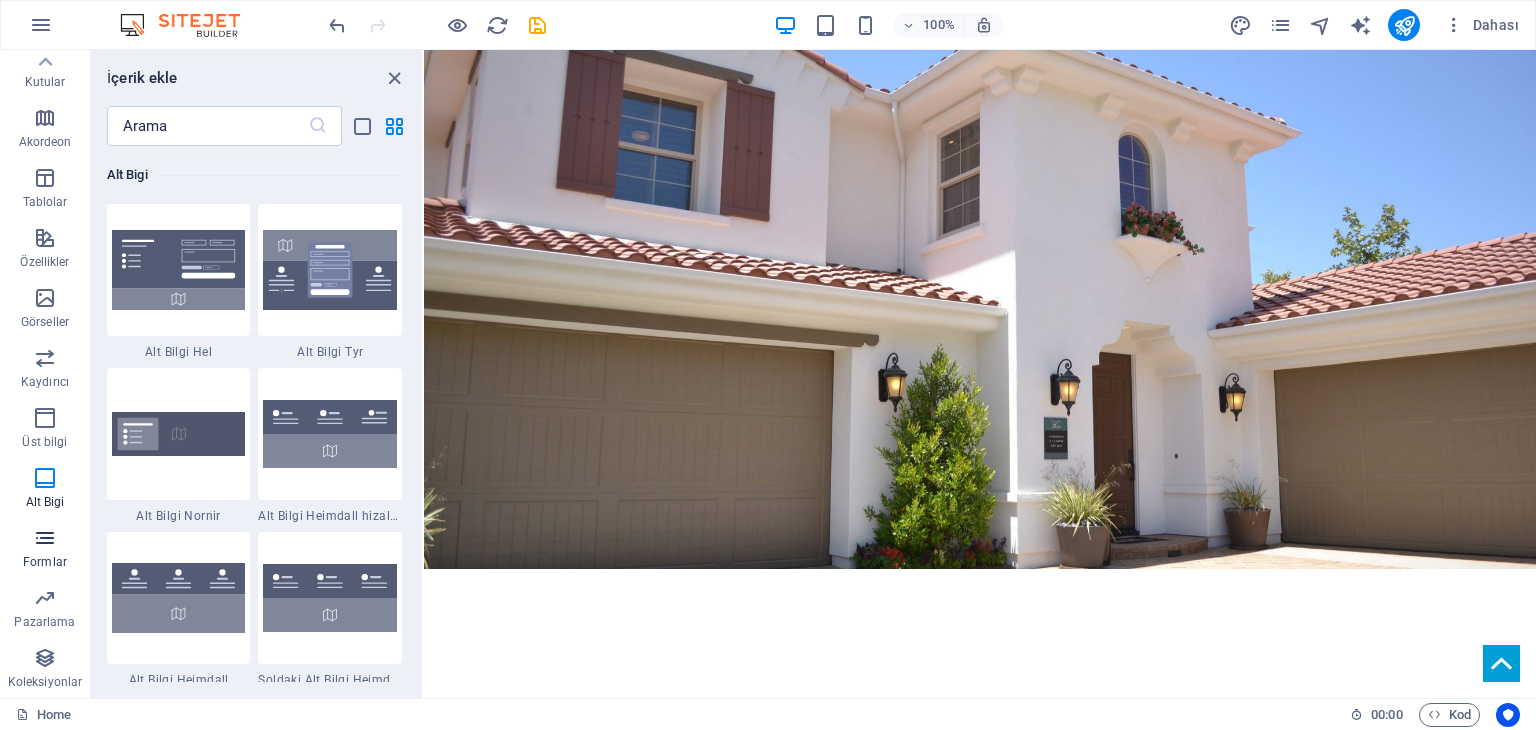 click on "Formlar" at bounding box center [45, 550] 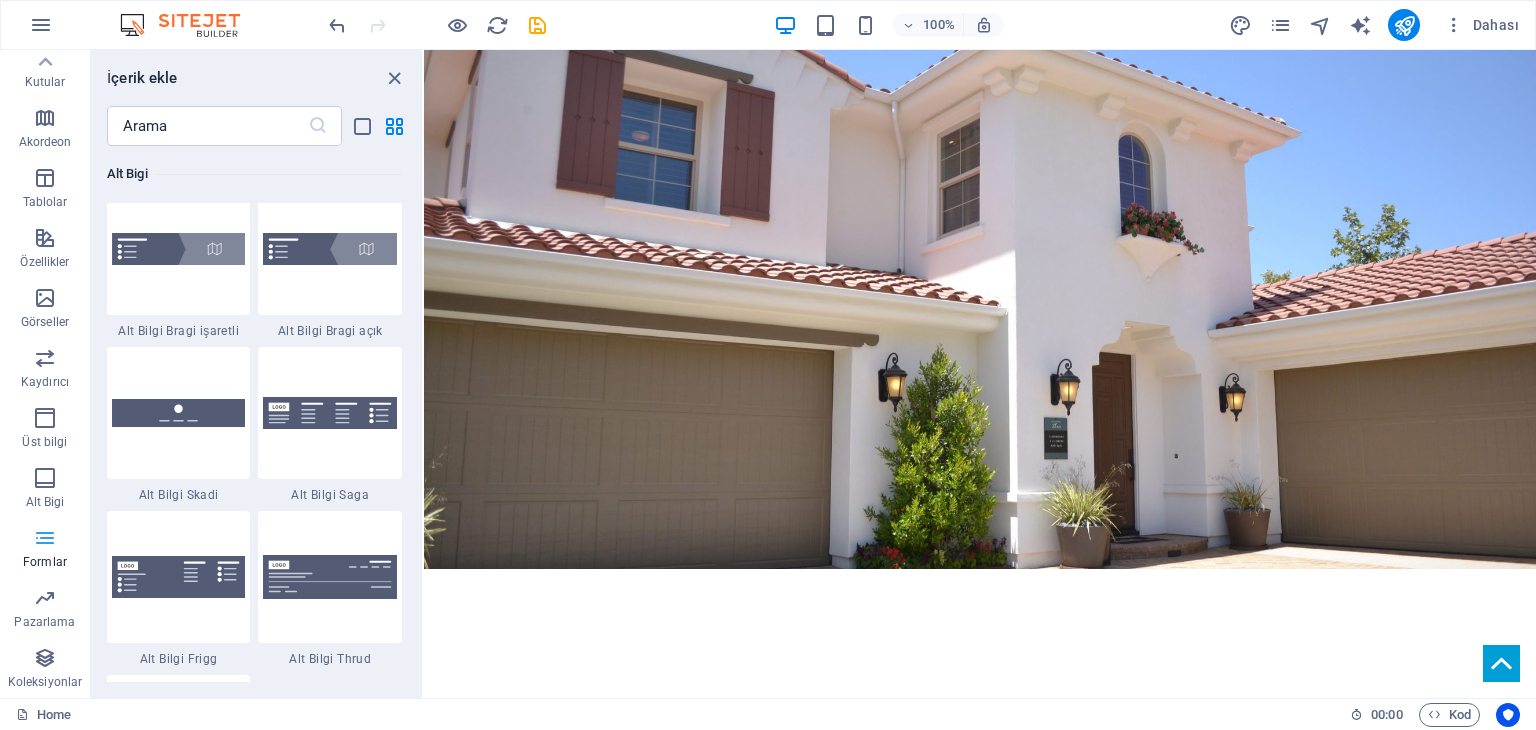 scroll, scrollTop: 14600, scrollLeft: 0, axis: vertical 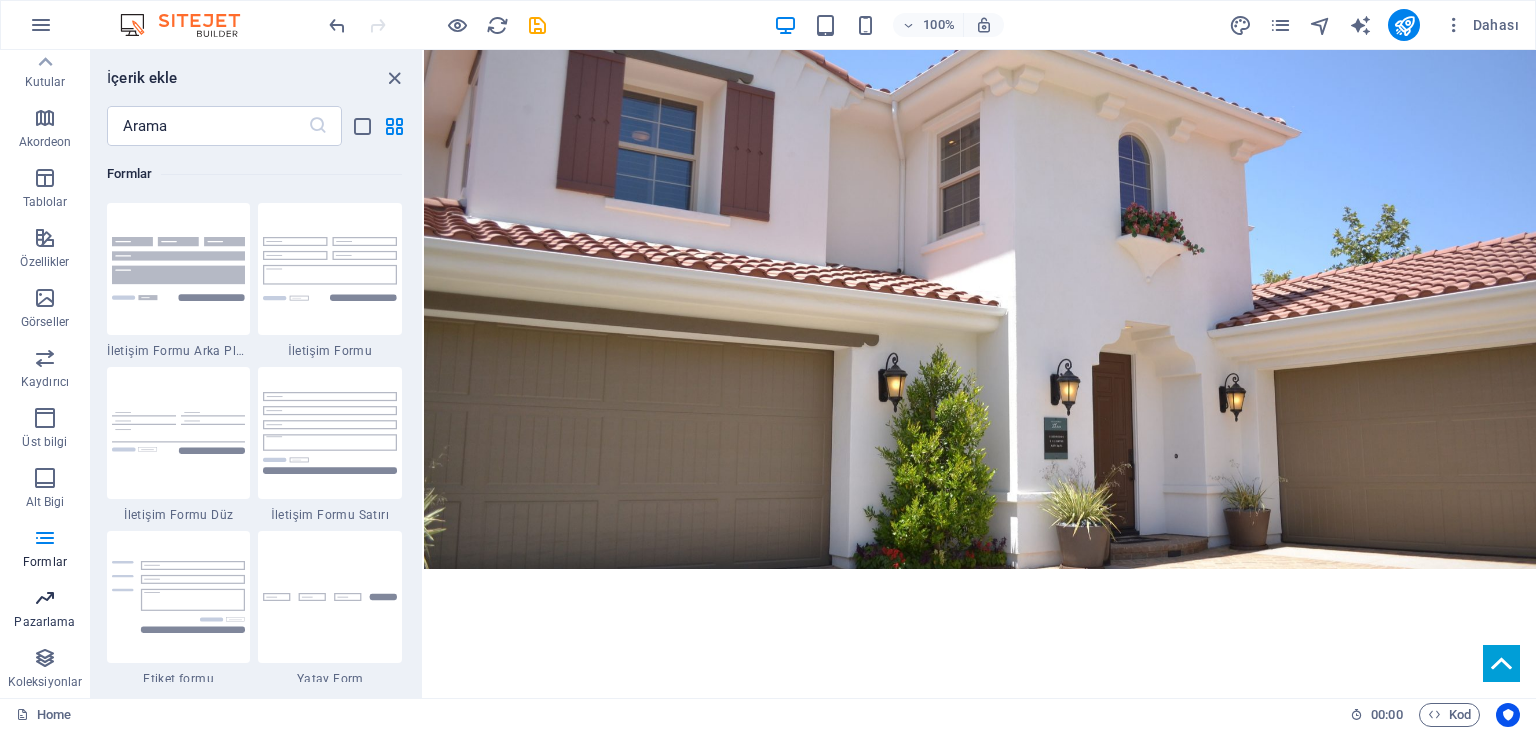 click on "Pazarlama" at bounding box center [45, 610] 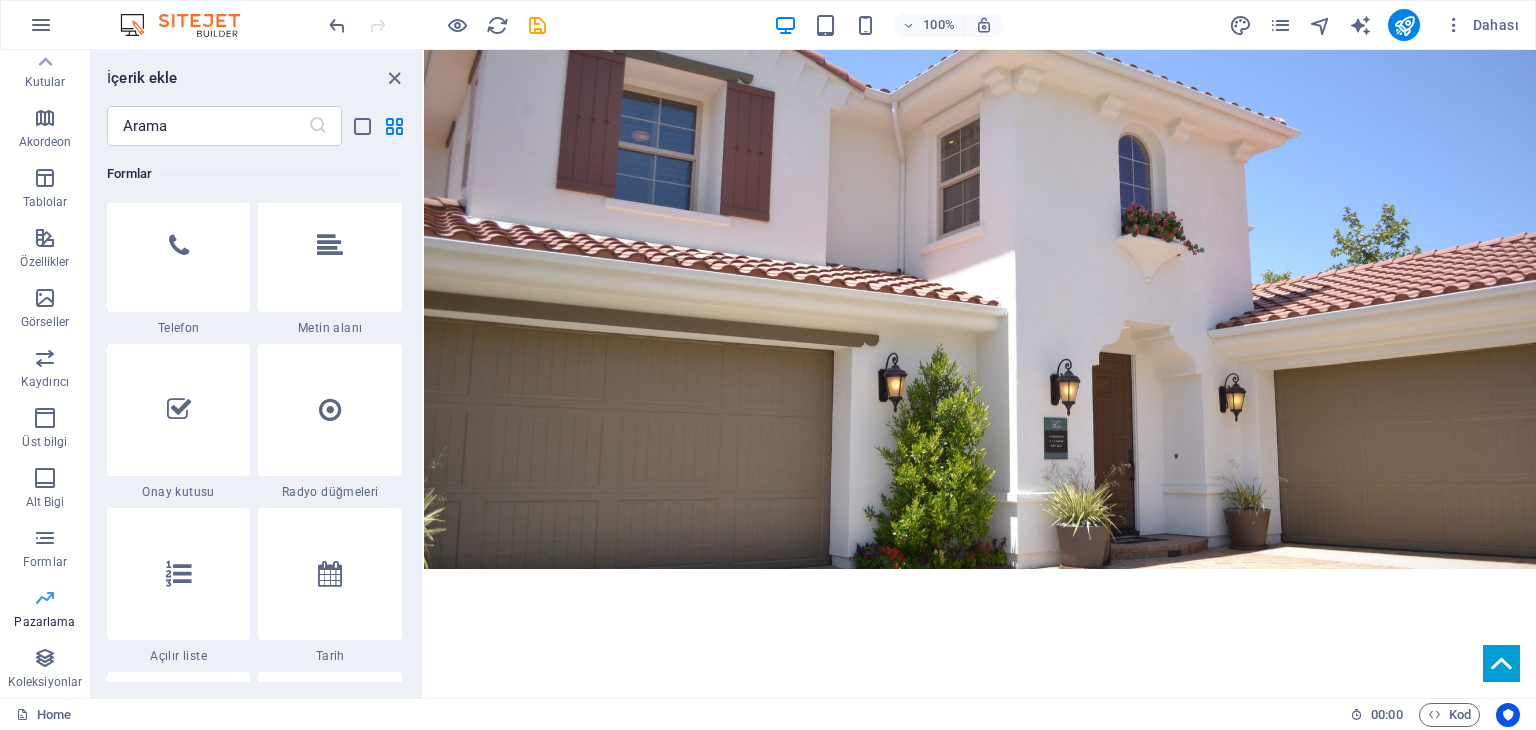 scroll, scrollTop: 16288, scrollLeft: 0, axis: vertical 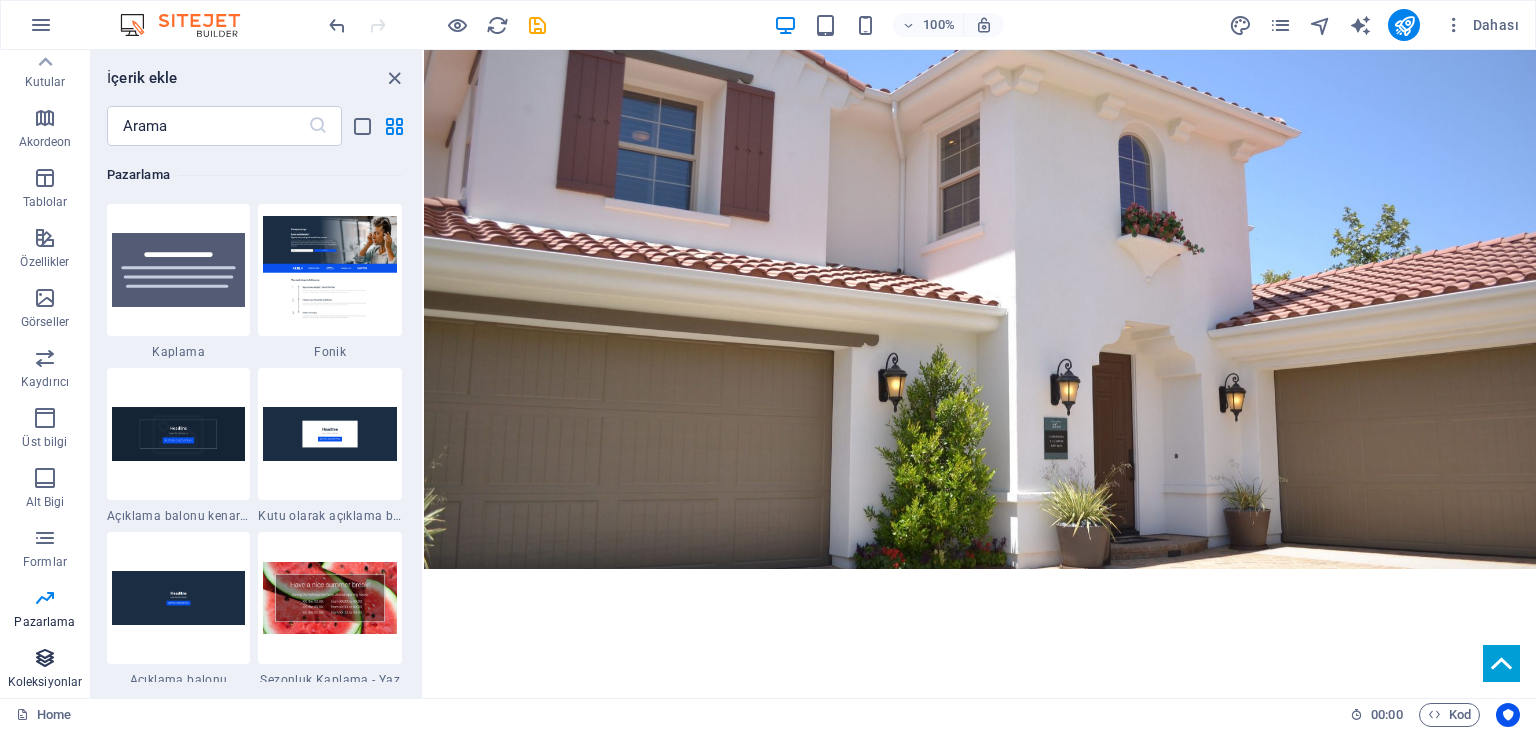click at bounding box center [45, 658] 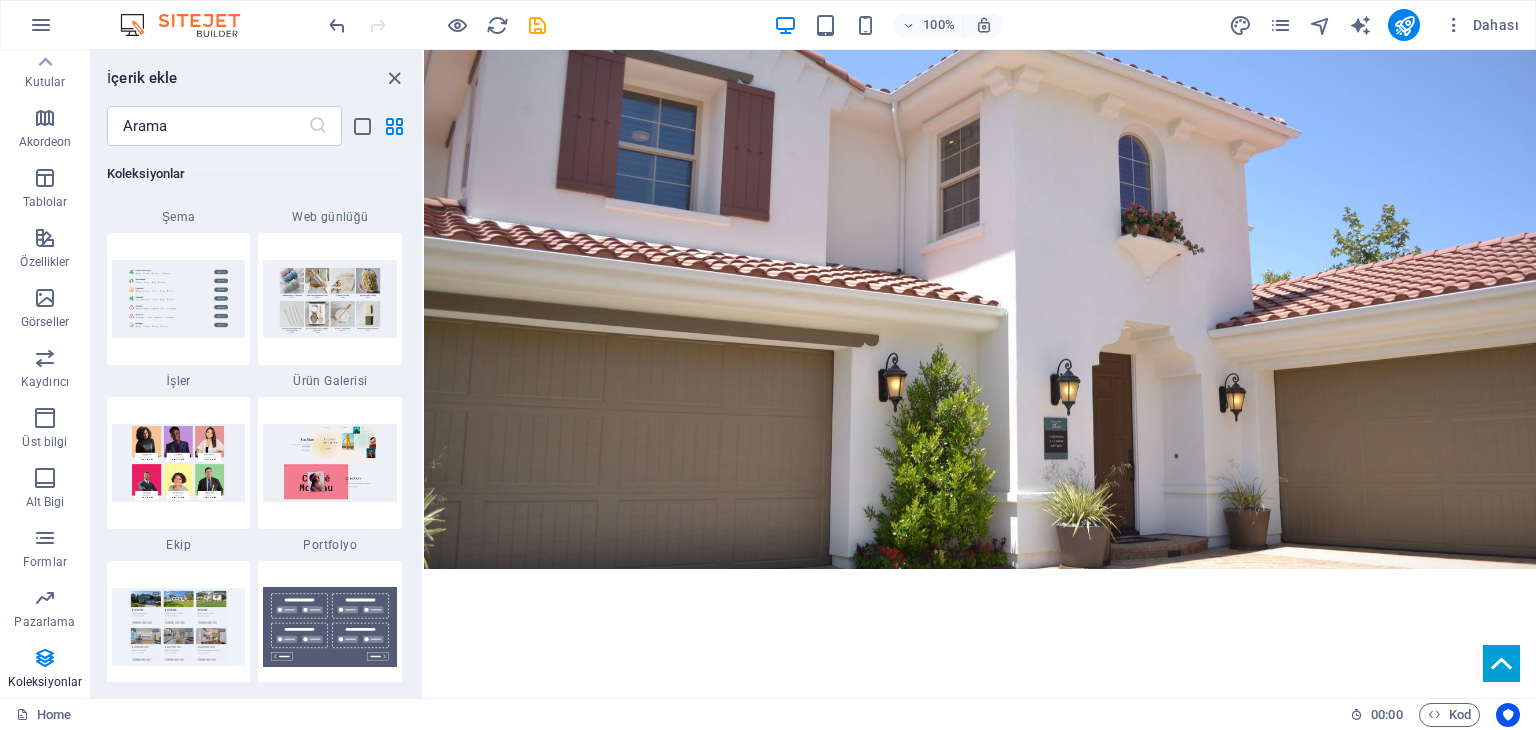 scroll, scrollTop: 18364, scrollLeft: 0, axis: vertical 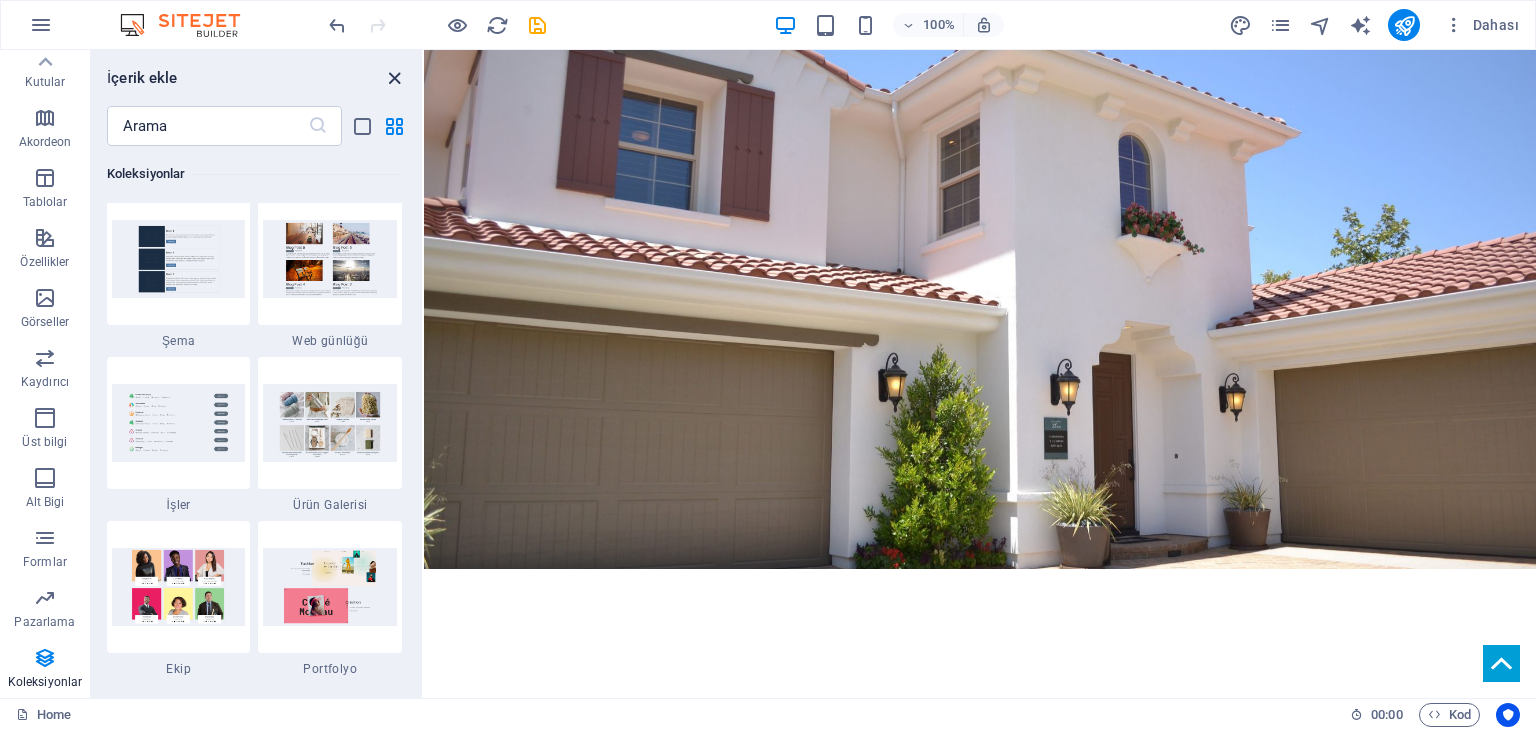 click at bounding box center [394, 78] 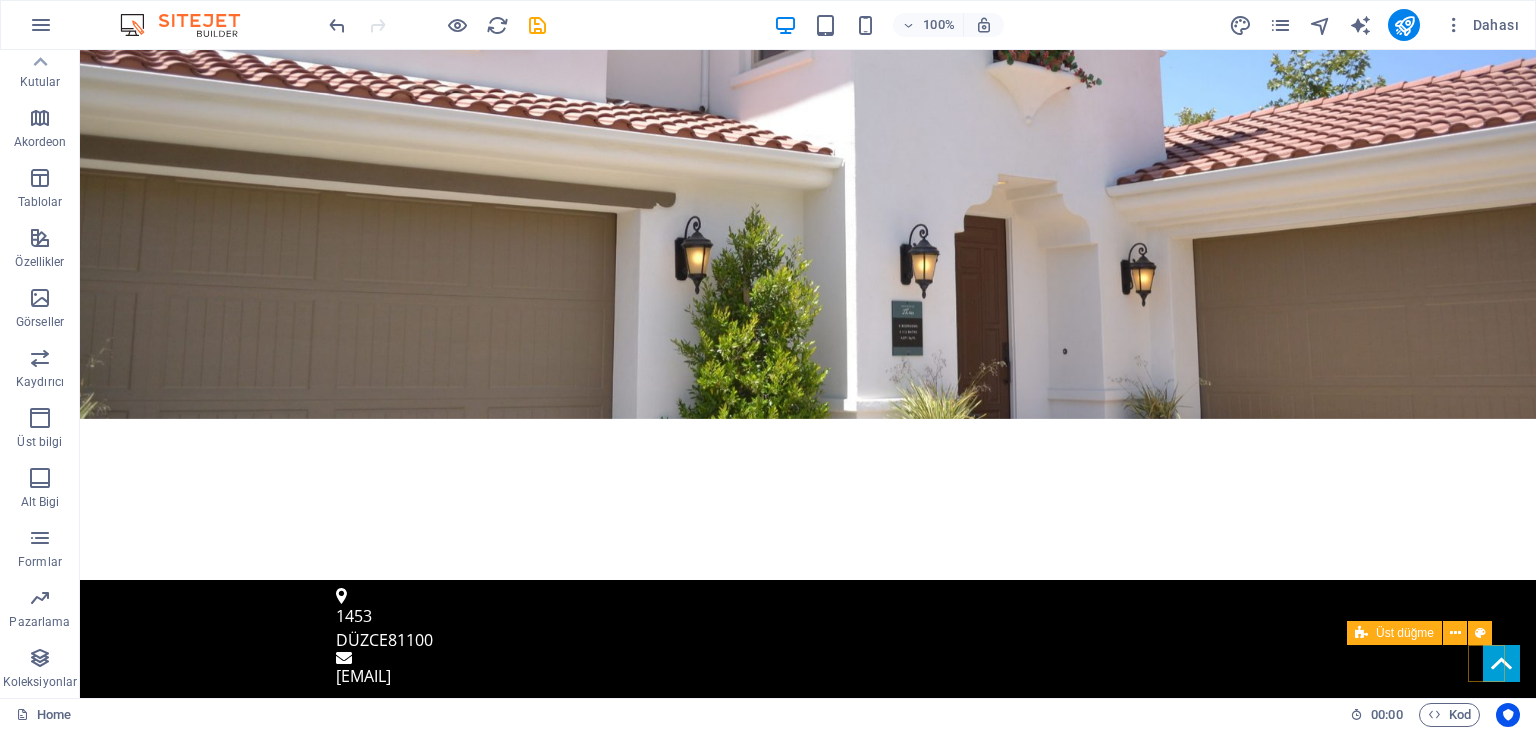 click at bounding box center [1501, 663] 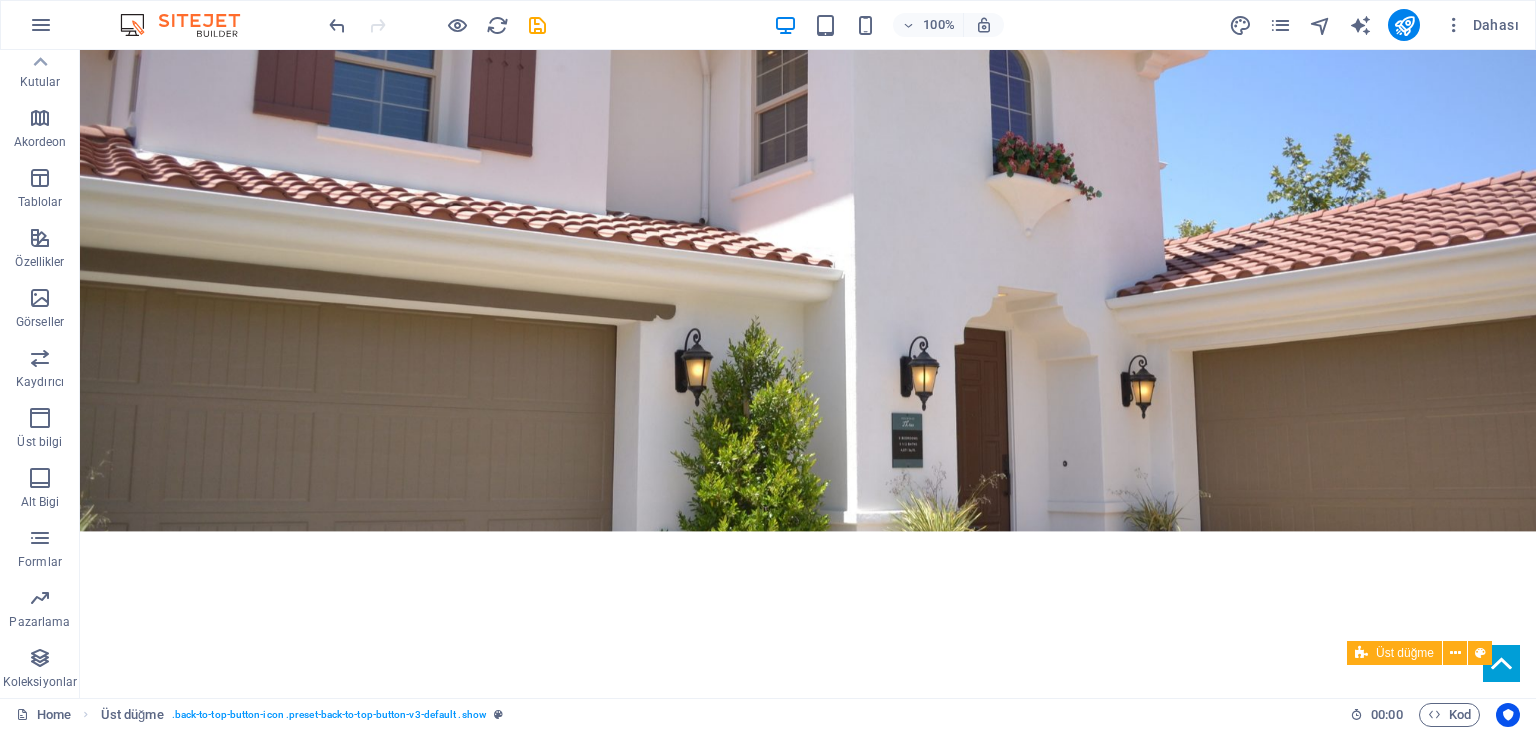 scroll, scrollTop: 0, scrollLeft: 0, axis: both 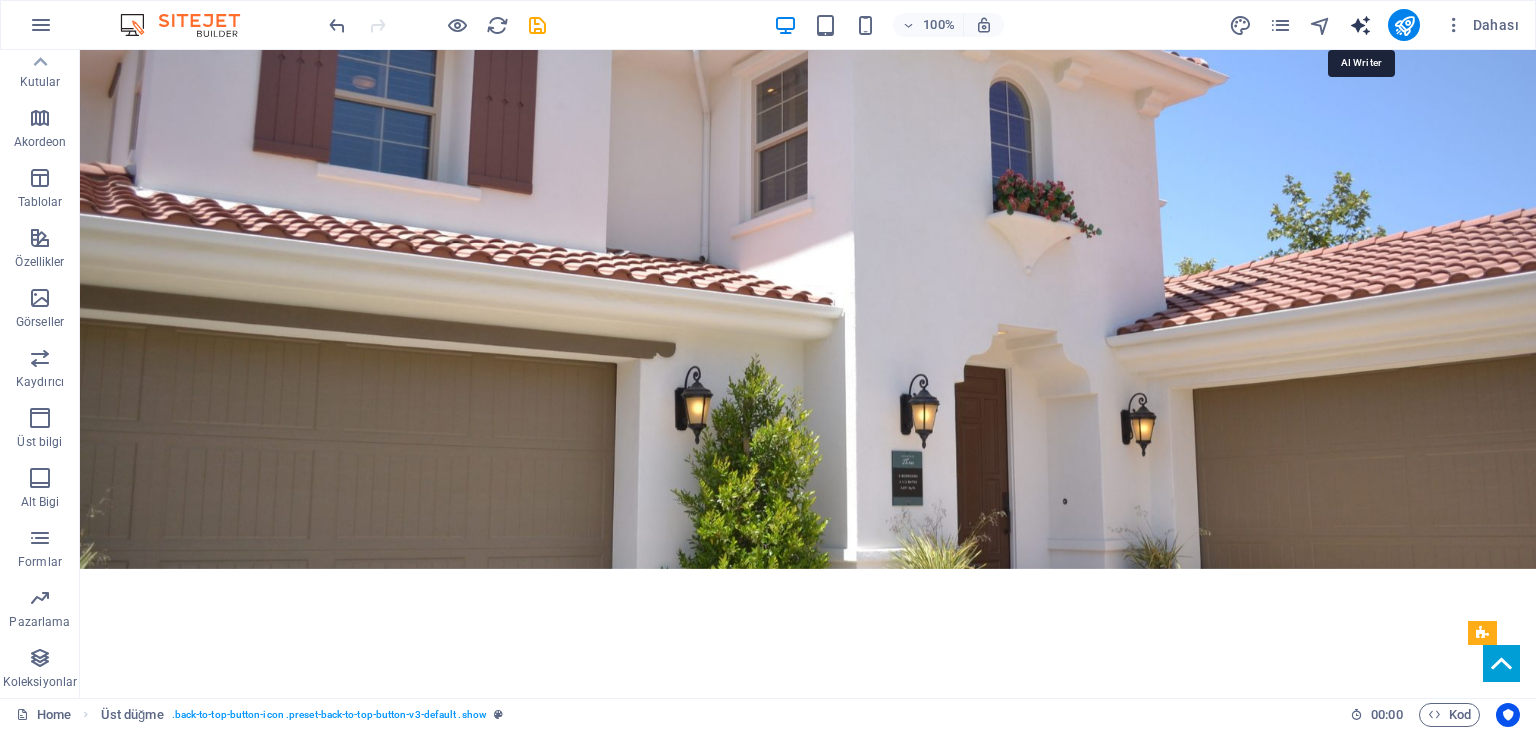click at bounding box center (1360, 25) 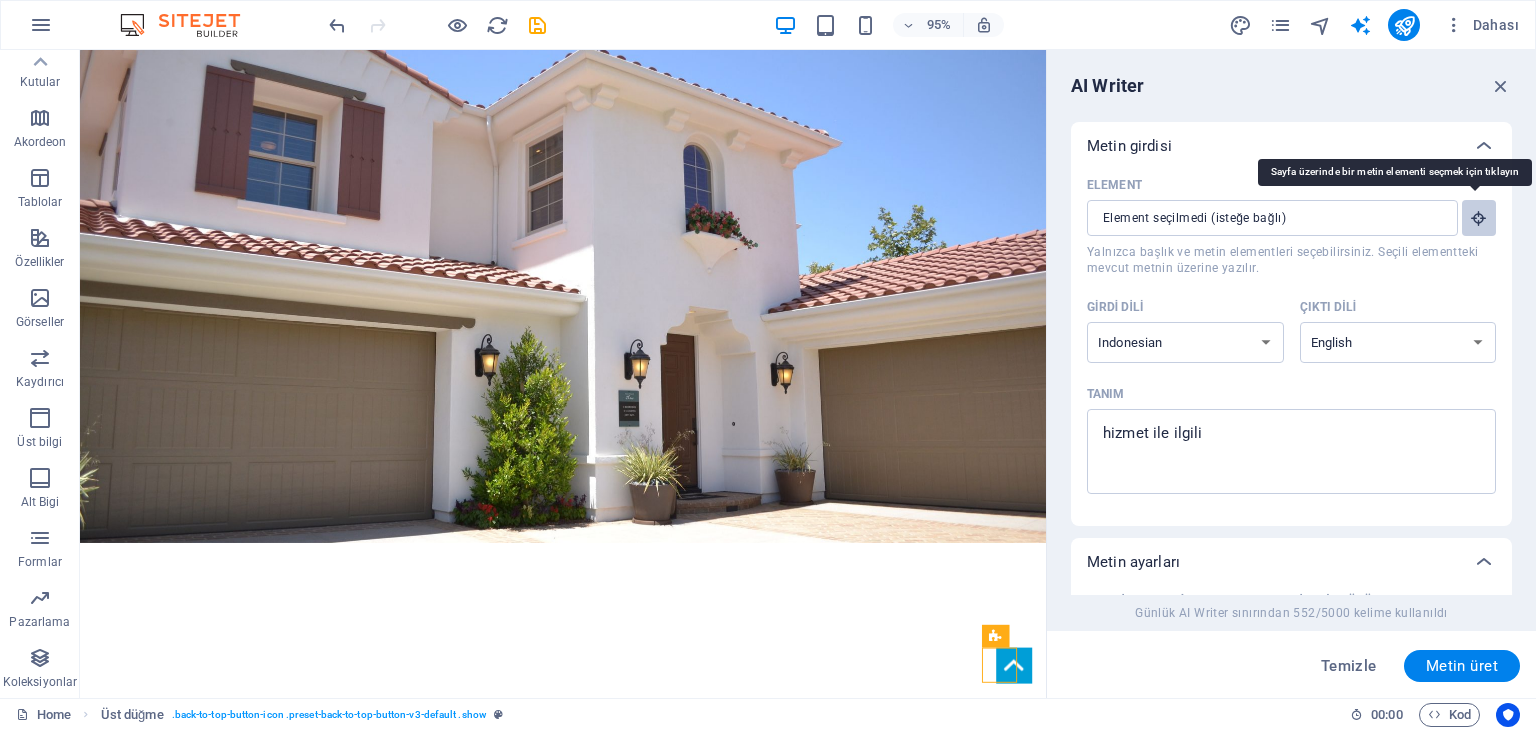 click at bounding box center (1479, 218) 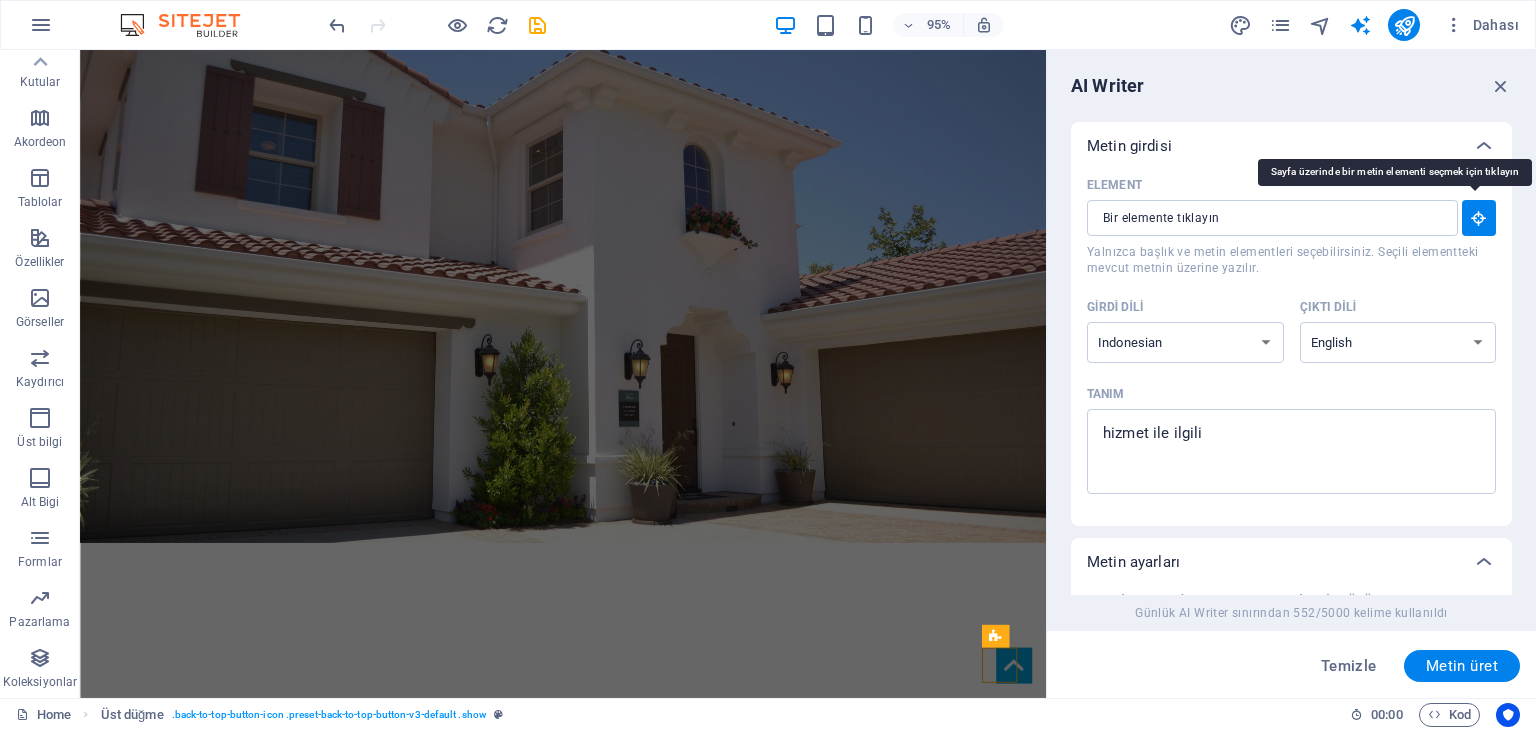 click at bounding box center (1479, 218) 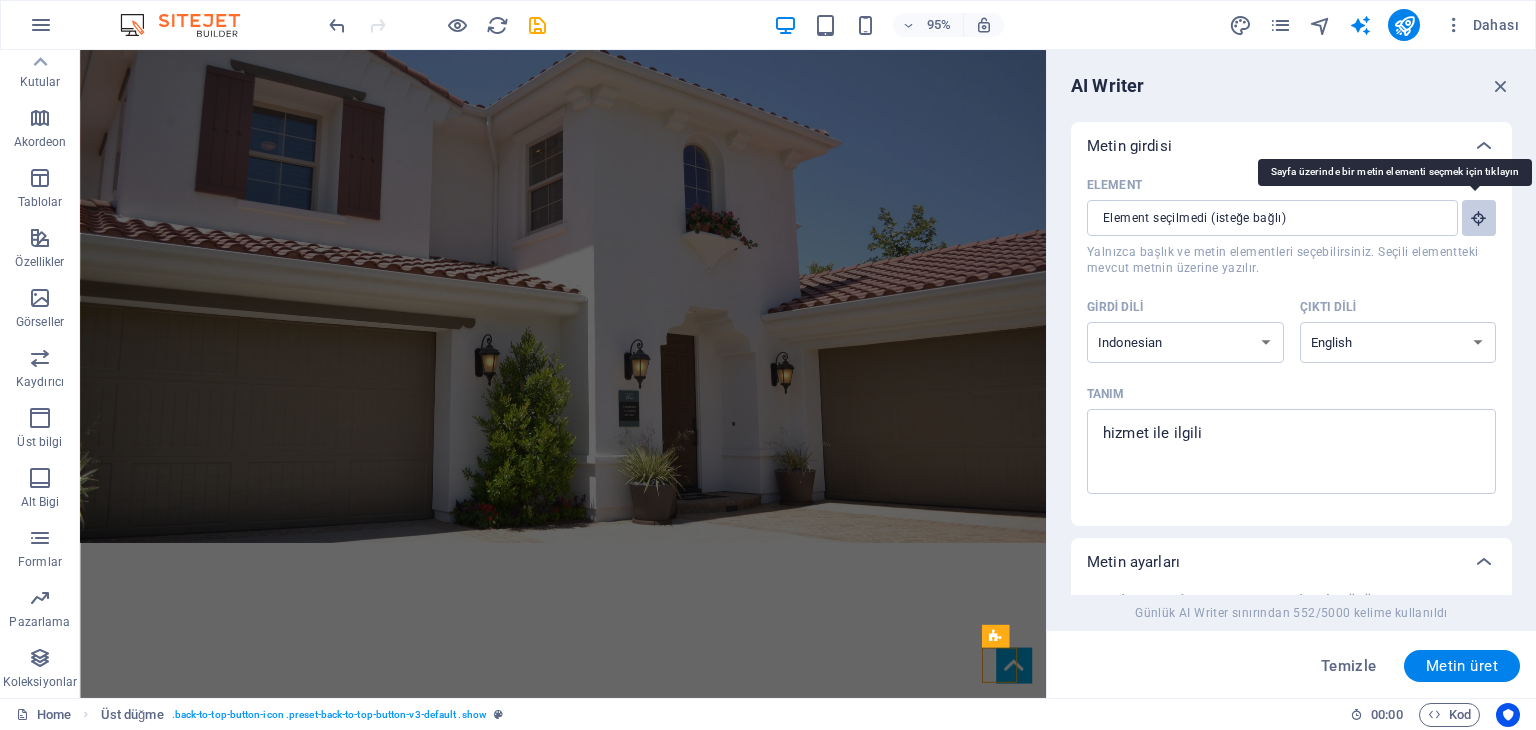 click at bounding box center (1479, 218) 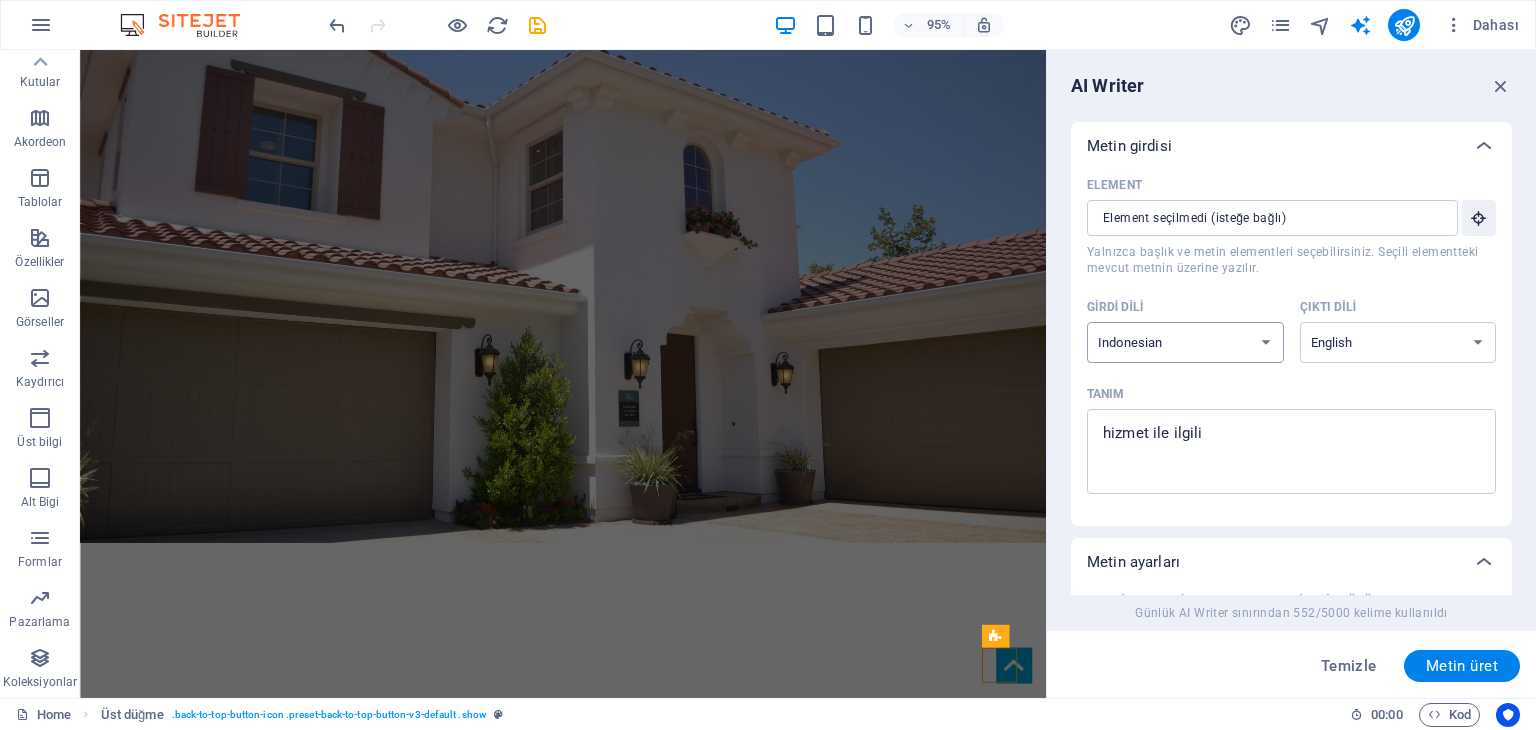click on "Albanian Arabic Armenian Awadhi Azerbaijani Bashkir Basque Belarusian Bengali Bhojpuri Bosnian Brazilian Portuguese Bulgarian Cantonese (Yue) Catalan Chhattisgarhi Chinese Croatian Czech Danish Dogri Dutch English Estonian Faroese Finnish French Galician Georgian German Greek Gujarati Haryanvi Hindi Hungarian Indonesian Irish Italian Japanese Javanese Kannada Kashmiri Kazakh Konkani Korean Kyrgyz Latvian Lithuanian Macedonian Maithili Malay Maltese Mandarin Mandarin Chinese Marathi Marwari Min Nan Moldovan Mongolian Montenegrin Nepali Norwegian Oriya Pashto Persian (Farsi) Polish Portuguese Punjabi Rajasthani Romanian Russian Sanskrit Santali Serbian Sindhi Sinhala Slovak Slovene Slovenian Spanish Ukrainian Urdu Uzbek Vietnamese Welsh Wu" at bounding box center (1185, 342) 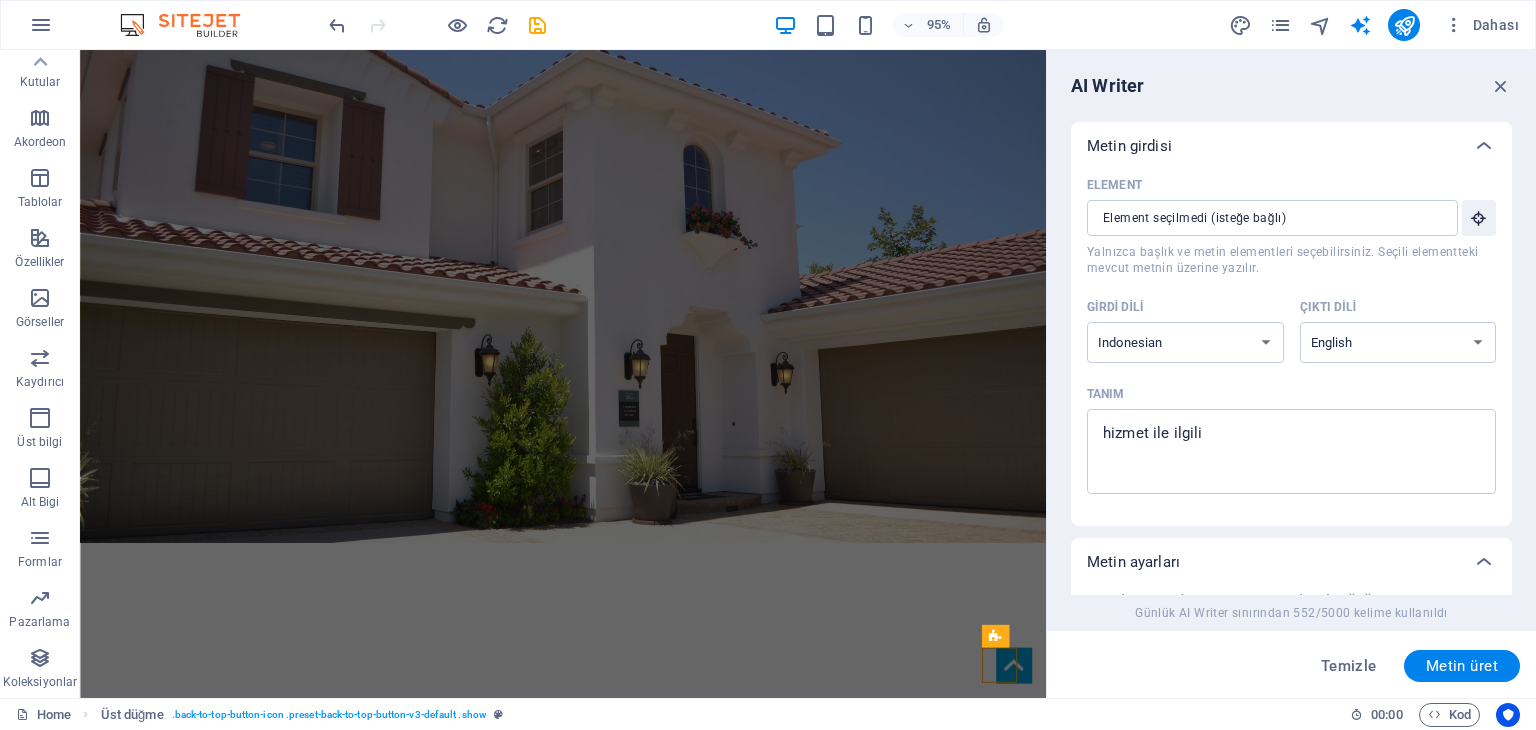 click on "AI Writer" at bounding box center [1291, 86] 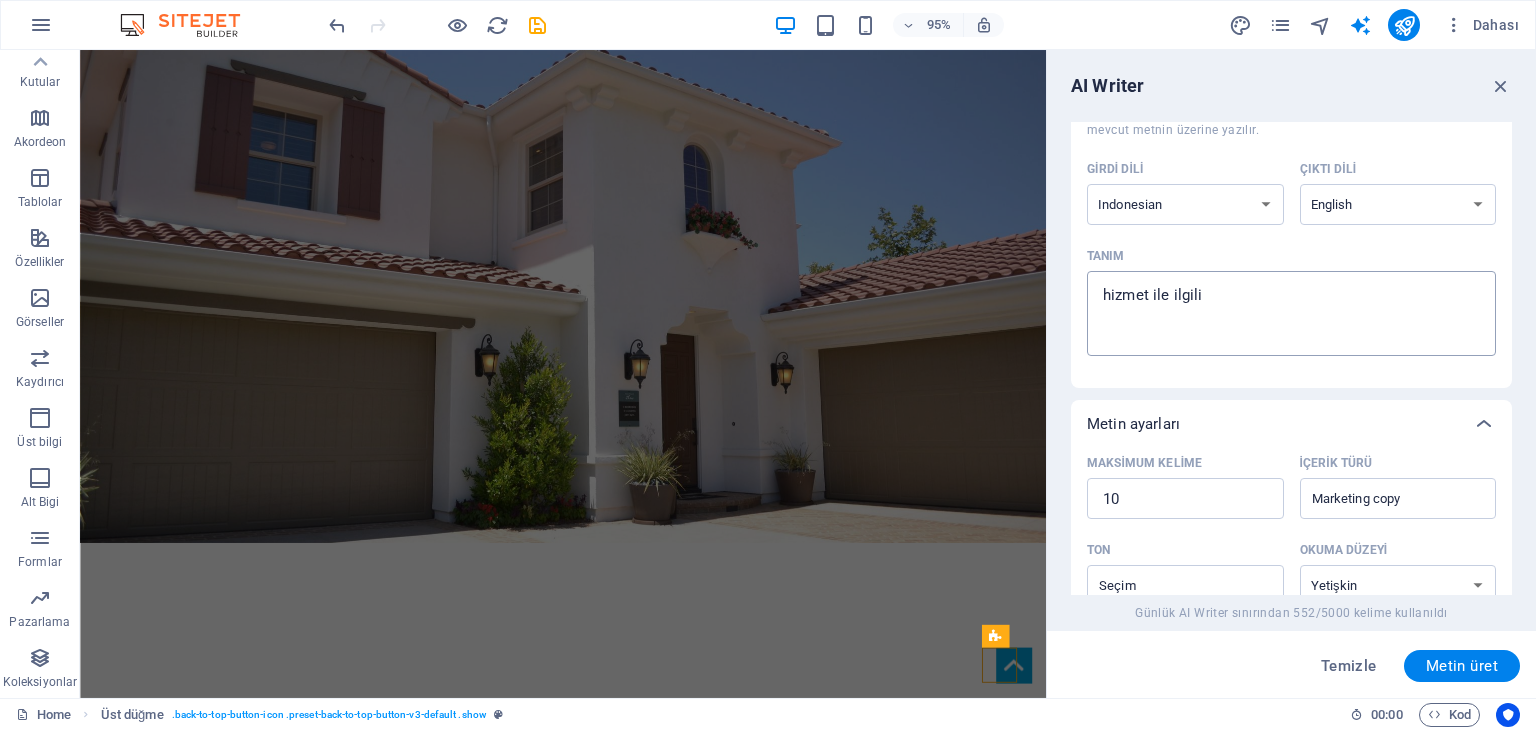 scroll, scrollTop: 0, scrollLeft: 0, axis: both 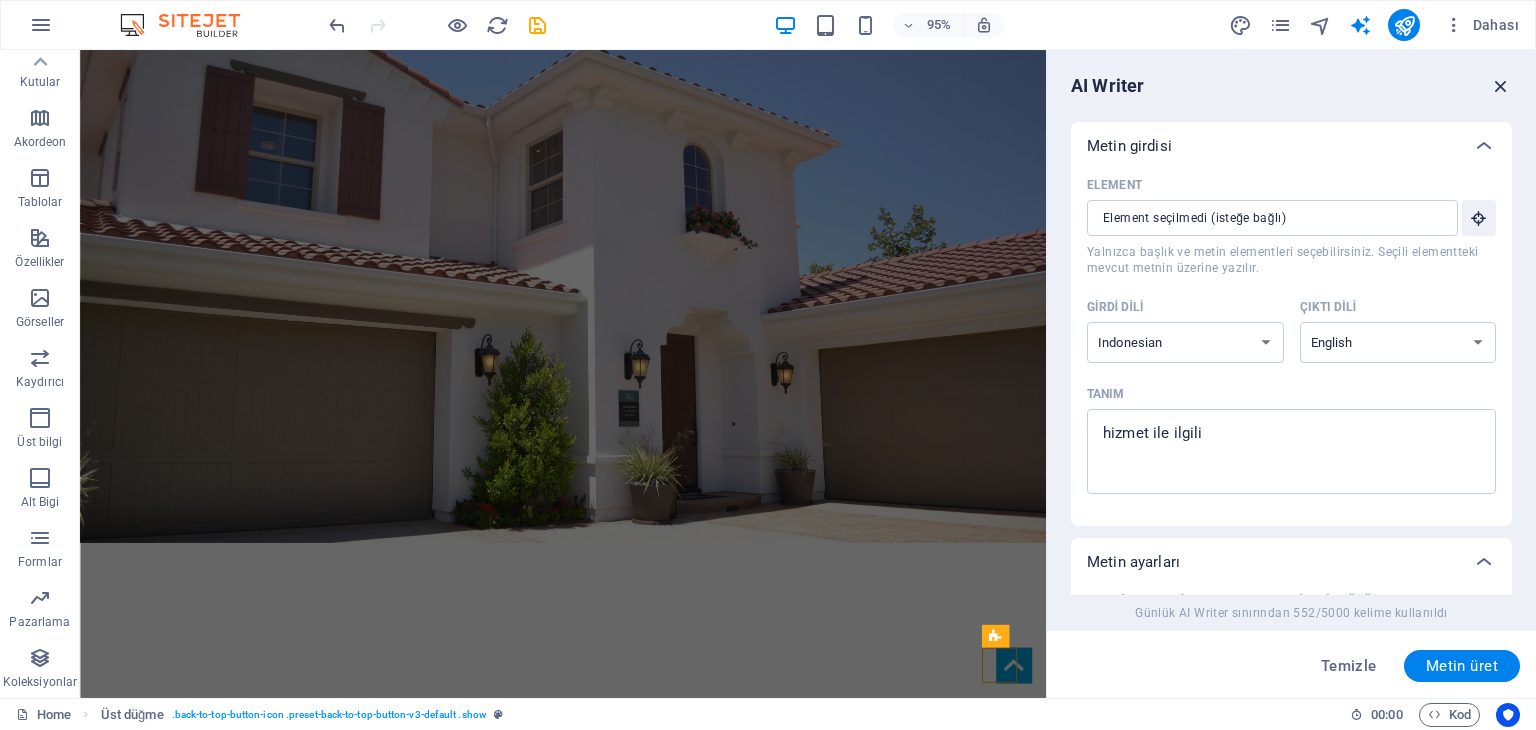 click at bounding box center [1501, 86] 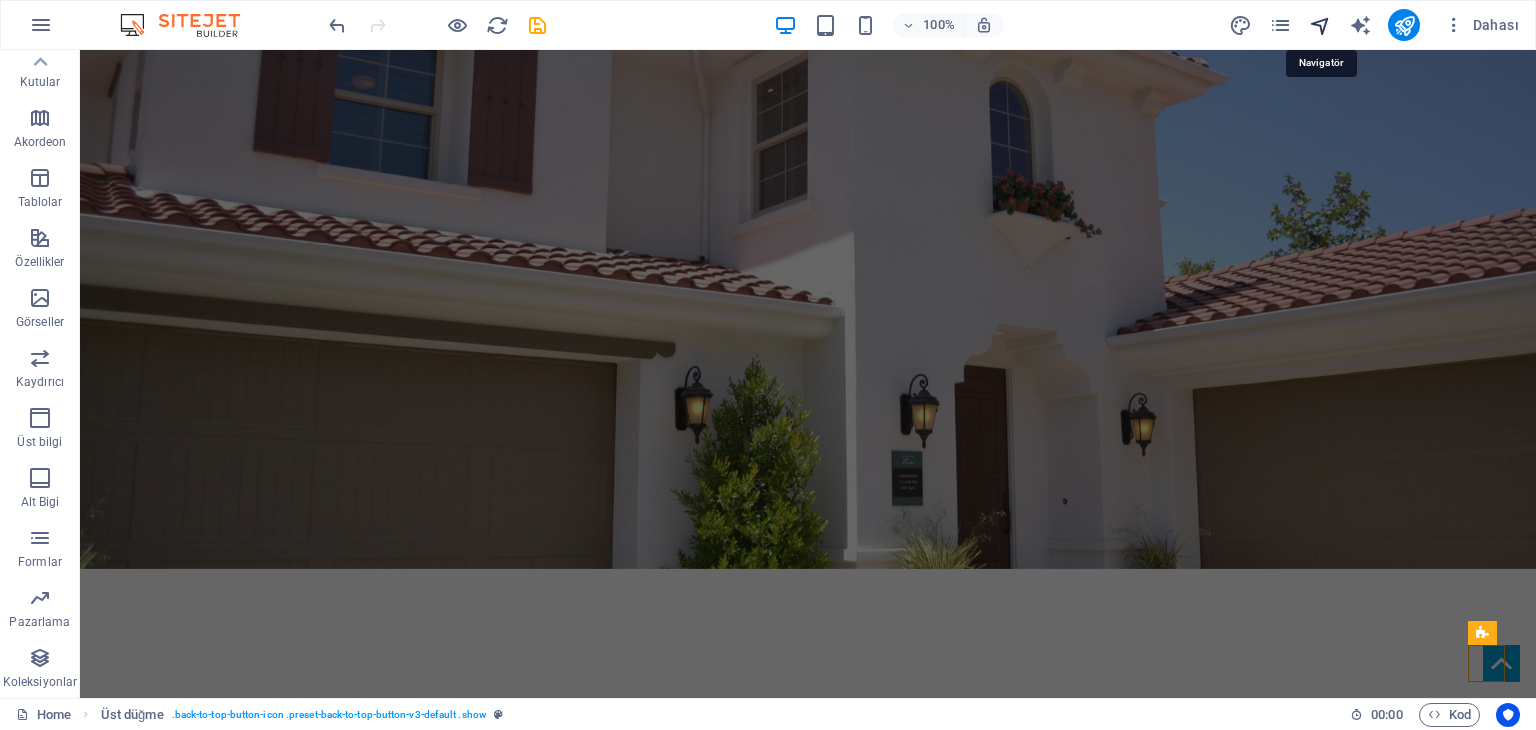 click at bounding box center (1320, 25) 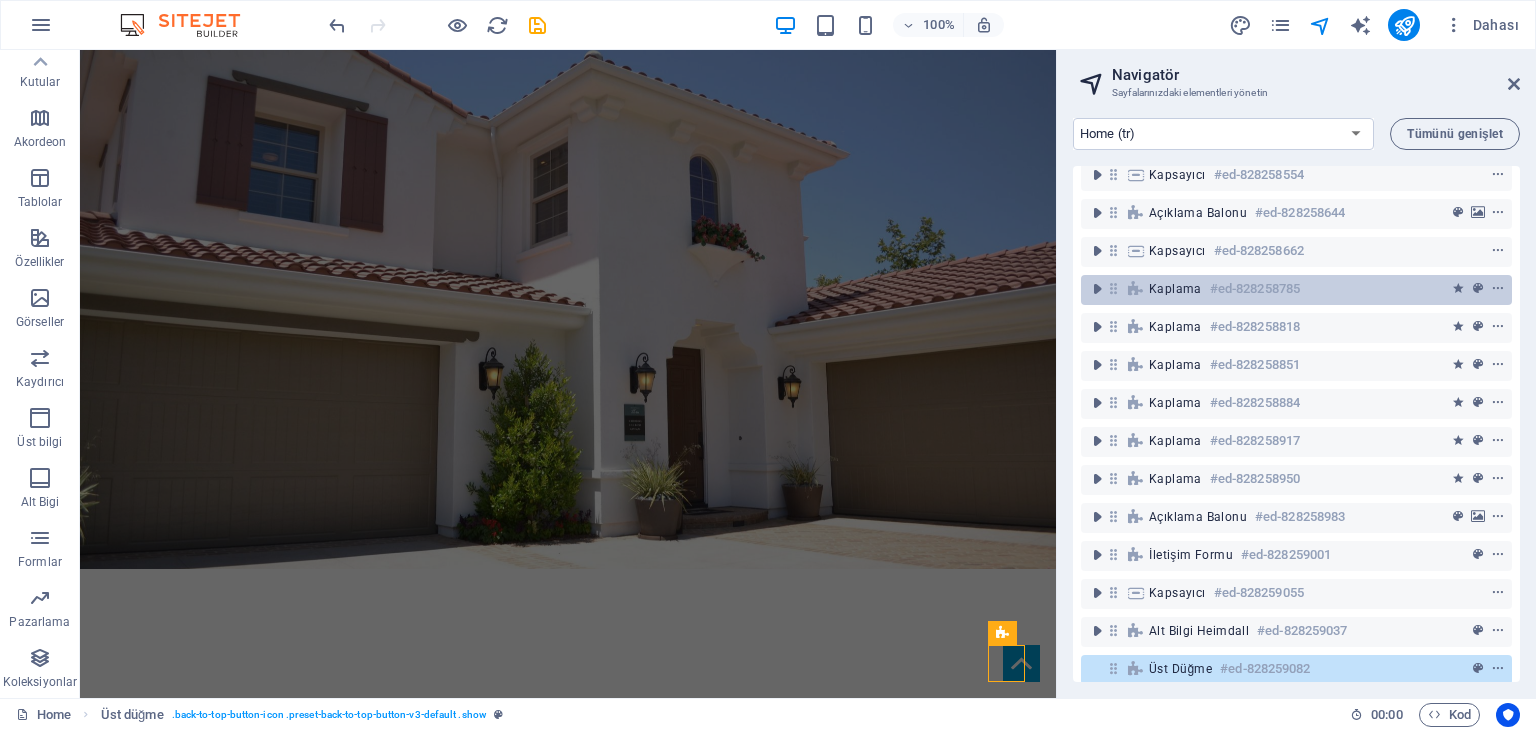 scroll, scrollTop: 191, scrollLeft: 0, axis: vertical 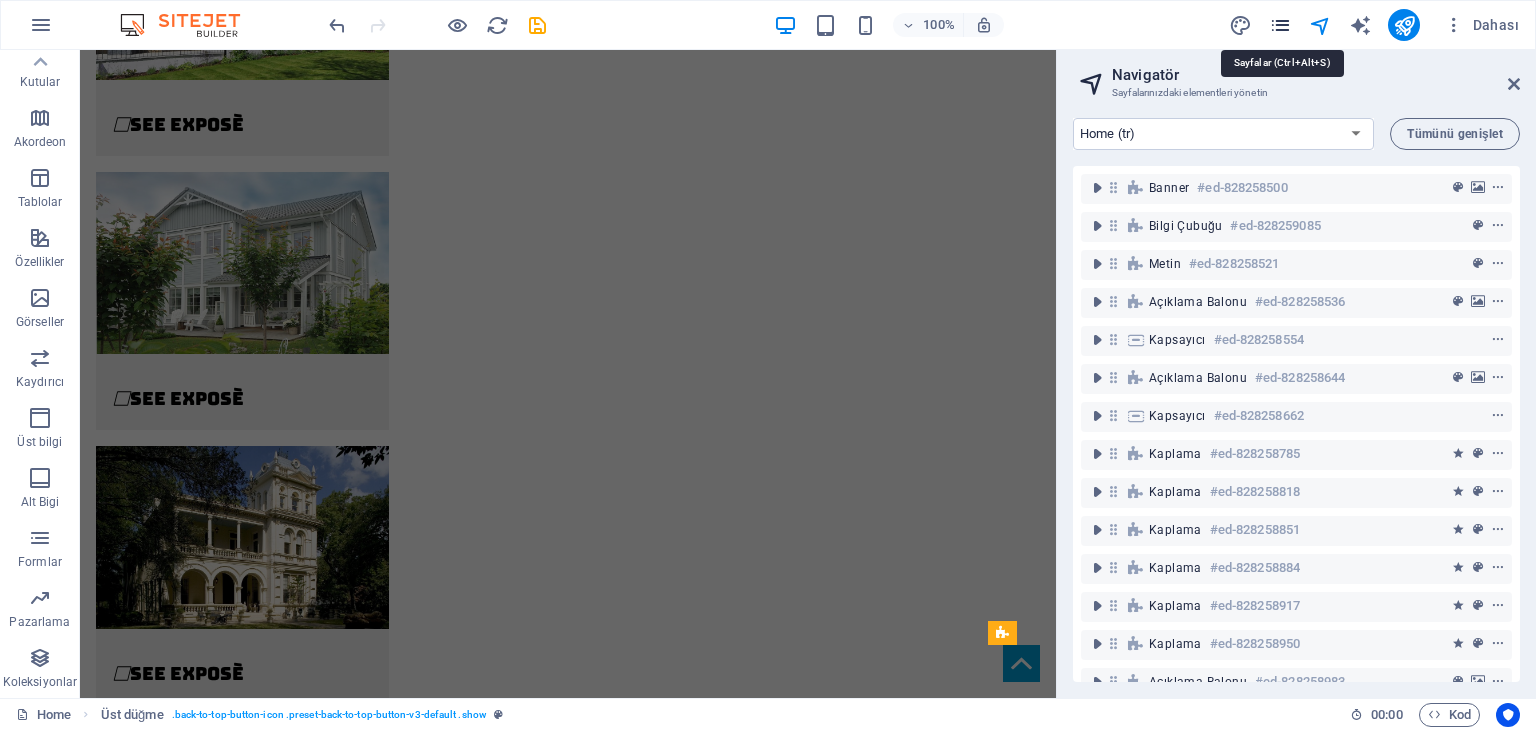click at bounding box center (1280, 25) 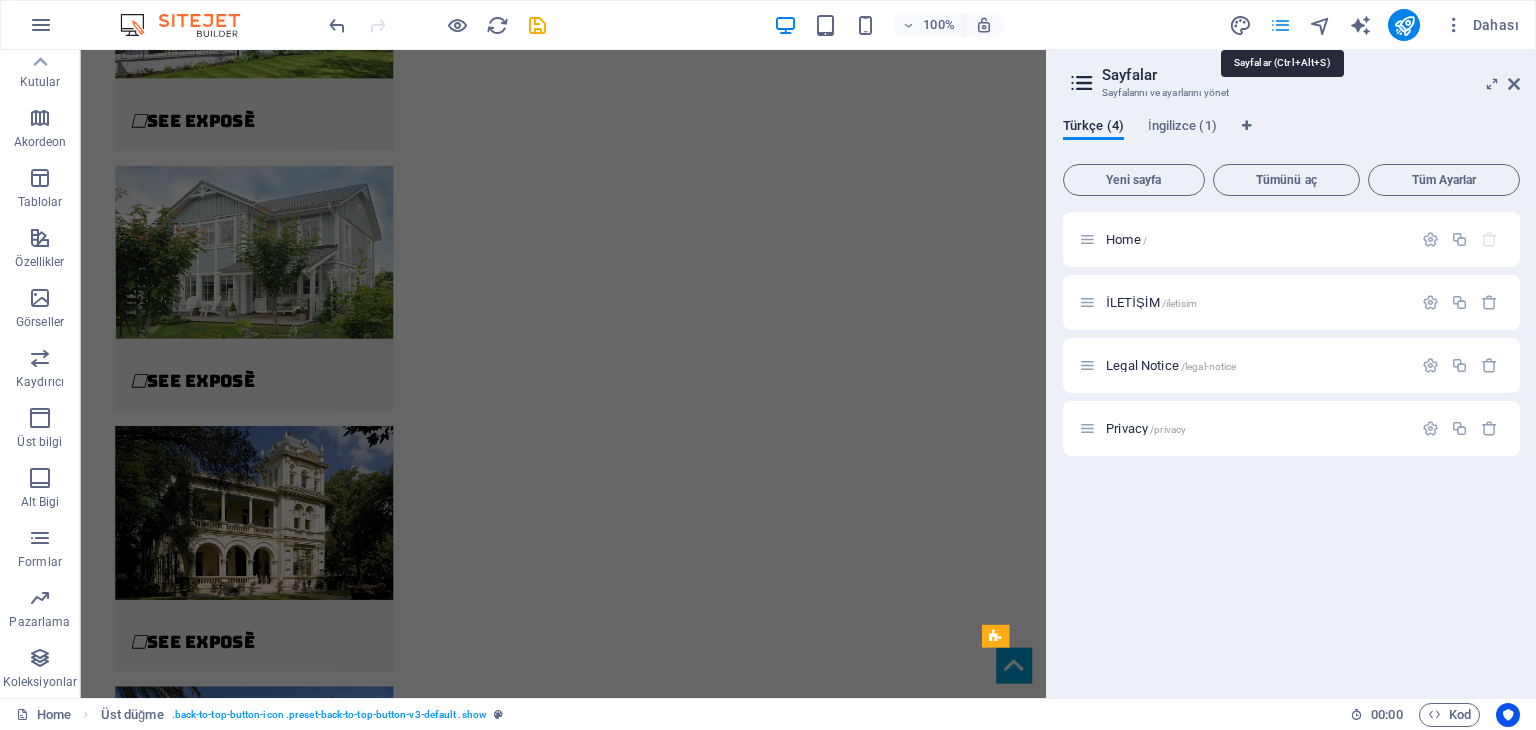 scroll, scrollTop: 4812, scrollLeft: 0, axis: vertical 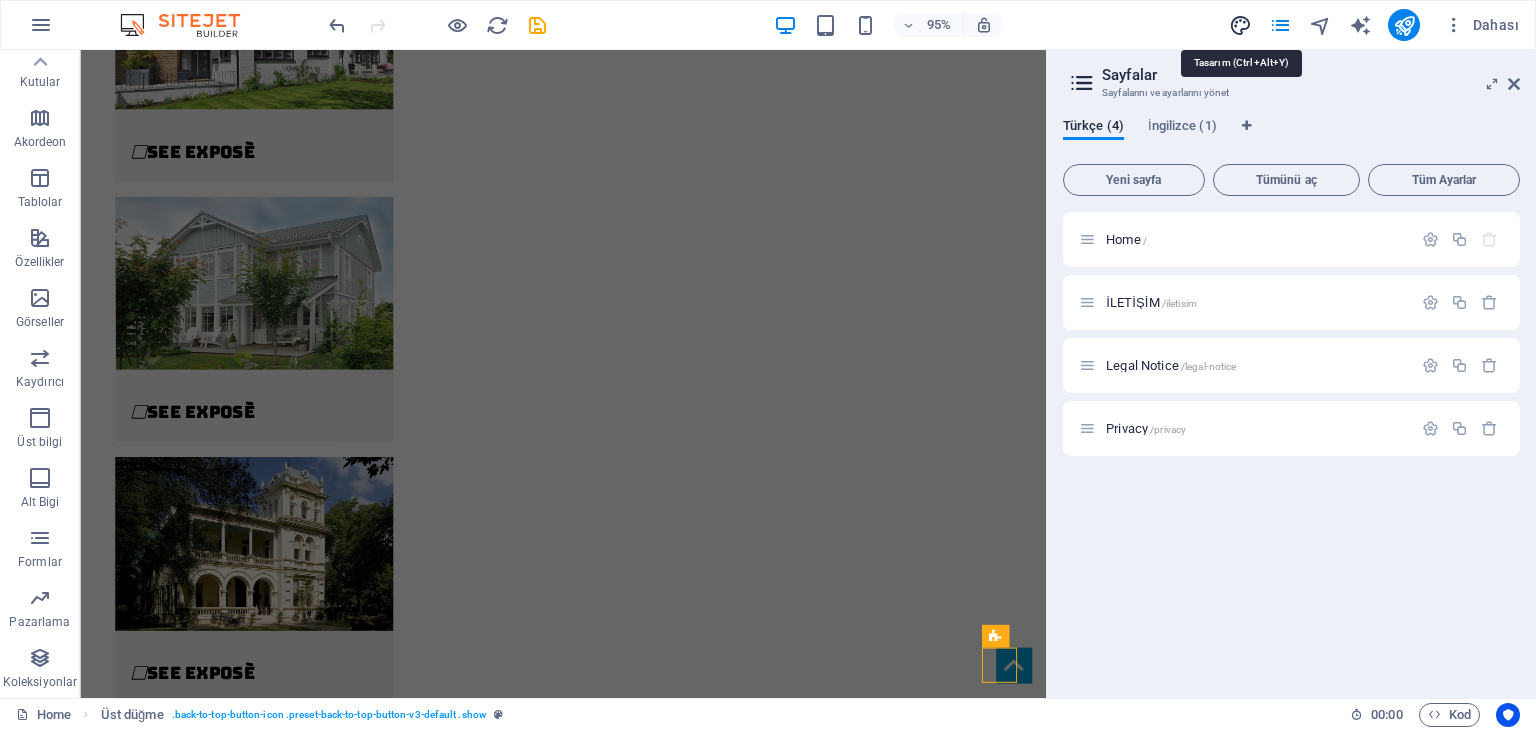 click at bounding box center [1240, 25] 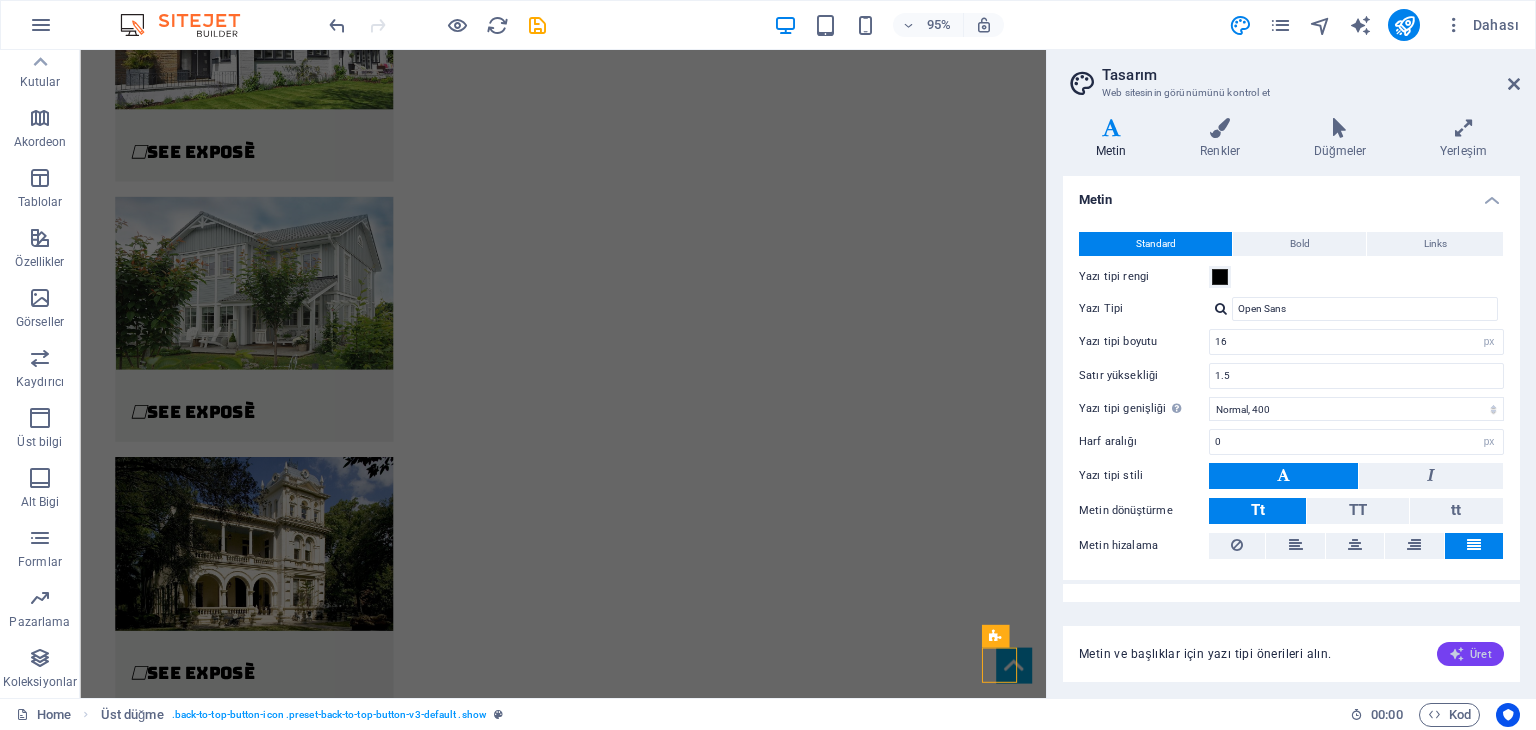 click on "Üret" at bounding box center [1470, 654] 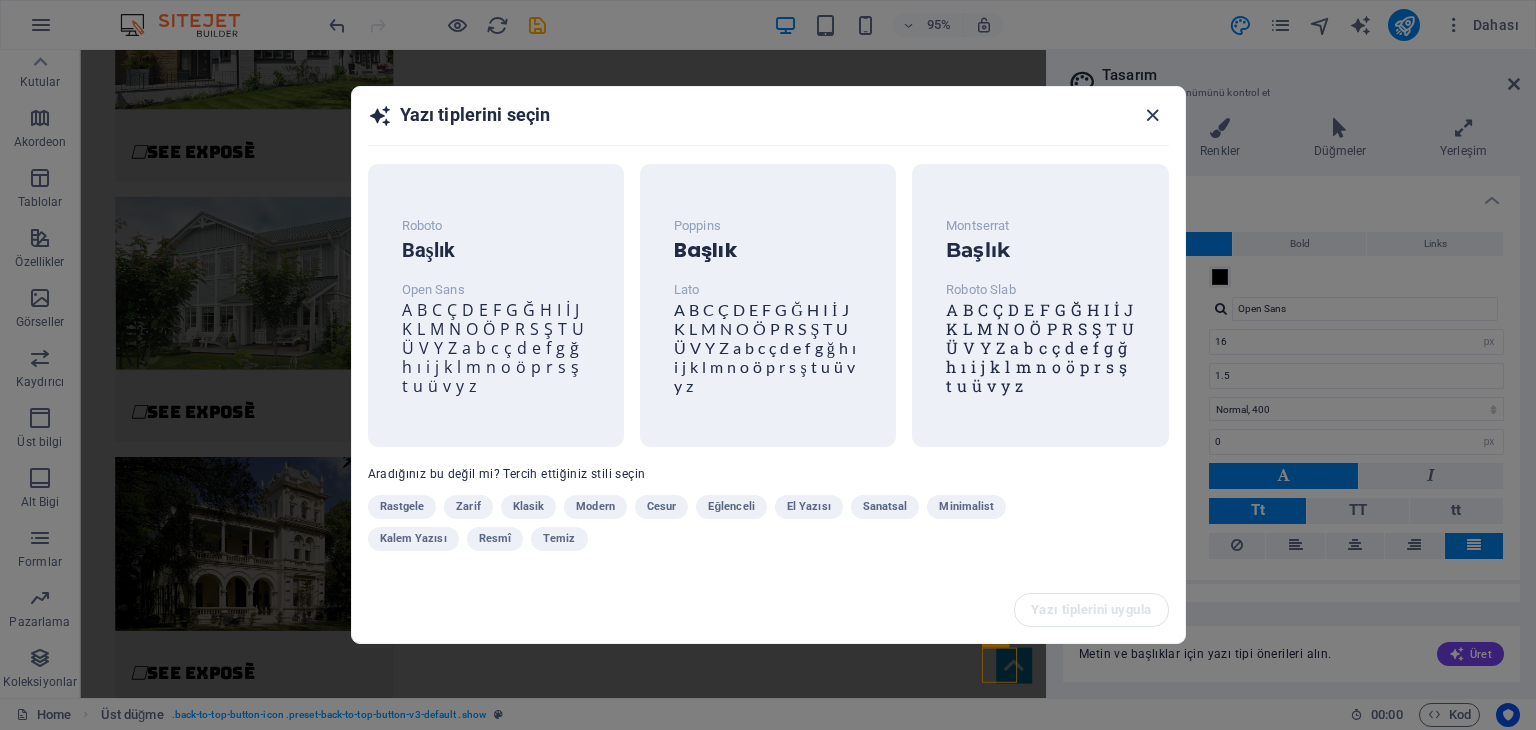 click at bounding box center [1152, 115] 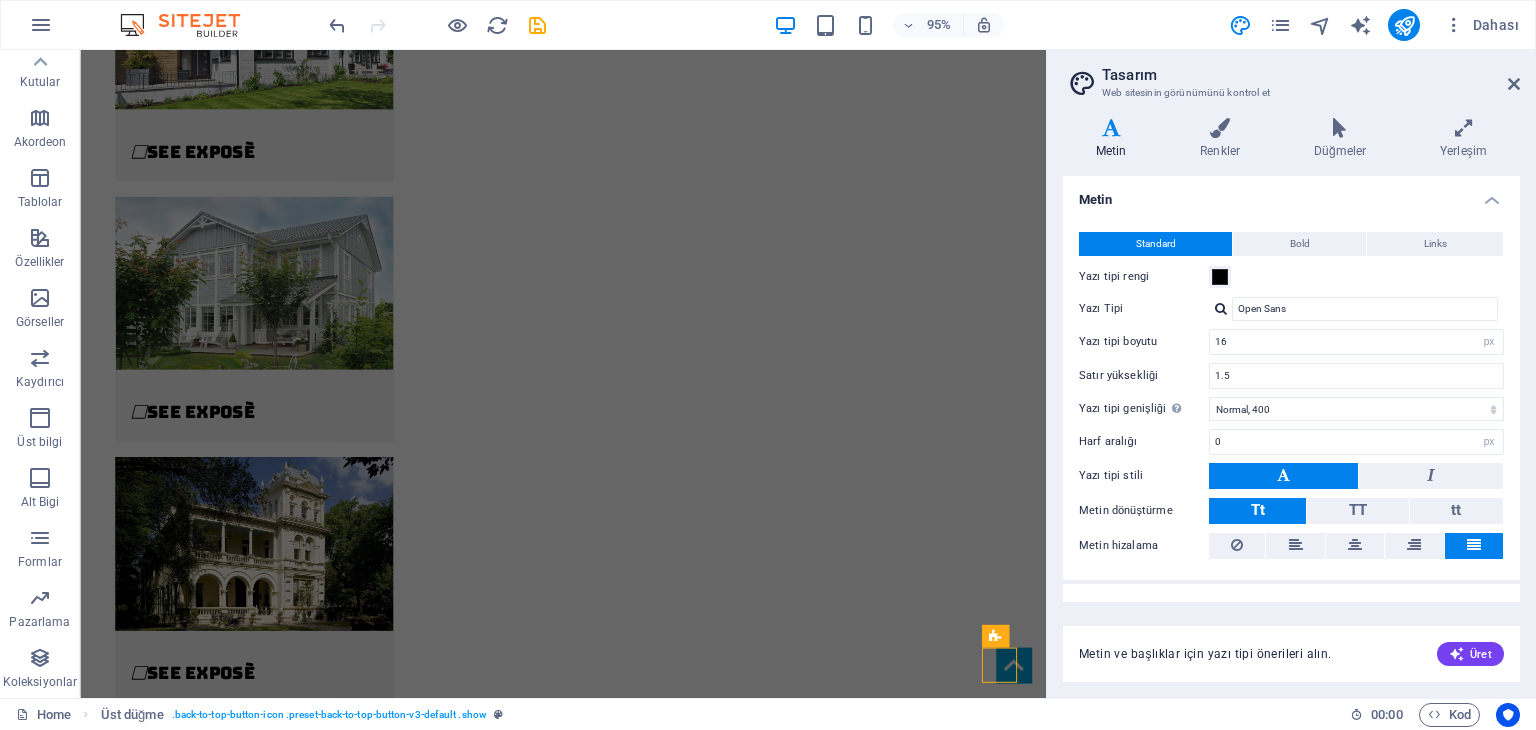 click on "Tasarım Web sitesinin görünümünü kontrol et Varyantlar  Metin  Renkler  Düğmeler  Yerleşim Metin Standard Bold Links Yazı tipi rengi Yazı Tipi Open Sans Yazı tipi boyutu 16 rem px Satır yüksekliği 1.5 Yazı tipi genişliği Yazı tipi genişliğini düzgün bir şekilde görüntülemek için etkinleştirilmesi gerekebilir.  Yazı Tiplerini Yönet İncecik, 100 Çok ince, 200 İnce, 300 Normal, 400 Orta, 500 Yarı kalın, 600 Kalın, 700 Çok kalın, 800 Siyah, 900 Harf aralığı 0 rem px Yazı tipi stili Metin dönüştürme Tt TT tt Metin hizalama Yazı tipi genişliği Yazı tipi genişliğini düzgün bir şekilde görüntülemek için etkinleştirilmesi gerekebilir.  Yazı Tiplerini Yönet İncecik, 100 Çok ince, 200 İnce, 300 Normal, 400 Orta, 500 Yarı kalın, 600 Kalın, 700 Çok kalın, 800 Siyah, 900 Default Hover / Active Yazı tipi rengi Yazı tipi rengi Süsleme Süsleme Geçiş süresi 0.3 s Geçiş işlevi Yavaşlat İçeri Yavaşlat Dışarı Yavaşlat Doğrusal Başlıklar H2" at bounding box center [1291, 374] 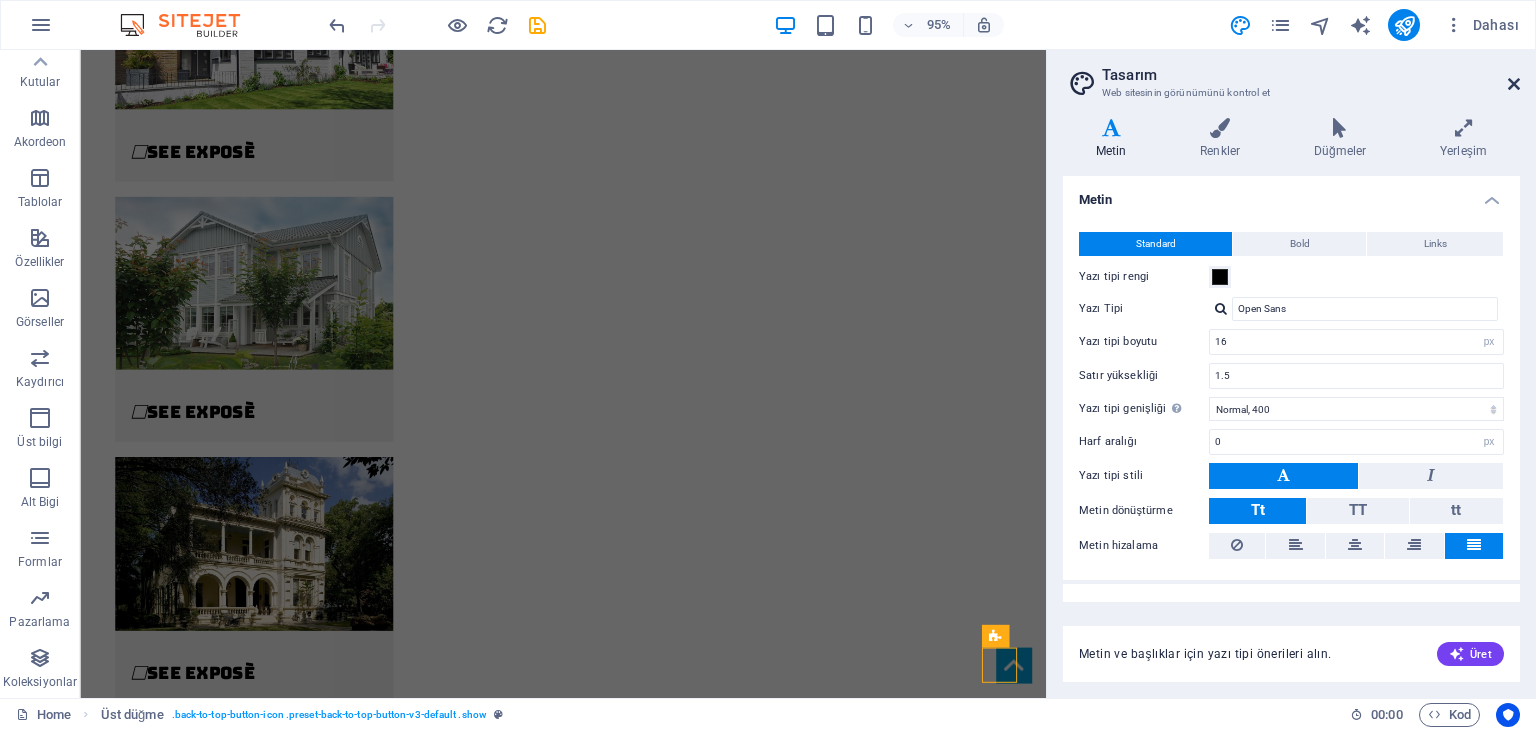 click at bounding box center (1514, 84) 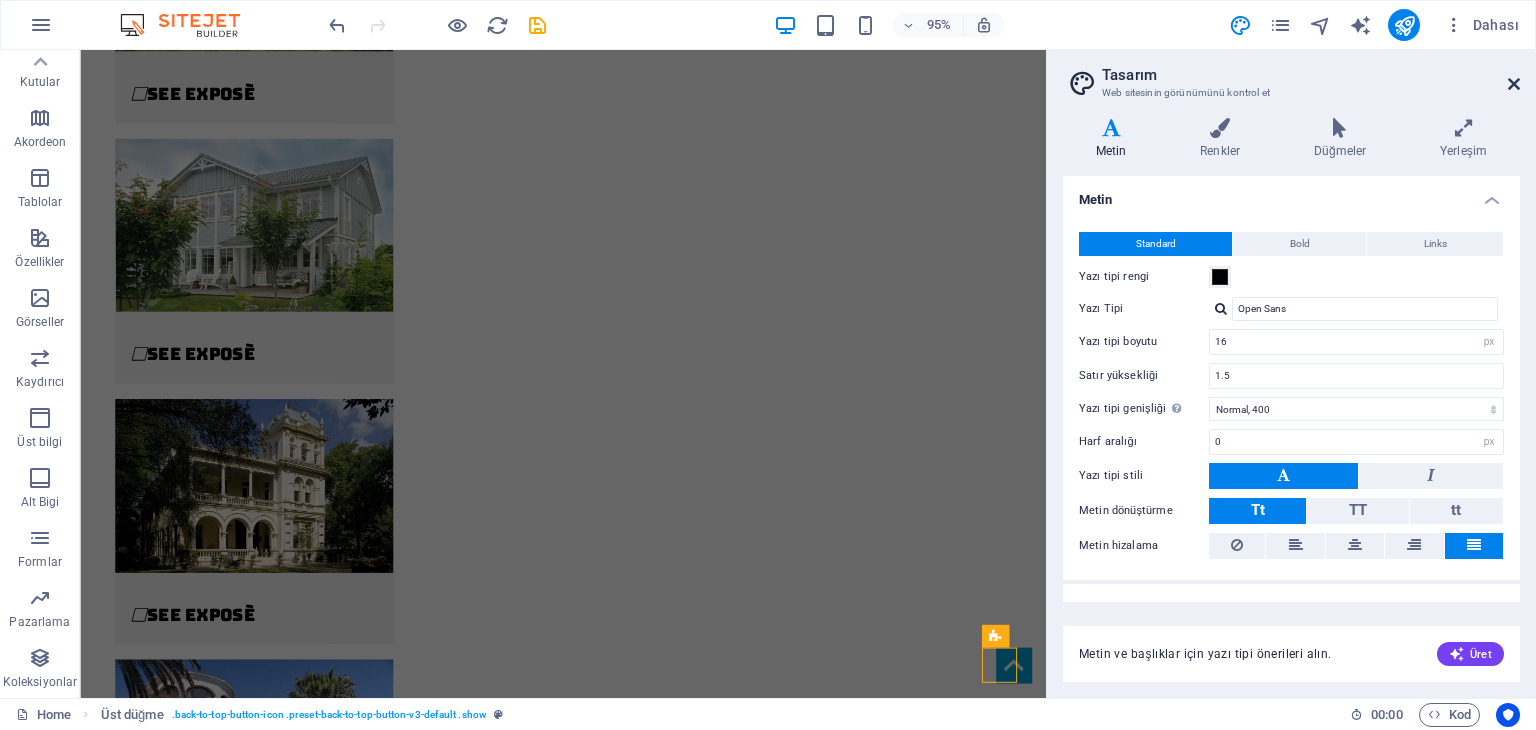 scroll, scrollTop: 4792, scrollLeft: 0, axis: vertical 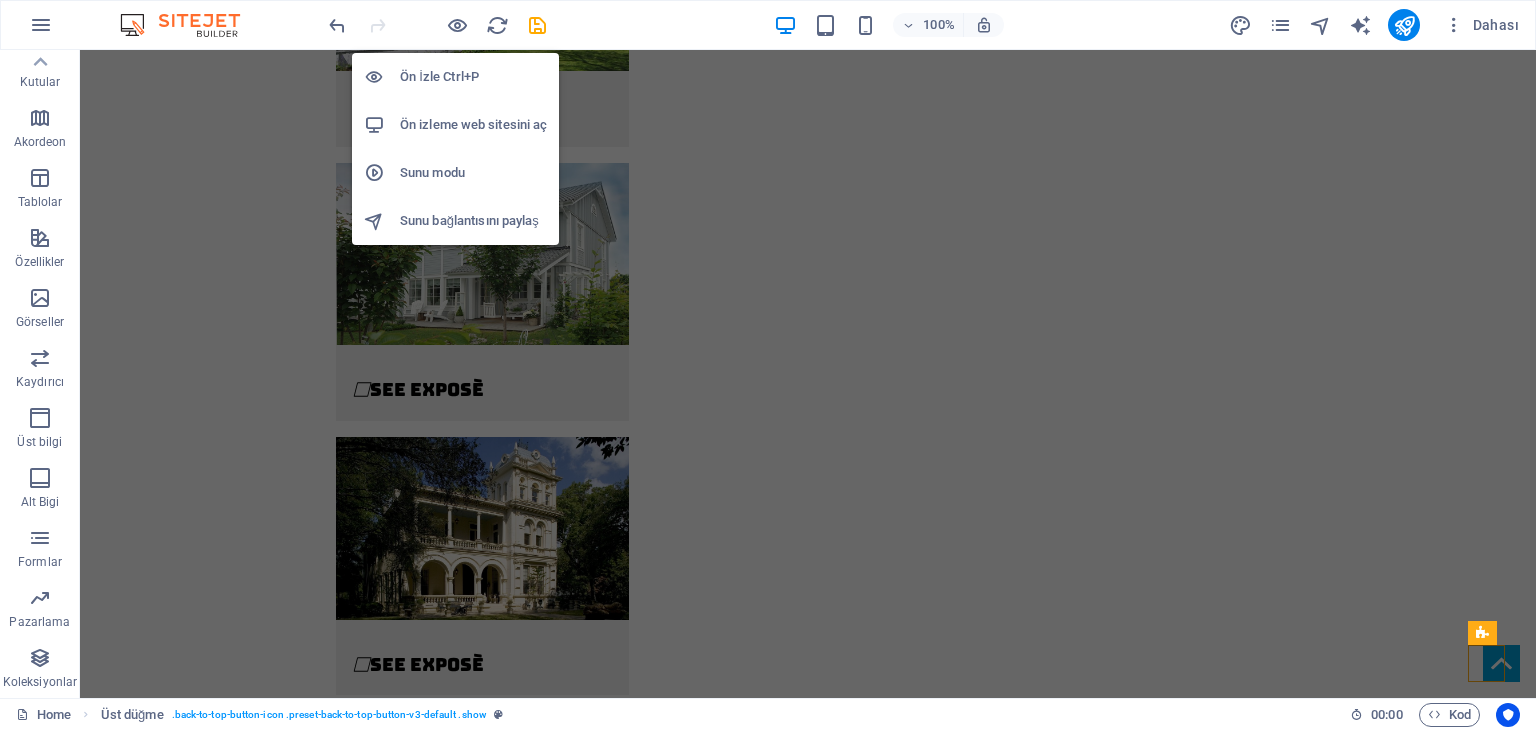 click on "Ön izleme web sitesini aç" at bounding box center (473, 125) 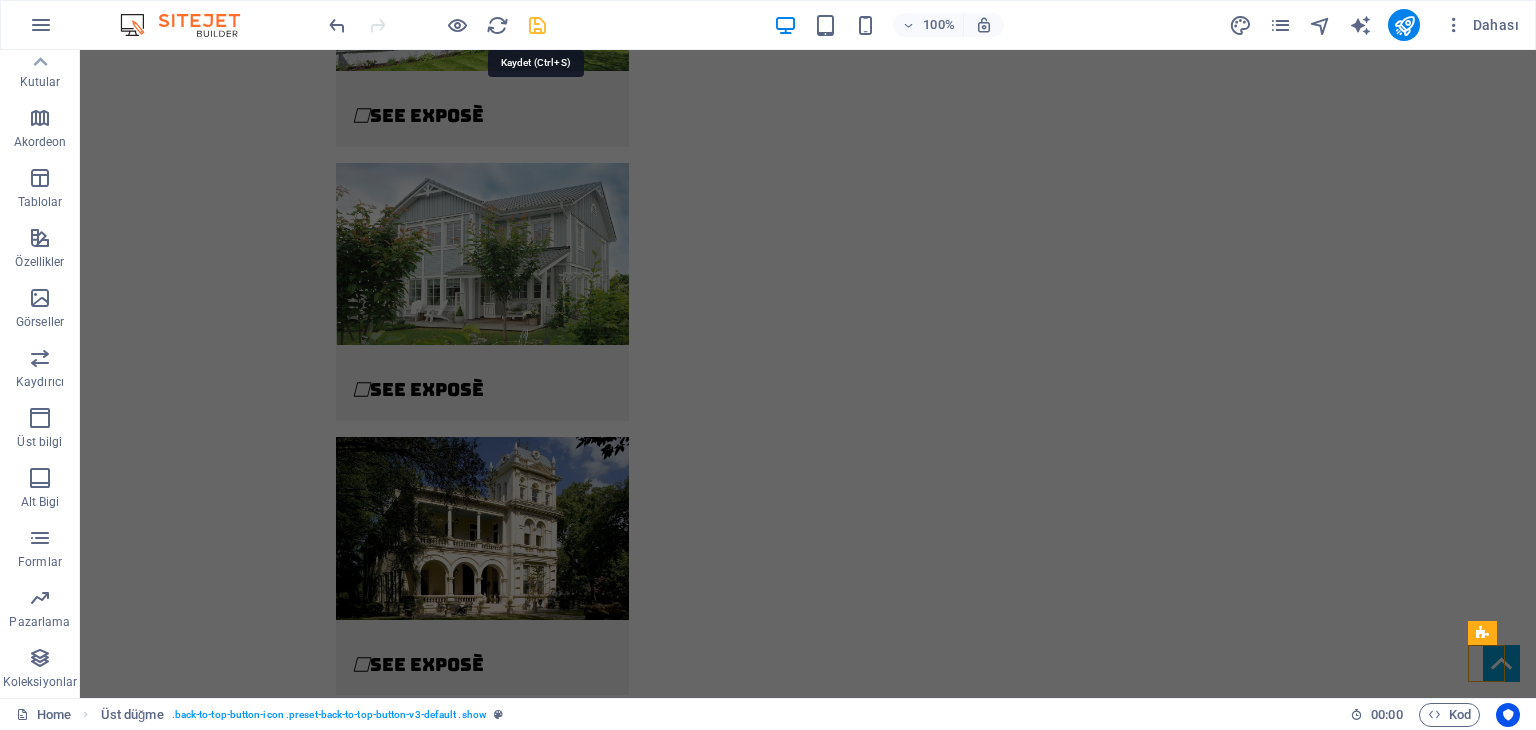 click at bounding box center (537, 25) 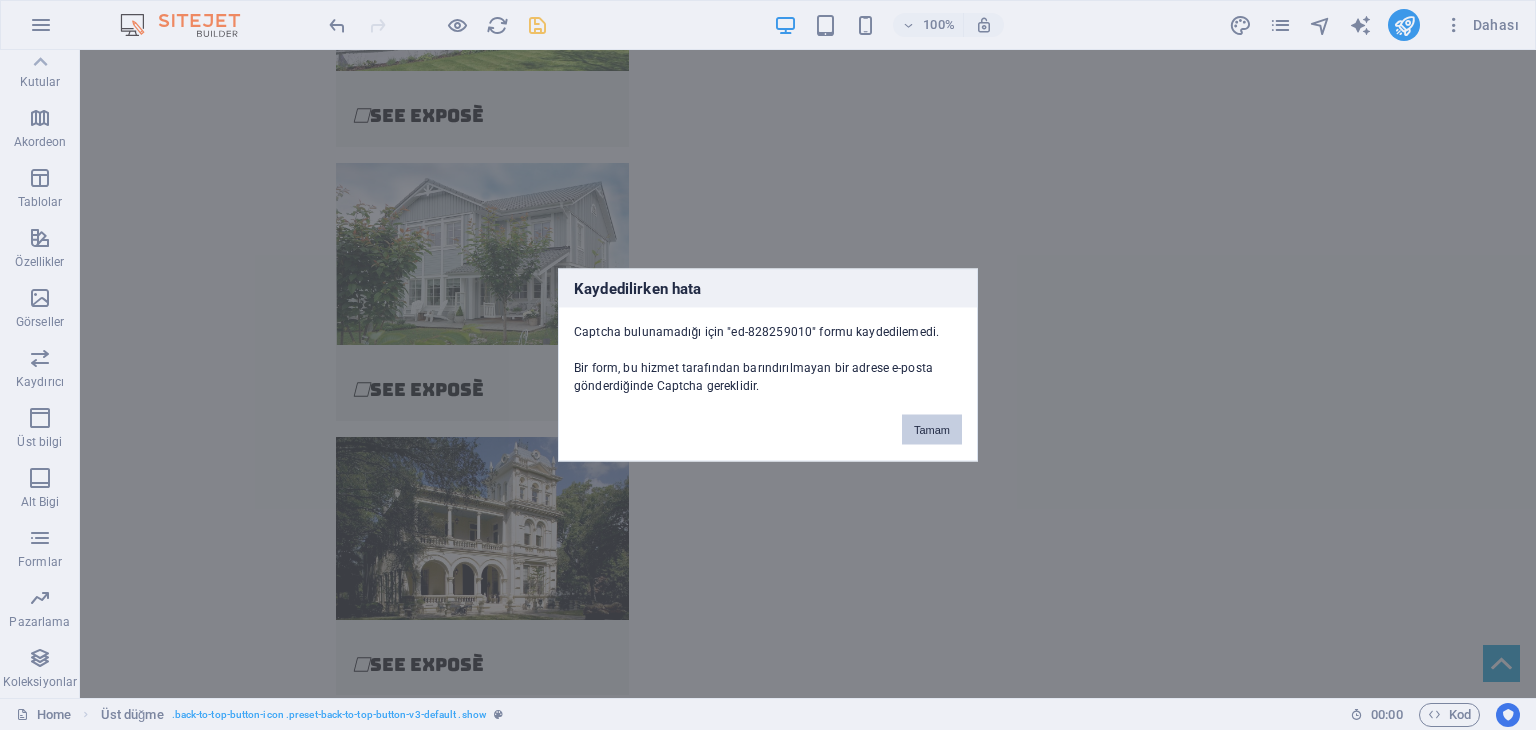 scroll, scrollTop: 4615, scrollLeft: 0, axis: vertical 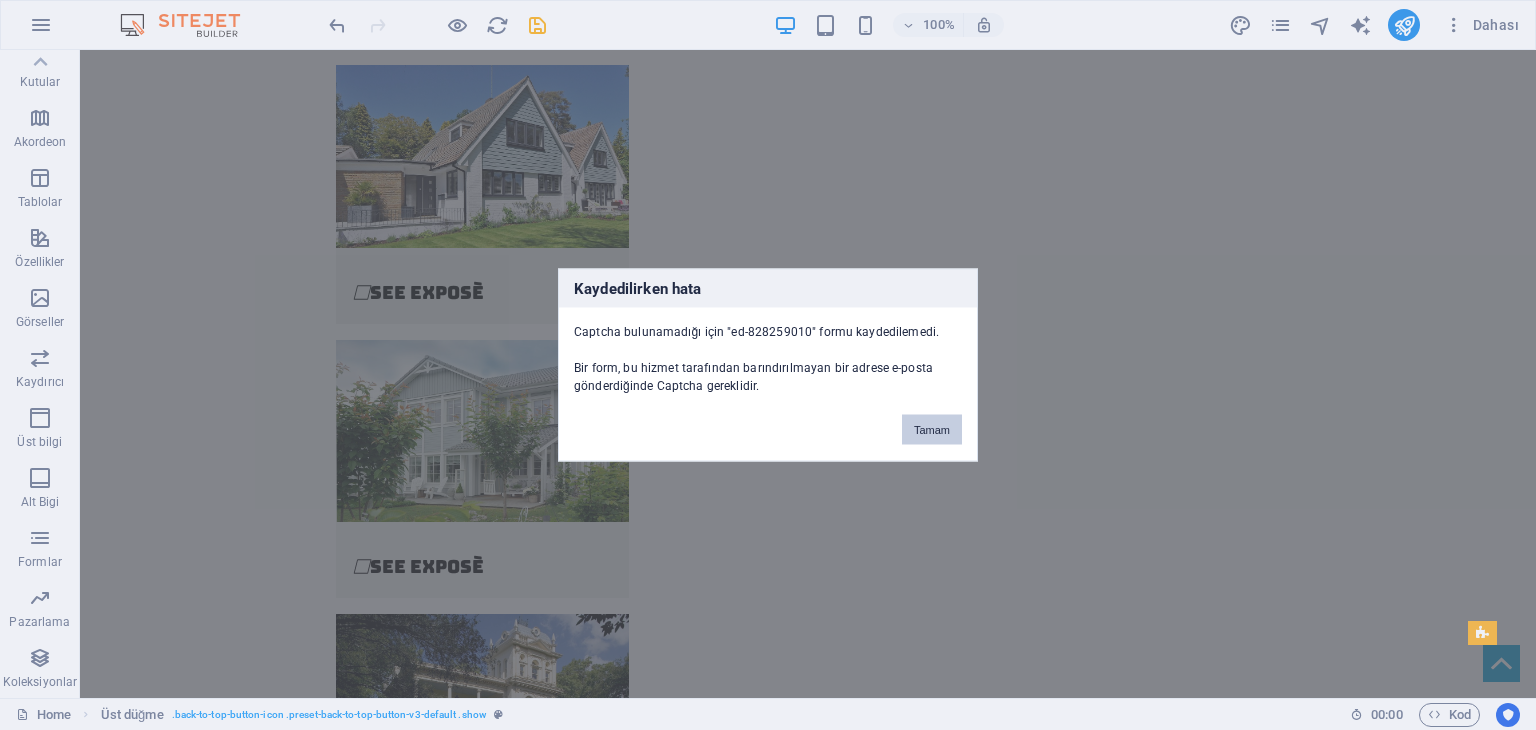 click on "Tamam" at bounding box center [932, 430] 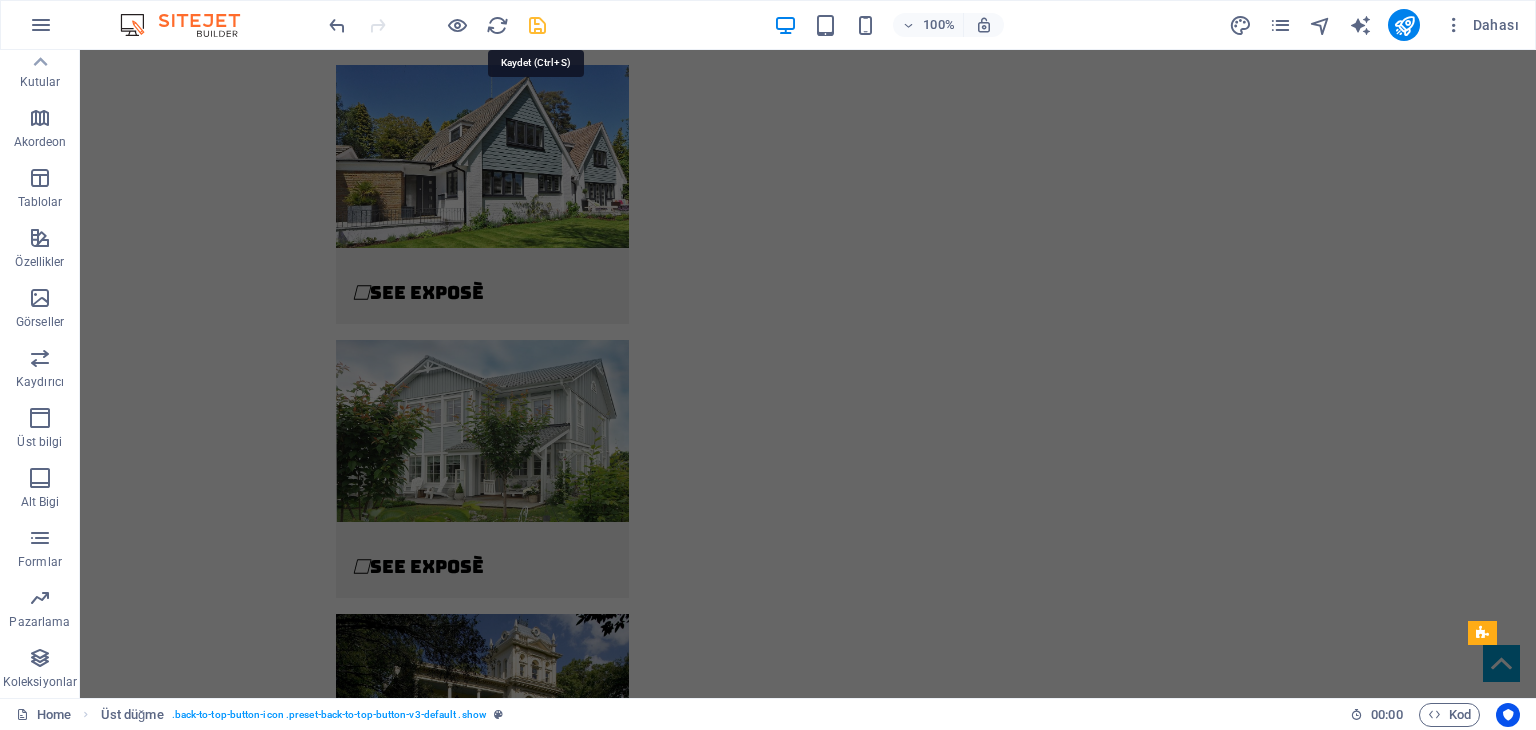 click at bounding box center [537, 25] 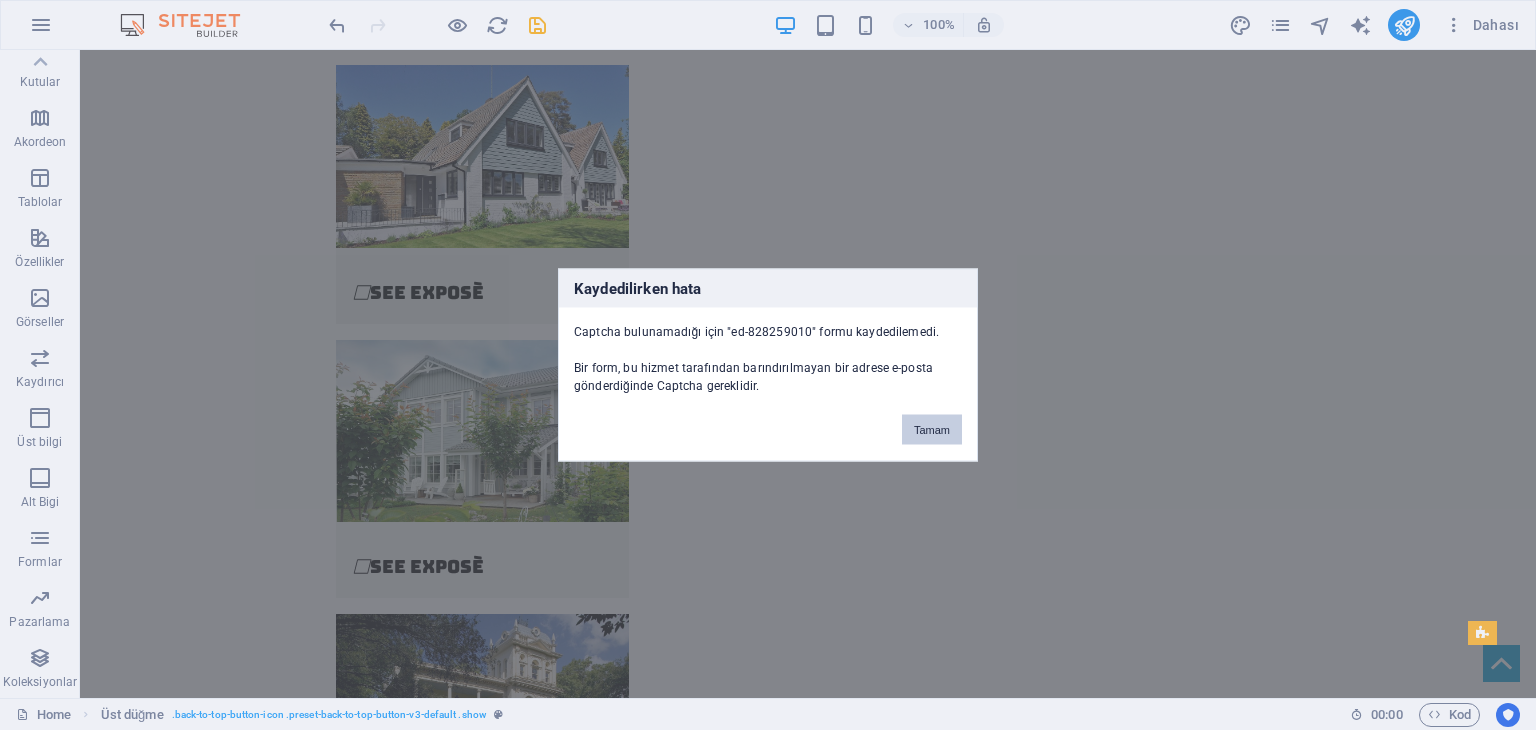 click on "Tamam" at bounding box center (932, 430) 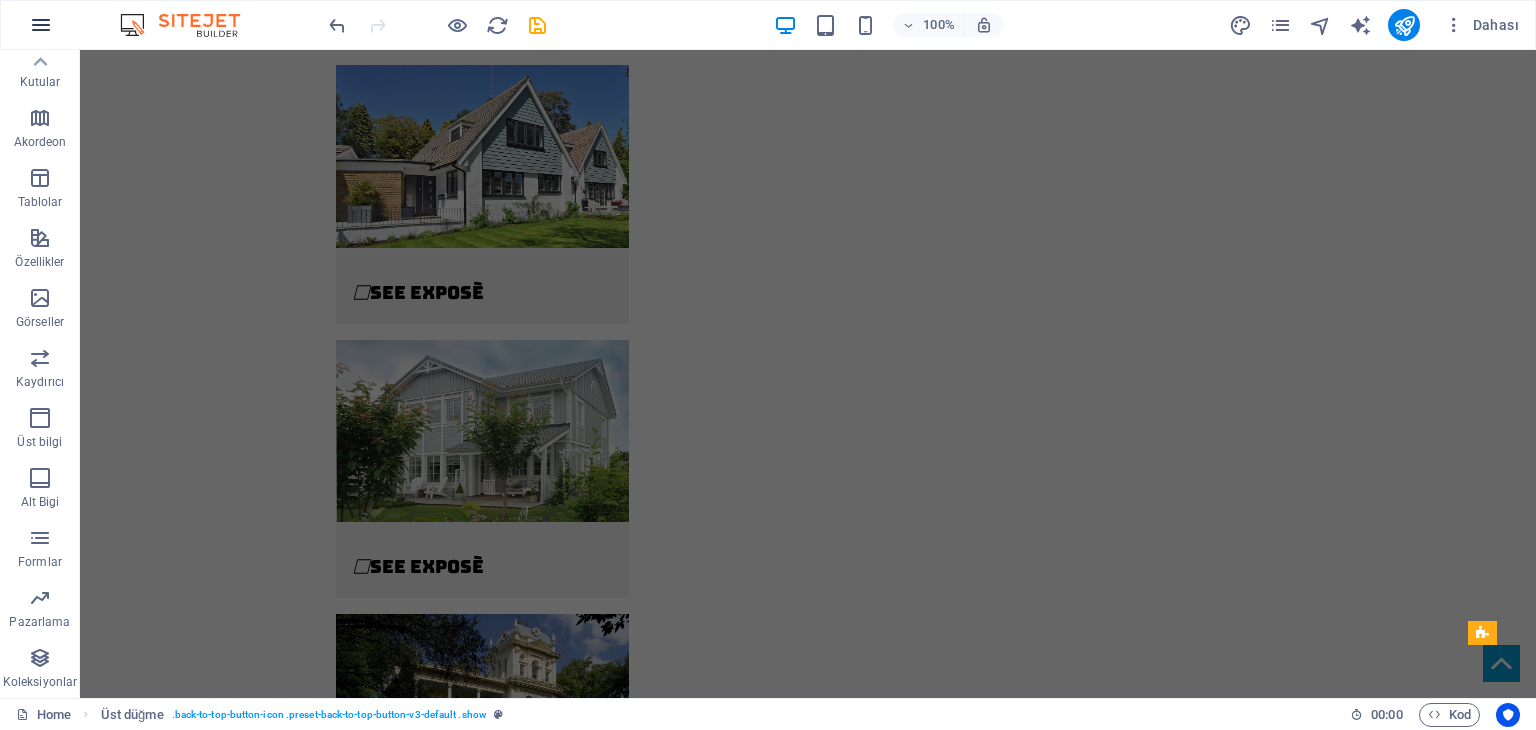 click at bounding box center [41, 25] 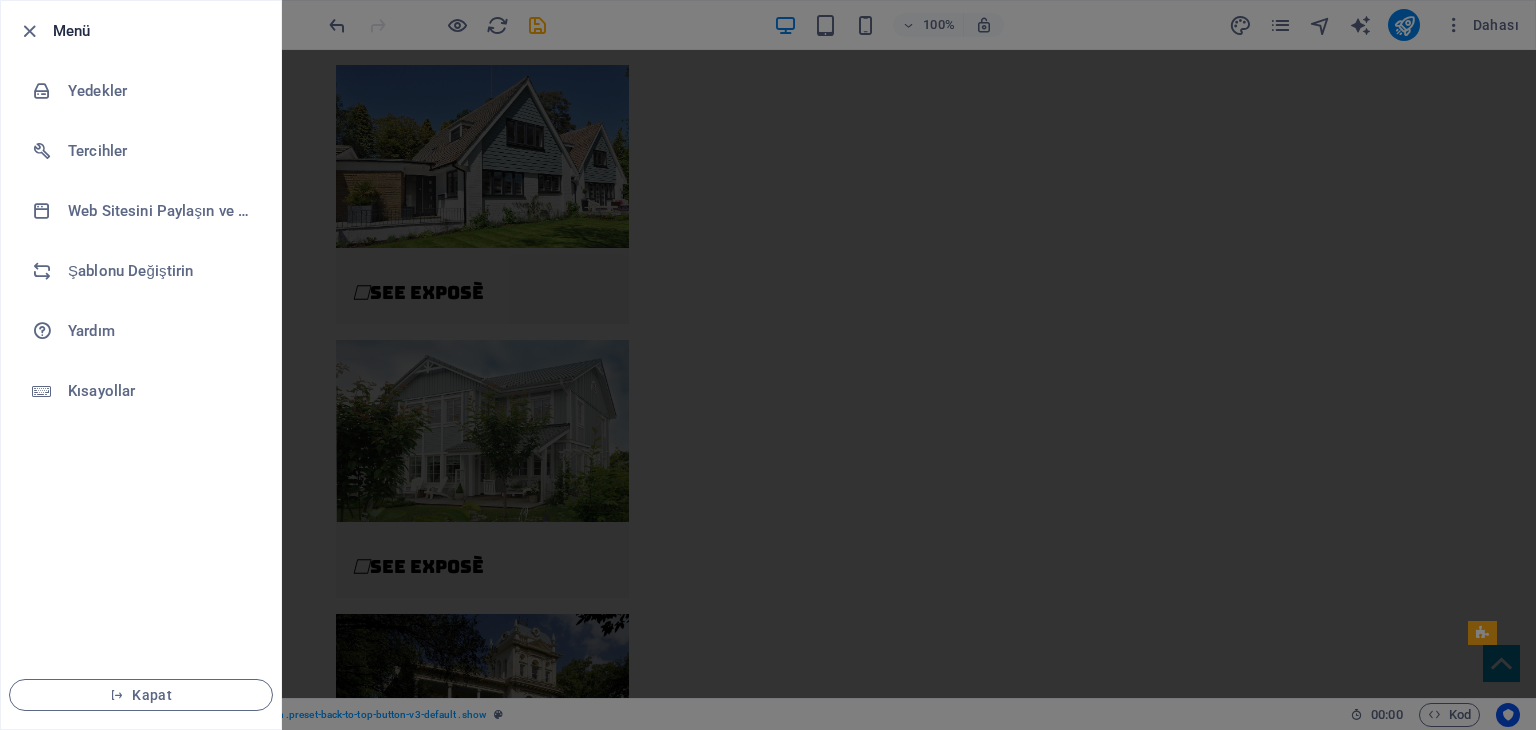 click on "Menü" at bounding box center (159, 31) 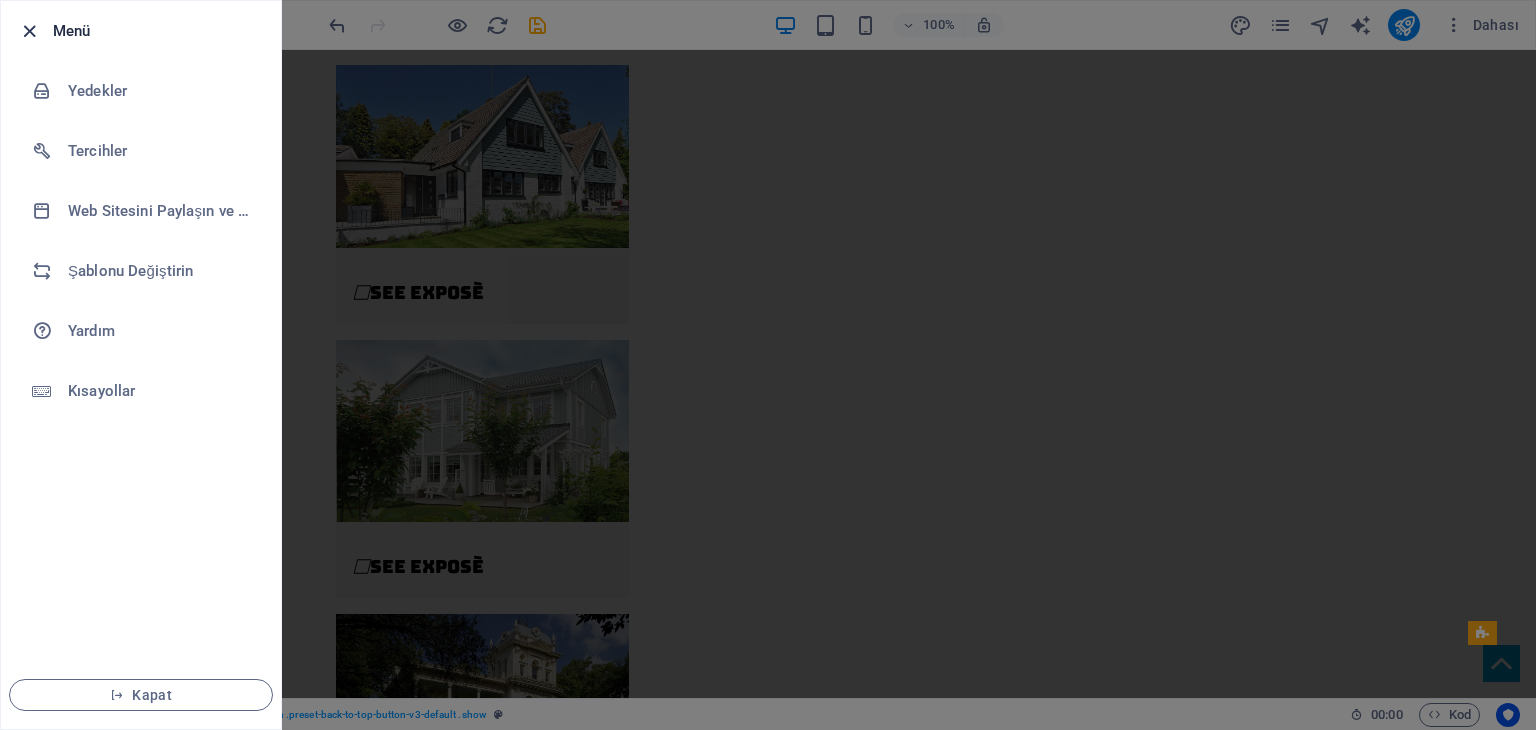 click at bounding box center (29, 31) 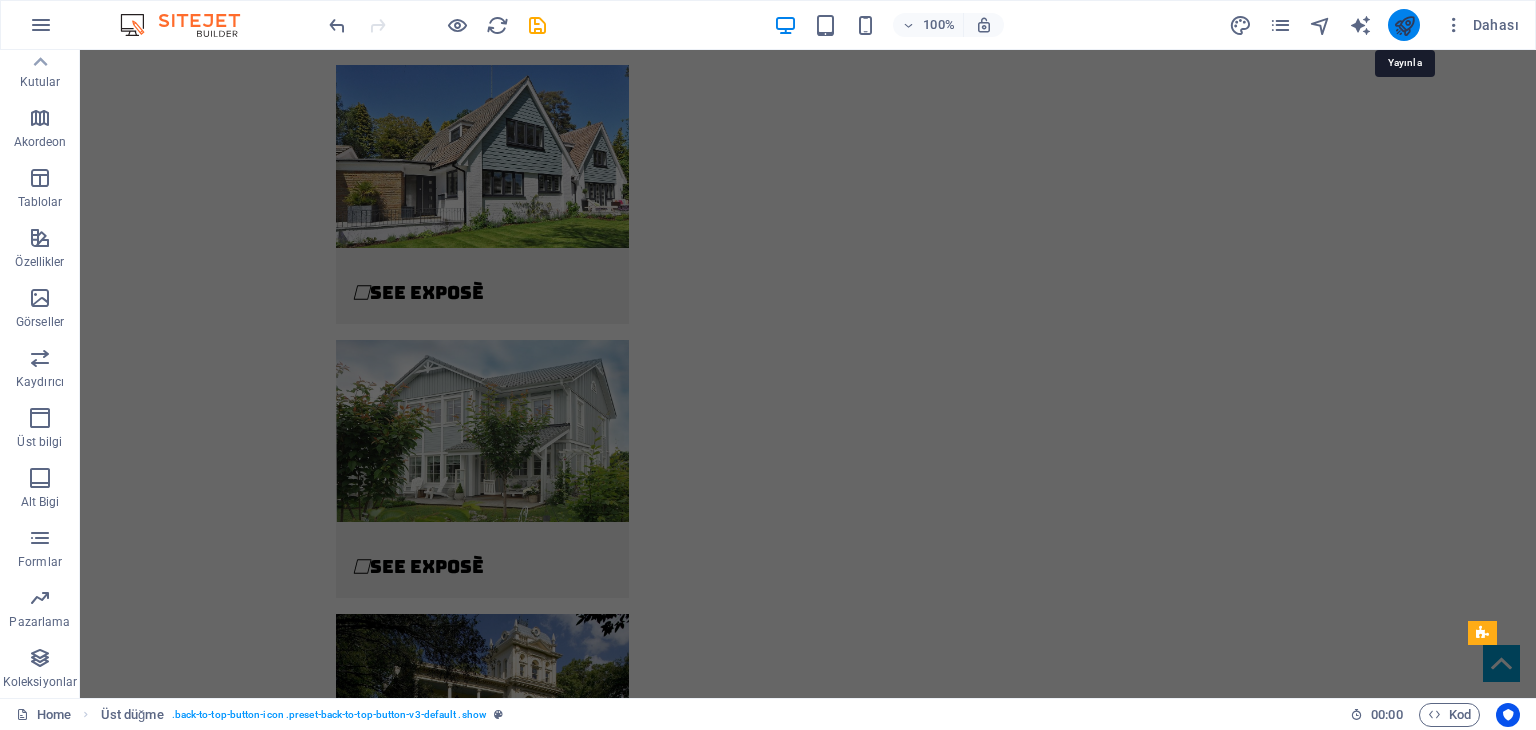 click at bounding box center [1404, 25] 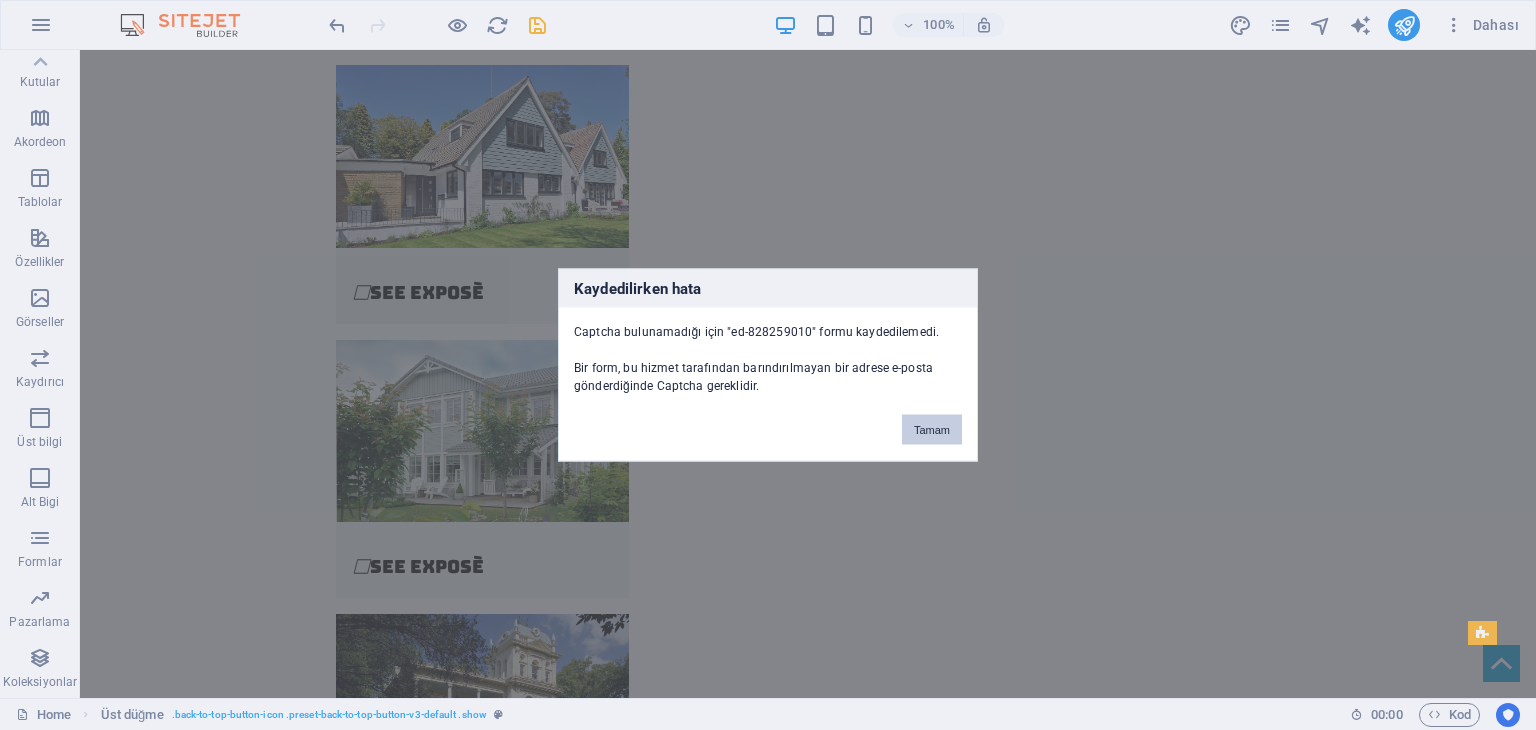 click on "Tamam" at bounding box center (932, 430) 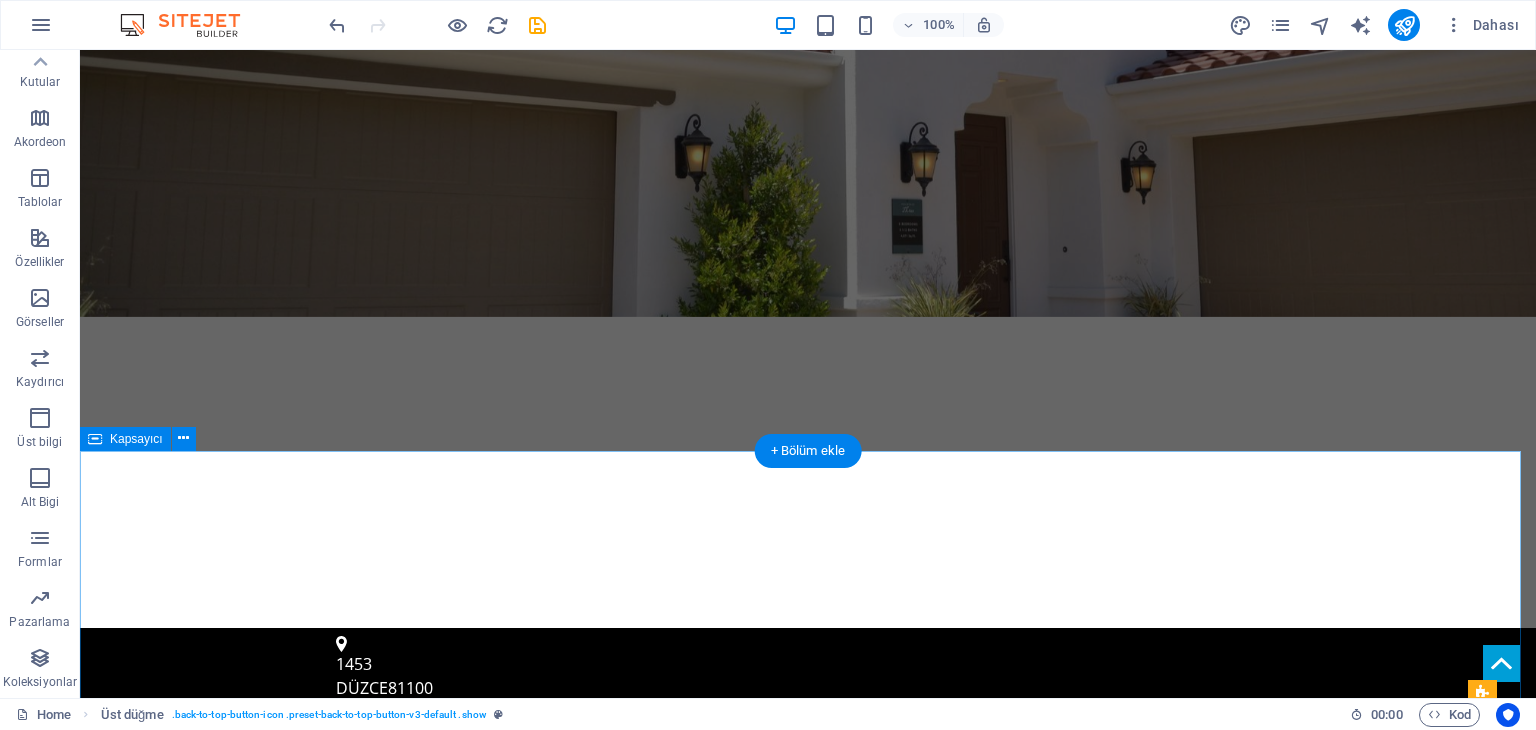 scroll, scrollTop: 0, scrollLeft: 0, axis: both 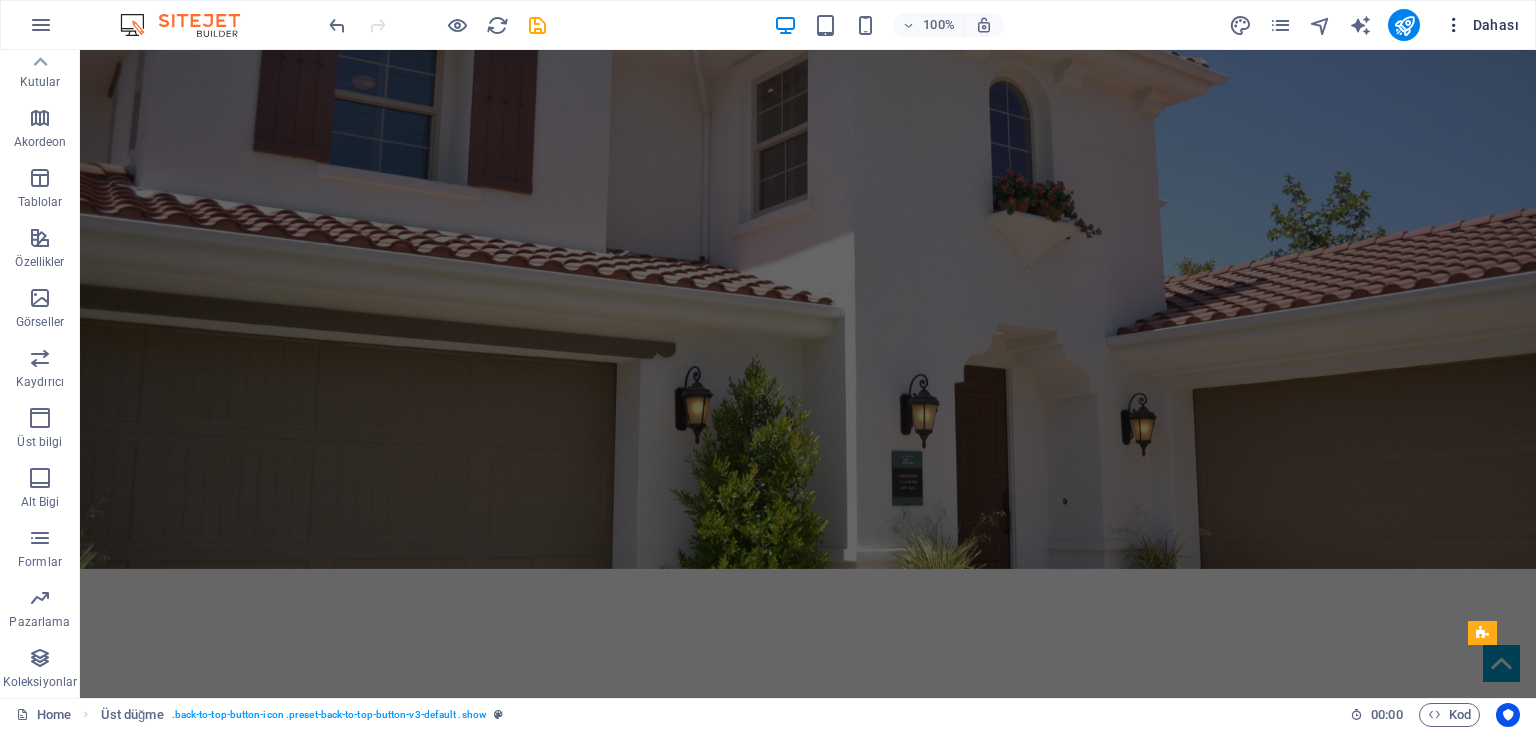 click at bounding box center (1454, 25) 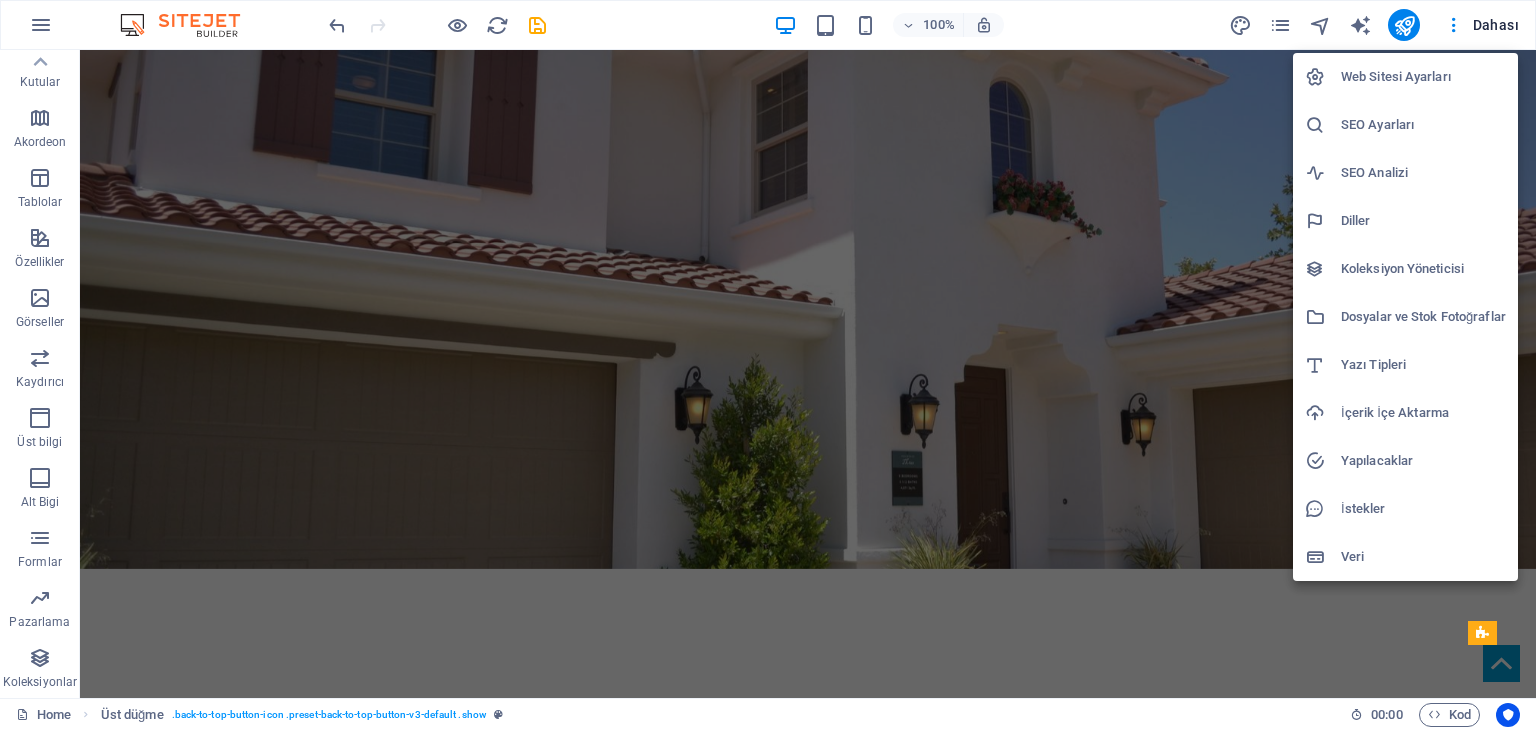 click at bounding box center (768, 365) 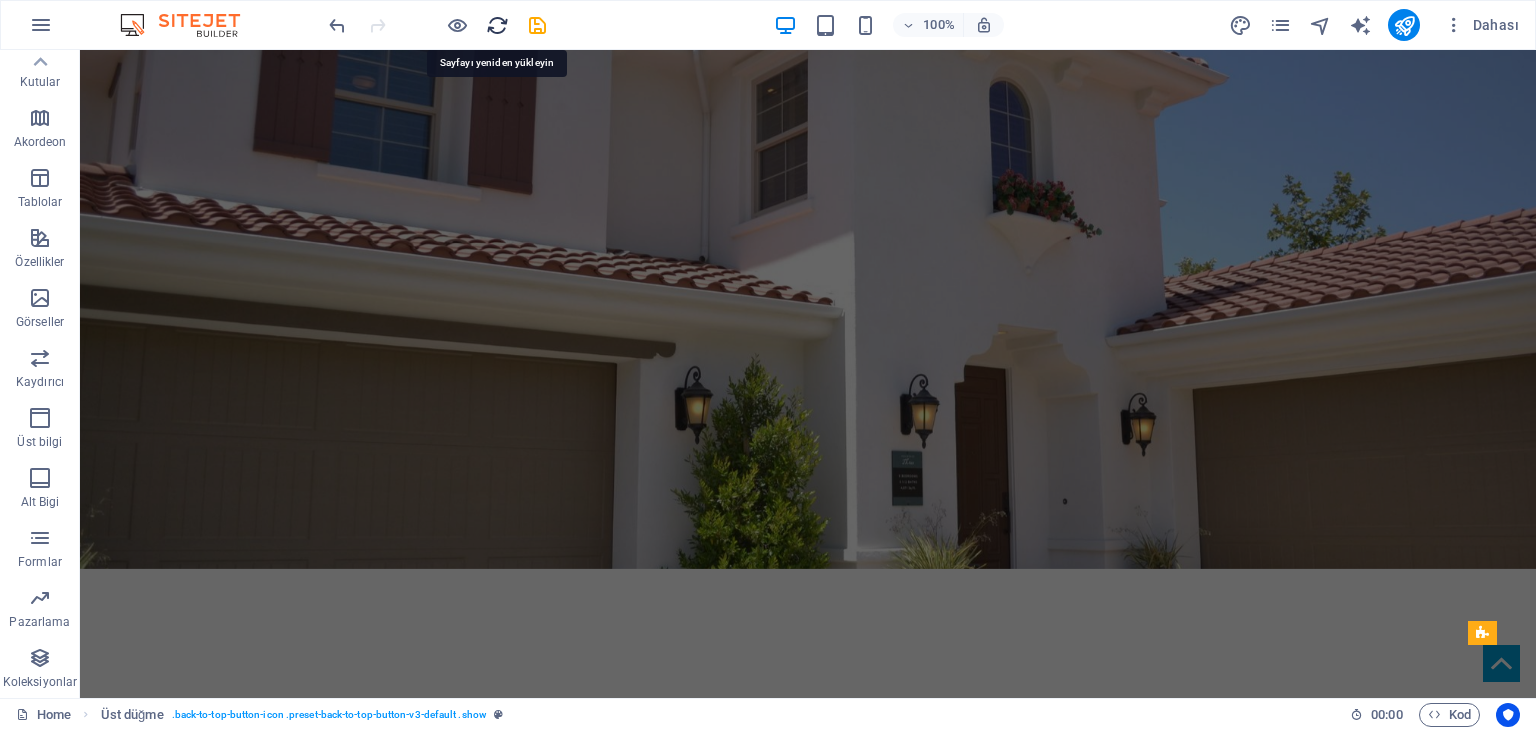 click at bounding box center [497, 25] 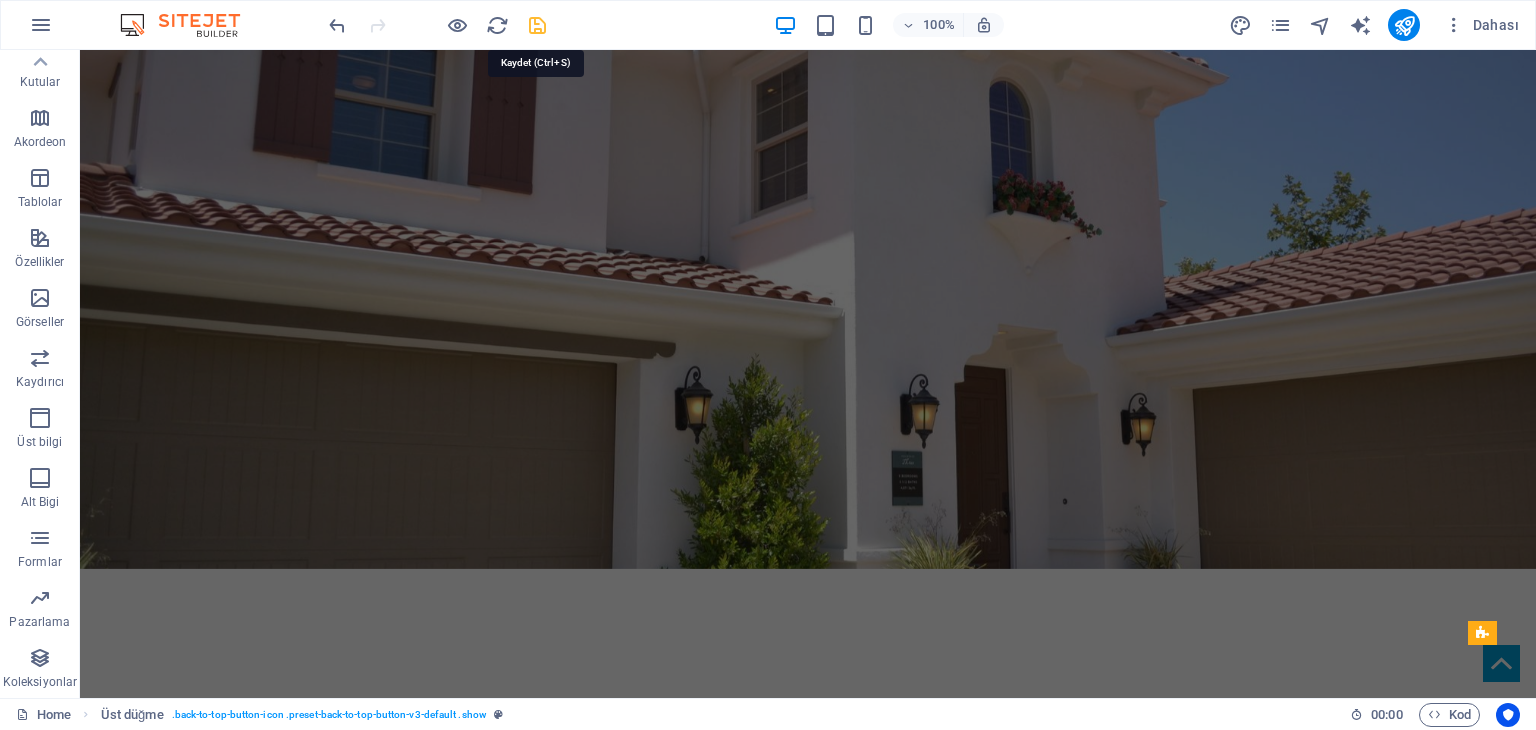 click at bounding box center [537, 25] 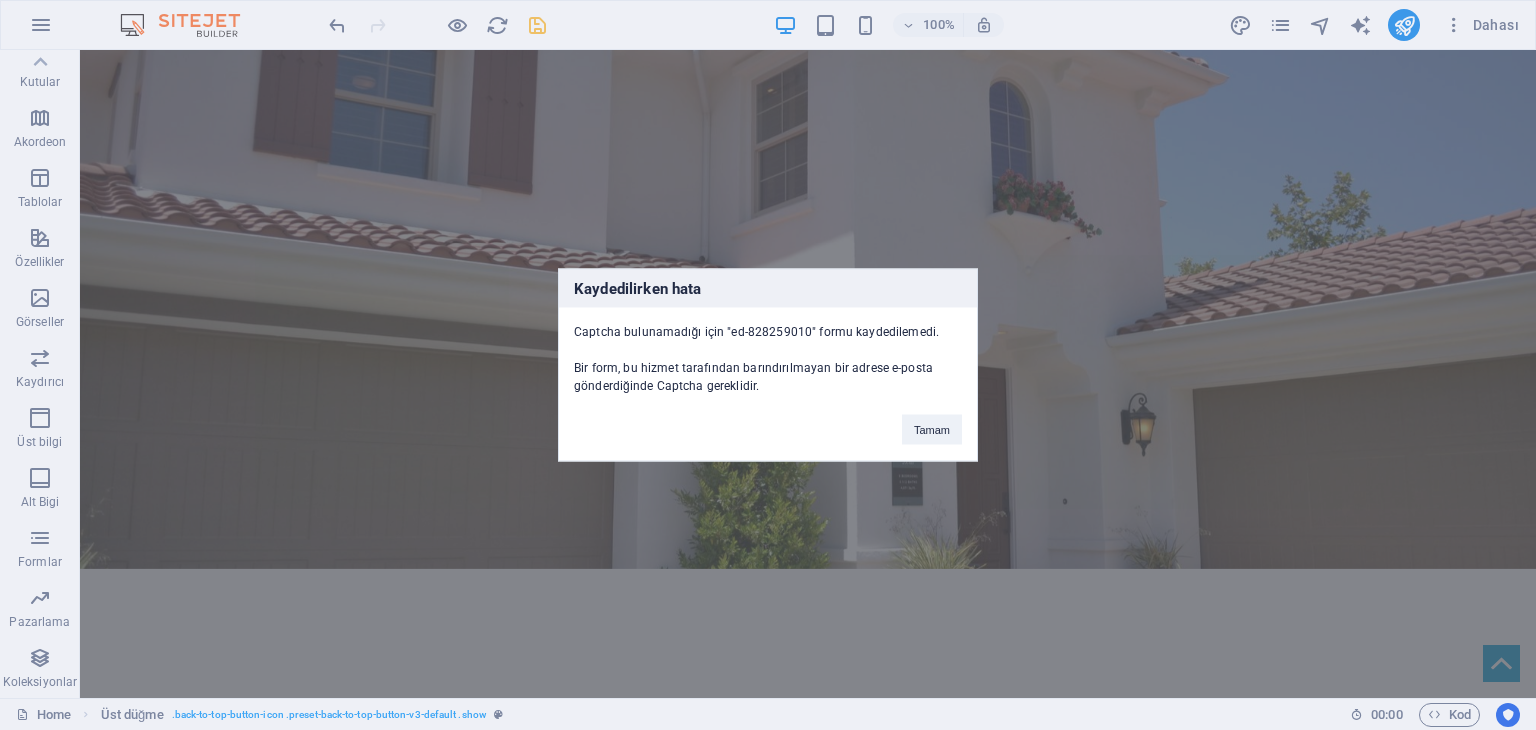 scroll, scrollTop: 4615, scrollLeft: 0, axis: vertical 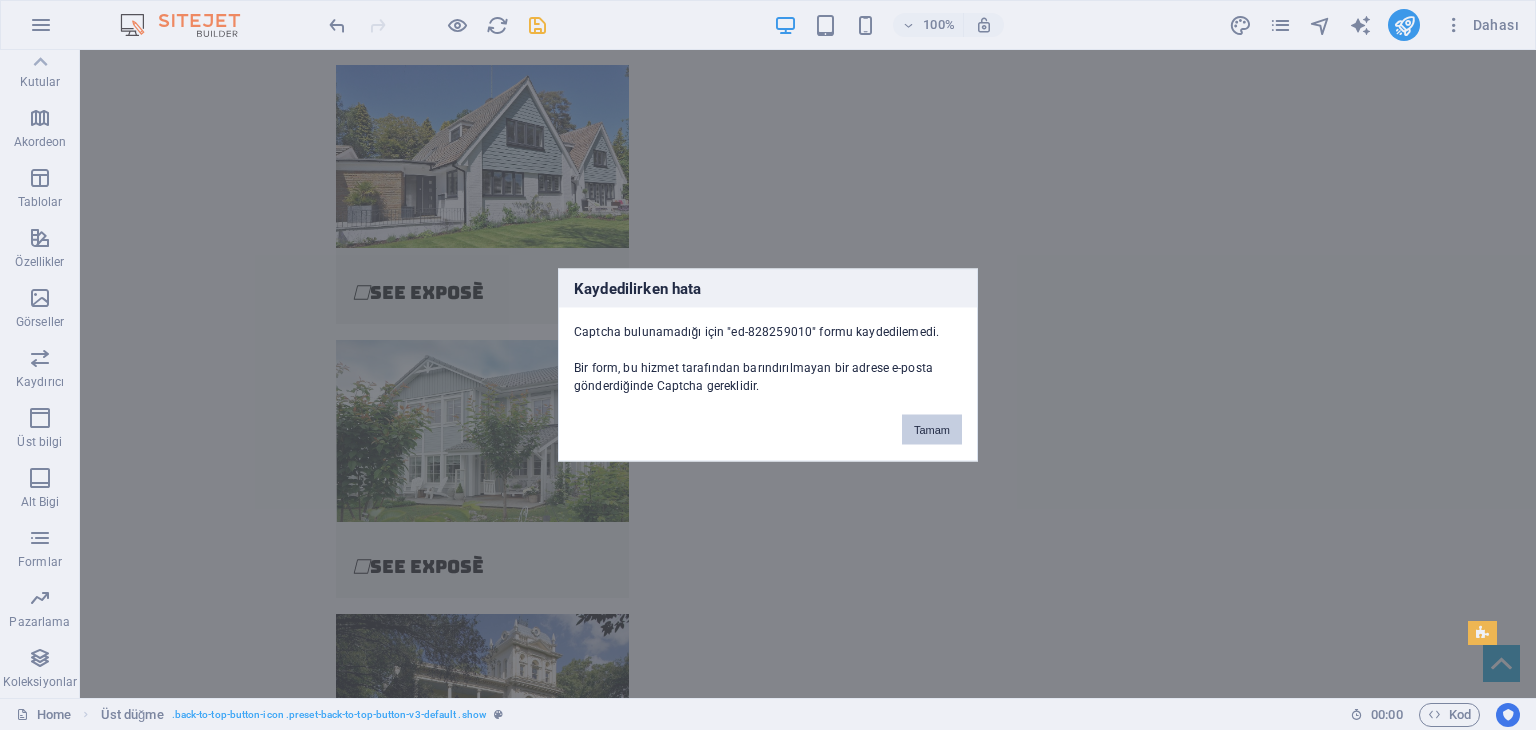 drag, startPoint x: 854, startPoint y: 375, endPoint x: 934, endPoint y: 425, distance: 94.33981 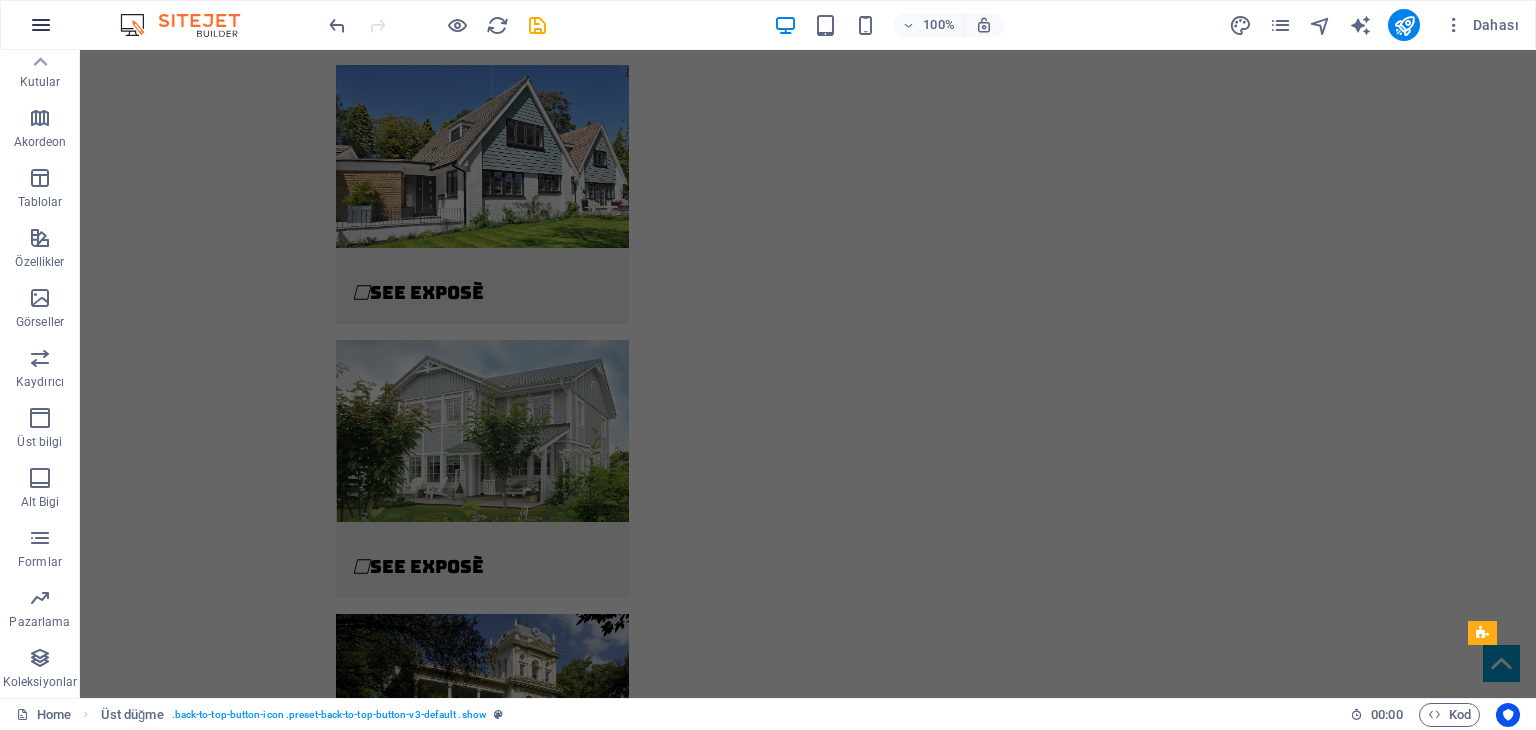 click at bounding box center (41, 25) 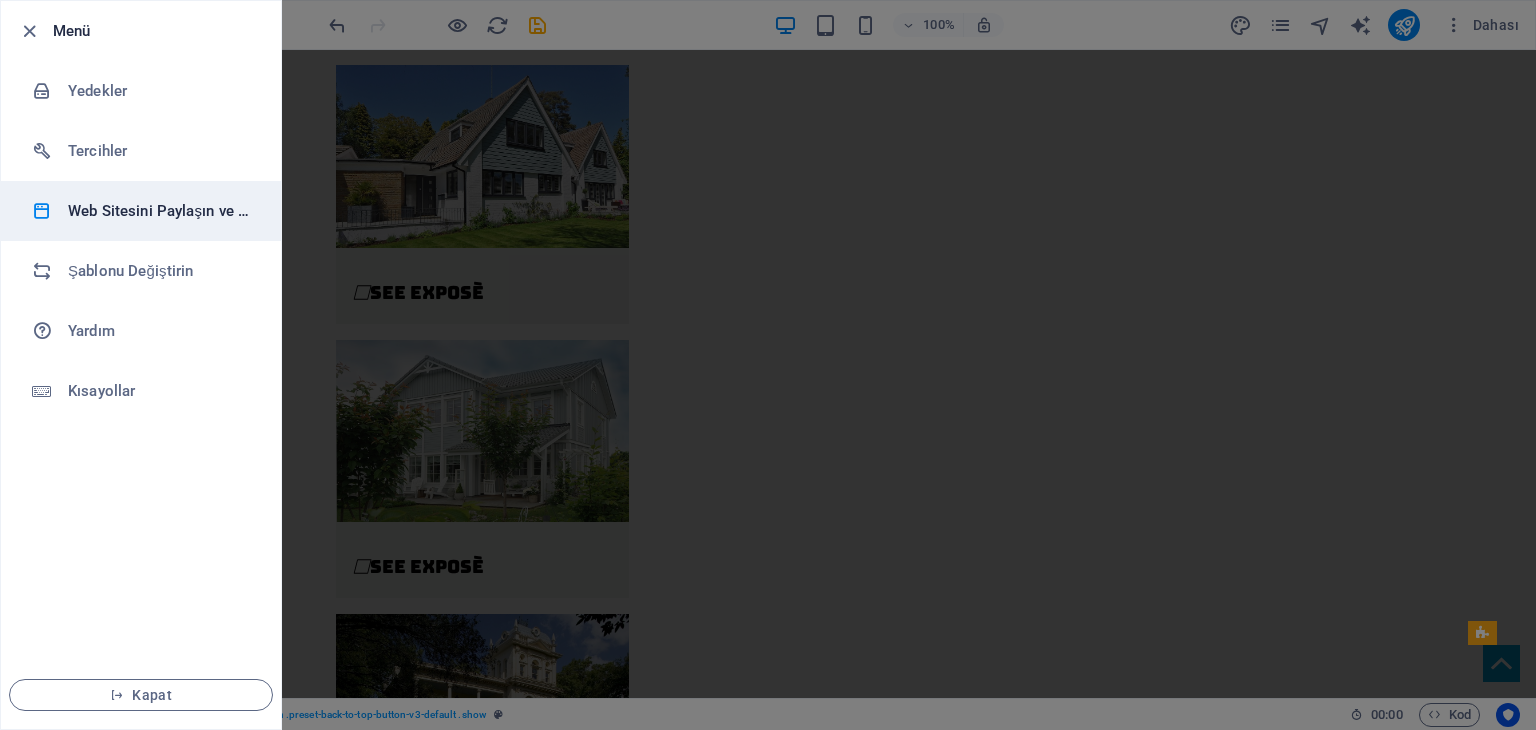 click on "Web Sitesini Paylaşın ve Kopyalayın" at bounding box center (160, 211) 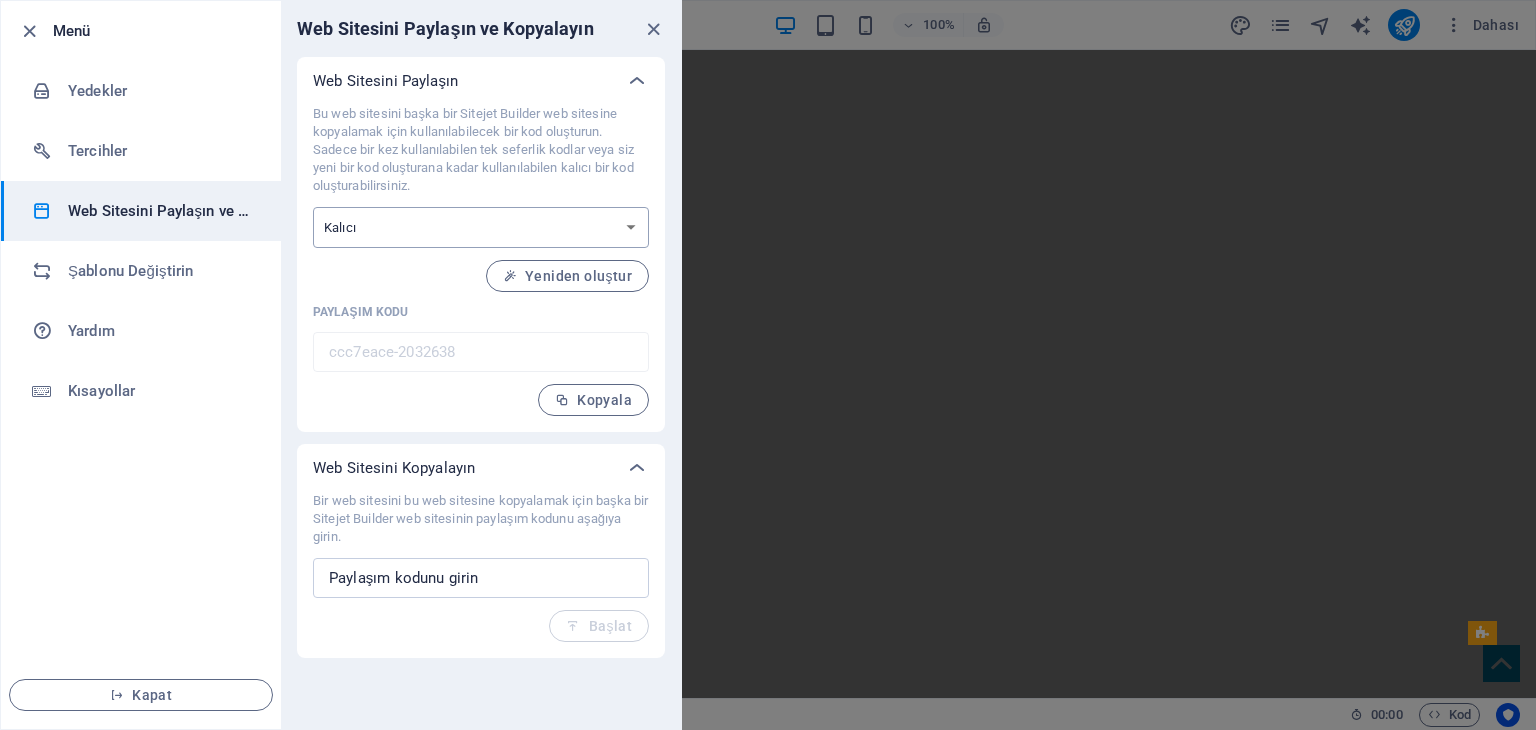 click on "Tek seferlik Kalıcı" at bounding box center [481, 227] 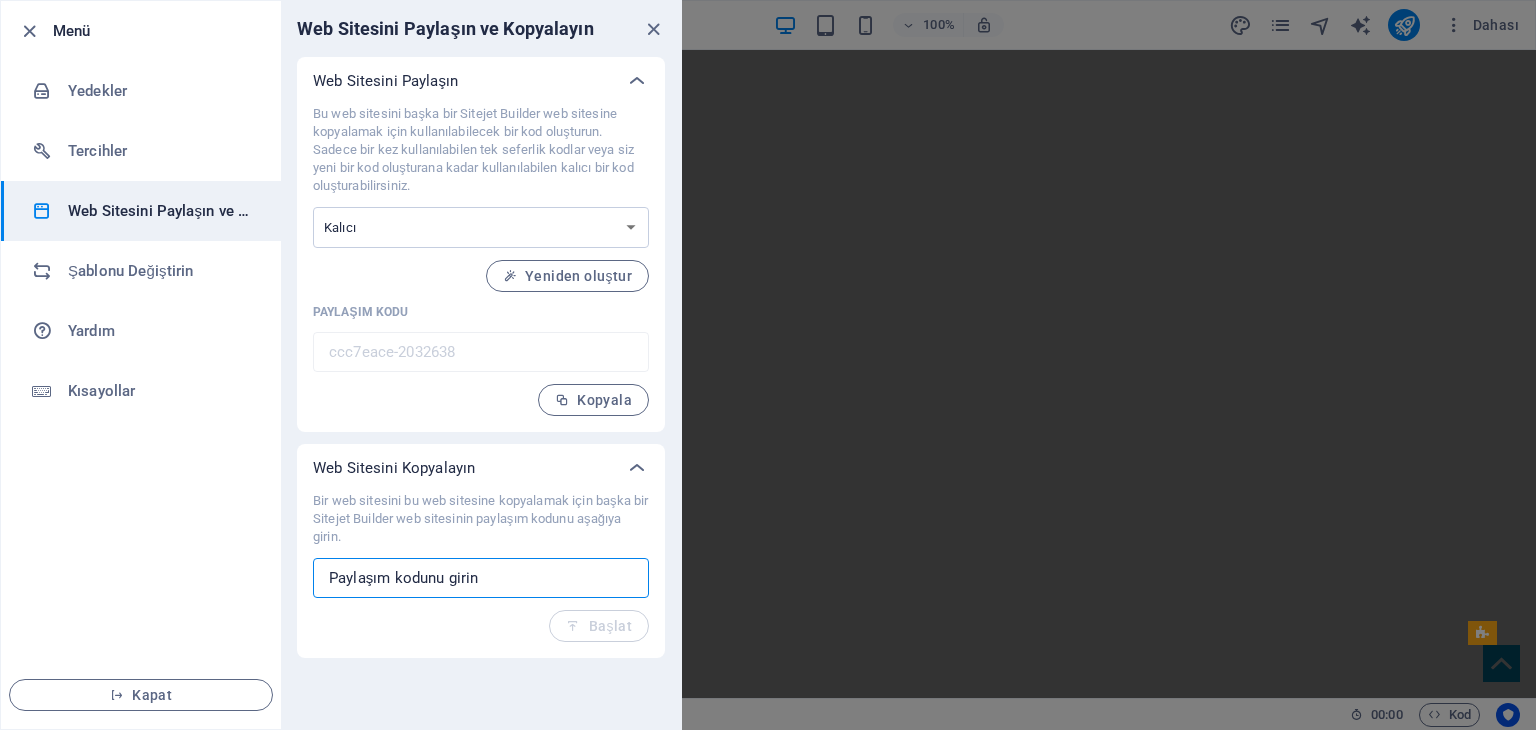 click at bounding box center [481, 578] 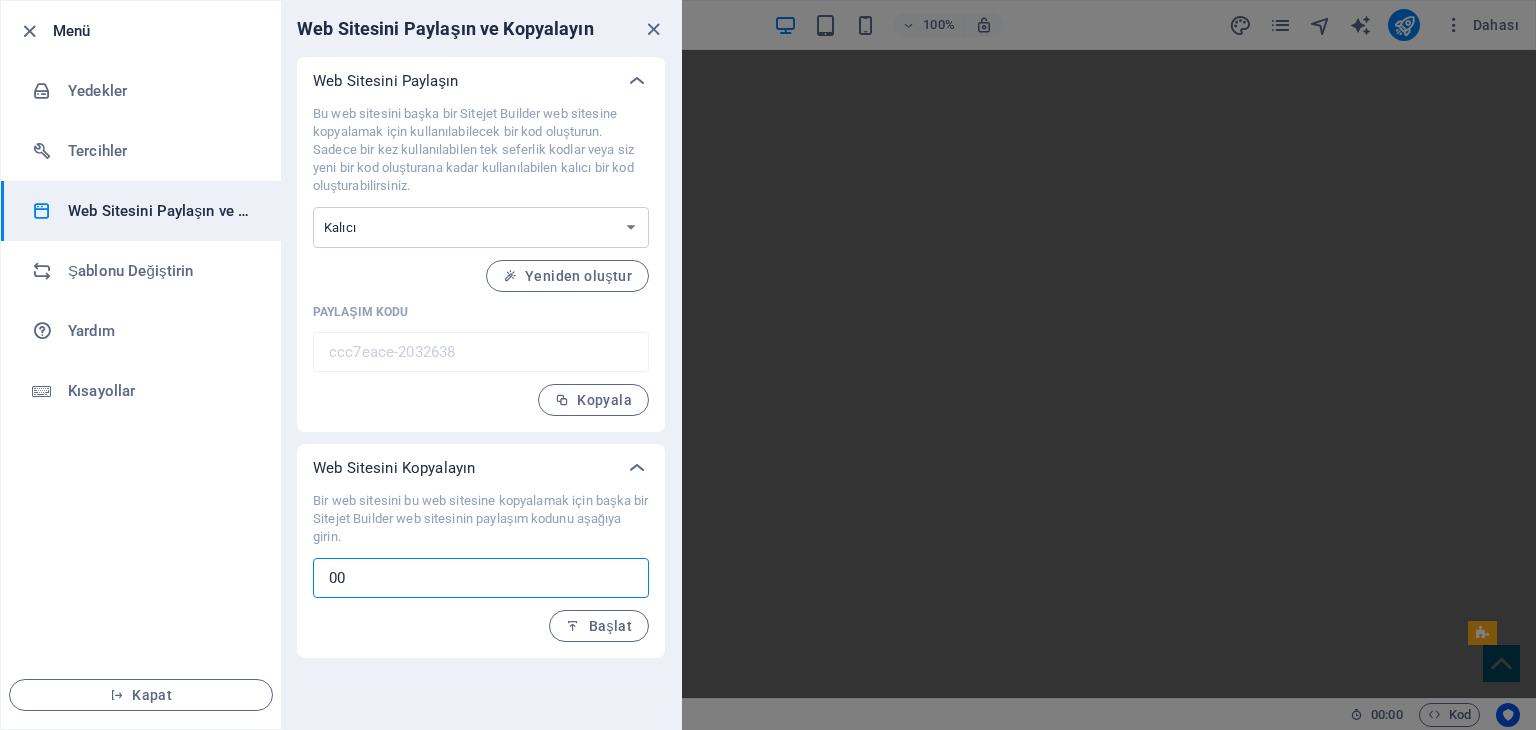 type on "0" 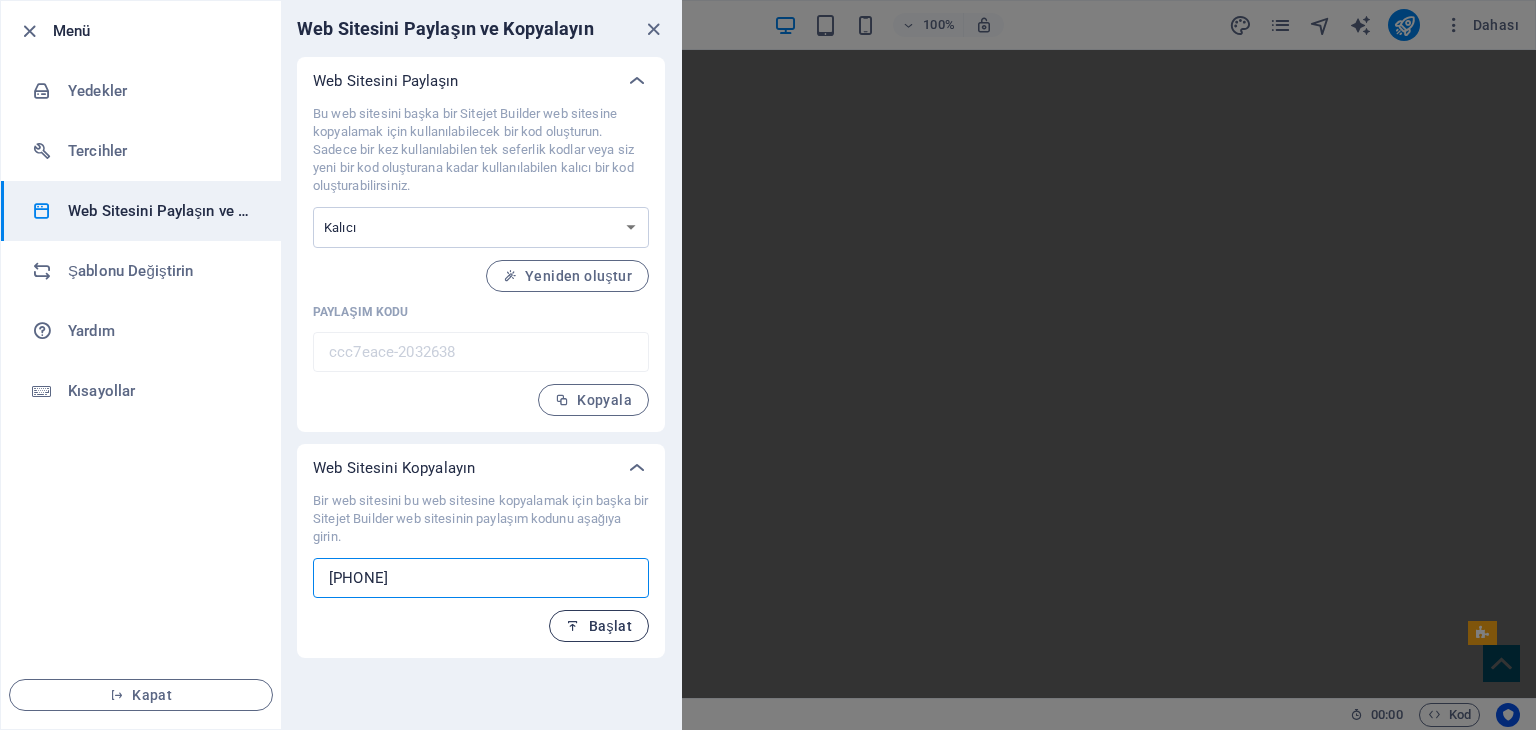 type on "[PHONE]" 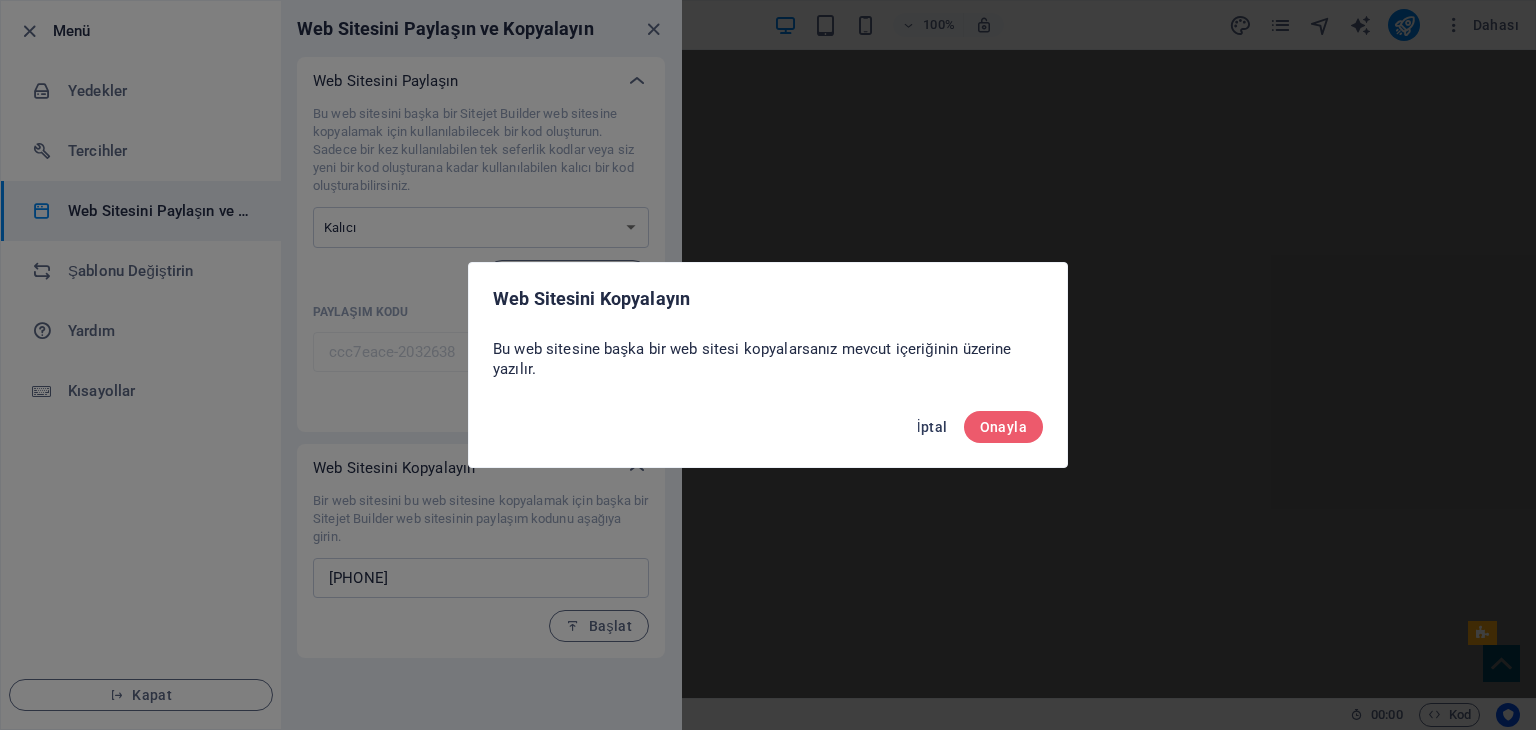 click on "İptal" at bounding box center [932, 427] 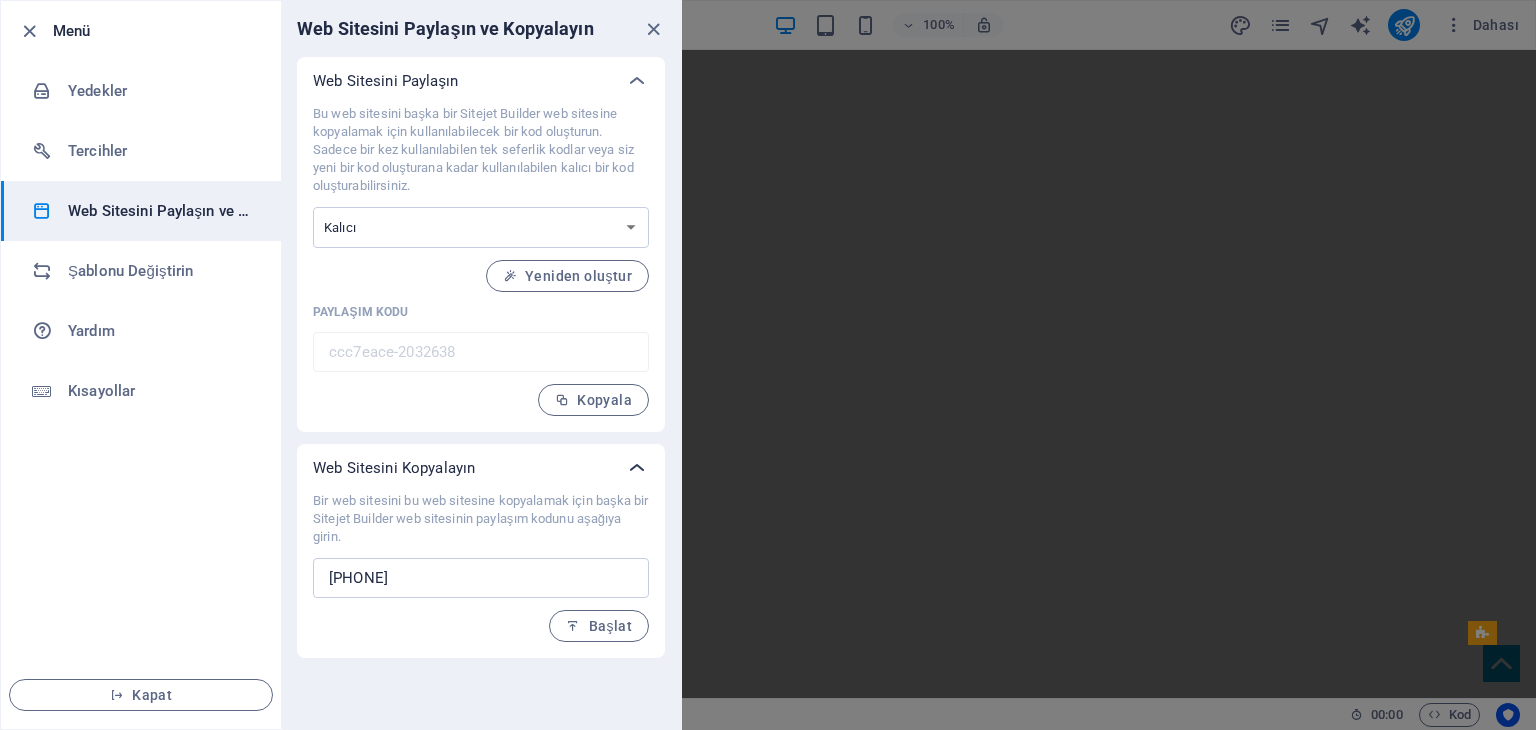 click at bounding box center [637, 468] 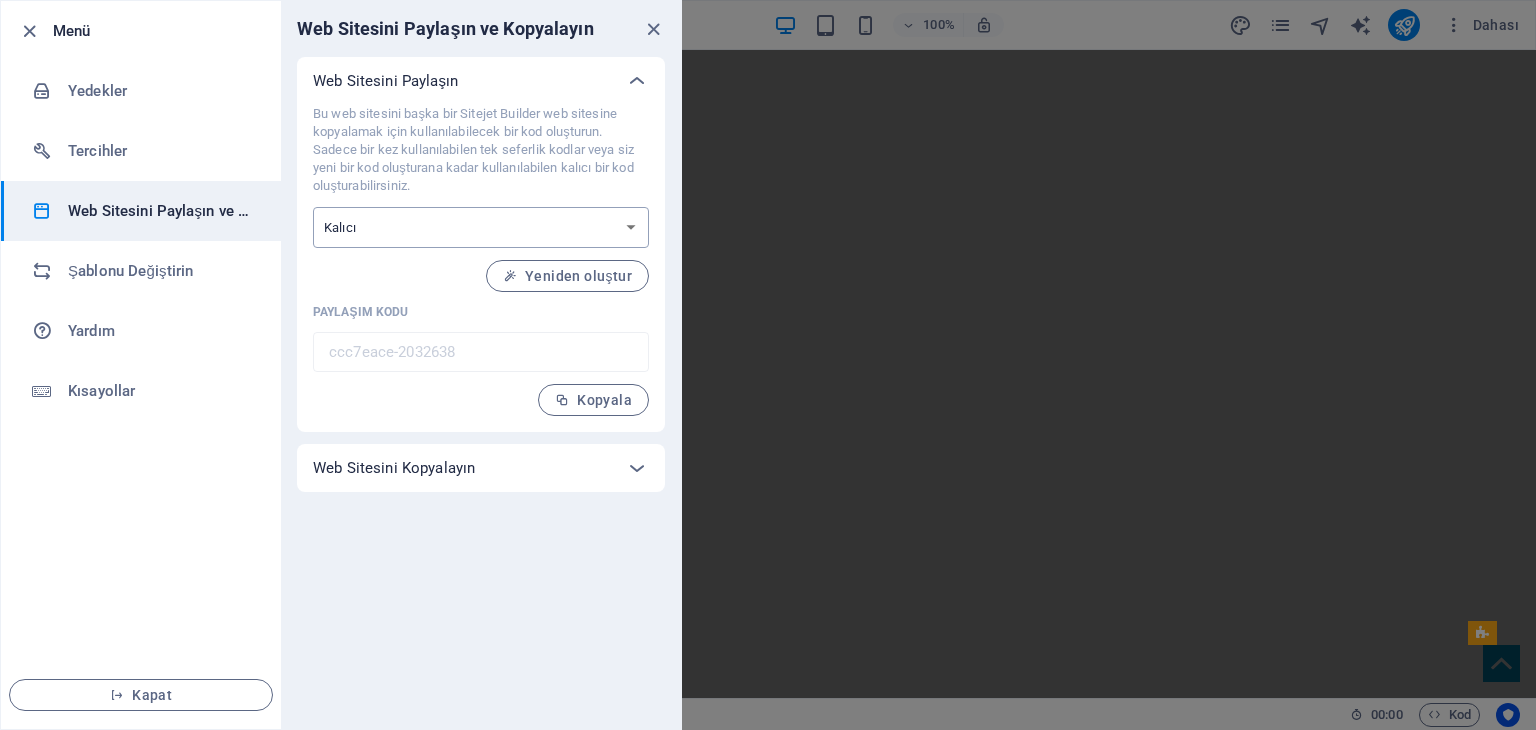 click on "Tek seferlik Kalıcı" at bounding box center (481, 227) 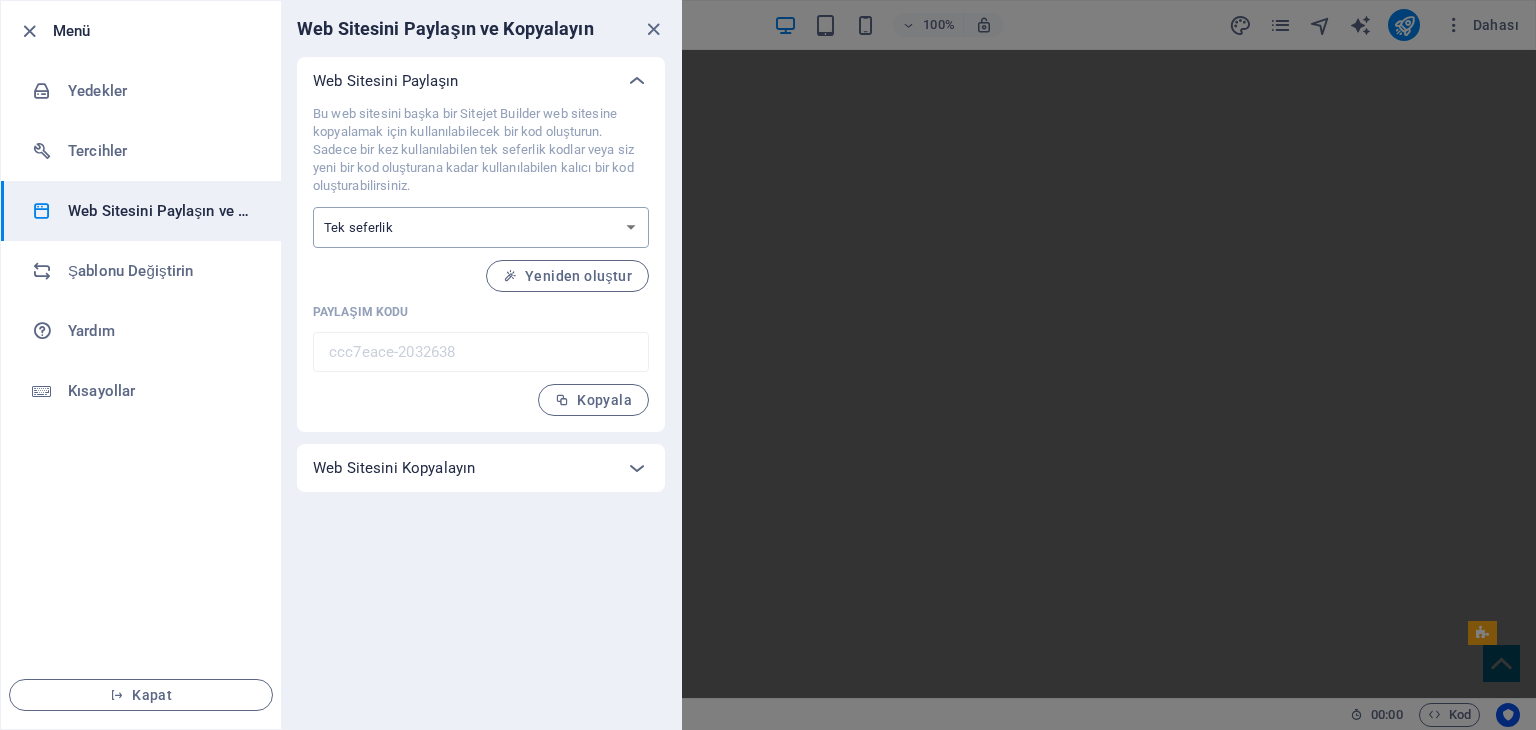 click on "Tek seferlik Kalıcı" at bounding box center (481, 227) 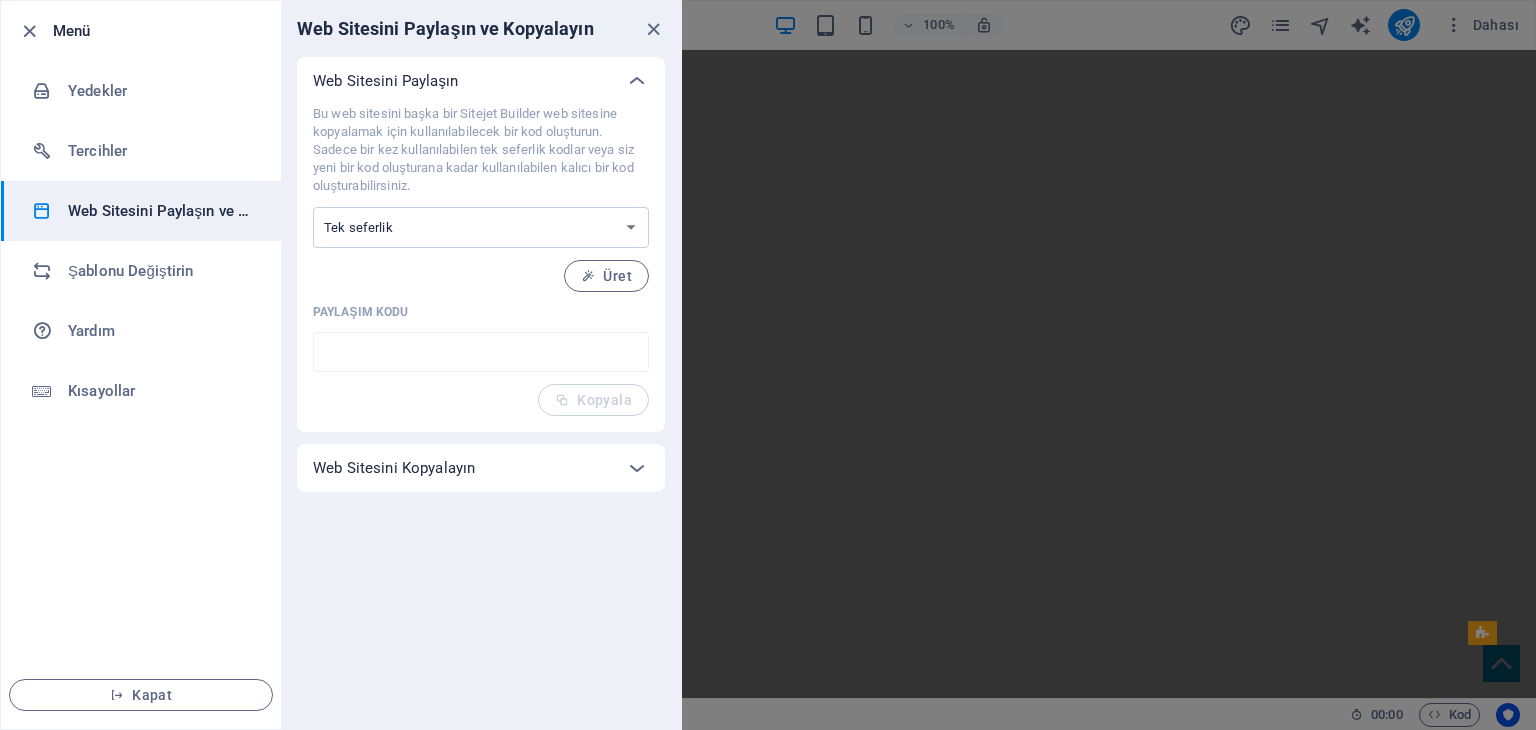 click on "Web Sitesini Kopyalayın" at bounding box center [481, 468] 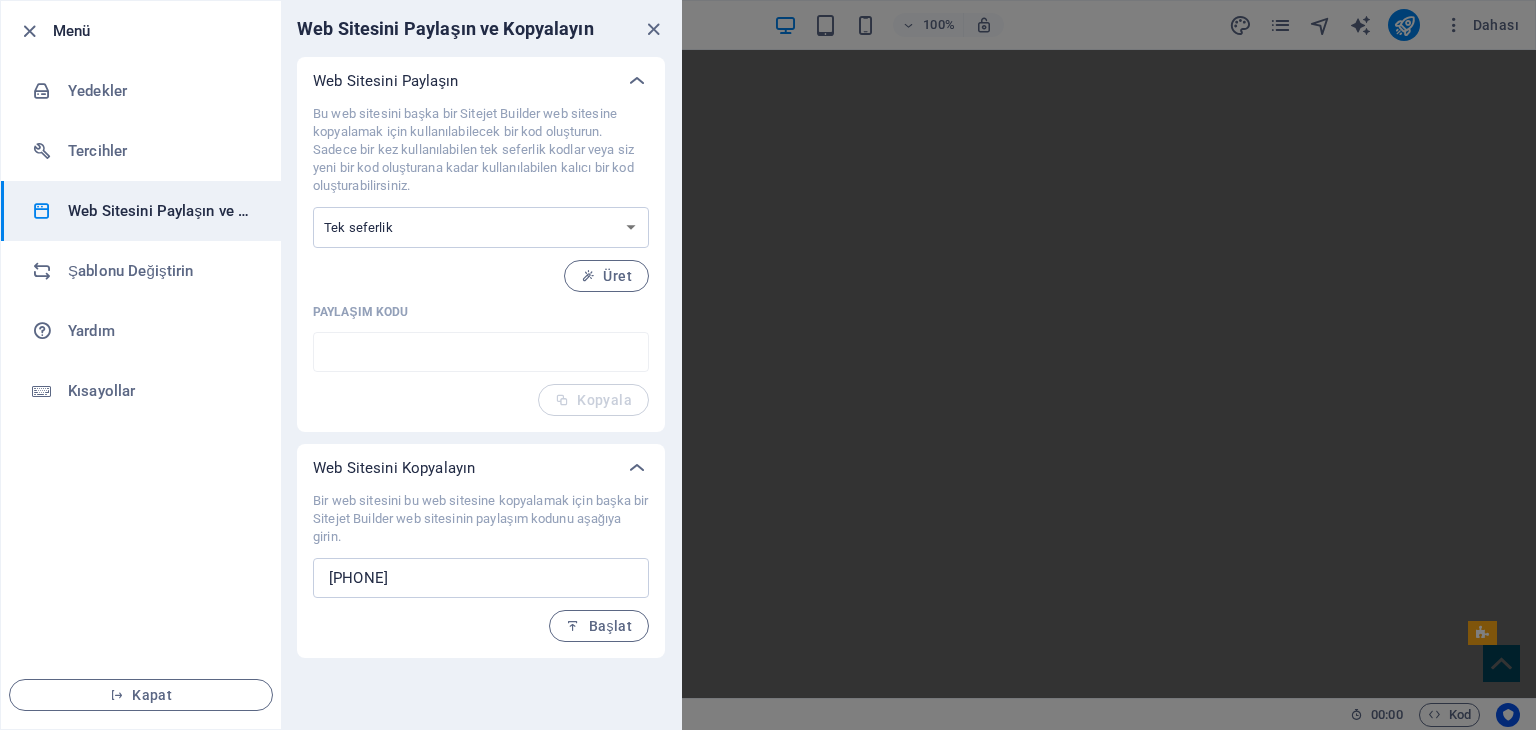 click on "Web Sitesini Kopyalayın" at bounding box center (481, 468) 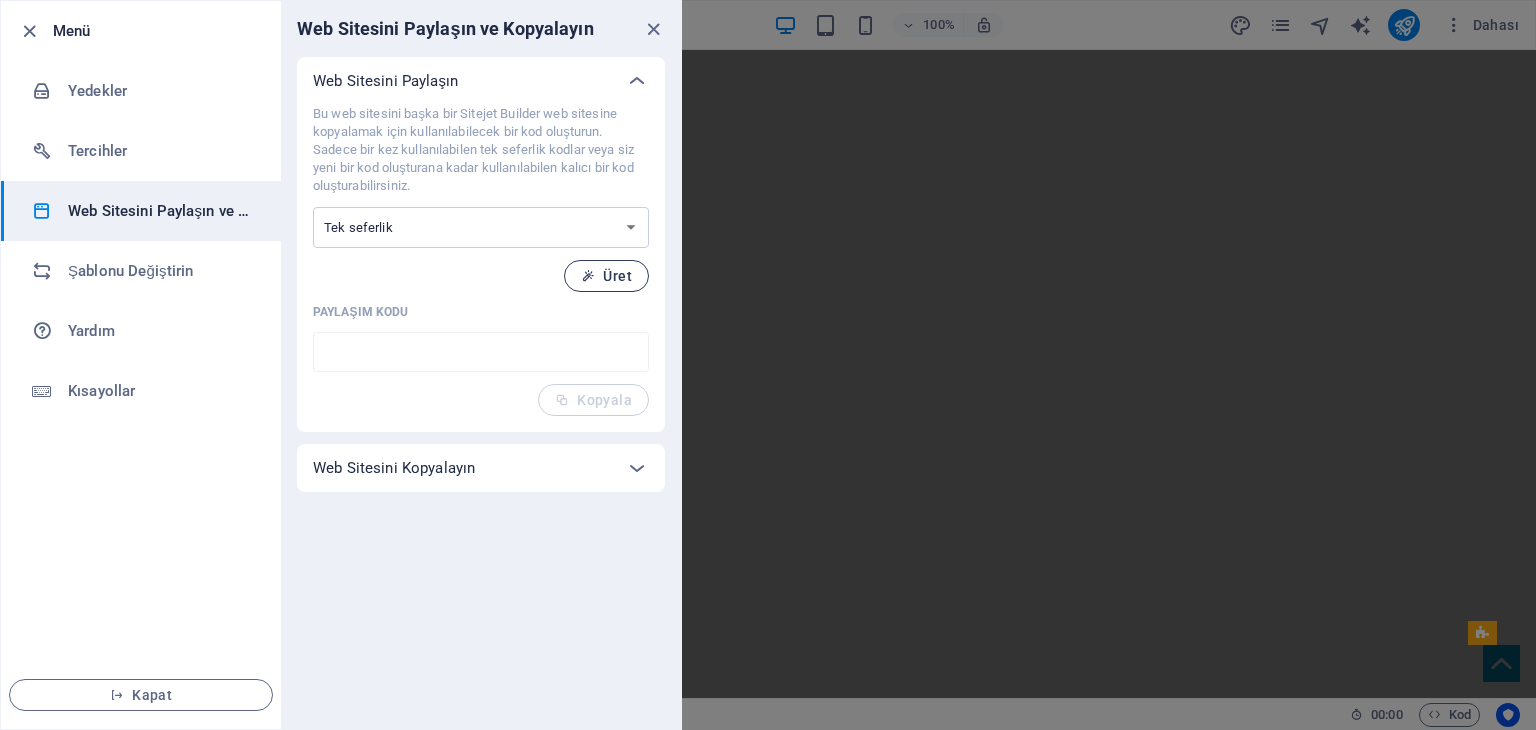 click on "Üret" at bounding box center (606, 276) 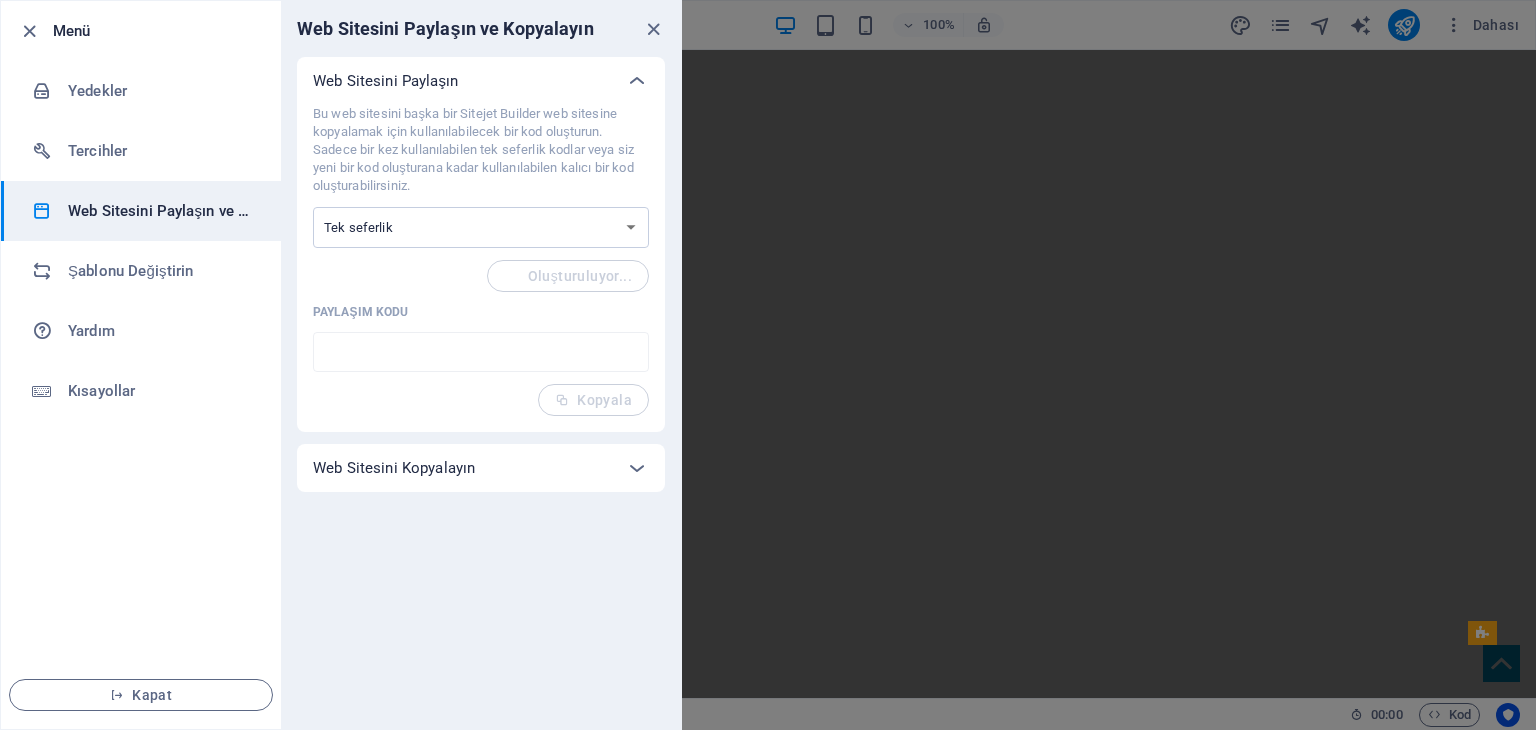 type on "[UUID]" 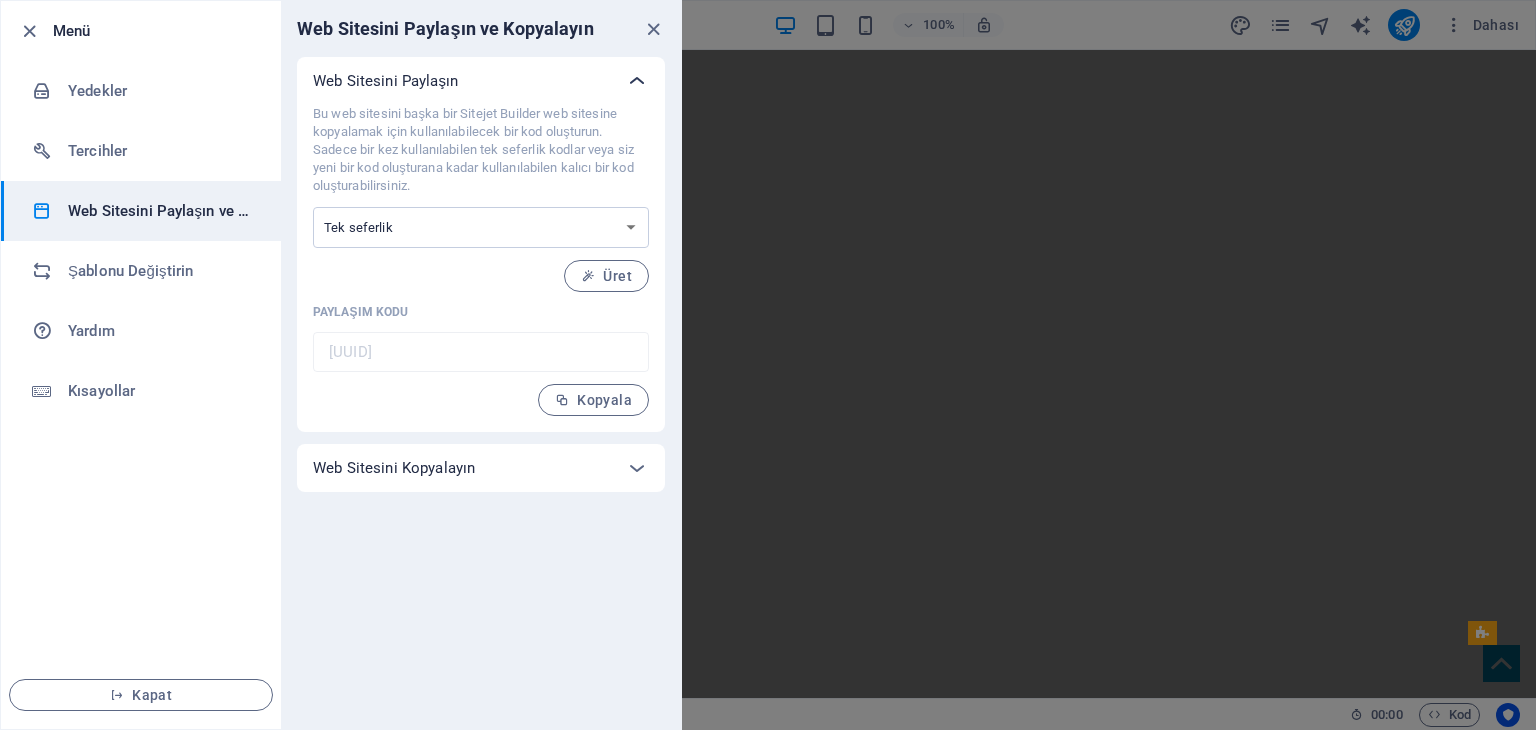 click at bounding box center [637, 81] 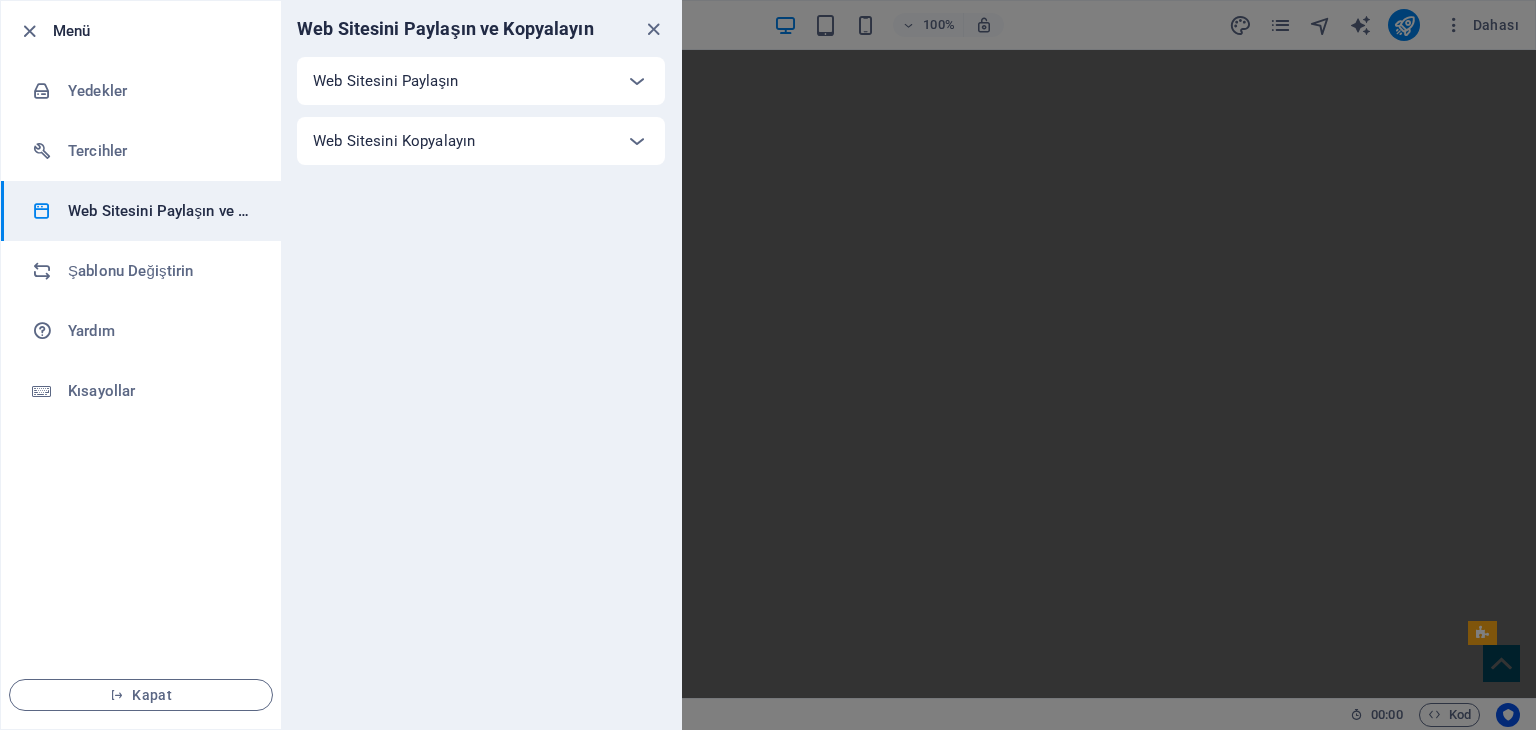 click on "Web Sitesini Paylaşın" at bounding box center [463, 81] 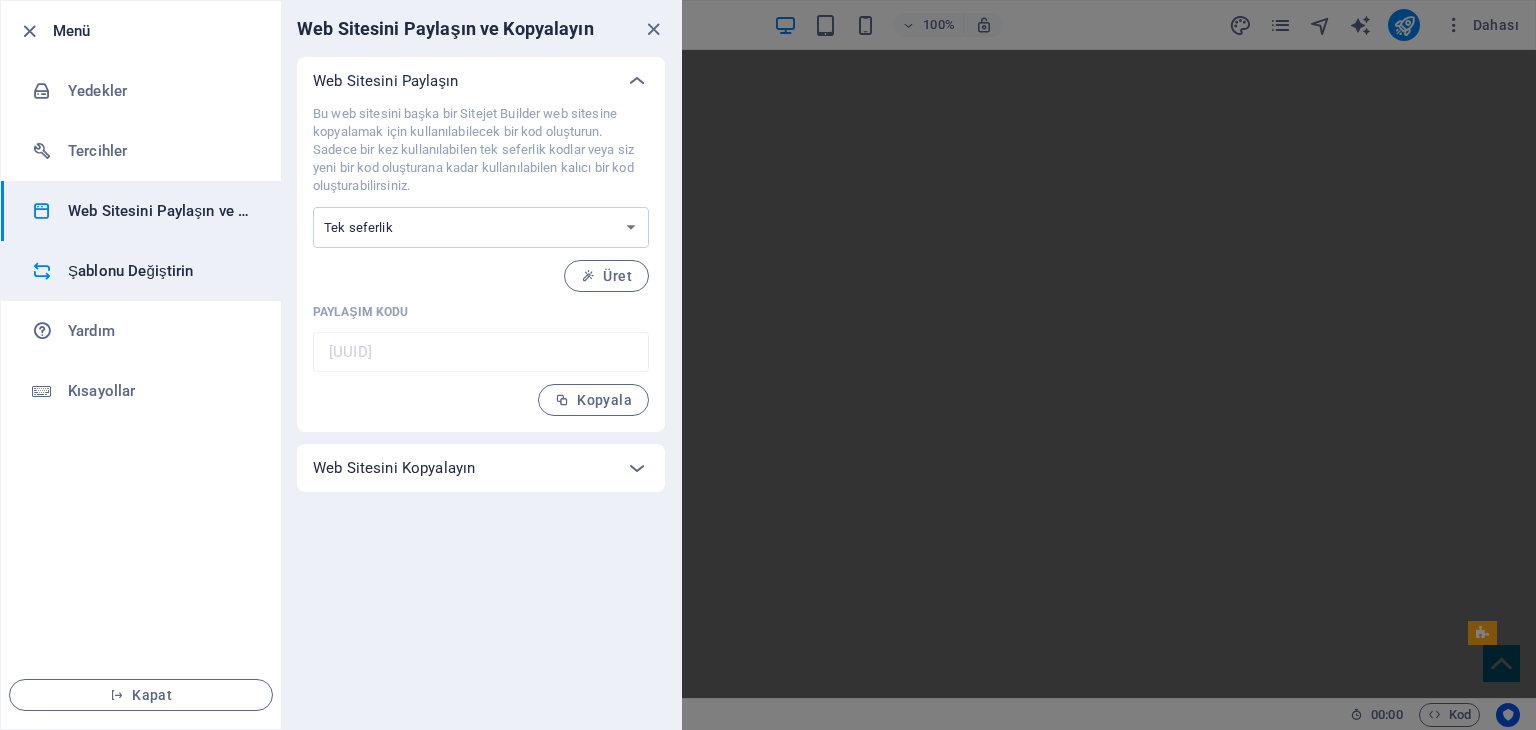 click on "Şablonu Değiştirin" at bounding box center (141, 271) 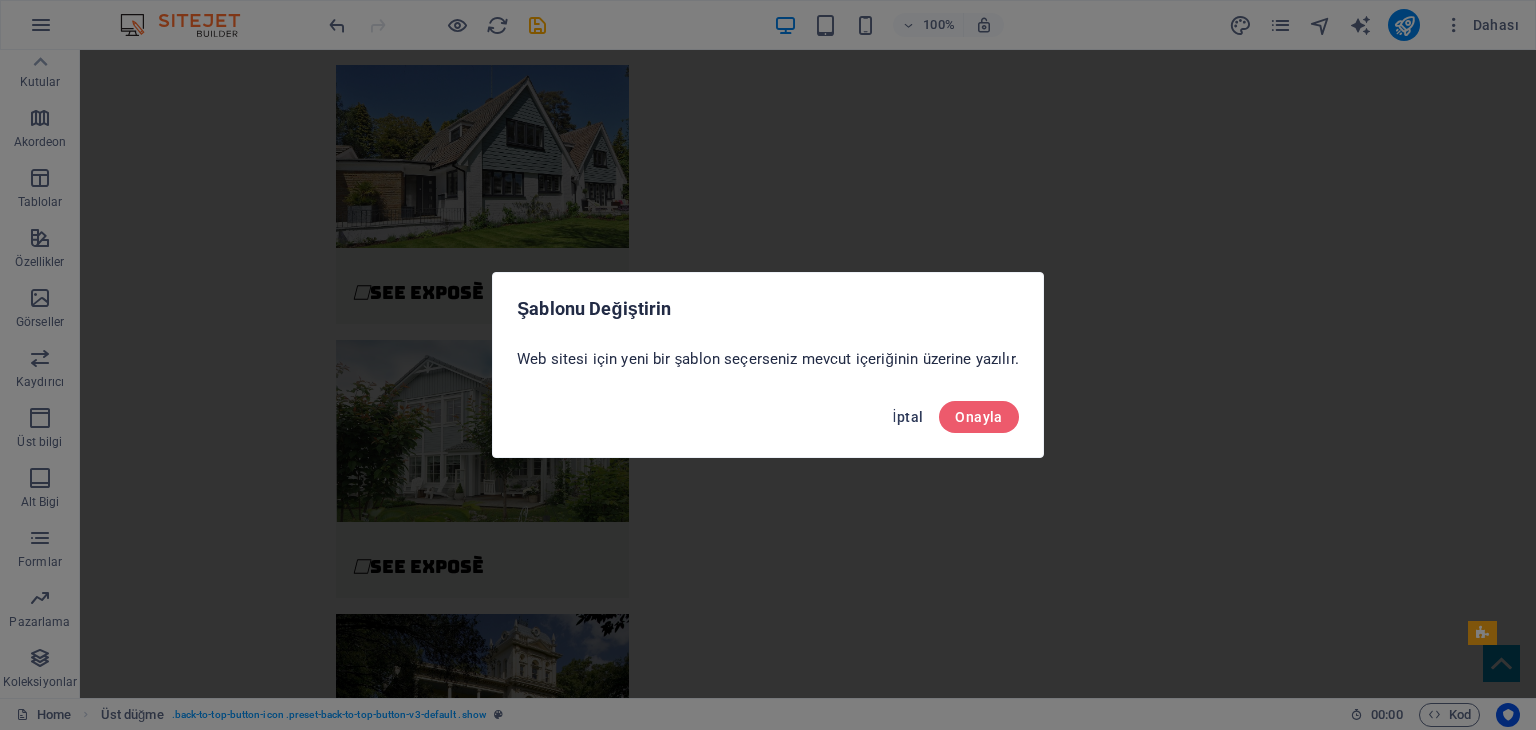 click on "İptal" at bounding box center (908, 417) 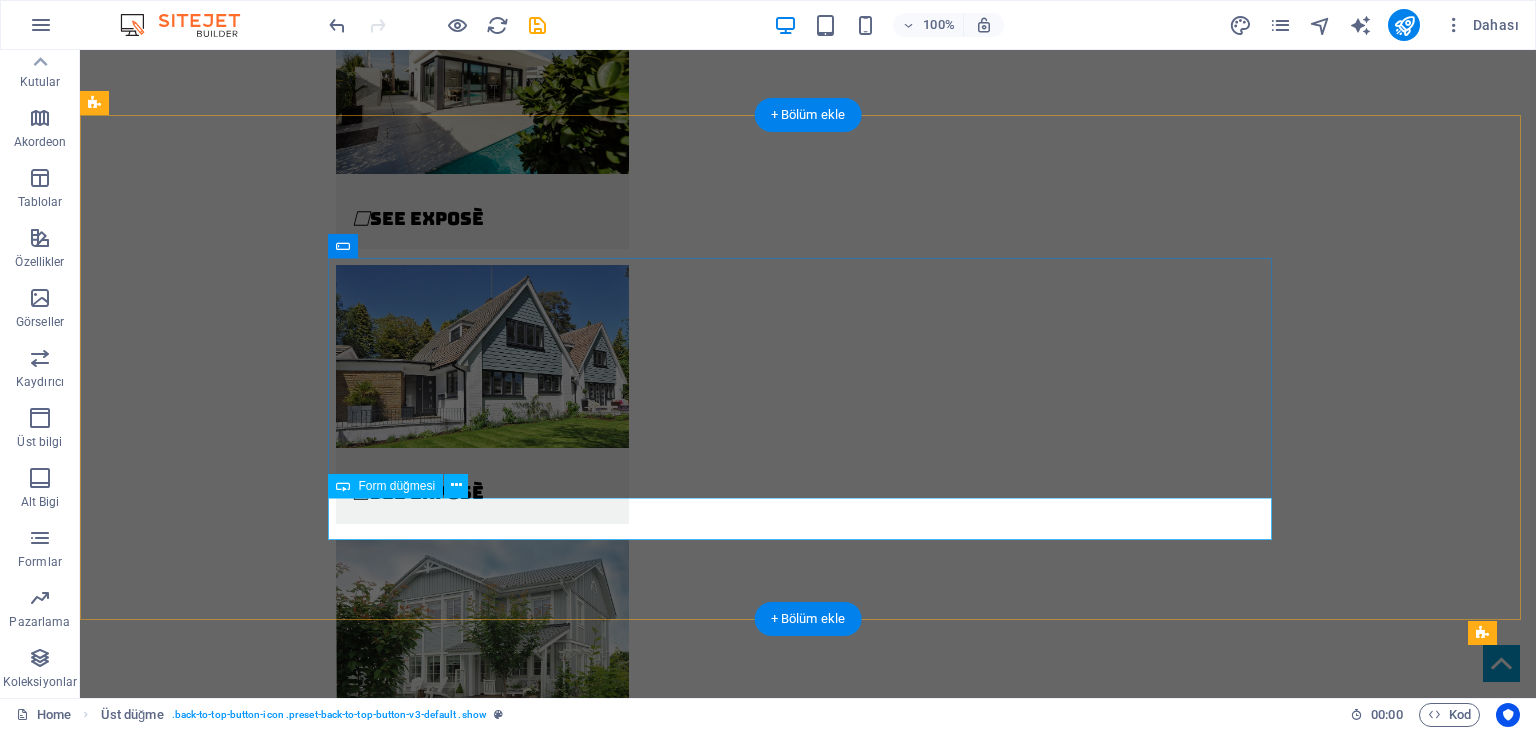 scroll, scrollTop: 4515, scrollLeft: 0, axis: vertical 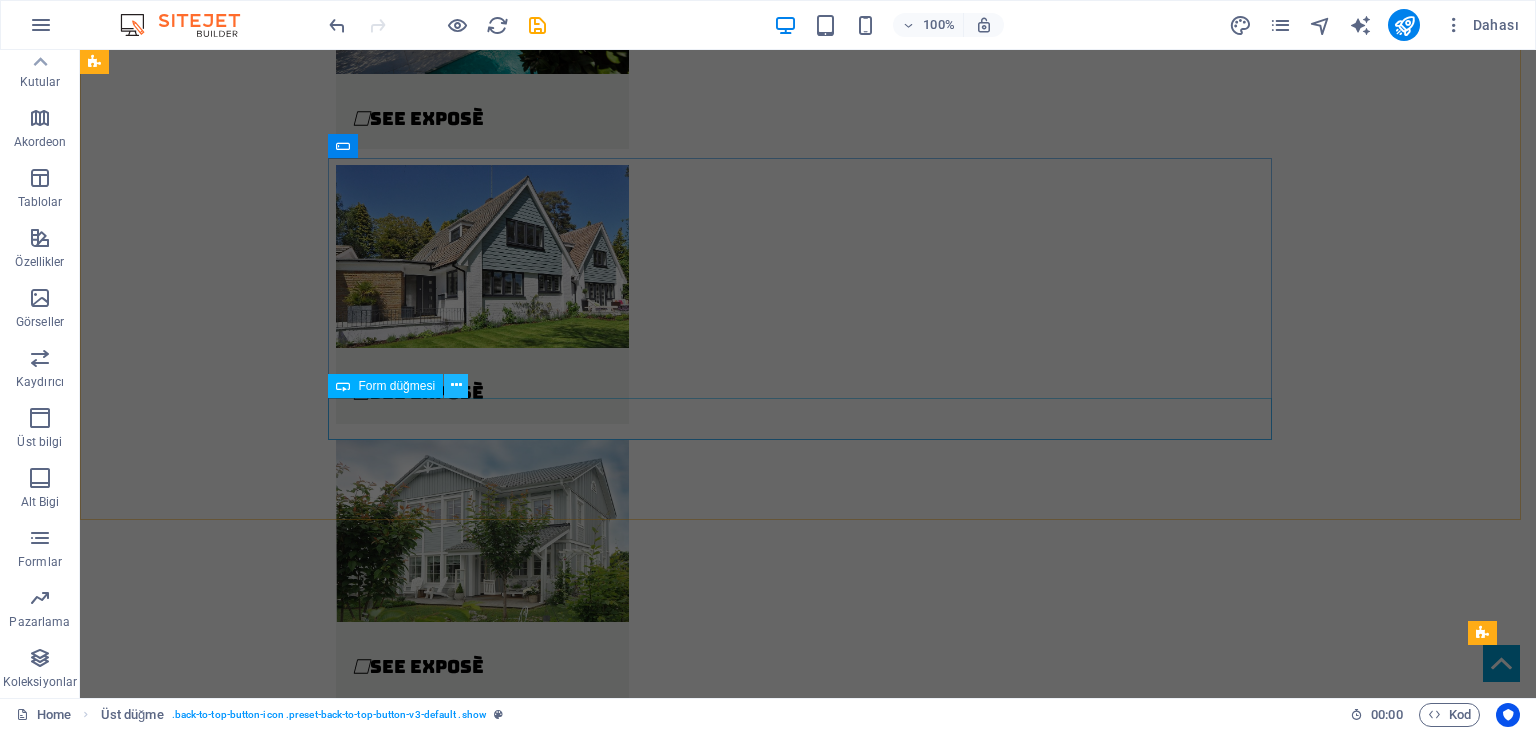 click at bounding box center [456, 385] 